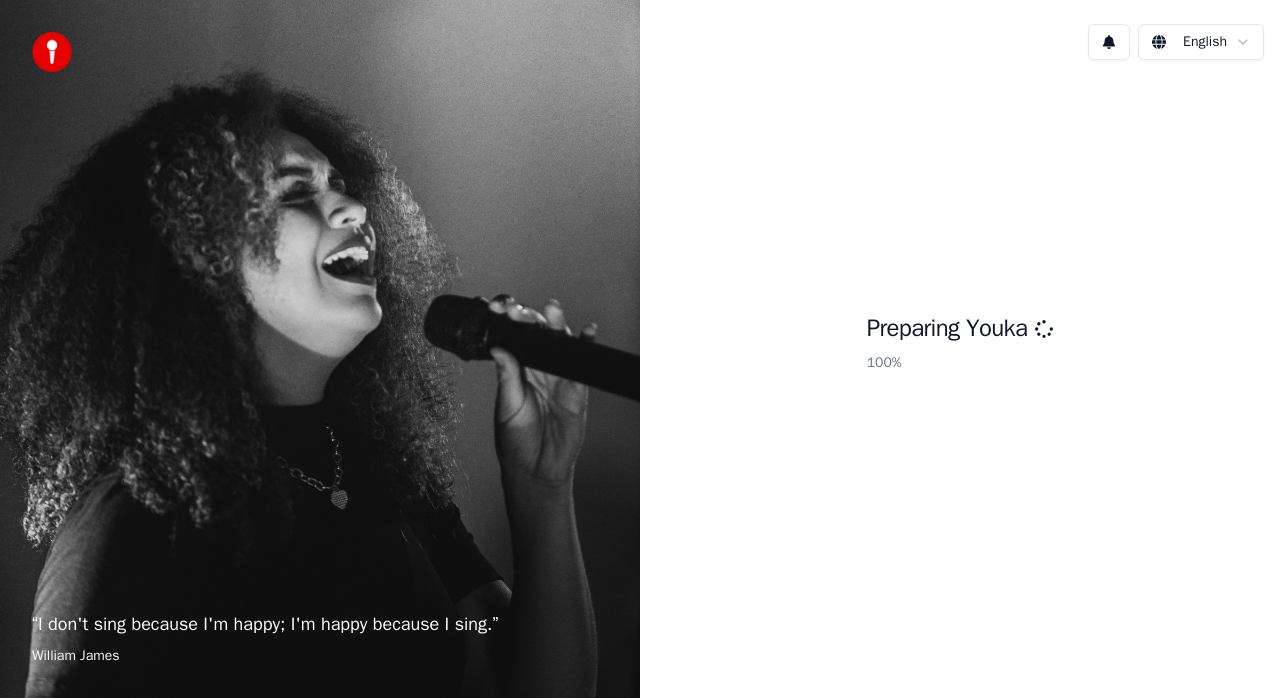 scroll, scrollTop: 0, scrollLeft: 0, axis: both 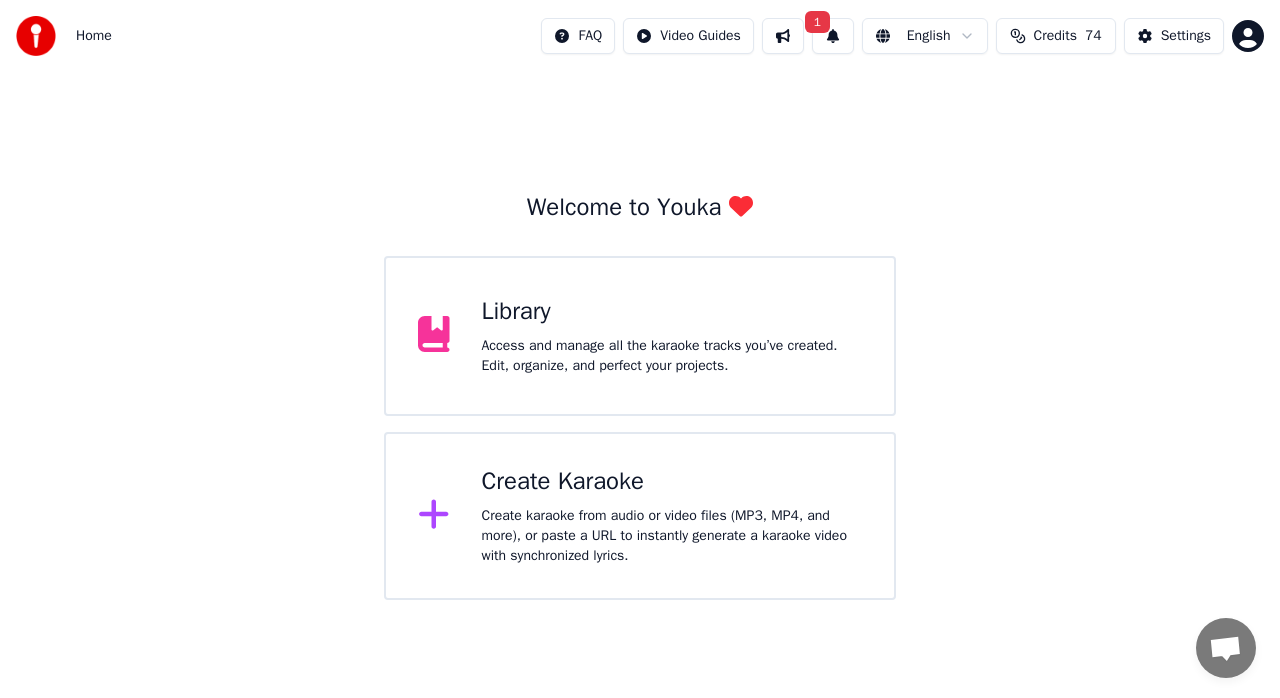 click on "Library Access and manage all the karaoke tracks you’ve created. Edit, organize, and perfect your projects." at bounding box center [672, 336] 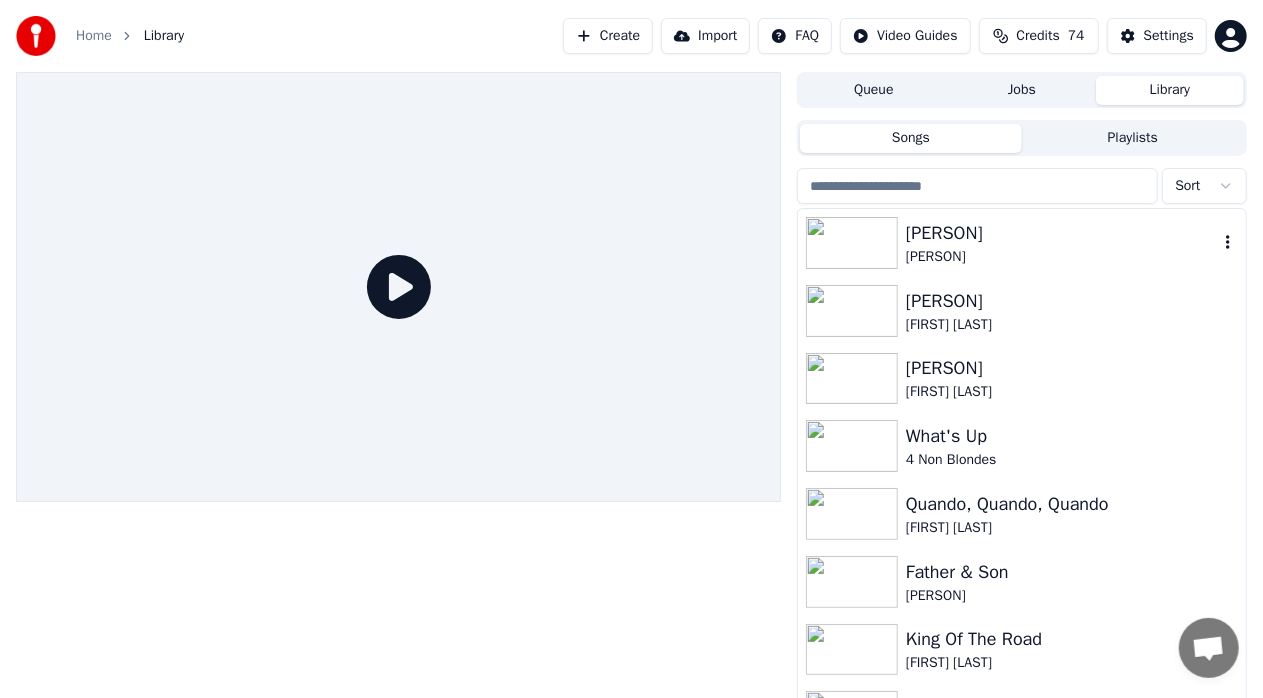 click on "[LAST]" at bounding box center (1062, 257) 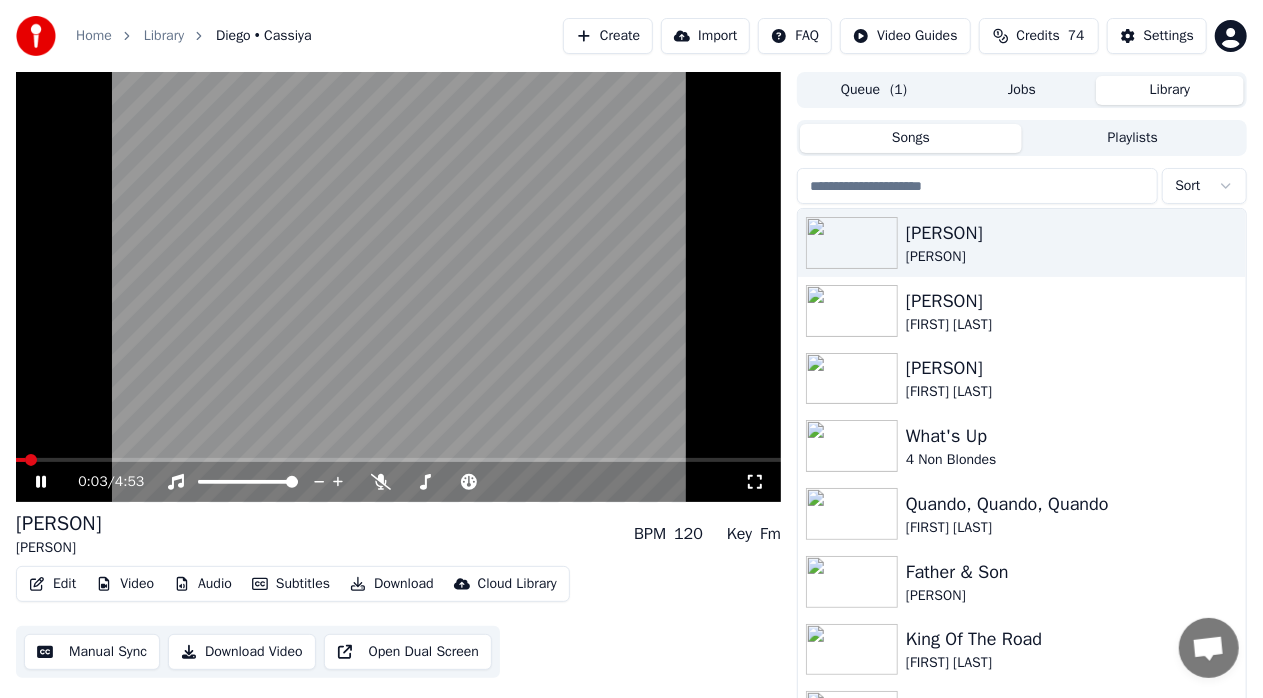 click 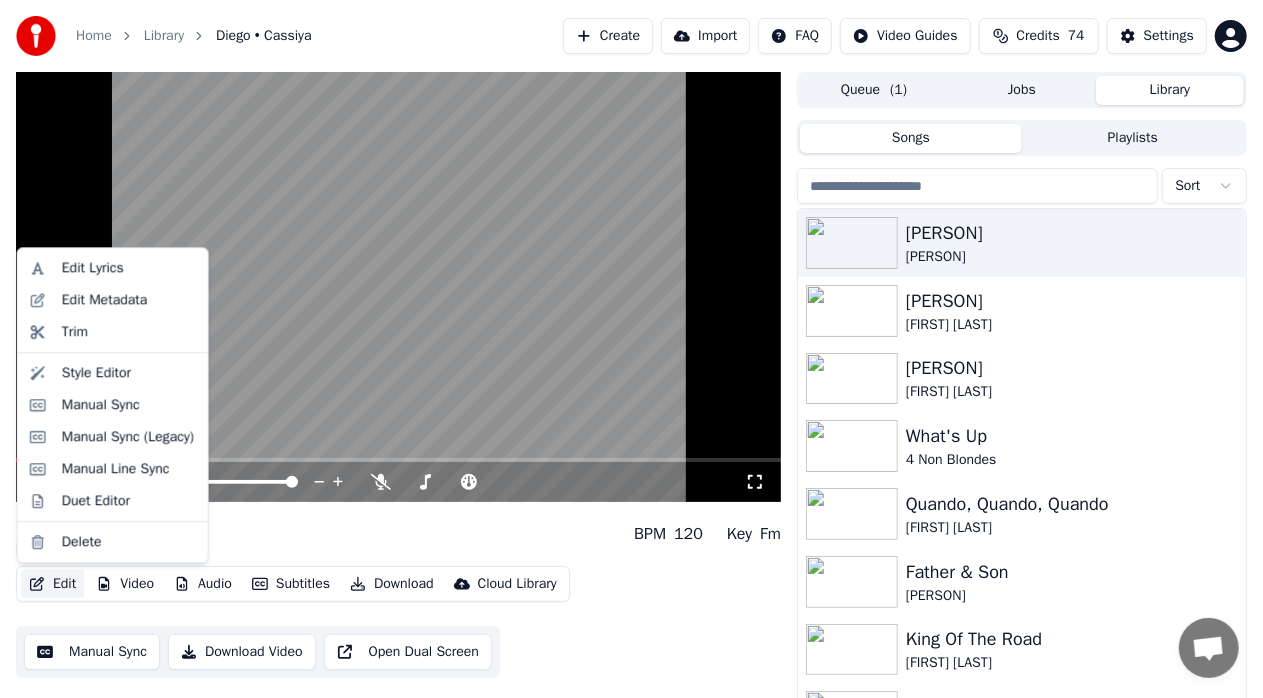 click on "Edit" at bounding box center [52, 584] 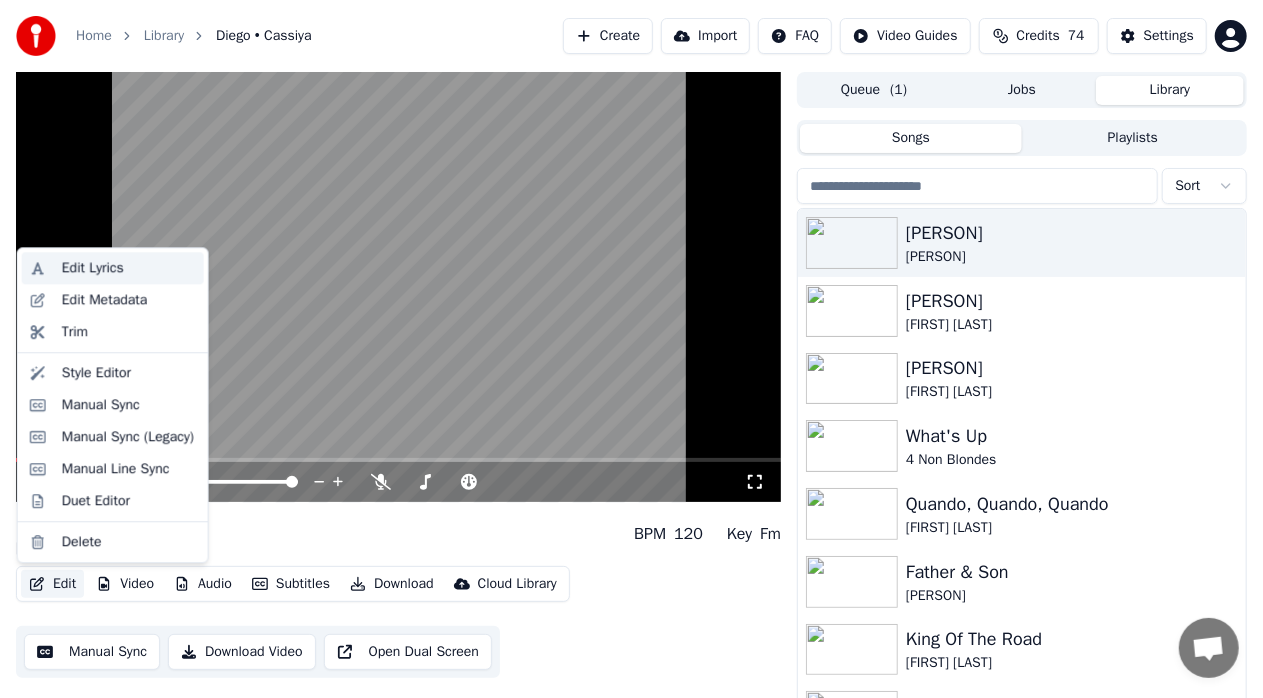 click on "Edit Lyrics" at bounding box center [93, 268] 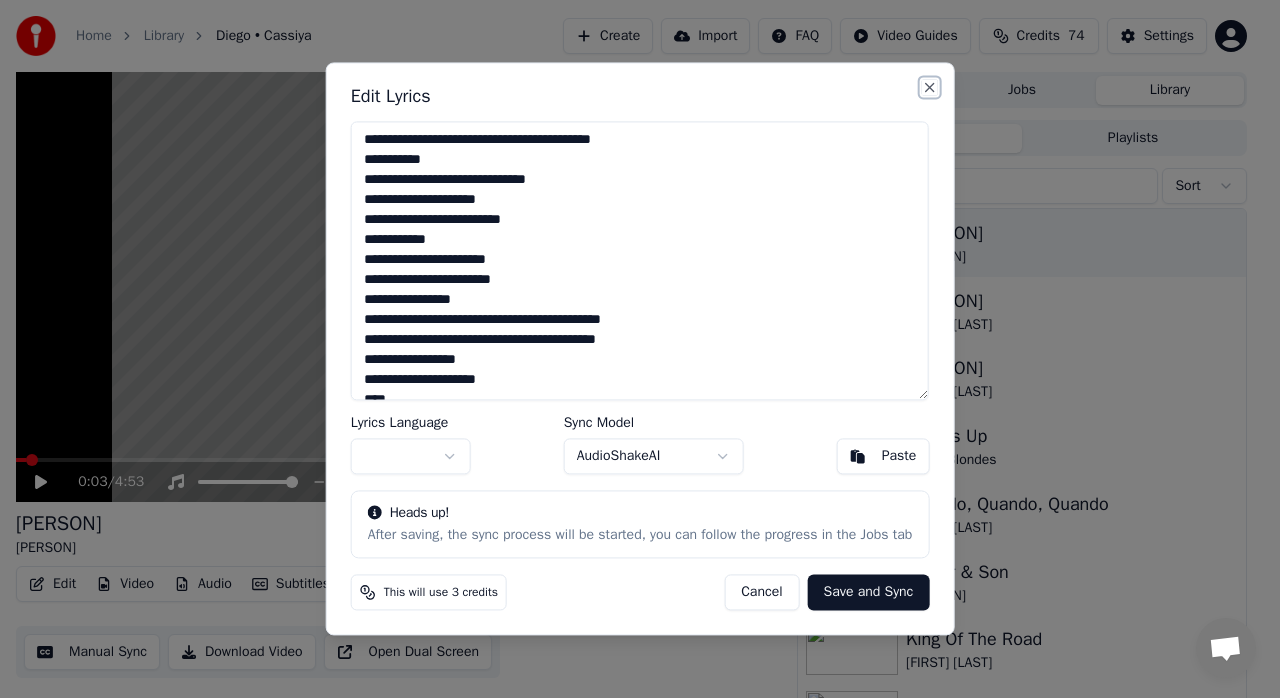 click on "Close" at bounding box center [929, 87] 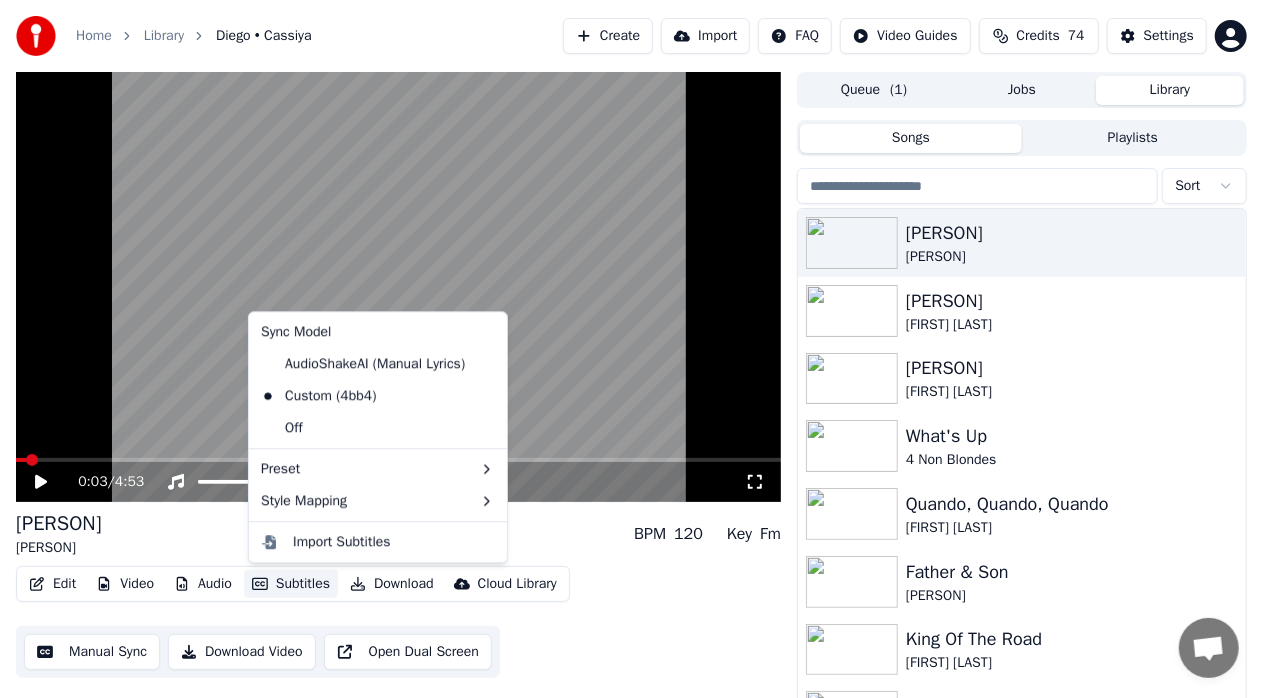 click on "Subtitles" at bounding box center [291, 584] 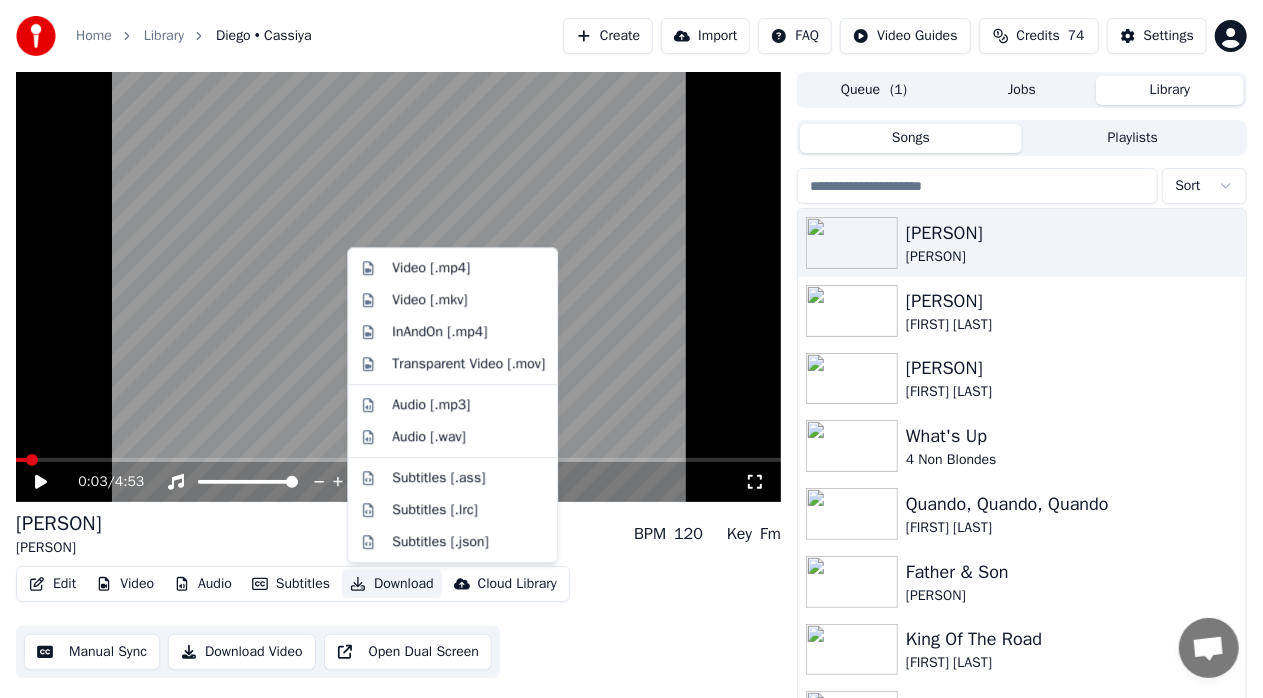 click on "Edit Video Audio Subtitles Download Cloud Library Manual Sync Download Video Open Dual Screen" at bounding box center (398, 622) 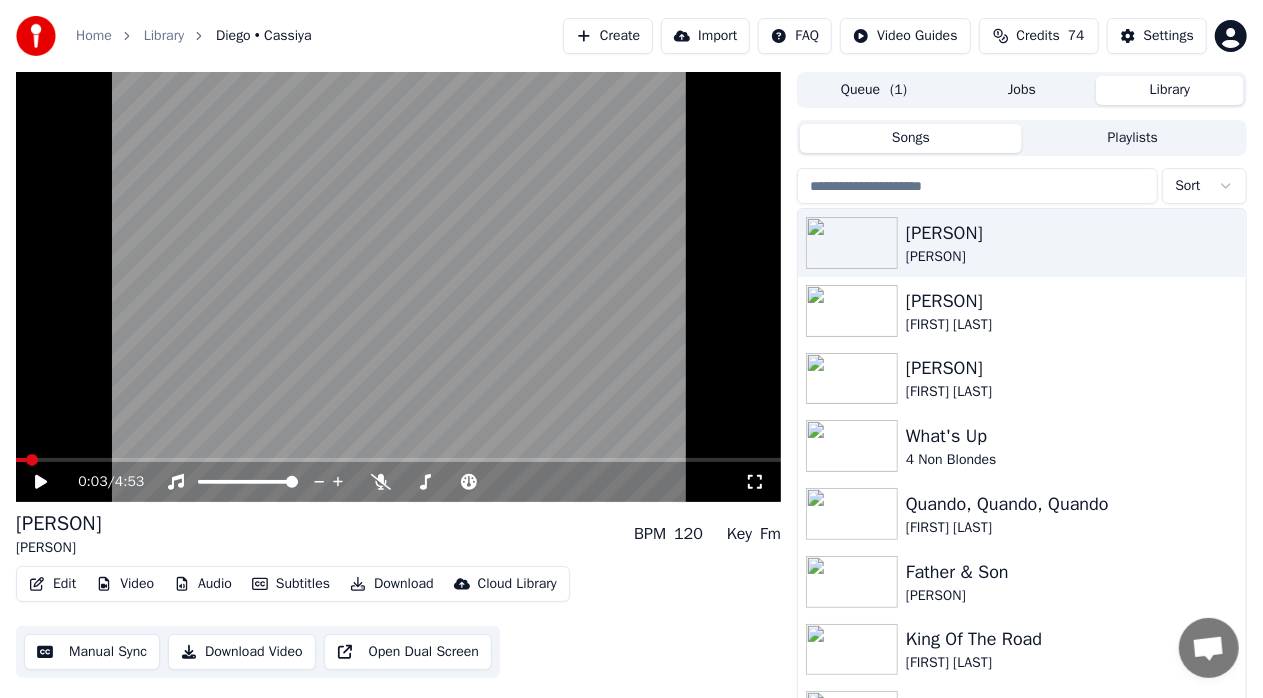 click on "Manual Sync" at bounding box center [92, 652] 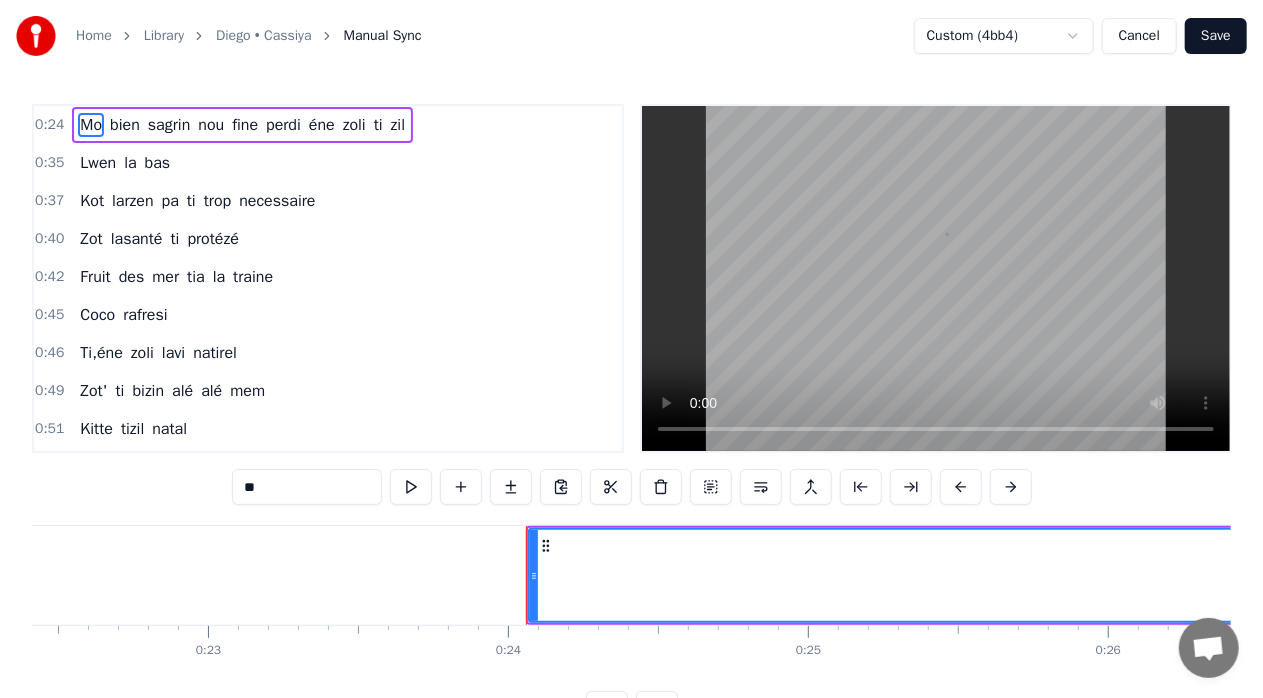 scroll, scrollTop: 0, scrollLeft: 7118, axis: horizontal 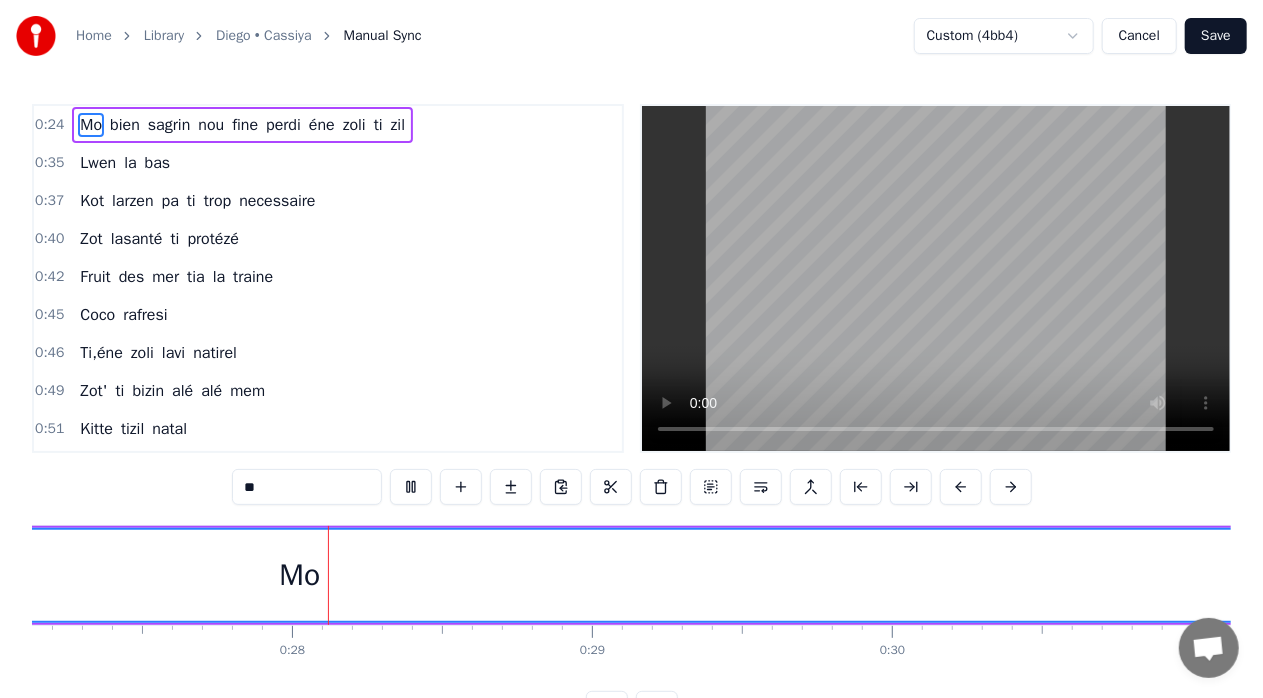 type 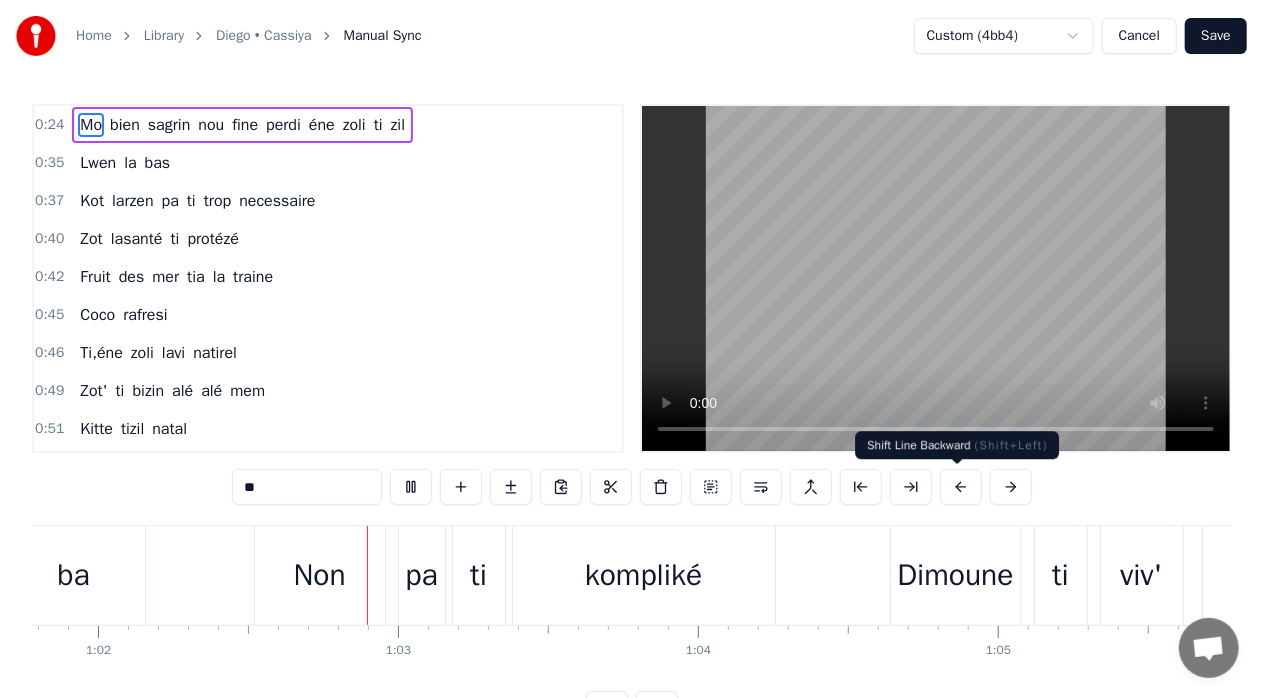scroll, scrollTop: 0, scrollLeft: 18561, axis: horizontal 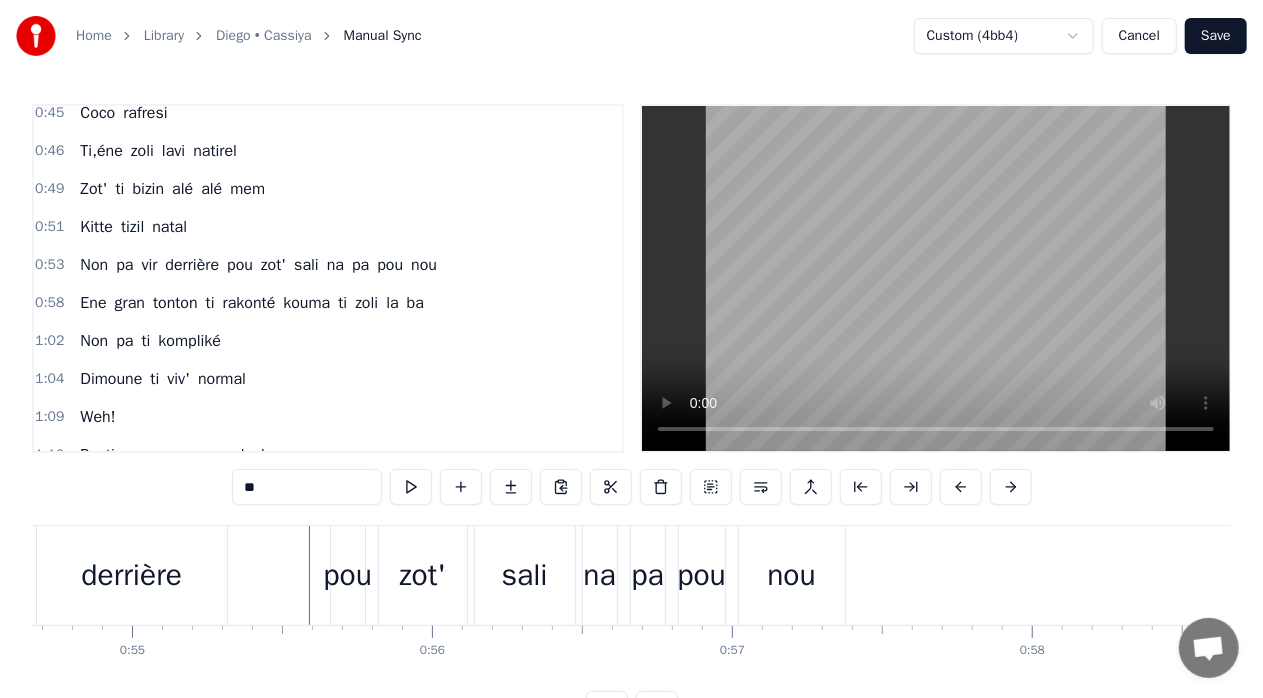 click on "Non pa vir derrière pou zot' sali na pa pou nou" at bounding box center (258, 265) 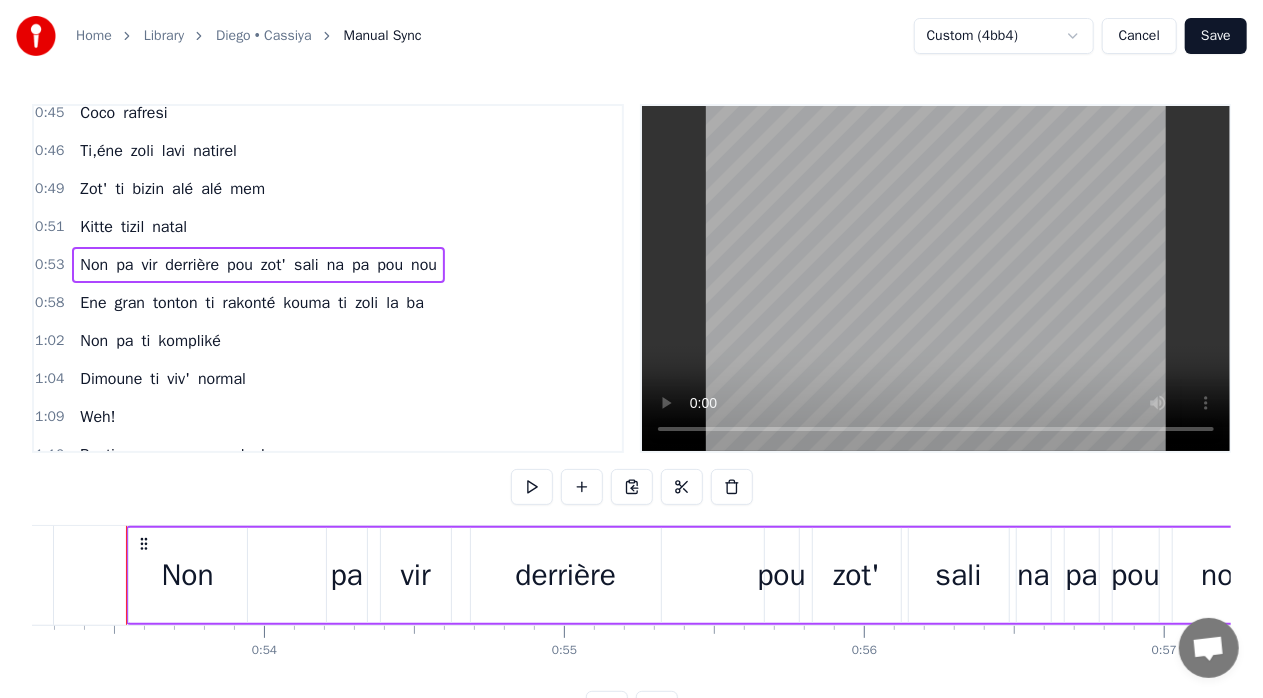 scroll, scrollTop: 0, scrollLeft: 15962, axis: horizontal 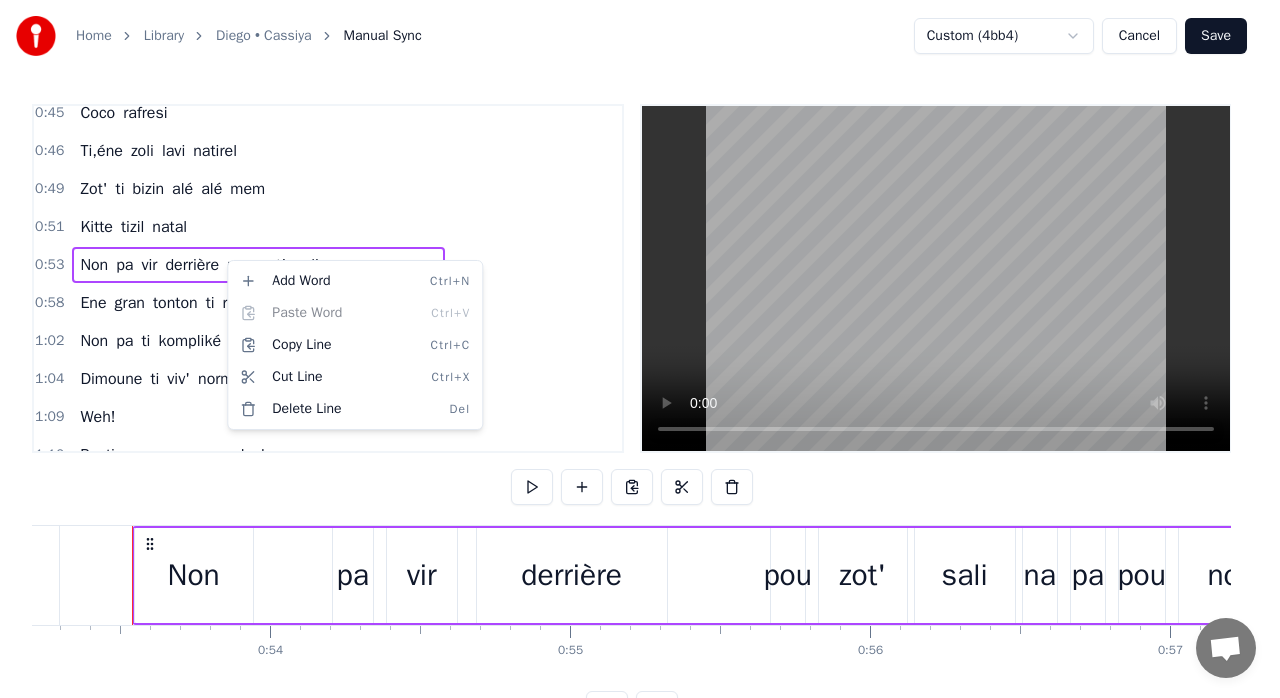 click on "Home Library Diego • Cassiya Manual Sync Custom (4bb4) Cancel Save 0:24 Mo bien sagrin nou fine perdi éne zoli ti zil 0:35 Lwen la bas 0:37 Kot larzen pa ti trop necessaire 0:40 Zot lasanté ti protézé 0:42 Fruit des mer tia la traine 0:45 Coco rafresi 0:46 Ti,éne zoli lavi natirel 0:49 Zot' ti bizin alé alé mem 0:51 Kitte tizil natal 0:53 Non pa vir derrière pou zot' sali na pa pou nou 0:58 Ene gran tonton ti rakonté kouma ti zoli la ba 1:02 Non pa ti kompliké 1:04 Dimoune ti viv' normal 1:09 Weh! 1:10 Pa ti manque manze la bas 1:13 Ici missié la boutik si péna larzen pas manzé 1:17 Non 1:18 Pa ti manque narnyé la ba 1:20 Zot paradis fine vendé donne nous zot zot necessaire 1:25 Guette zoli tizil perdi 1:27 Guette banne gran fami la ba 1:29 Kiltir disparaitre 1:33 Vraiment sa fer léker fer mal 1:35 Kan fet lamort fine arrivé 1:36 éne bouket fler péna pou zot 1:41 Guette zoli tizil perdi 1:43 Guette banne gran fami la ba 1:45 Kiltir disparaitre 1:49 Vraiment sa fer léker fer mal 1:51 Kan" at bounding box center (640, 379) 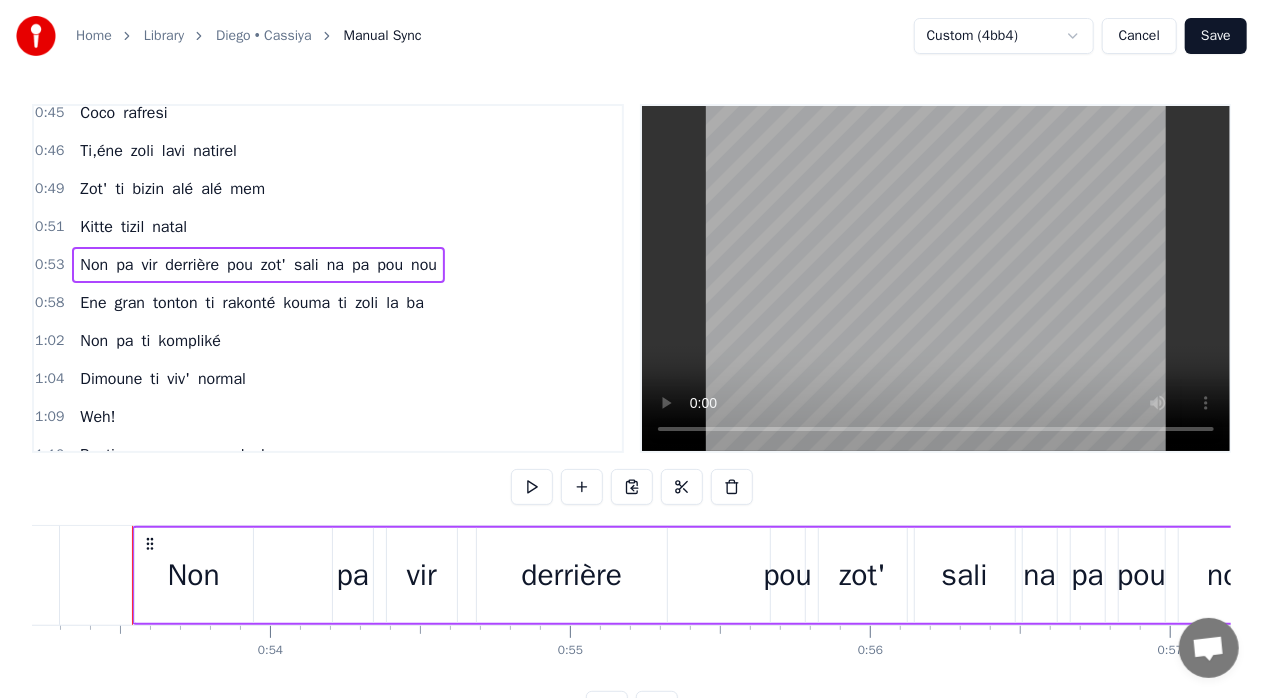 drag, startPoint x: 230, startPoint y: 258, endPoint x: 440, endPoint y: 270, distance: 210.34258 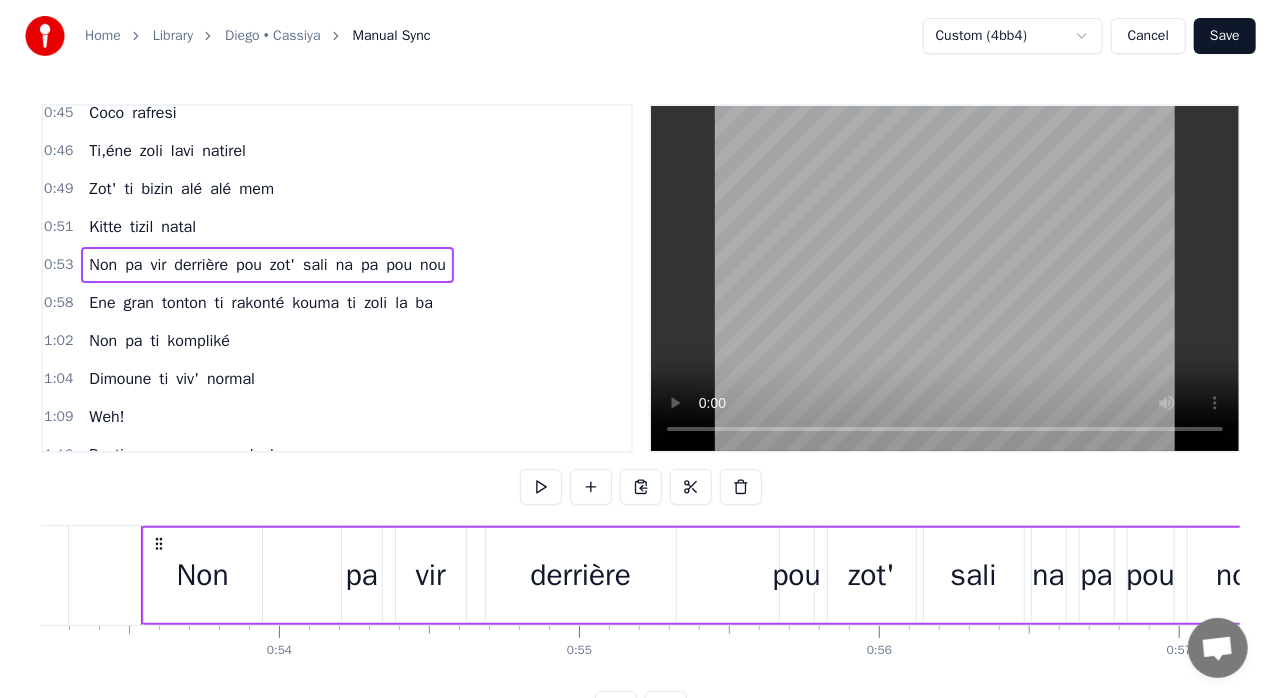 scroll, scrollTop: 182, scrollLeft: 0, axis: vertical 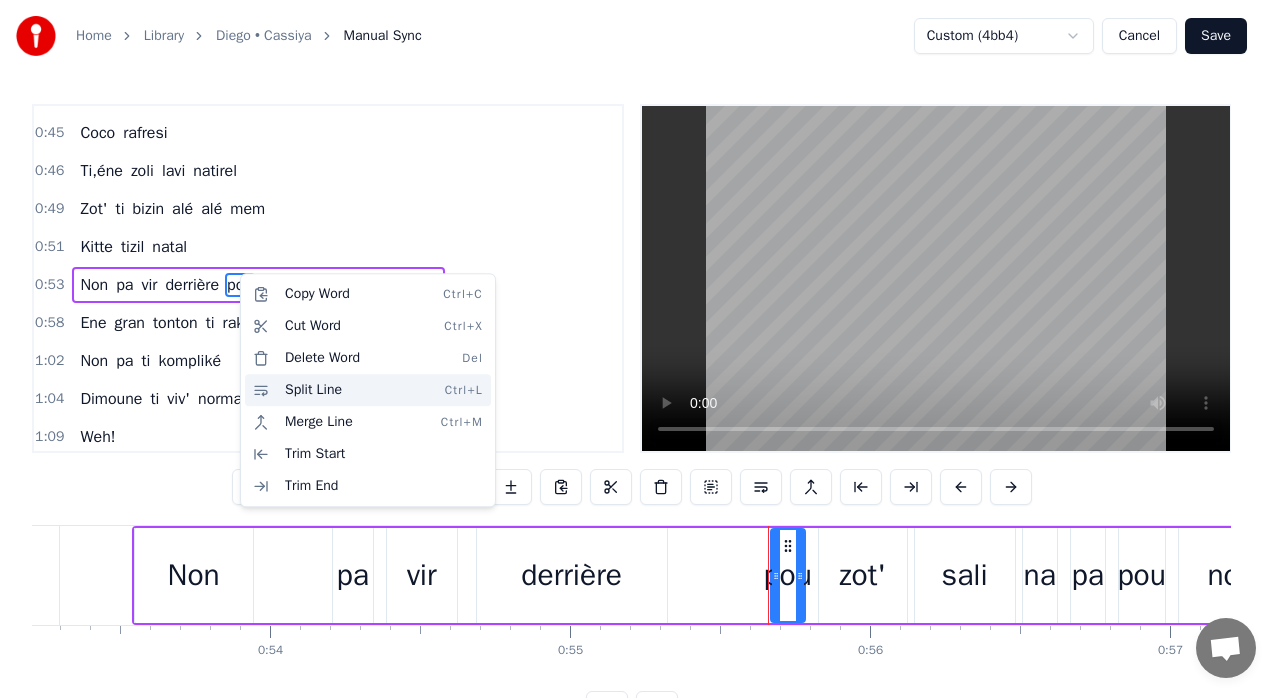 click on "Split Line Ctrl+L" at bounding box center (368, 390) 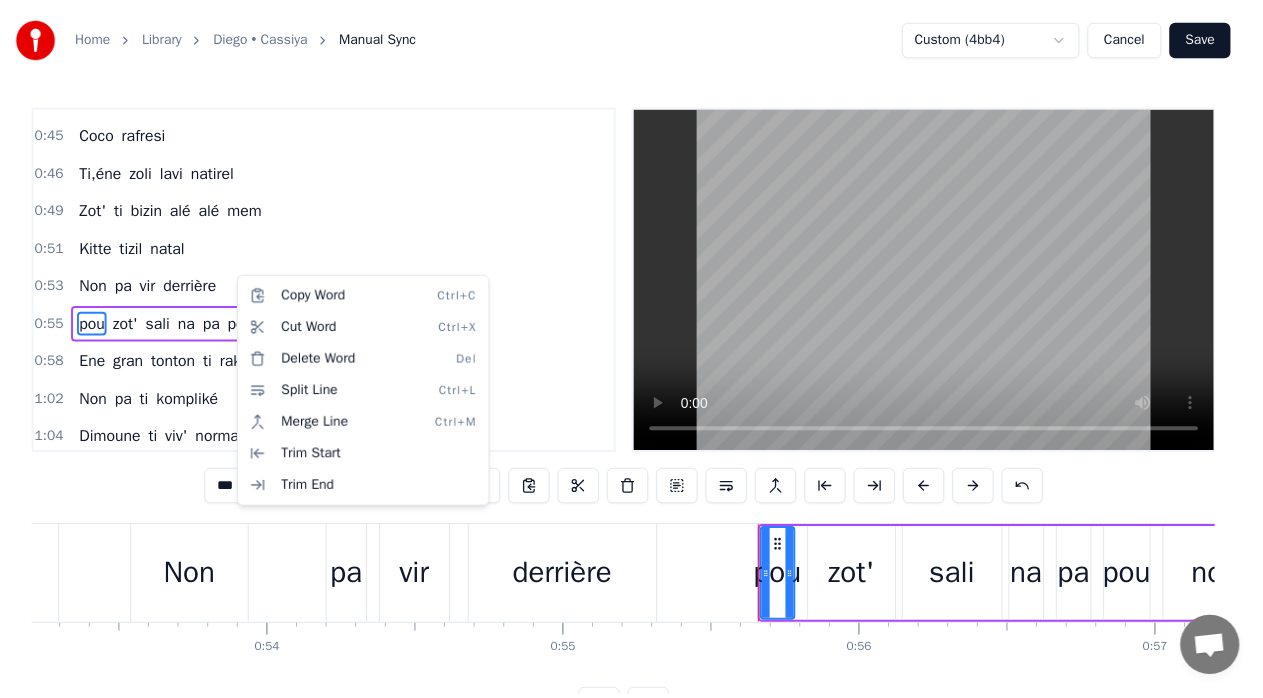 scroll, scrollTop: 219, scrollLeft: 0, axis: vertical 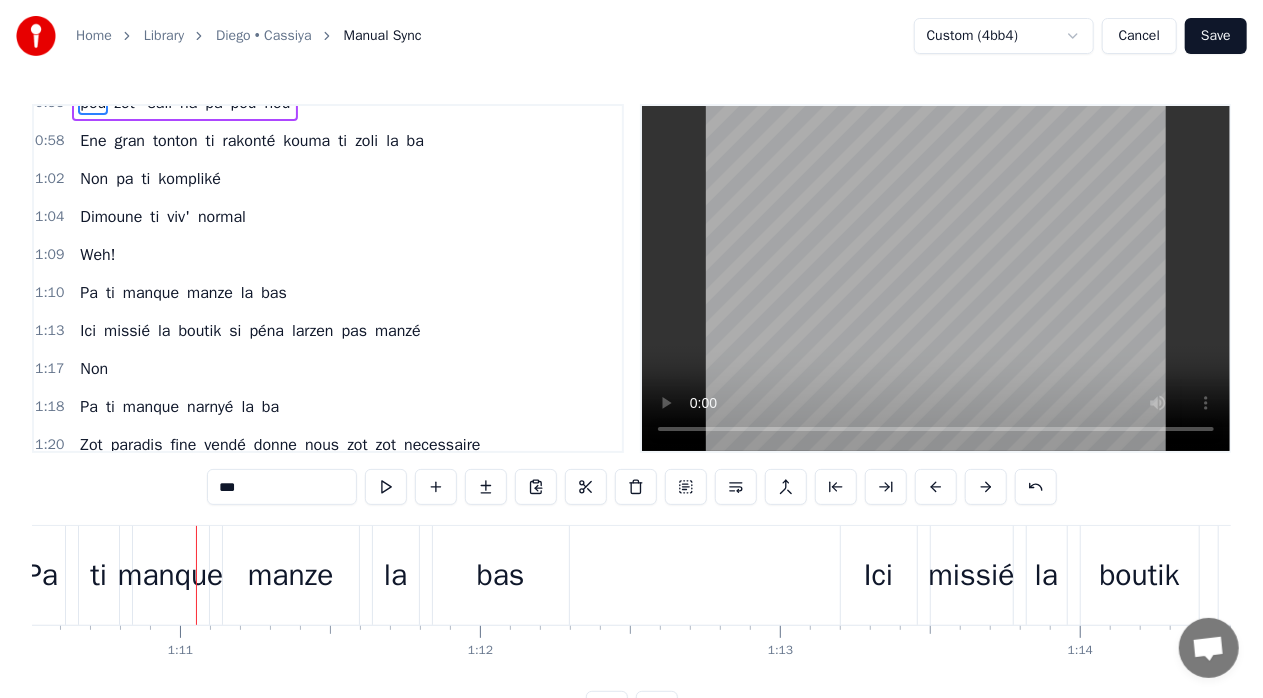 click on "Weh!" at bounding box center [97, 255] 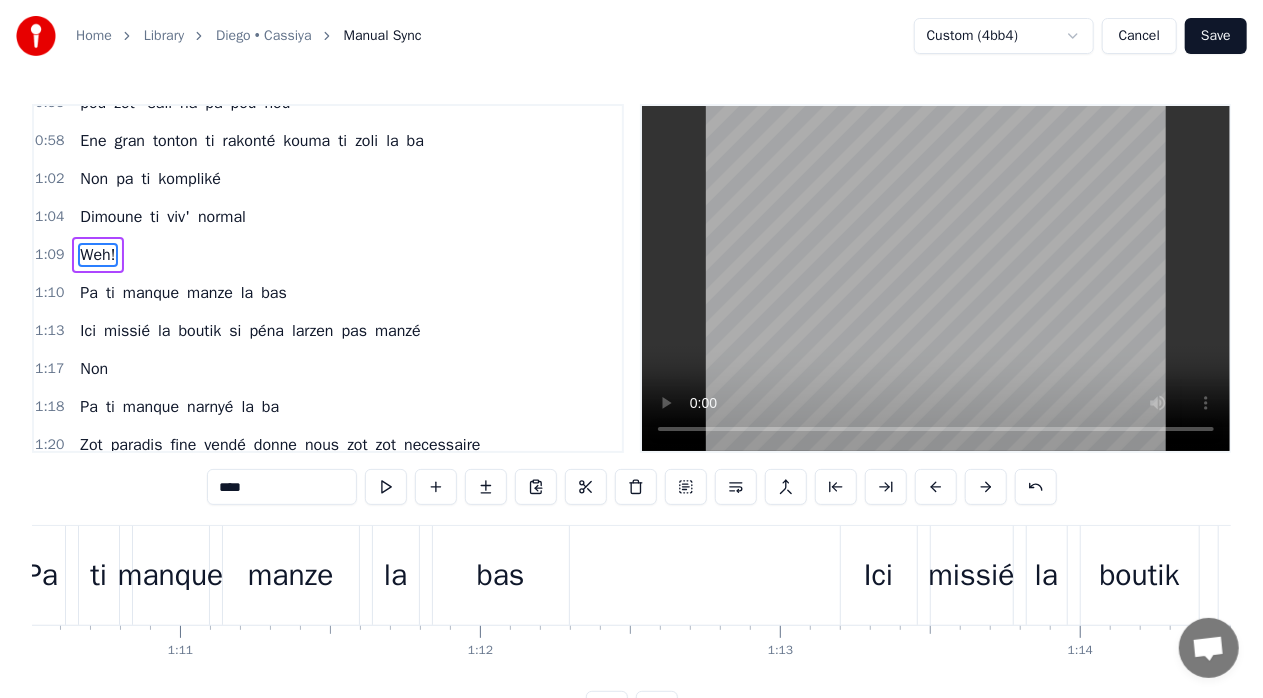 scroll, scrollTop: 368, scrollLeft: 0, axis: vertical 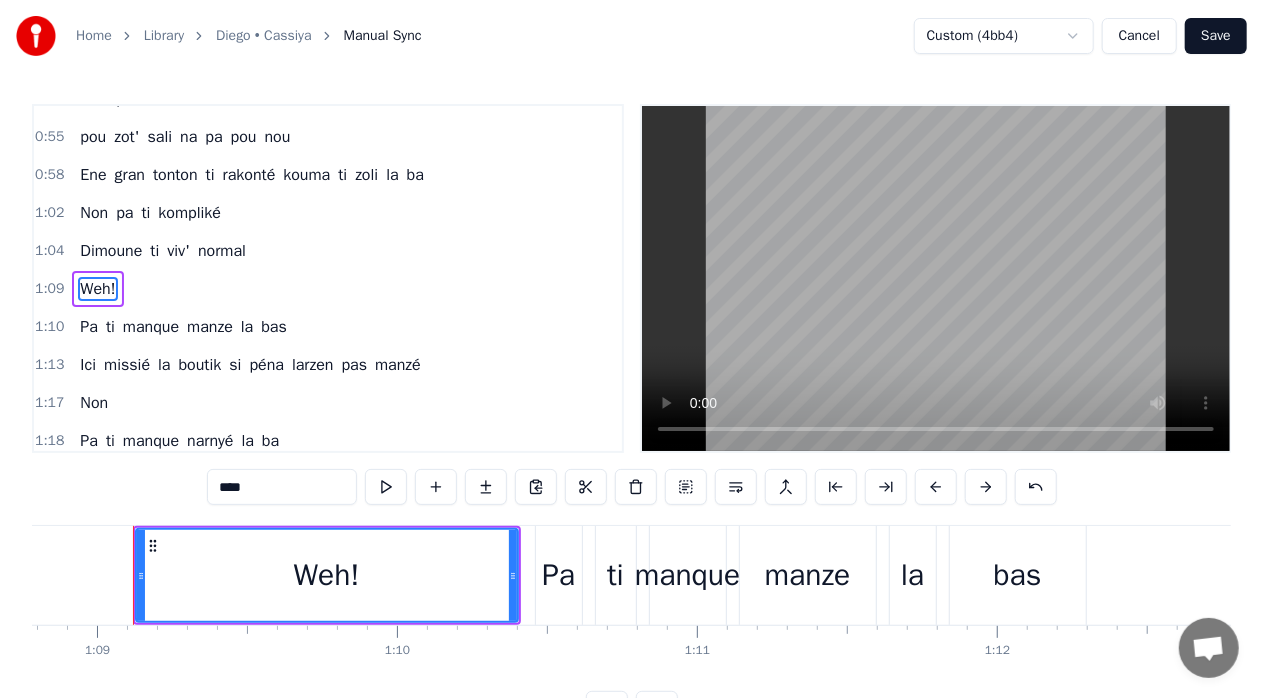 click on "Pa" at bounding box center [559, 575] 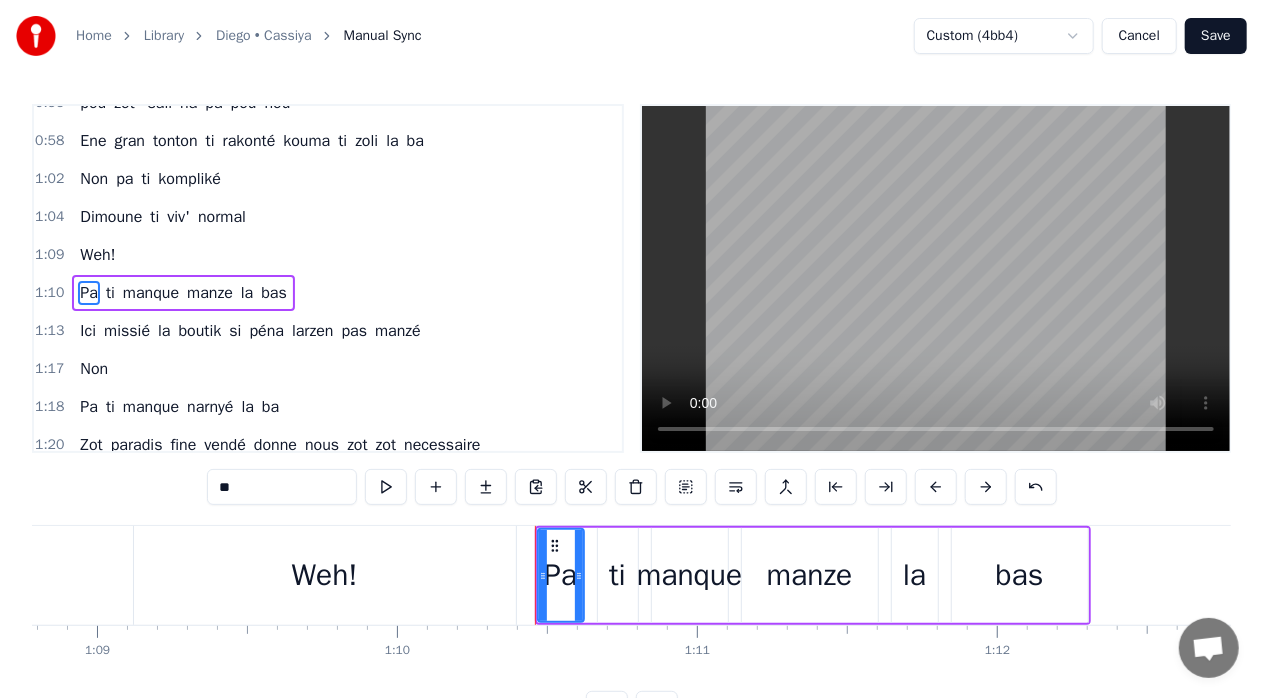 scroll, scrollTop: 406, scrollLeft: 0, axis: vertical 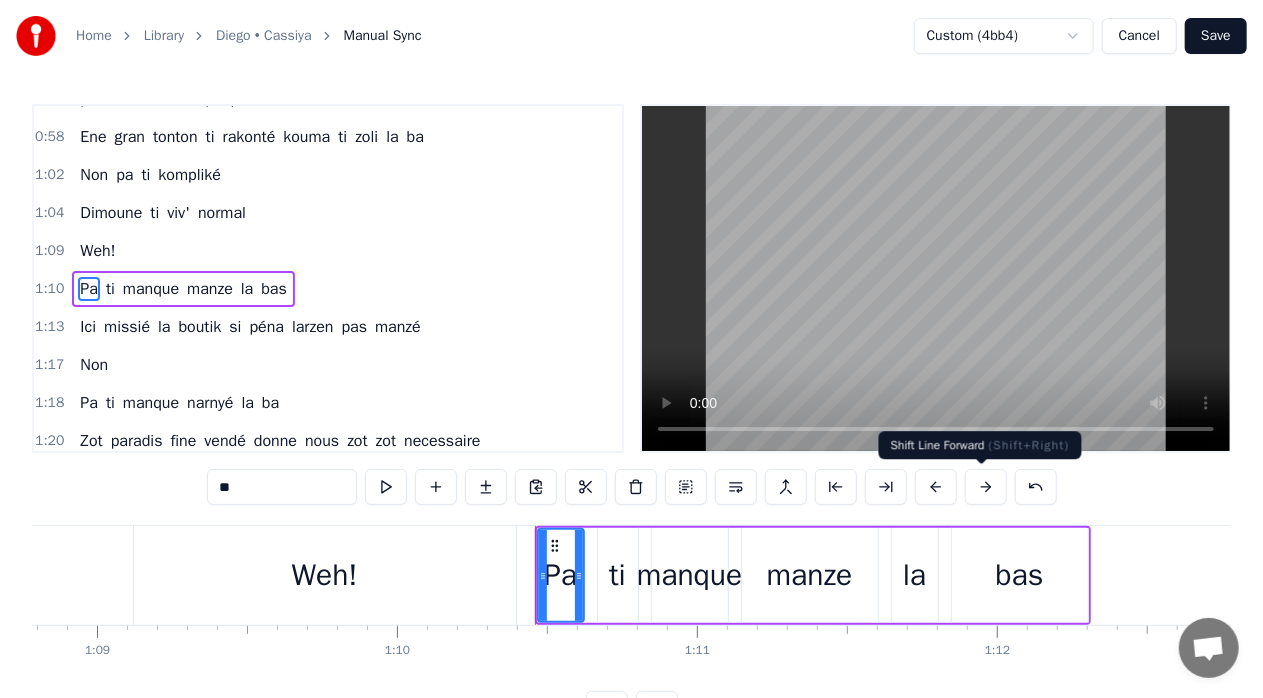 click at bounding box center [986, 487] 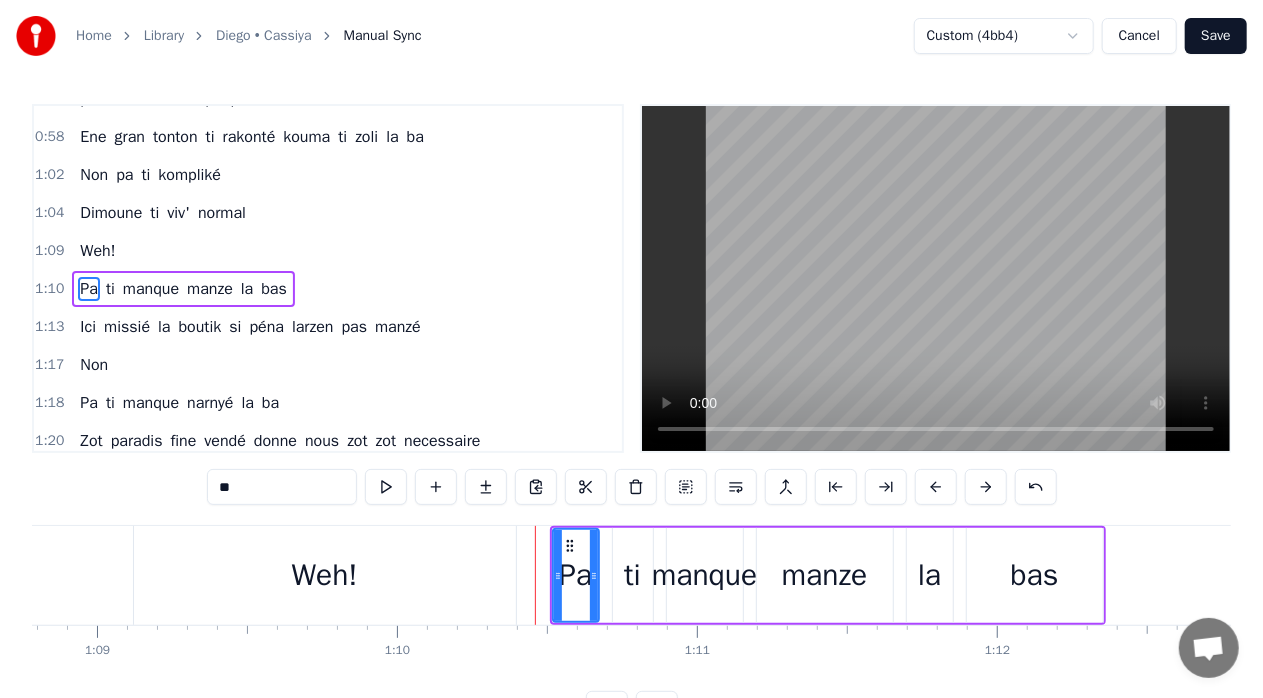 click at bounding box center (986, 487) 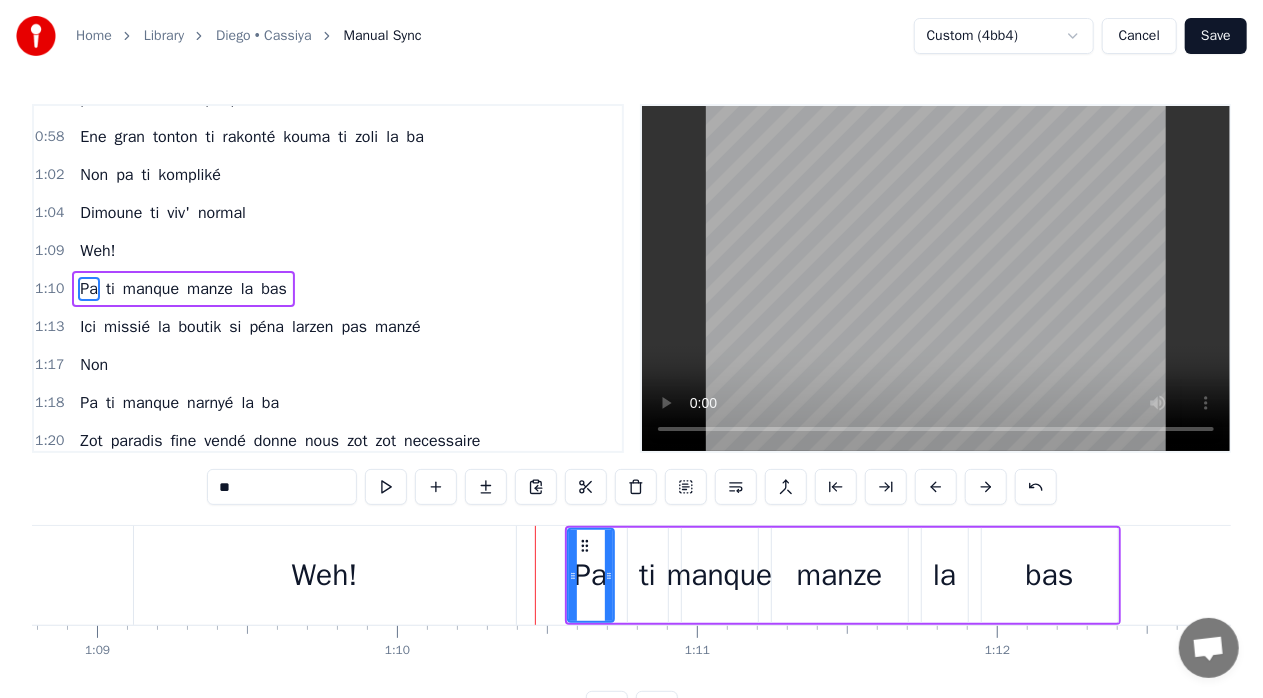 click at bounding box center (986, 487) 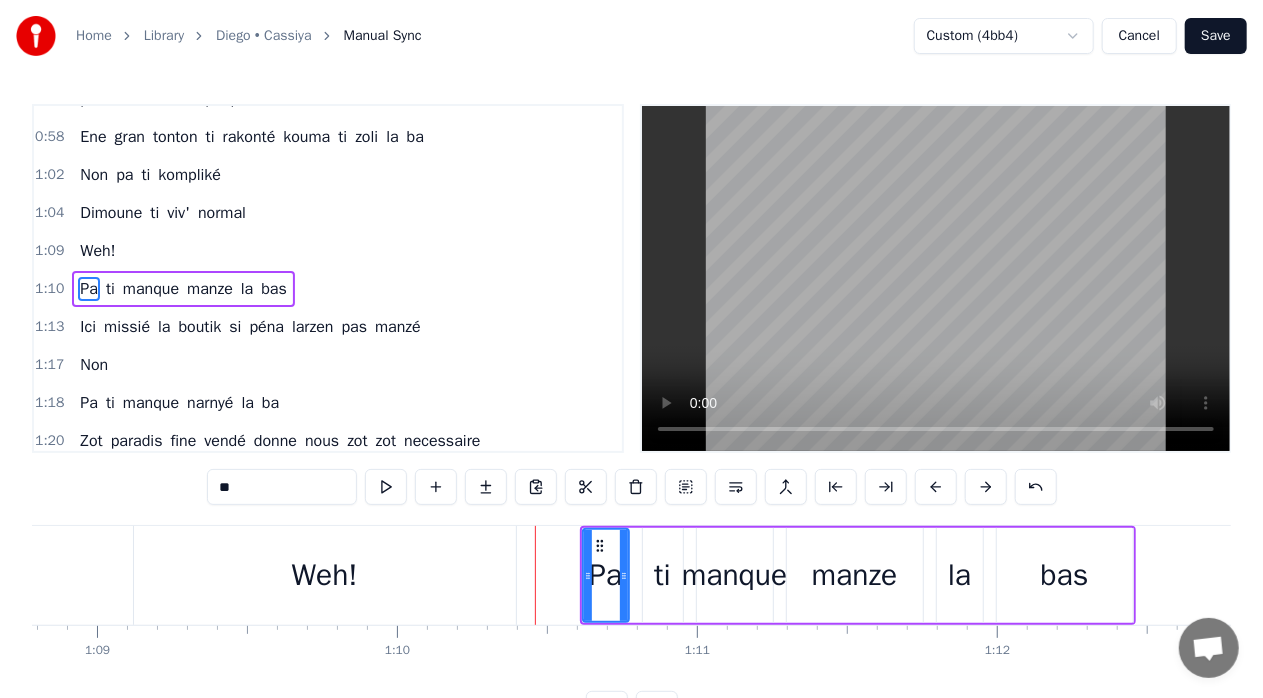 click at bounding box center [986, 487] 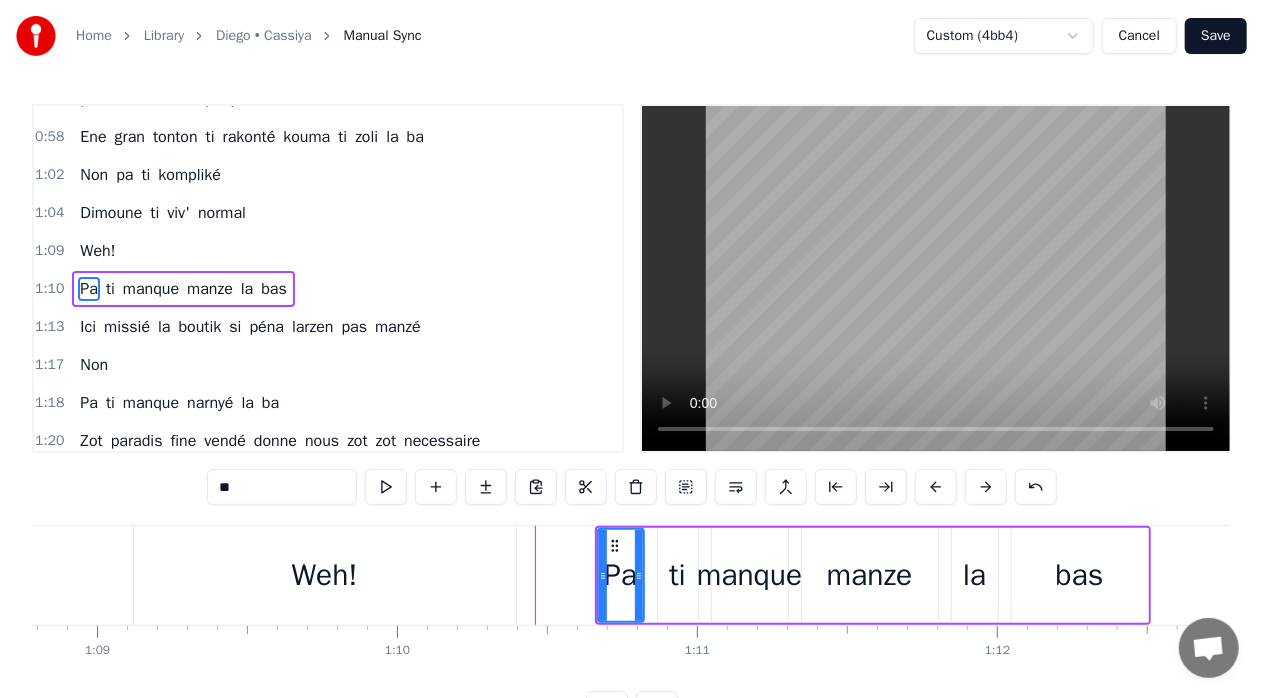 click at bounding box center [986, 487] 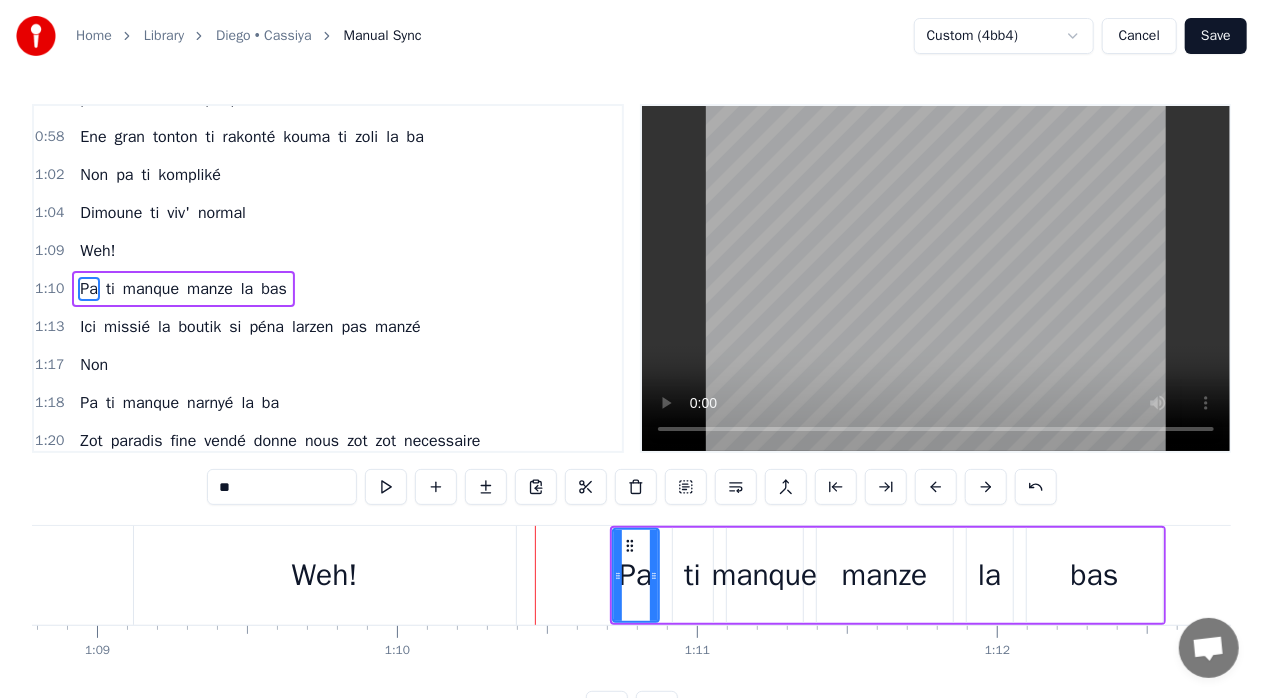 click at bounding box center [986, 487] 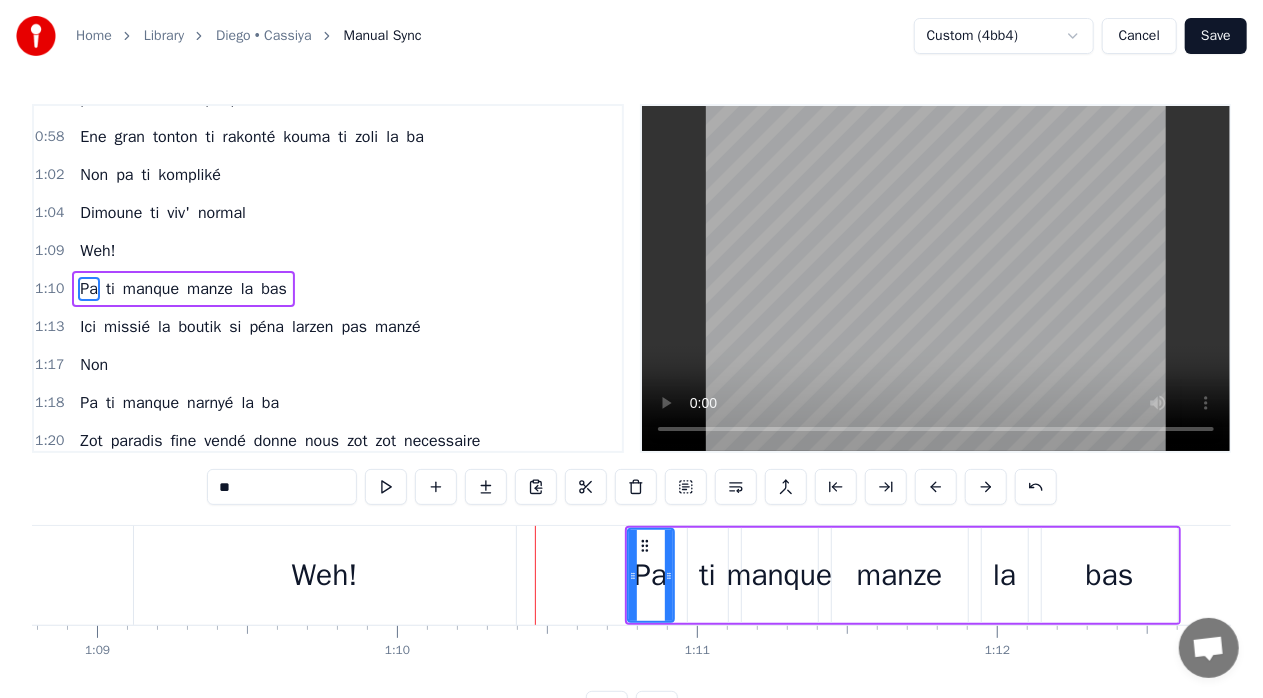 click at bounding box center [986, 487] 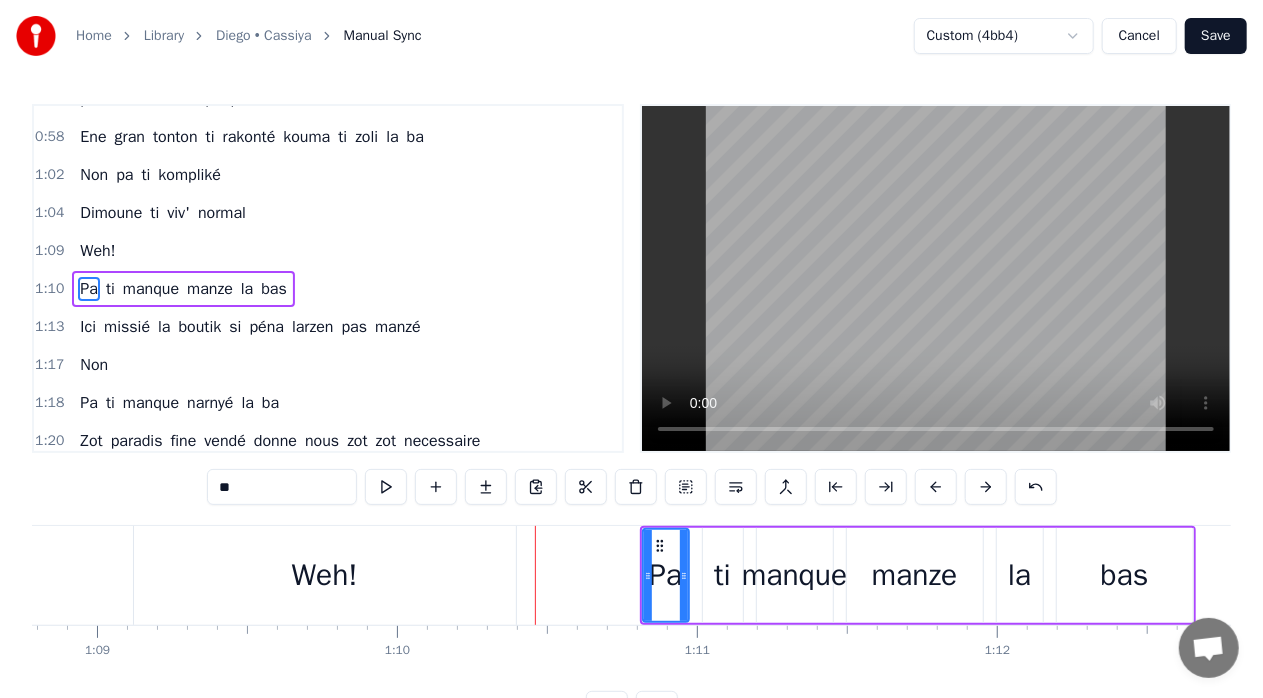 click at bounding box center [986, 487] 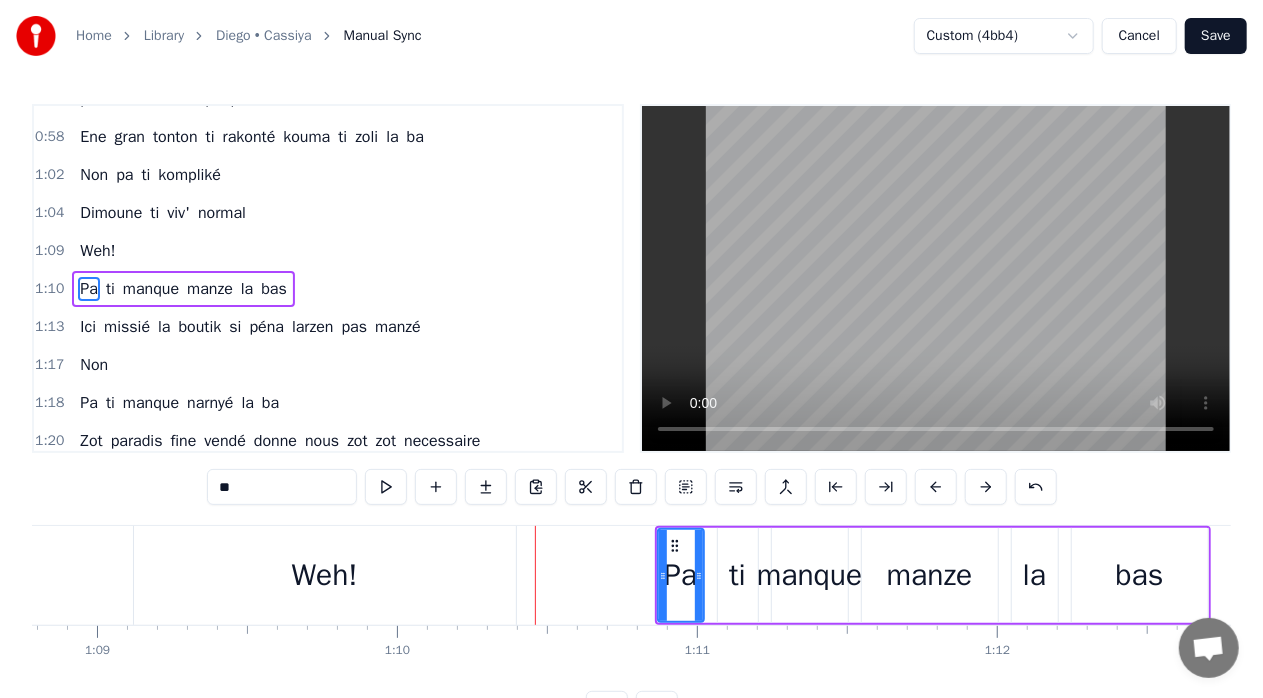 click at bounding box center (986, 487) 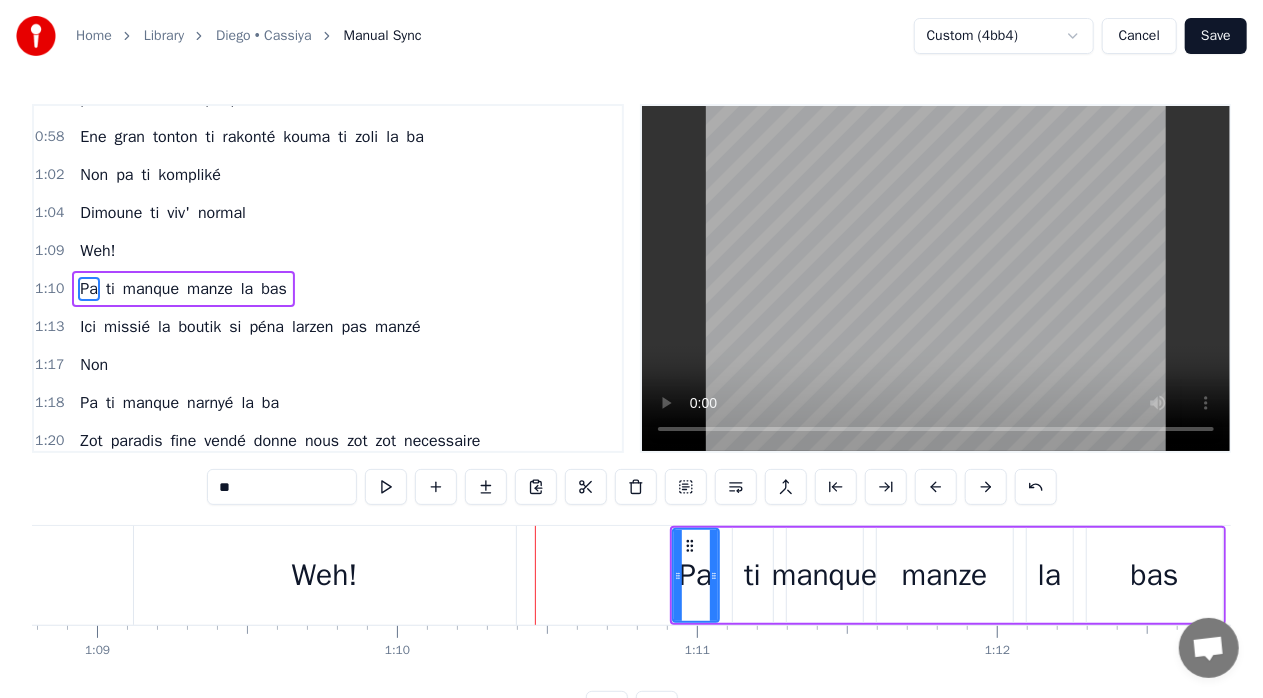 click at bounding box center [986, 487] 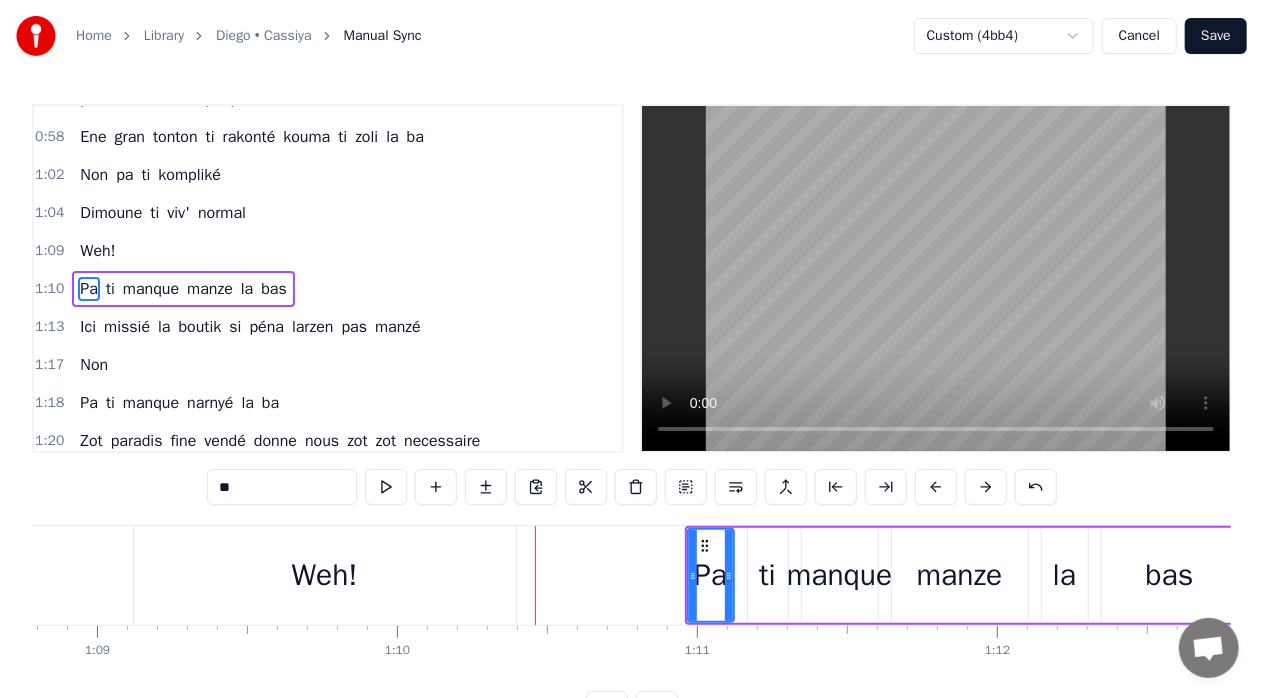 click at bounding box center (986, 487) 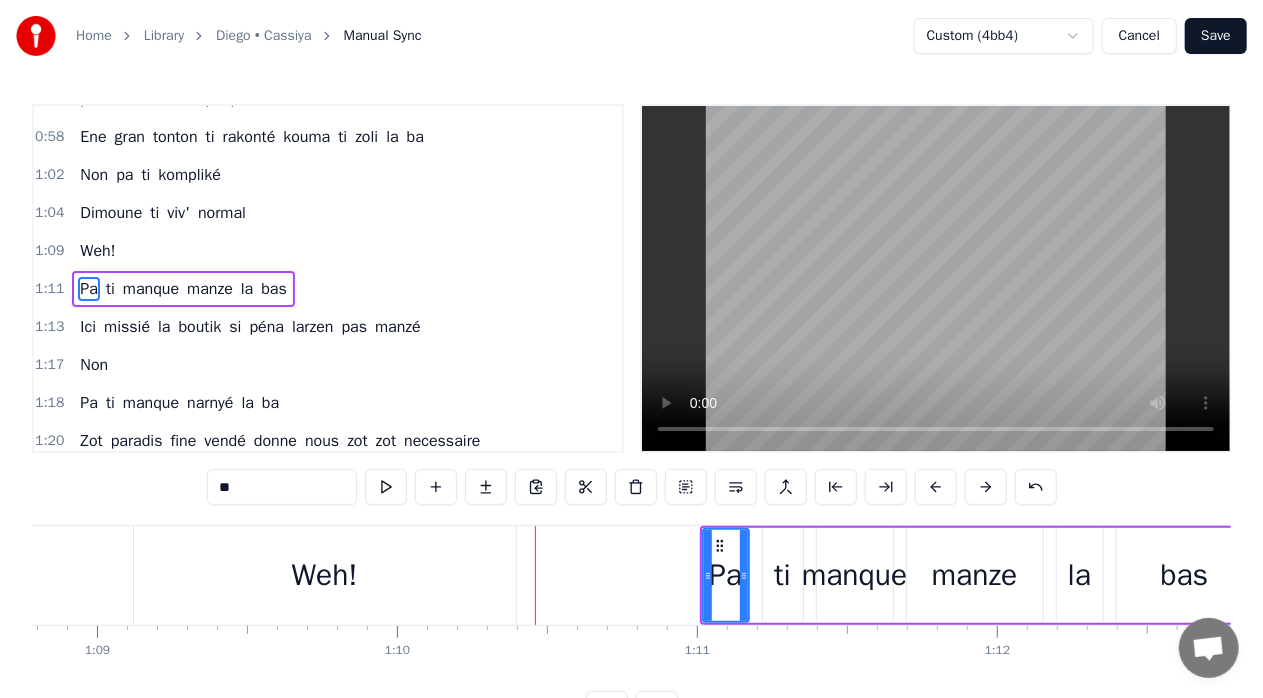 click at bounding box center (986, 487) 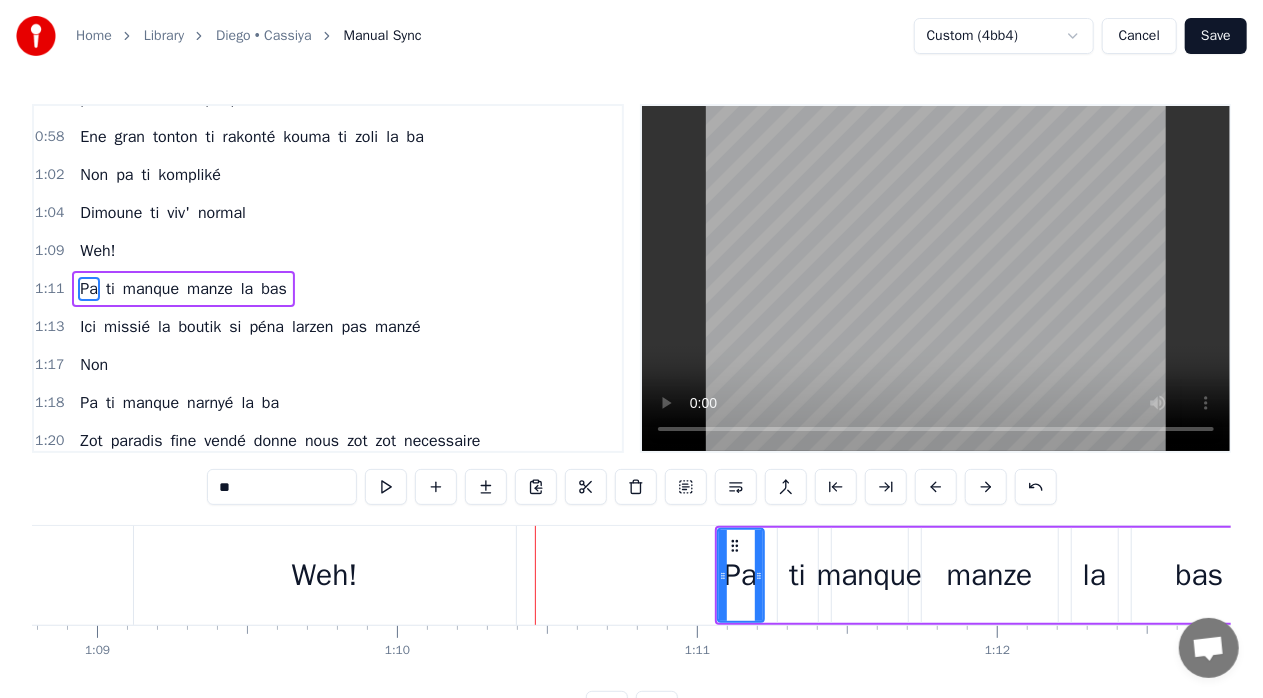 click at bounding box center [986, 487] 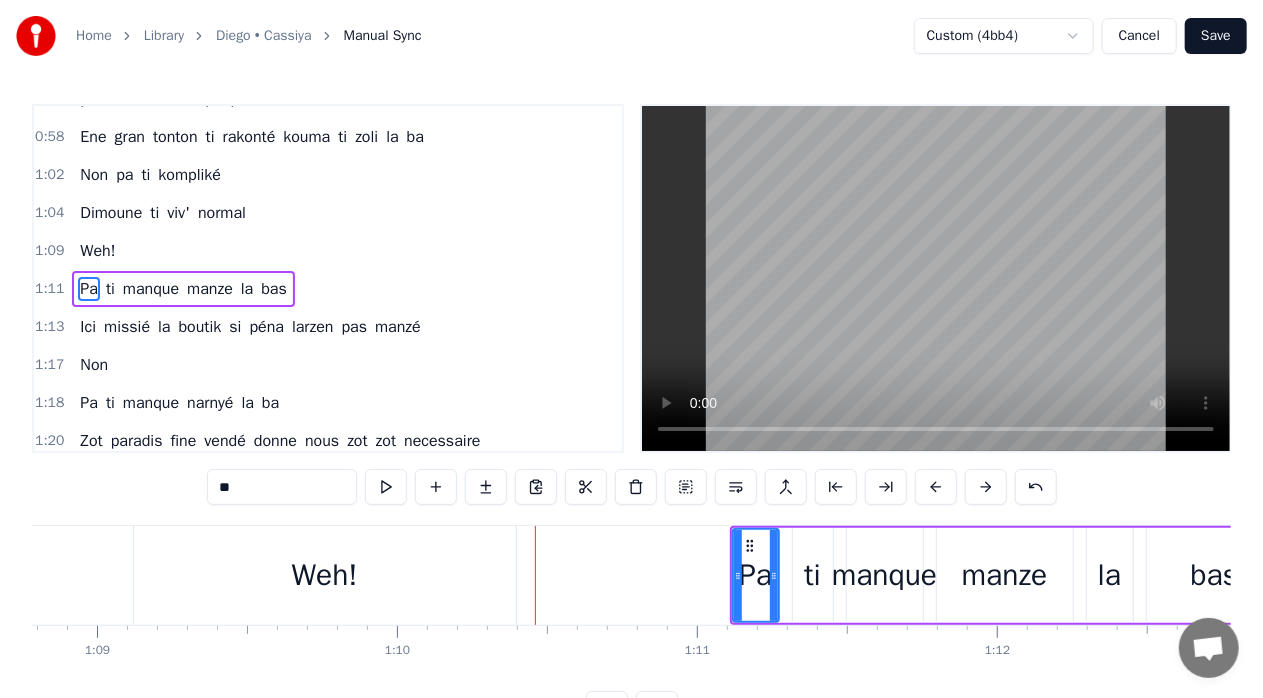 click at bounding box center [986, 487] 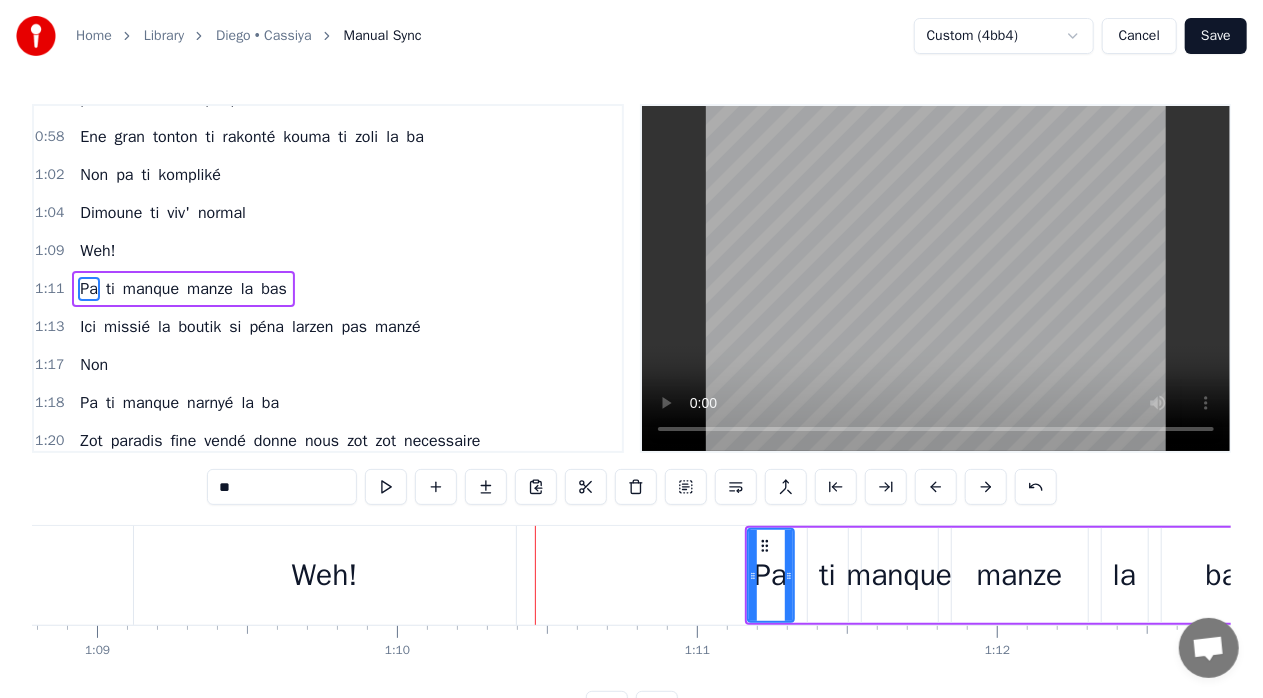 click at bounding box center [986, 487] 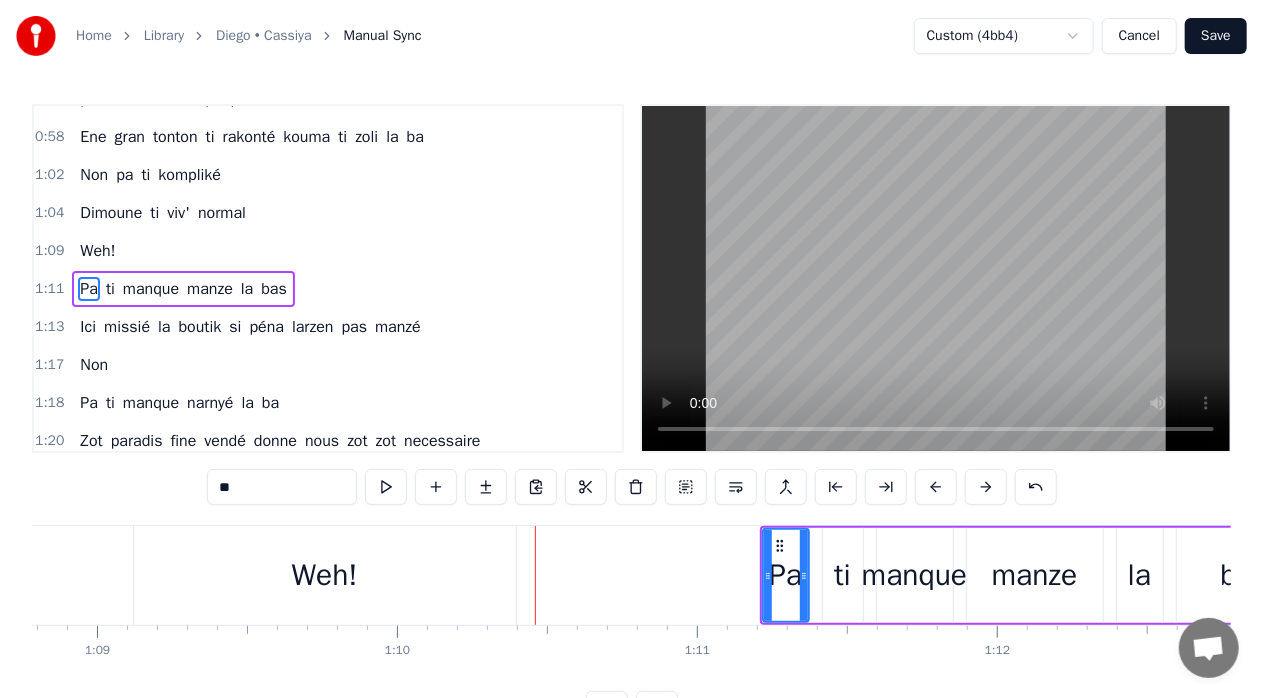 click at bounding box center (986, 487) 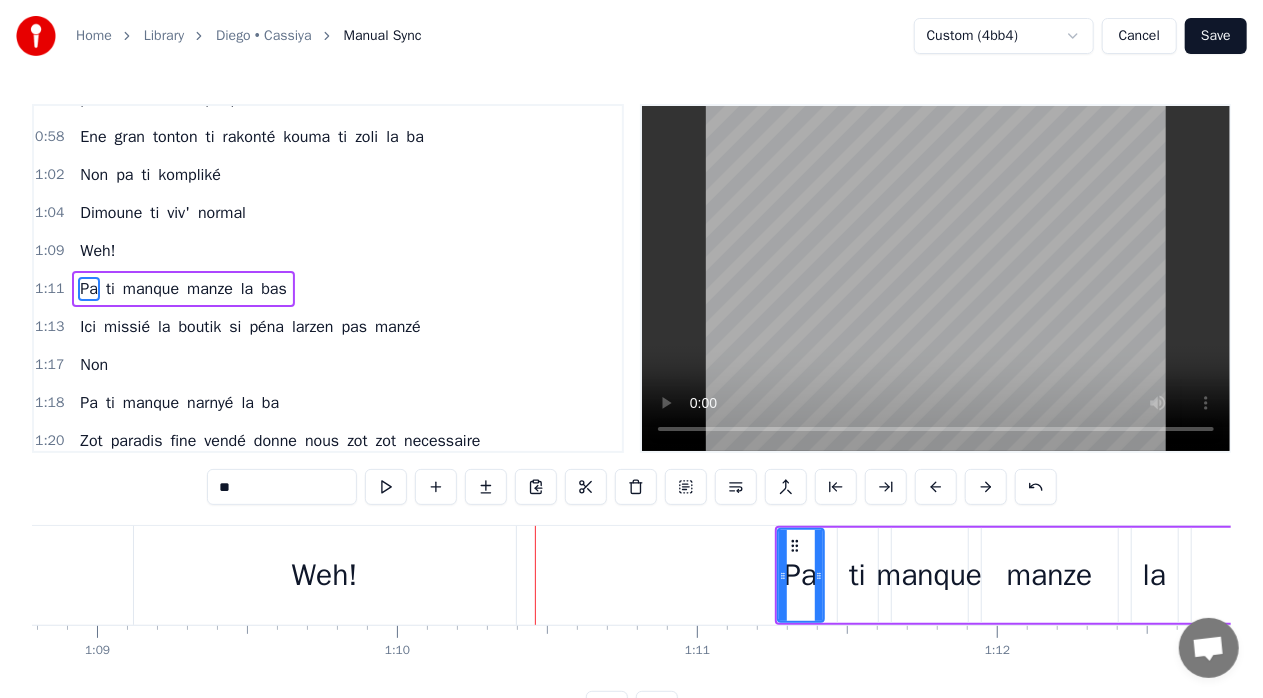 click at bounding box center [986, 487] 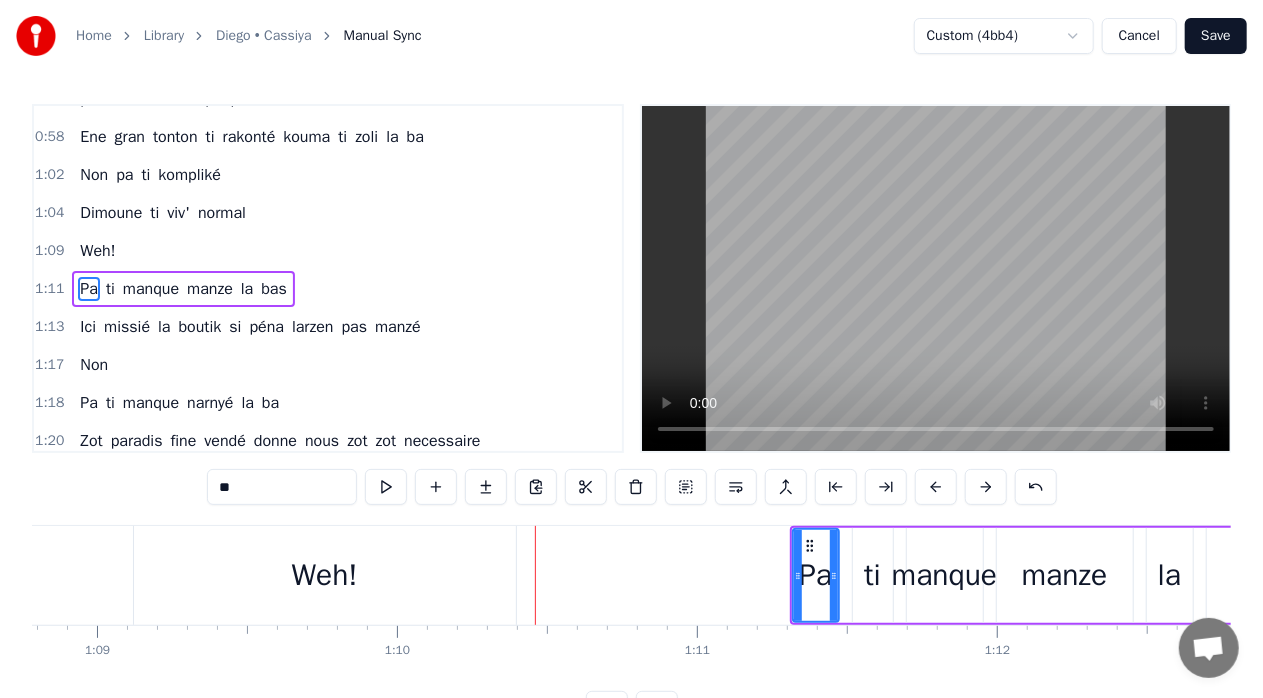 click at bounding box center (986, 487) 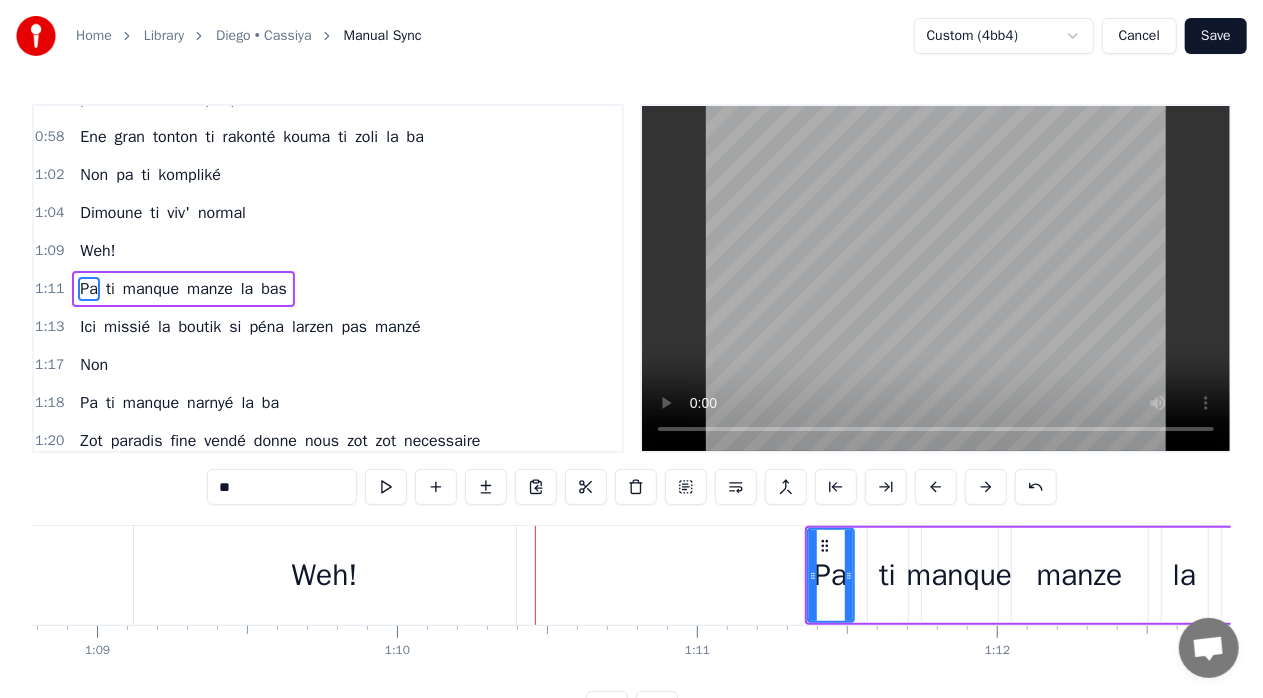 click at bounding box center [986, 487] 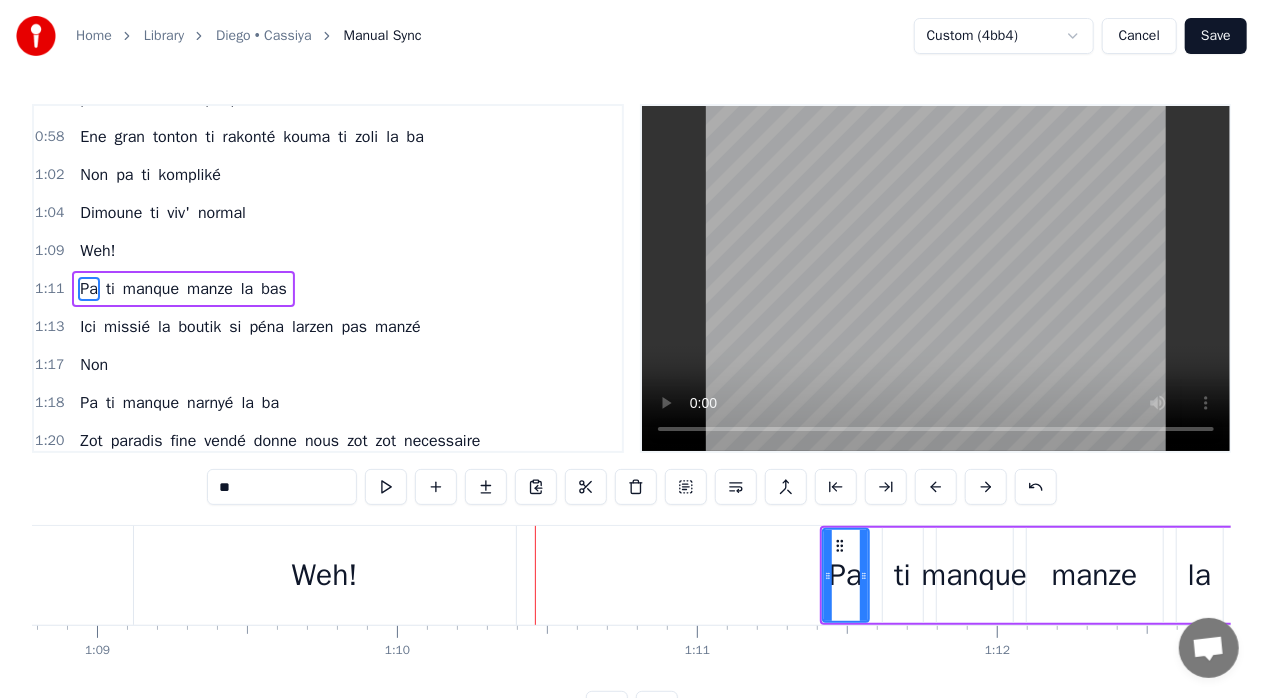 click at bounding box center (986, 487) 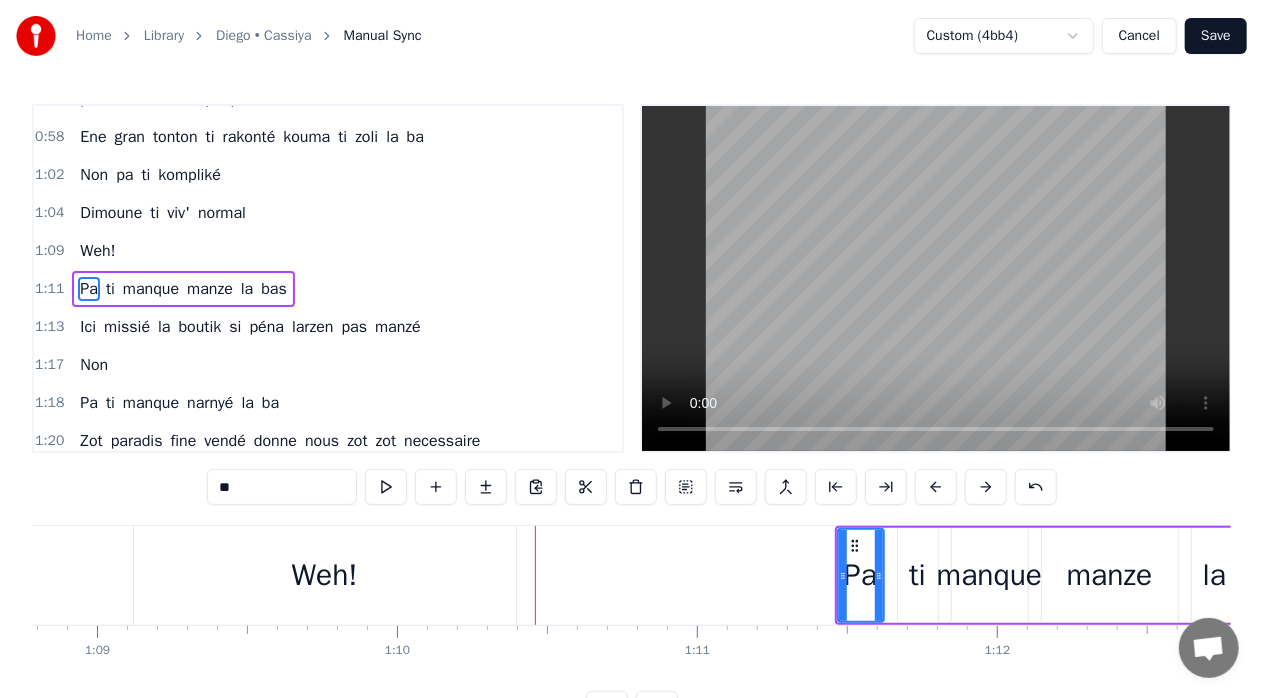 click at bounding box center [986, 487] 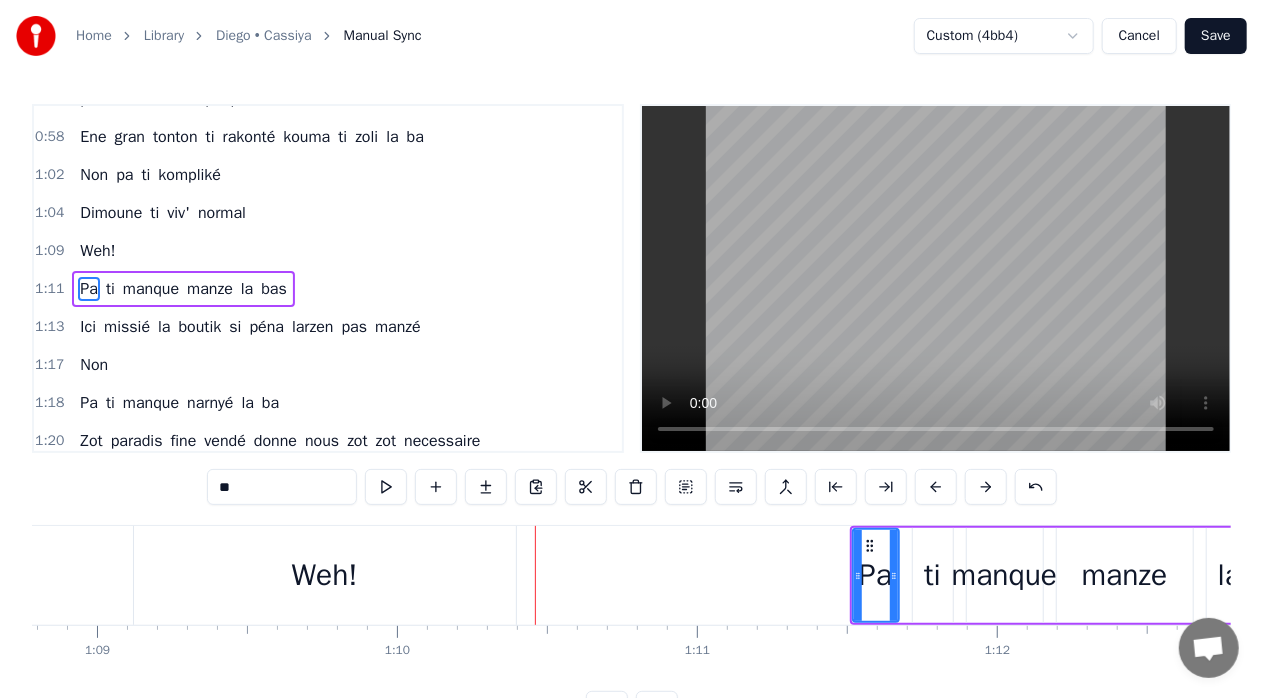click at bounding box center [986, 487] 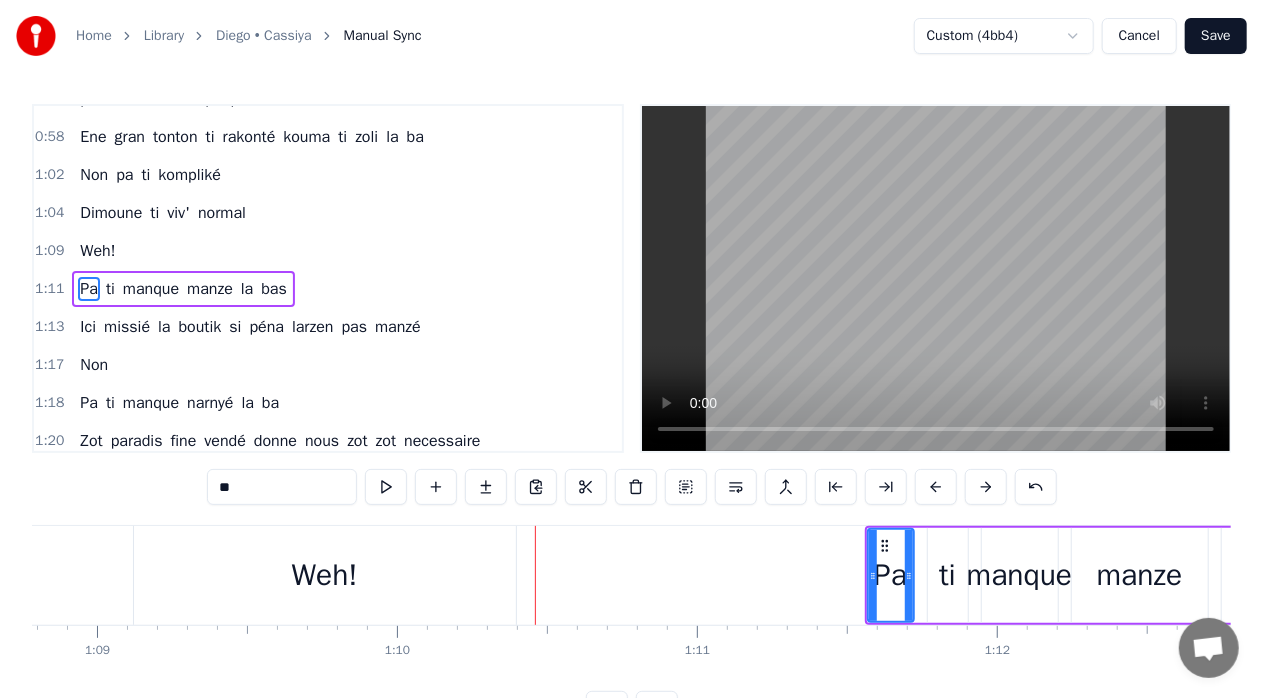 click at bounding box center (986, 487) 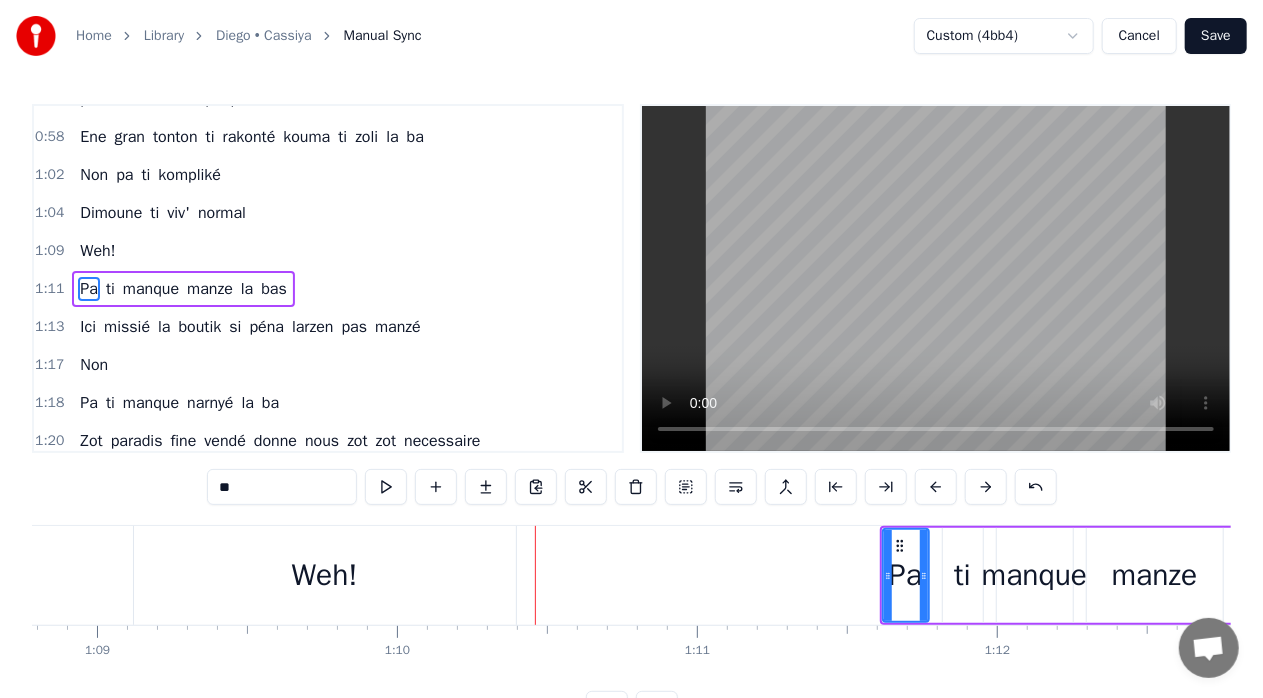 click at bounding box center [986, 487] 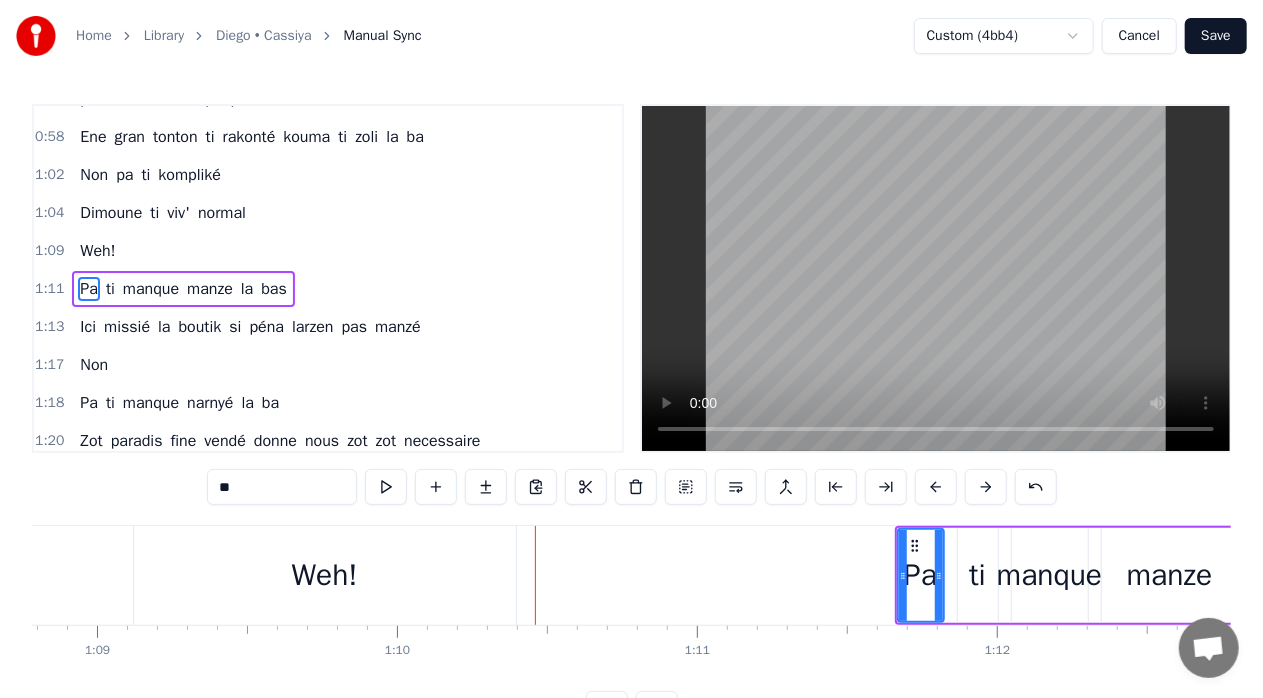 click at bounding box center [986, 487] 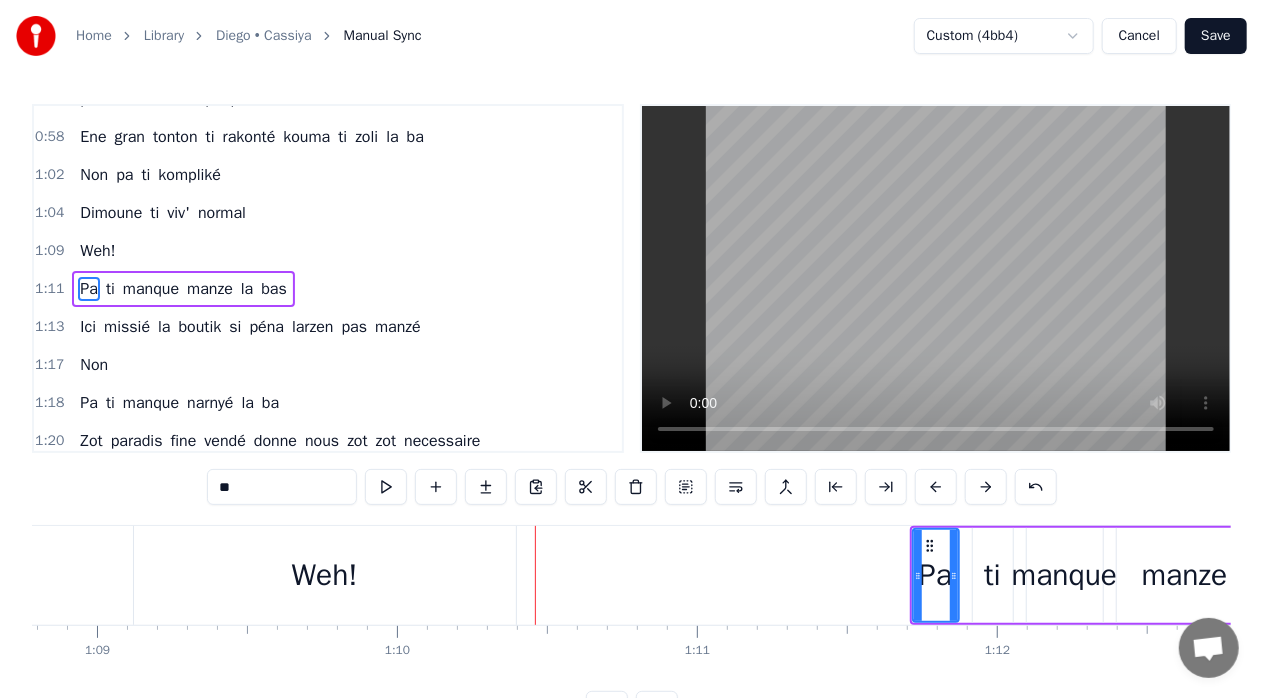 click at bounding box center (986, 487) 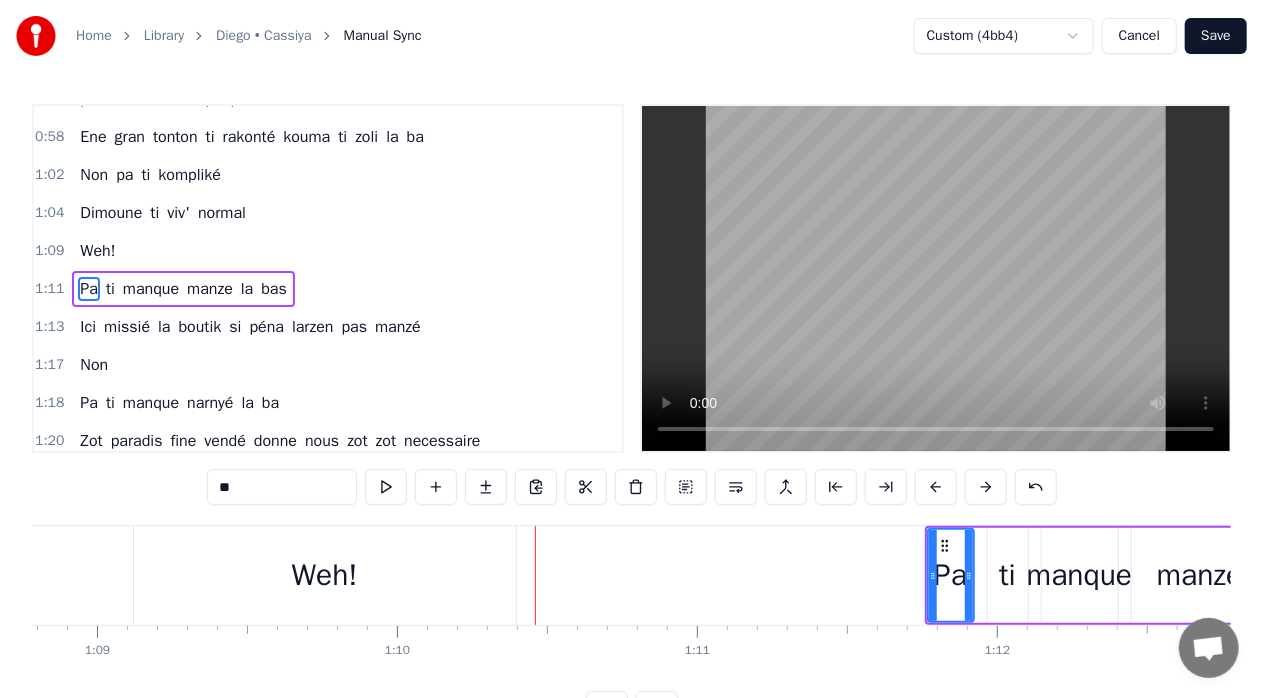 click at bounding box center (986, 487) 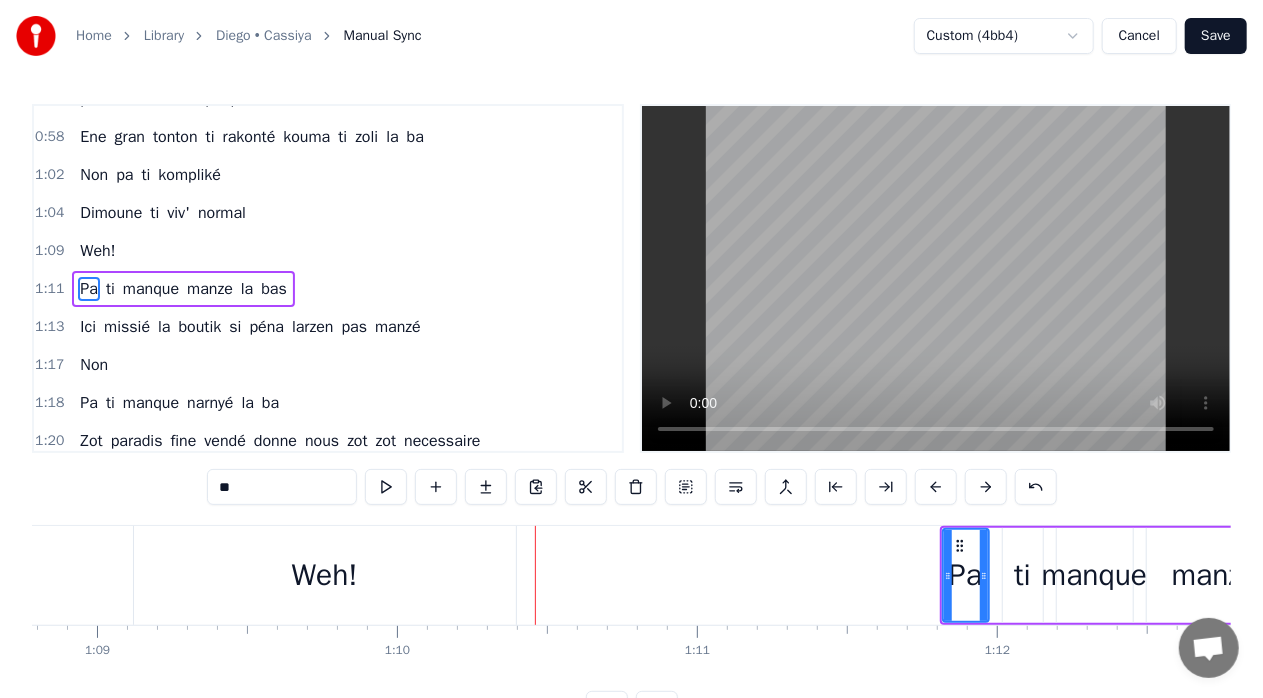 click at bounding box center (986, 487) 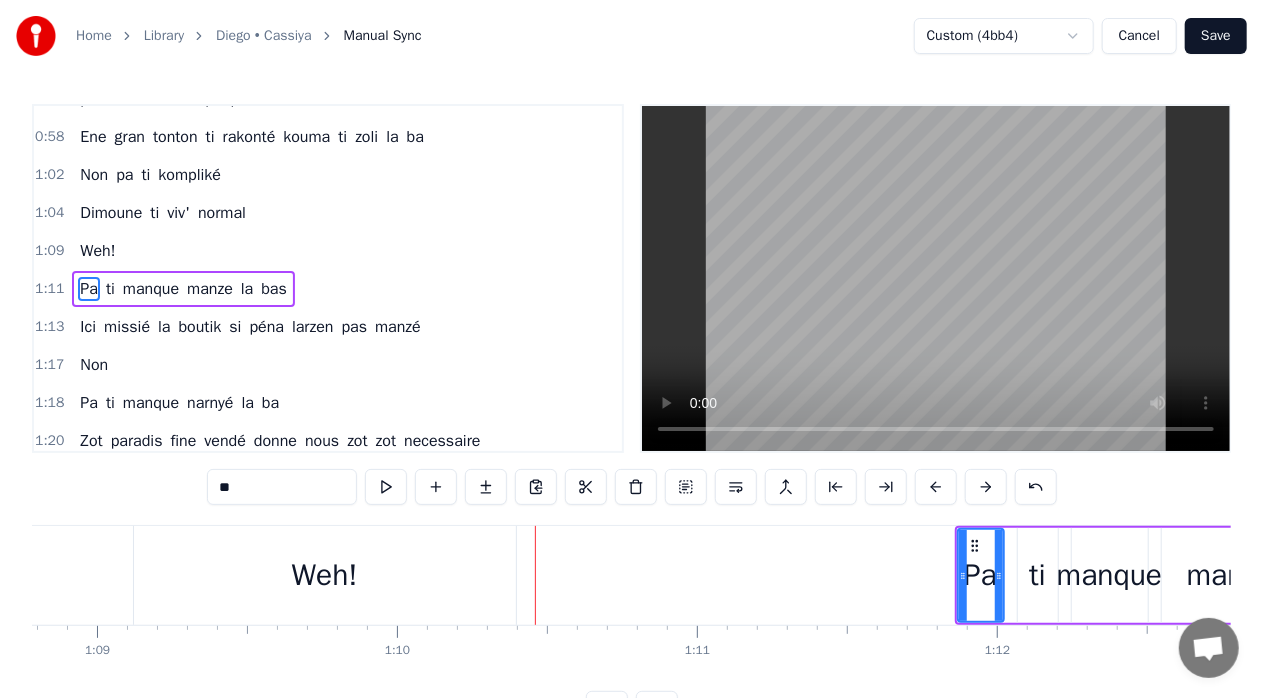 click at bounding box center [986, 487] 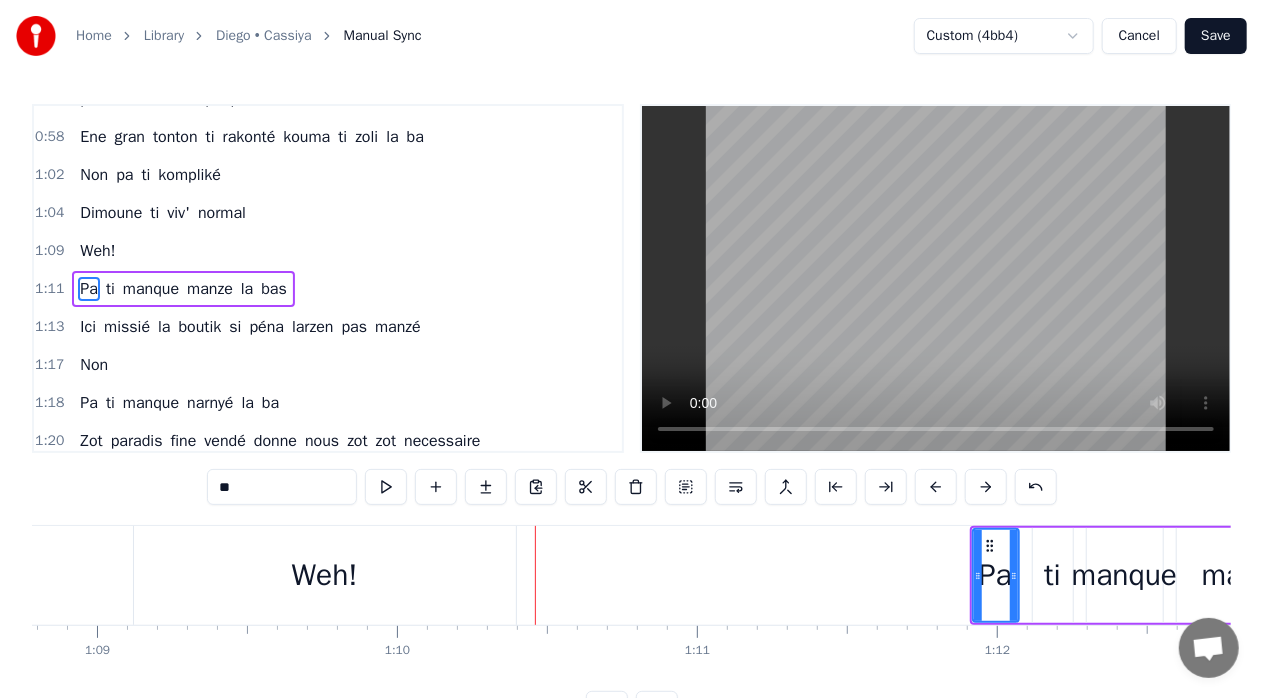 click at bounding box center [986, 487] 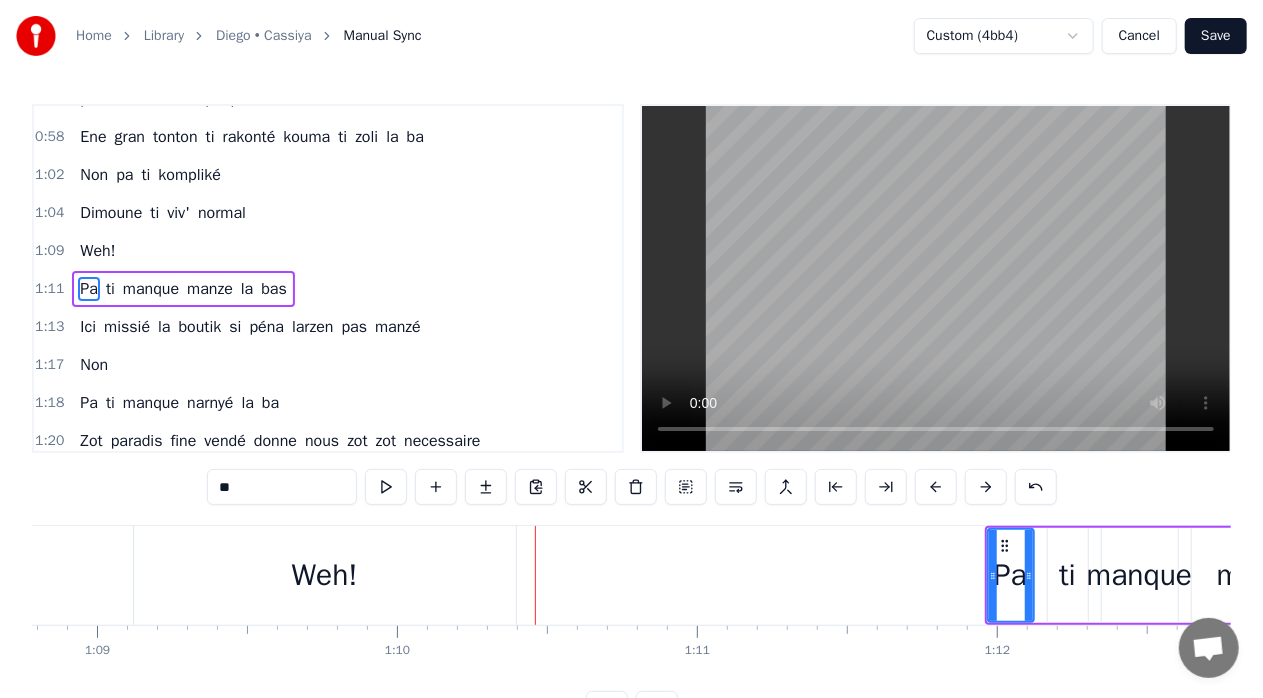 click at bounding box center (986, 487) 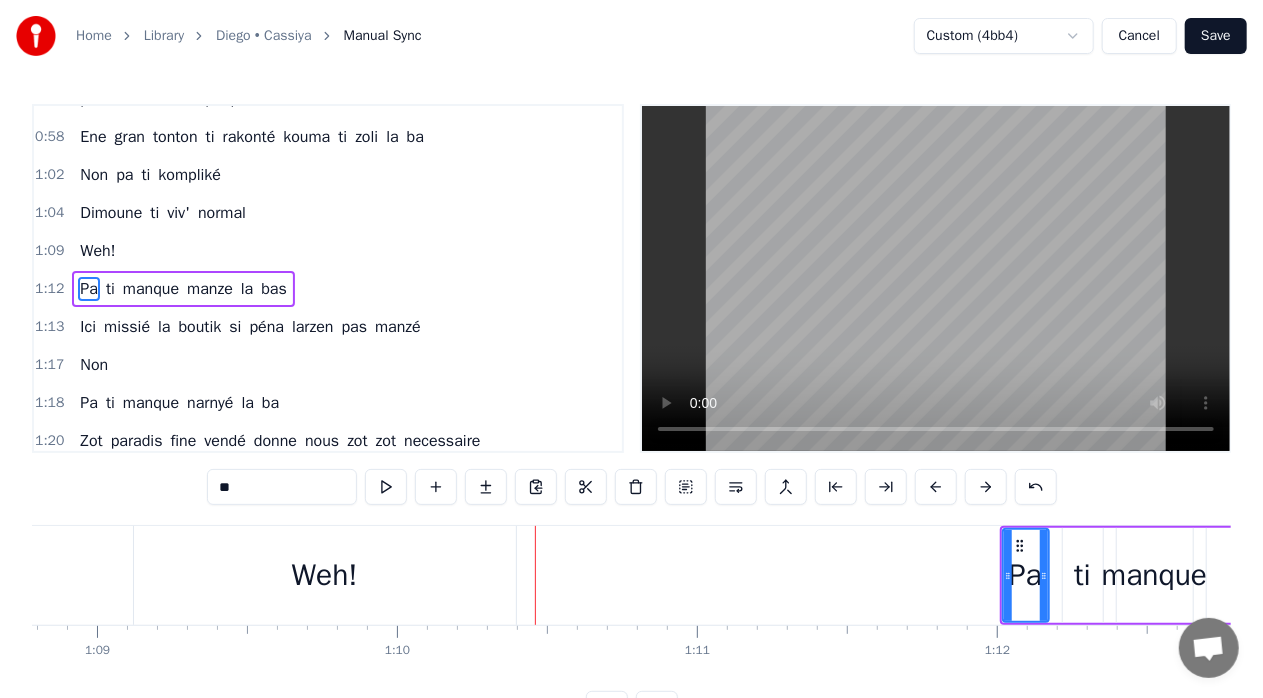click at bounding box center [986, 487] 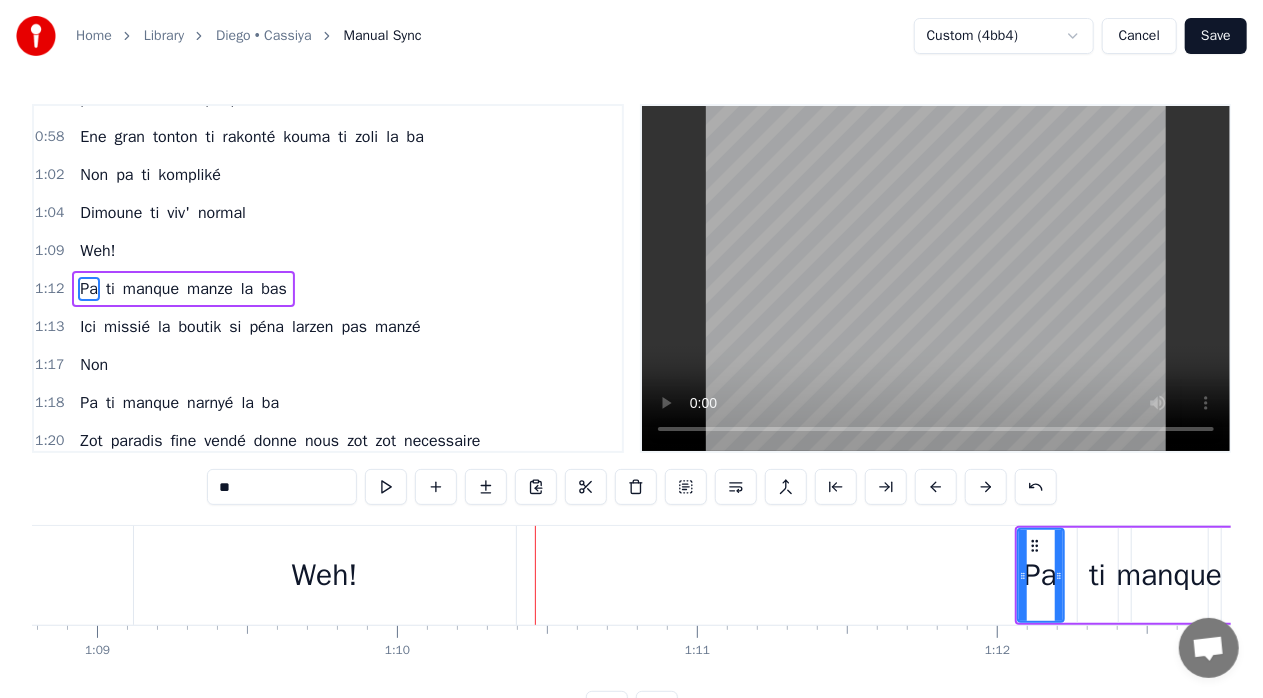 click at bounding box center [986, 487] 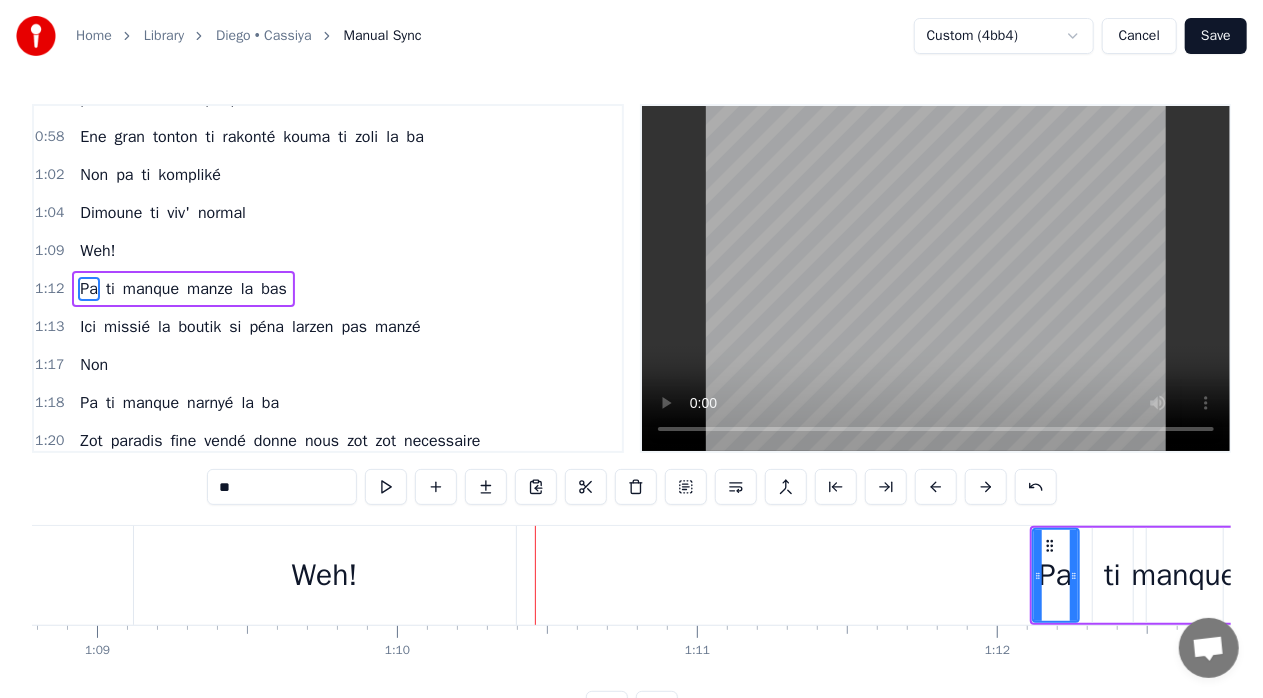 click at bounding box center (986, 487) 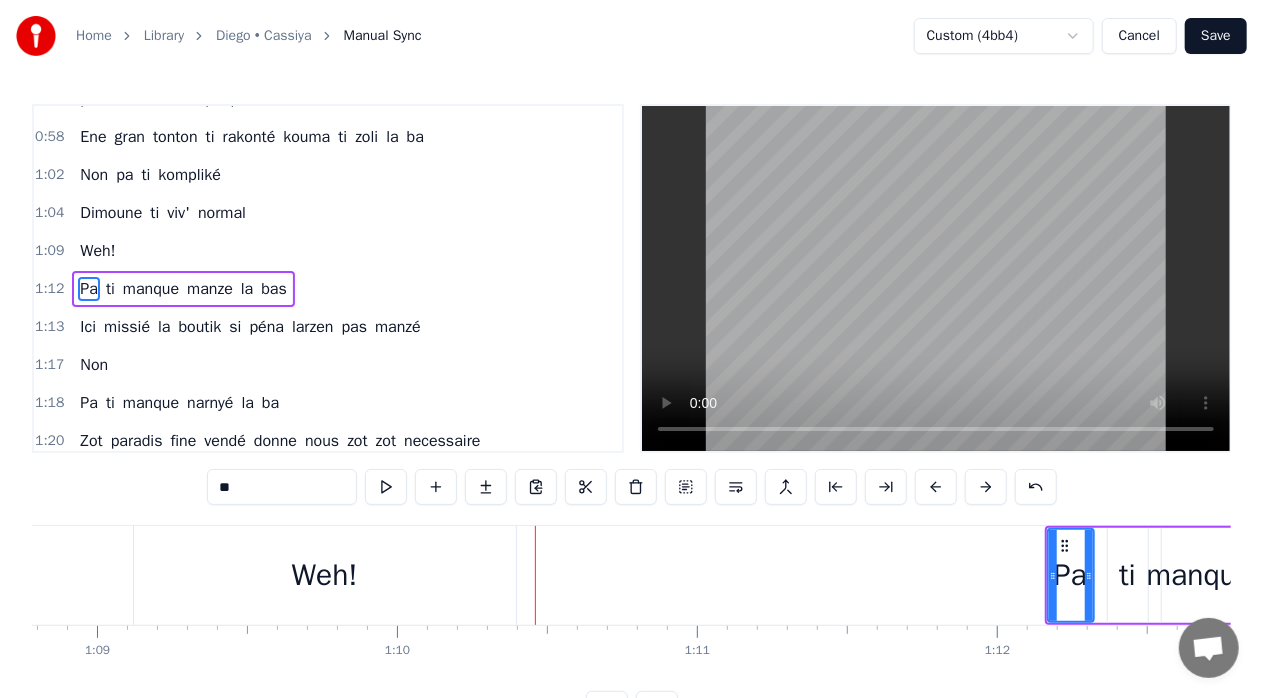 click at bounding box center (986, 487) 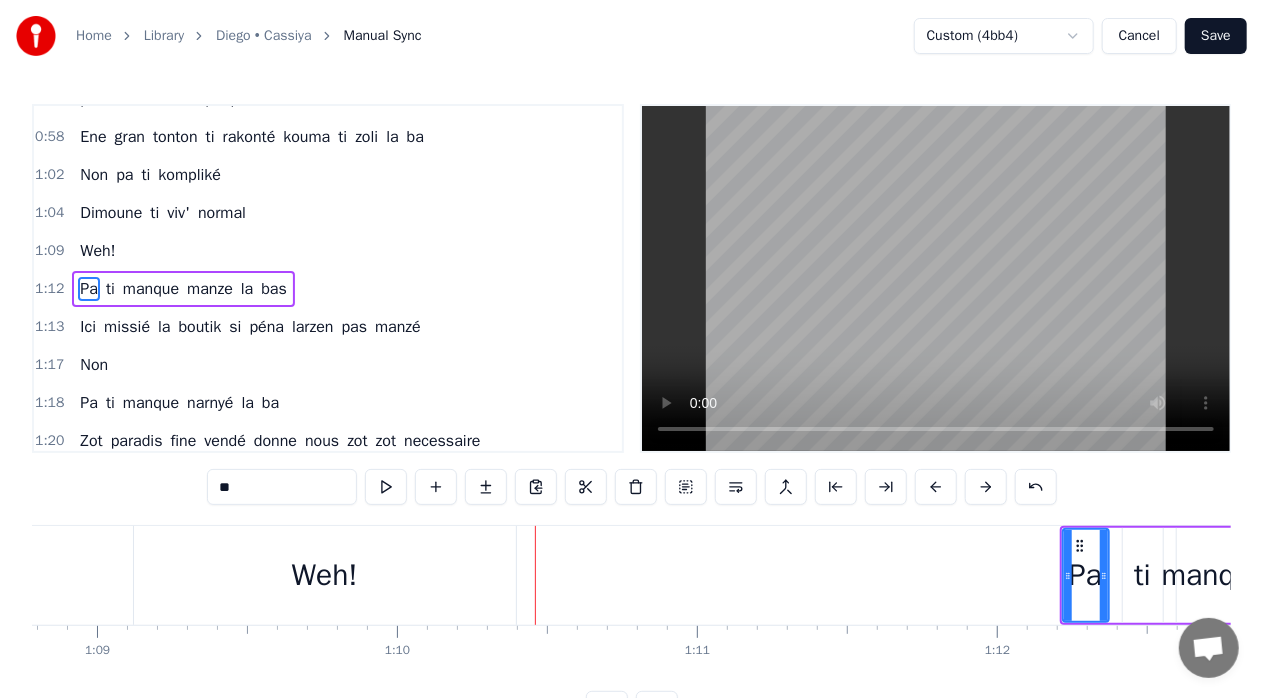 click at bounding box center (986, 487) 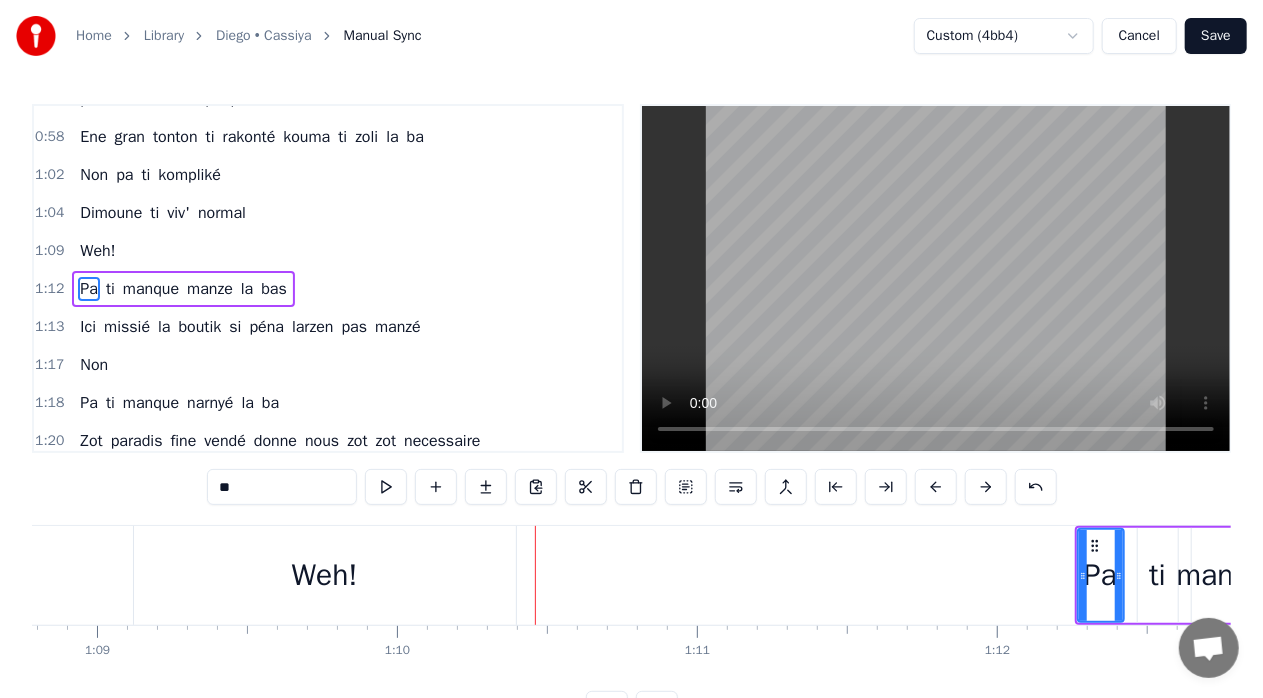 click at bounding box center [986, 487] 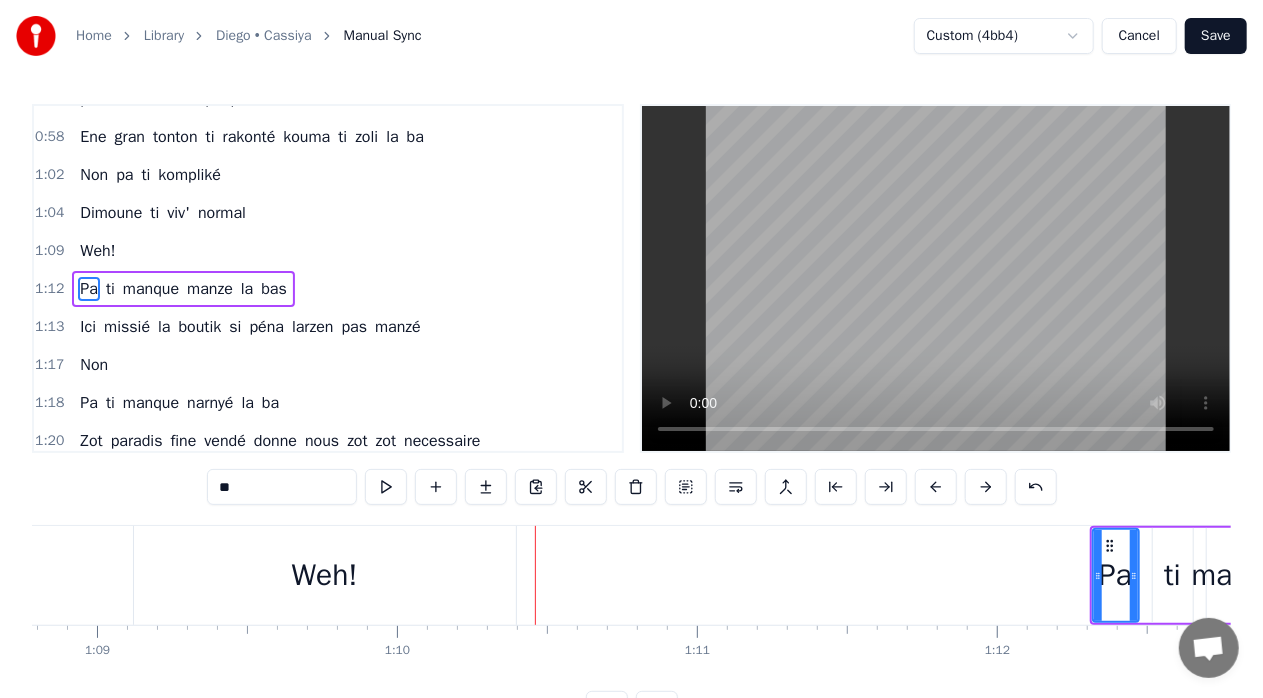 click at bounding box center (986, 487) 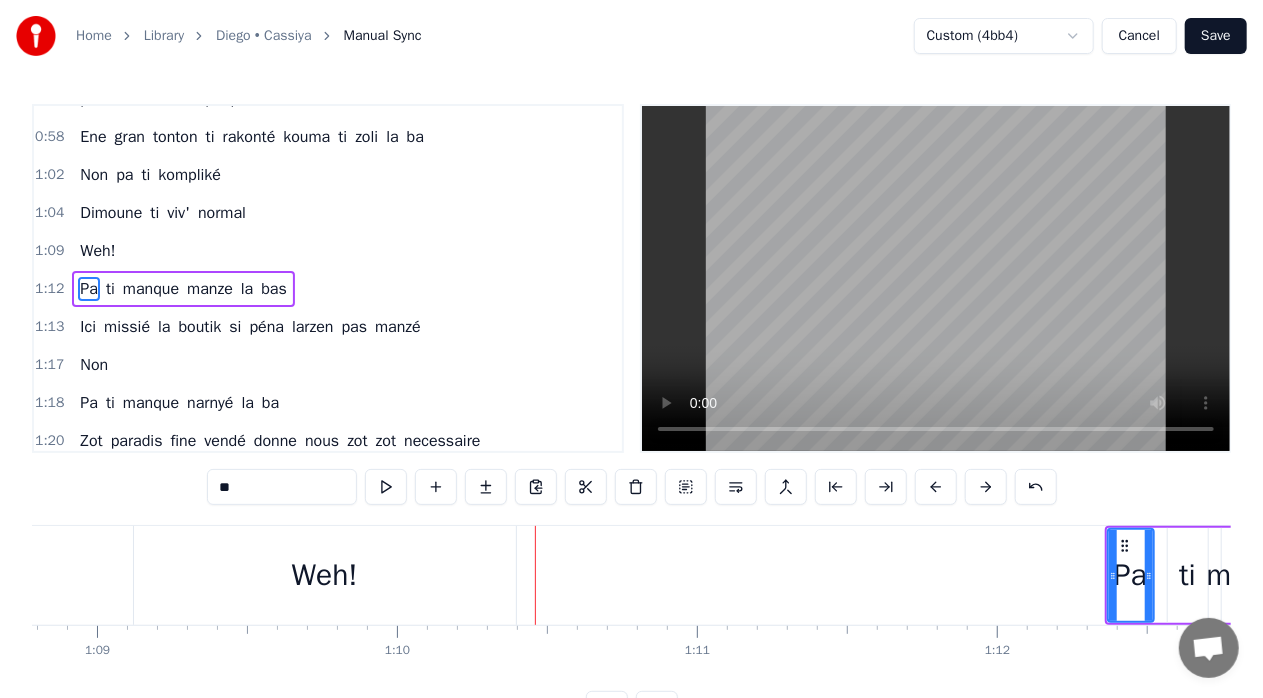click at bounding box center [986, 487] 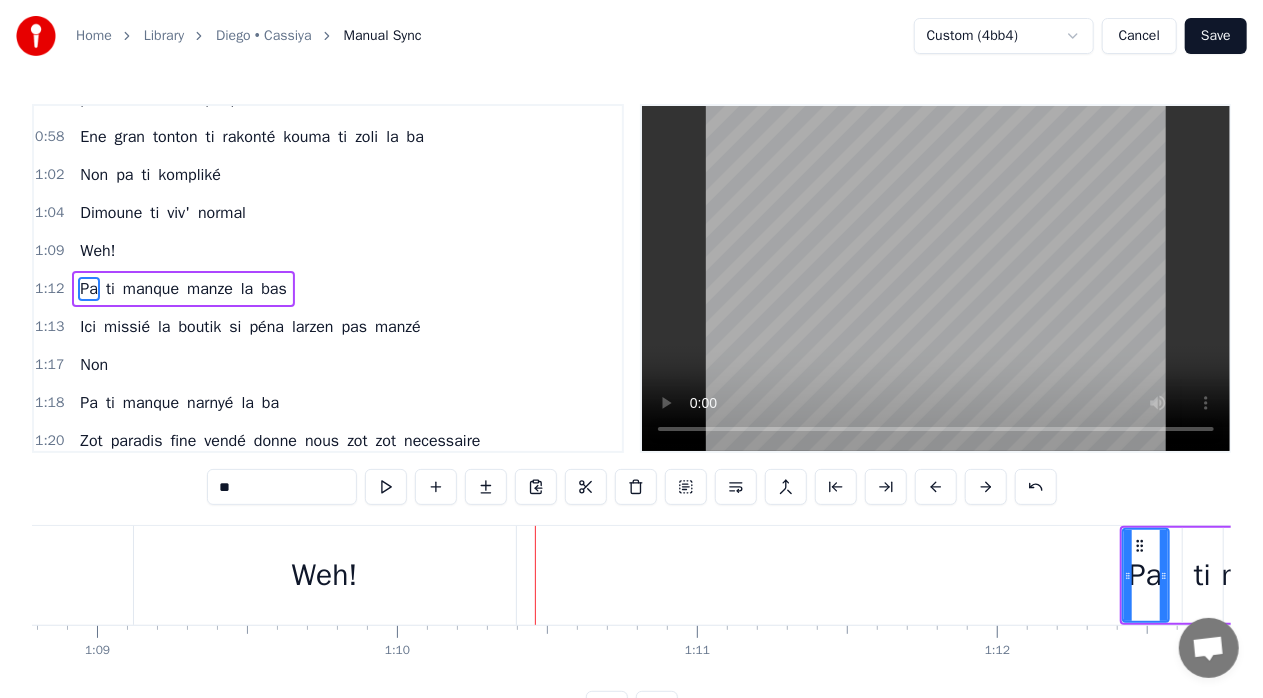 click at bounding box center (986, 487) 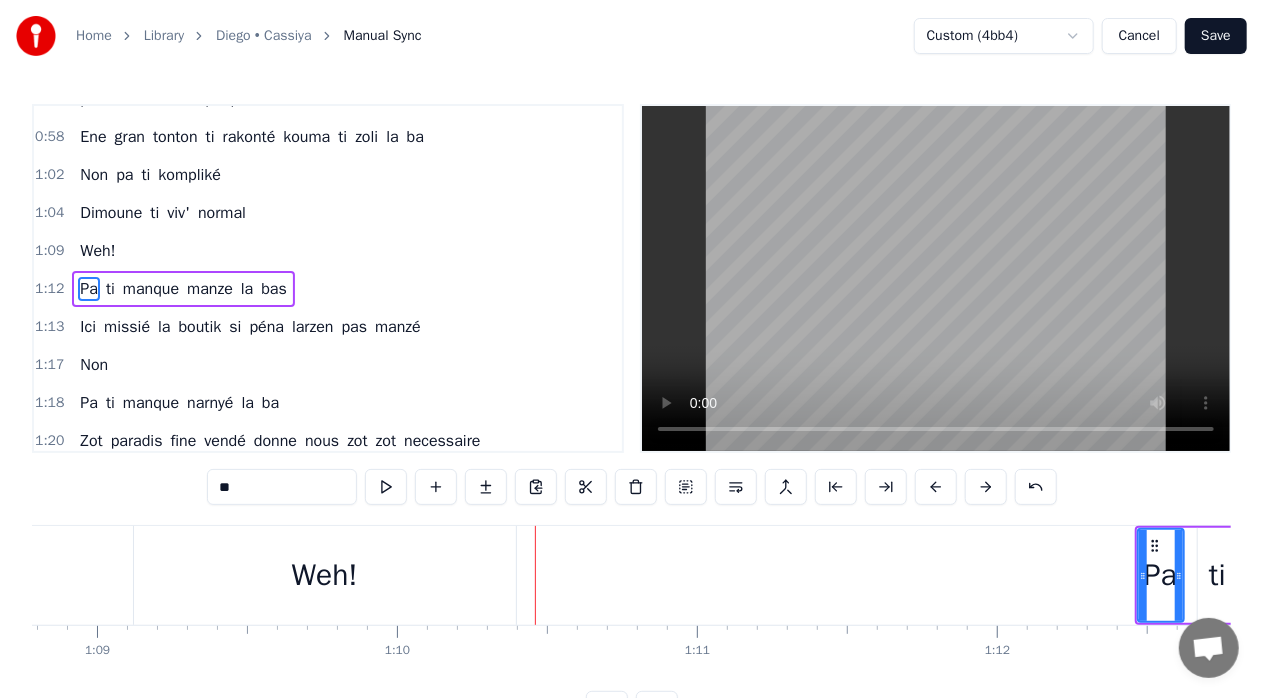 click at bounding box center [986, 487] 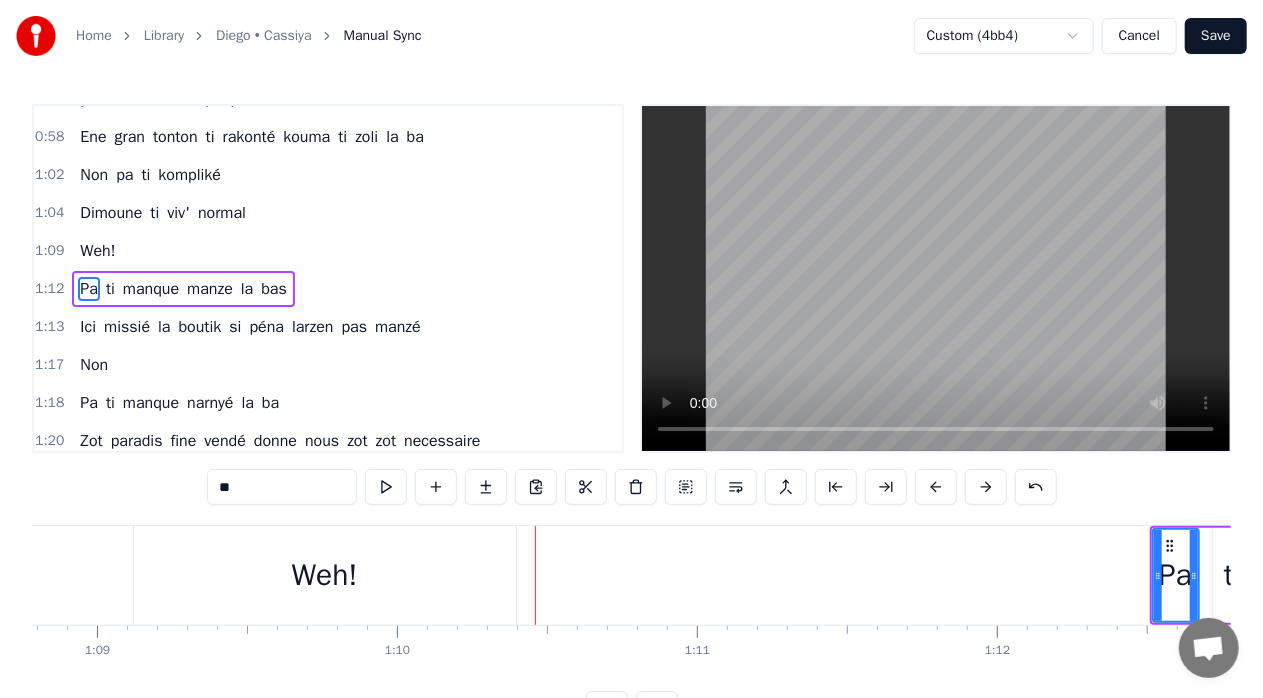 click at bounding box center [986, 487] 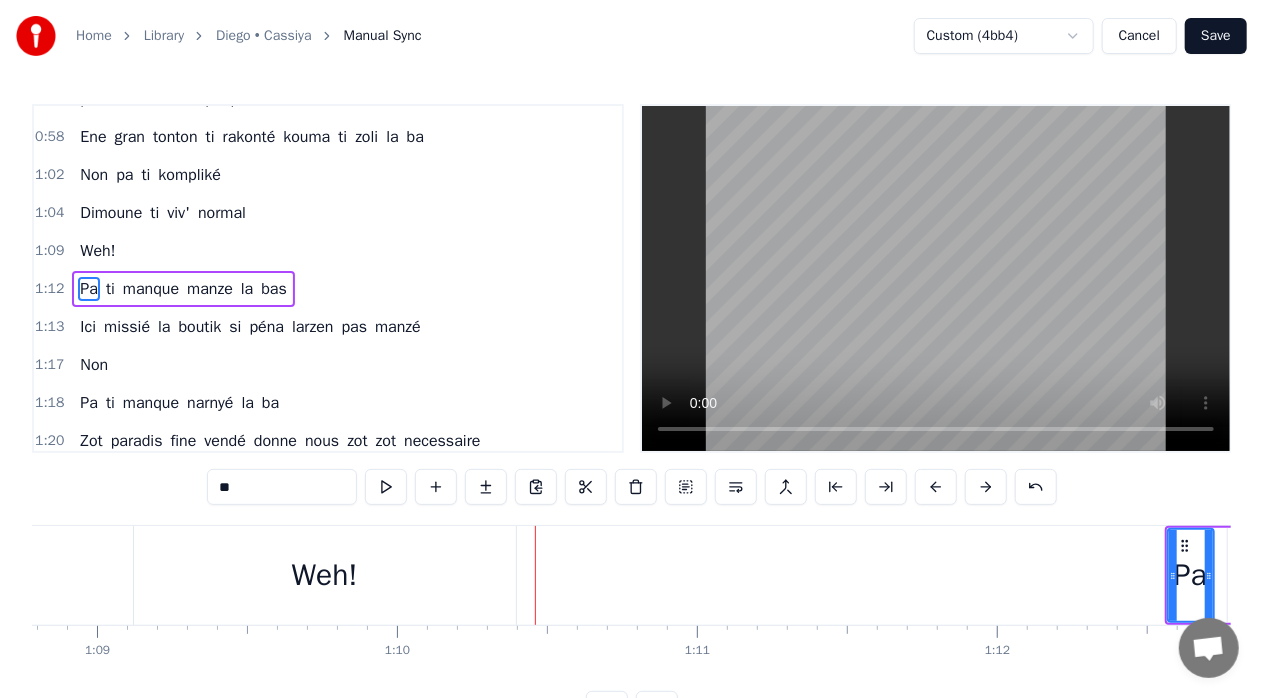 click at bounding box center [986, 487] 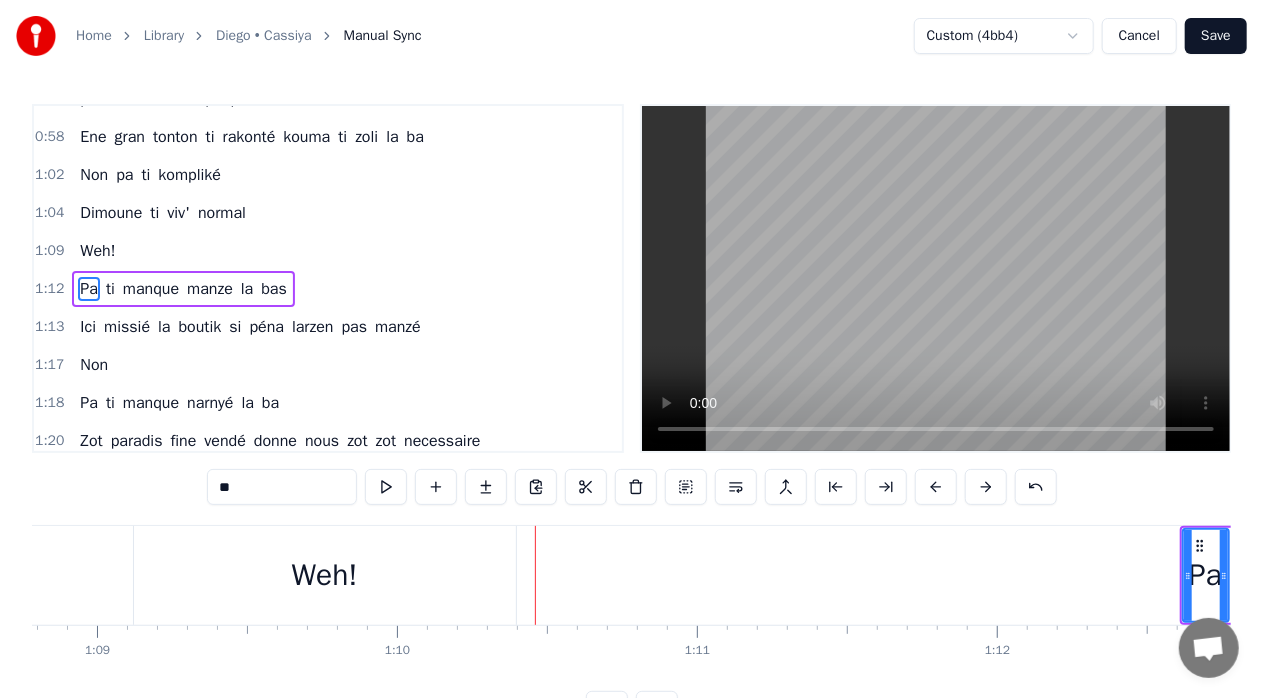 click at bounding box center (986, 487) 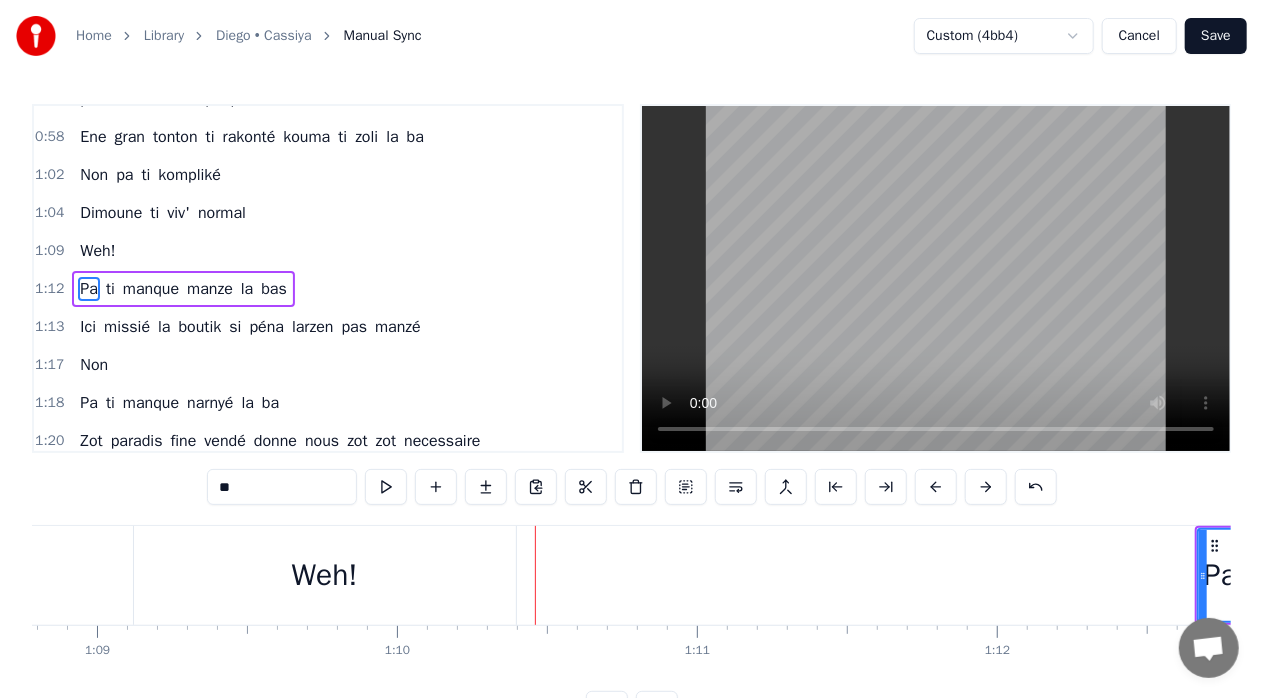 click at bounding box center (986, 487) 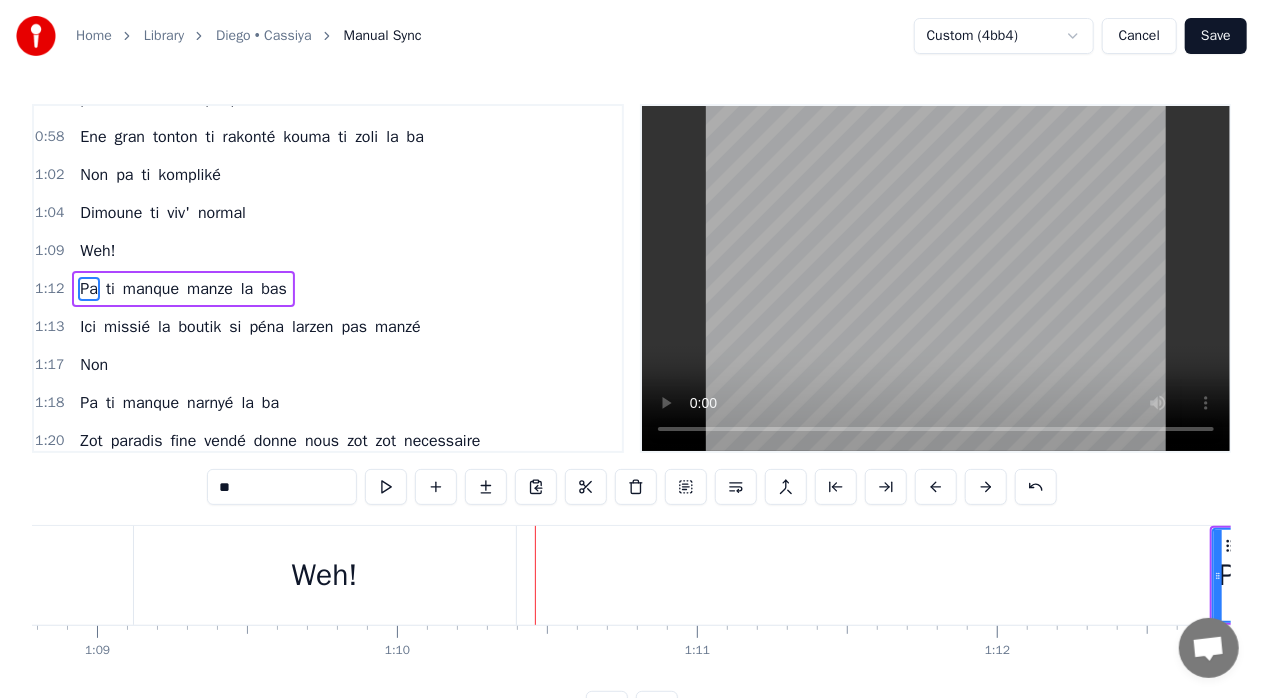 click at bounding box center (986, 487) 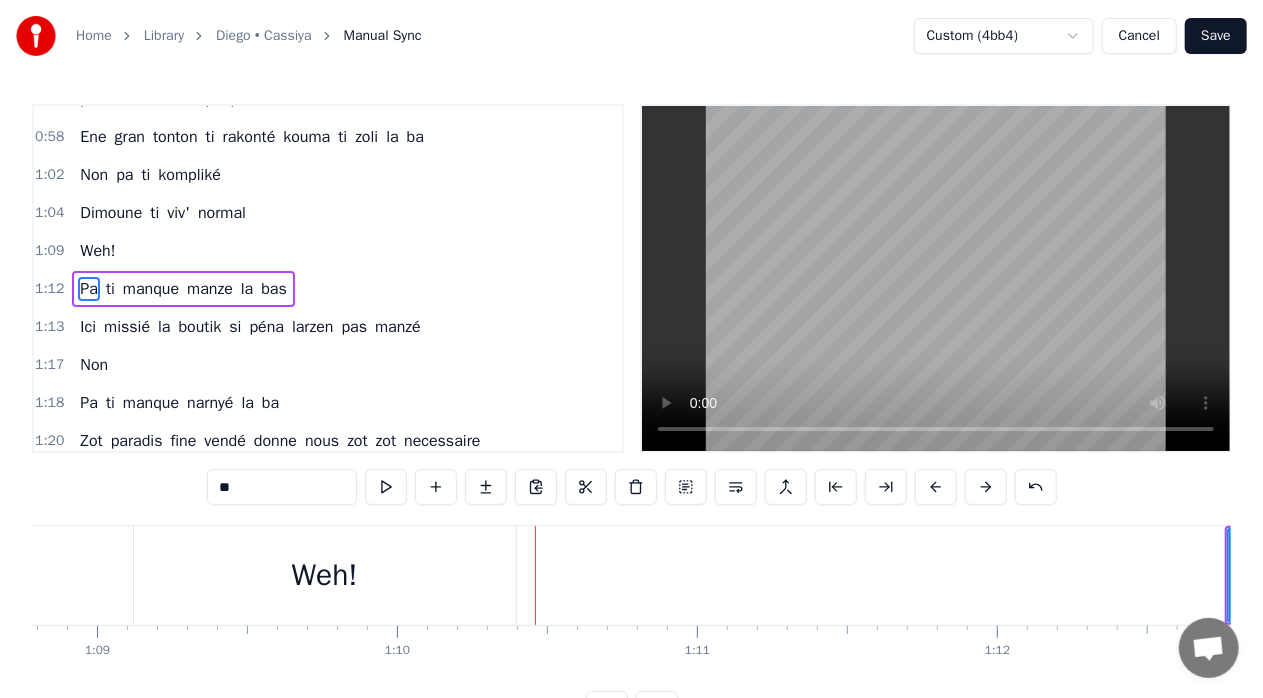 click at bounding box center [986, 487] 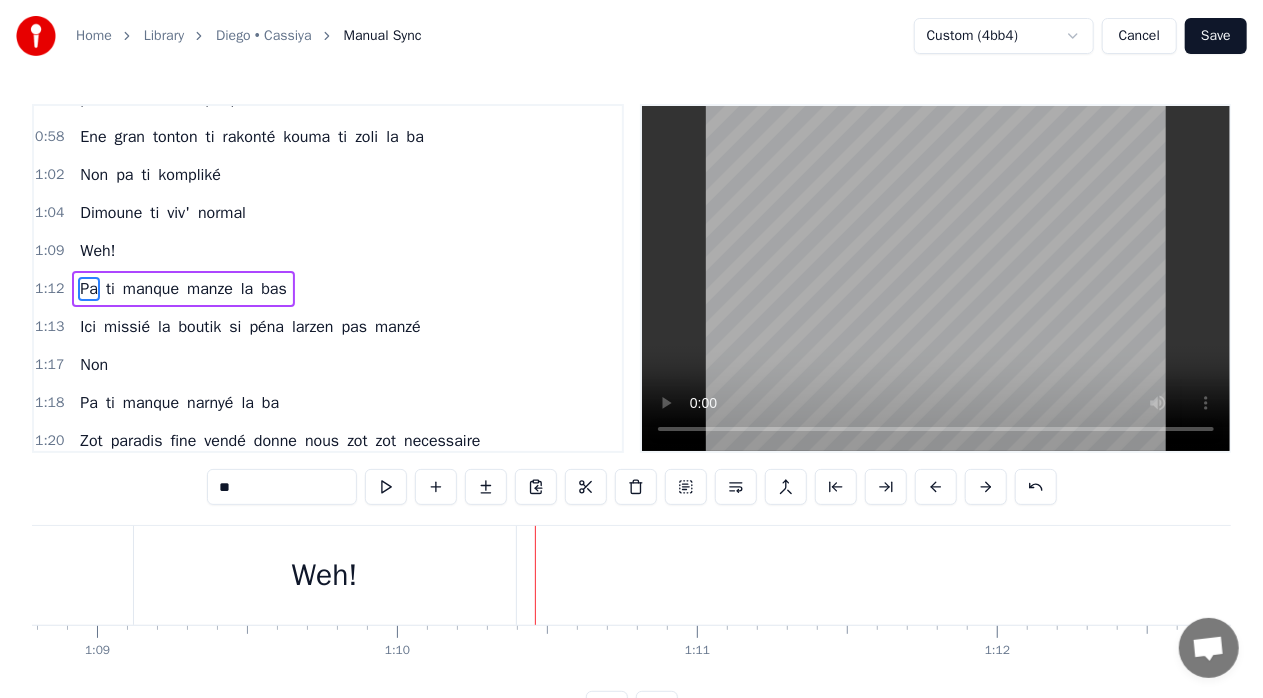 click at bounding box center (986, 487) 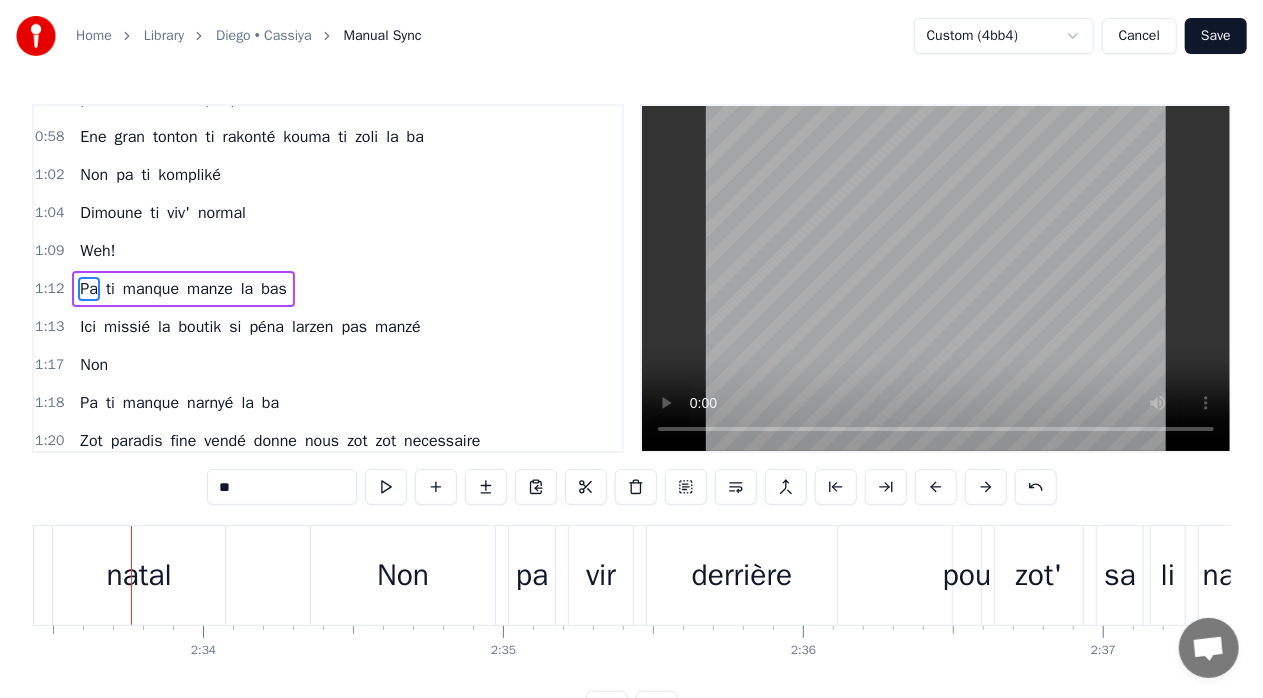 scroll, scrollTop: 0, scrollLeft: 46028, axis: horizontal 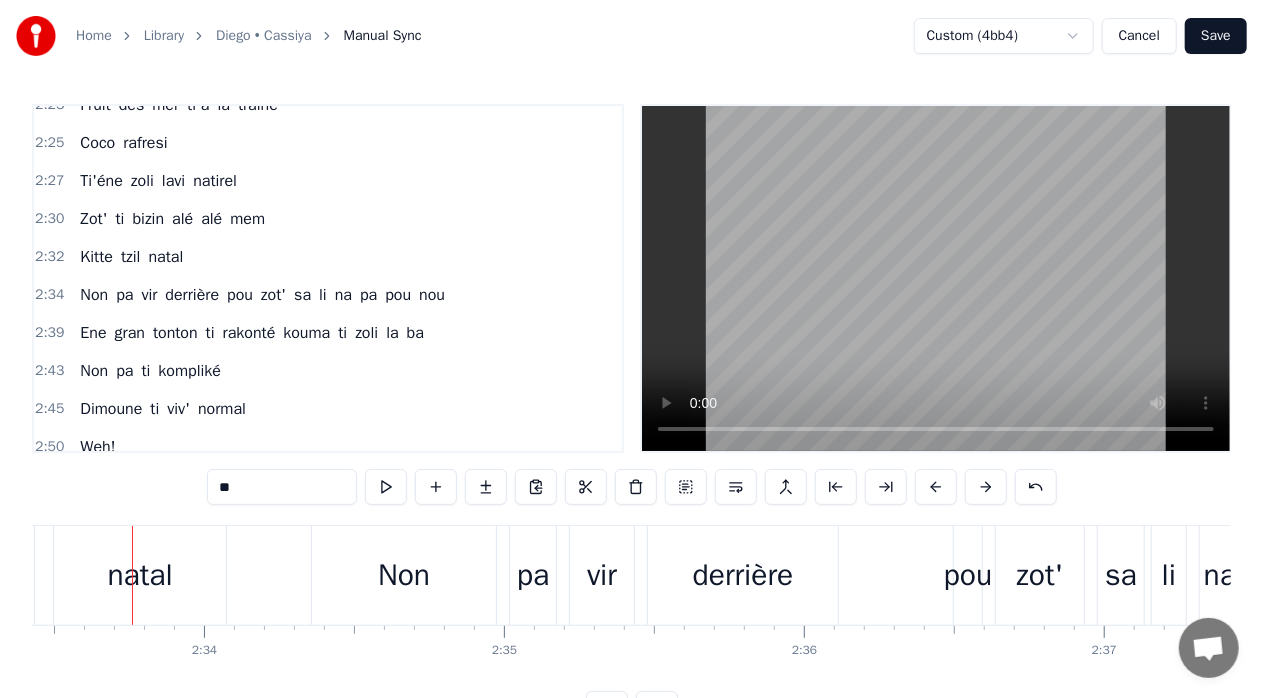 click on "pou" at bounding box center (240, 295) 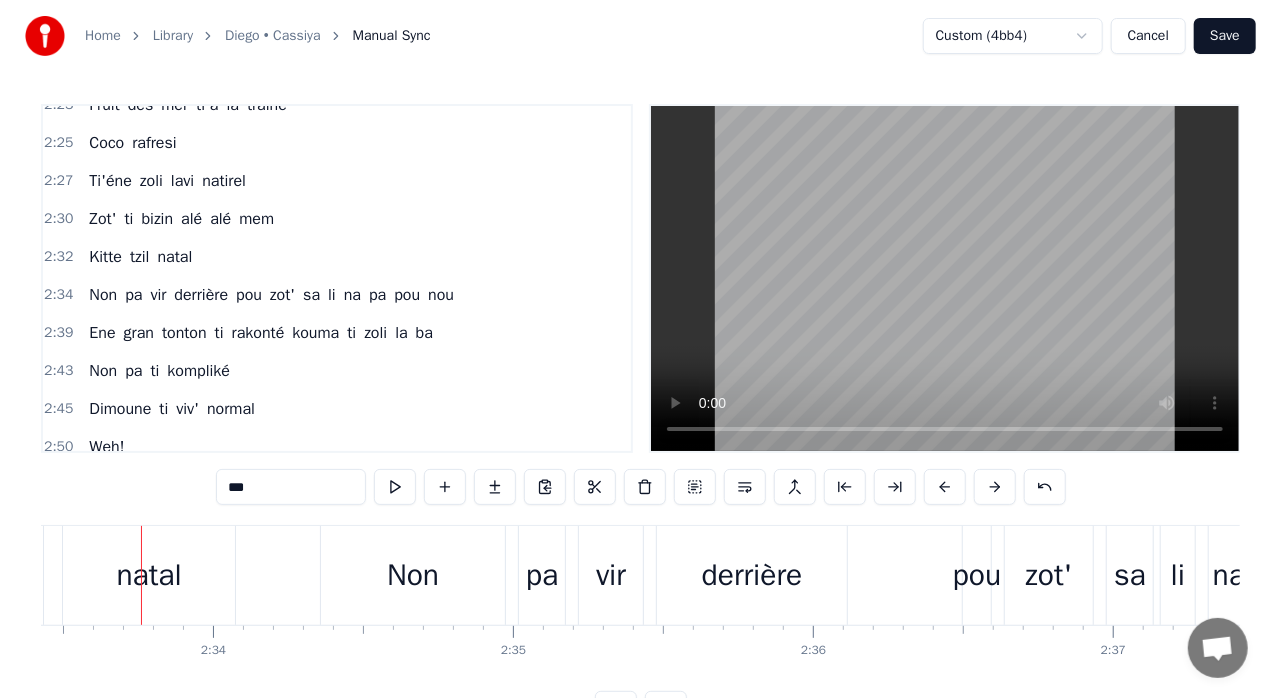 scroll, scrollTop: 1376, scrollLeft: 0, axis: vertical 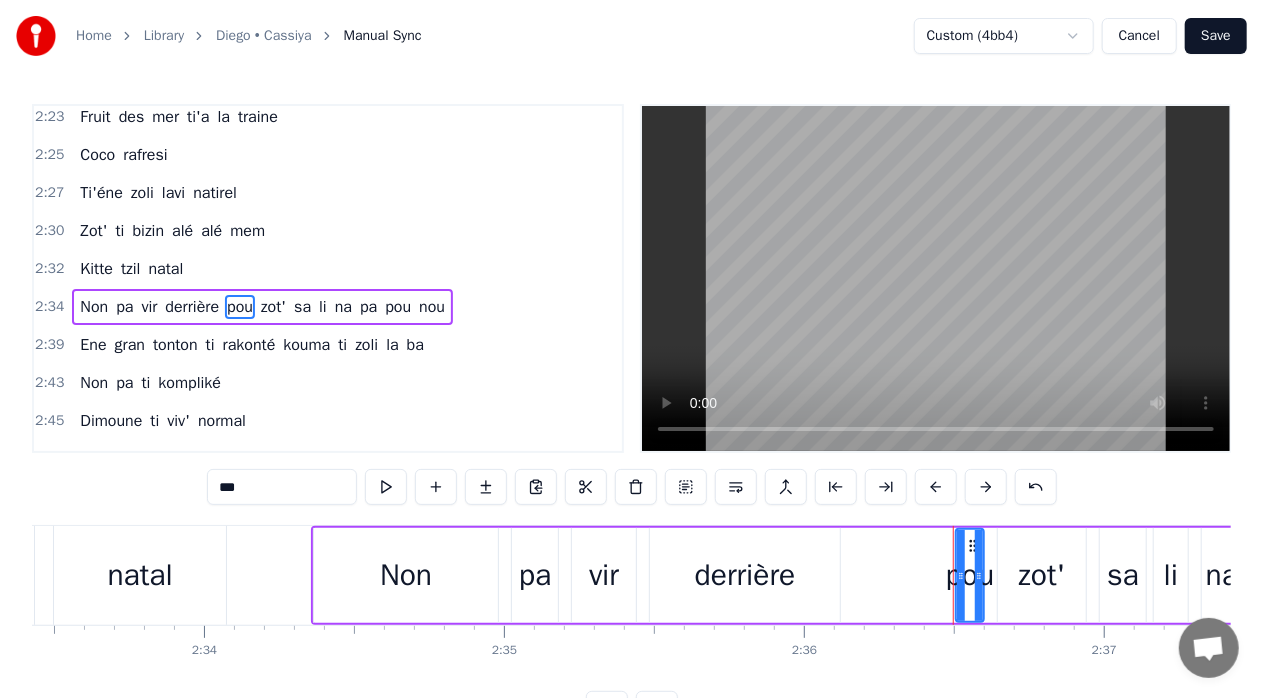click on "pou" at bounding box center [240, 307] 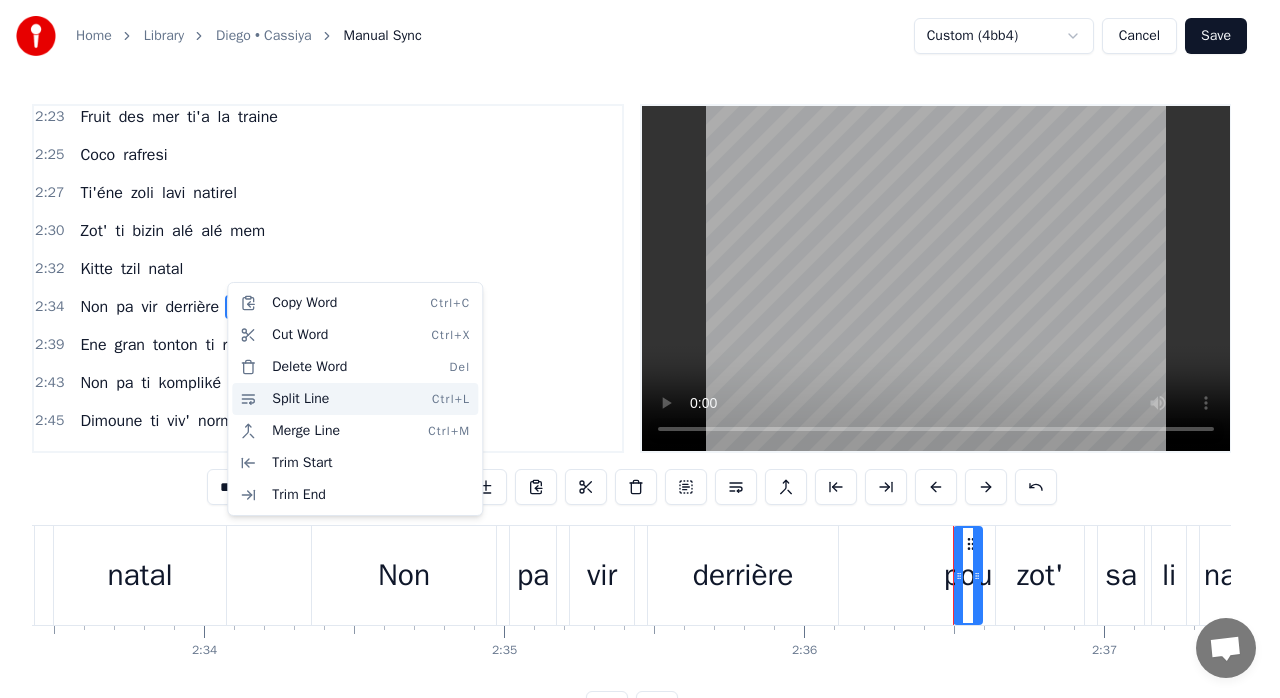 click on "Split Line Ctrl+L" at bounding box center [355, 399] 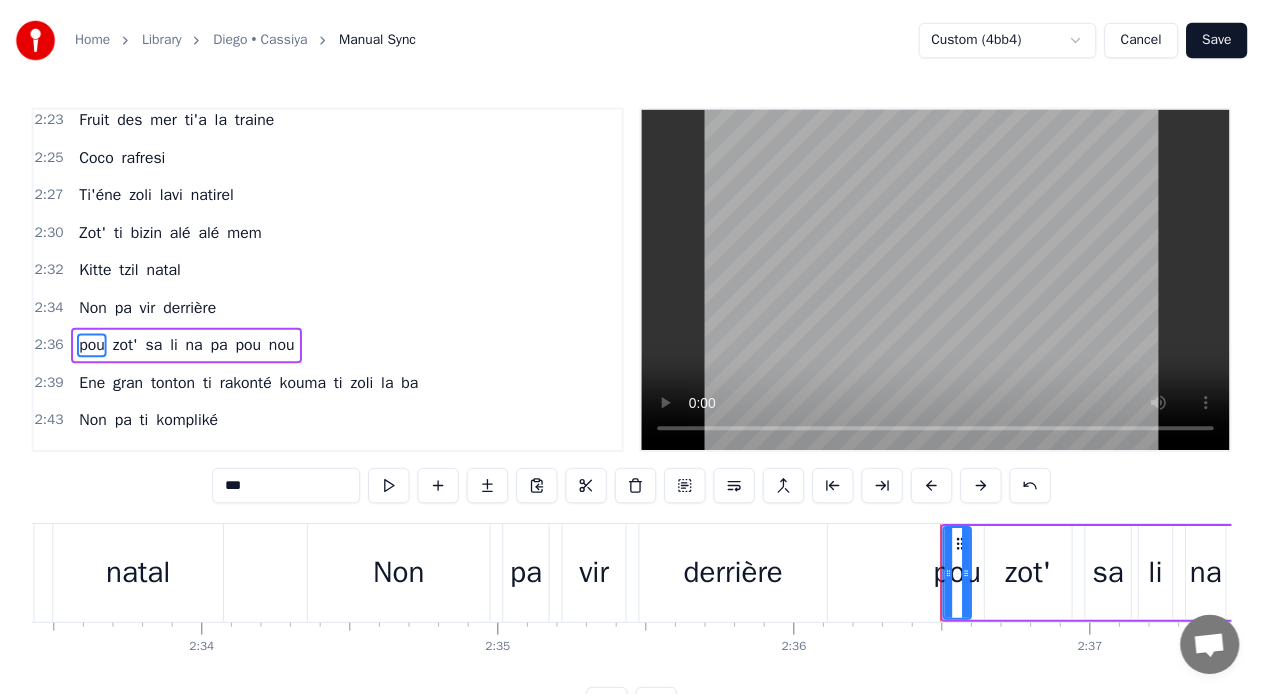 scroll, scrollTop: 1414, scrollLeft: 0, axis: vertical 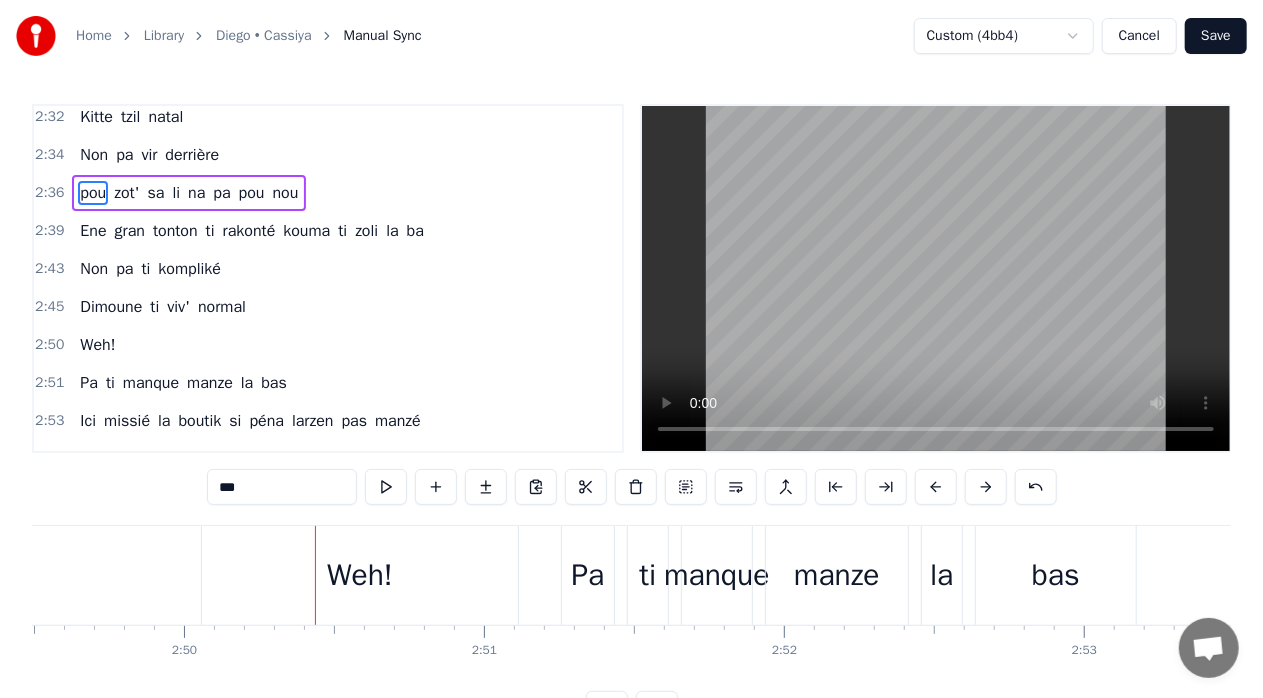 click on "Pa" at bounding box center (588, 575) 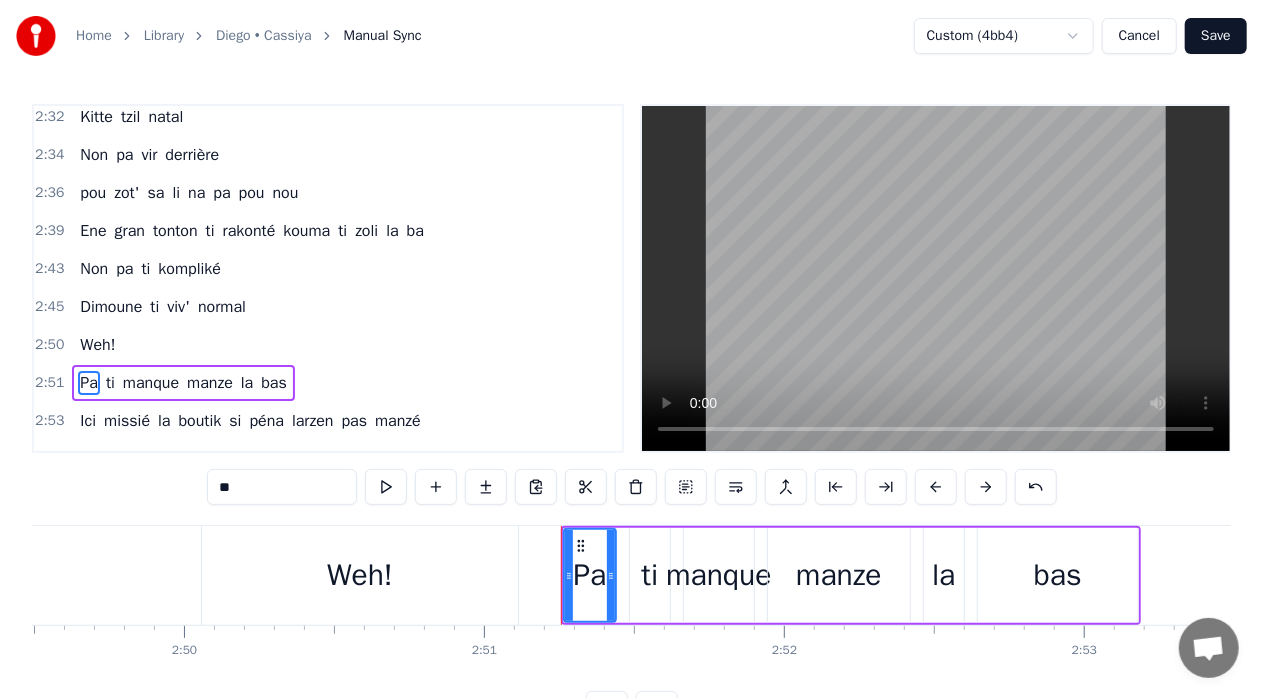 scroll, scrollTop: 1600, scrollLeft: 0, axis: vertical 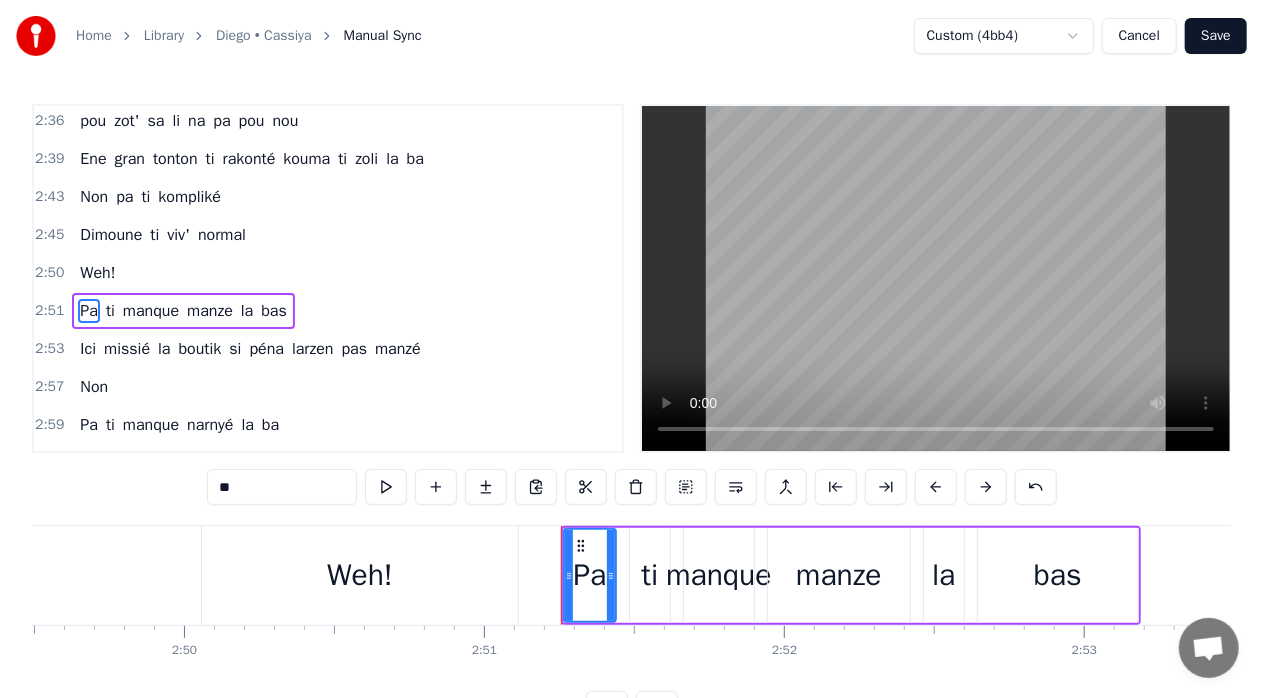 click at bounding box center (986, 487) 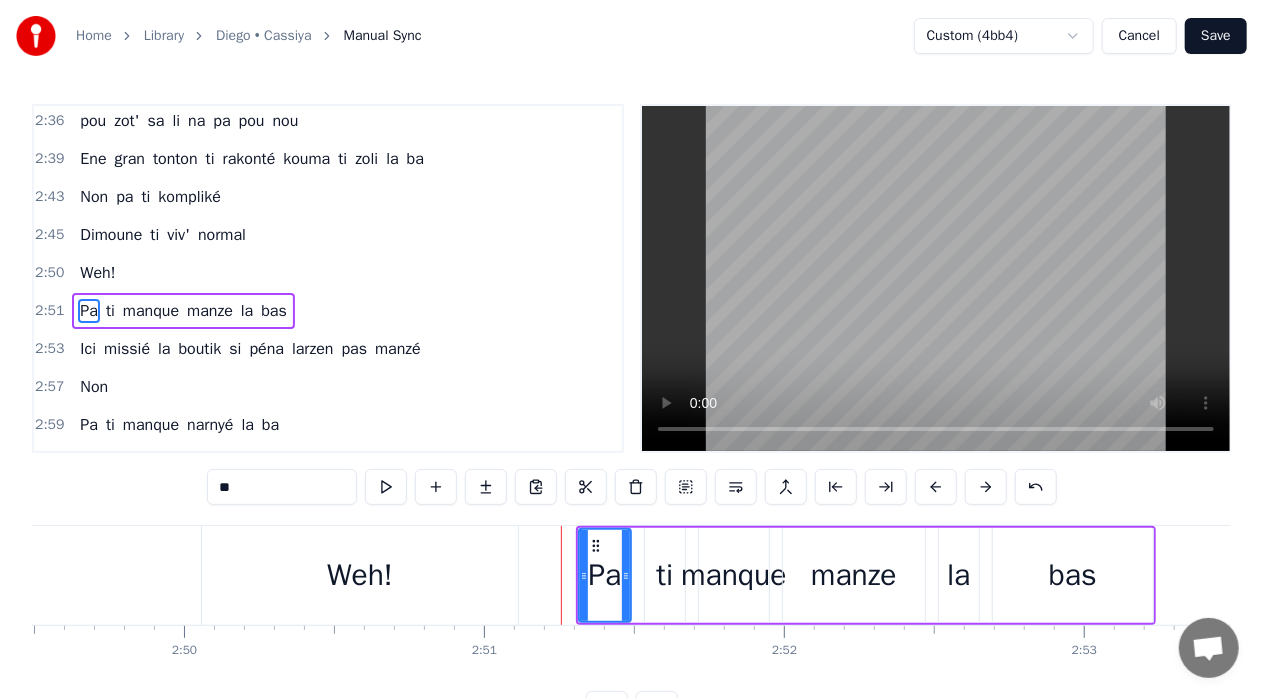 click at bounding box center (986, 487) 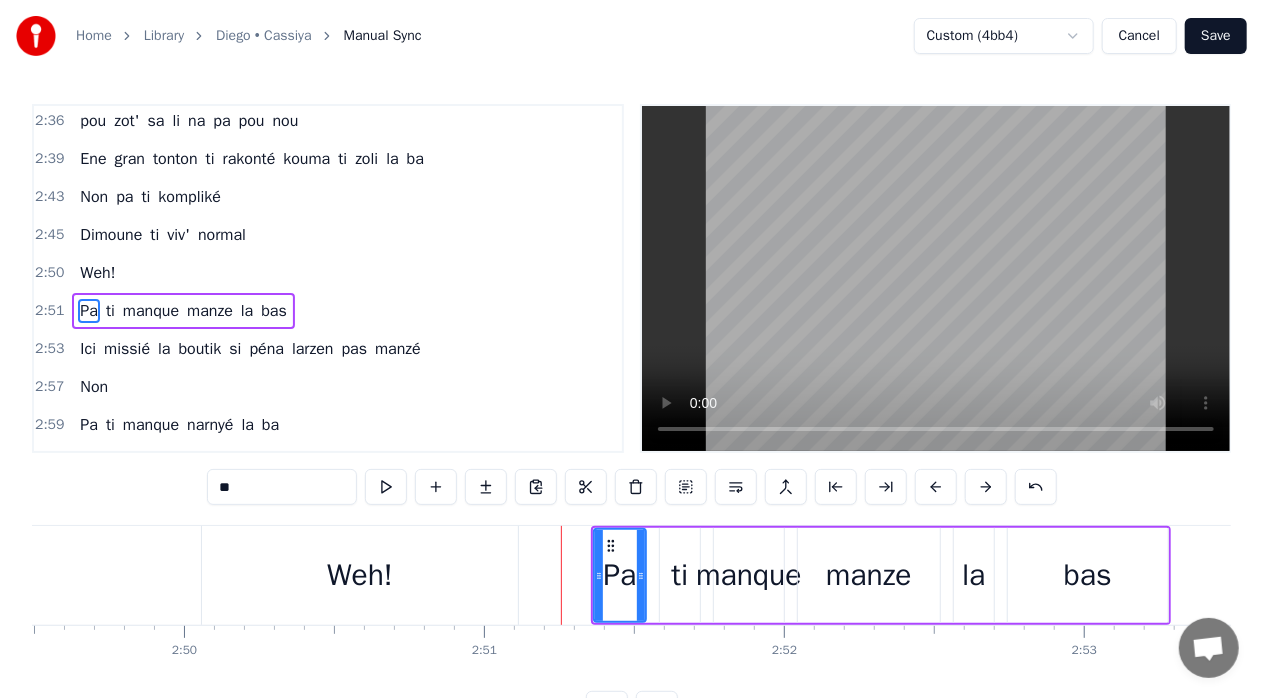 click at bounding box center (986, 487) 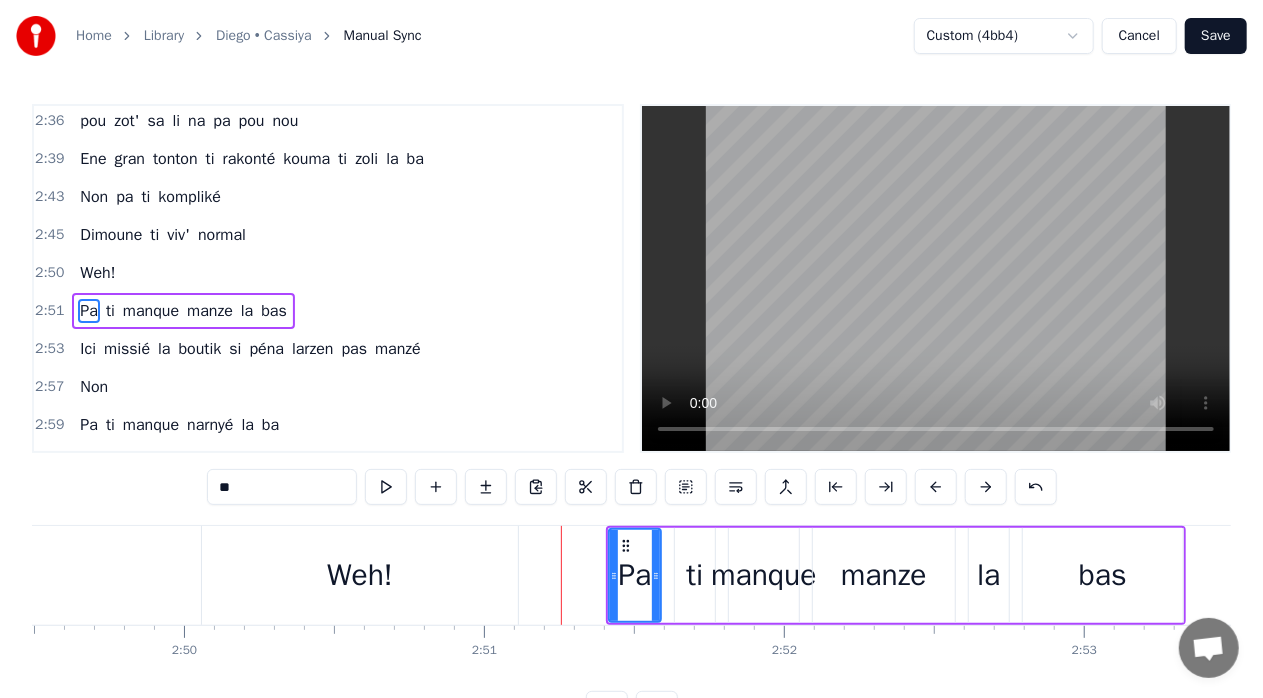 click at bounding box center (986, 487) 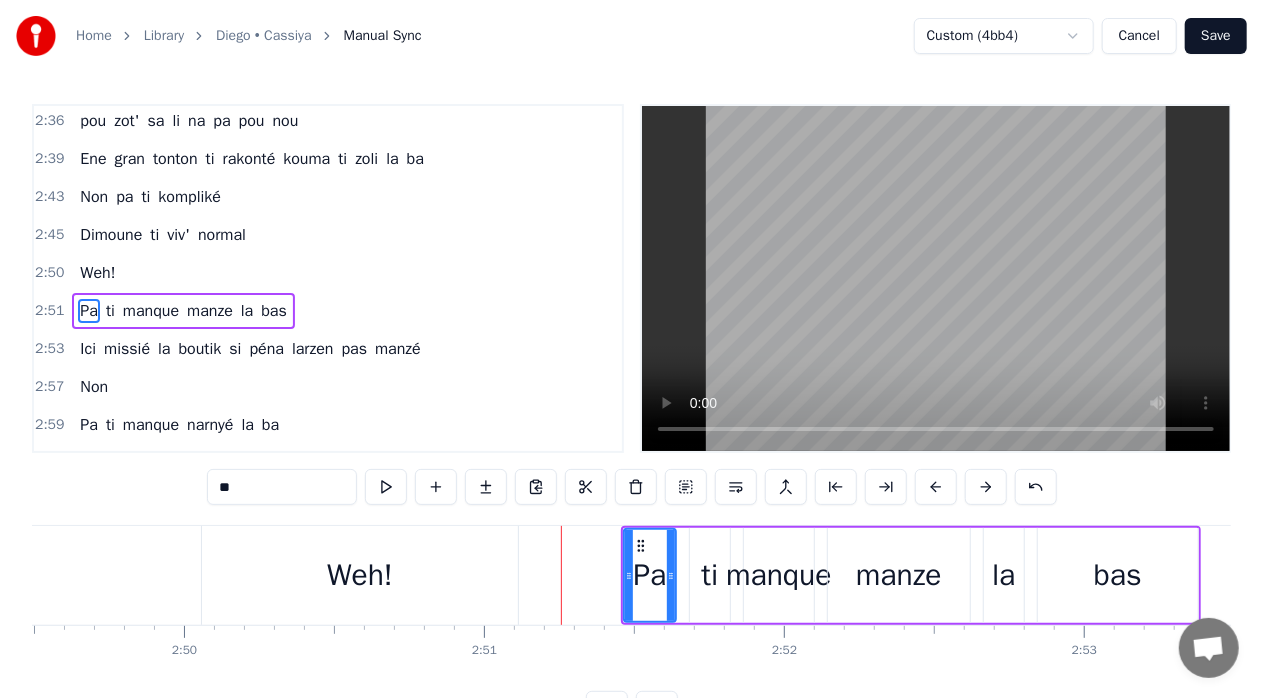 click at bounding box center (986, 487) 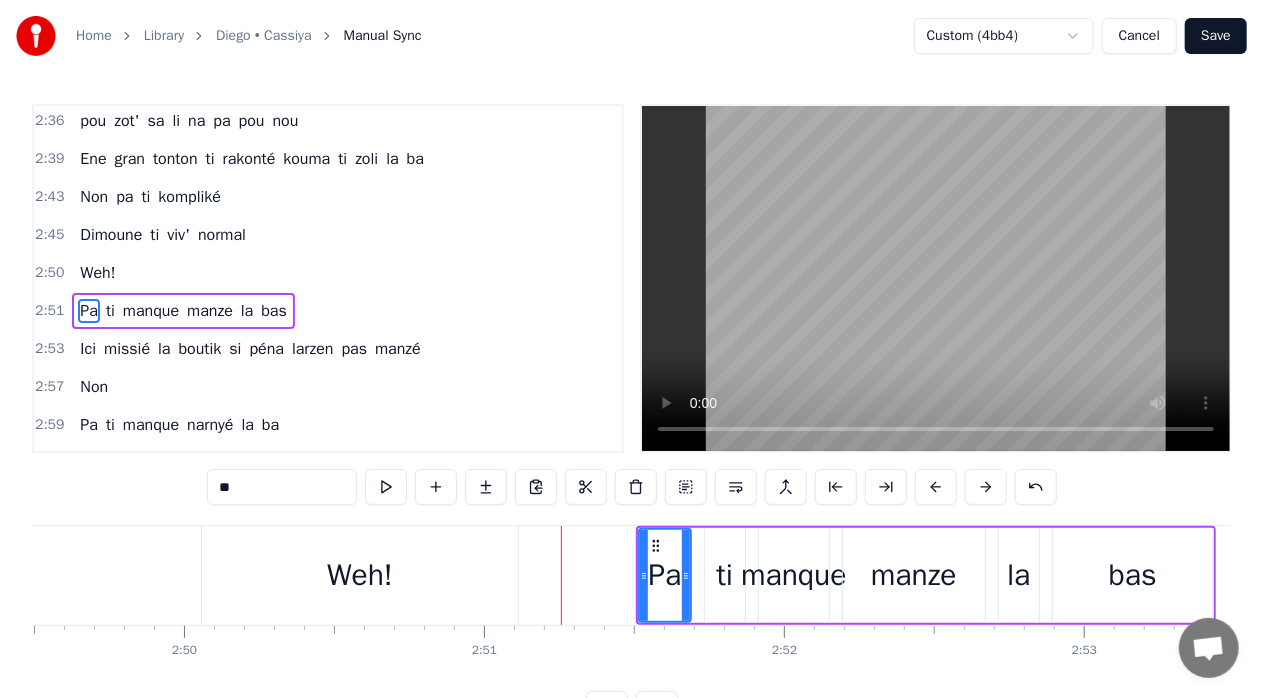 click at bounding box center [986, 487] 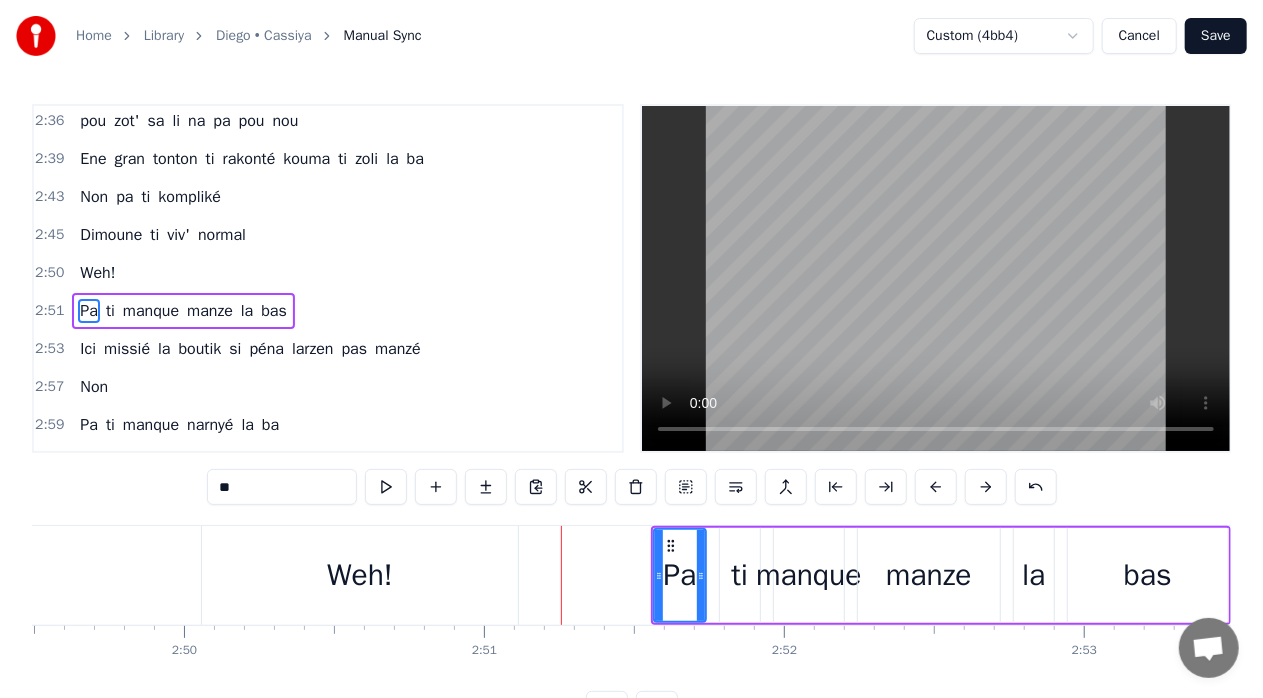 click at bounding box center [986, 487] 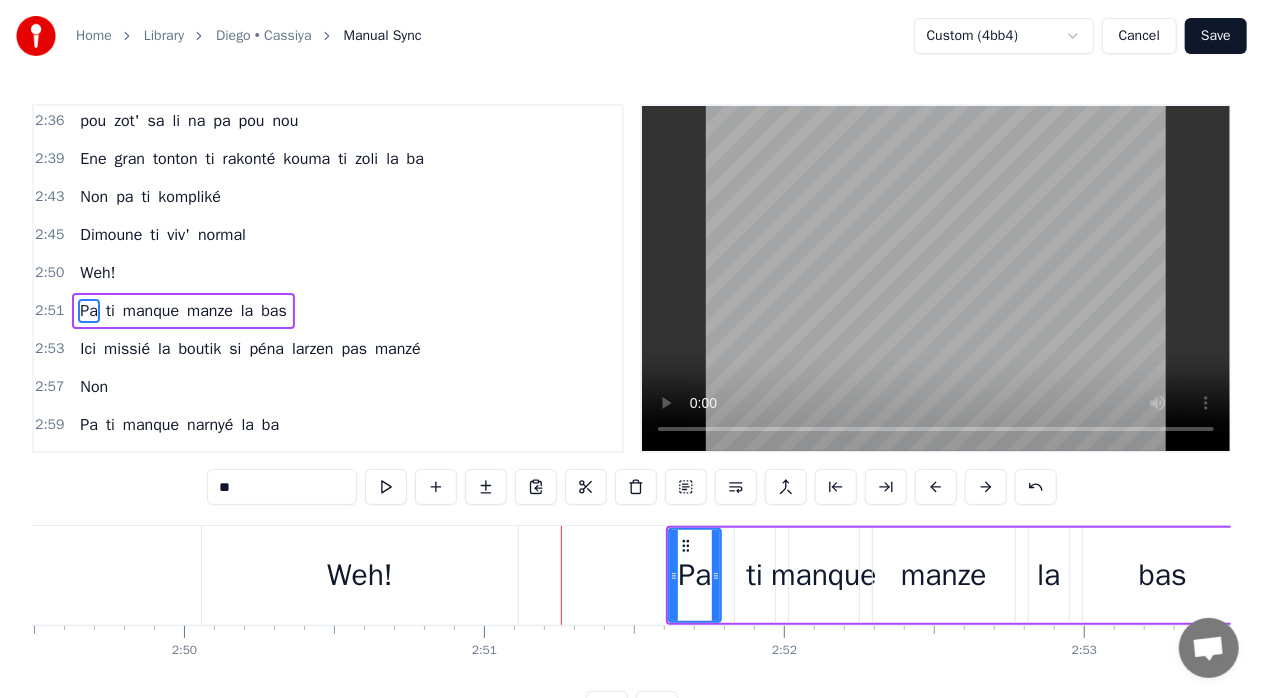 click at bounding box center [986, 487] 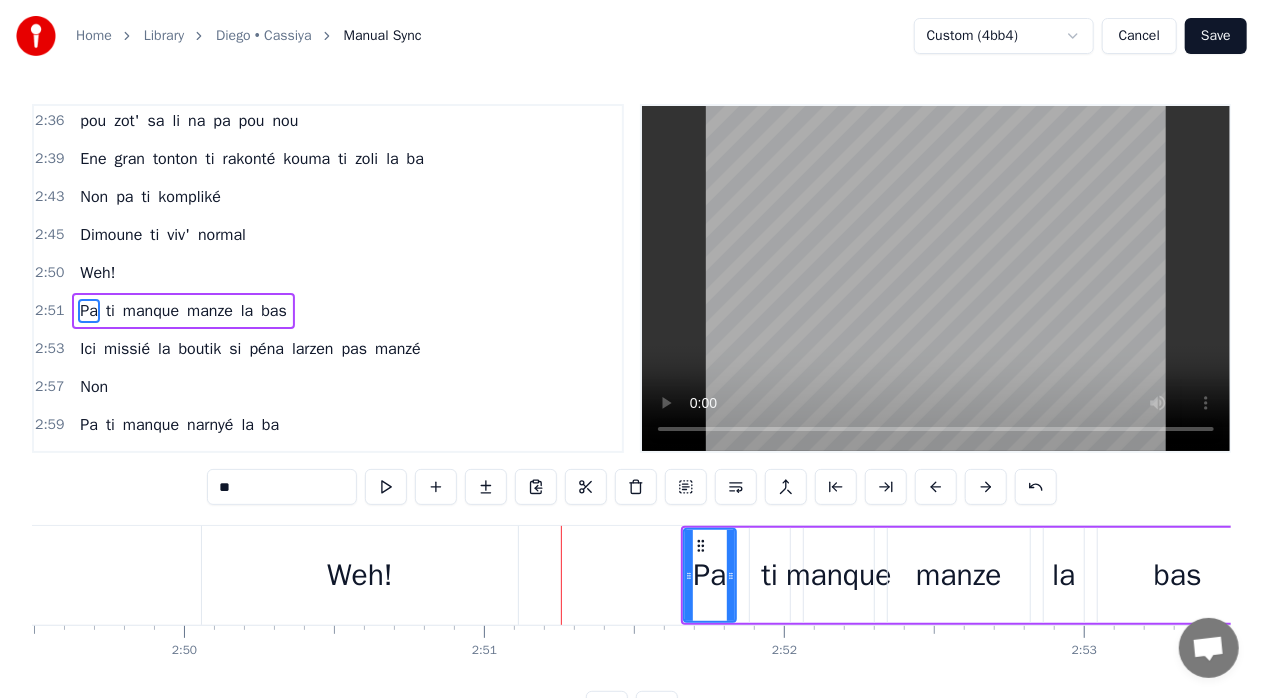 click at bounding box center (986, 487) 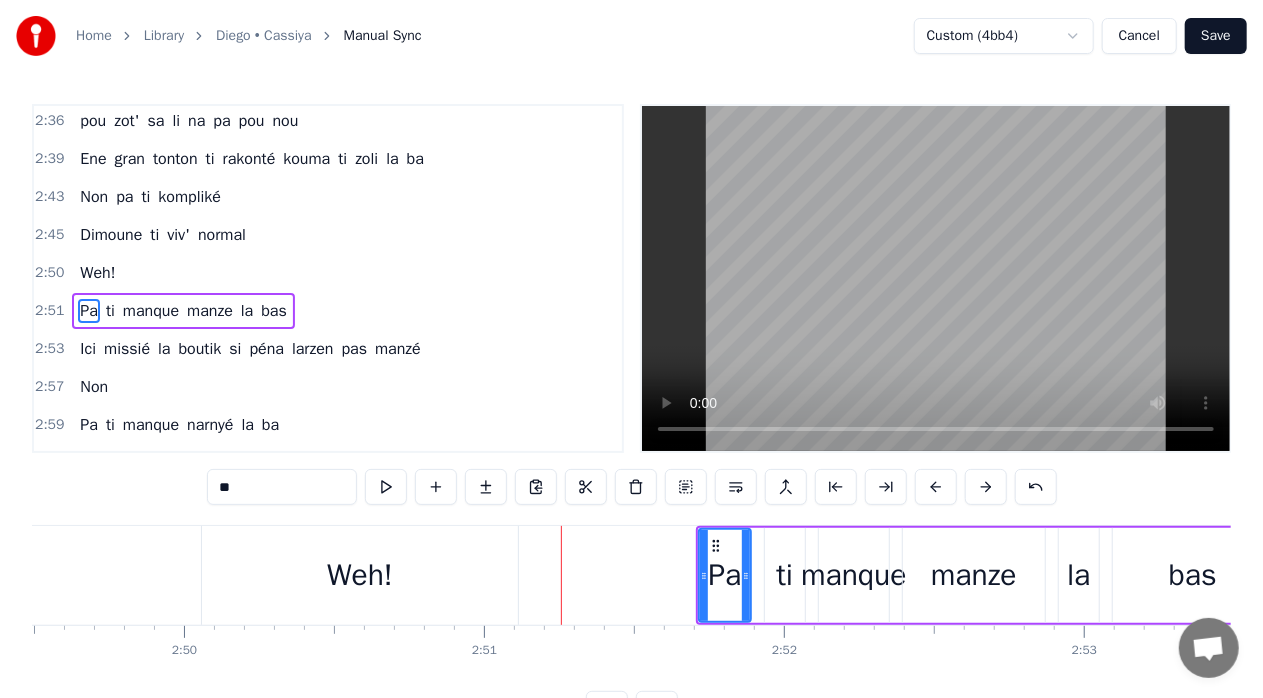 click at bounding box center (986, 487) 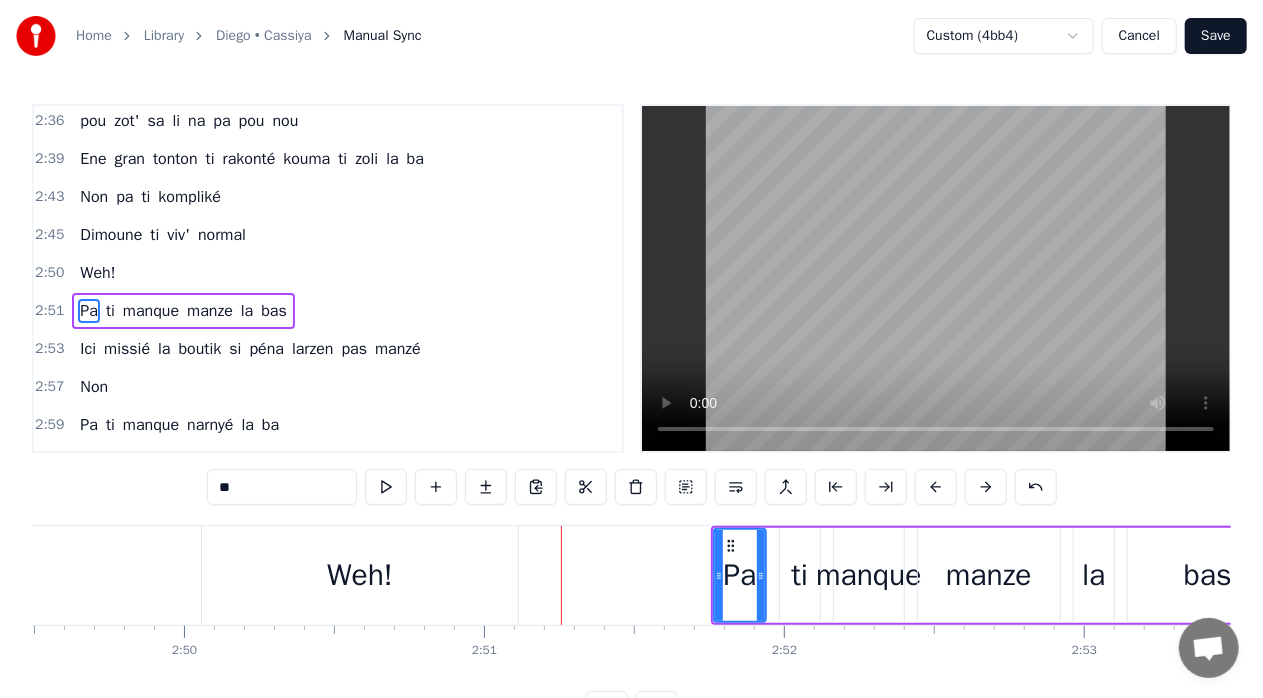 click at bounding box center [986, 487] 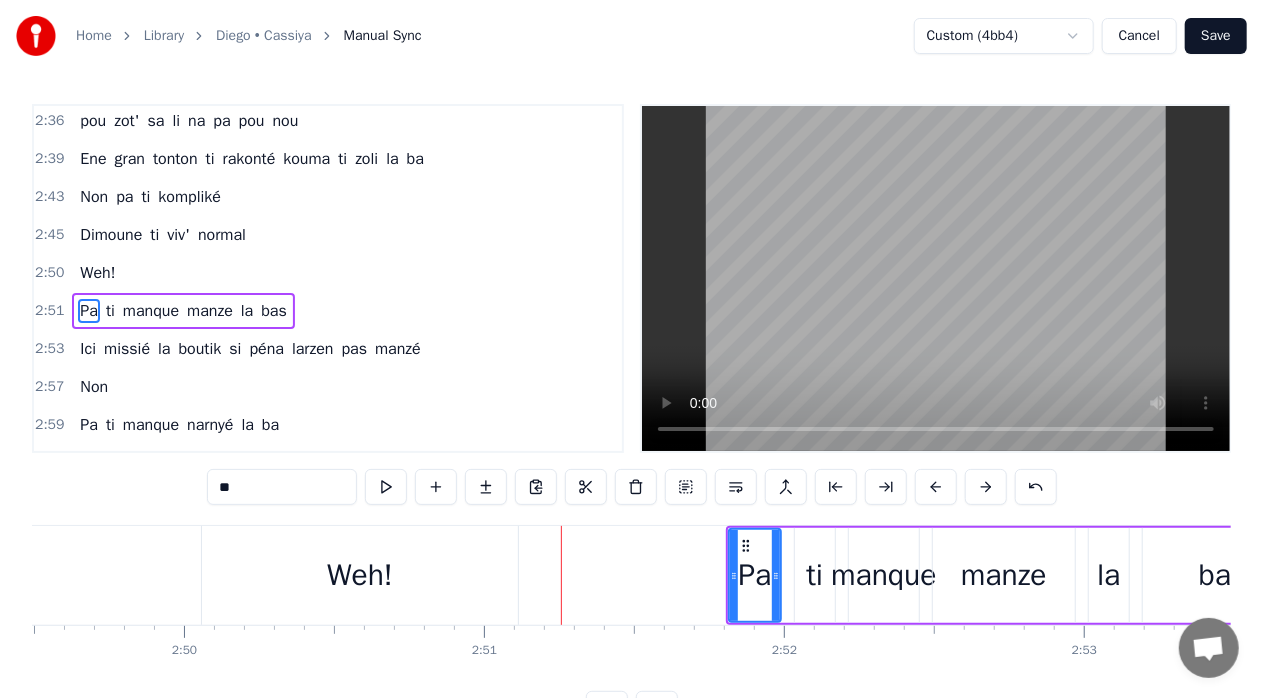 click at bounding box center (986, 487) 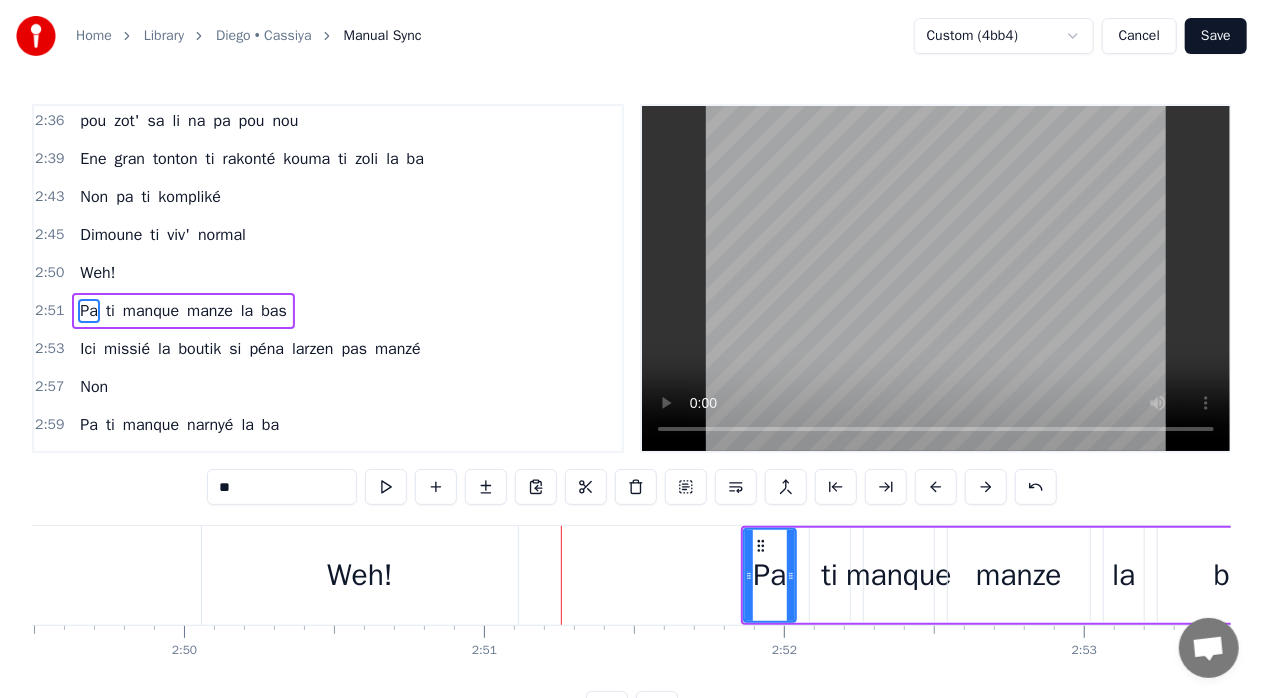 click at bounding box center [986, 487] 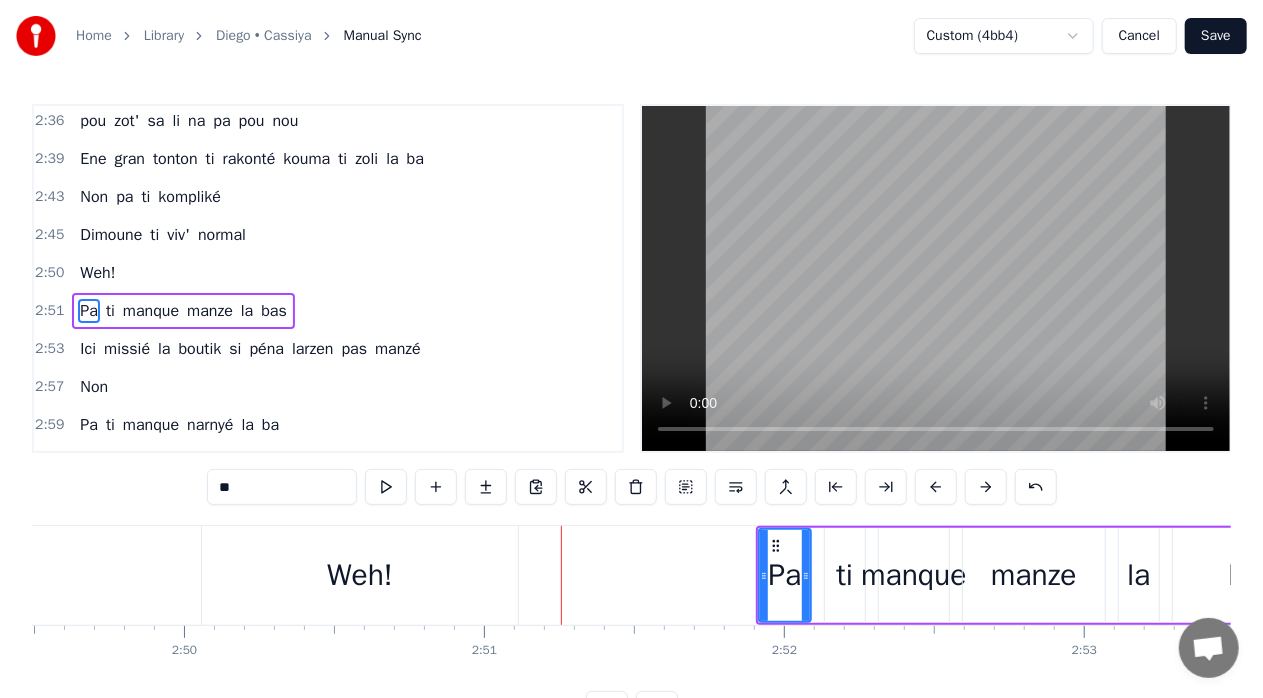 click at bounding box center [986, 487] 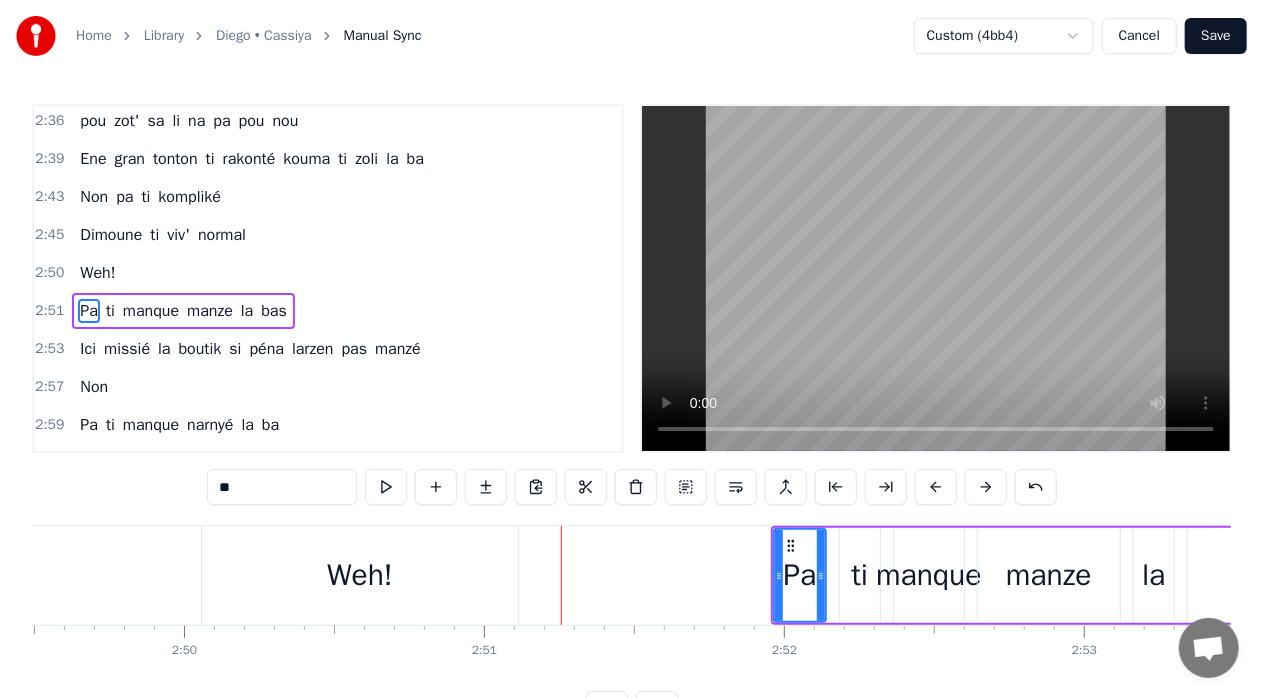 click at bounding box center (986, 487) 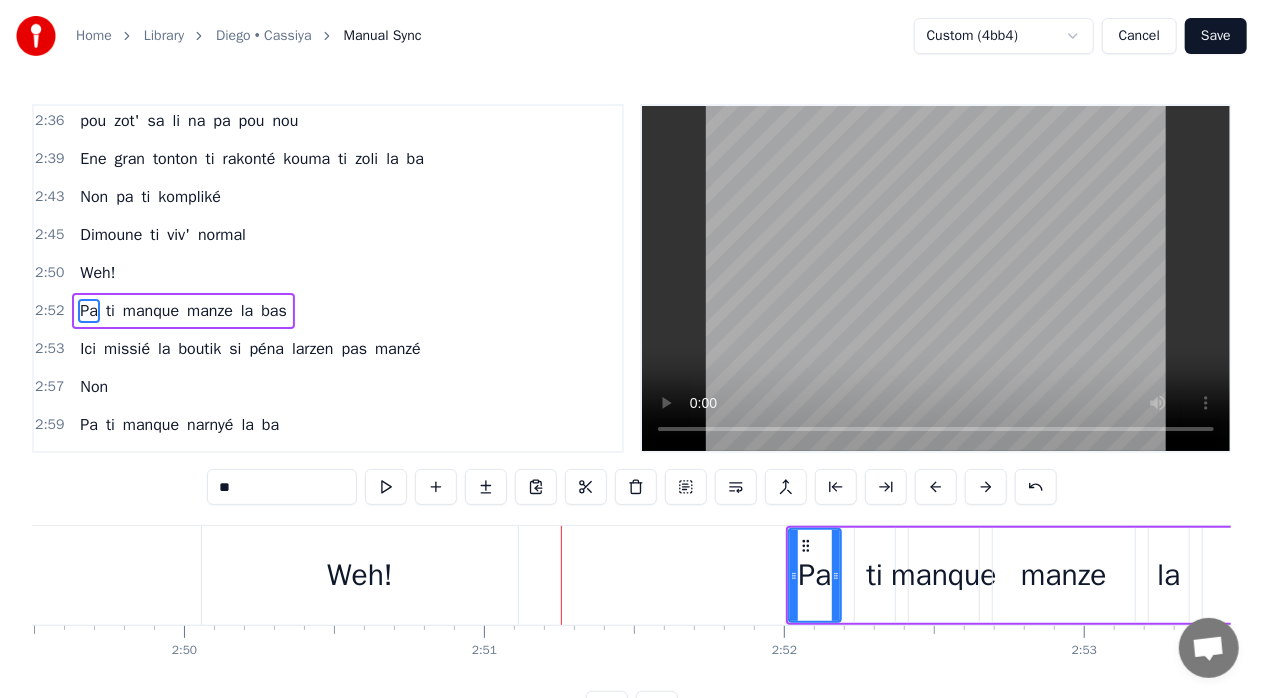 click at bounding box center (986, 487) 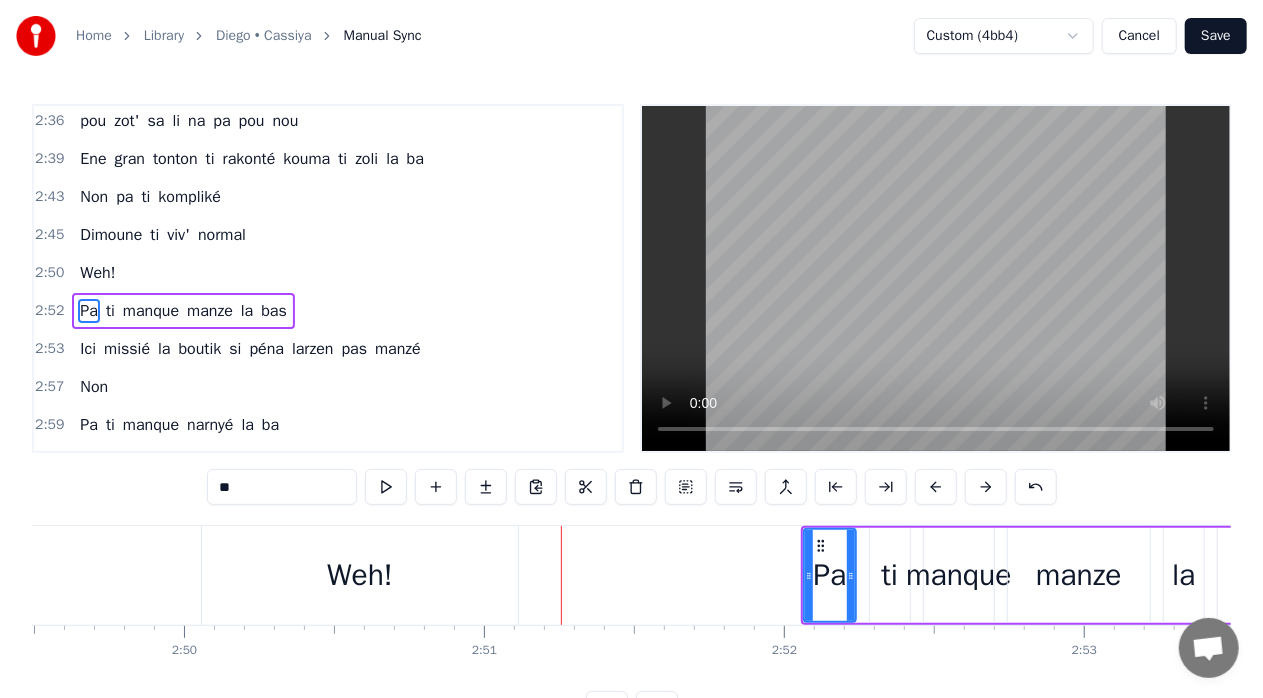 click at bounding box center (986, 487) 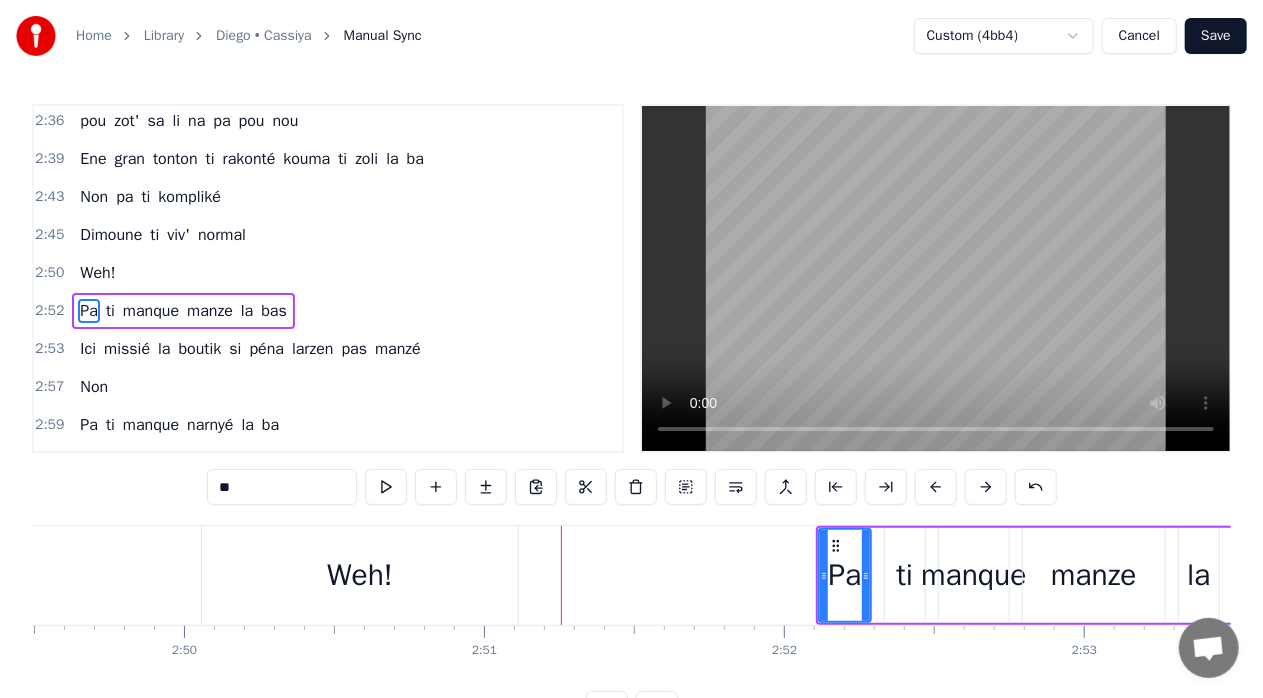 click at bounding box center (986, 487) 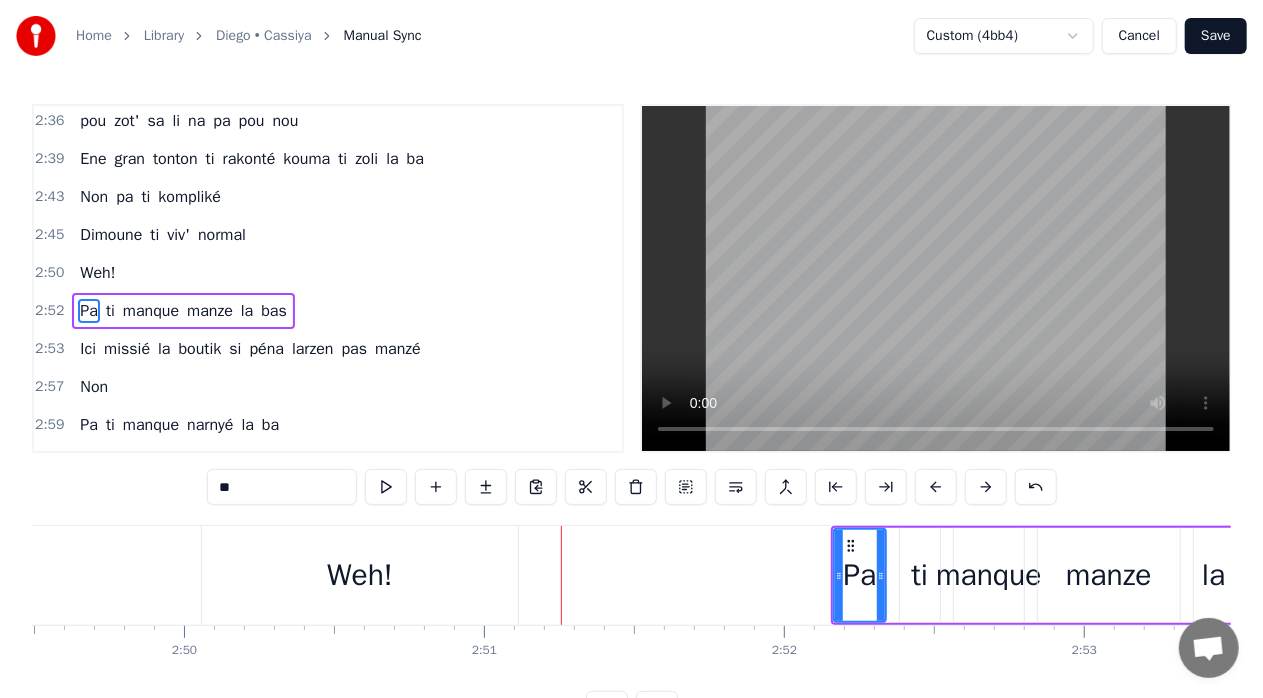 click at bounding box center (986, 487) 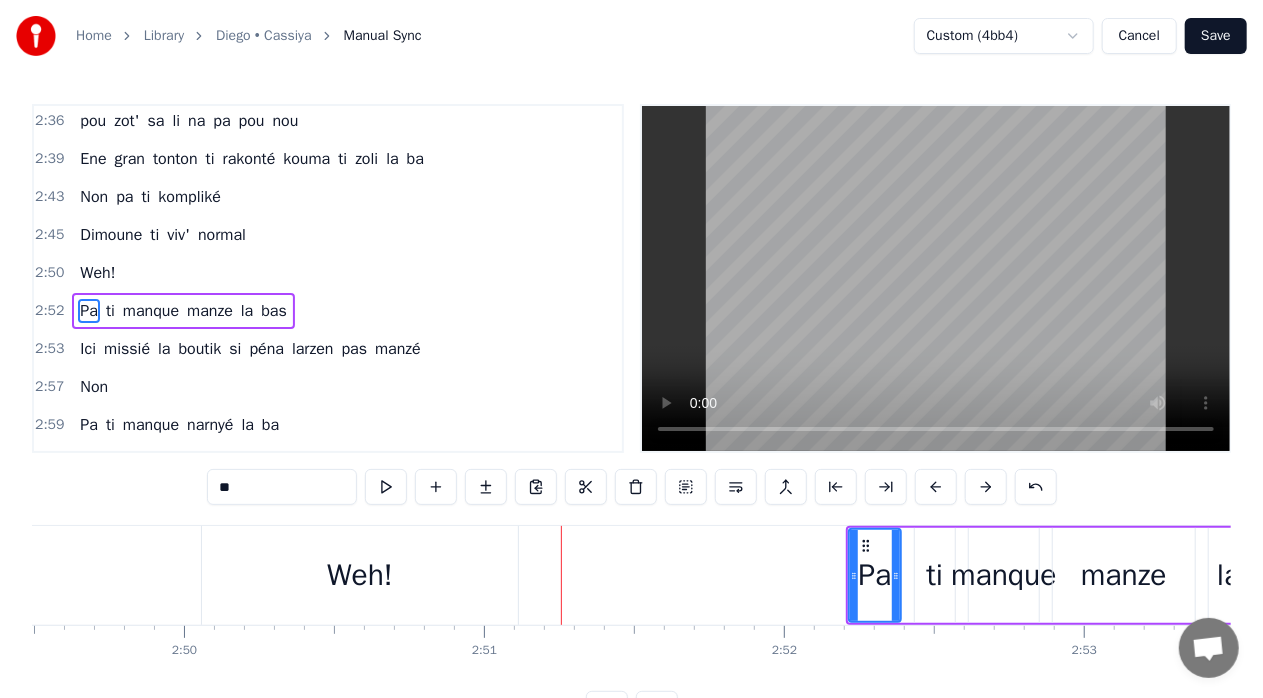 click at bounding box center (986, 487) 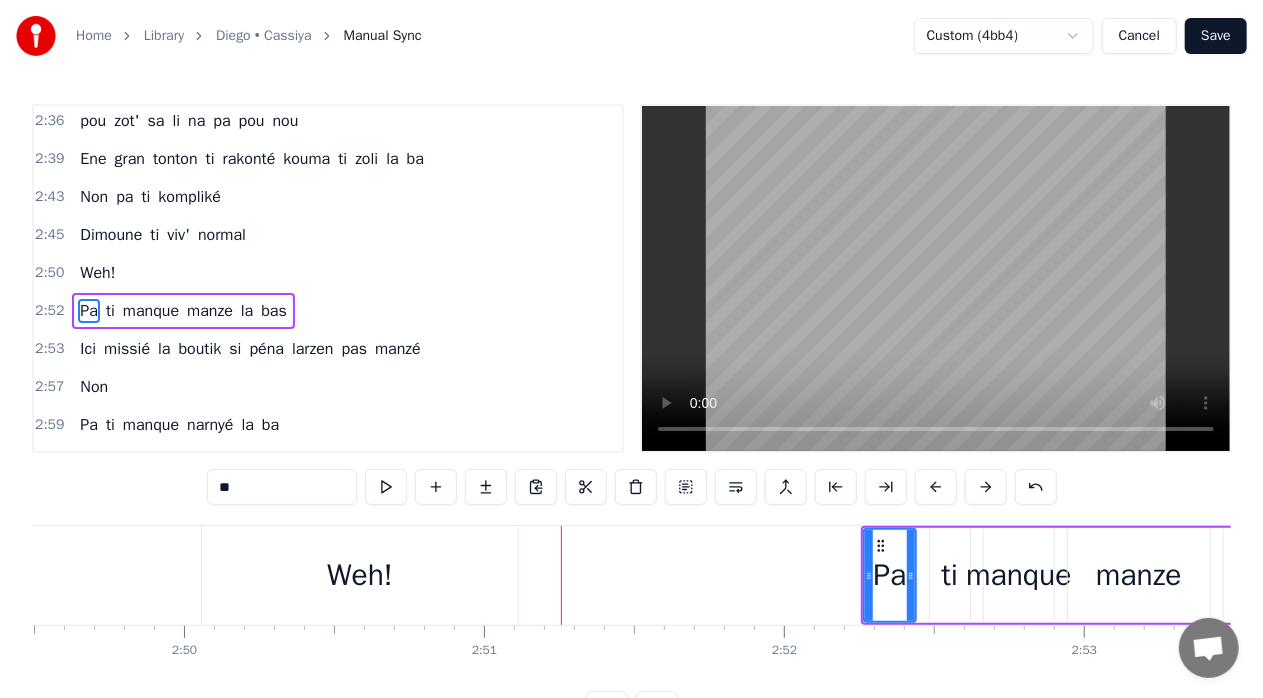 click at bounding box center [986, 487] 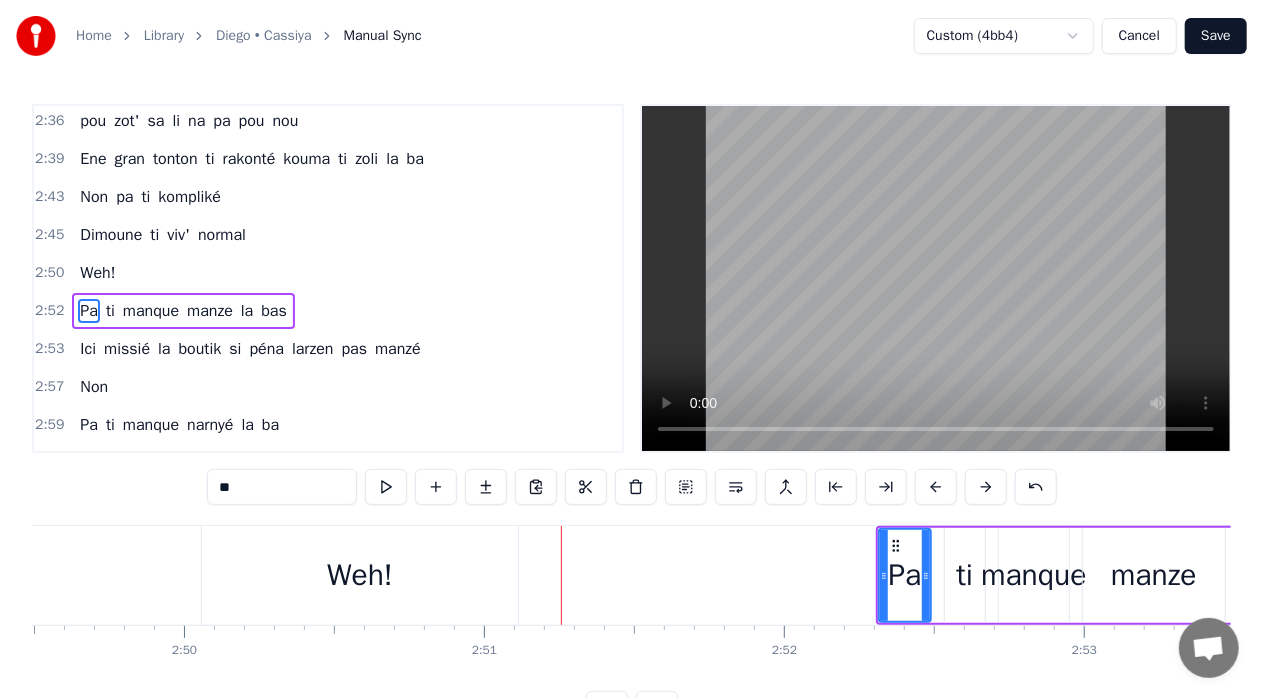 click at bounding box center [986, 487] 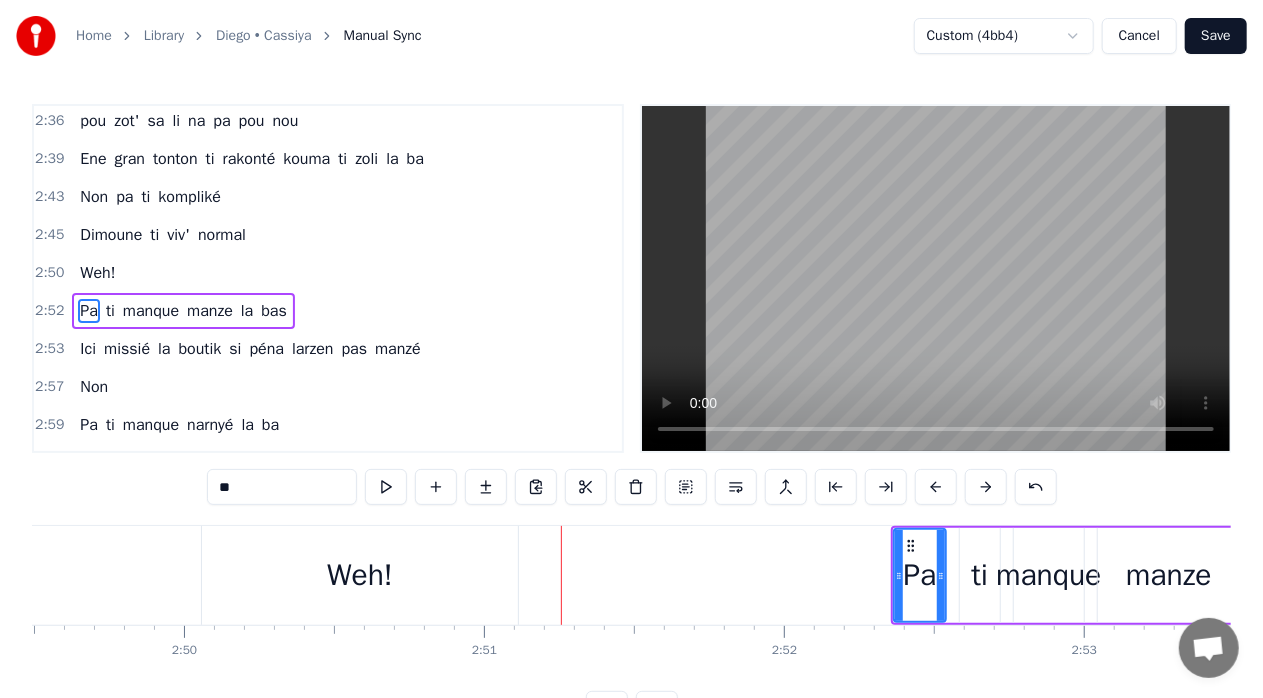 click at bounding box center [986, 487] 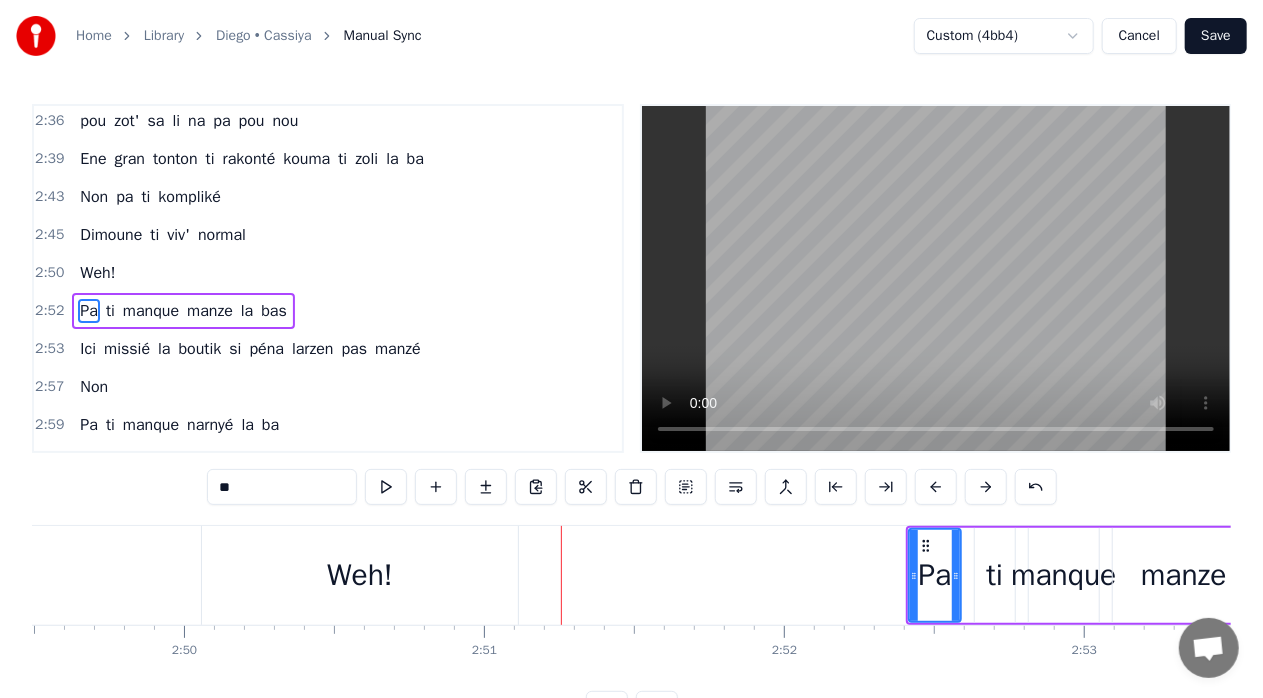 click at bounding box center [986, 487] 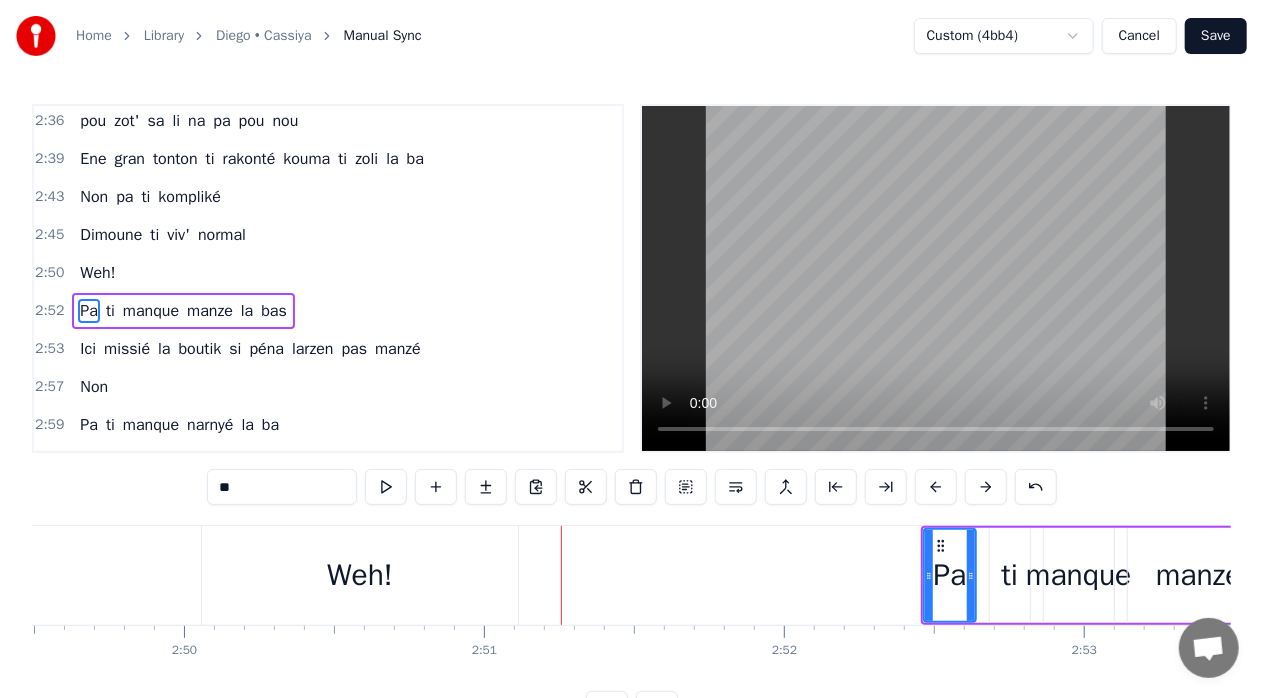 click at bounding box center [986, 487] 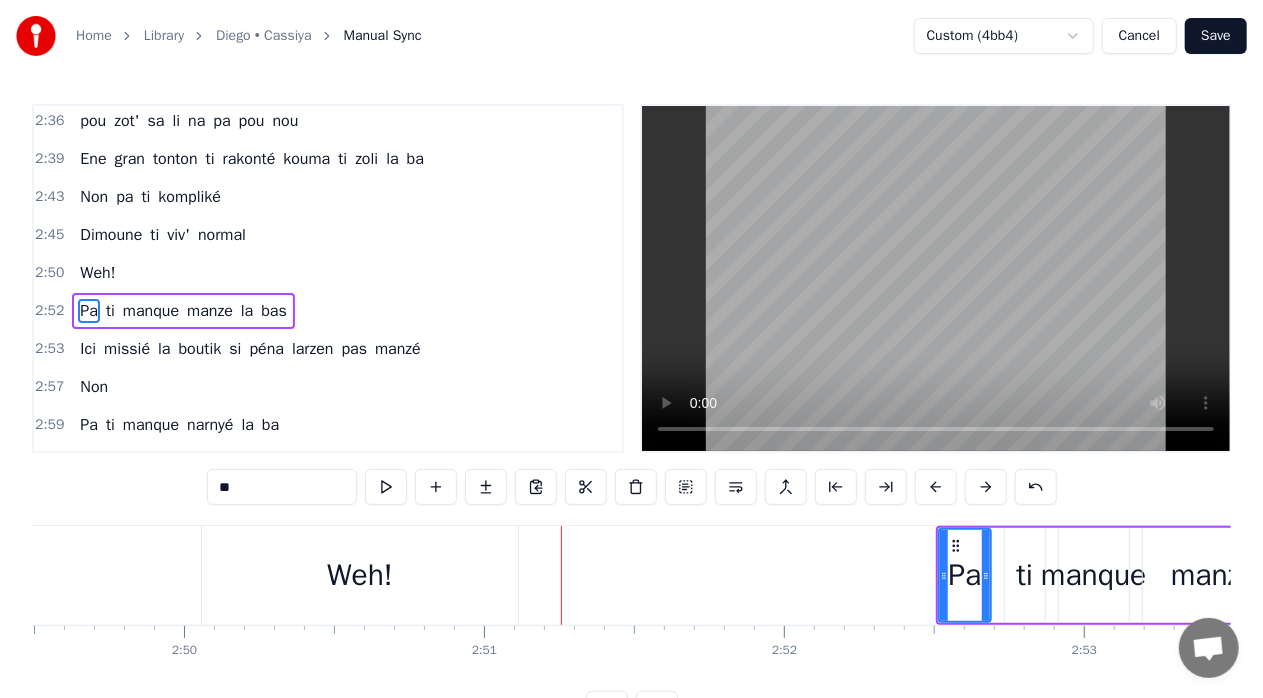 click at bounding box center [986, 487] 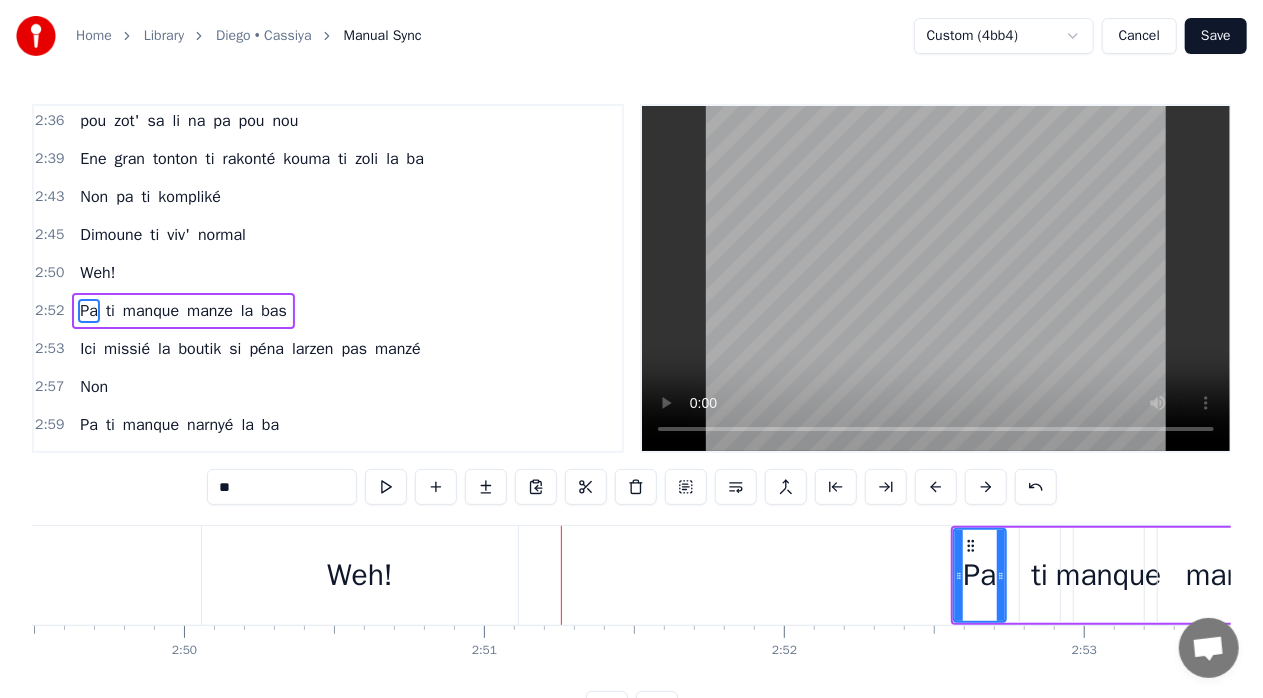 click at bounding box center [986, 487] 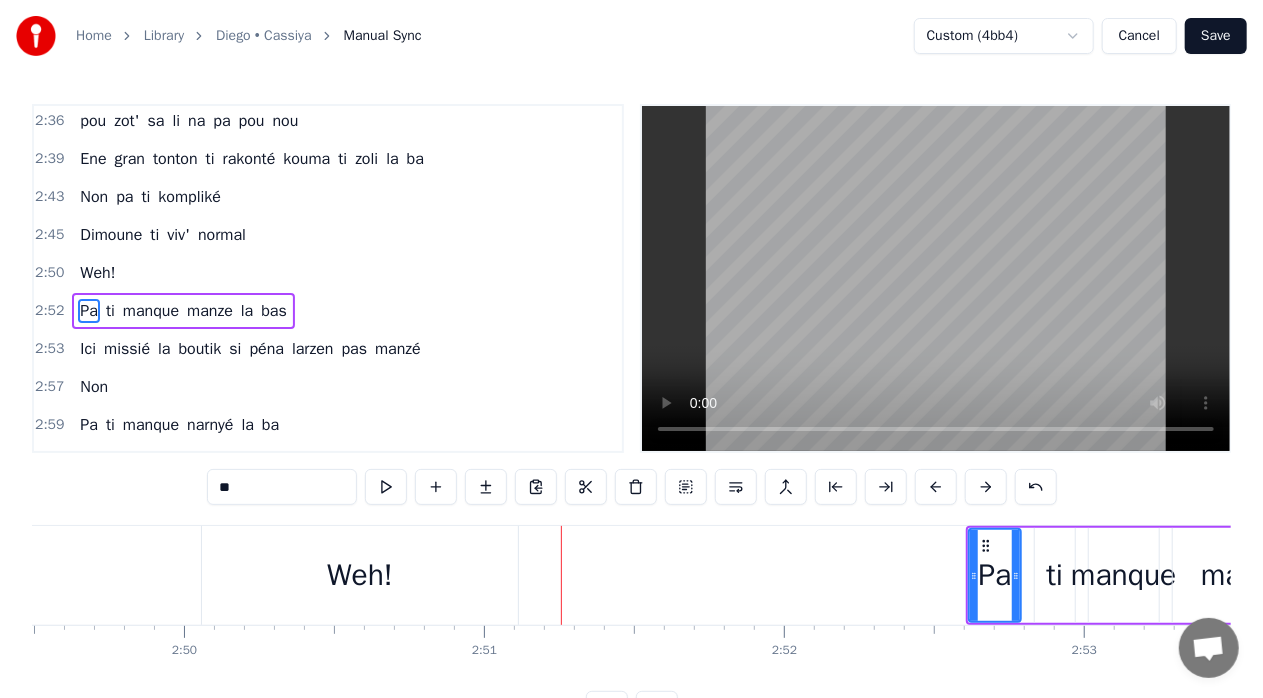 click at bounding box center [986, 487] 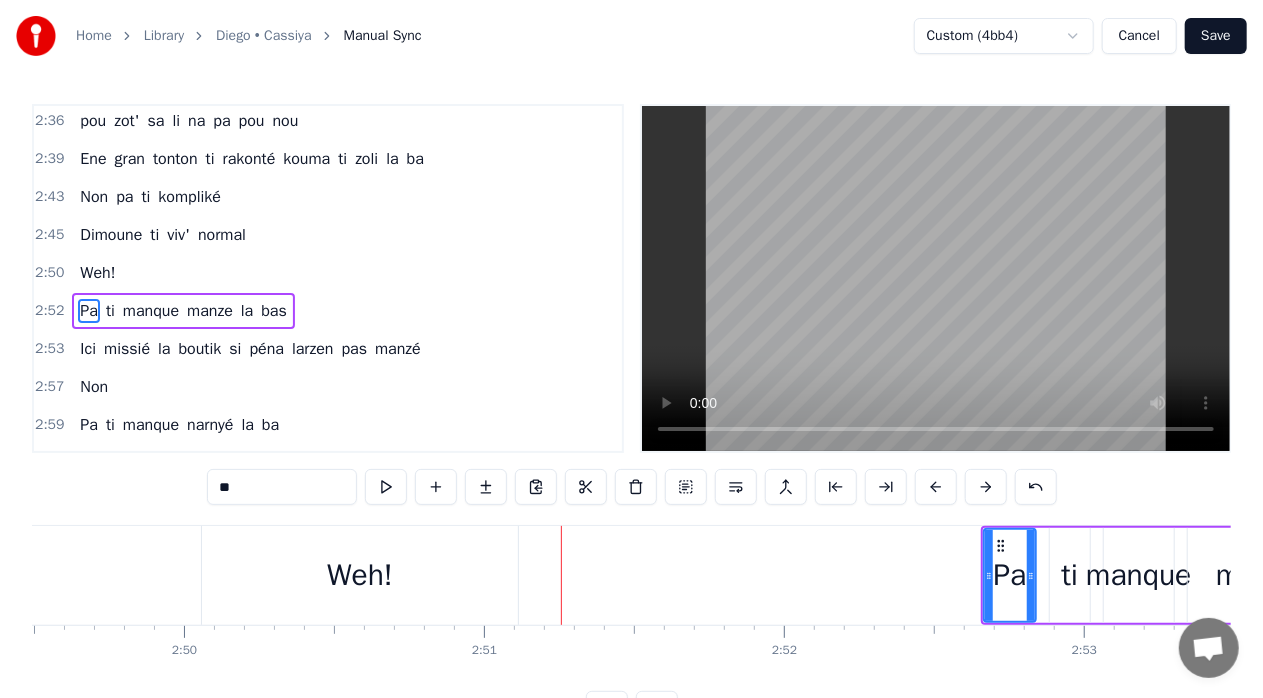 click at bounding box center (986, 487) 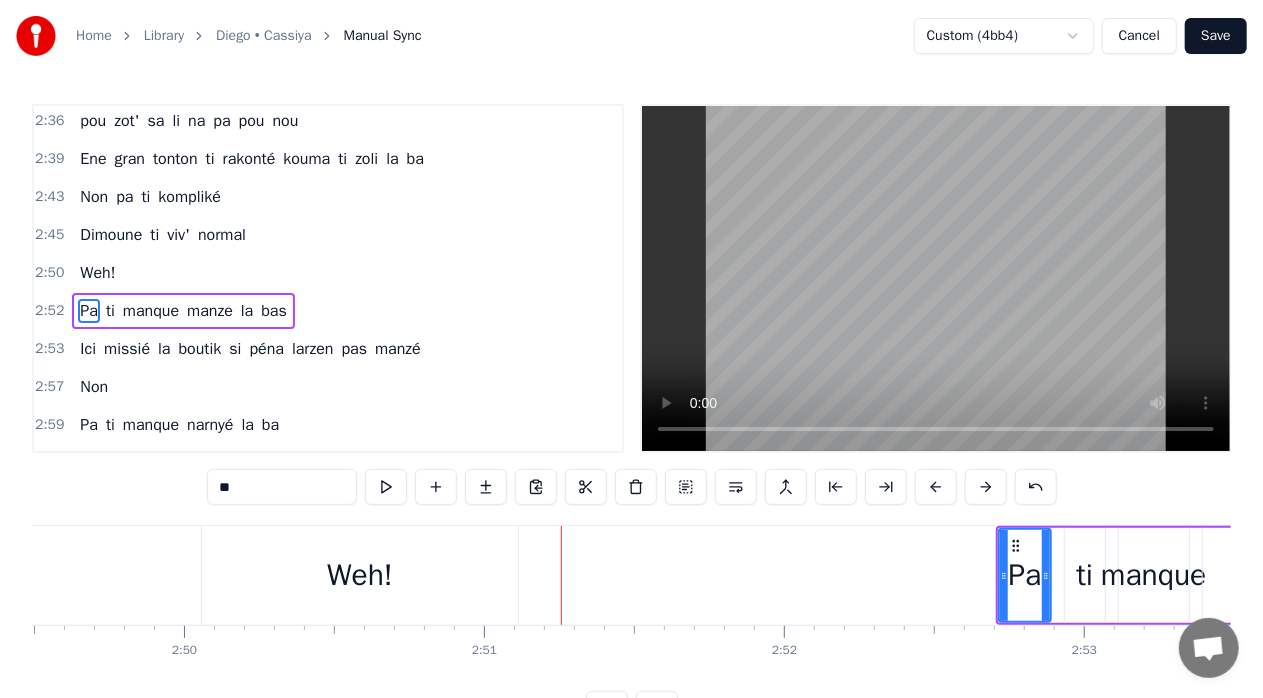 click at bounding box center (986, 487) 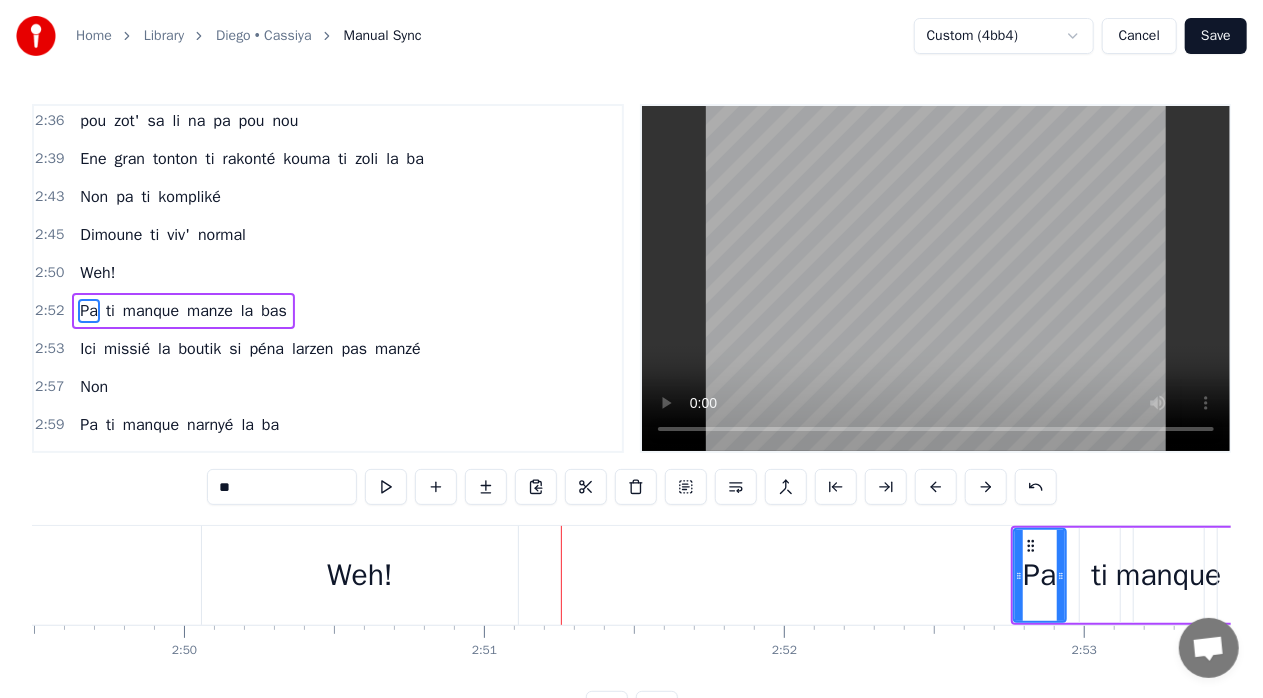 click at bounding box center (986, 487) 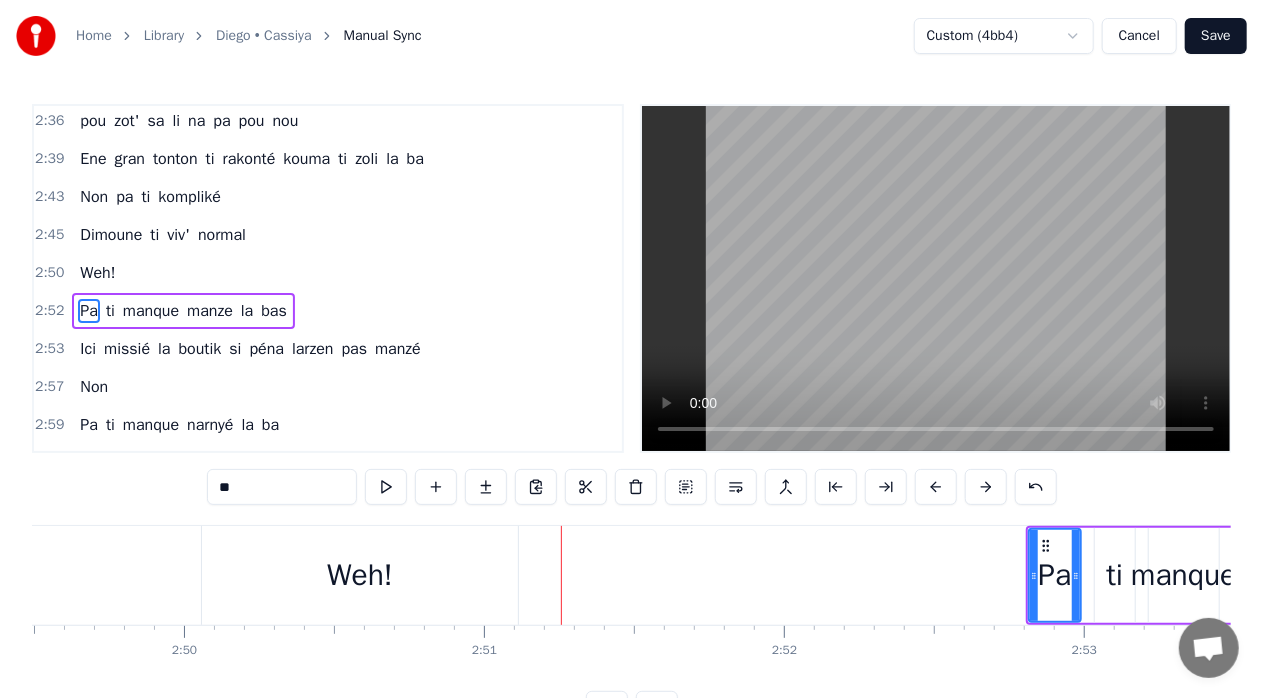click at bounding box center (986, 487) 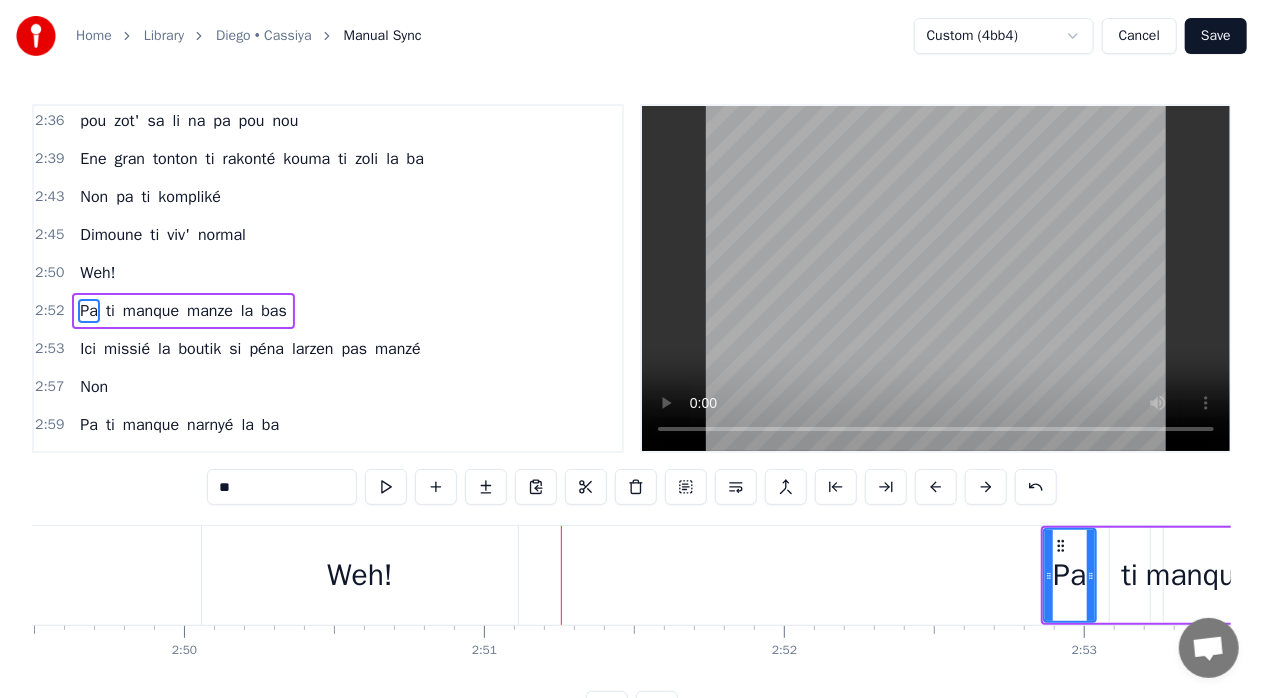 click at bounding box center (986, 487) 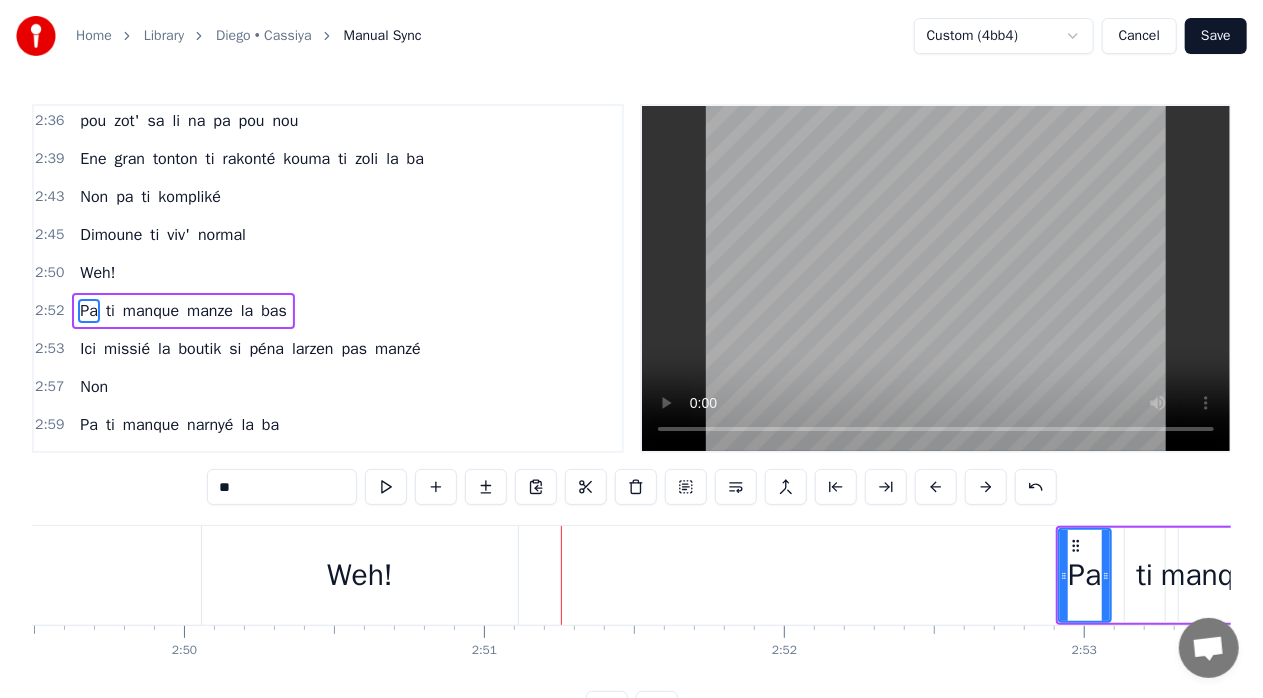 click at bounding box center (986, 487) 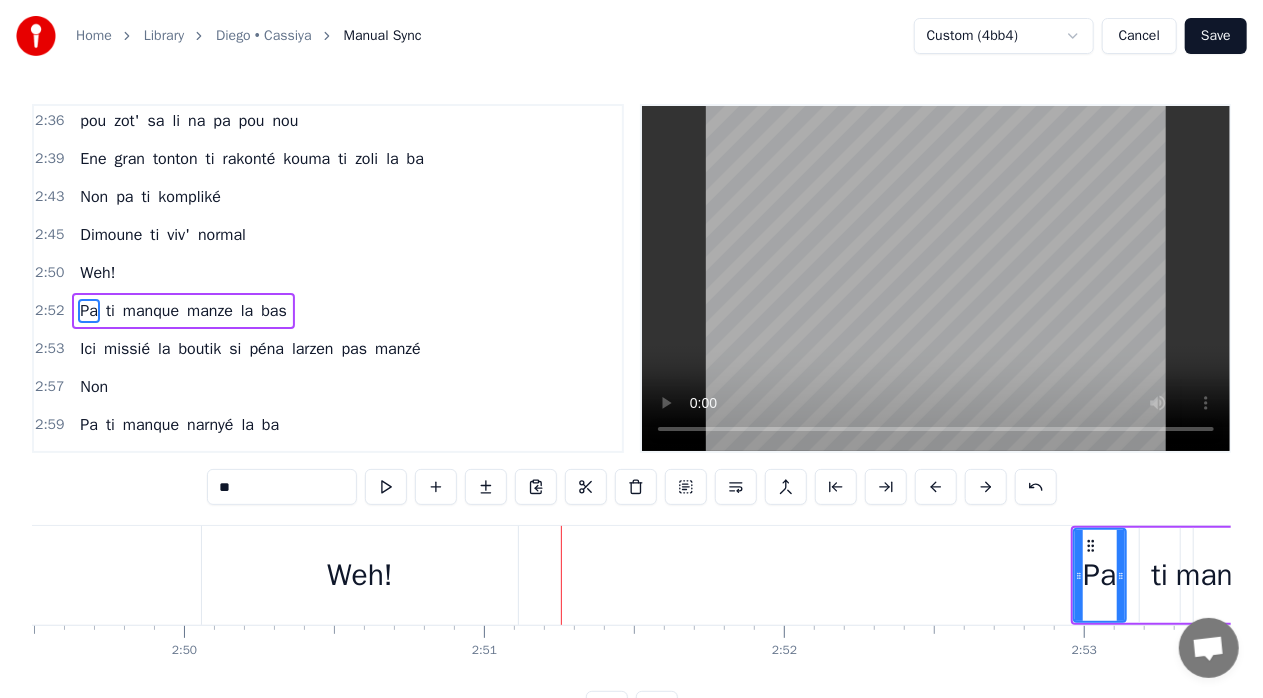 click at bounding box center (986, 487) 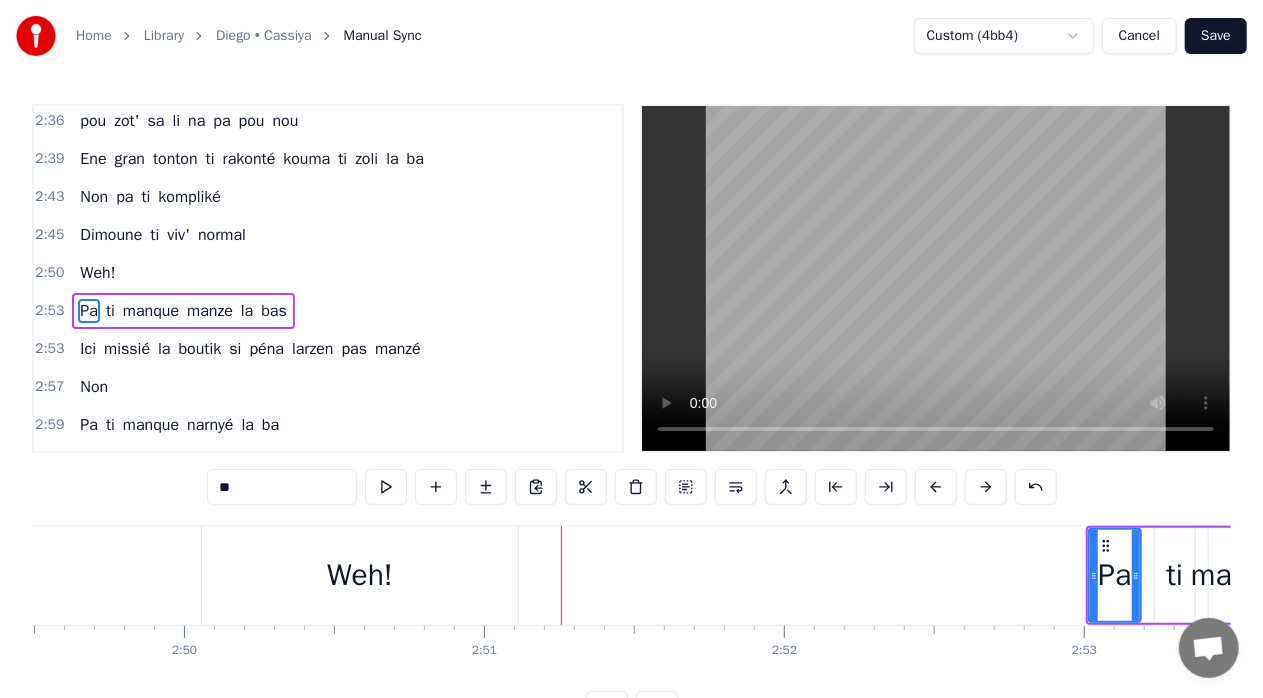 click at bounding box center (986, 487) 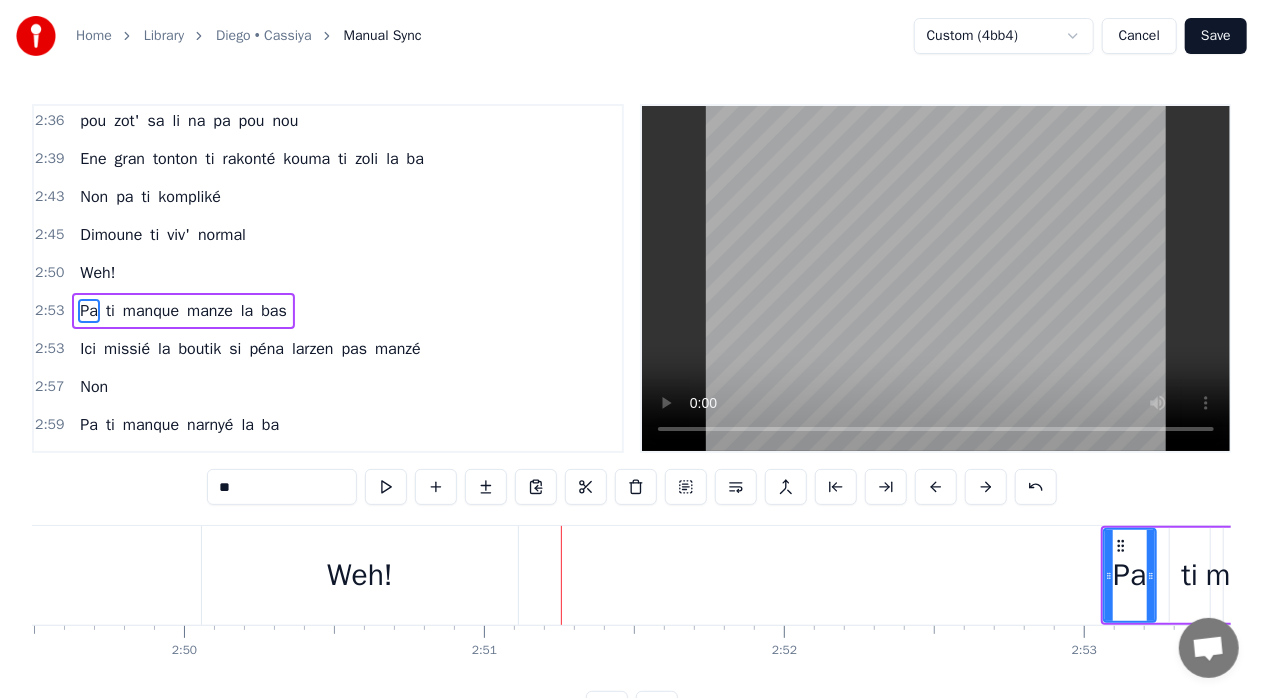 click at bounding box center (986, 487) 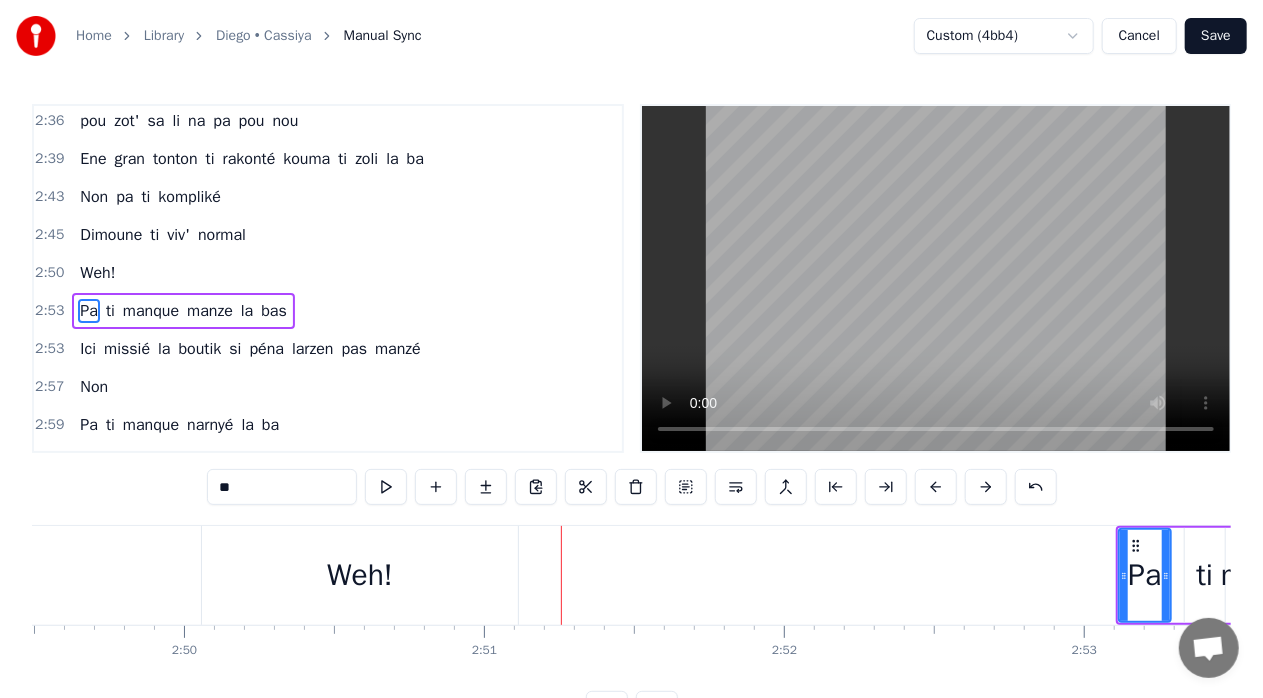 click at bounding box center [986, 487] 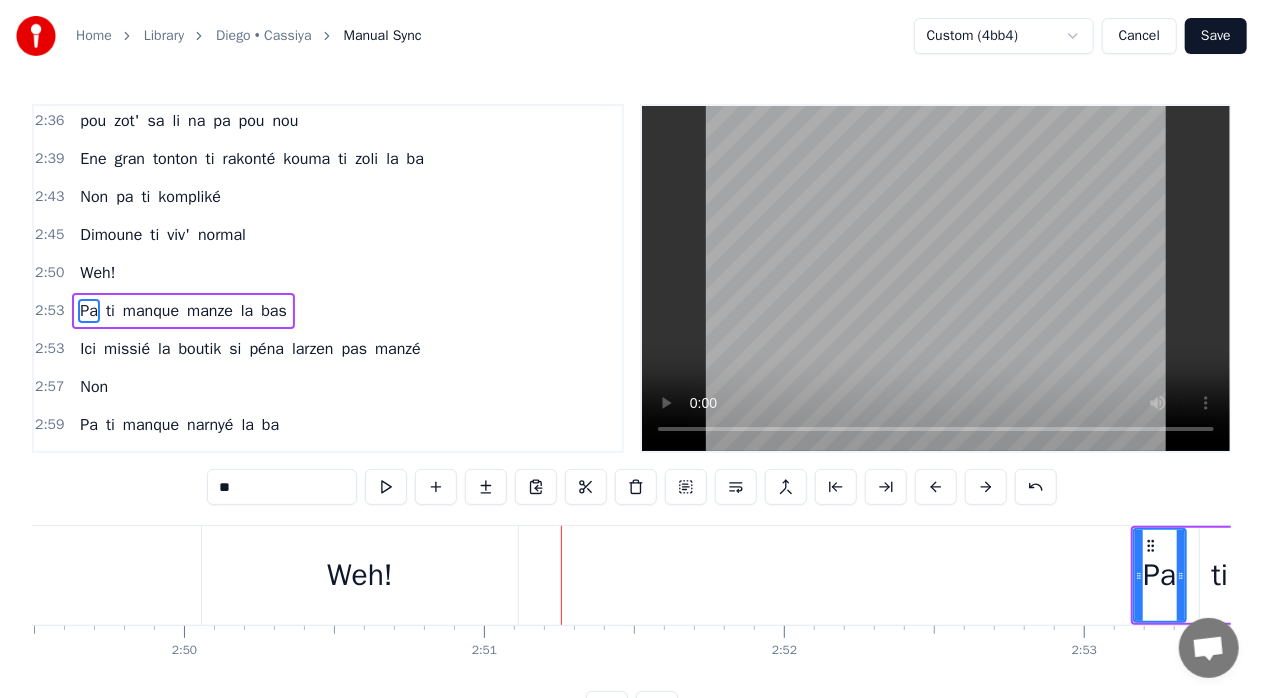 click at bounding box center [986, 487] 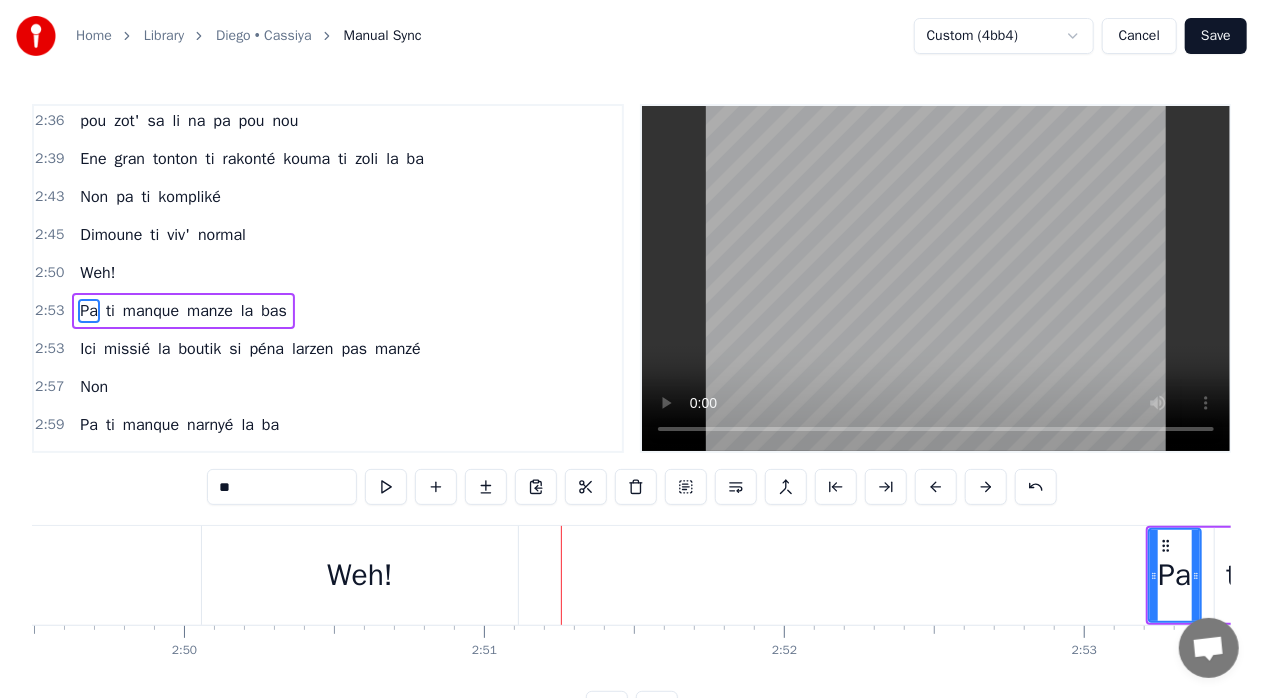 click at bounding box center (986, 487) 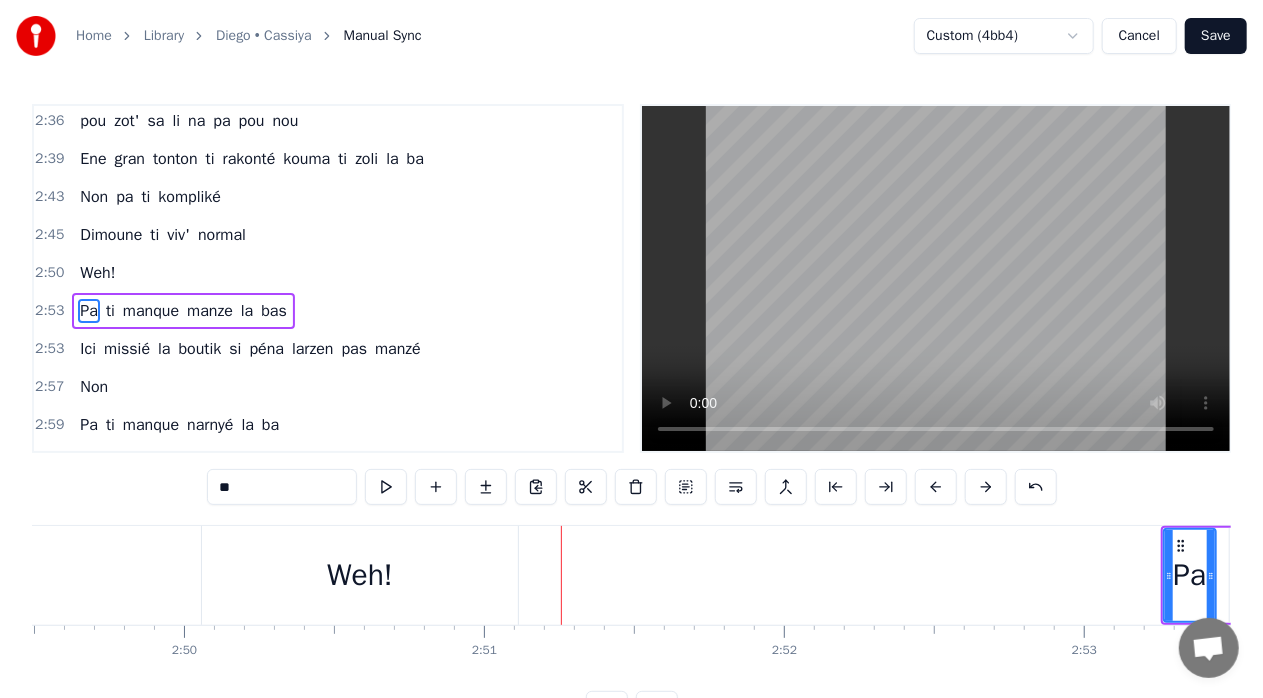 click at bounding box center (986, 487) 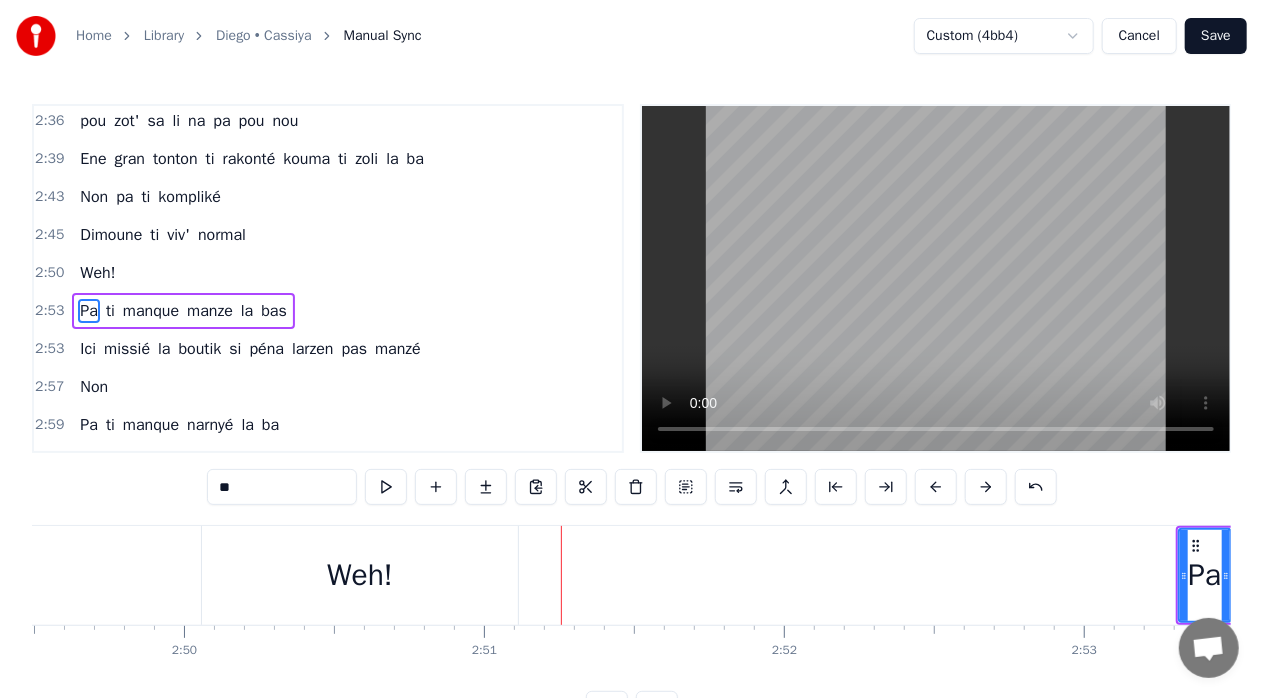 click at bounding box center [986, 487] 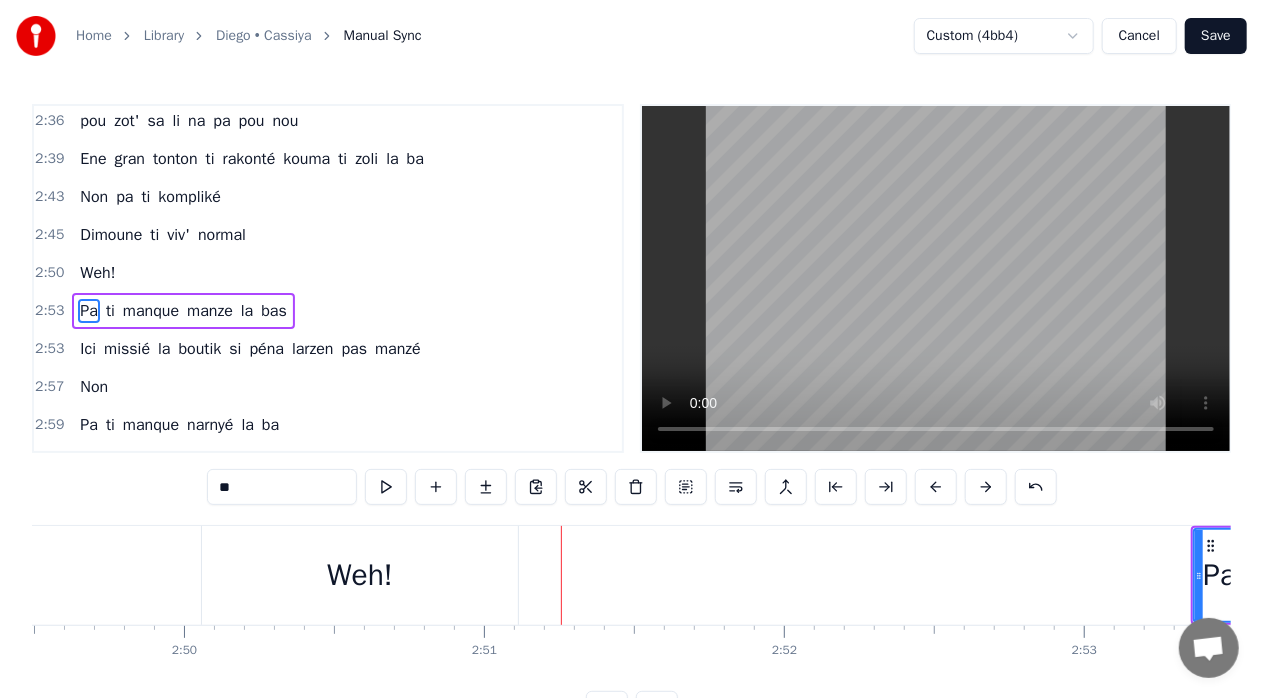 click at bounding box center [986, 487] 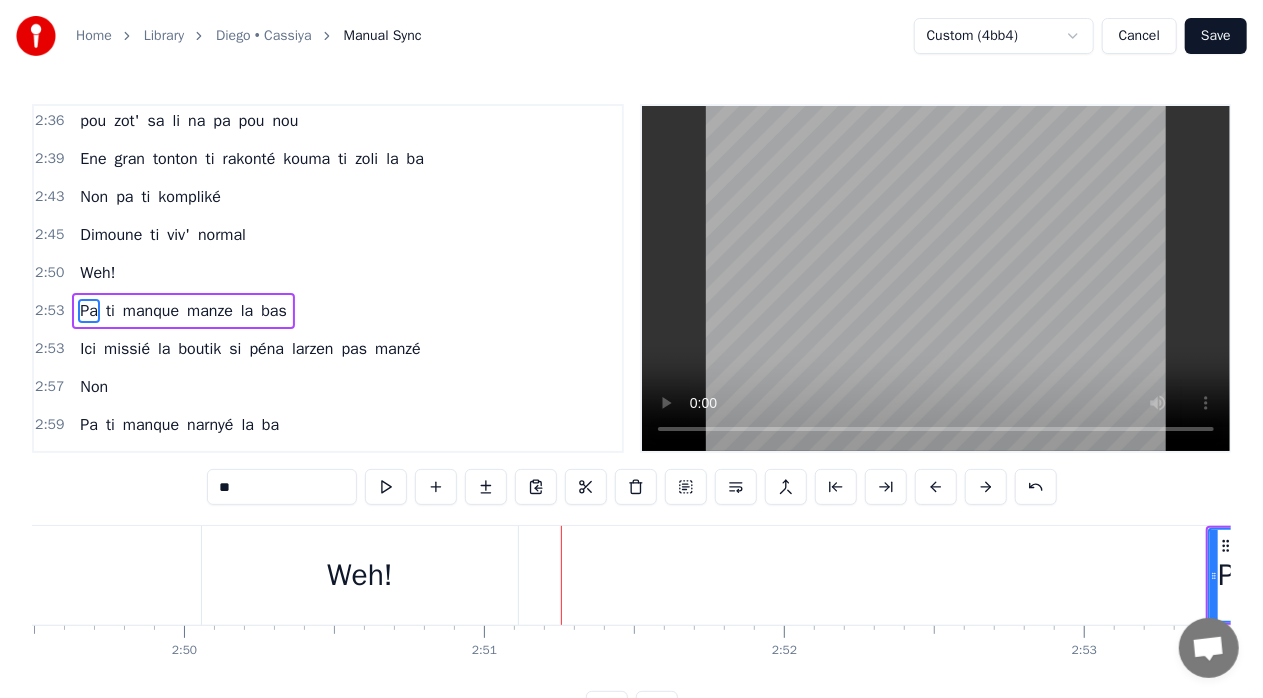 click at bounding box center (986, 487) 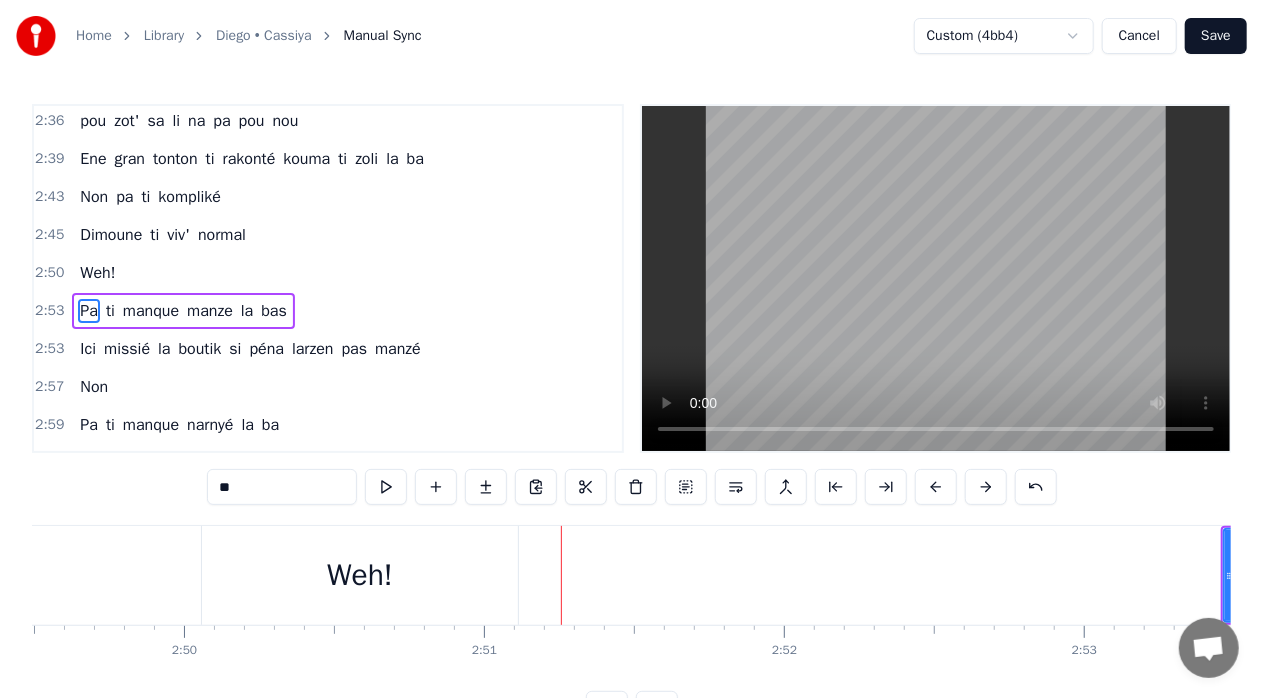 click at bounding box center (986, 487) 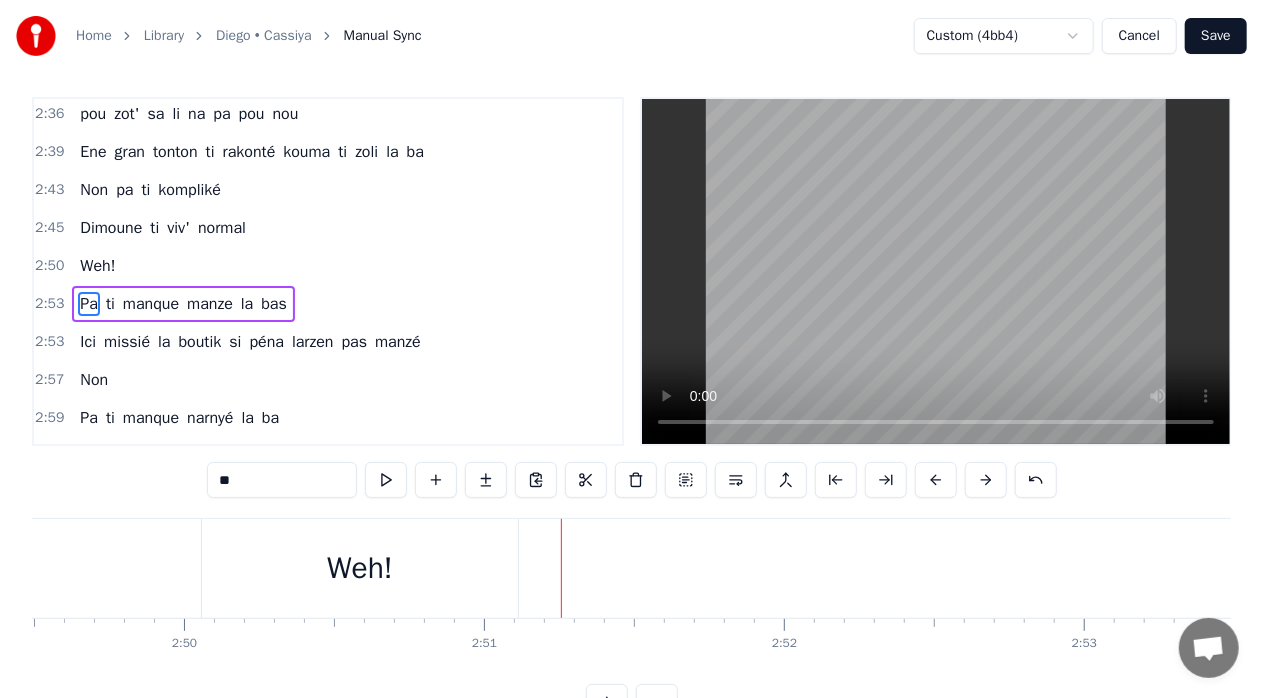 scroll, scrollTop: 15, scrollLeft: 0, axis: vertical 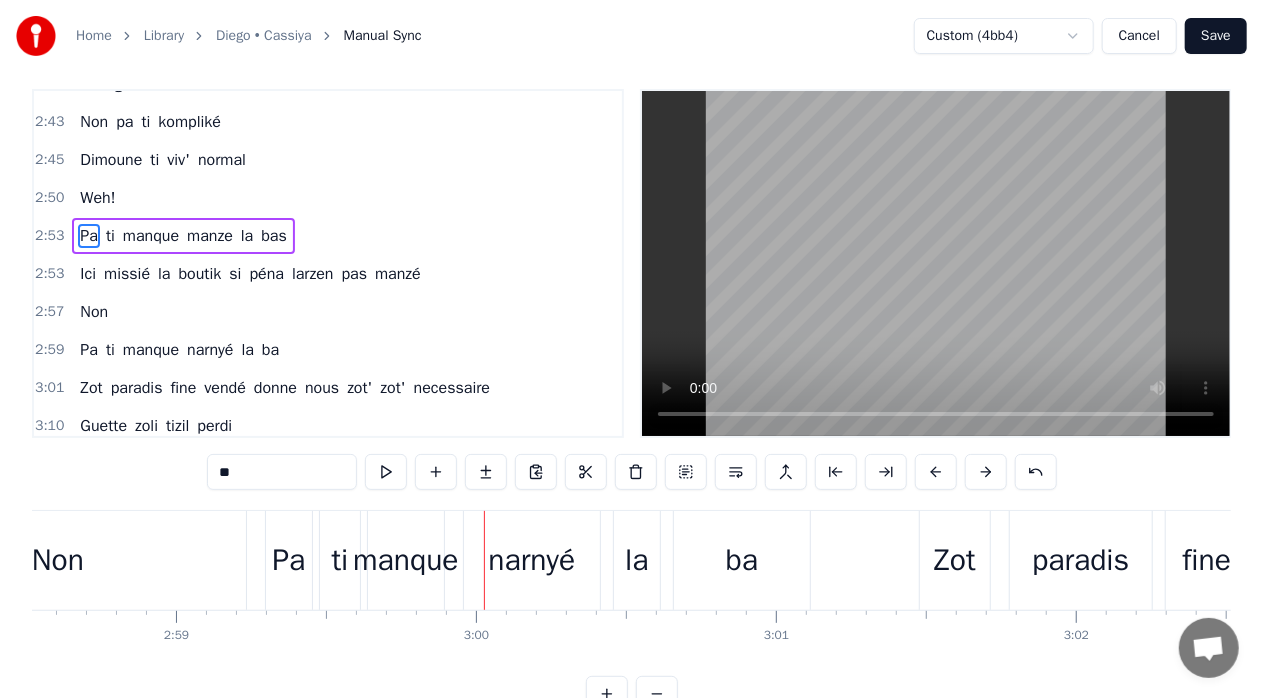 click on "2:57 Non" at bounding box center [328, 312] 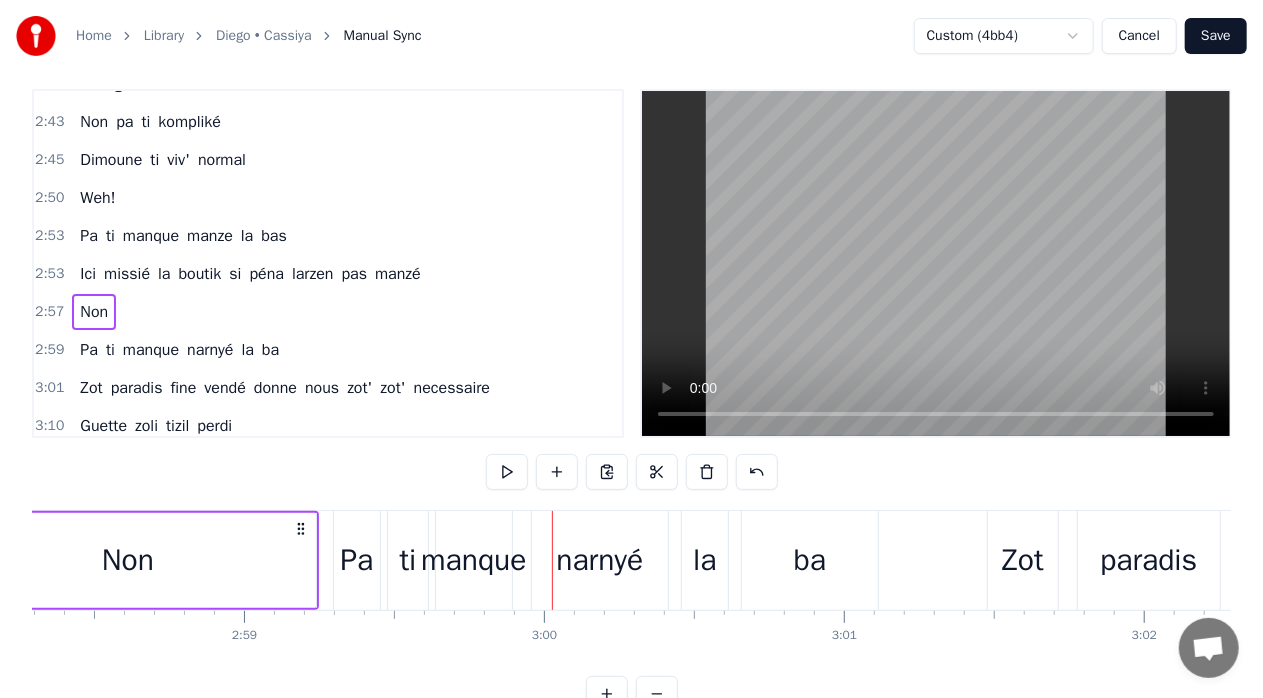 scroll, scrollTop: 0, scrollLeft: 53292, axis: horizontal 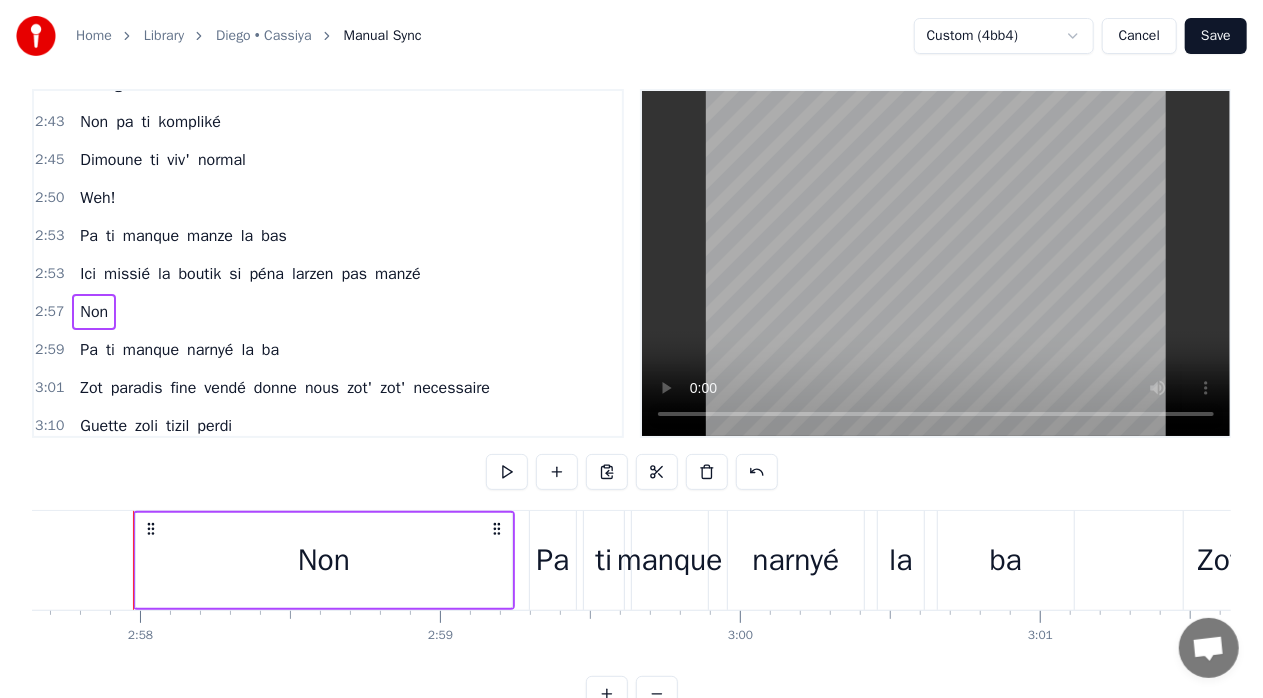 click on "Pa" at bounding box center [552, 560] 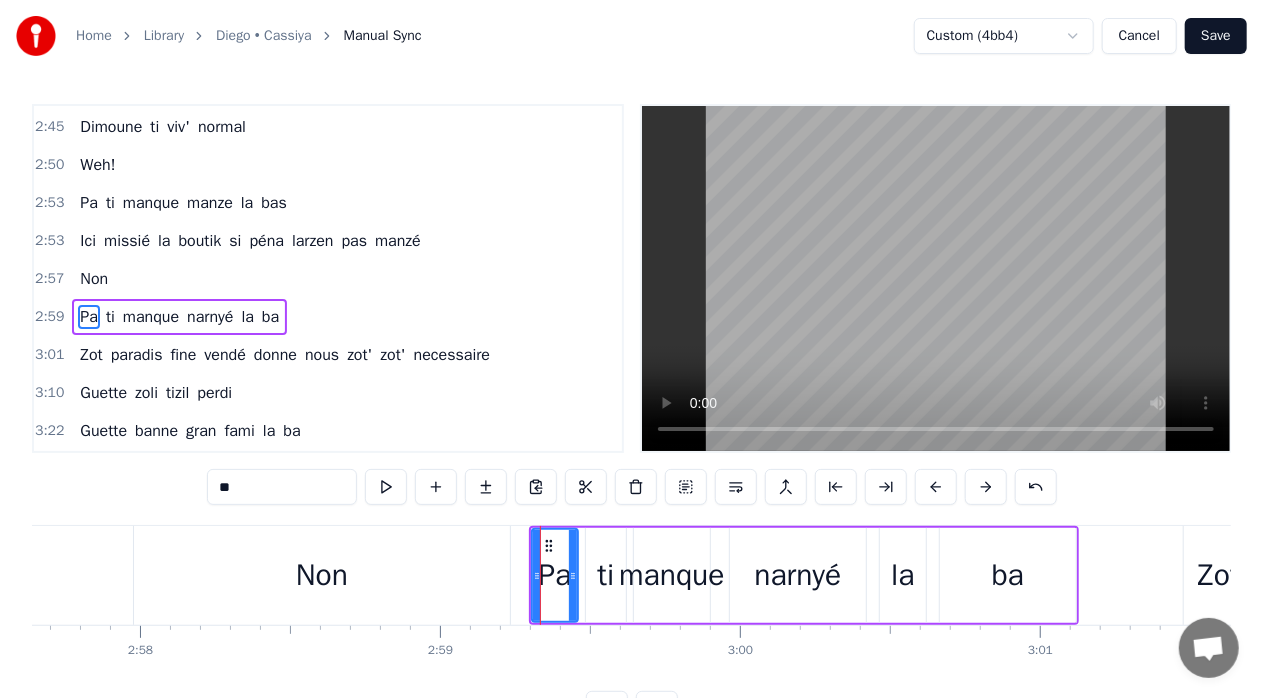 scroll, scrollTop: 1712, scrollLeft: 0, axis: vertical 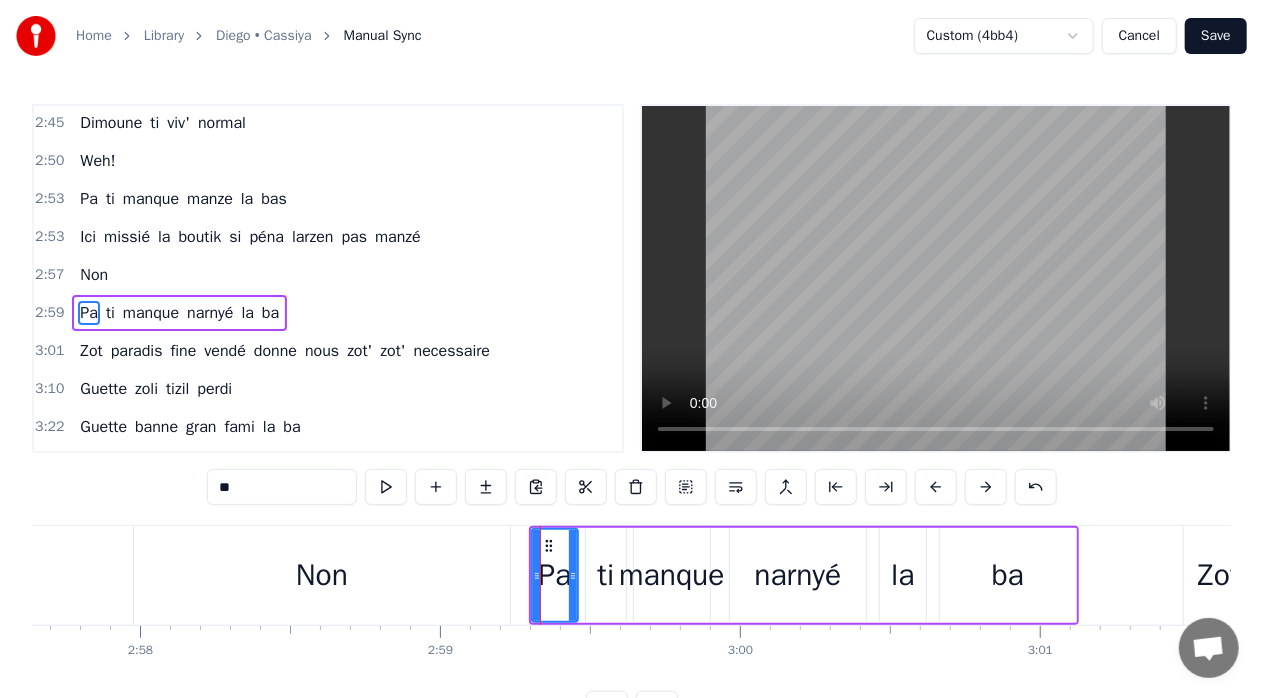 click at bounding box center [986, 487] 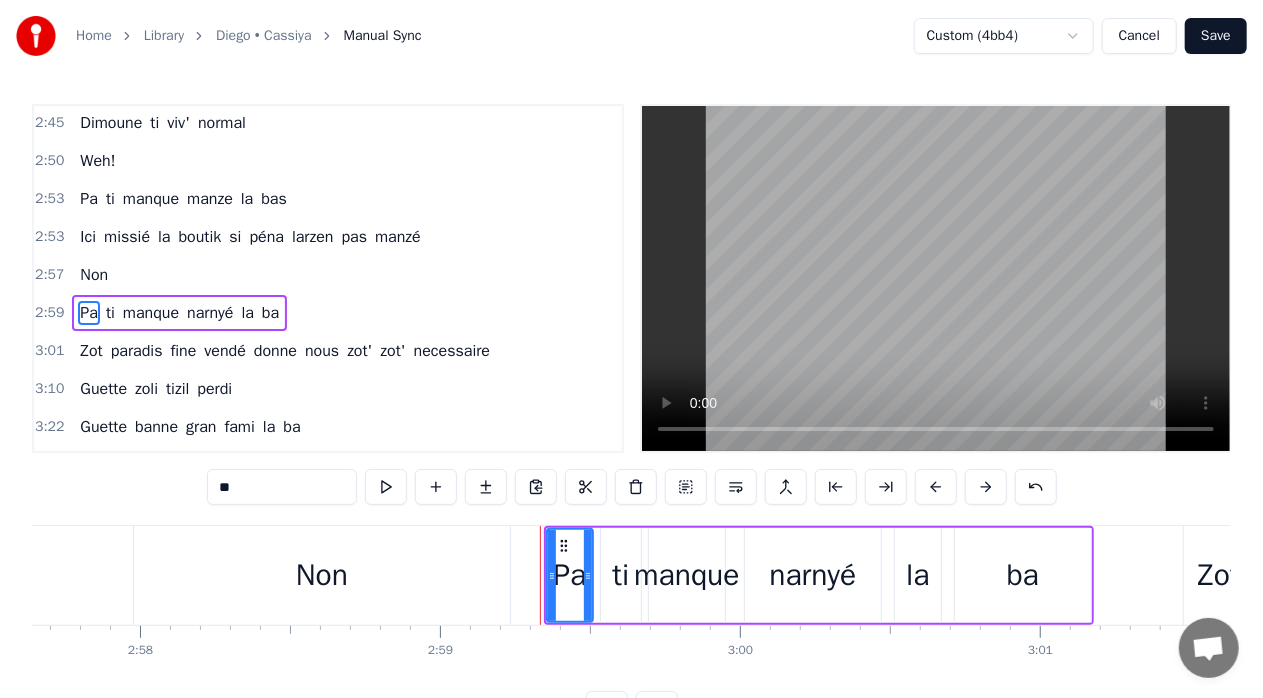 click at bounding box center [986, 487] 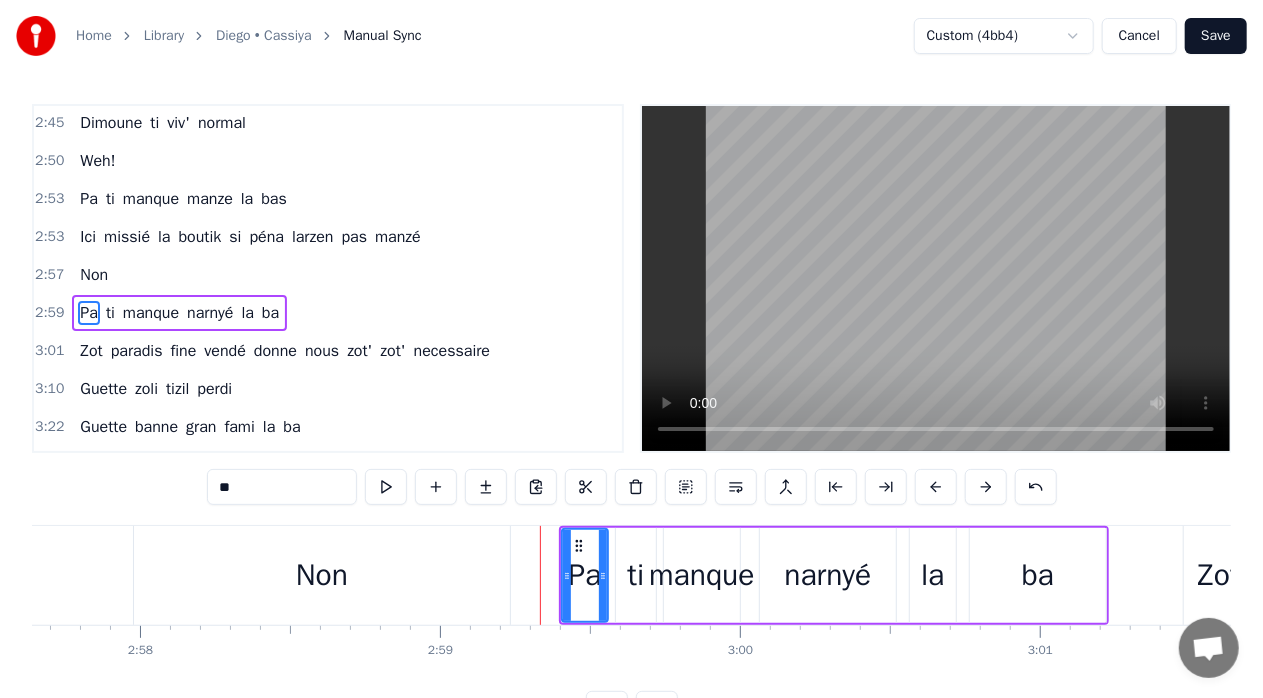 click at bounding box center (986, 487) 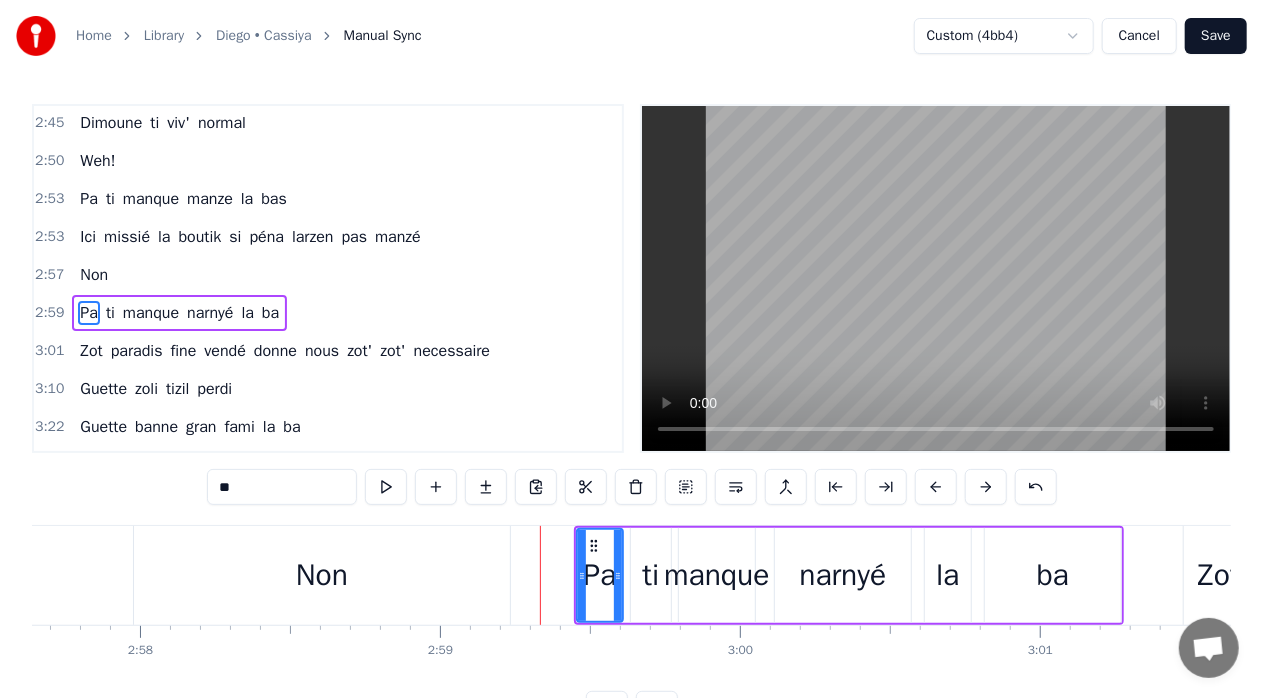 click at bounding box center [986, 487] 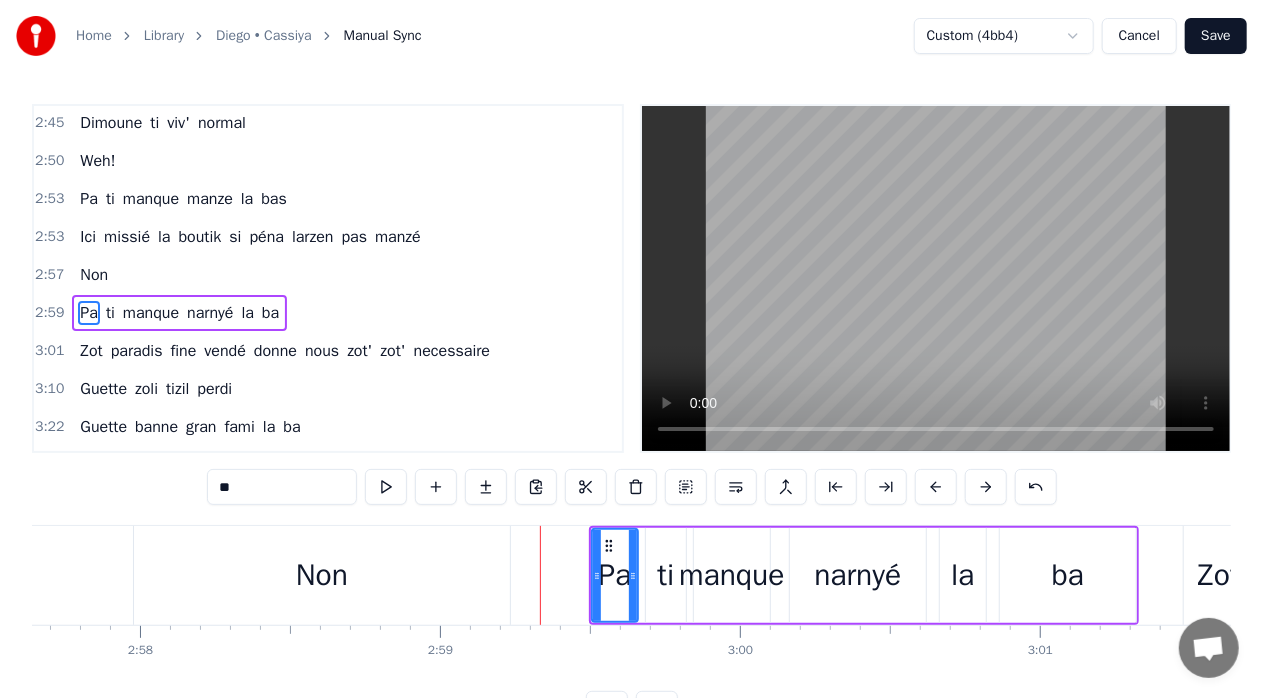 click at bounding box center [986, 487] 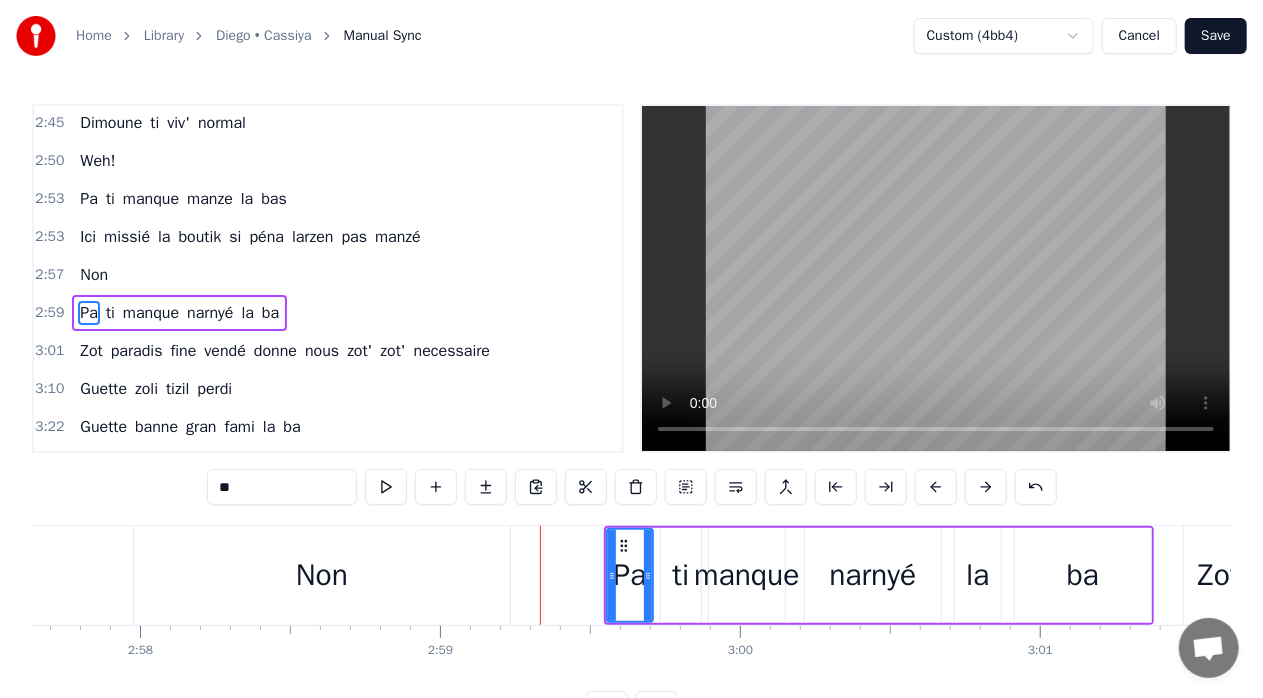 click at bounding box center (986, 487) 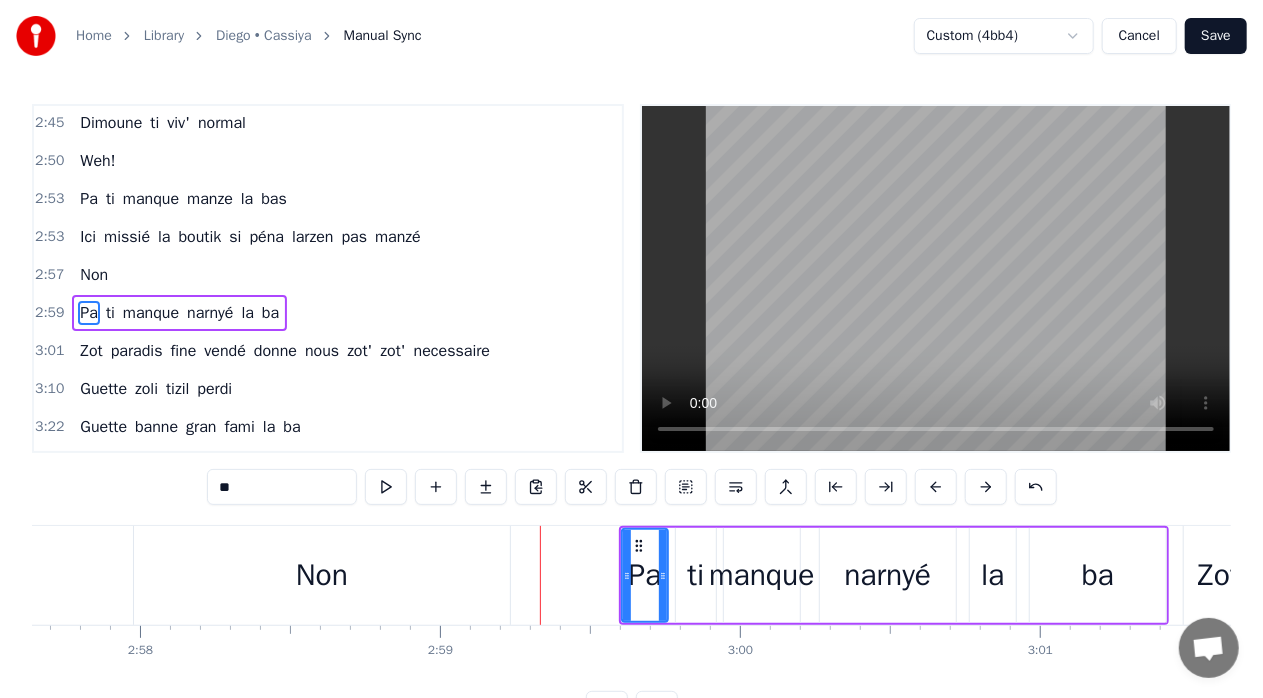 click at bounding box center (986, 487) 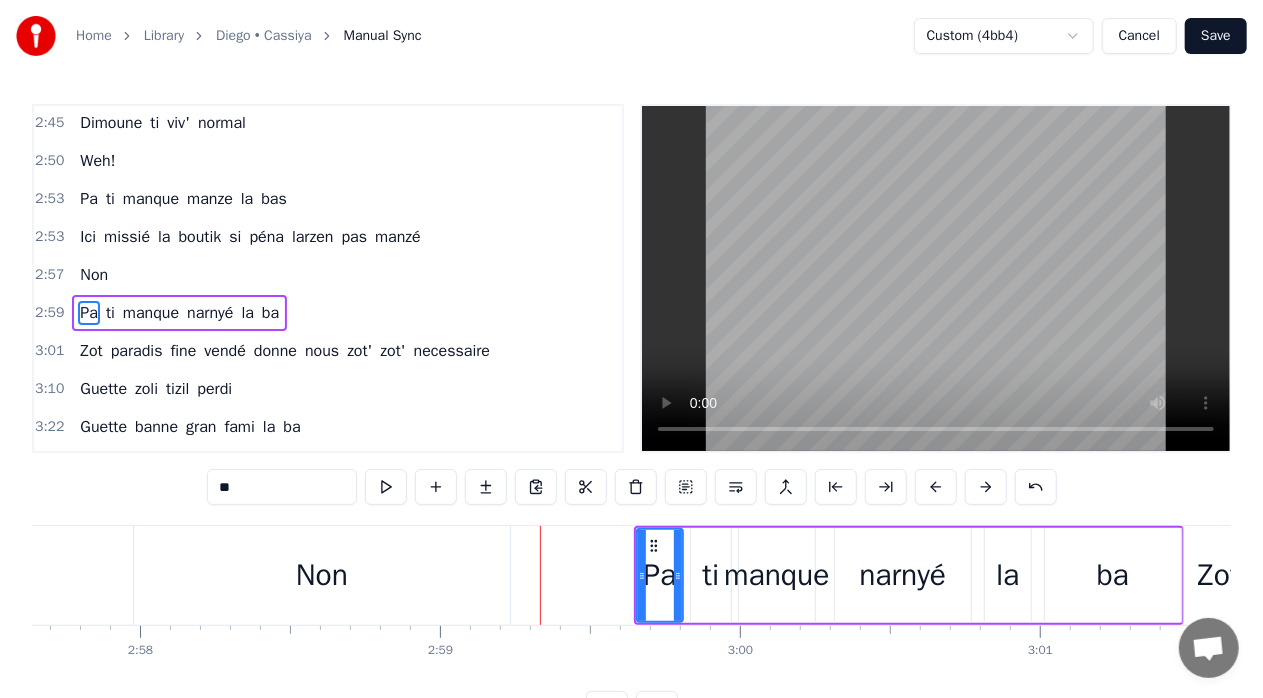 click at bounding box center [986, 487] 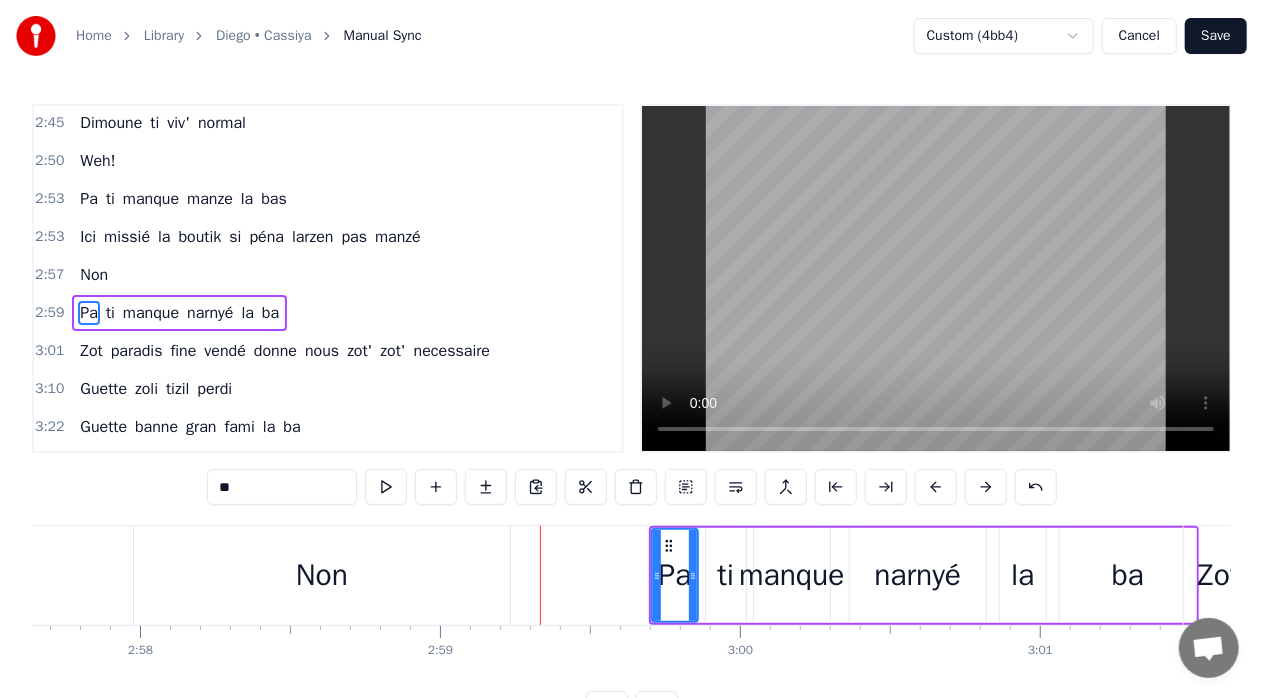 click at bounding box center (986, 487) 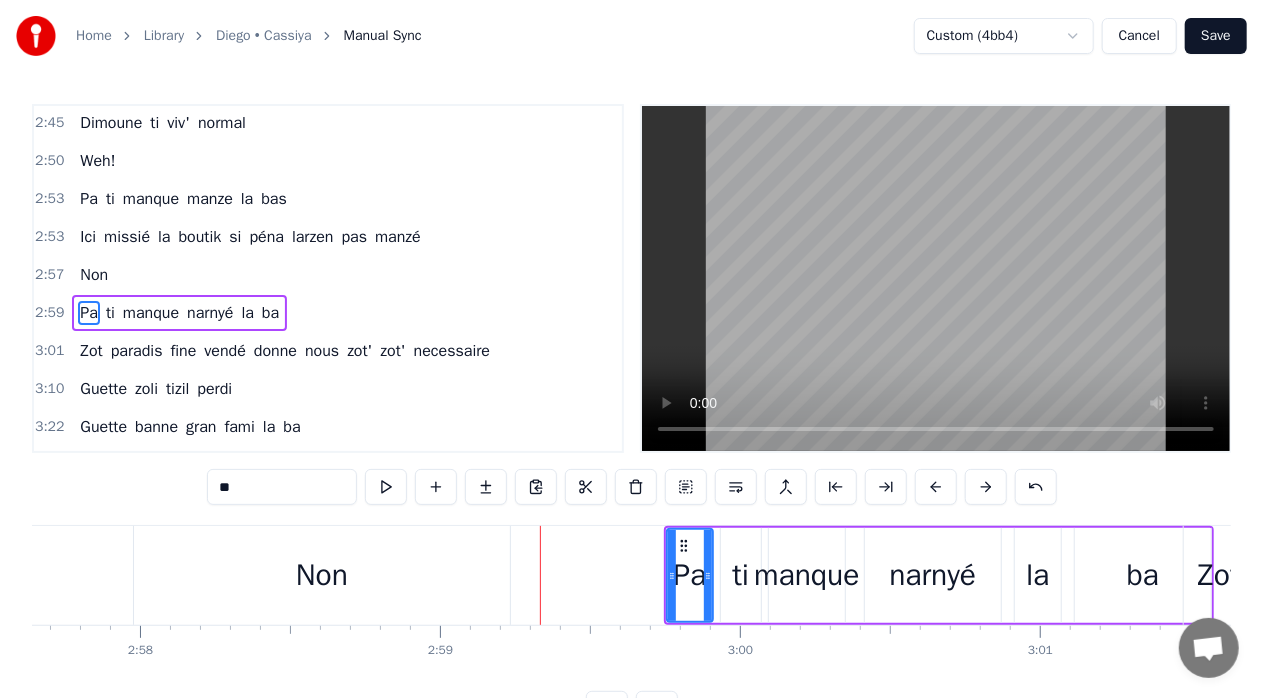 click at bounding box center (986, 487) 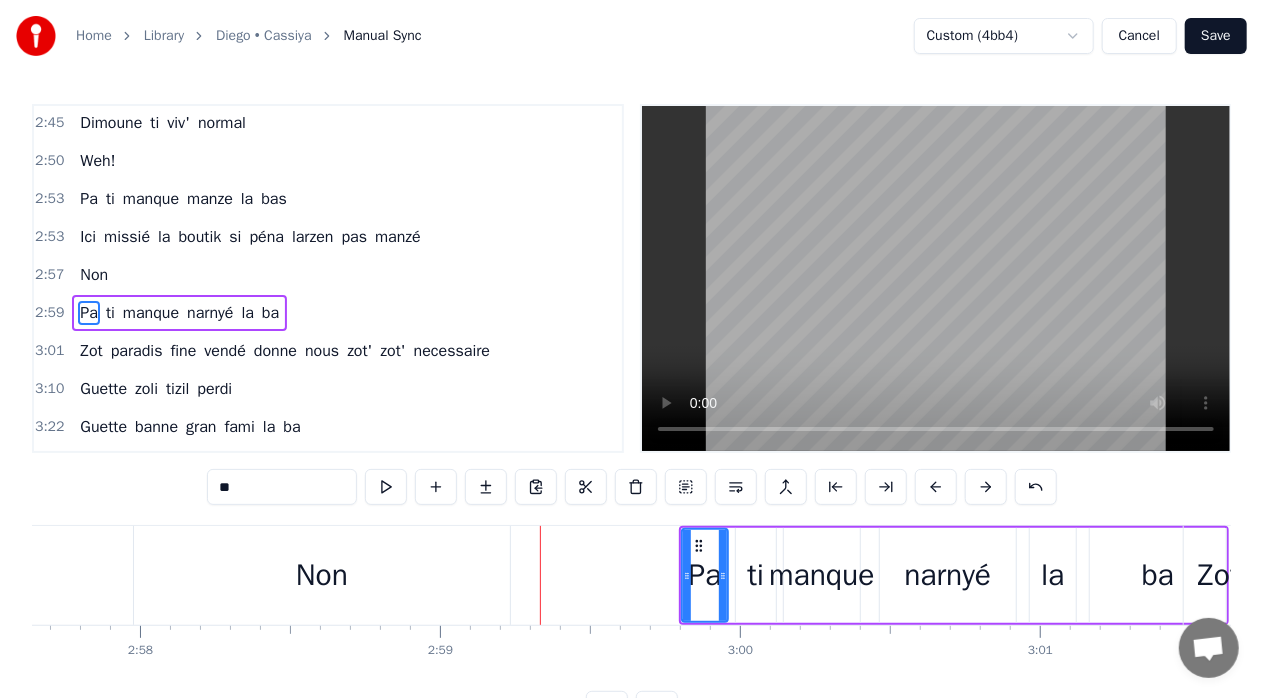 click at bounding box center [986, 487] 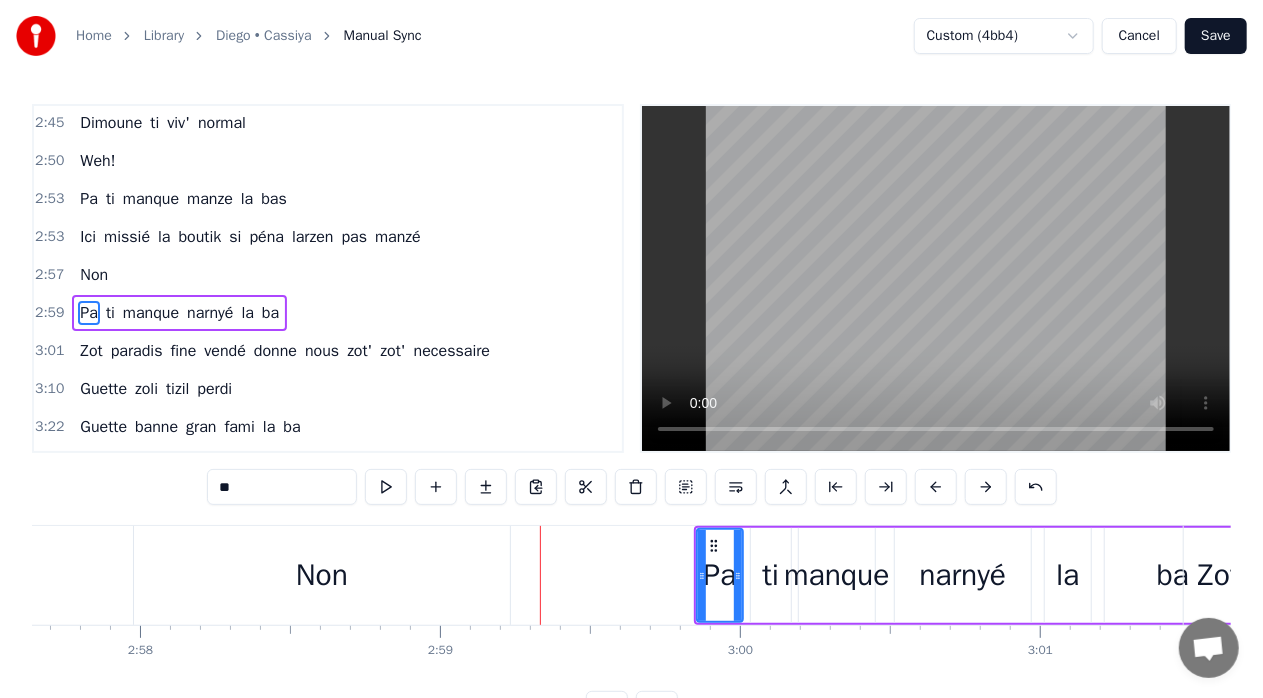 click at bounding box center [986, 487] 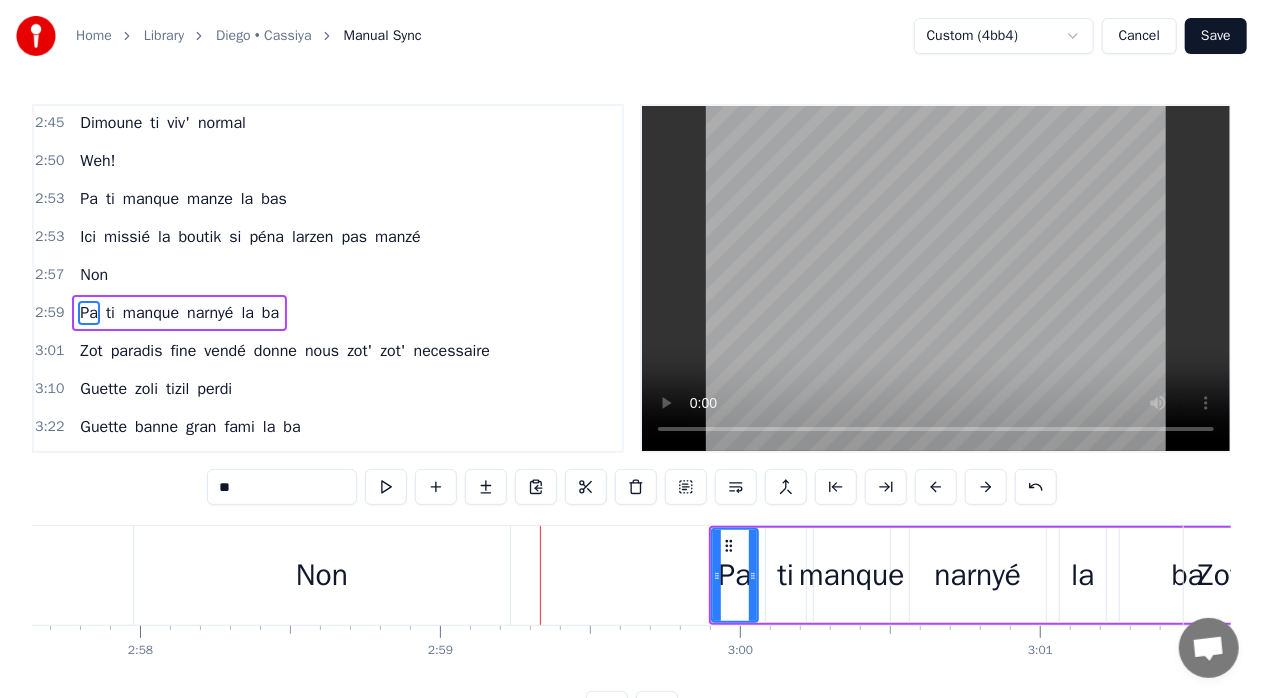 click at bounding box center (986, 487) 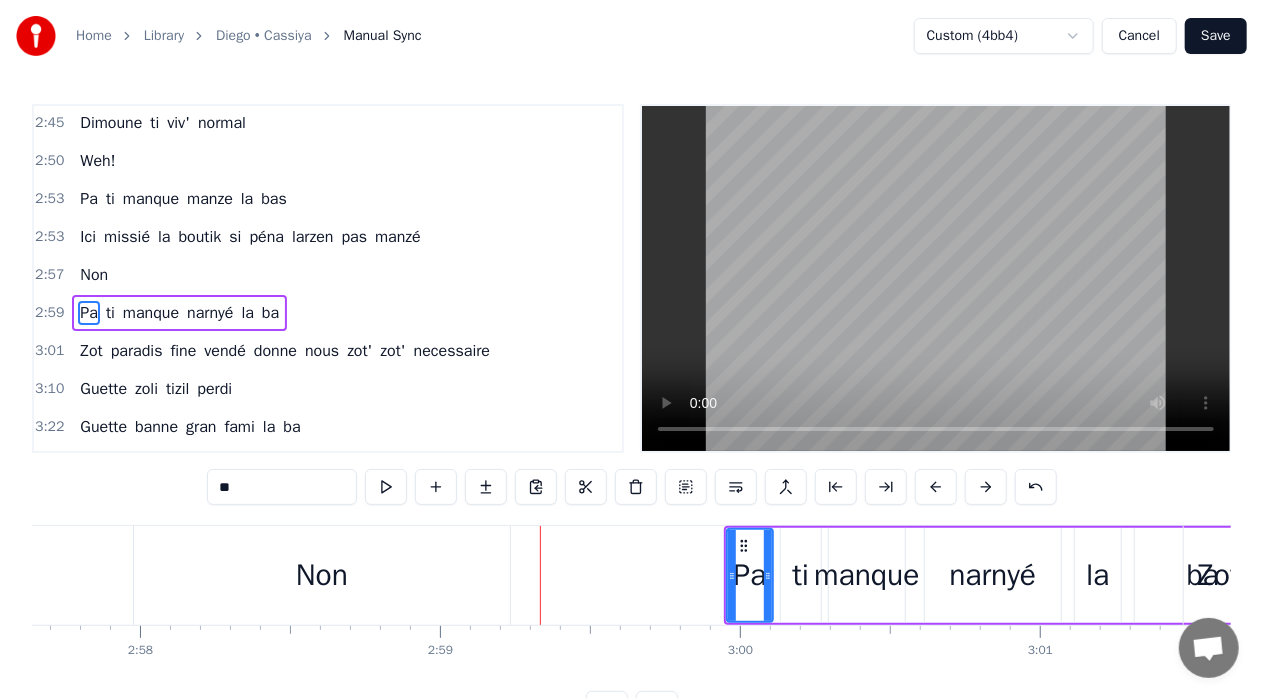 click at bounding box center (986, 487) 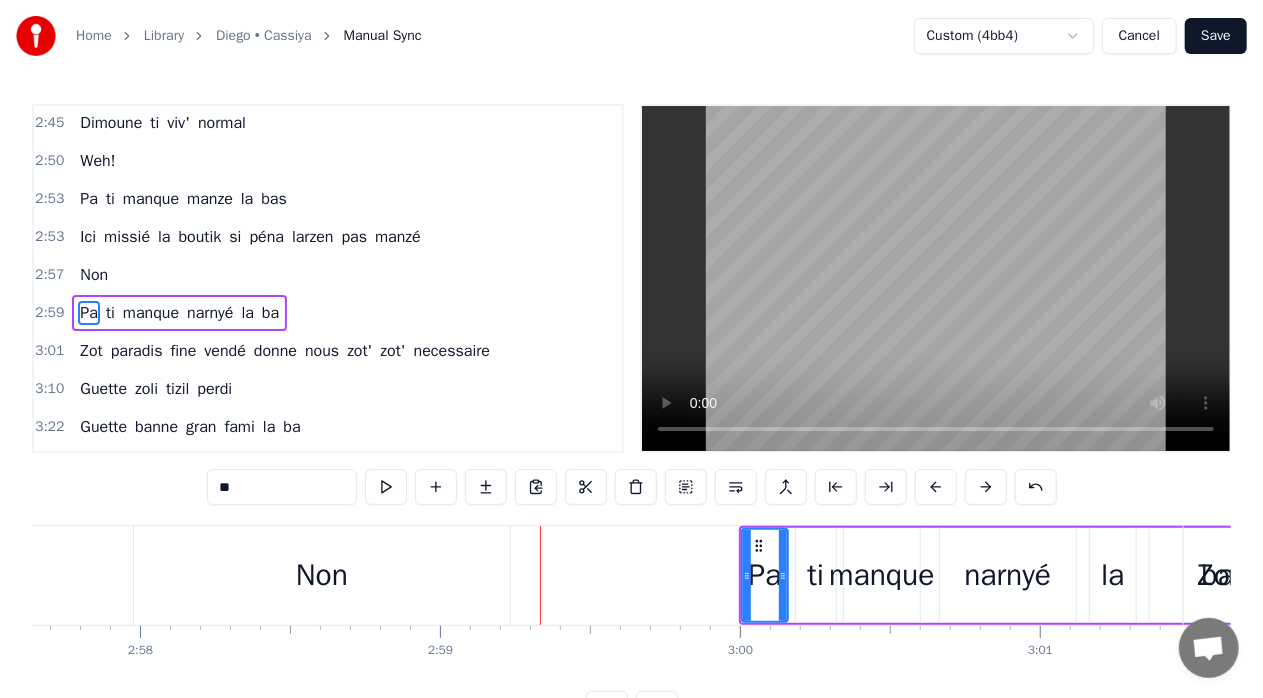 click at bounding box center [986, 487] 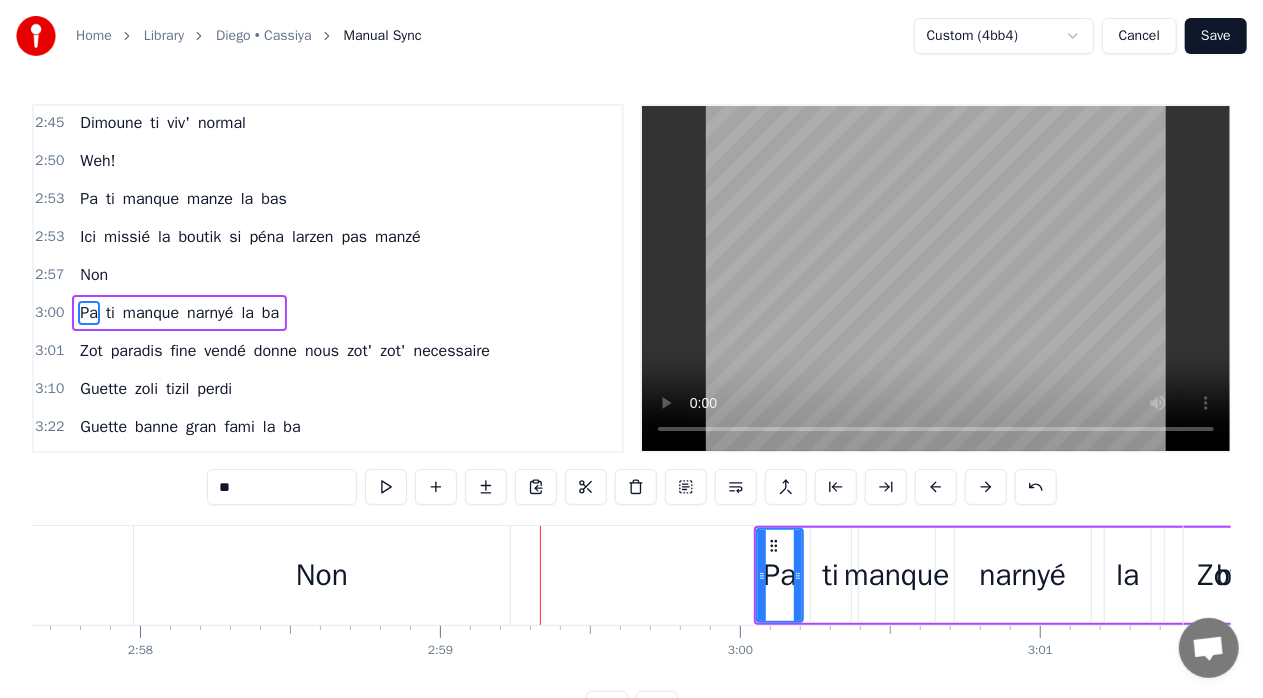 click at bounding box center [986, 487] 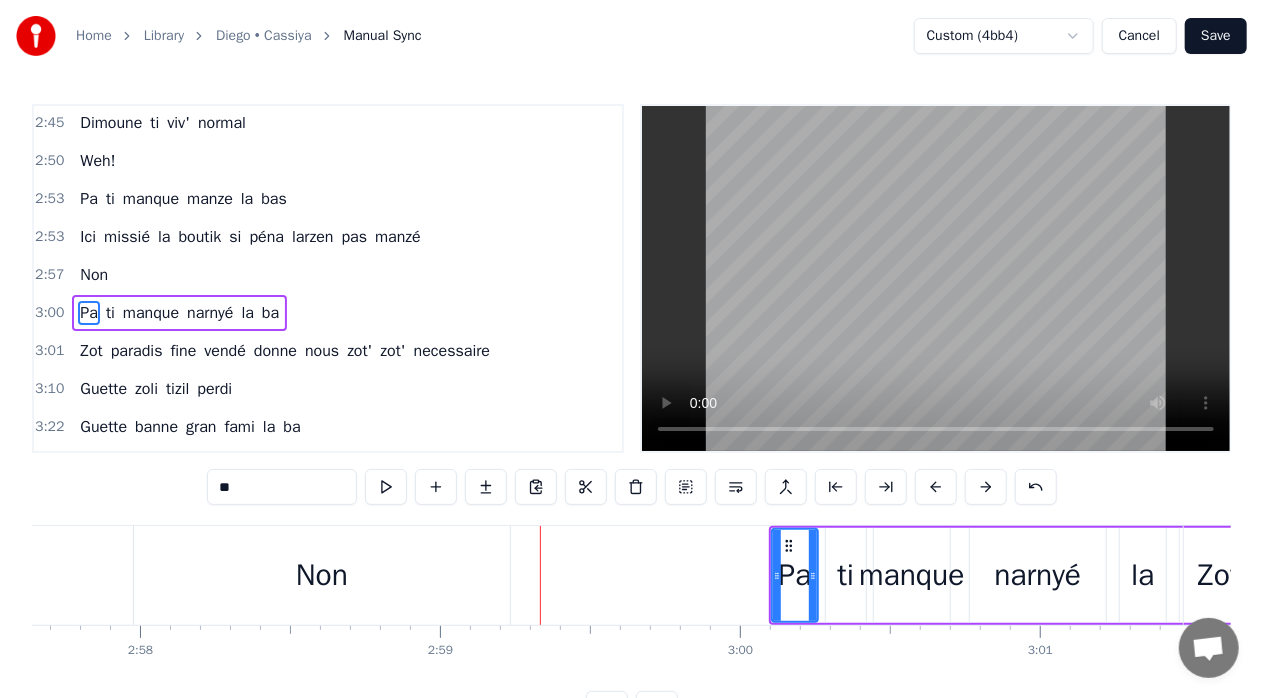 click at bounding box center [986, 487] 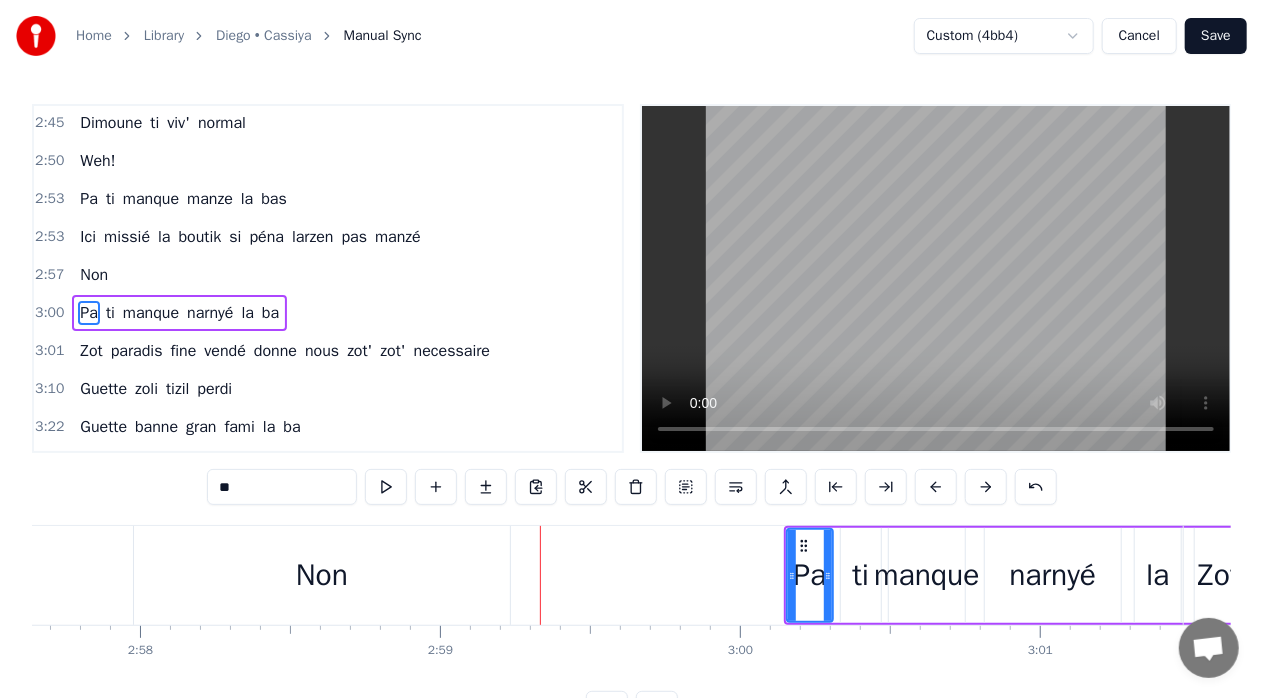 click at bounding box center [986, 487] 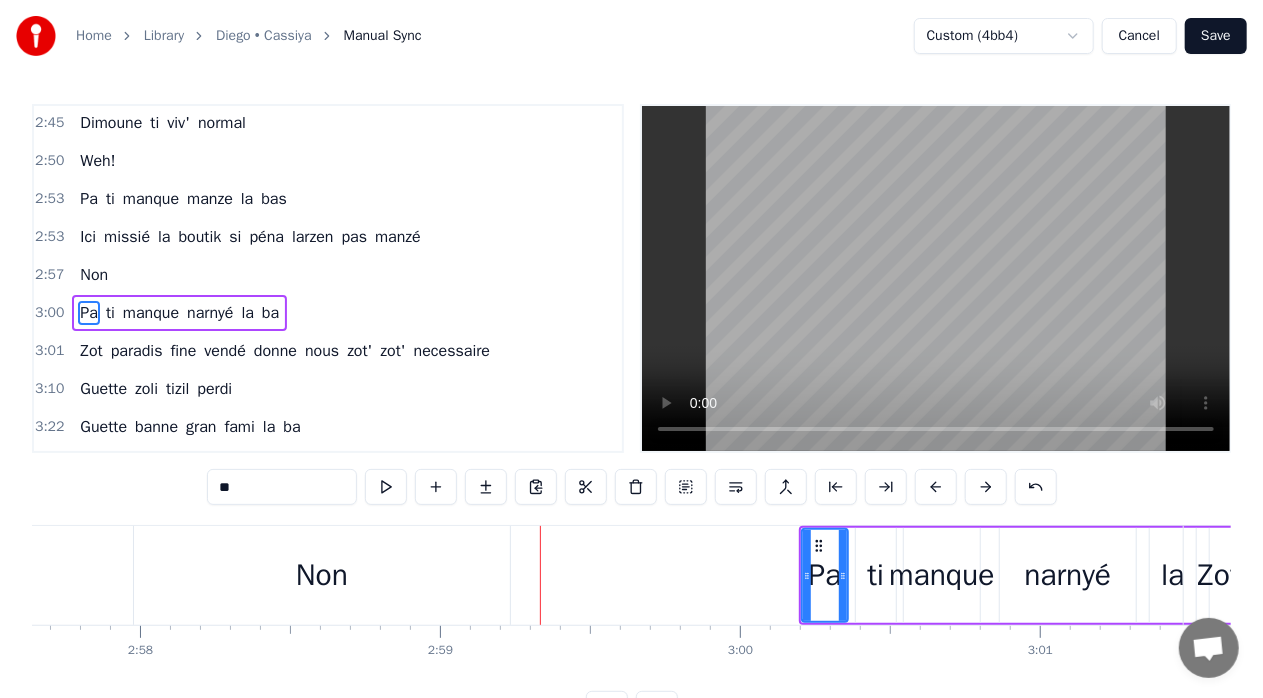 click at bounding box center (986, 487) 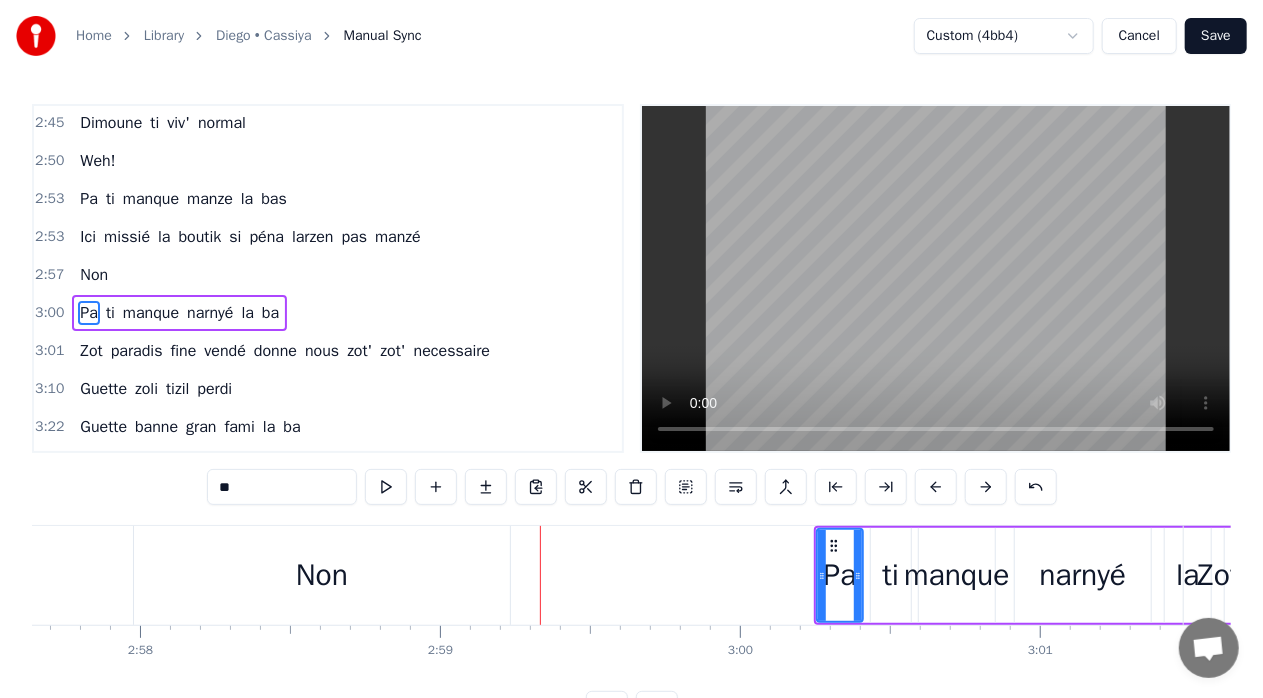 click at bounding box center (986, 487) 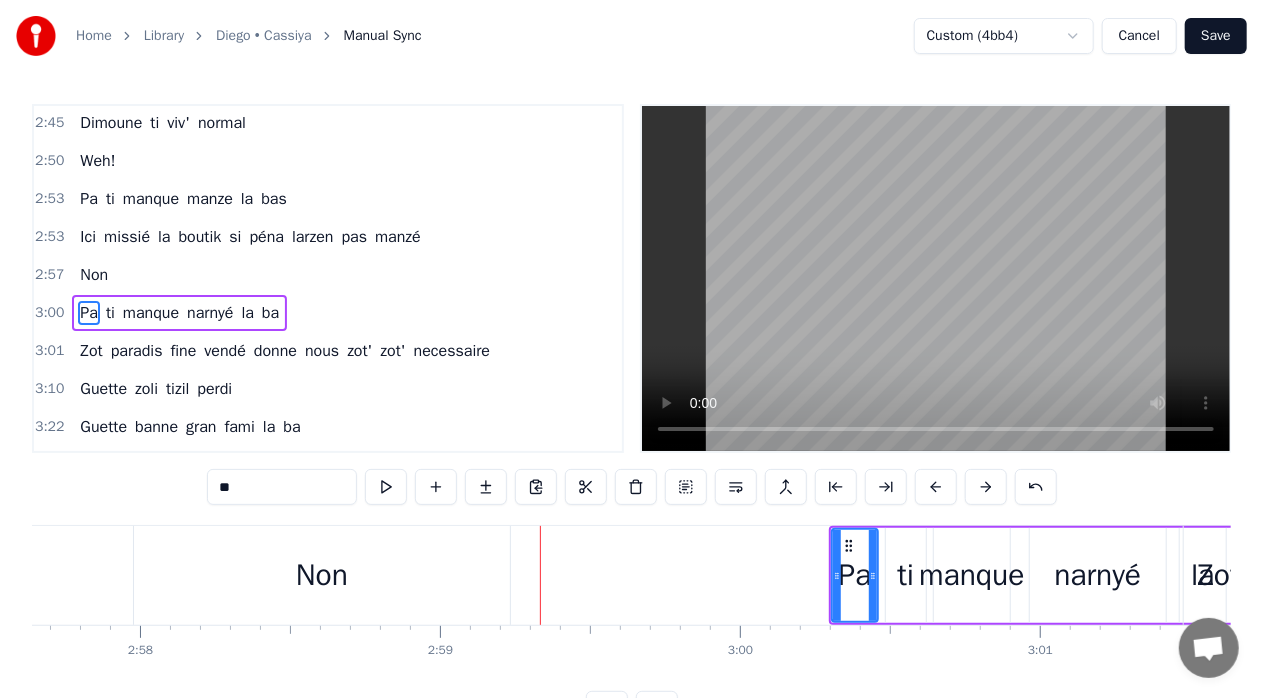 click at bounding box center [986, 487] 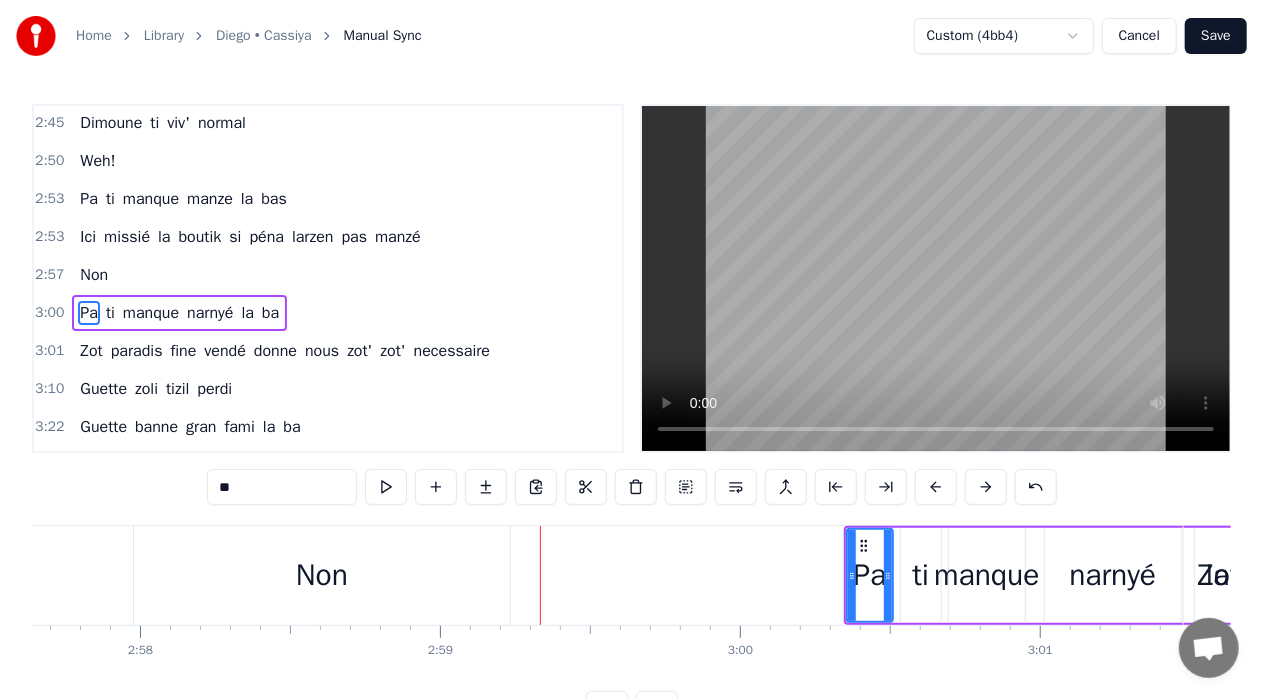 click at bounding box center (986, 487) 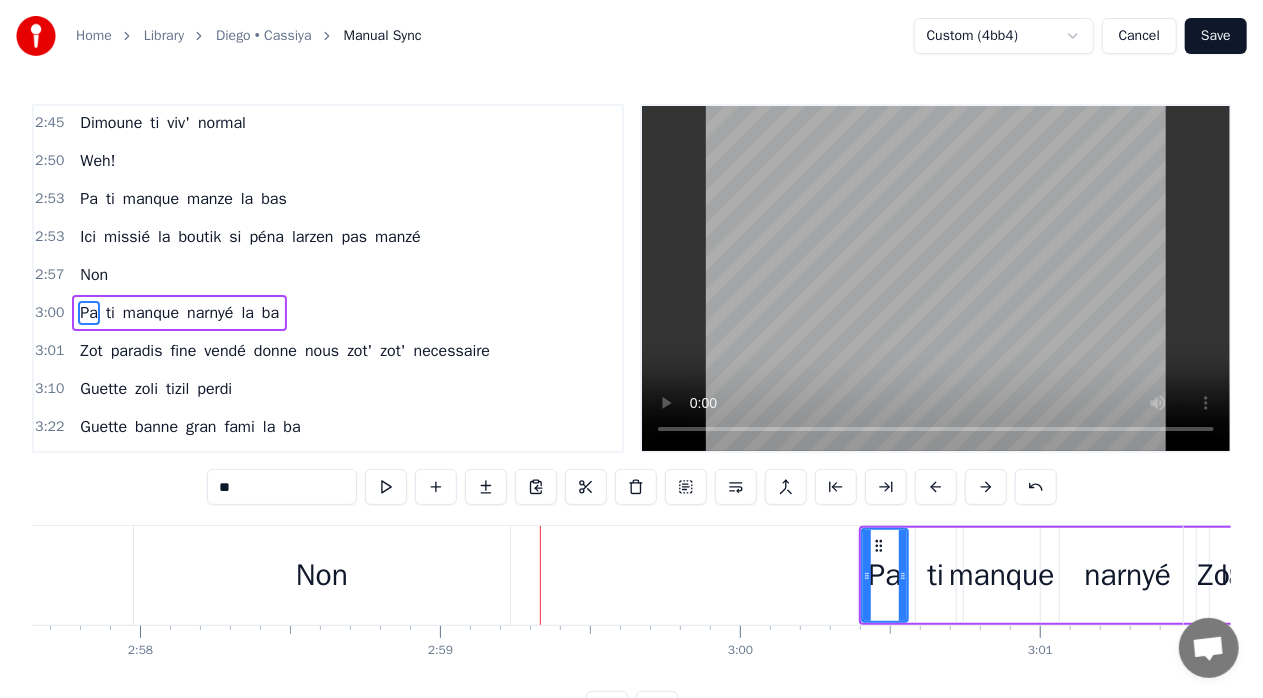 click at bounding box center (986, 487) 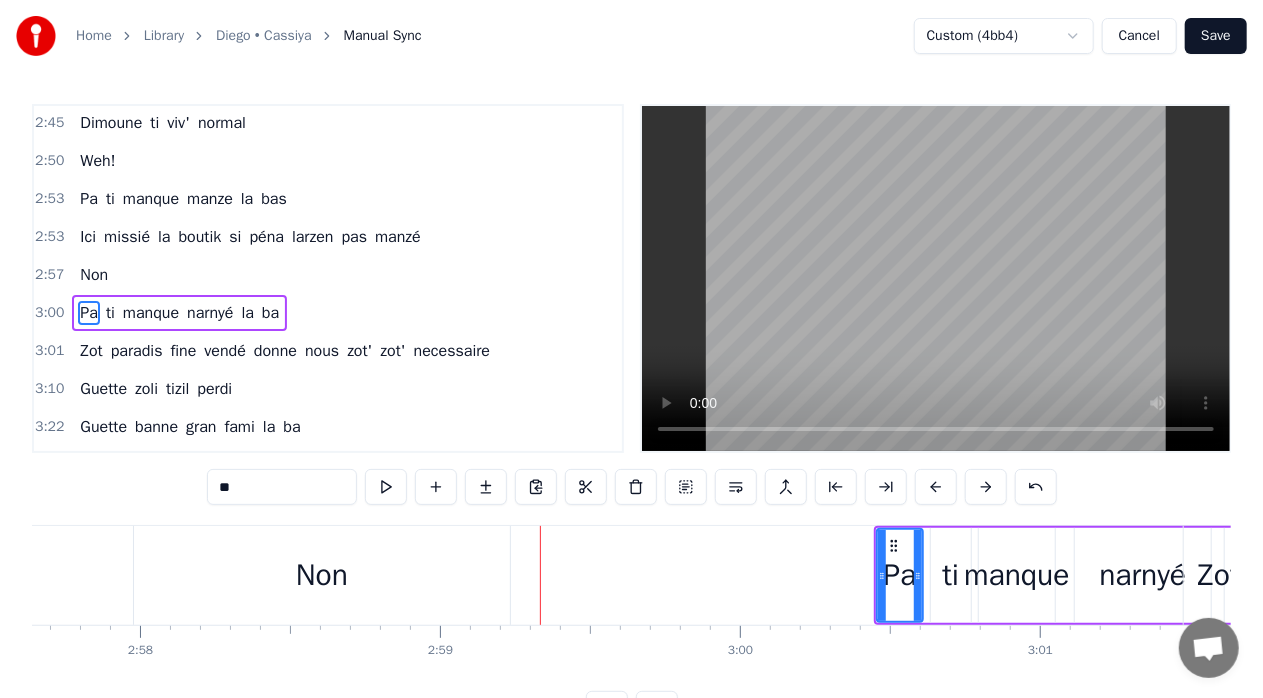 click at bounding box center [986, 487] 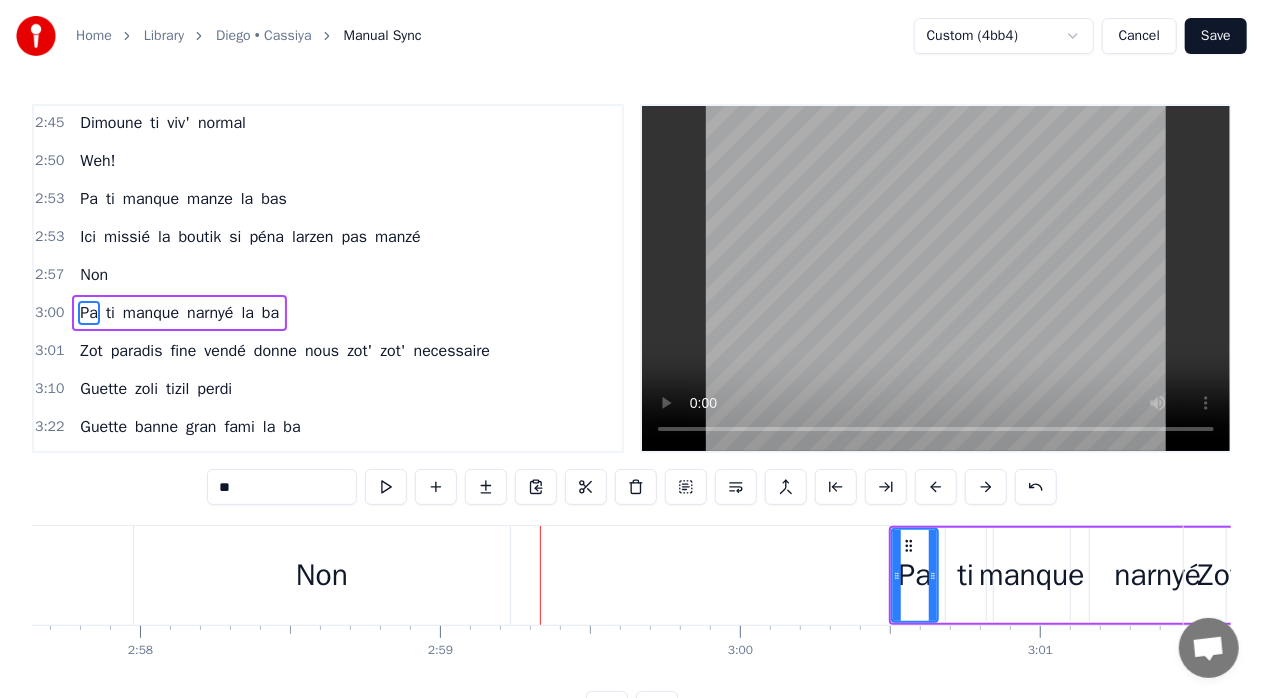 click at bounding box center [986, 487] 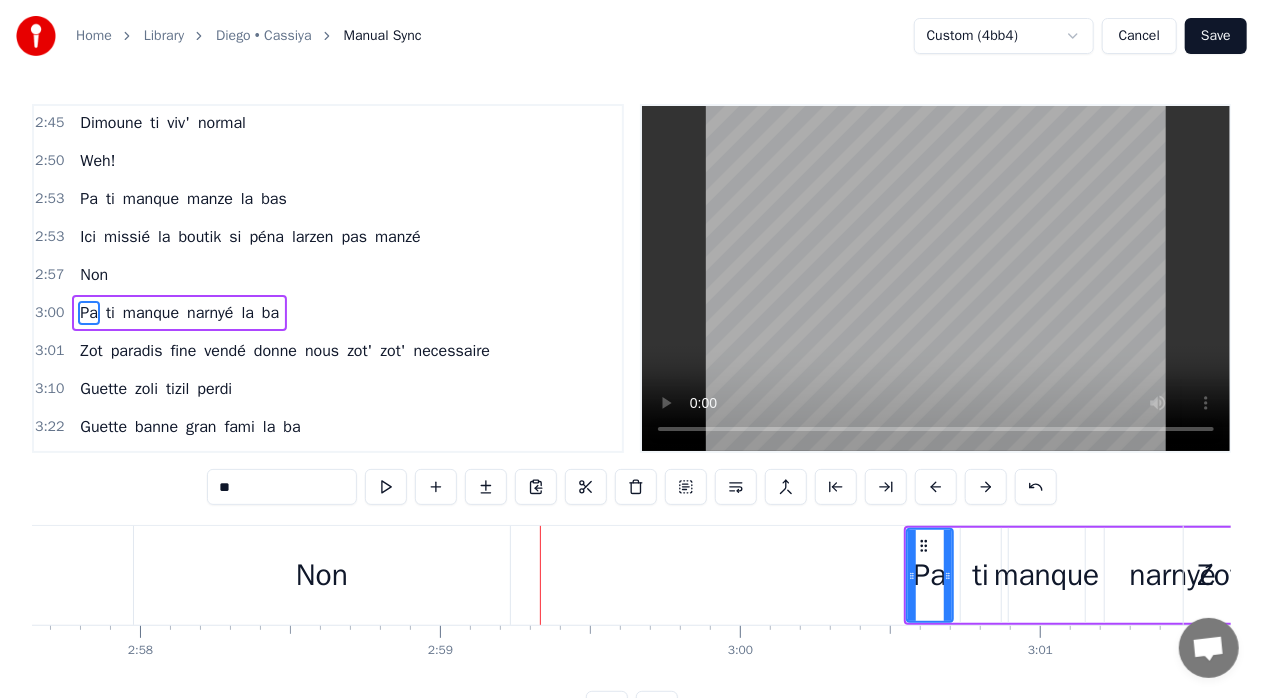 click at bounding box center (986, 487) 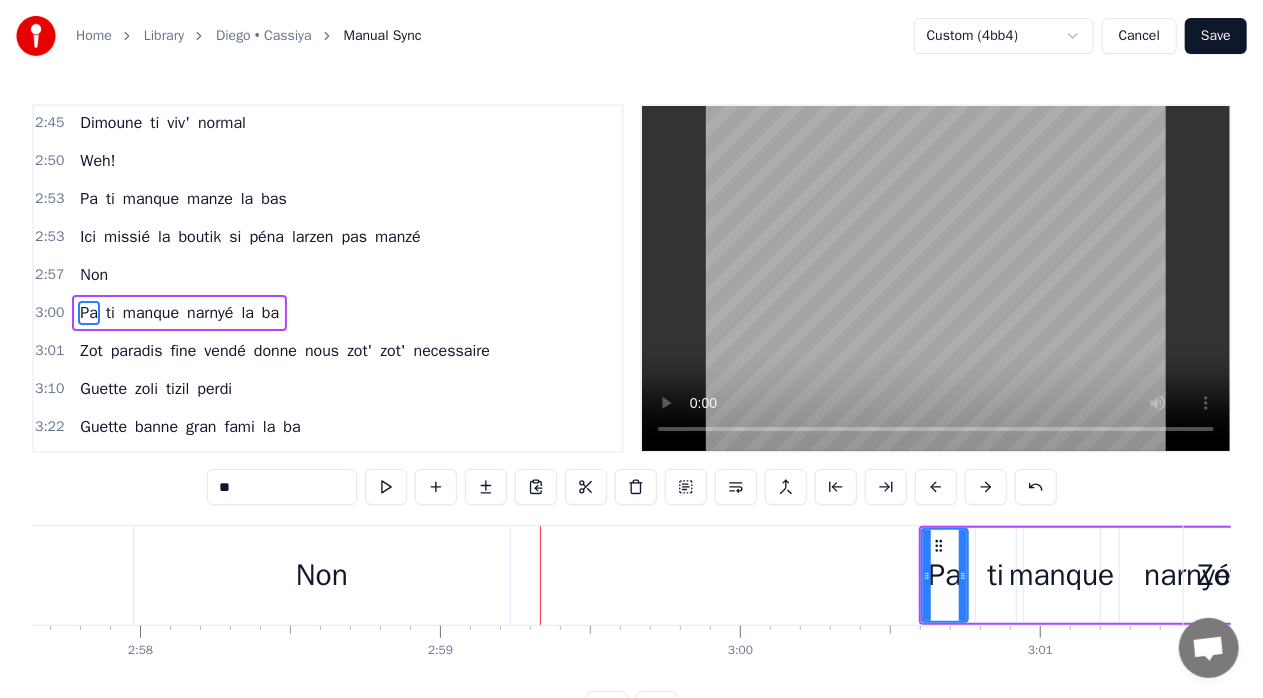 click at bounding box center (986, 487) 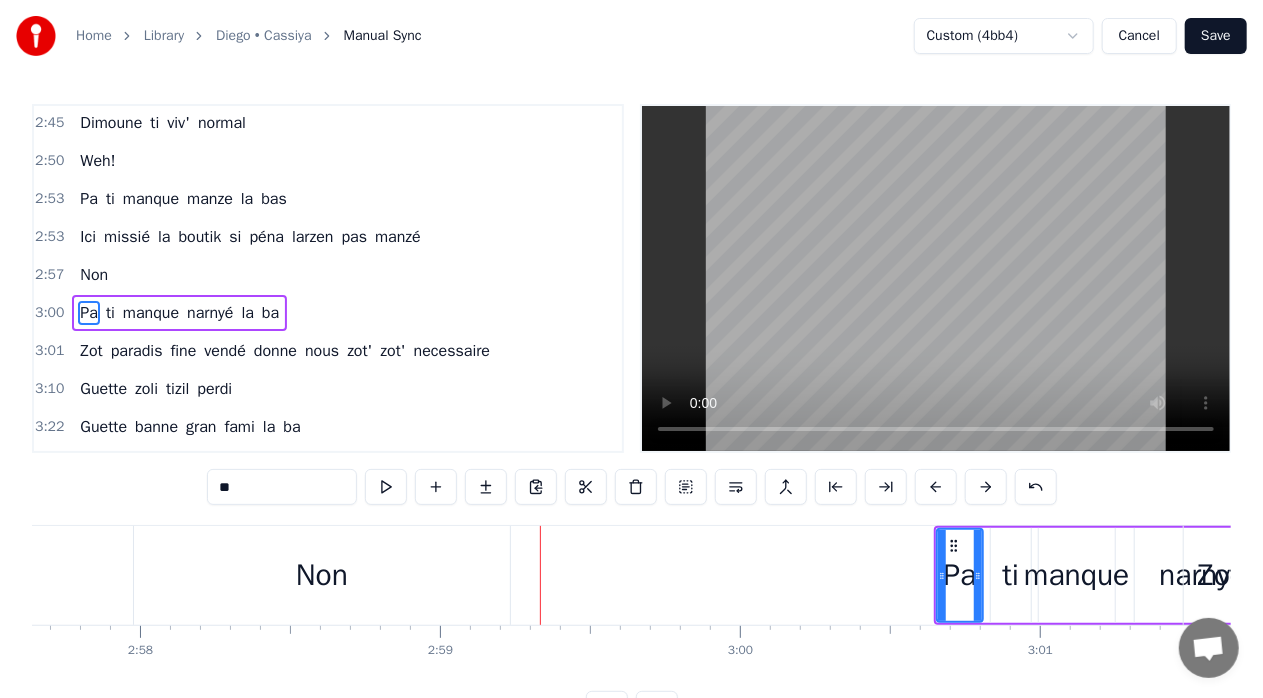 click at bounding box center [986, 487] 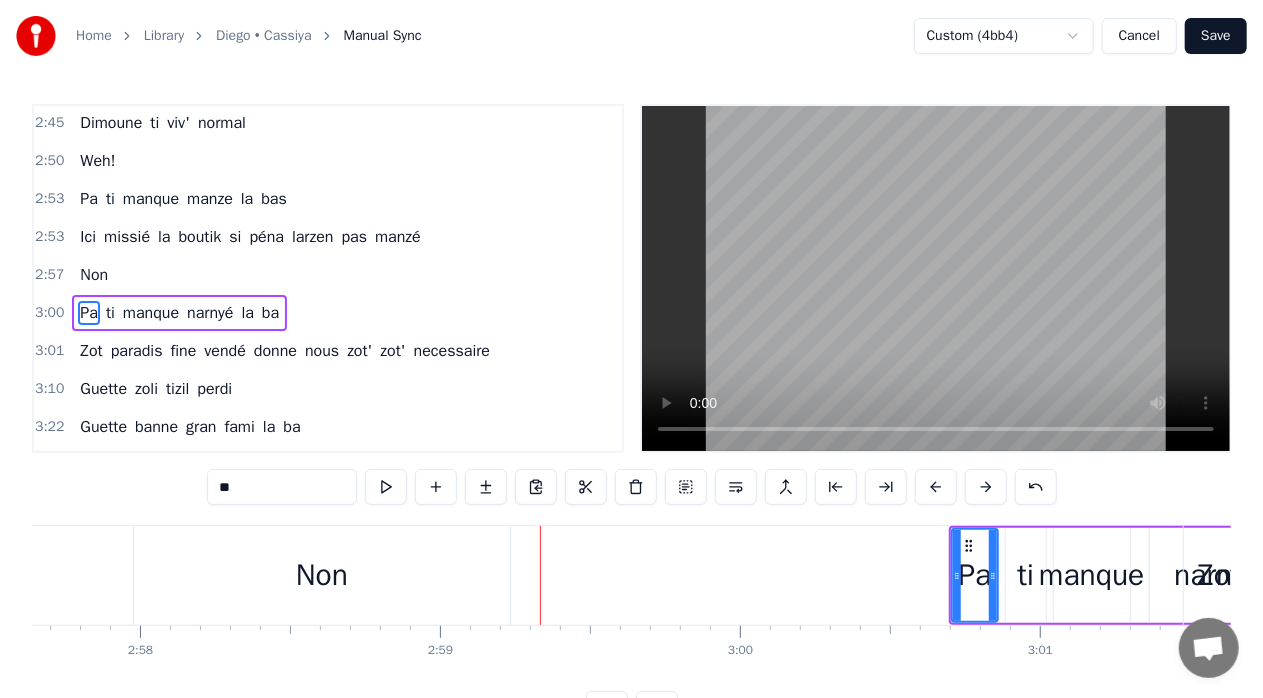 click at bounding box center (986, 487) 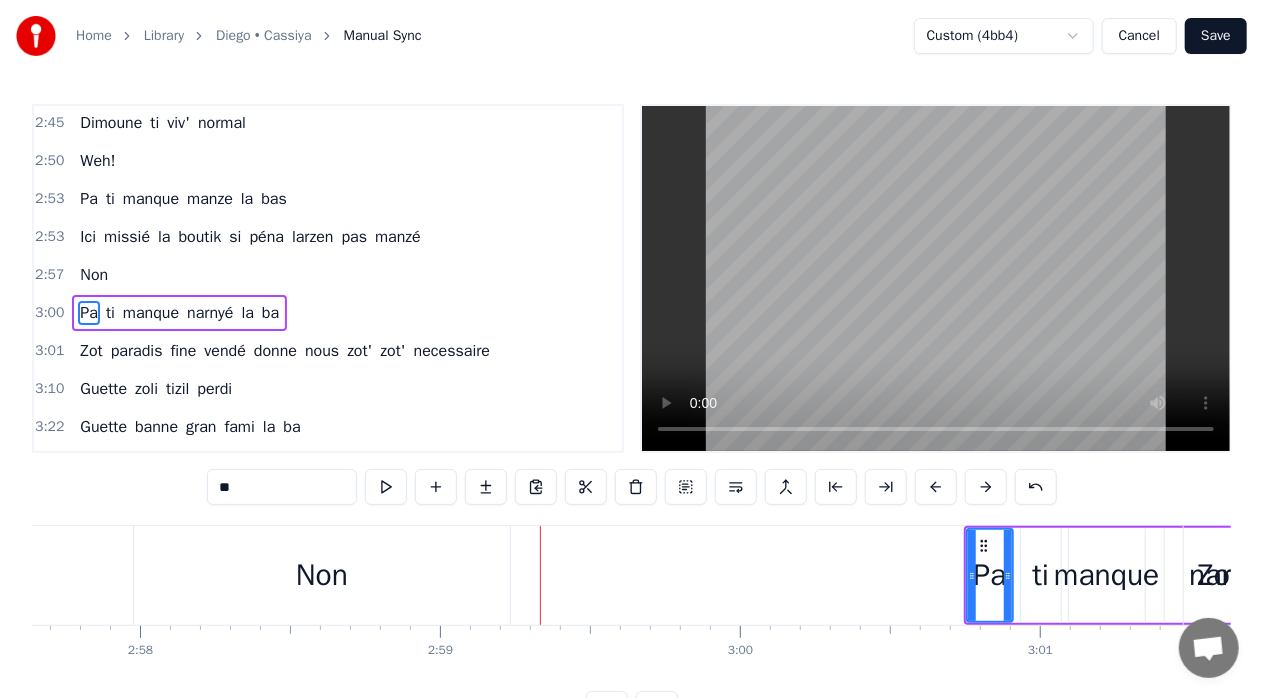 click at bounding box center [986, 487] 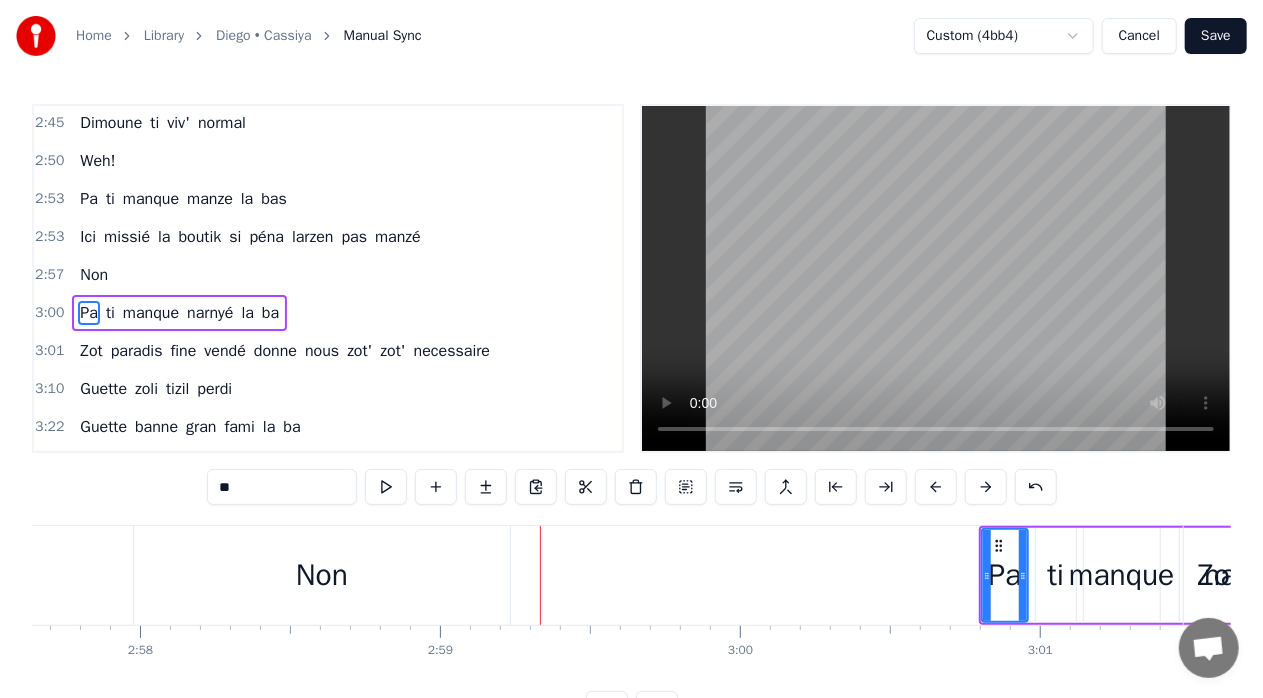 click at bounding box center (986, 487) 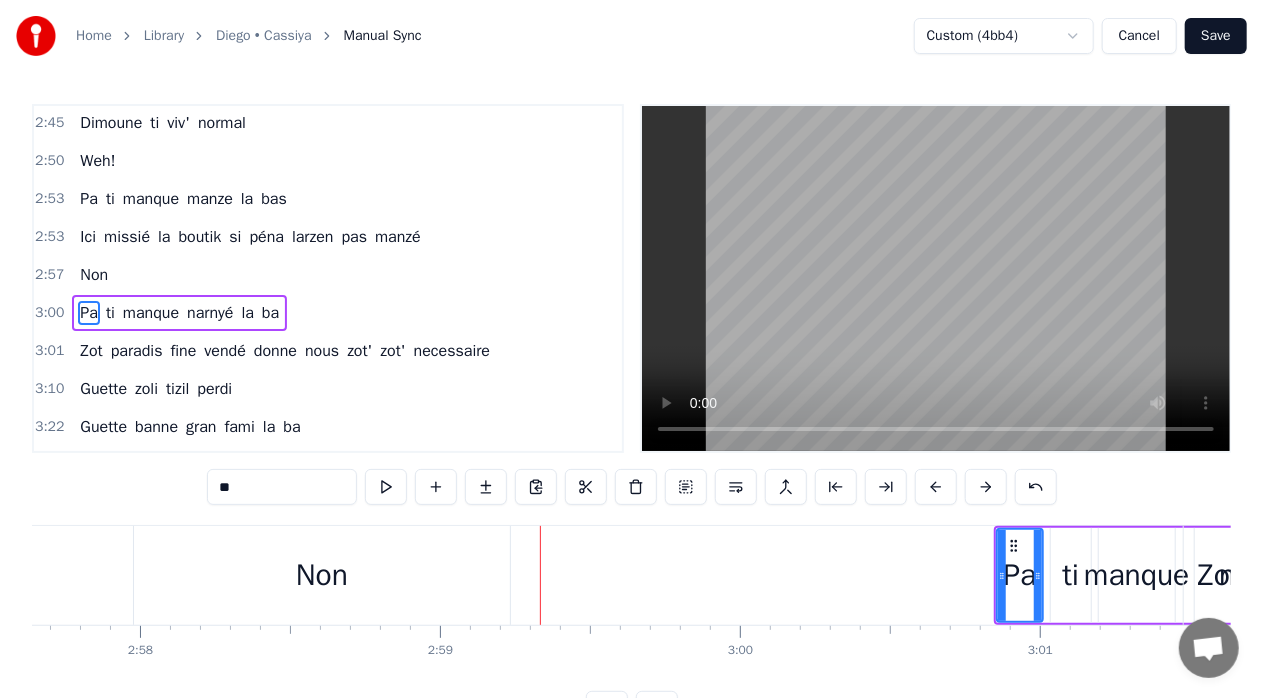 click at bounding box center (986, 487) 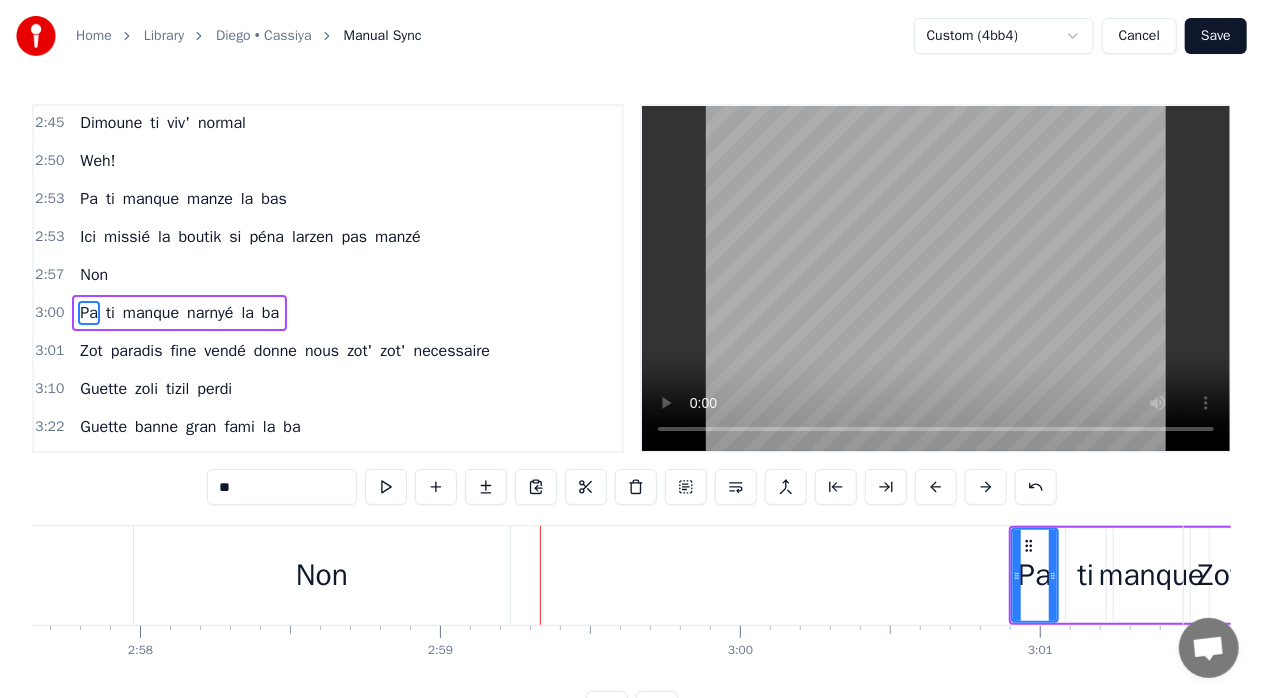 click at bounding box center [986, 487] 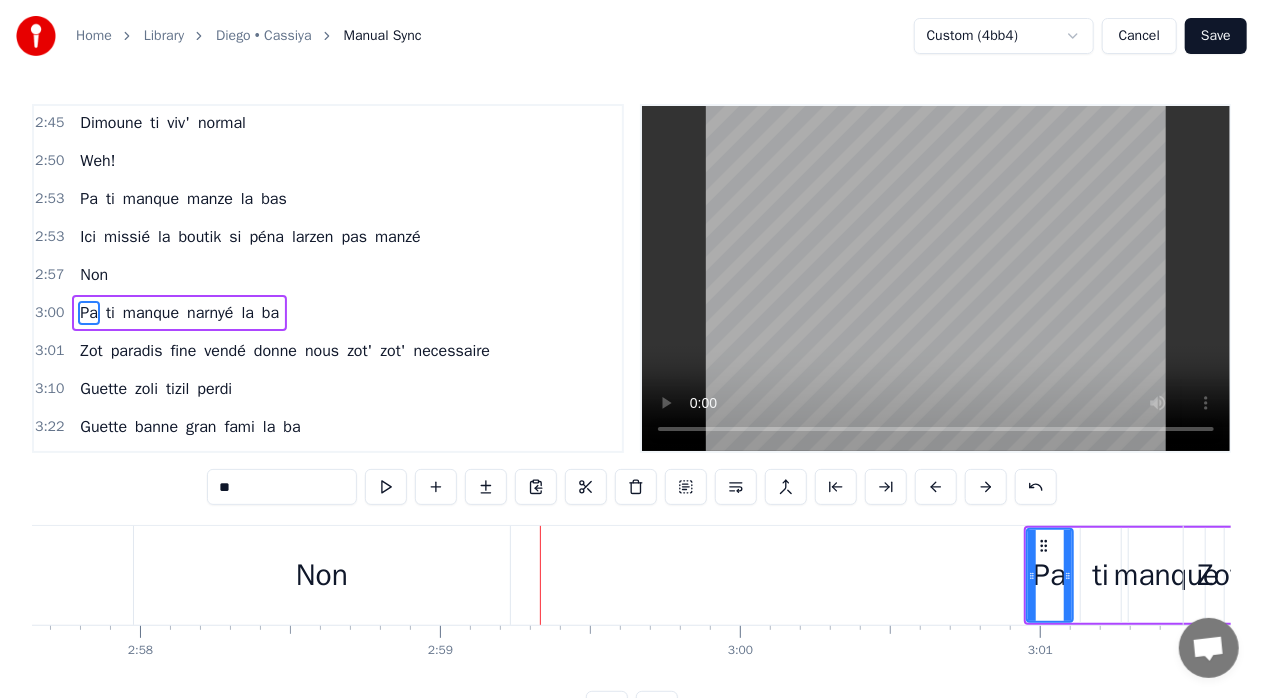 click at bounding box center [986, 487] 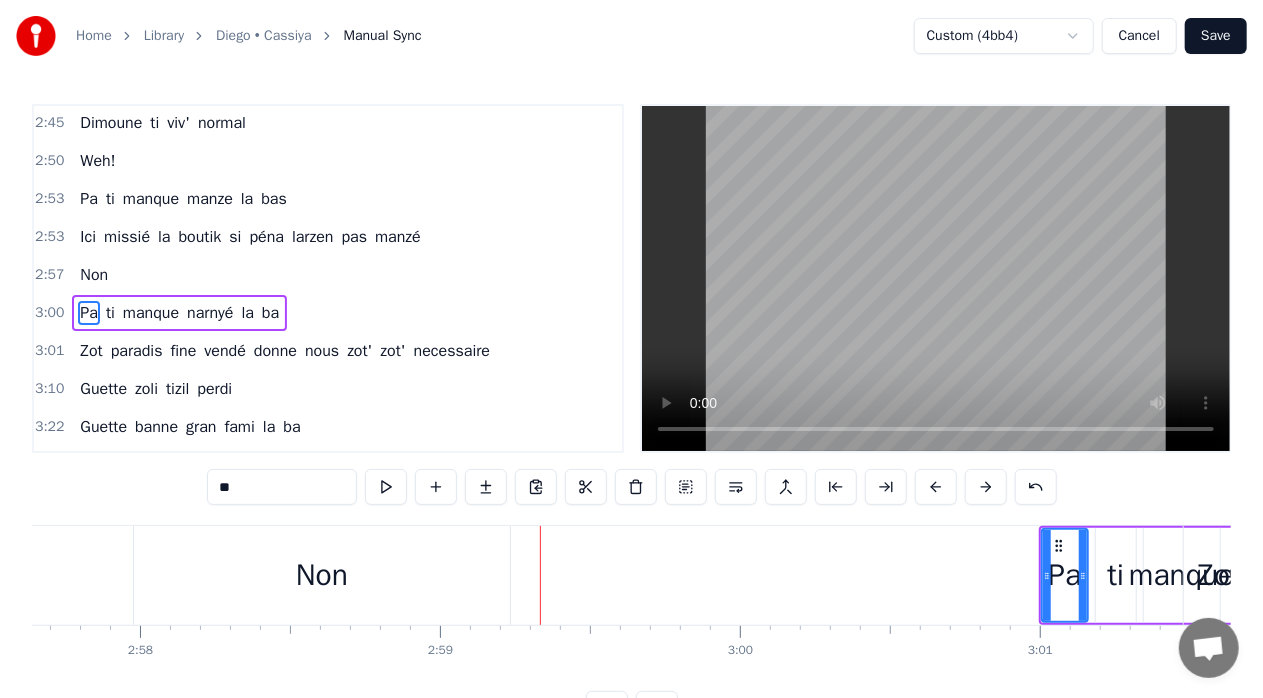 click at bounding box center [986, 487] 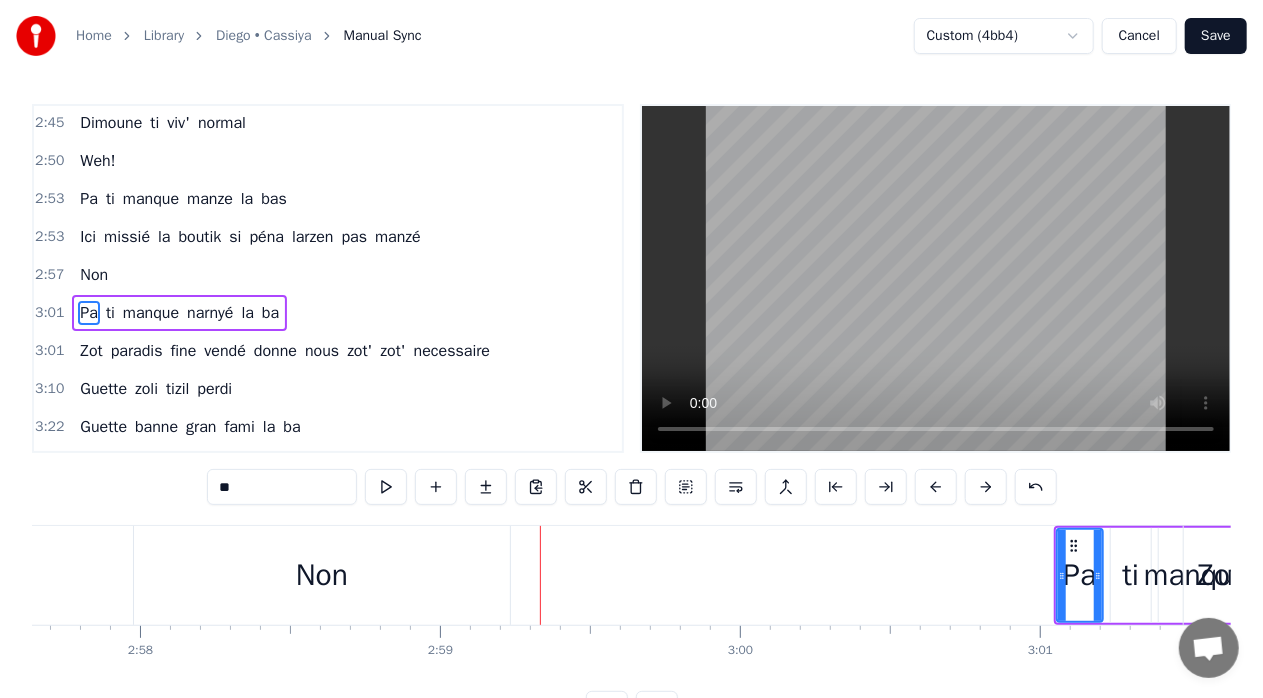 click at bounding box center (986, 487) 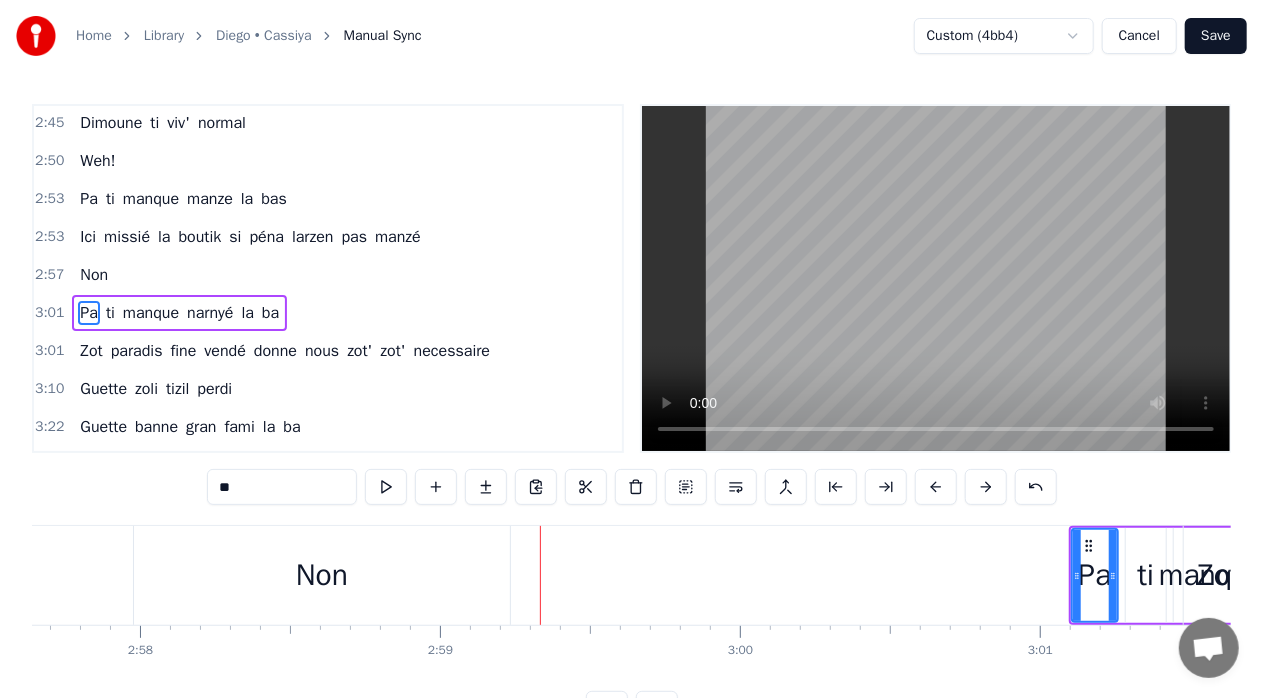 click at bounding box center (986, 487) 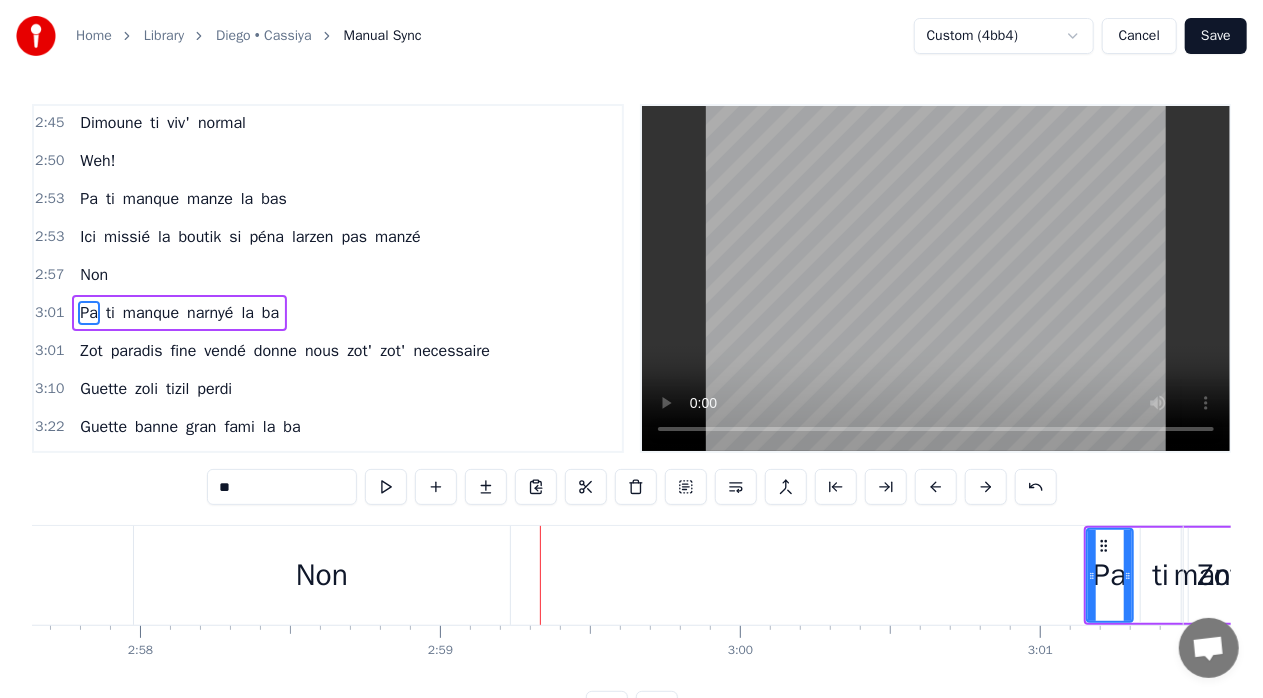 click at bounding box center (986, 487) 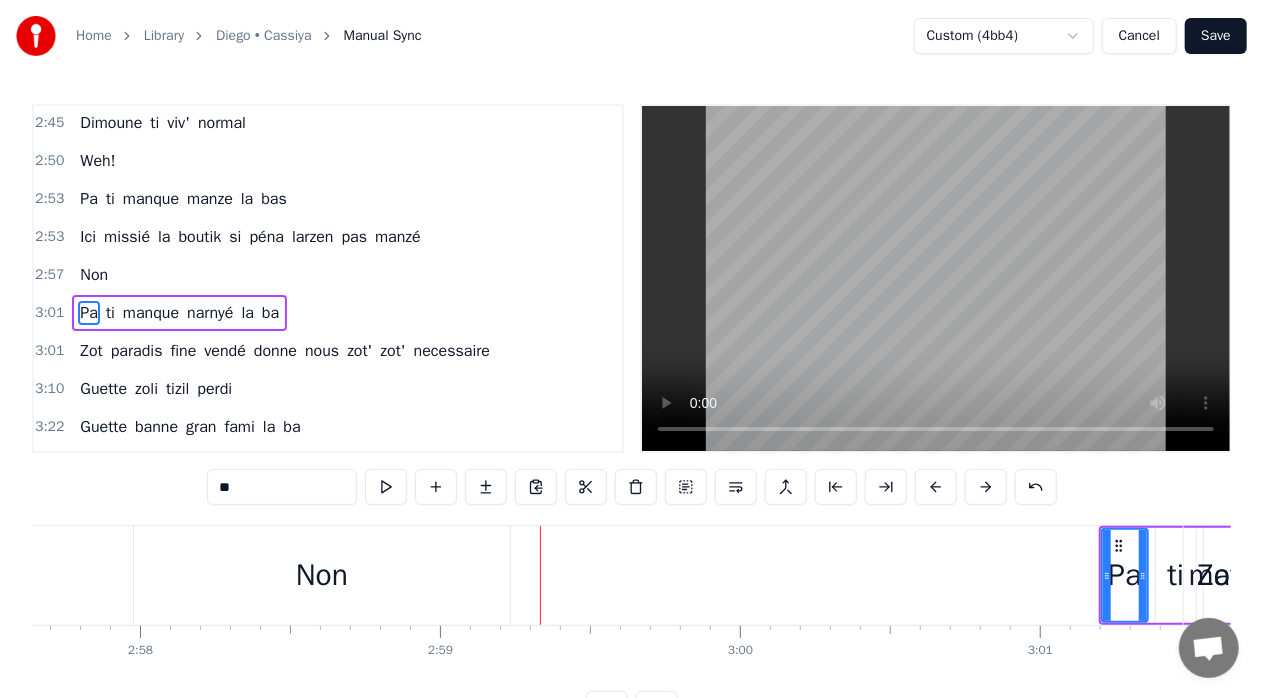 click at bounding box center (986, 487) 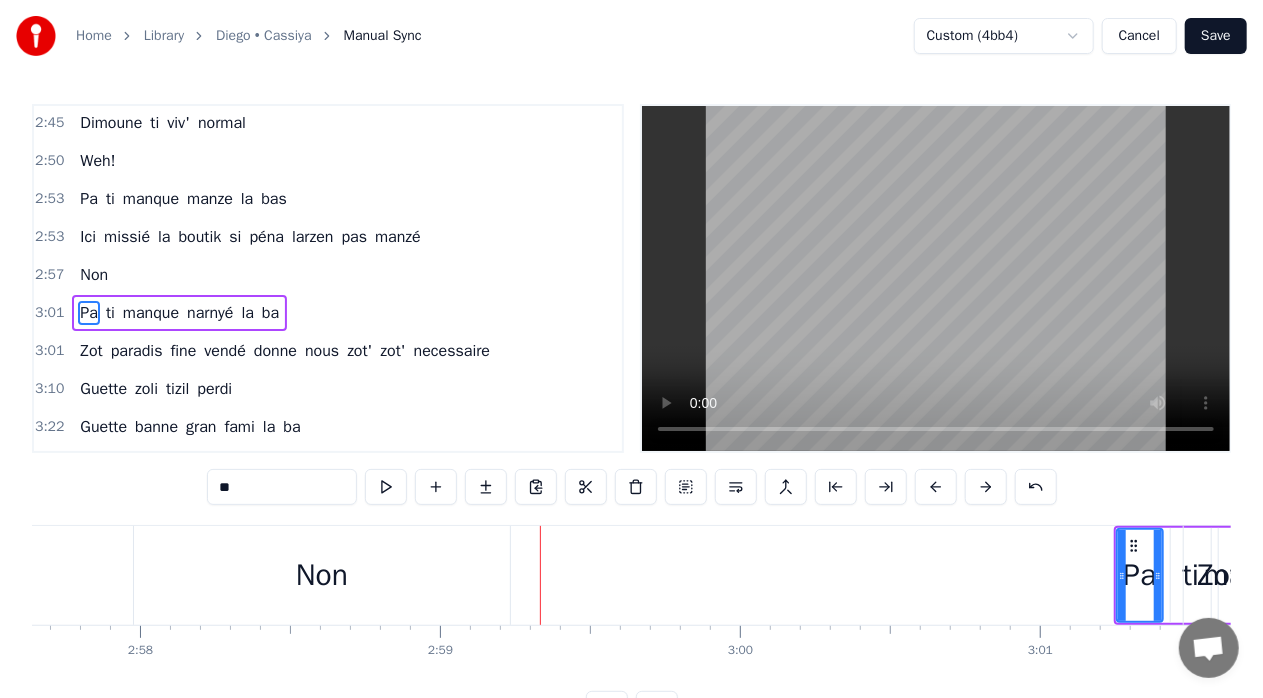 click at bounding box center (986, 487) 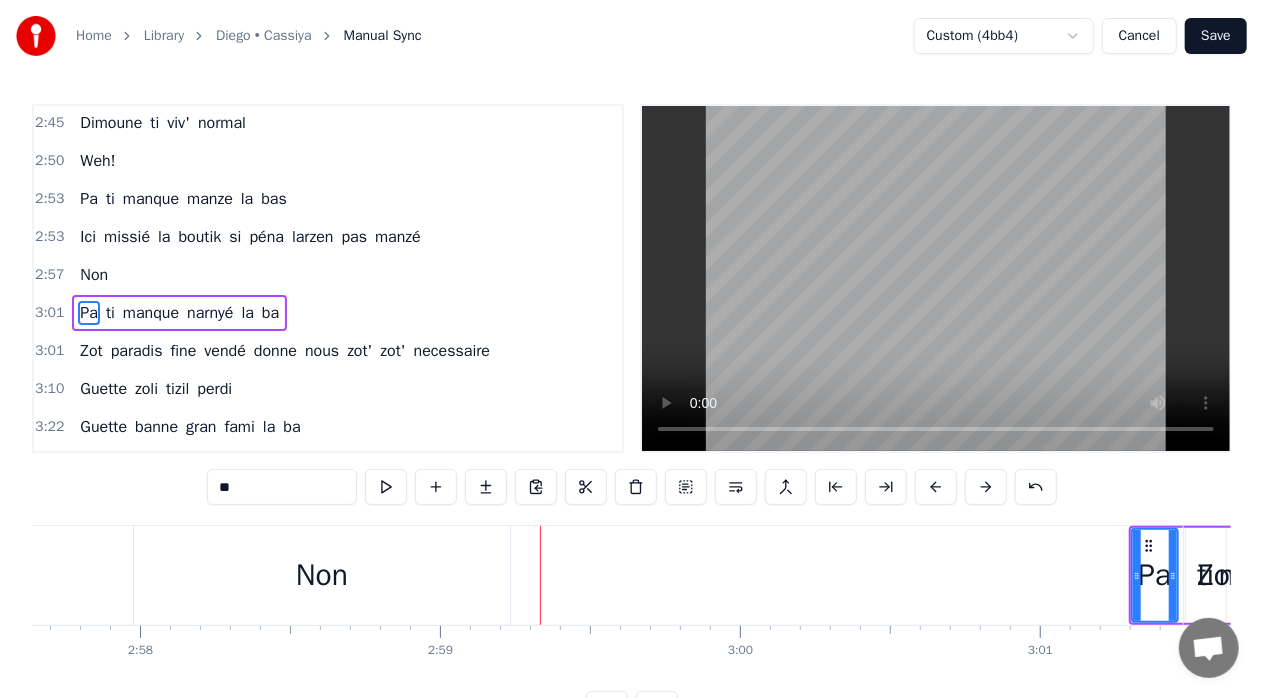 click at bounding box center (986, 487) 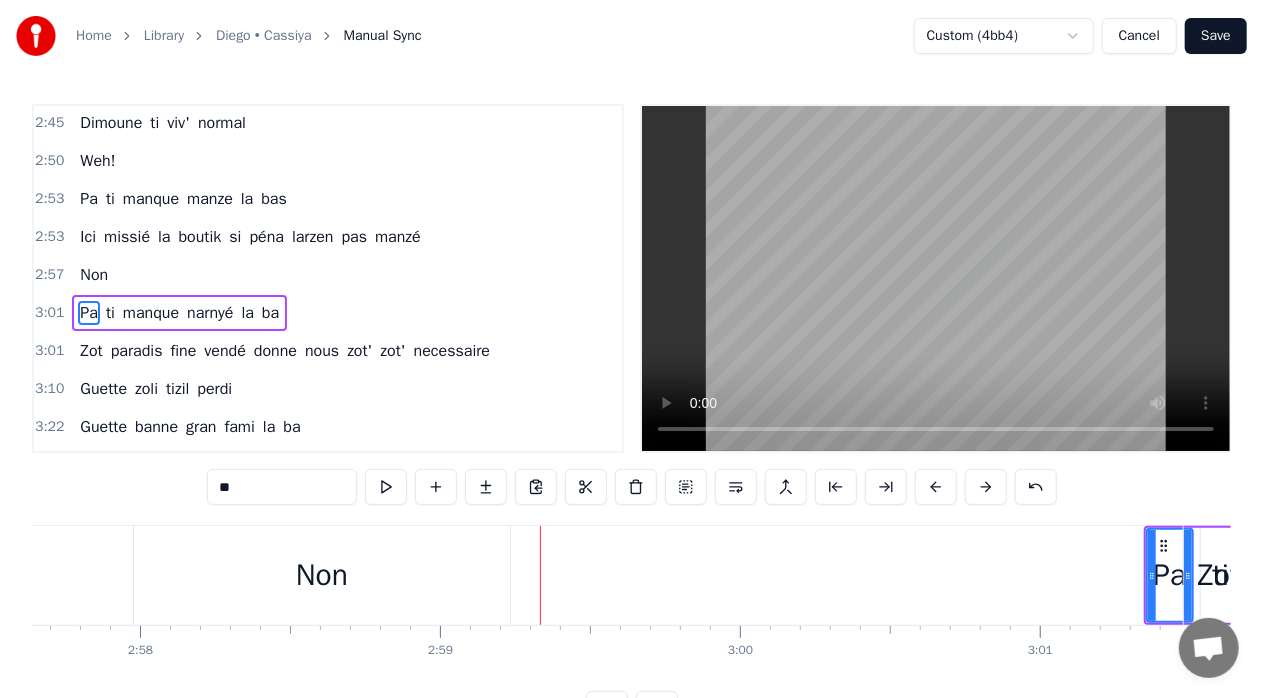 click at bounding box center (986, 487) 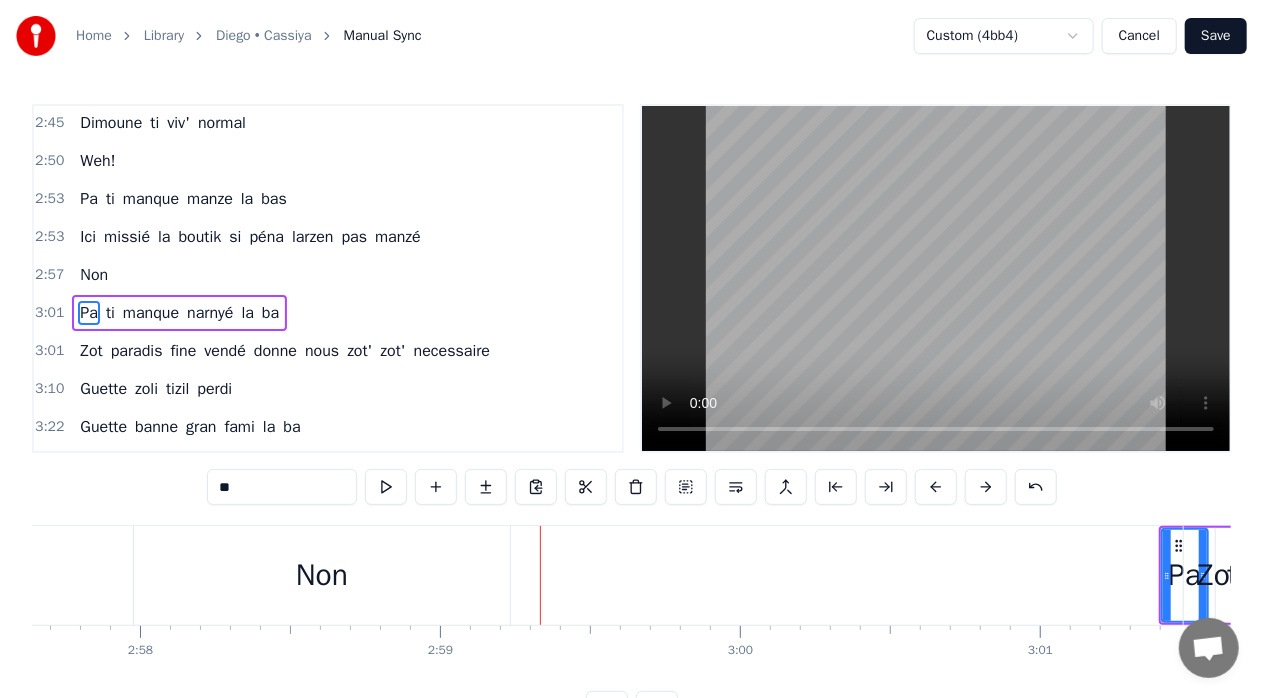 click at bounding box center [986, 487] 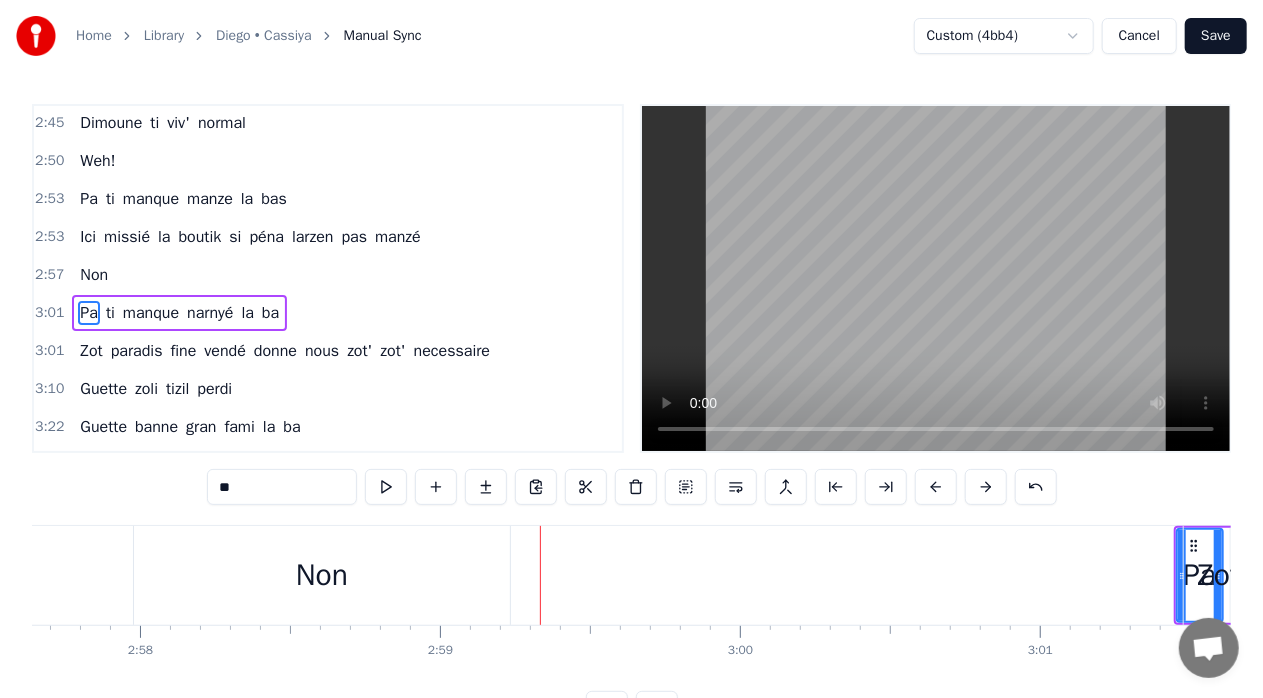 click at bounding box center (986, 487) 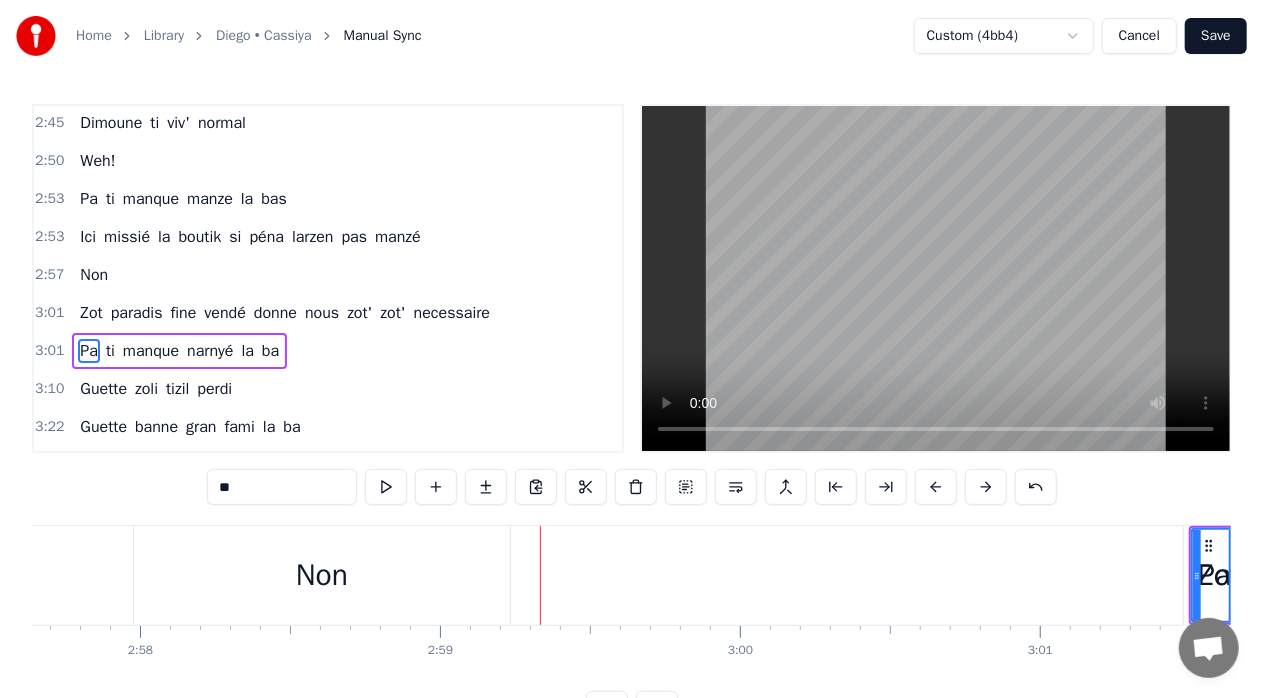 click at bounding box center [986, 487] 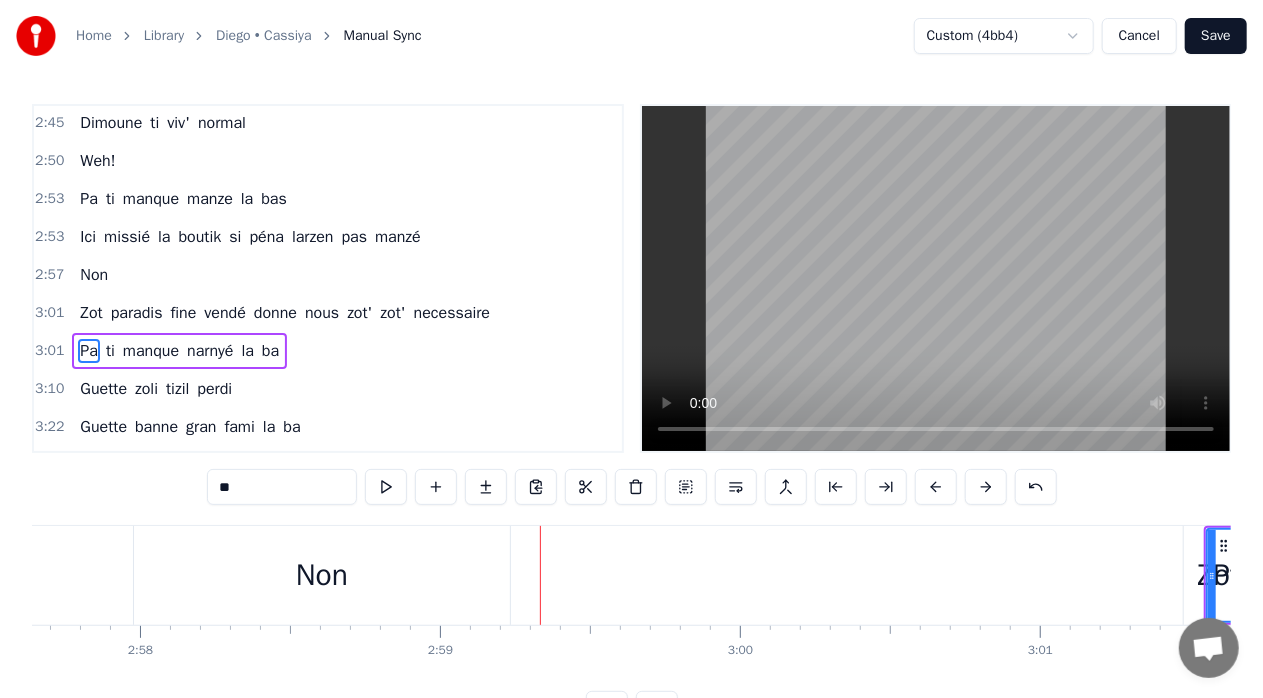click at bounding box center [986, 487] 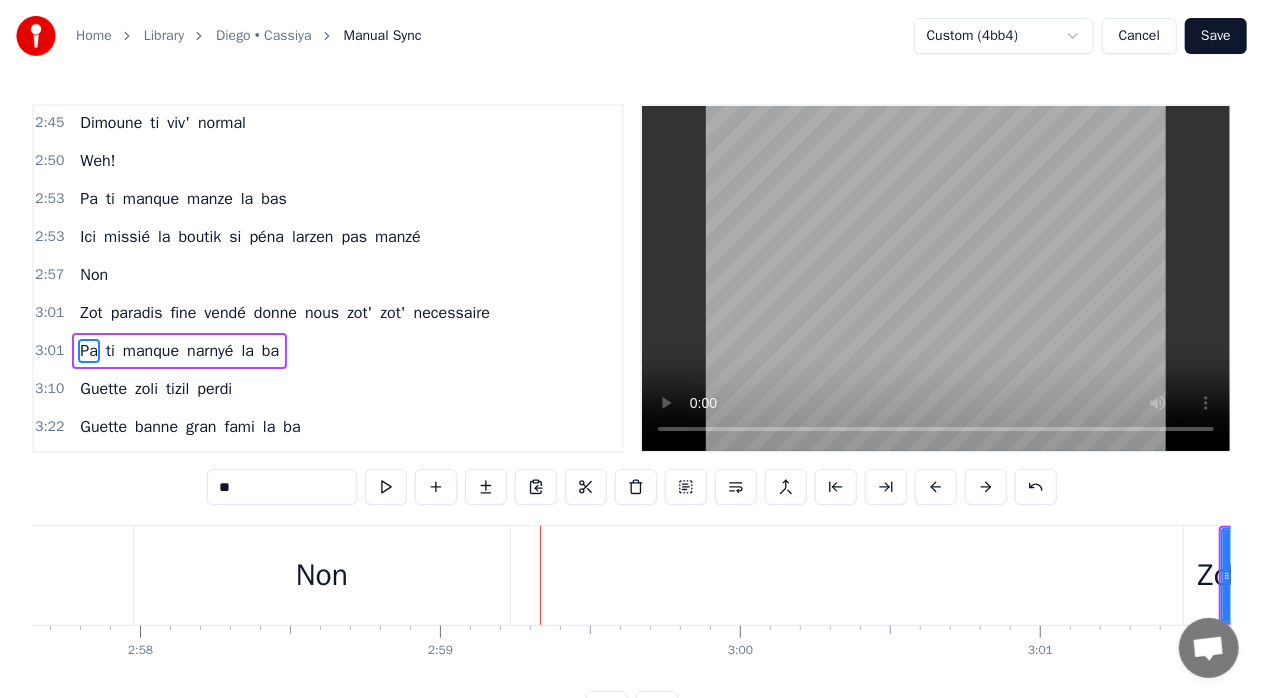 click at bounding box center (986, 487) 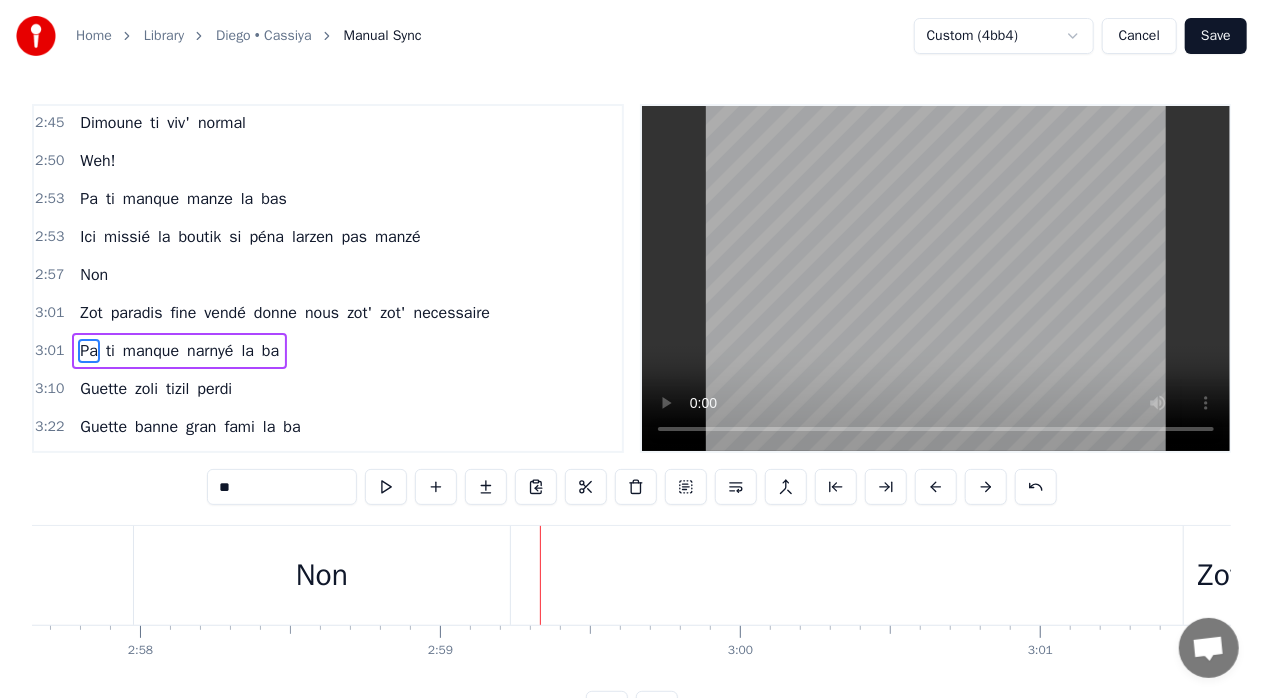 click at bounding box center (986, 487) 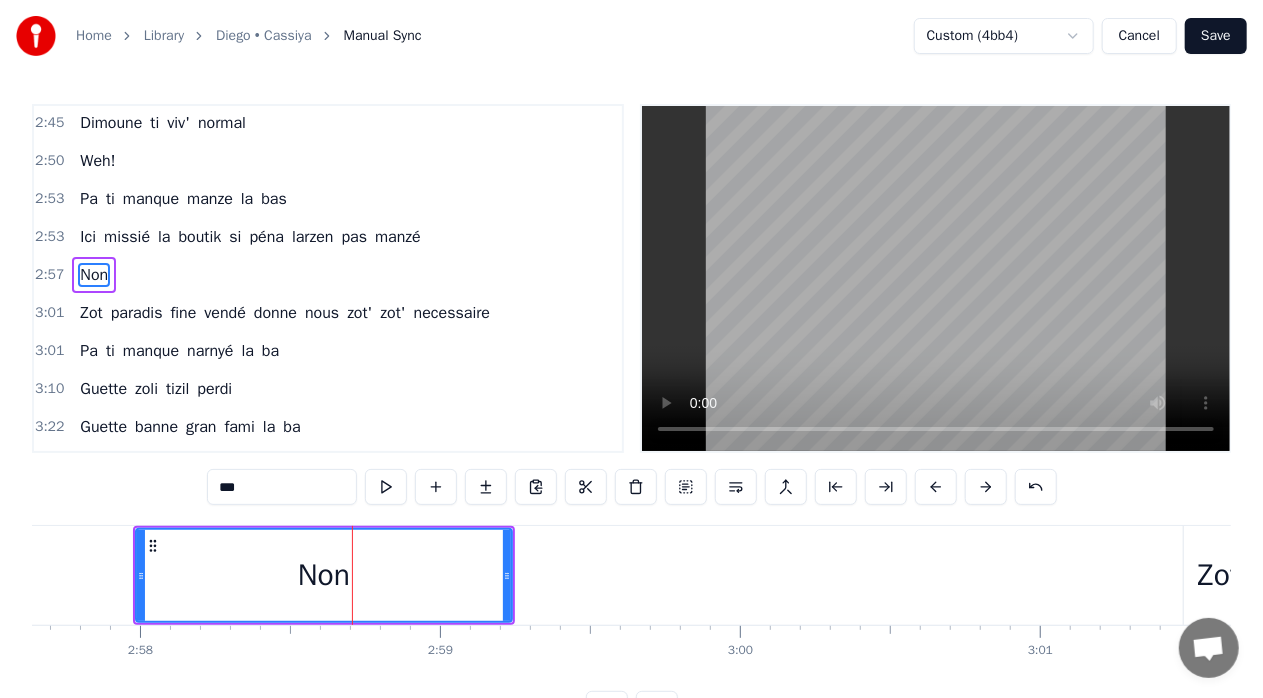 scroll, scrollTop: 1675, scrollLeft: 0, axis: vertical 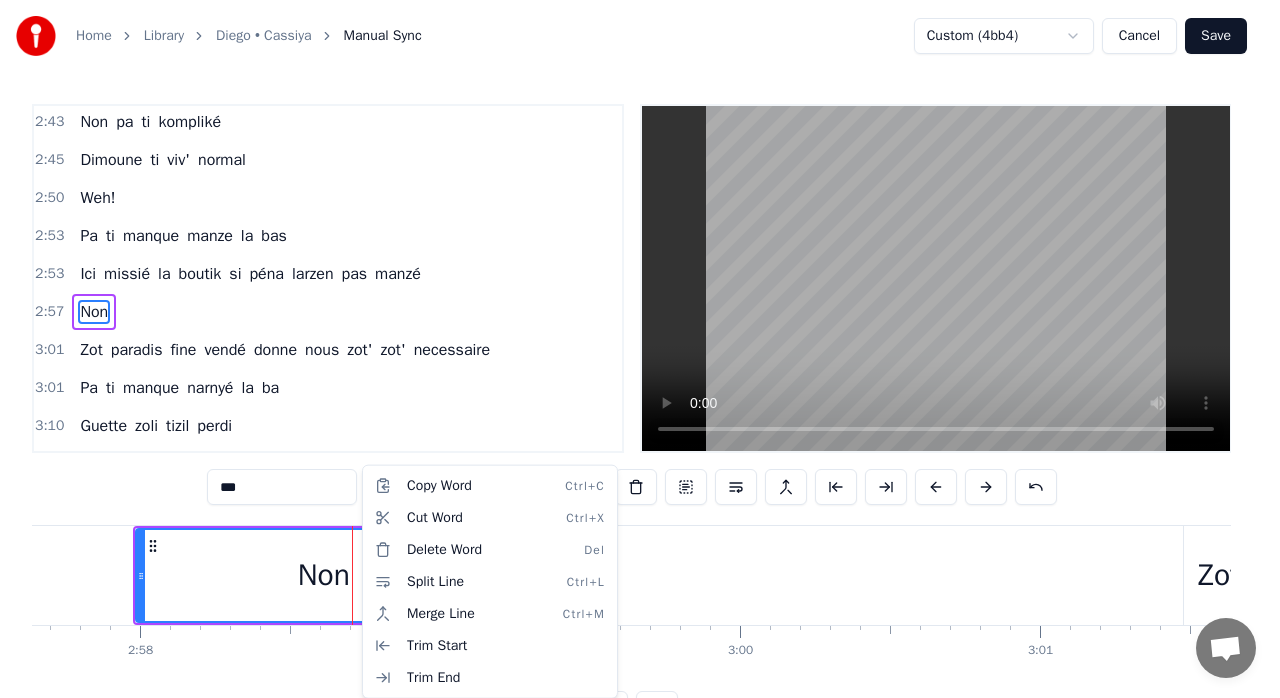 click on "Home Library [PERSON] • [APP_NAME] Manual Sync Custom (4bb4) Cancel Save 0:24 Mo bien sagrin nou fine perdi éne zoli ti zil 0:35 Lwen la bas 0:37 Kot larzen pa ti trop necessaire 0:40 Zot lasanté ti protézé 0:42 Fruit des mer tia la traine 0:45 Coco rafresi 0:46 Ti,éne zoli lavi natirel 0:49 Zot' ti bizin alé alé mem 0:51 Kitte tizil natal 0:53 Non pa vir derrière 0:55 pou zot' sali na pa pou nou 0:58 Ene gran tonton ti rakonté kouma ti zoli la ba 1:02 Non pa ti kompliké 1:04 Dimoune ti viv' normal 1:09 Weh! 1:12 Pa ti manque manze la bas 1:13 Ici missié la boutik si péna larzen pas manzé 1:17 Non 1:18 Pa ti manque narnyé la ba 1:20 Zot paradis fine vendé donne nous zot zot necessaire 1:25 Guette zoli tizil perdi 1:27 Guette banne gran fami la ba 1:29 Kiltir disparaitre 1:33 Vraiment sa fer léker fer mal 1:35 Kan fet lamort fine arrivé 1:36 éne bouket fler péna pou zot 1:41 Guette zoli tizil perdi 1:43 Guette banne gran fami la ba 1:45 Kiltir disparaitre 1:49 Vraiment sa fer léker fer mal 1:51" at bounding box center [640, 379] 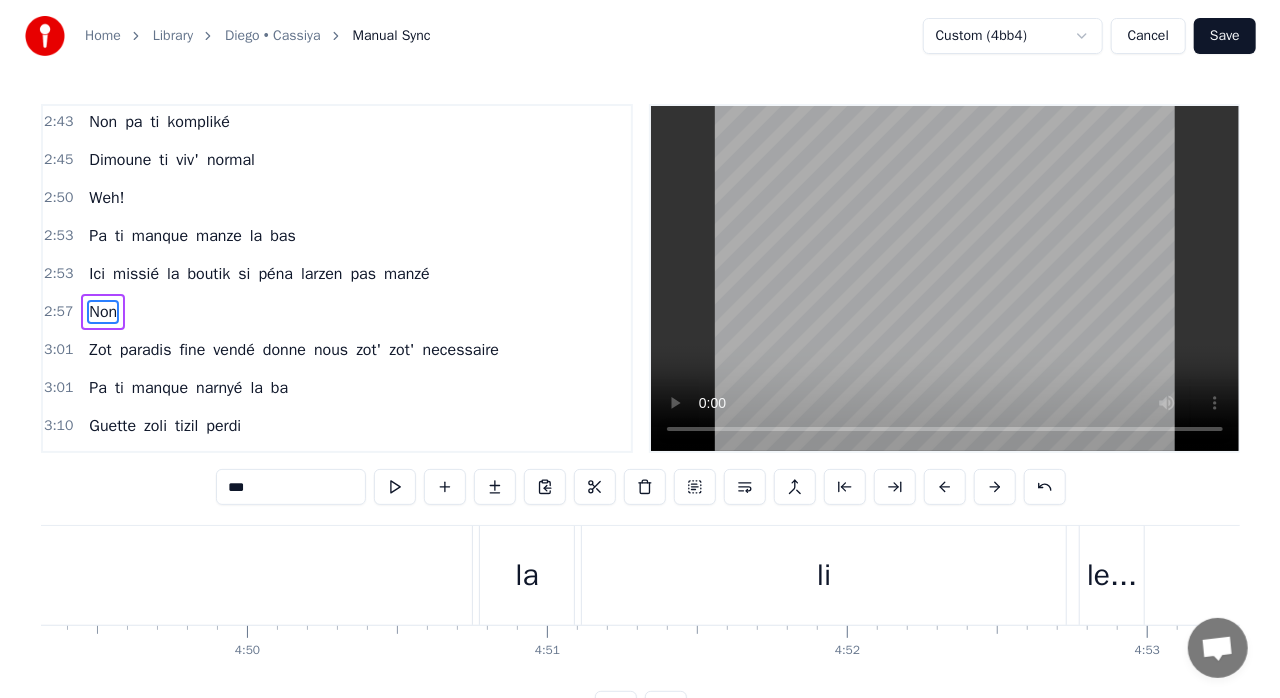 scroll, scrollTop: 0, scrollLeft: 86796, axis: horizontal 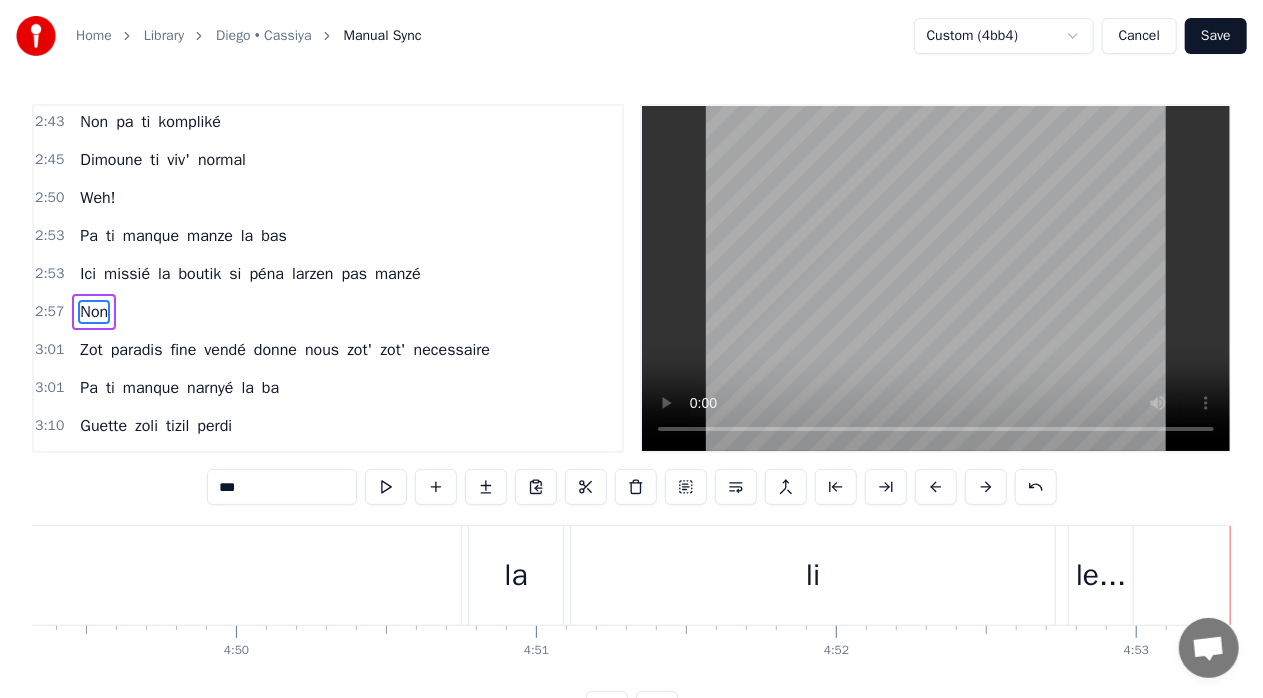 click on "Save" at bounding box center (1216, 36) 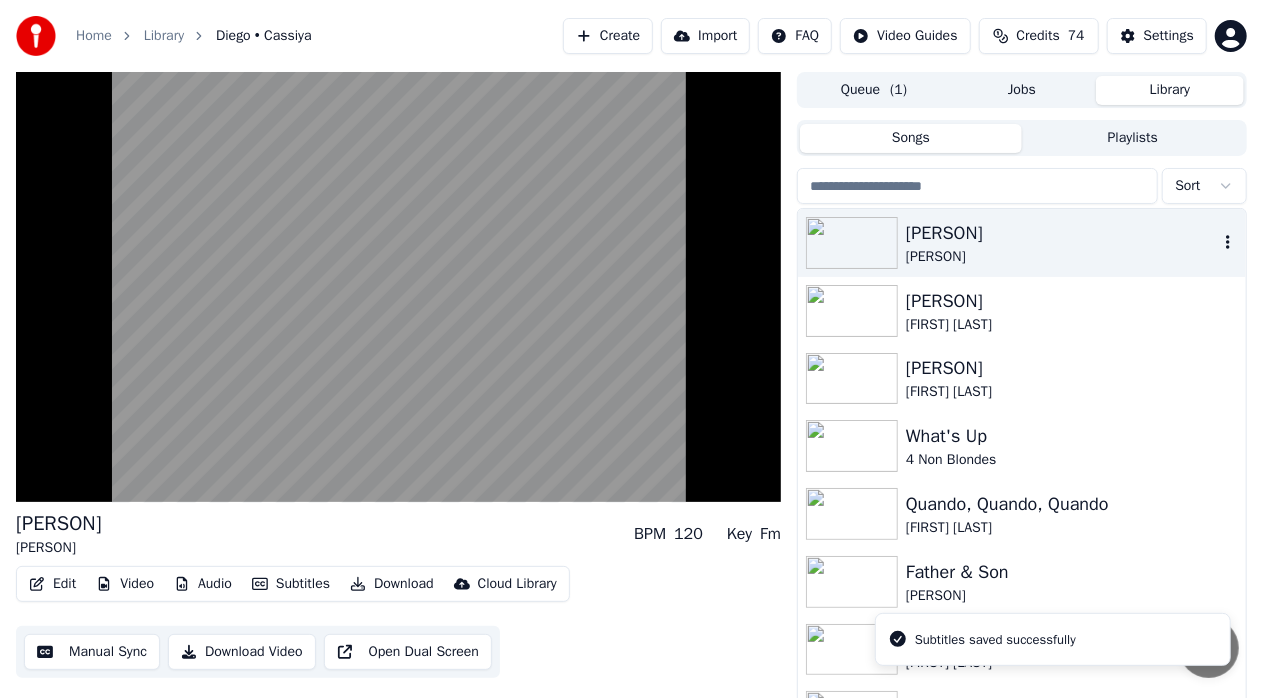 click on "[PERSON]" at bounding box center [1062, 233] 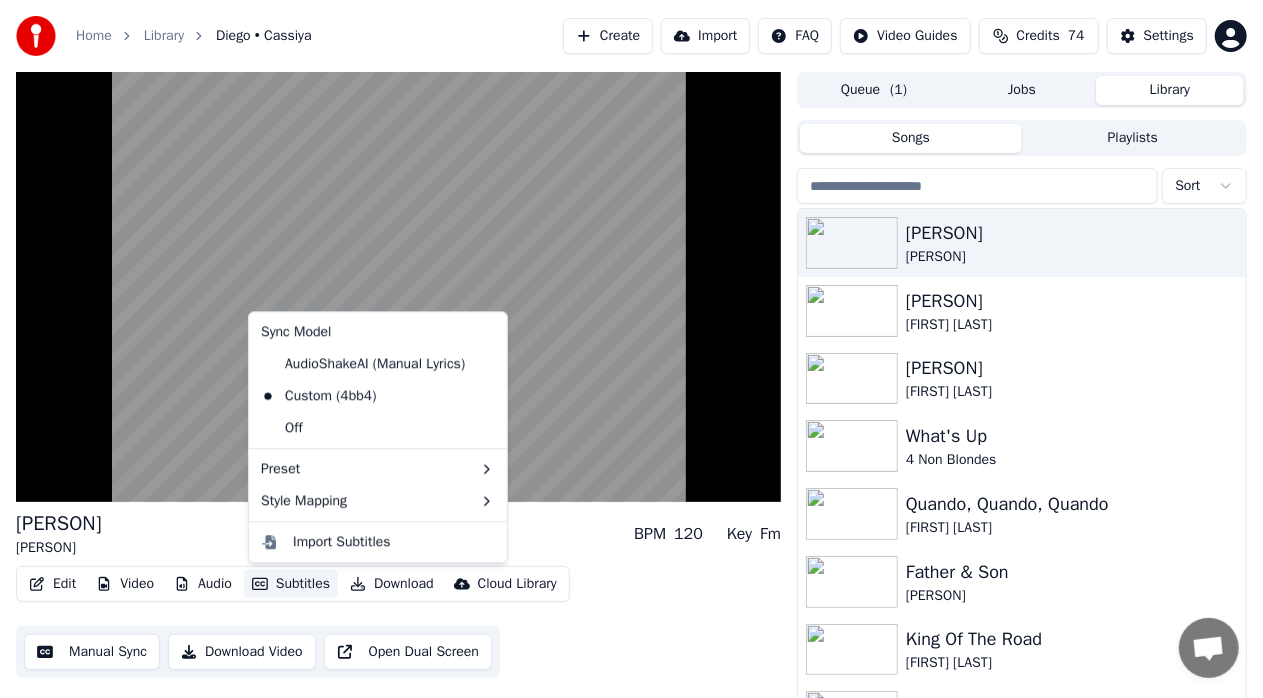 click on "Subtitles" at bounding box center [291, 584] 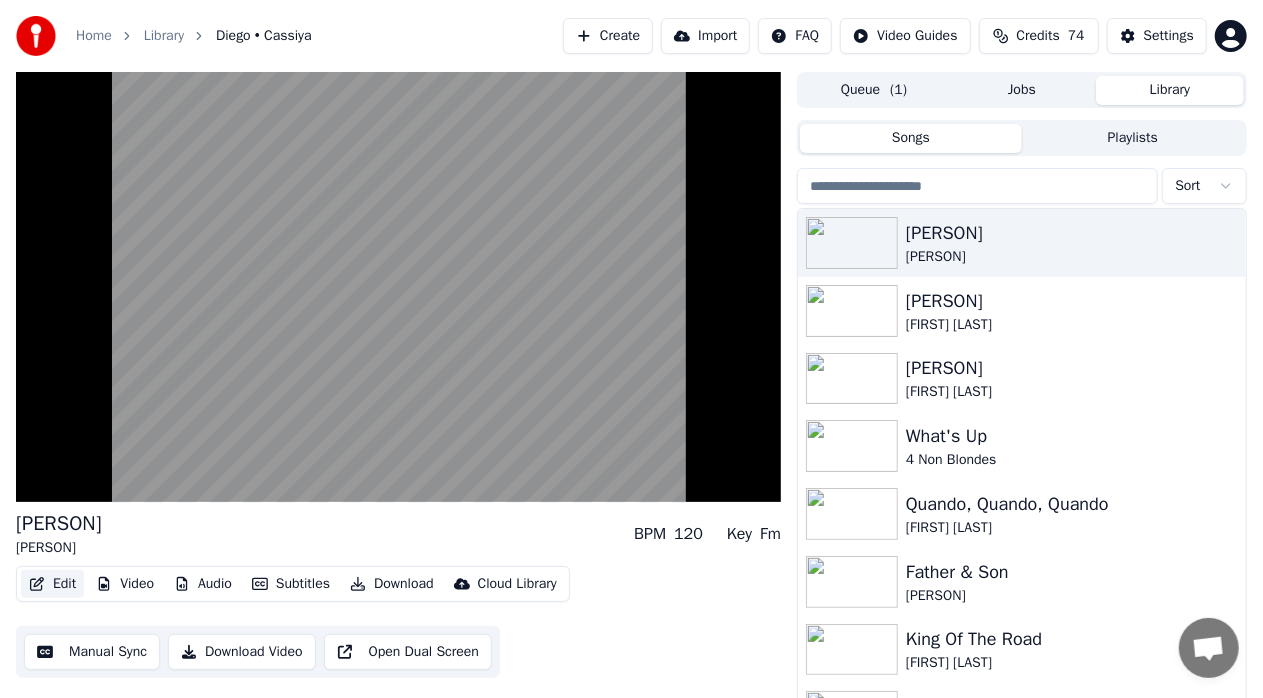 click on "Edit" at bounding box center (52, 584) 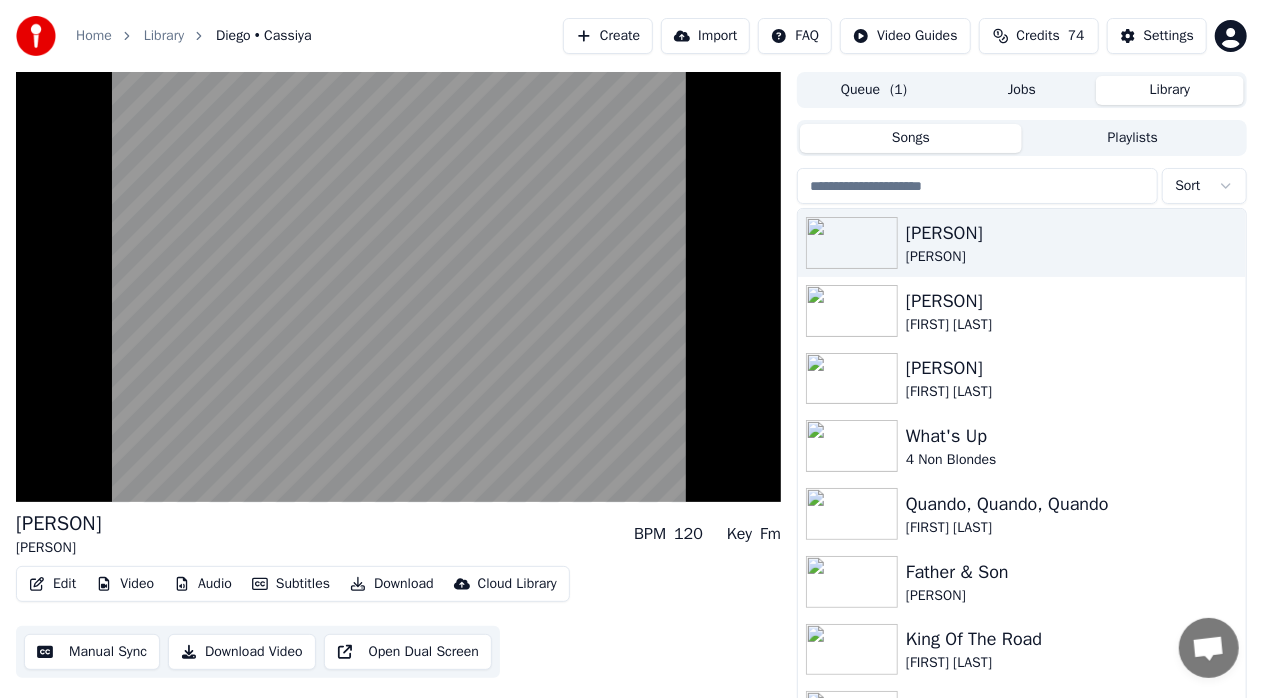 click on "Edit" at bounding box center (52, 584) 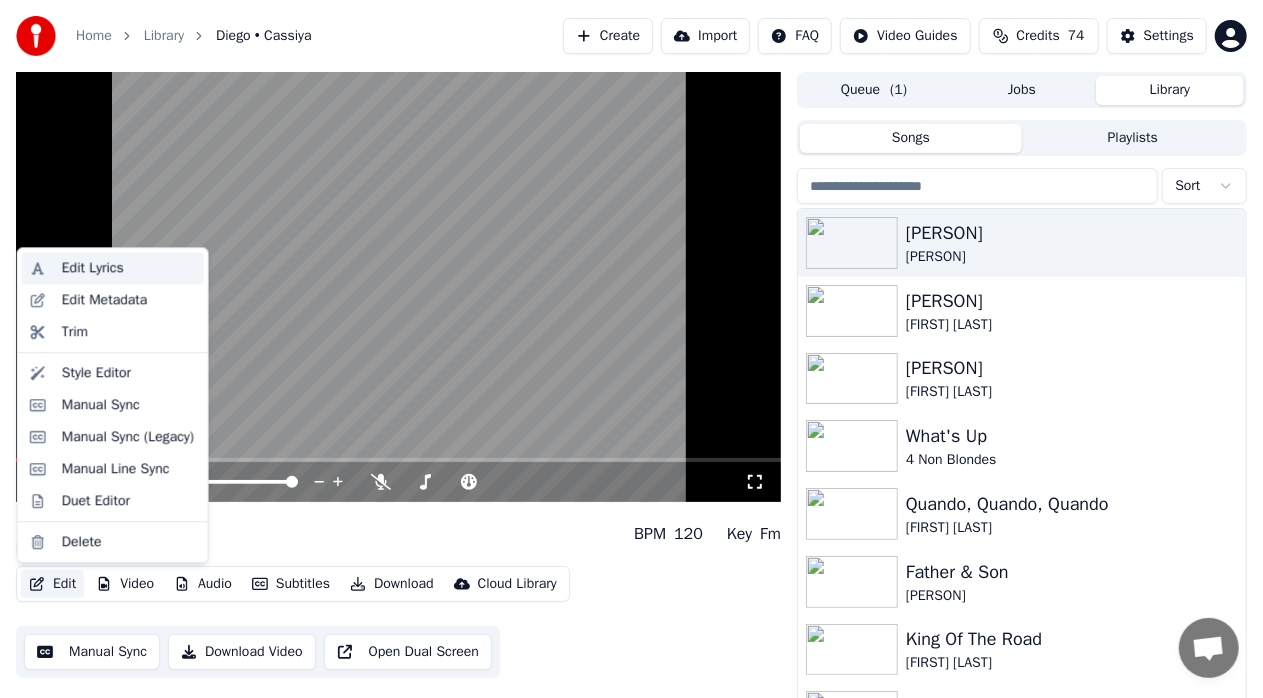 click on "Edit Lyrics" at bounding box center [129, 268] 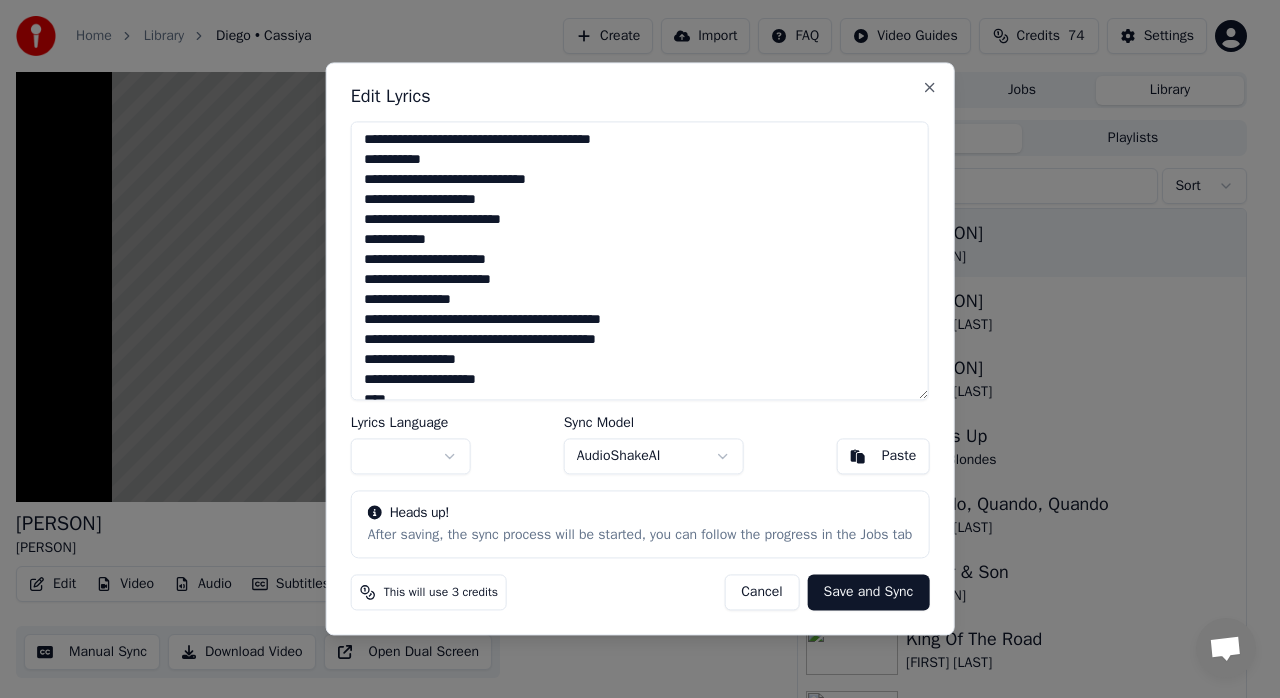 drag, startPoint x: 801, startPoint y: 78, endPoint x: 940, endPoint y: 87, distance: 139.29106 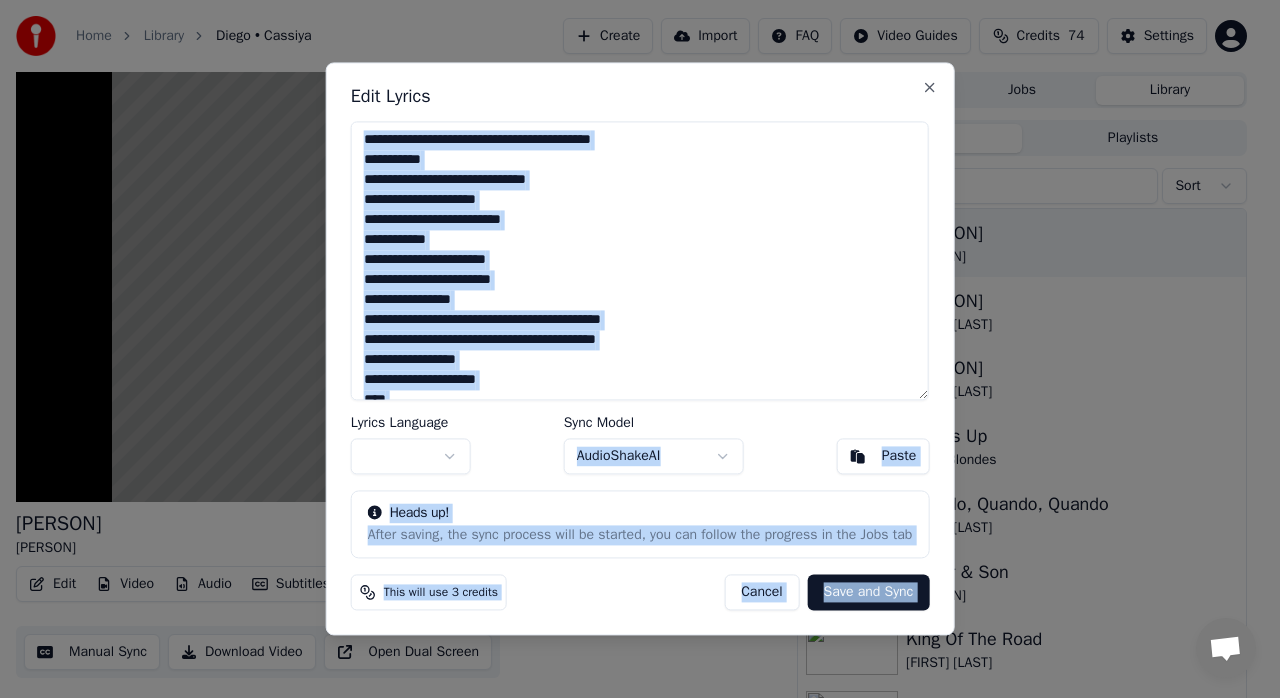 drag, startPoint x: 871, startPoint y: 85, endPoint x: 923, endPoint y: 94, distance: 52.773098 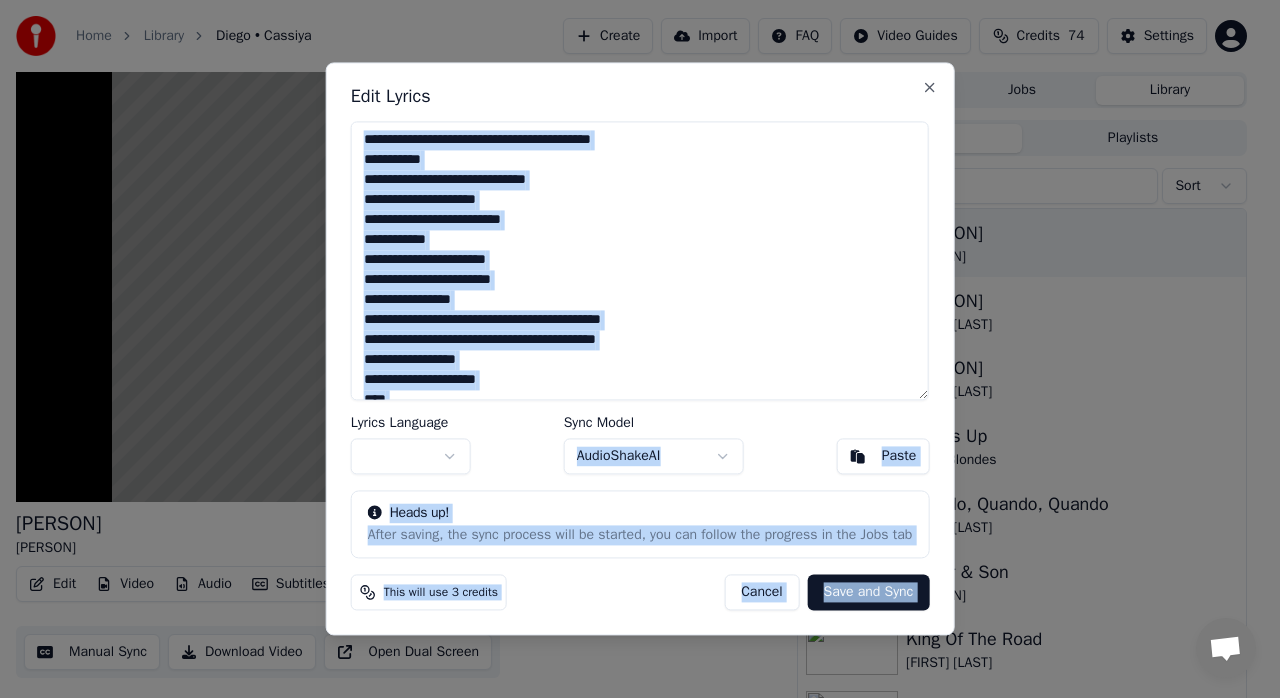 click at bounding box center (640, 260) 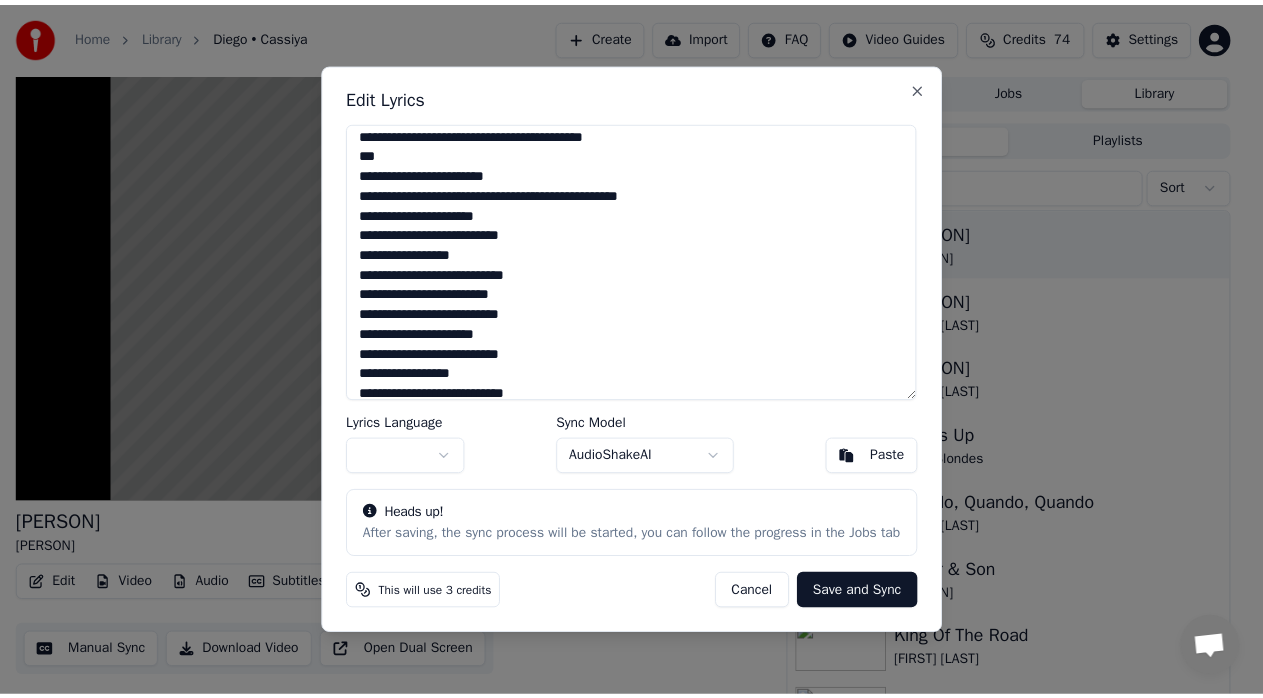 scroll, scrollTop: 369, scrollLeft: 0, axis: vertical 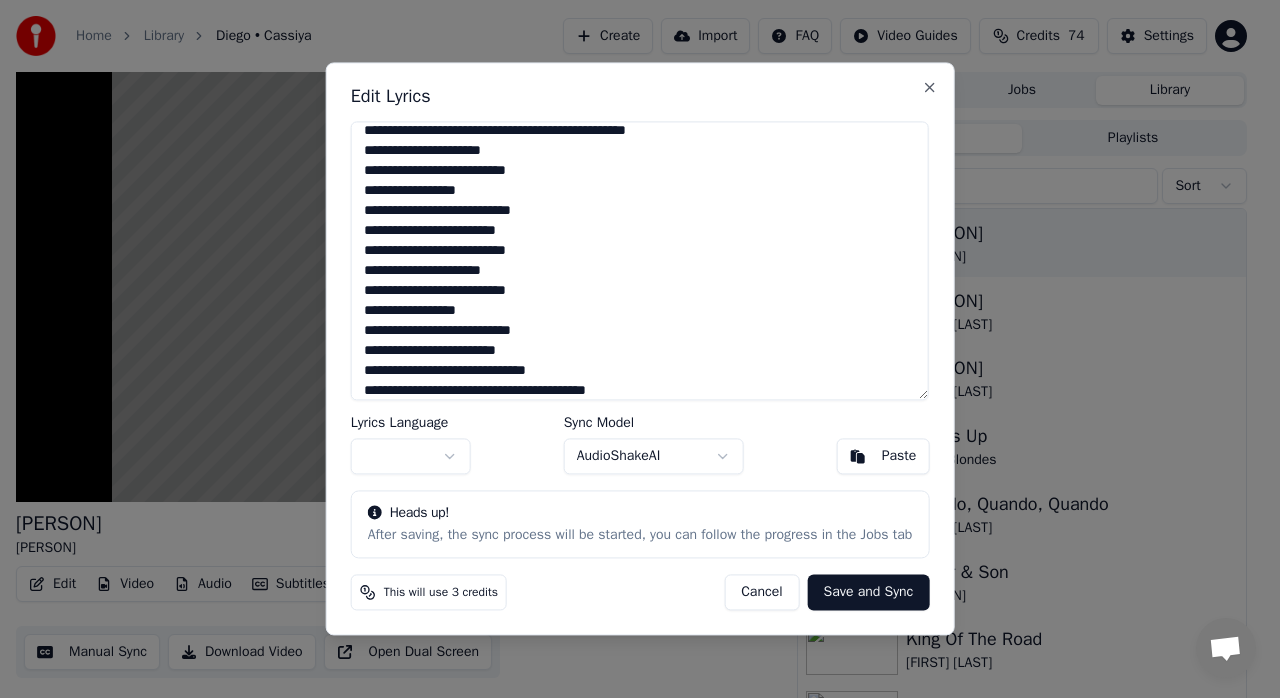 drag, startPoint x: 748, startPoint y: 100, endPoint x: 792, endPoint y: 103, distance: 44.102154 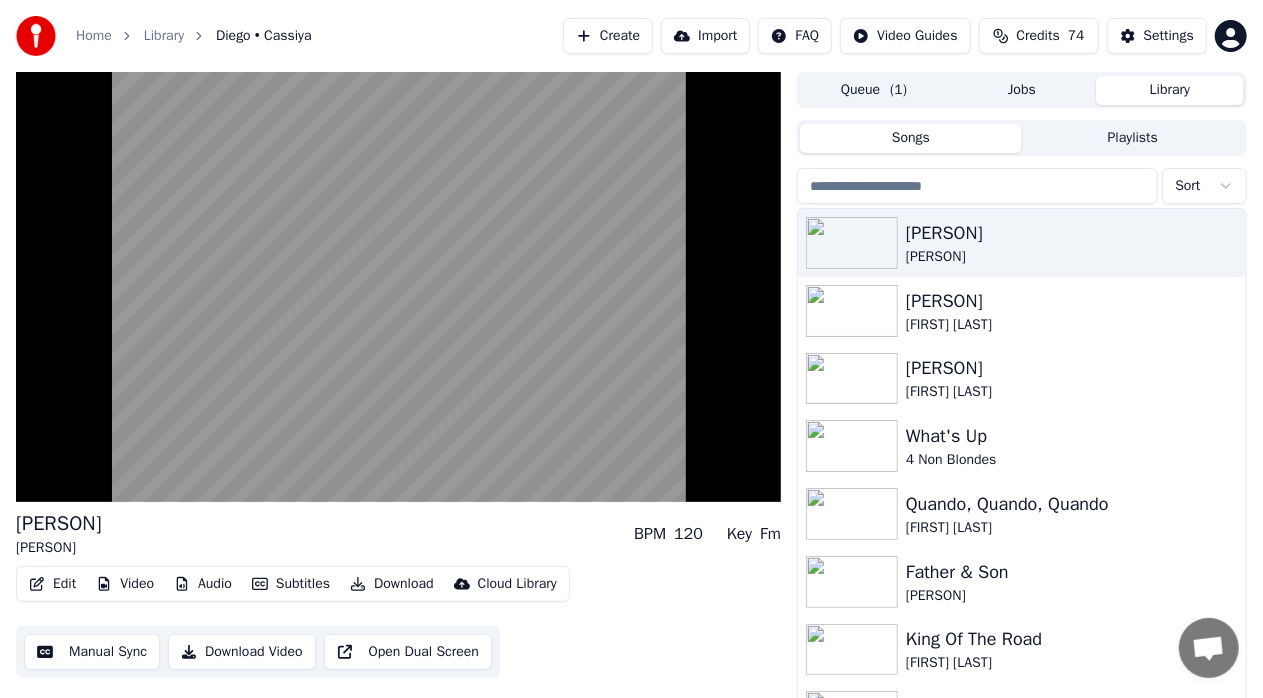 click on "Open Dual Screen" at bounding box center [408, 652] 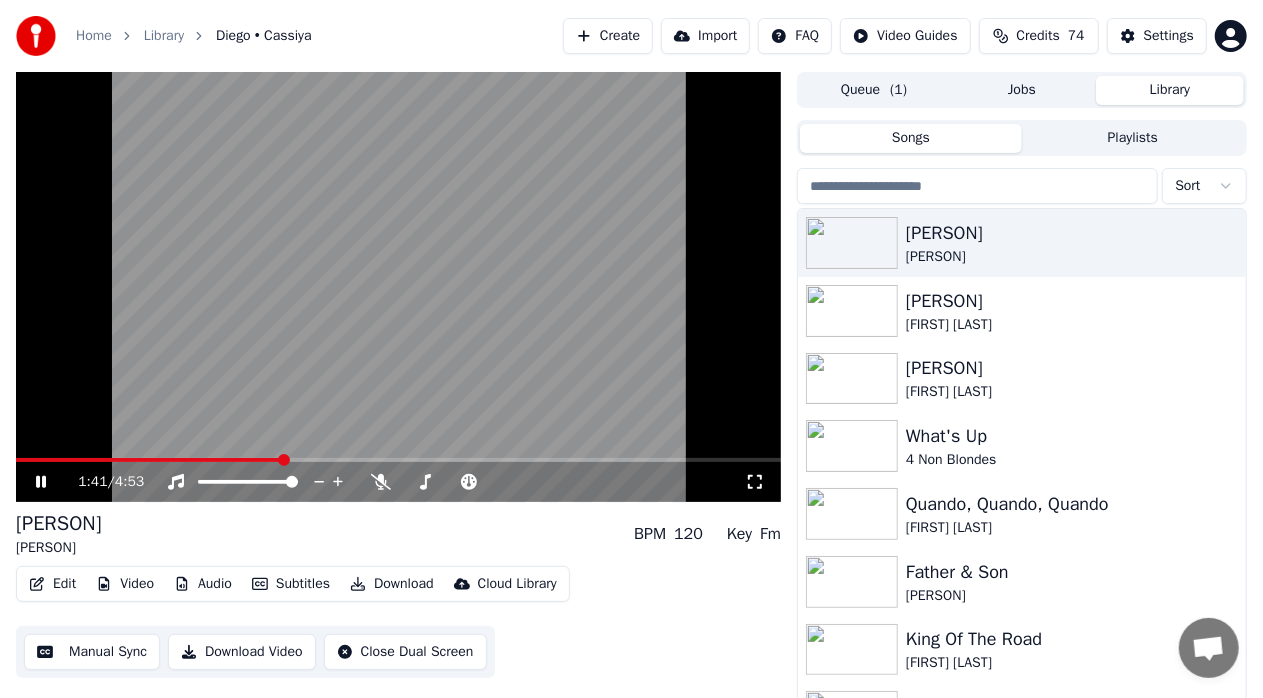 click on "Manual Sync" at bounding box center [92, 652] 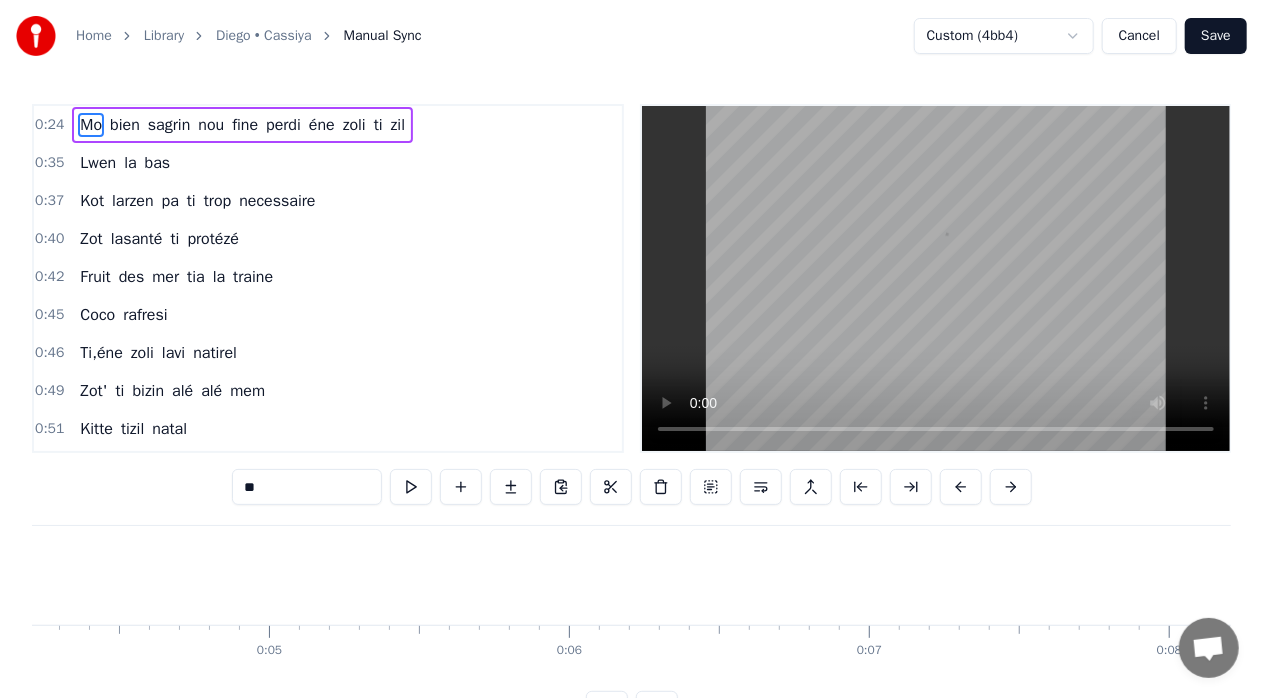 scroll, scrollTop: 0, scrollLeft: 7118, axis: horizontal 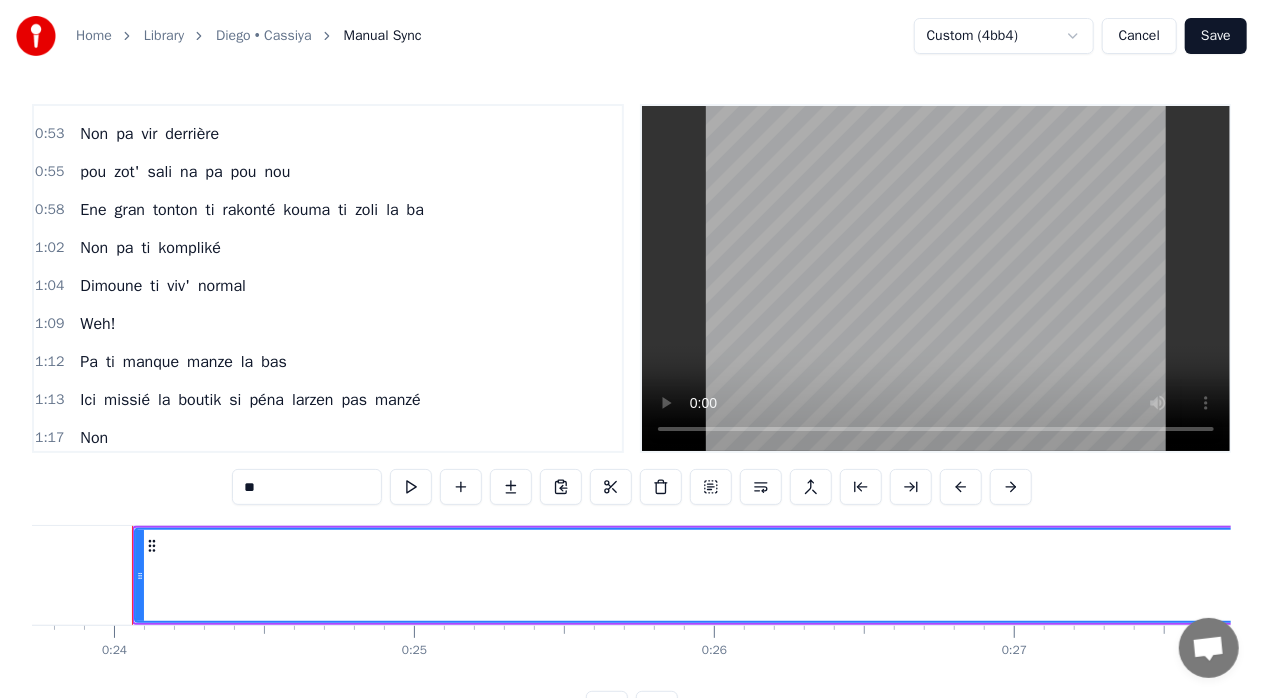 drag, startPoint x: 546, startPoint y: 0, endPoint x: 520, endPoint y: -2, distance: 26.076809 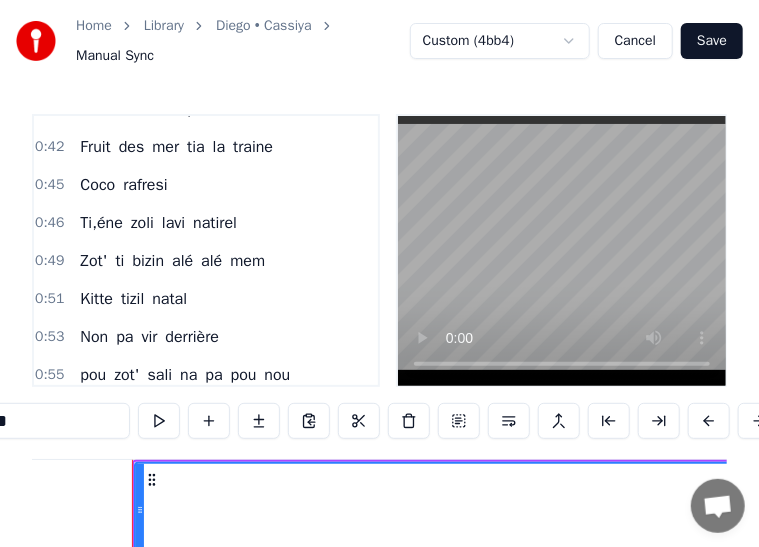 scroll, scrollTop: 0, scrollLeft: 0, axis: both 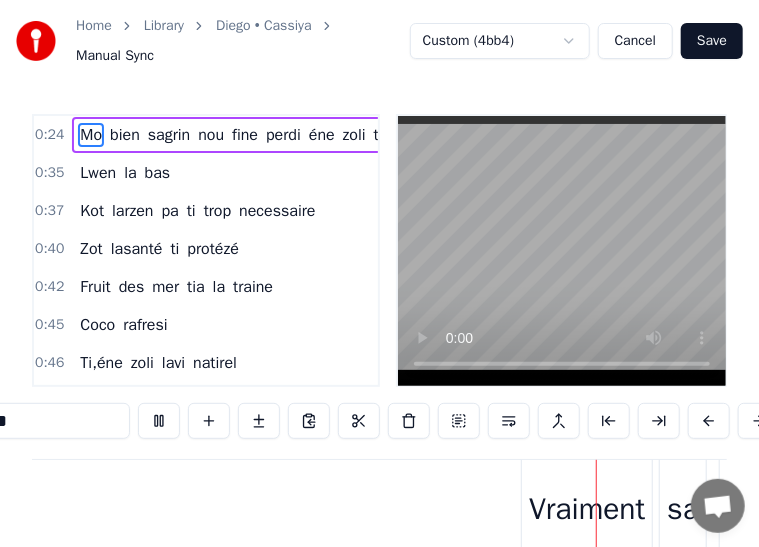 type 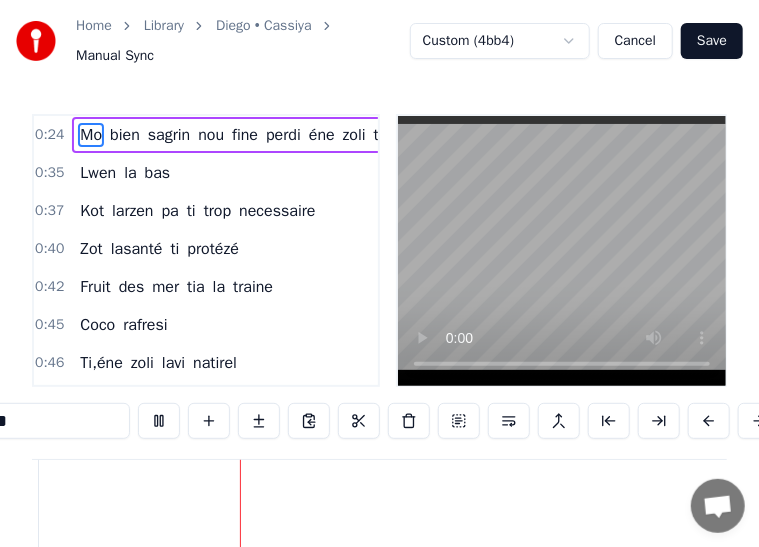 scroll, scrollTop: 0, scrollLeft: 27227, axis: horizontal 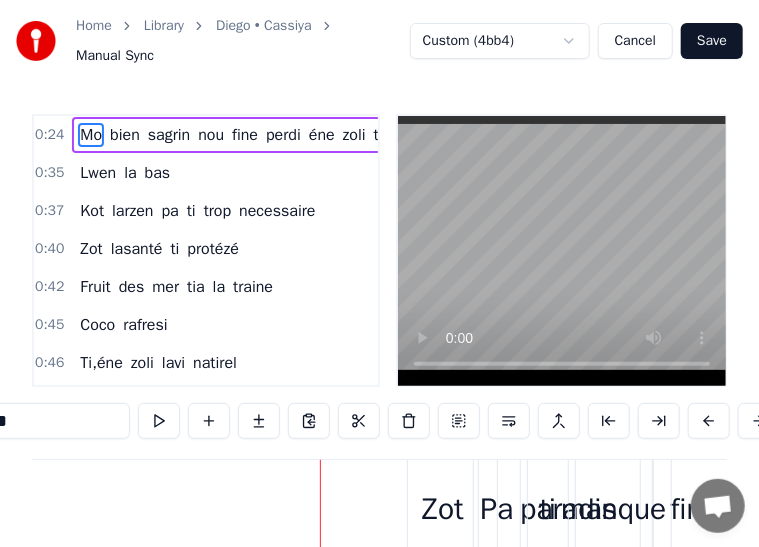 click on "Home Library [PERSON] • [APP_NAME] Manual Sync Custom (4bb4) Cancel Save 0:24 Mo bien sagrin nou fine perdi éne zoli ti zil 0:35 Lwen la bas 0:37 Kot larzen pa ti trop necessaire 0:40 Zot lasanté ti protézé 0:42 Fruit des mer tia la traine 0:45 Coco rafresi 0:46 Ti,éne zoli lavi natirel 0:49 Zot' ti bizin alé alé mem 0:51 Kitte tizil natal 0:53 Non pa vir derrière 0:55 pou zot' sali na pa pou nou 0:58 Ene gran tonton ti rakonté kouma ti zoli la ba 1:02 Non pa ti kompliké 1:04 Dimoune ti viv' normal 1:09 Weh! 1:12 Pa ti manque manze la bas 1:13 Ici missié la boutik si péna larzen pas manzé 1:17 Non 1:18 Pa ti manque narnyé la ba 1:20 Zot paradis fine vendé donne nous zot zot necessaire 1:25 Guette zoli tizil perdi 1:27 Guette banne gran fami la ba 1:29 Kiltir disparaitre 1:33 Vraiment sa fer léker fer mal 1:35 Kan fet lamort fine arrivé 1:36 éne bouket fler péna pou zot 1:41 Guette zoli tizil perdi 1:43 Guette banne gran fami la ba 1:45 Kiltir disparaitre 1:49 Vraiment sa fer léker fer mal 1:51" at bounding box center (379, 330) 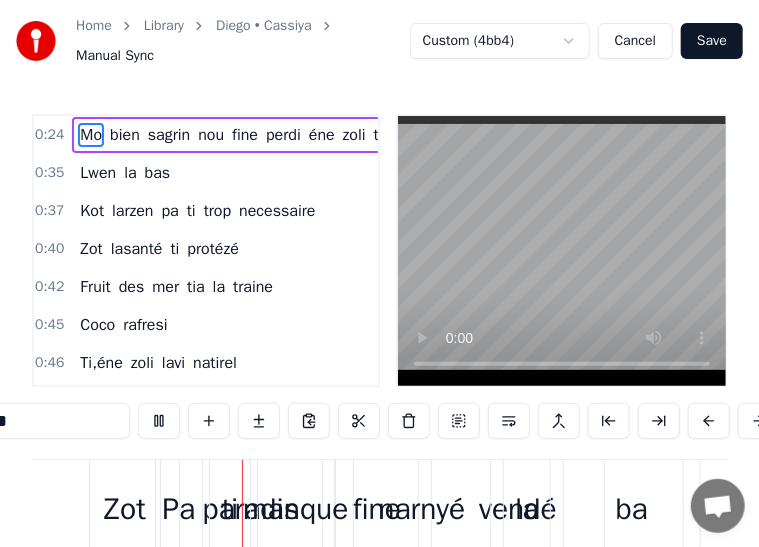 scroll, scrollTop: 0, scrollLeft: 54386, axis: horizontal 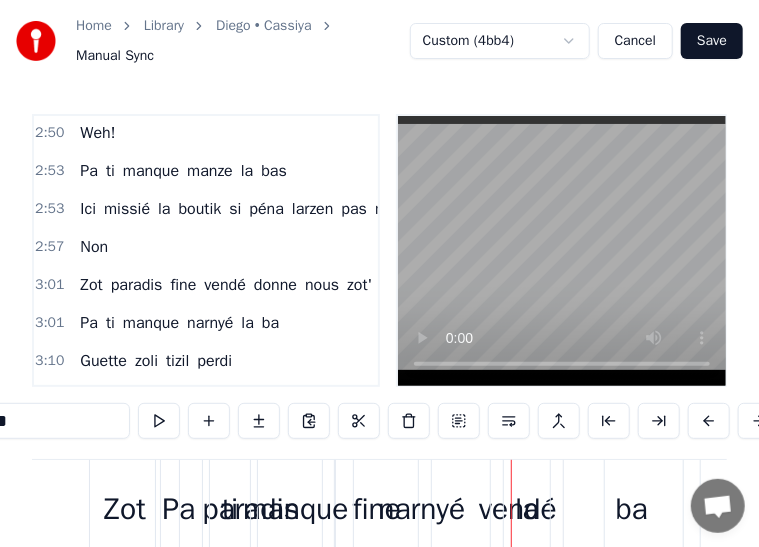 click on "Non" at bounding box center (94, 247) 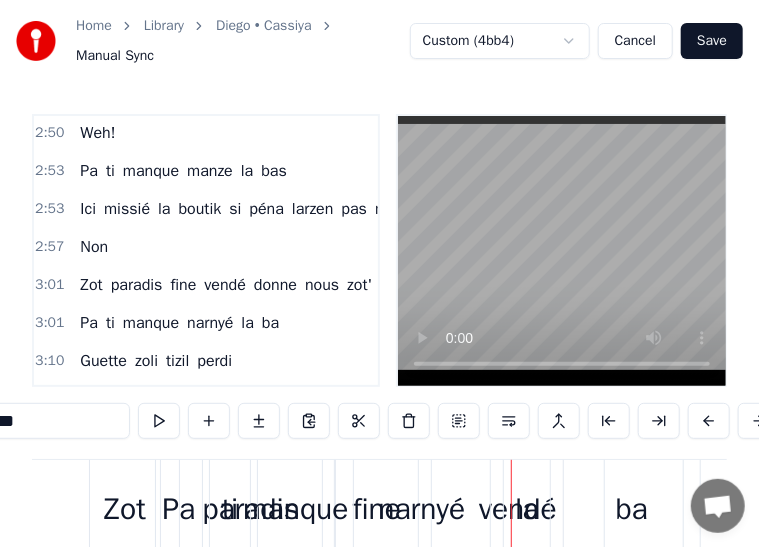 scroll, scrollTop: 1717, scrollLeft: 0, axis: vertical 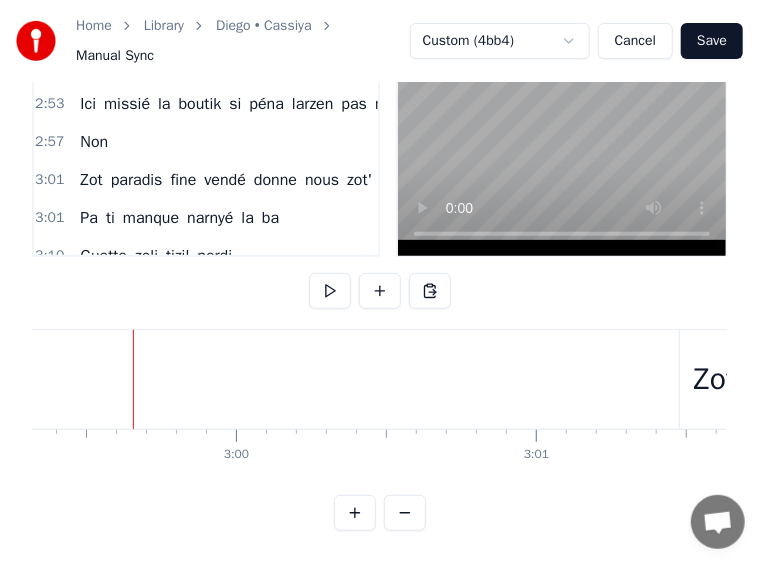 click on "Non" at bounding box center [94, 142] 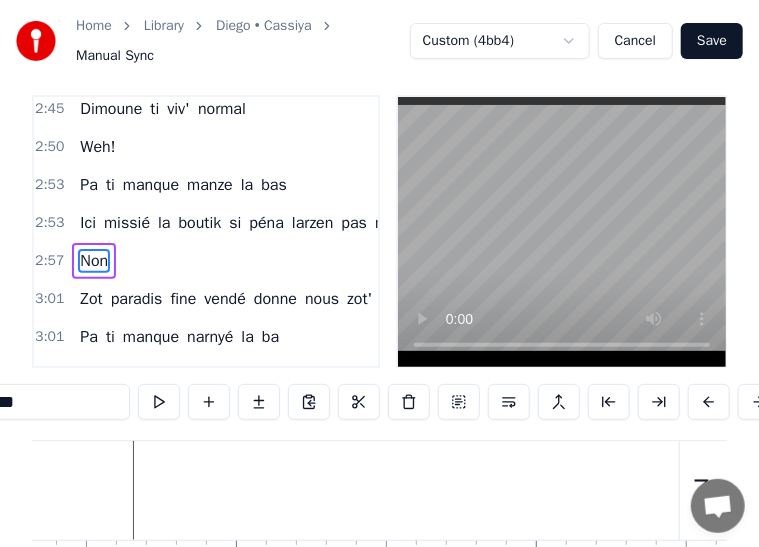 scroll, scrollTop: 0, scrollLeft: 0, axis: both 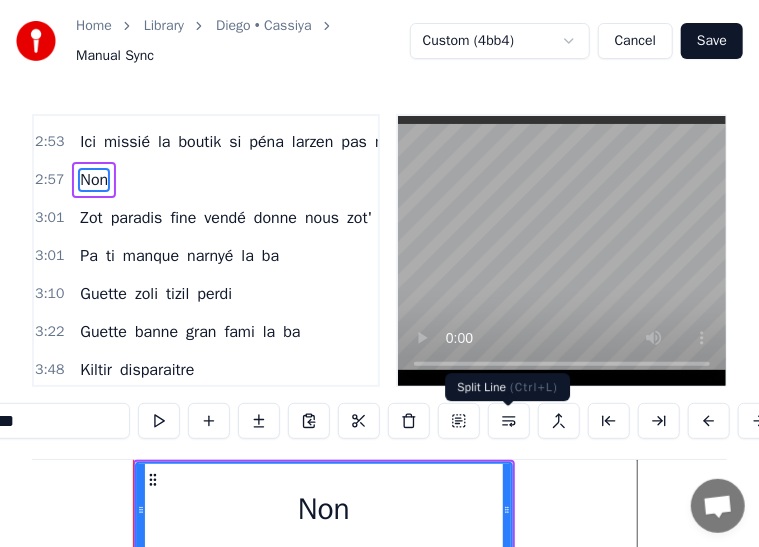 click at bounding box center [509, 421] 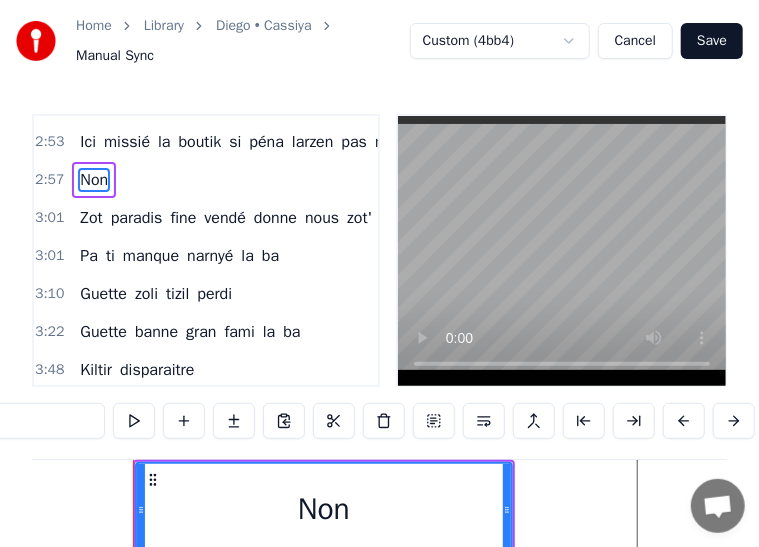 click on "2:57 Non" at bounding box center (206, 180) 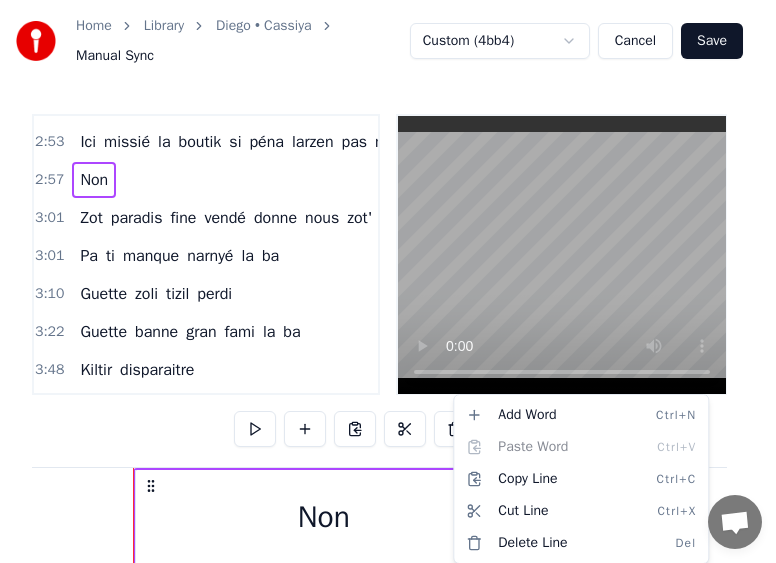 click on "Home Library [PERSON] • [APP_NAME] Manual Sync Custom (4bb4) Cancel Save 0:24 Mo bien sagrin nou fine perdi éne zoli ti zil 0:35 Lwen la bas 0:37 Kot larzen pa ti trop necessaire 0:40 Zot lasanté ti protézé 0:42 Fruit des mer tia la traine 0:45 Coco rafresi 0:46 Ti,éne zoli lavi natirel 0:49 Zot' ti bizin alé alé mem 0:51 Kitte tizil natal 0:53 Non pa vir derrière 0:55 pou zot' sali na pa pou nou 0:58 Ene gran tonton ti rakonté kouma ti zoli la ba 1:02 Non pa ti kompliké 1:04 Dimoune ti viv' normal 1:09 Weh! 1:12 Pa ti manque manze la bas 1:13 Ici missié la boutik si péna larzen pas manzé 1:17 Non 1:18 Pa ti manque narnyé la ba 1:20 Zot paradis fine vendé donne nous zot zot necessaire 1:25 Guette zoli tizil perdi 1:27 Guette banne gran fami la ba 1:29 Kiltir disparaitre 1:33 Vraiment sa fer léker fer mal 1:35 Kan fet lamort fine arrivé 1:36 éne bouket fler péna pou zot 1:41 Guette zoli tizil perdi 1:43 Guette banne gran fami la ba 1:45 Kiltir disparaitre 1:49 Vraiment sa fer léker fer mal 1:51" at bounding box center [388, 350] 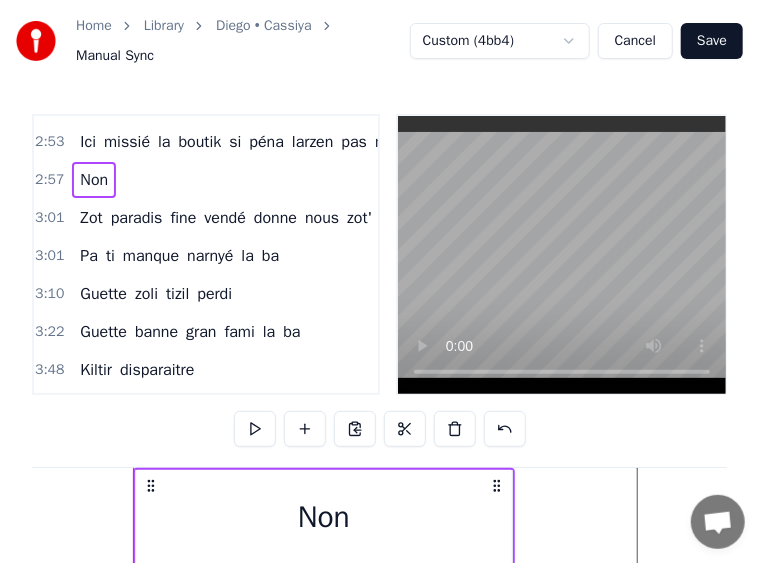 click on "manque" at bounding box center [151, 256] 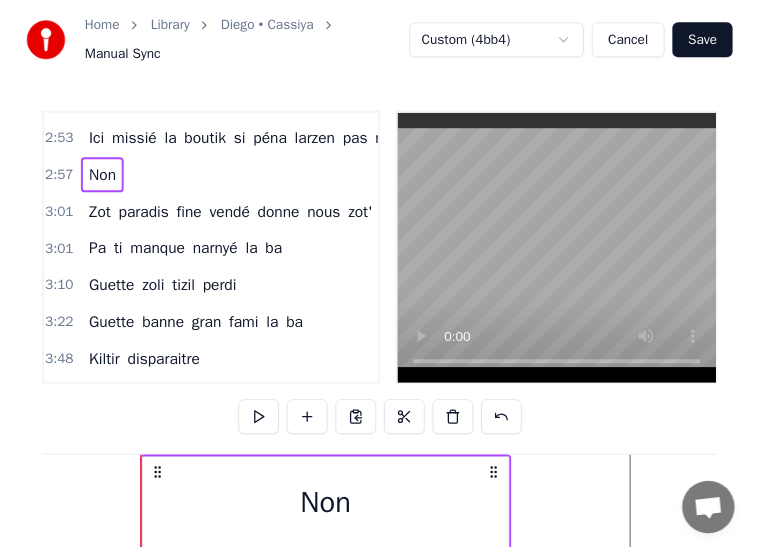 scroll, scrollTop: 1811, scrollLeft: 0, axis: vertical 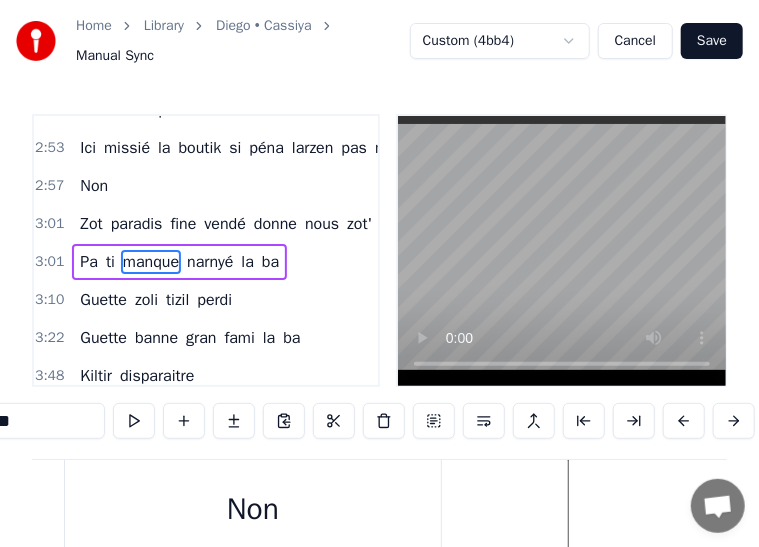 click on "manque" at bounding box center (151, 262) 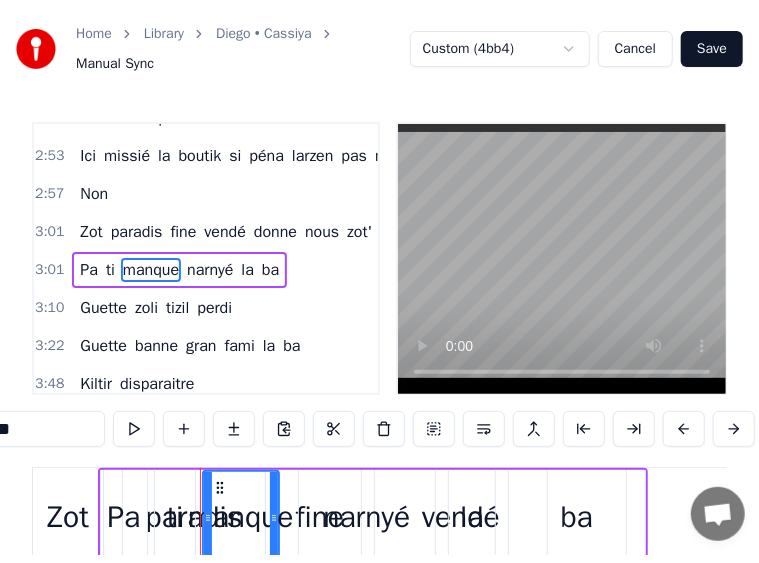 scroll, scrollTop: 0, scrollLeft: 54510, axis: horizontal 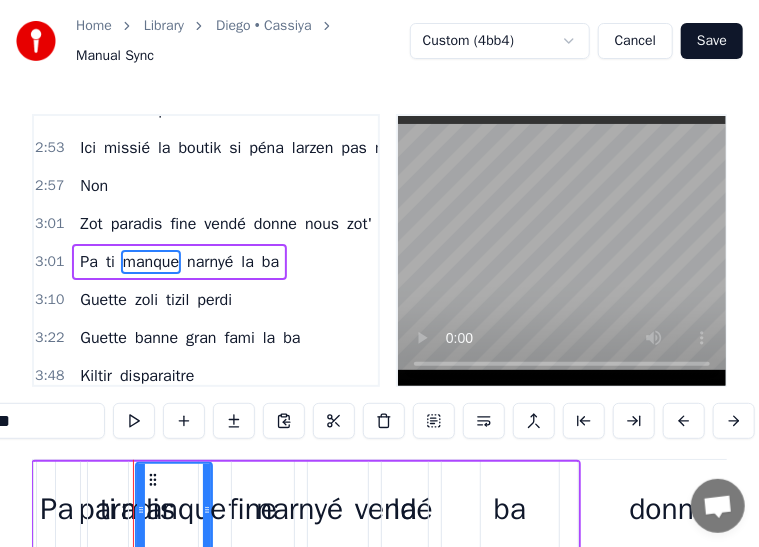 click on "2:57 Non" at bounding box center (206, 186) 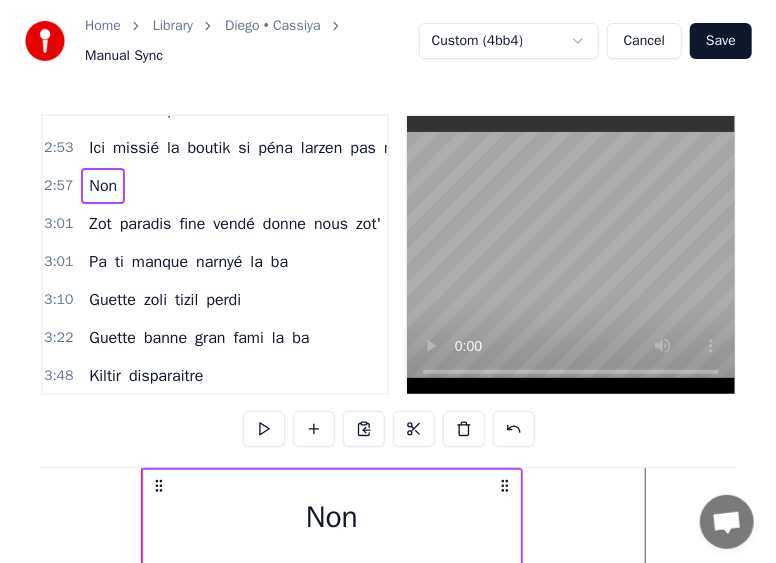 scroll, scrollTop: 0, scrollLeft: 53292, axis: horizontal 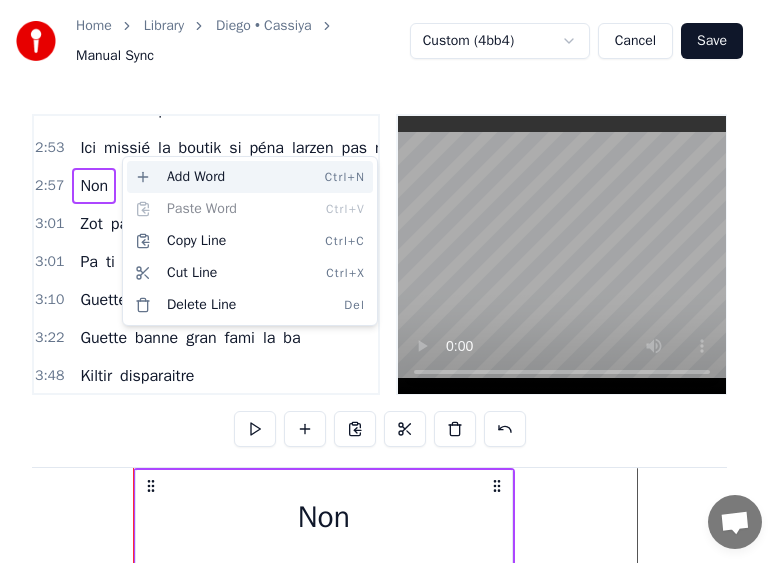 click on "Add Word Ctrl+N" at bounding box center [250, 177] 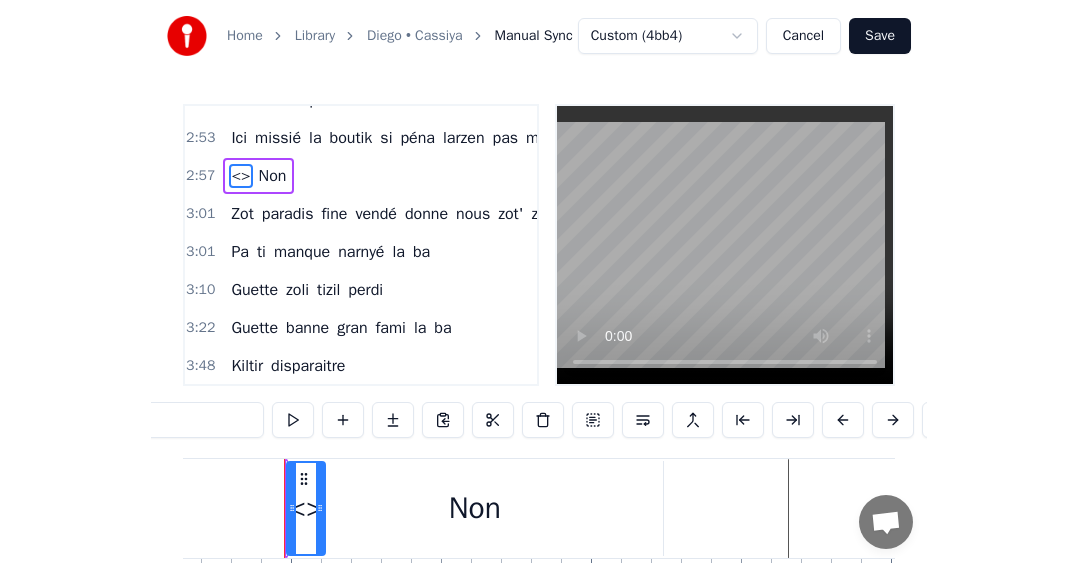scroll, scrollTop: 1717, scrollLeft: 0, axis: vertical 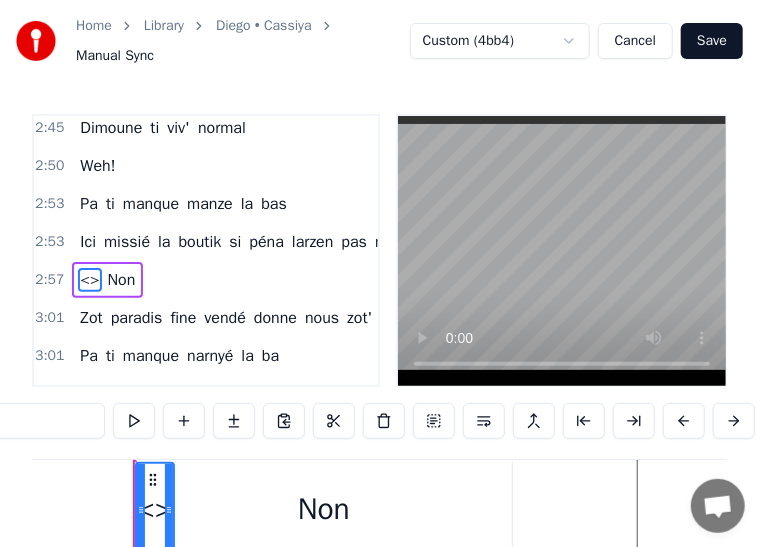 click on "<>" at bounding box center [89, 280] 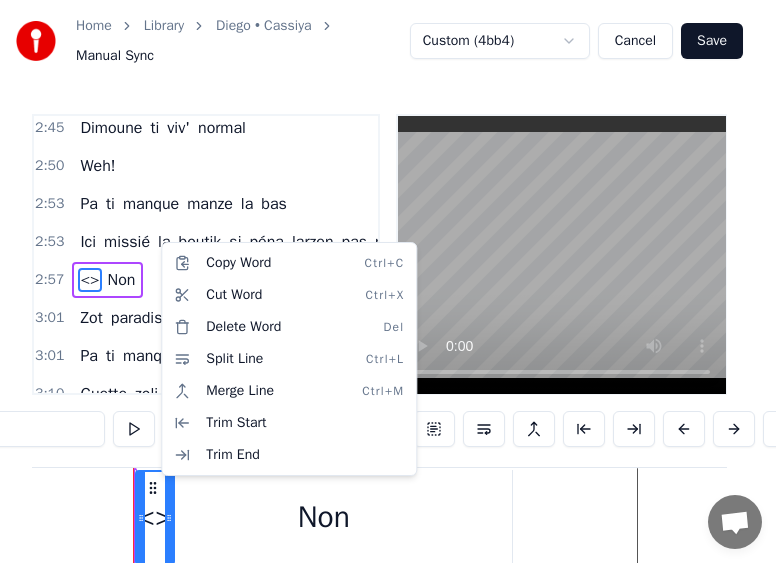 click on "Home Library [PERSON] • [APP_NAME] Manual Sync Custom (4bb4) Cancel Save 0:24 Mo bien sagrin nou fine perdi éne zoli ti zil 0:35 Lwen la bas 0:37 Kot larzen pa ti trop necessaire 0:40 Zot lasanté ti protézé 0:42 Fruit des mer tia la traine 0:45 Coco rafresi 0:46 Ti,éne zoli lavi natirel 0:49 Zot' ti bizin alé alé mem 0:51 Kitte tizil natal 0:53 Non pa vir derrière 0:55 pou zot' sali na pa pou nou 0:58 Ene gran tonton ti rakonté kouma ti zoli la ba 1:02 Non pa ti kompliké 1:04 Dimoune ti viv' normal 1:09 Weh! 1:12 Pa ti manque manze la bas 1:13 Ici missié la boutik si péna larzen pas manzé 1:17 Non 1:18 Pa ti manque narnyé la ba 1:20 Zot paradis fine vendé donne nous zot zot necessaire 1:25 Guette zoli tizil perdi 1:27 Guette banne gran fami la ba 1:29 Kiltir disparaitre 1:33 Vraiment sa fer léker fer mal 1:35 Kan fet lamort fine arrivé 1:36 éne bouket fler péna pou zot 1:41 Guette zoli tizil perdi 1:43 Guette banne gran fami la ba 1:45 Kiltir disparaitre 1:49 Vraiment sa fer léker fer mal 1:51" at bounding box center [388, 350] 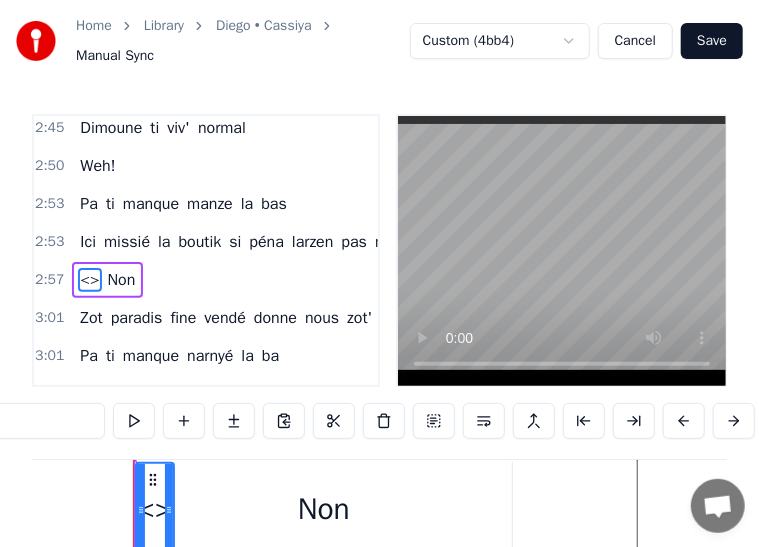 click on "<>" at bounding box center (89, 280) 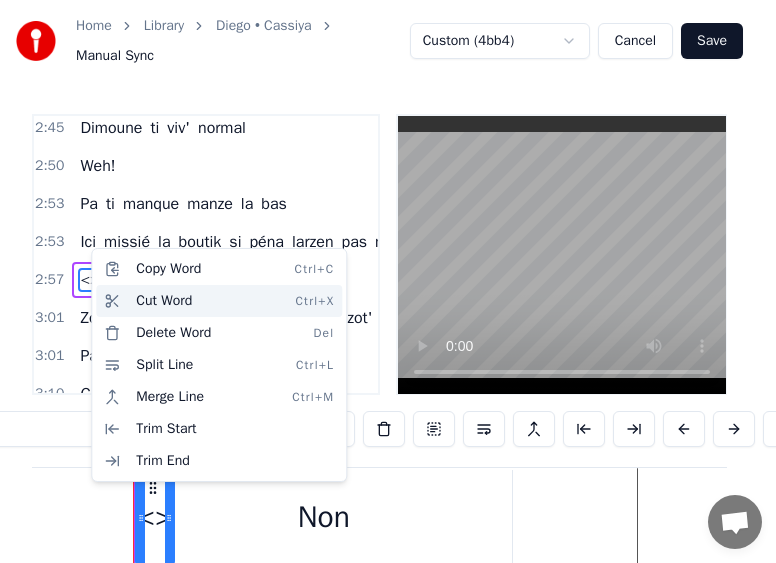 click on "Cut Word Ctrl+X" at bounding box center (219, 301) 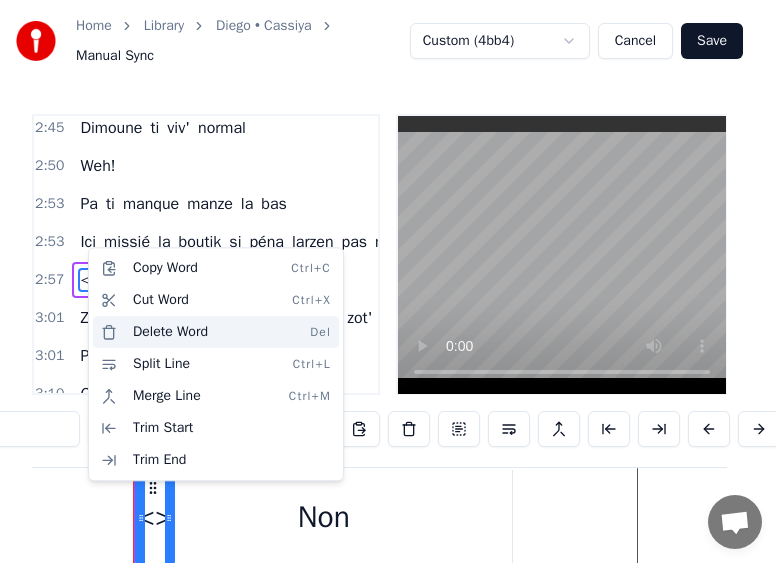 click on "Delete Word Del" at bounding box center [216, 332] 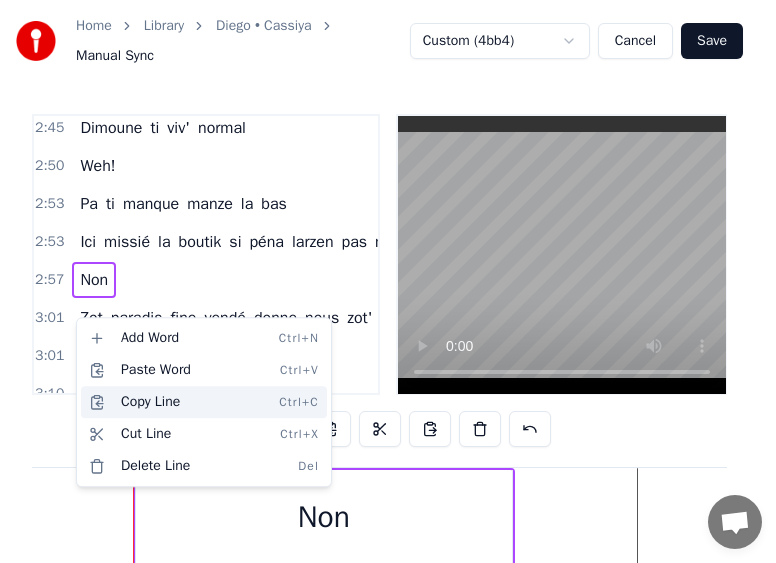 click on "Copy Line Ctrl+C" at bounding box center (204, 402) 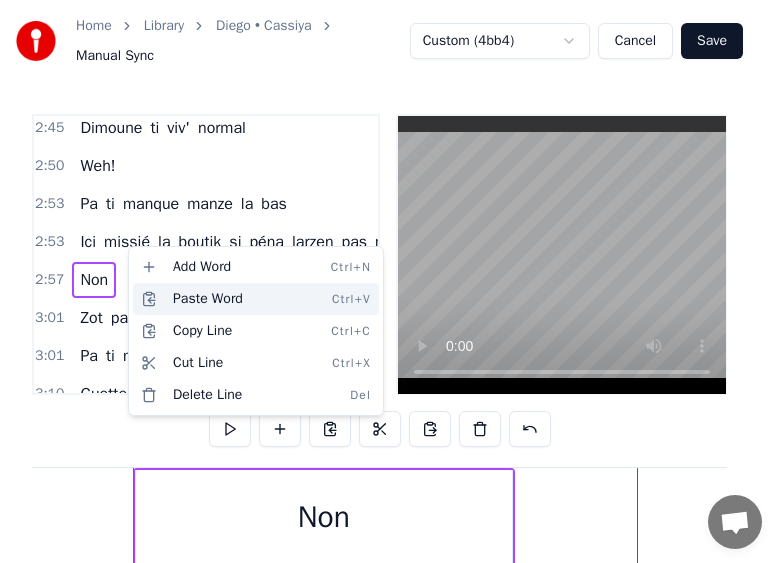click on "Paste Word Ctrl+V" at bounding box center [256, 299] 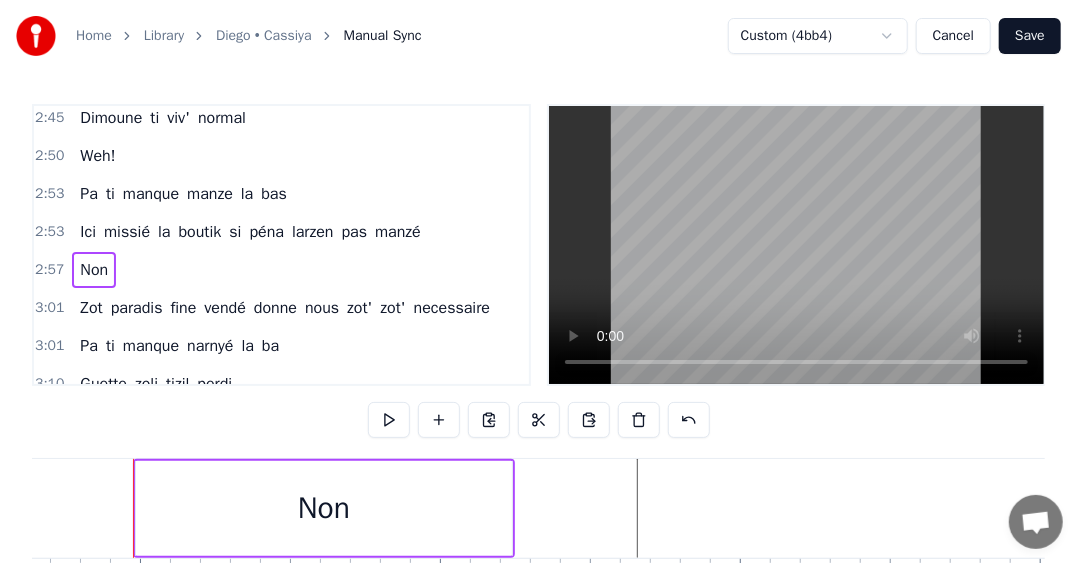 click on "3:01 Pa ti manque narnyé la ba" at bounding box center (281, 346) 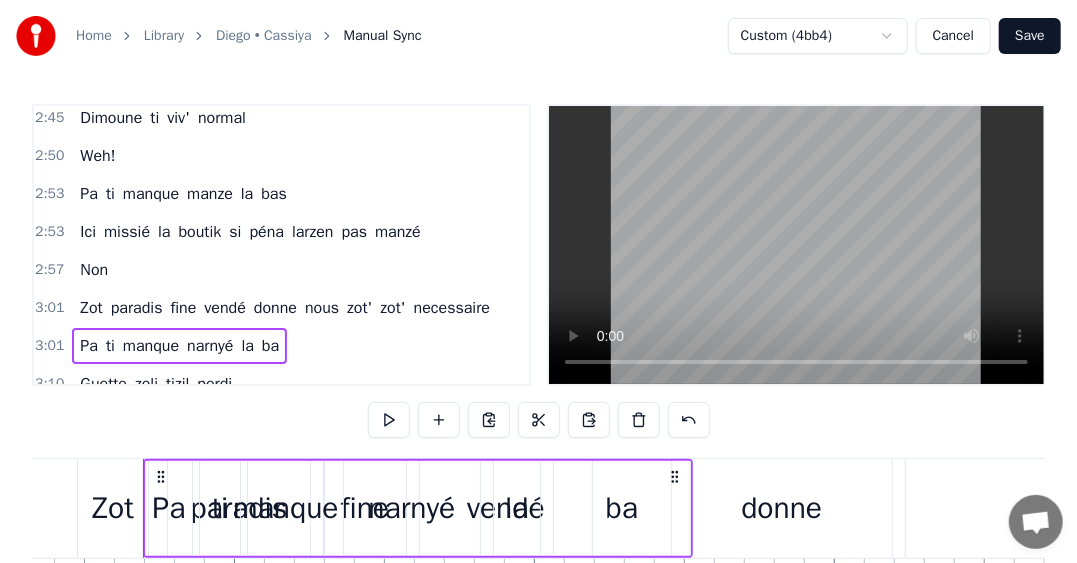 scroll, scrollTop: 0, scrollLeft: 54408, axis: horizontal 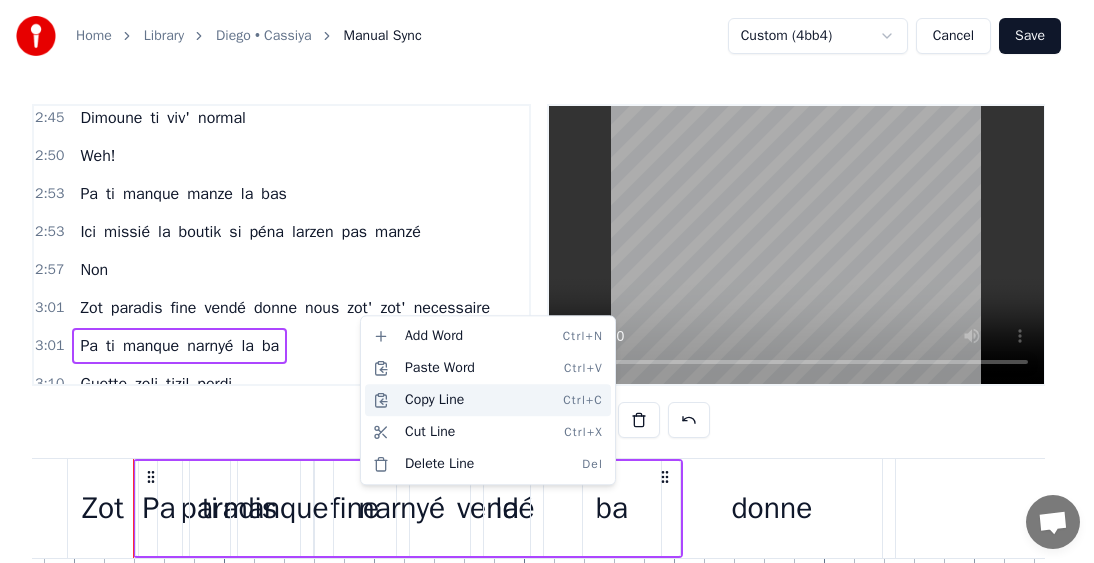 click on "Copy Line Ctrl+C" at bounding box center (488, 400) 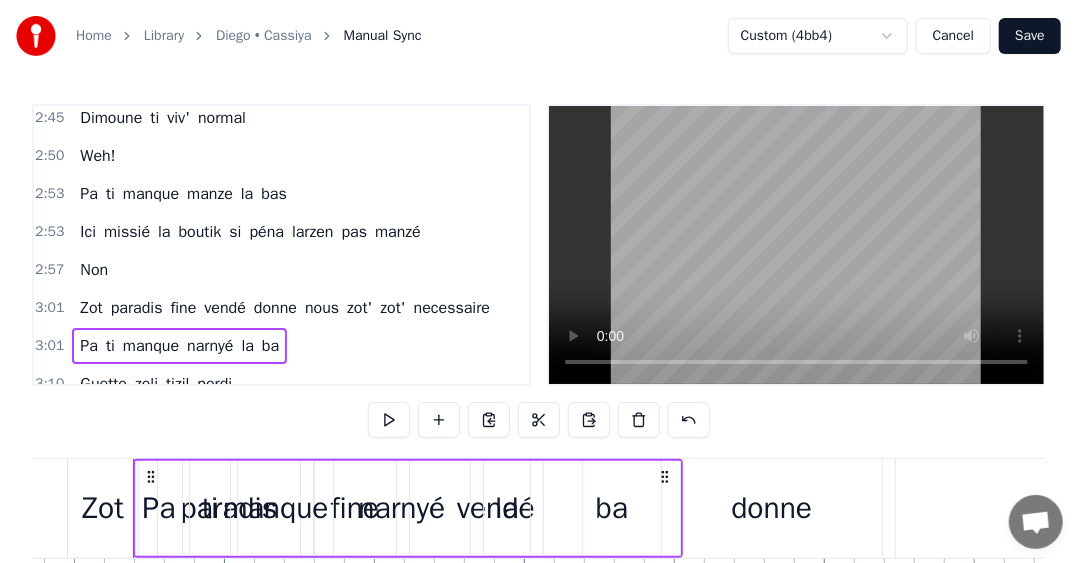 click on "2:57 Non" at bounding box center (281, 270) 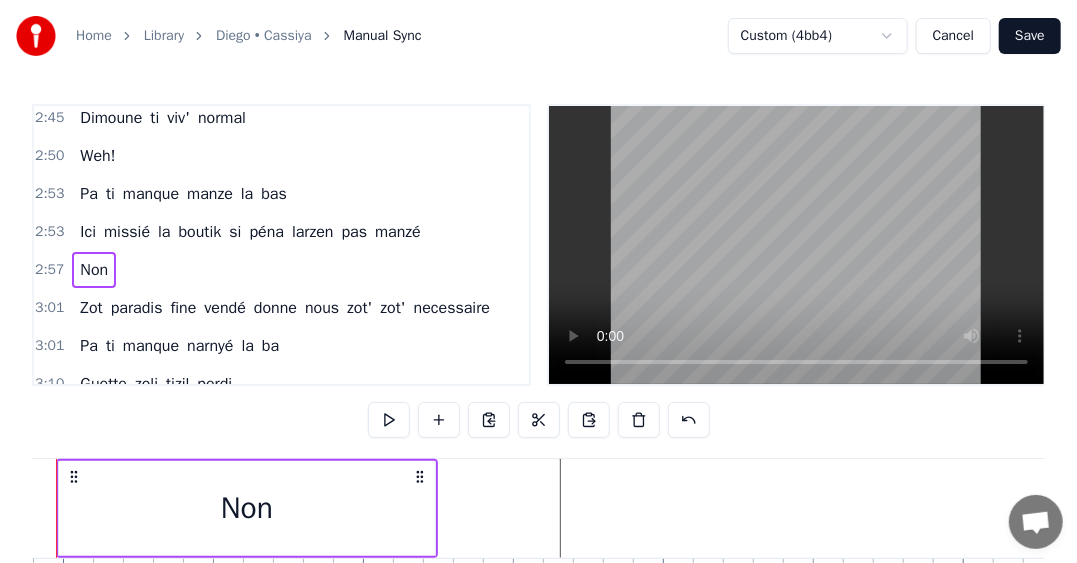 scroll, scrollTop: 0, scrollLeft: 53292, axis: horizontal 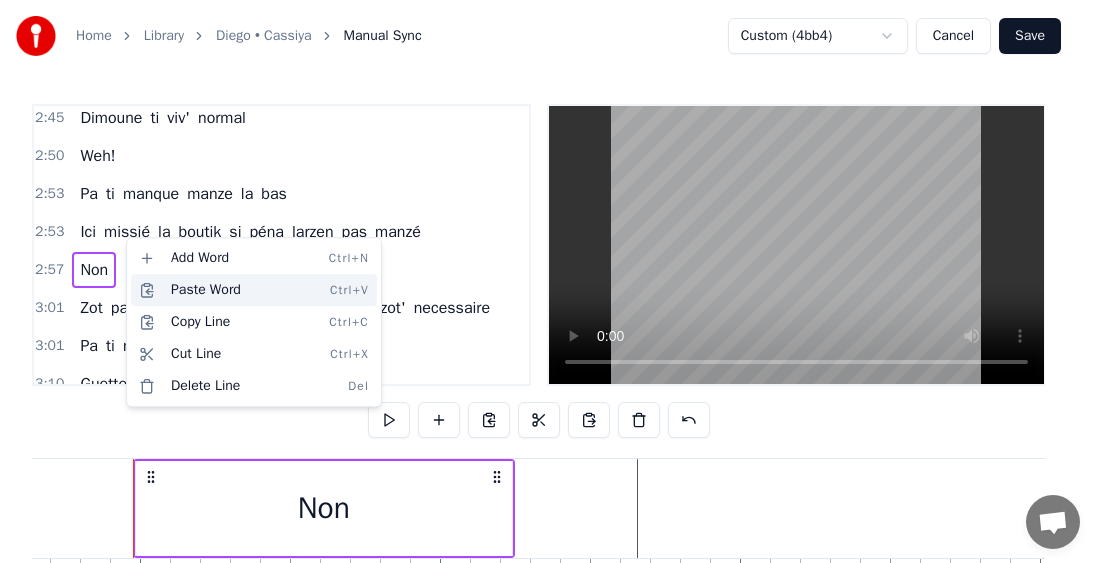 click on "Paste Word Ctrl+V" at bounding box center [254, 290] 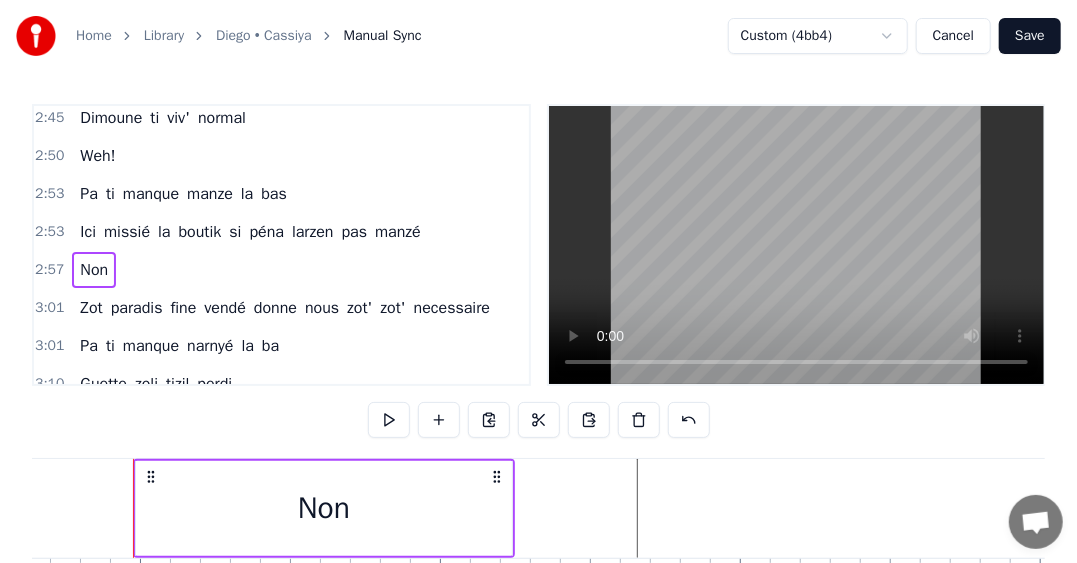click on "3:01 Pa ti manque narnyé la ba" at bounding box center [281, 346] 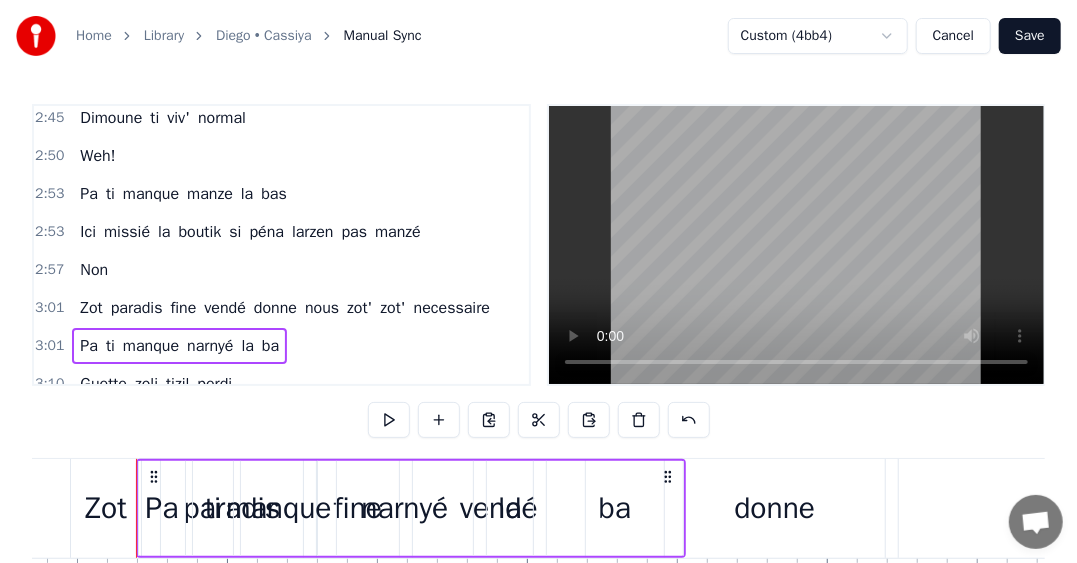 scroll, scrollTop: 0, scrollLeft: 54408, axis: horizontal 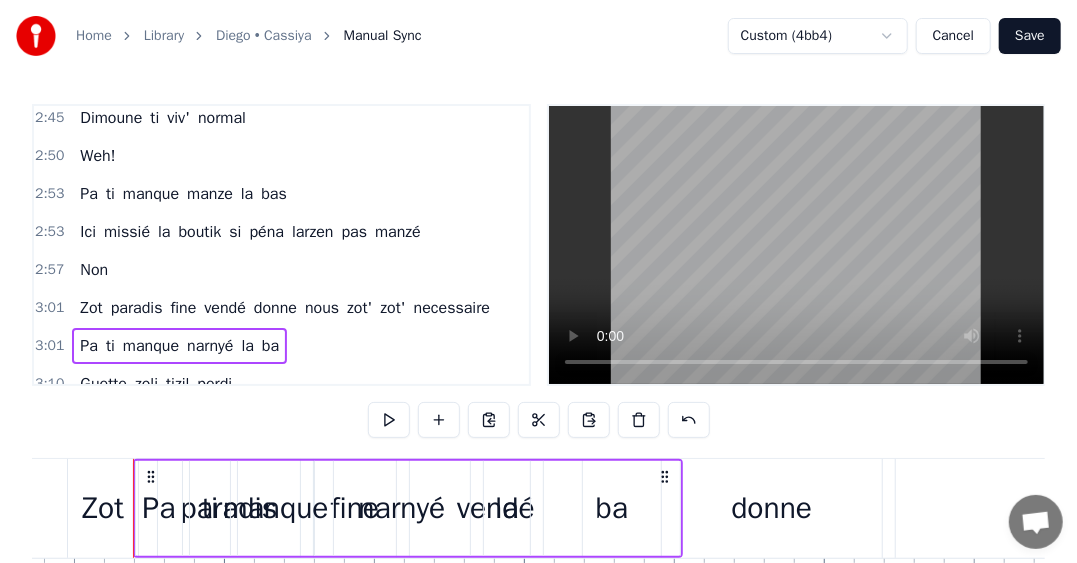 click on "3:01 Zot paradis fine vendé donne nous zot' zot' necessaire" at bounding box center (281, 308) 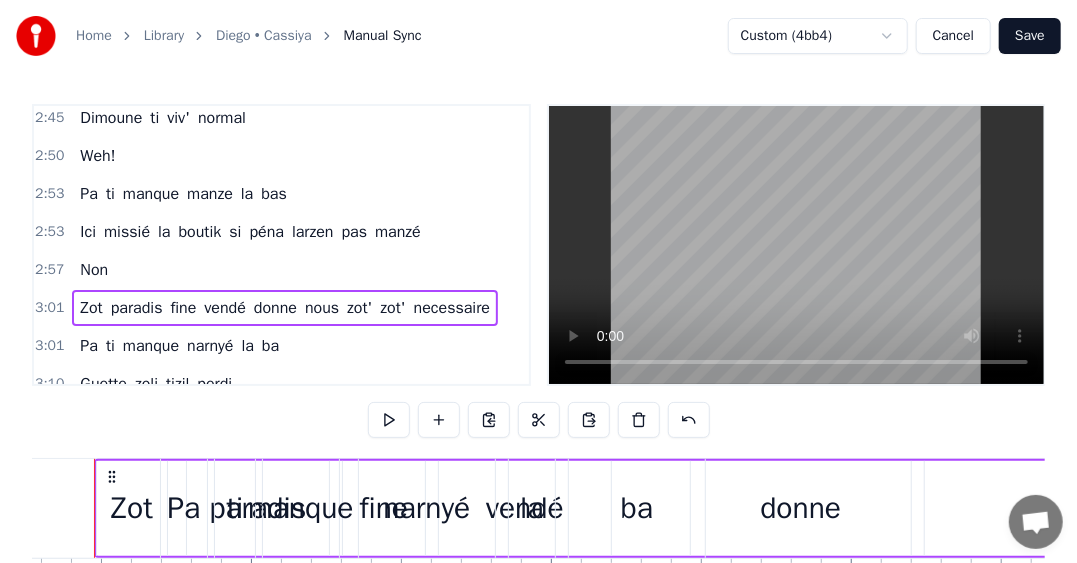 scroll, scrollTop: 0, scrollLeft: 54342, axis: horizontal 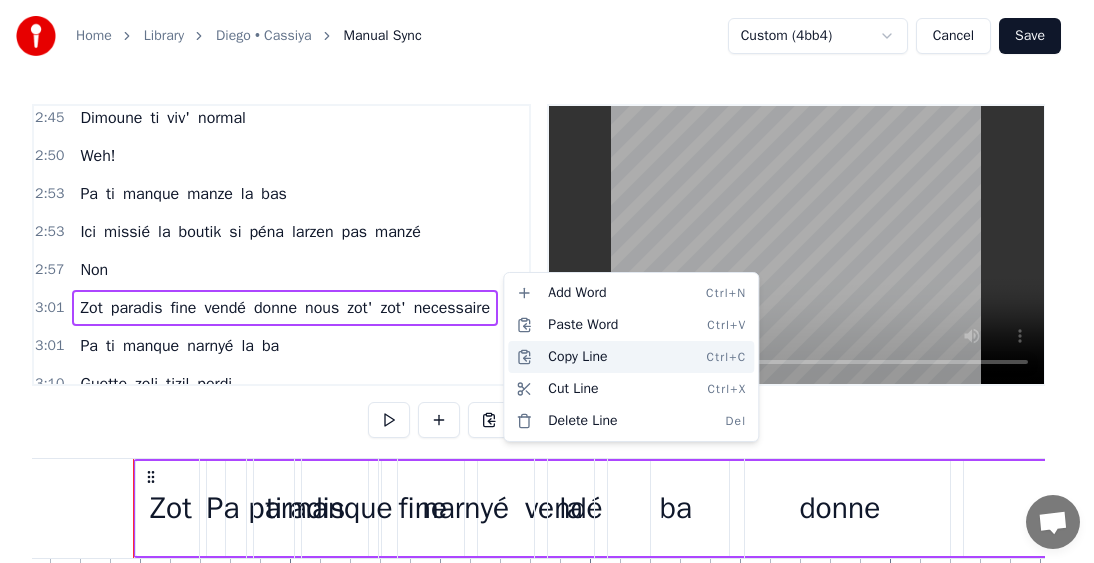 click on "Copy Line Ctrl+C" at bounding box center (631, 357) 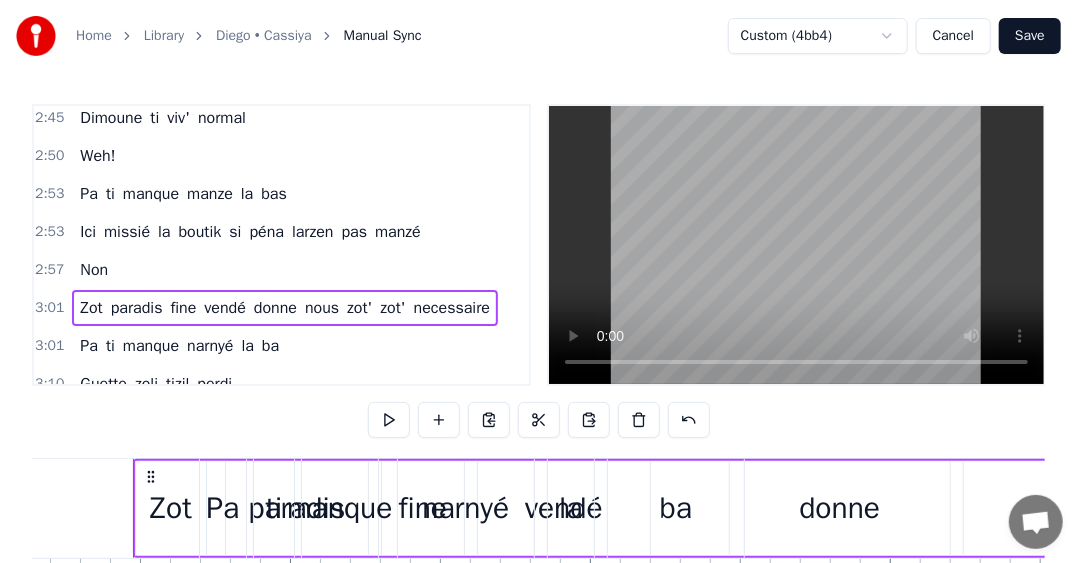 click on "3:10 Guette zoli tizil perdi" at bounding box center [281, 384] 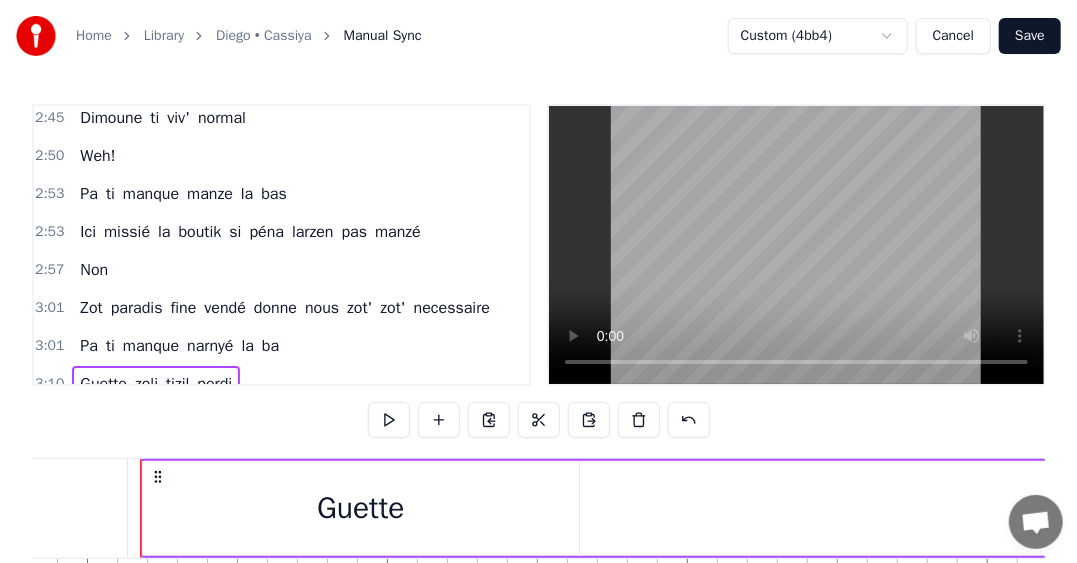 scroll, scrollTop: 0, scrollLeft: 56952, axis: horizontal 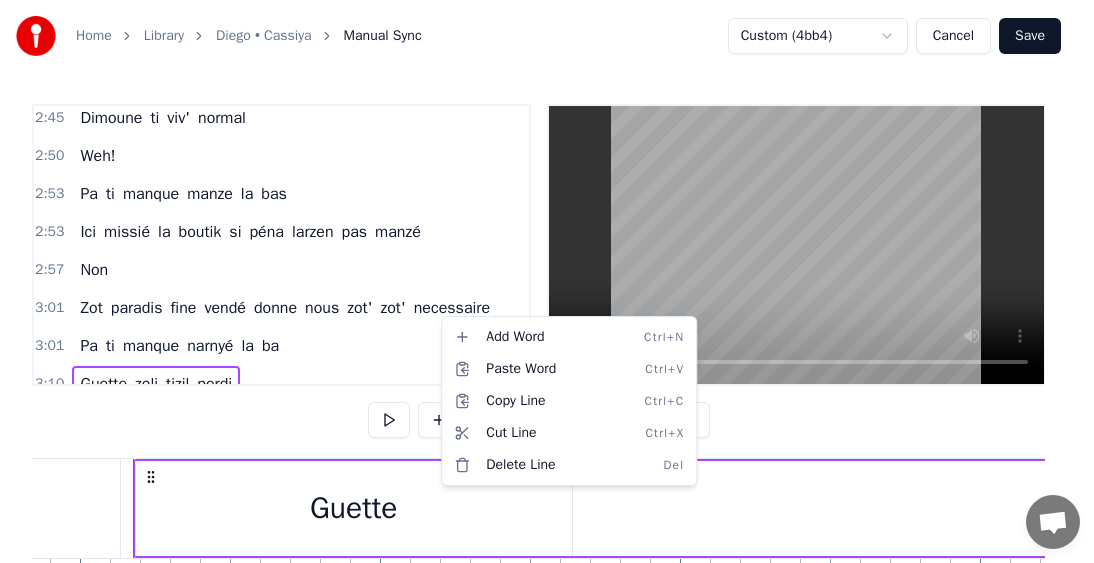 click on "Home Library [PERSON] • [APP_NAME] Manual Sync Custom (4bb4) Cancel Save 0:24 Mo bien sagrin nou fine perdi éne zoli ti zil 0:35 Lwen la bas 0:37 Kot larzen pa ti trop necessaire 0:40 Zot lasanté ti protézé 0:42 Fruit des mer tia la traine 0:45 Coco rafresi 0:46 Ti,éne zoli lavi natirel 0:49 Zot' ti bizin alé alé mem 0:51 Kitte tizil natal 0:53 Non pa vir derrière 0:55 pou zot' sali na pa pou nou 0:58 Ene gran tonton ti rakonté kouma ti zoli la ba 1:02 Non pa ti kompliké 1:04 Dimoune ti viv' normal 1:09 Weh! 1:12 Pa ti manque manze la bas 1:13 Ici missié la boutik si péna larzen pas manzé 1:17 Non 1:18 Pa ti manque narnyé la ba 1:20 Zot paradis fine vendé donne nous zot zot necessaire 1:25 Guette zoli tizil perdi 1:27 Guette banne gran fami la ba 1:29 Kiltir disparaitre 1:33 Vraiment sa fer léker fer mal 1:35 Kan fet lamort fine arrivé 1:36 éne bouket fler péna pou zot 1:41 Guette zoli tizil perdi 1:43 Guette banne gran fami la ba 1:45 Kiltir disparaitre 1:49 Vraiment sa fer léker fer mal 1:51" at bounding box center (547, 346) 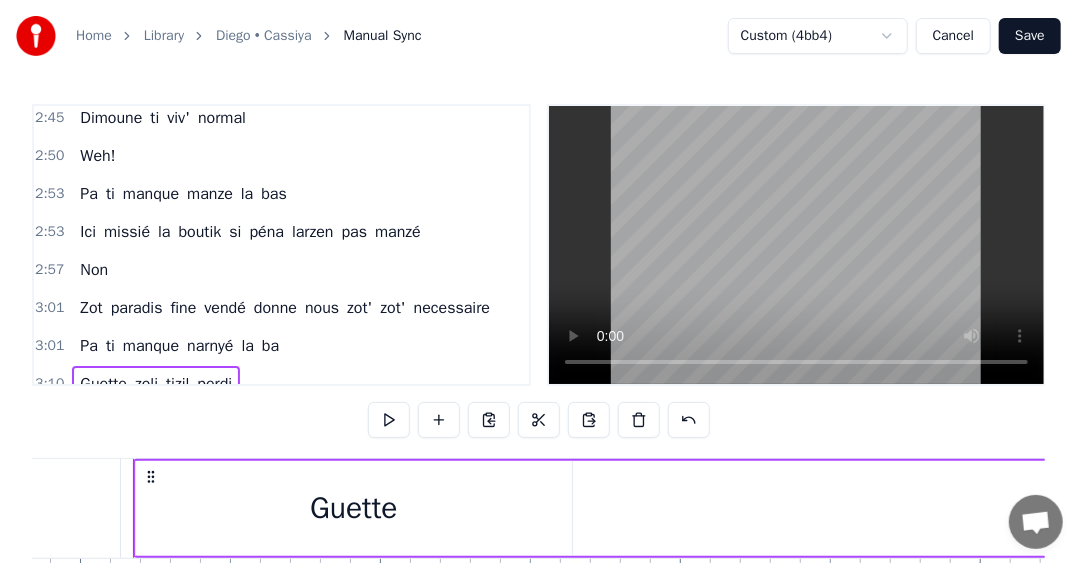 click on "2:57 Non" at bounding box center (281, 270) 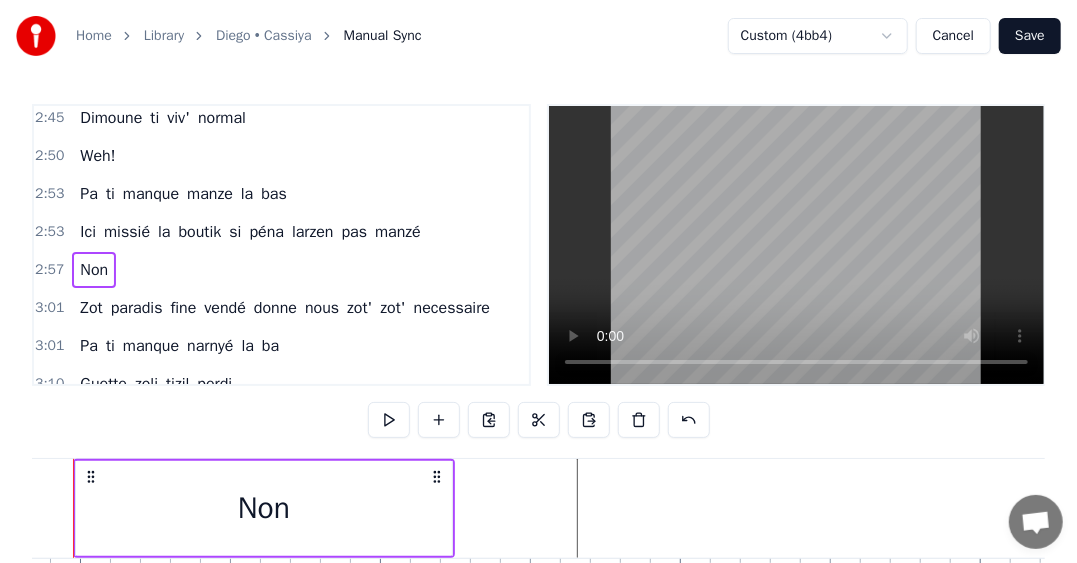 scroll, scrollTop: 0, scrollLeft: 53292, axis: horizontal 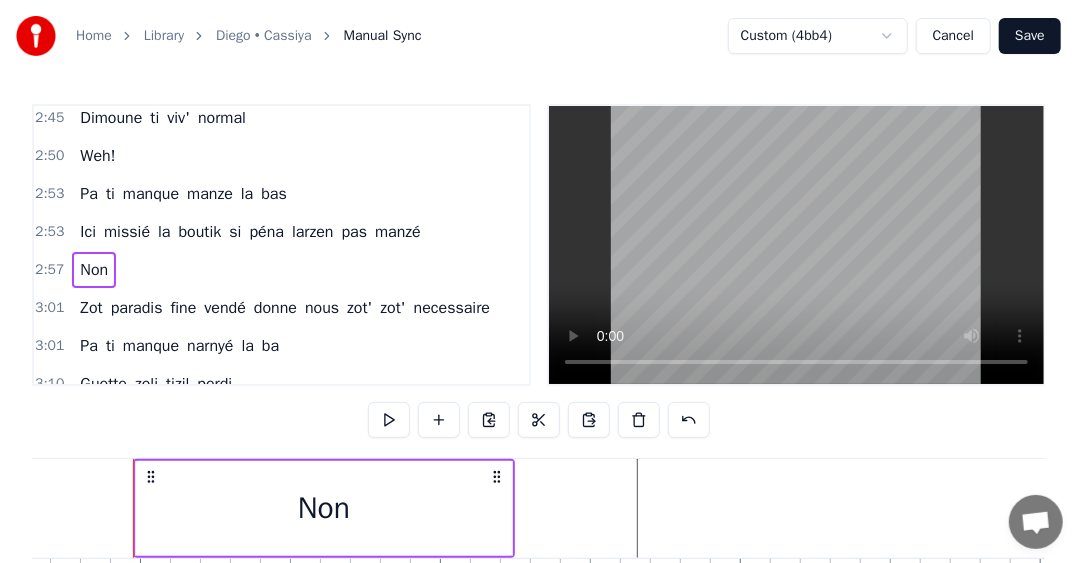 click on "2:57 Non" at bounding box center (281, 270) 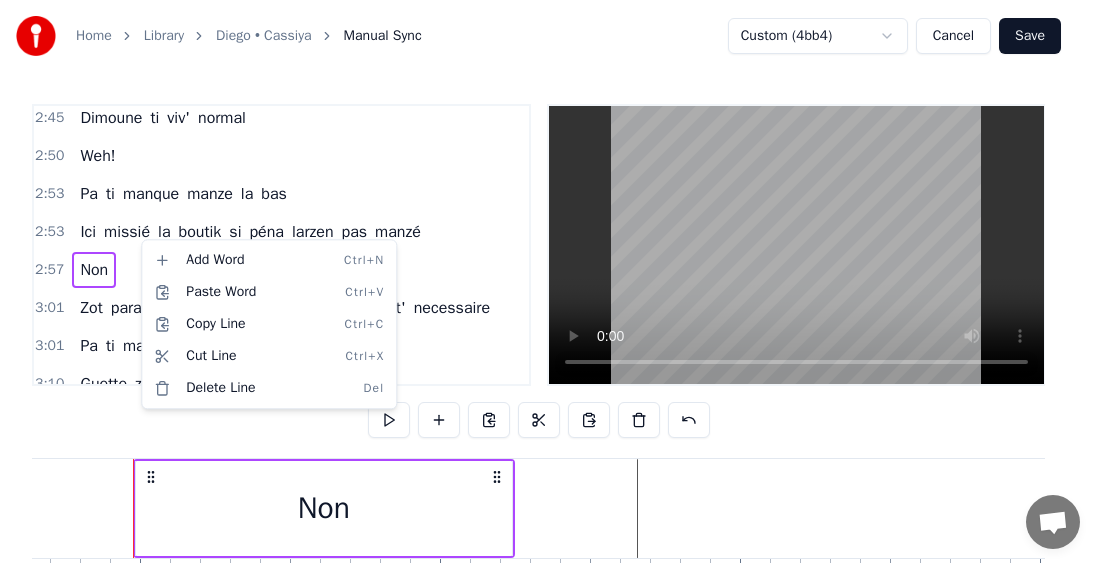 click on "3:10 Guette zoli tizil perdi" at bounding box center [281, 384] 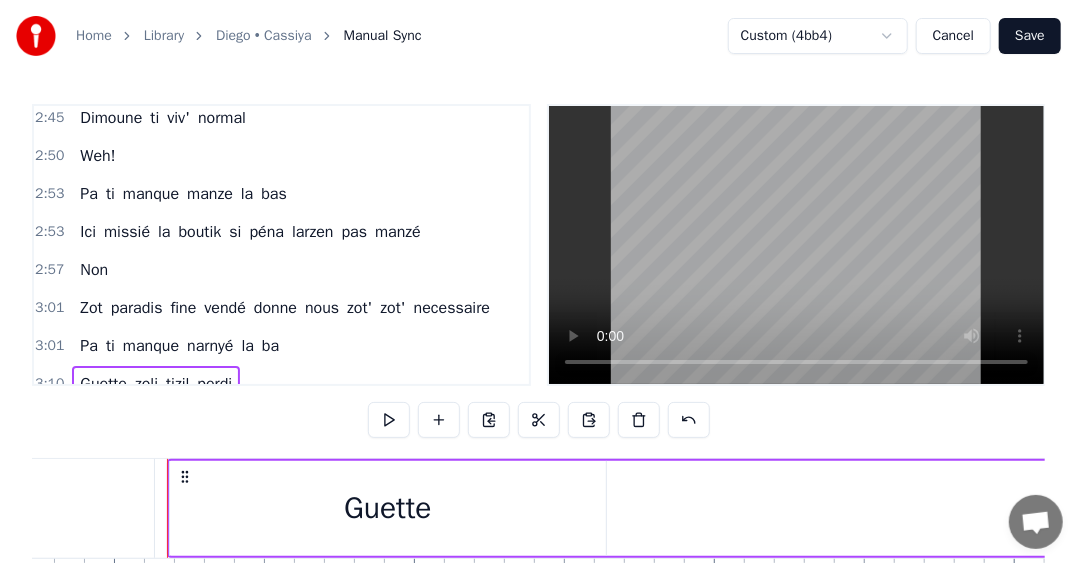 scroll, scrollTop: 0, scrollLeft: 56952, axis: horizontal 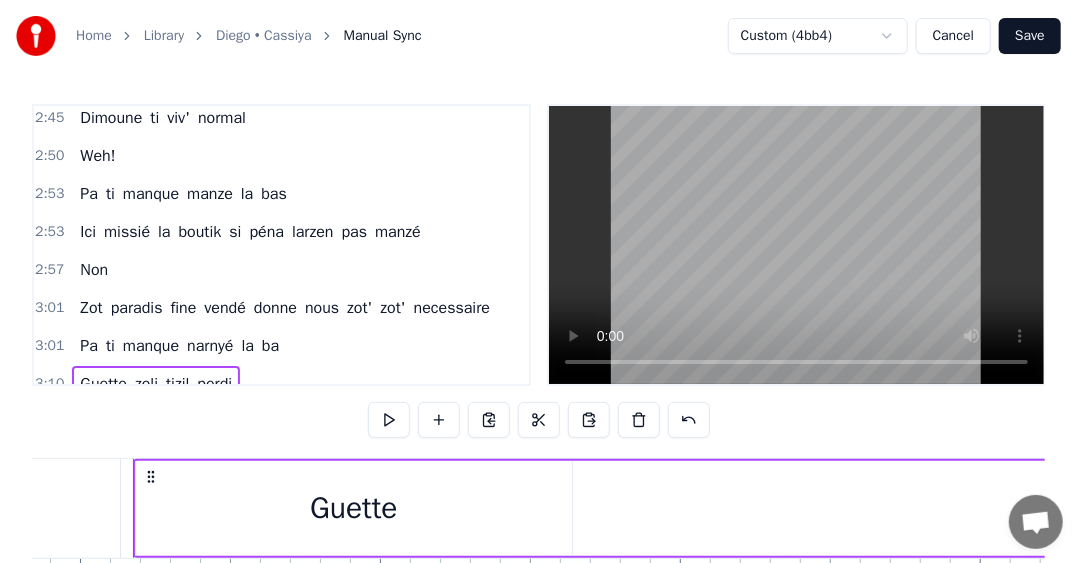 click on "necessaire" at bounding box center [452, 308] 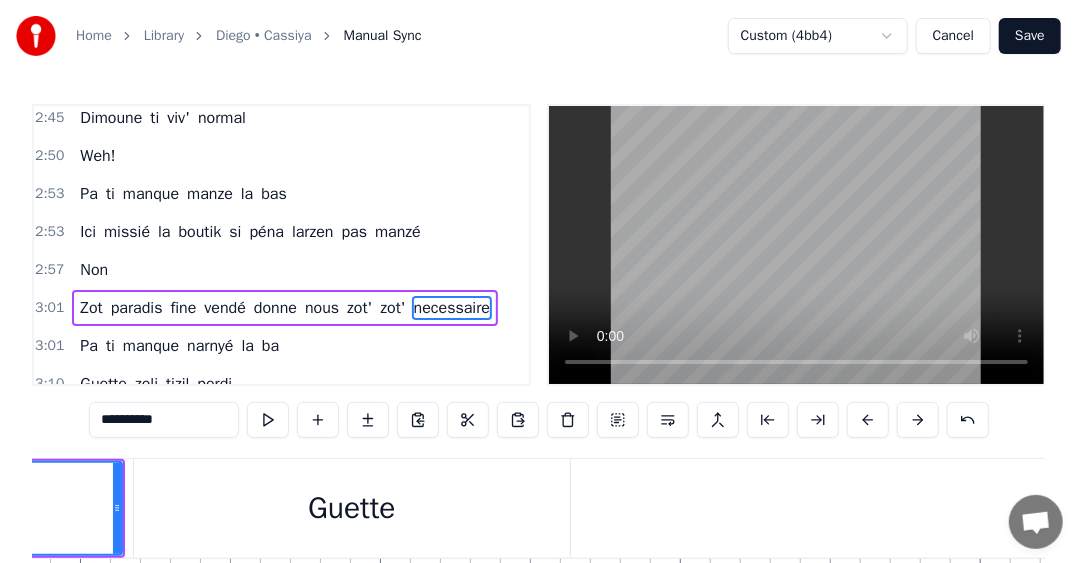 scroll, scrollTop: 1718, scrollLeft: 0, axis: vertical 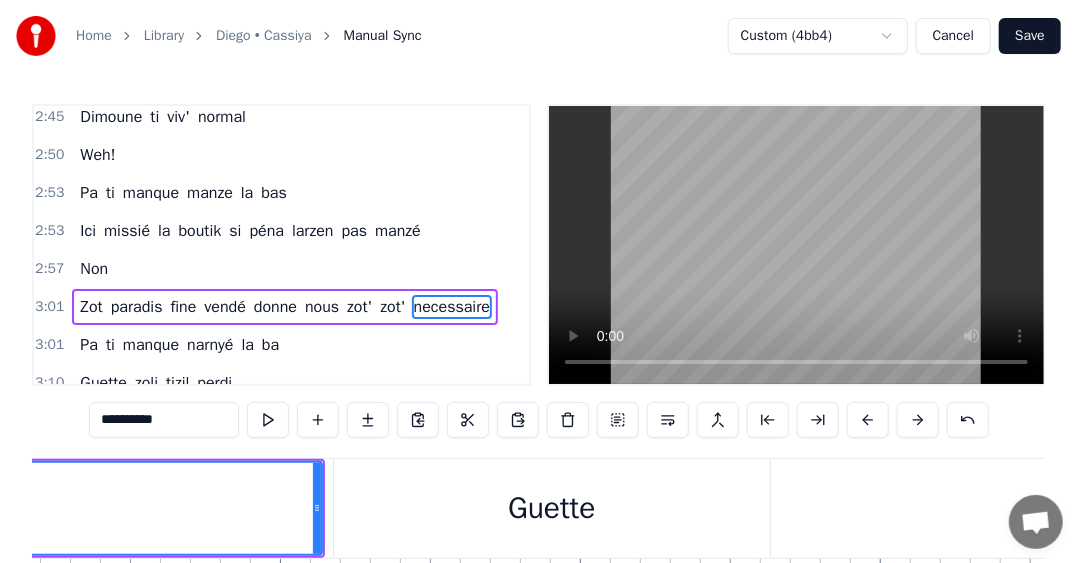 click on "necessaire" at bounding box center [452, 307] 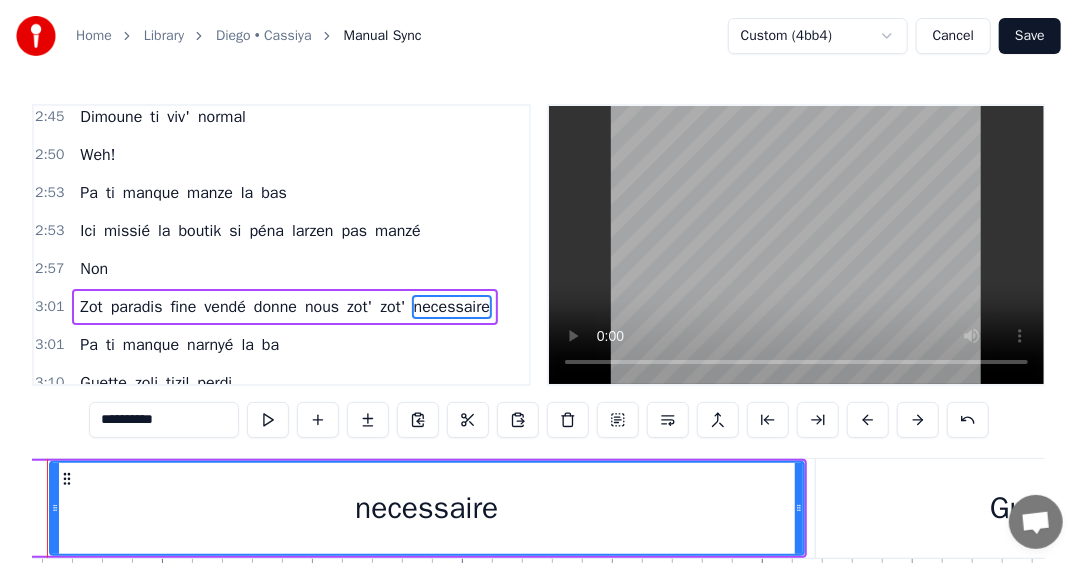 scroll, scrollTop: 0, scrollLeft: 56184, axis: horizontal 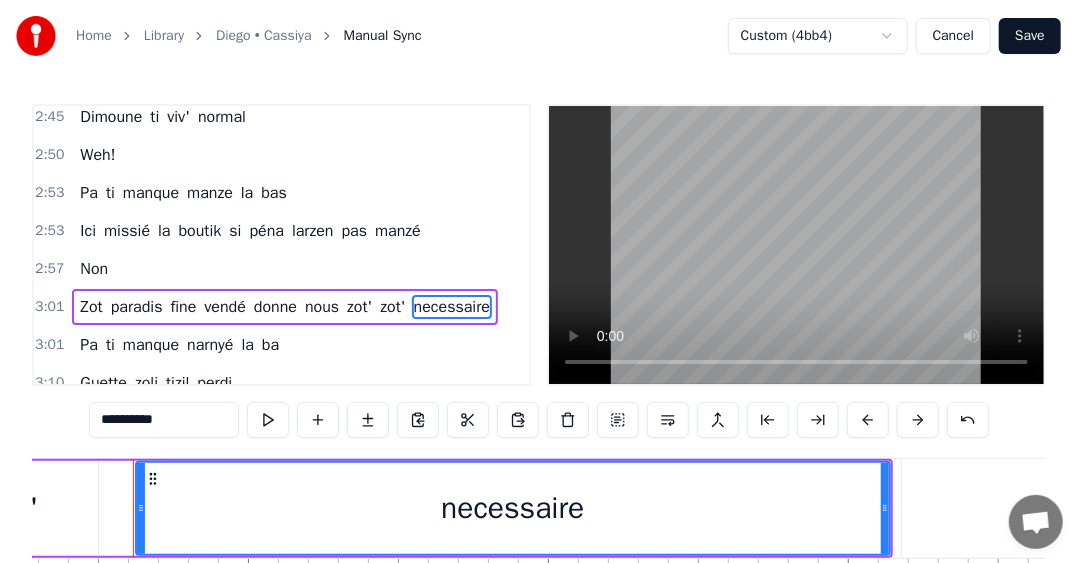 click on "zot'" at bounding box center (392, 307) 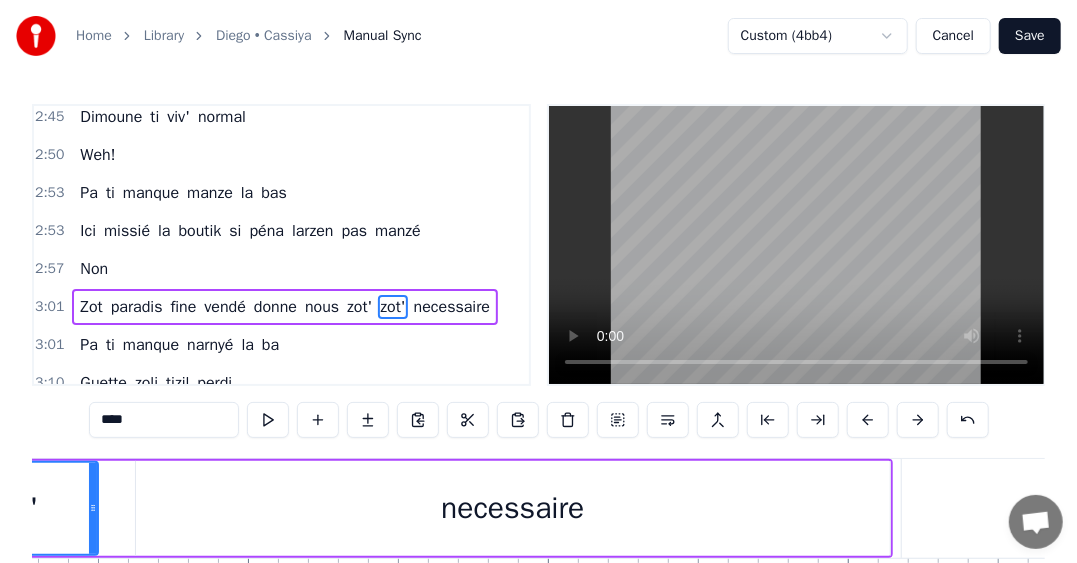 scroll, scrollTop: 1746, scrollLeft: 0, axis: vertical 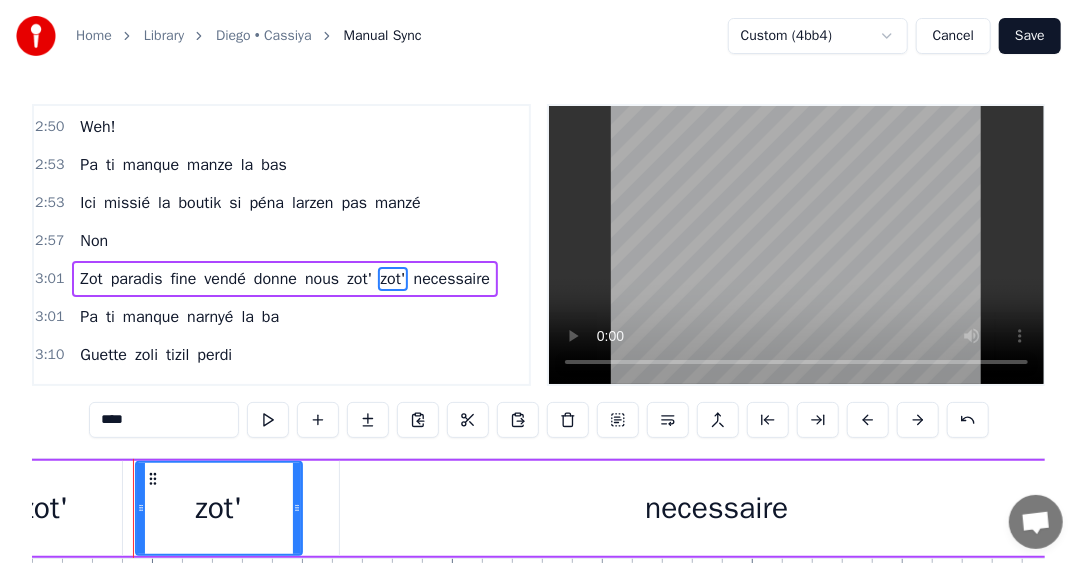 click on "zot'" at bounding box center (359, 279) 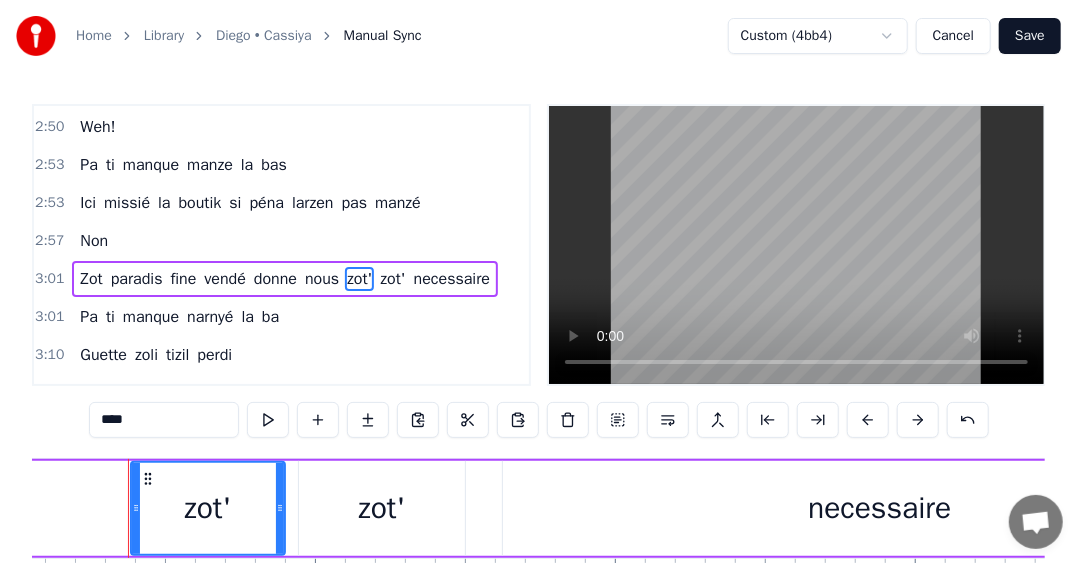 scroll, scrollTop: 0, scrollLeft: 55812, axis: horizontal 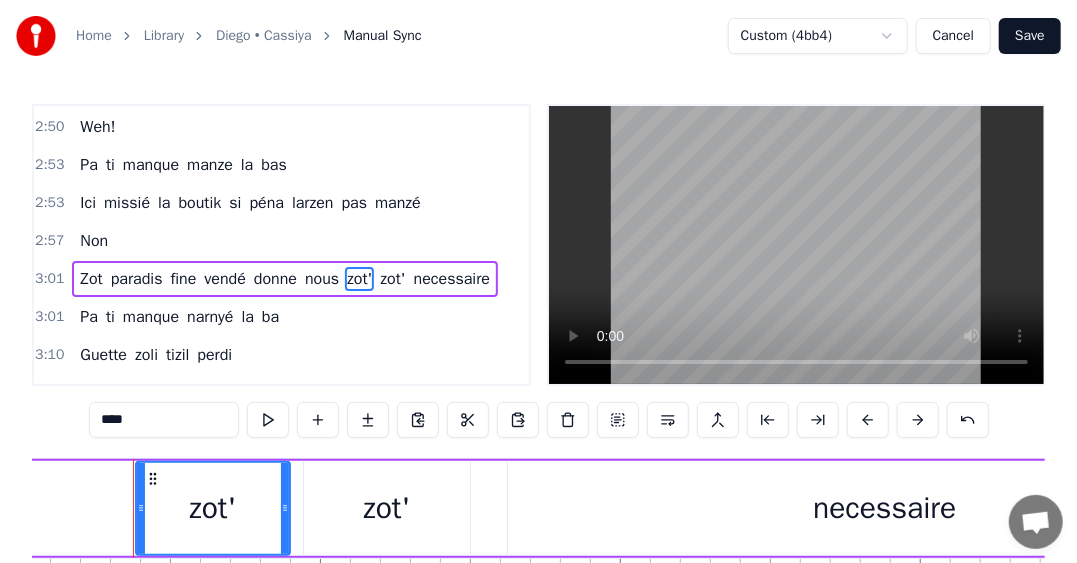 click on "nous" at bounding box center (322, 279) 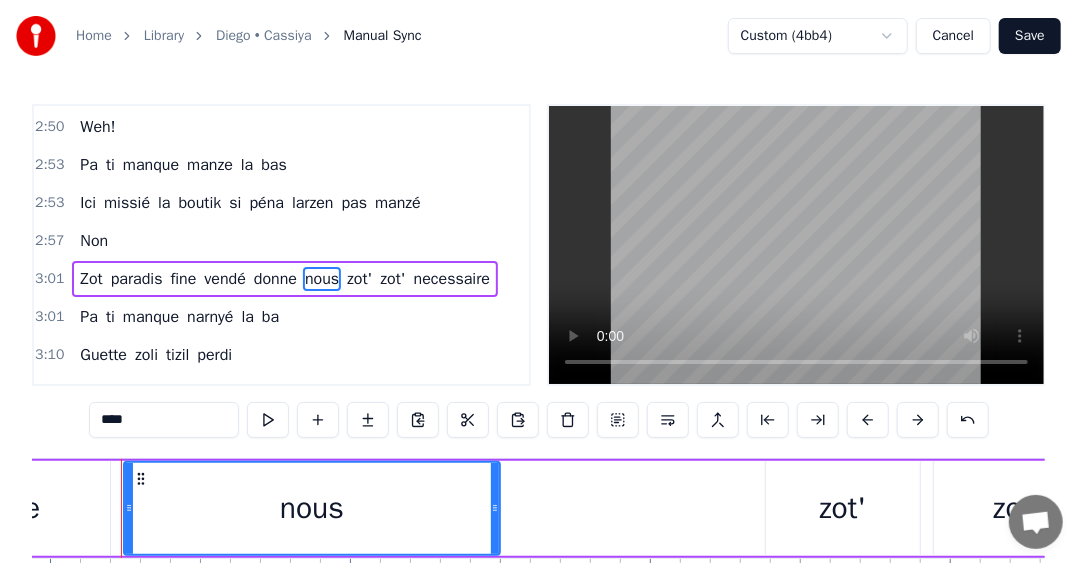 scroll, scrollTop: 0, scrollLeft: 55170, axis: horizontal 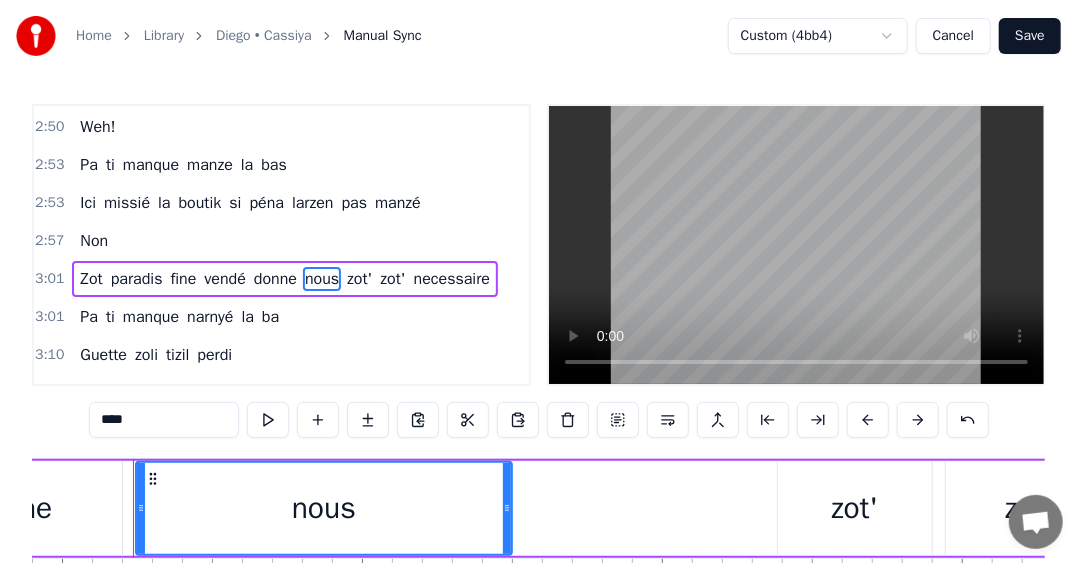 click on "donne" at bounding box center (275, 279) 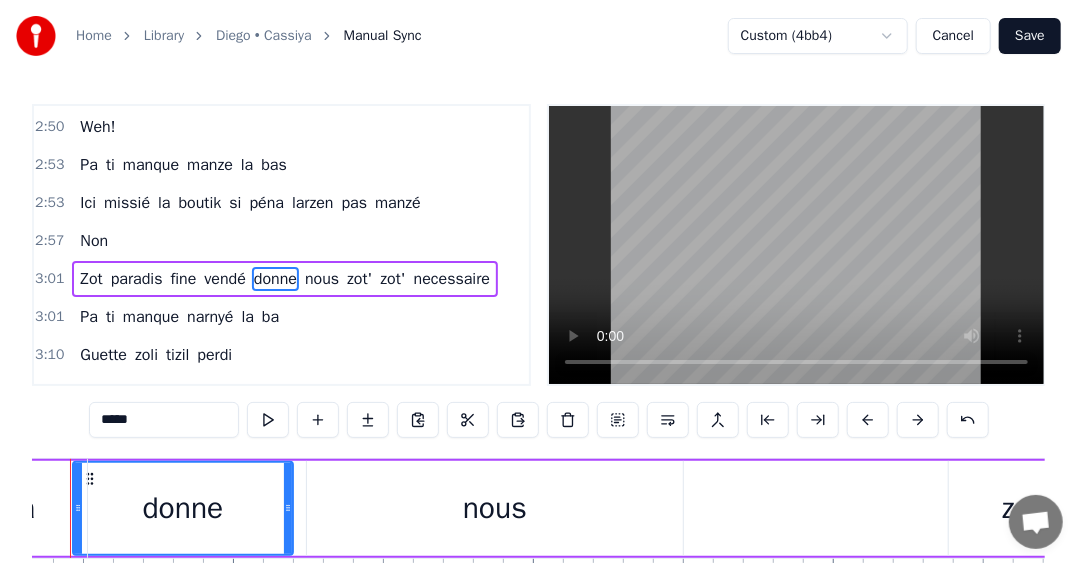 scroll, scrollTop: 0, scrollLeft: 54936, axis: horizontal 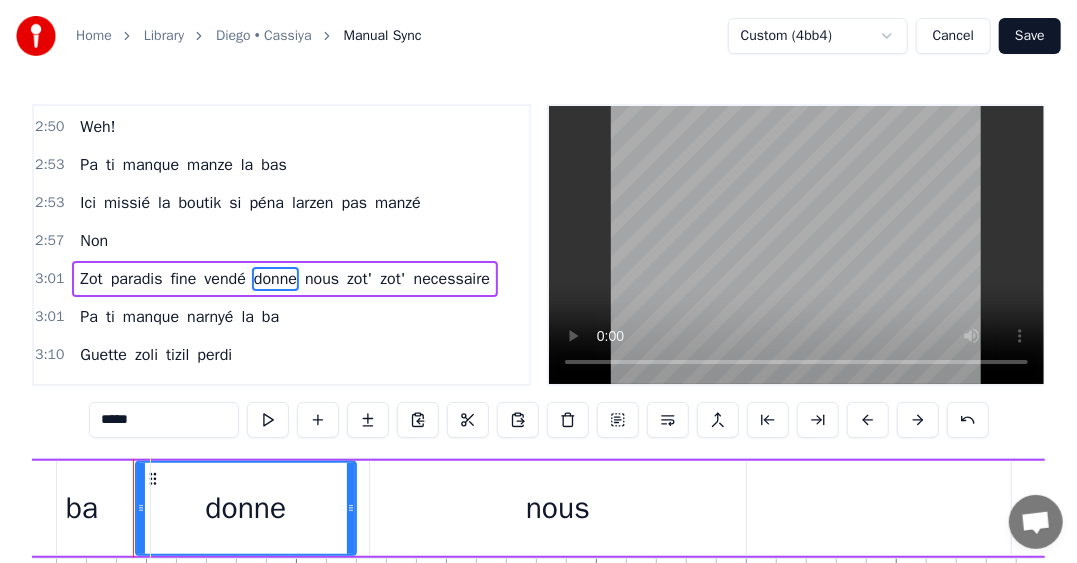 click on "vendé" at bounding box center (225, 279) 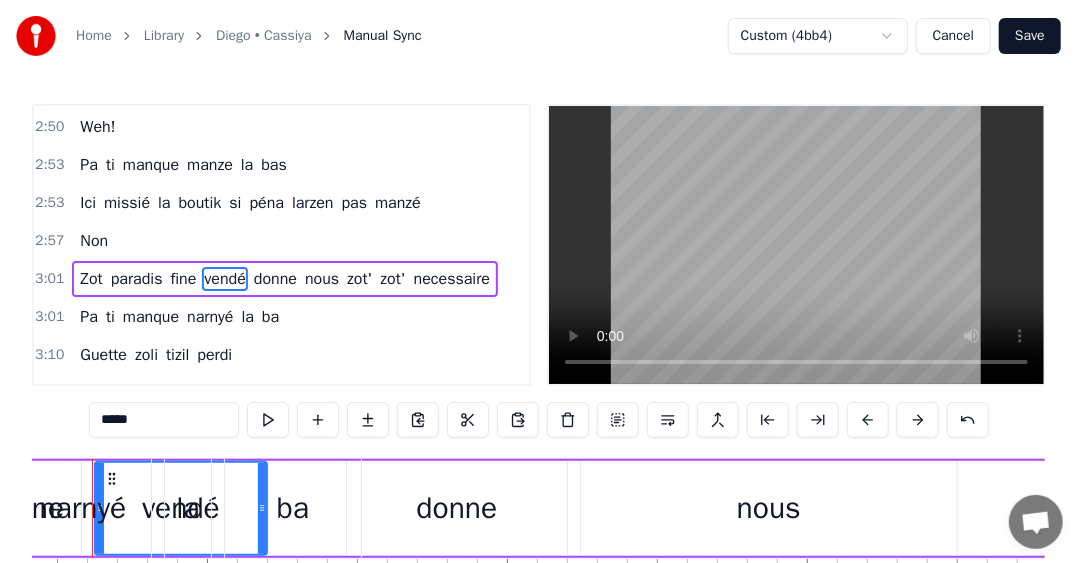 scroll, scrollTop: 0, scrollLeft: 54684, axis: horizontal 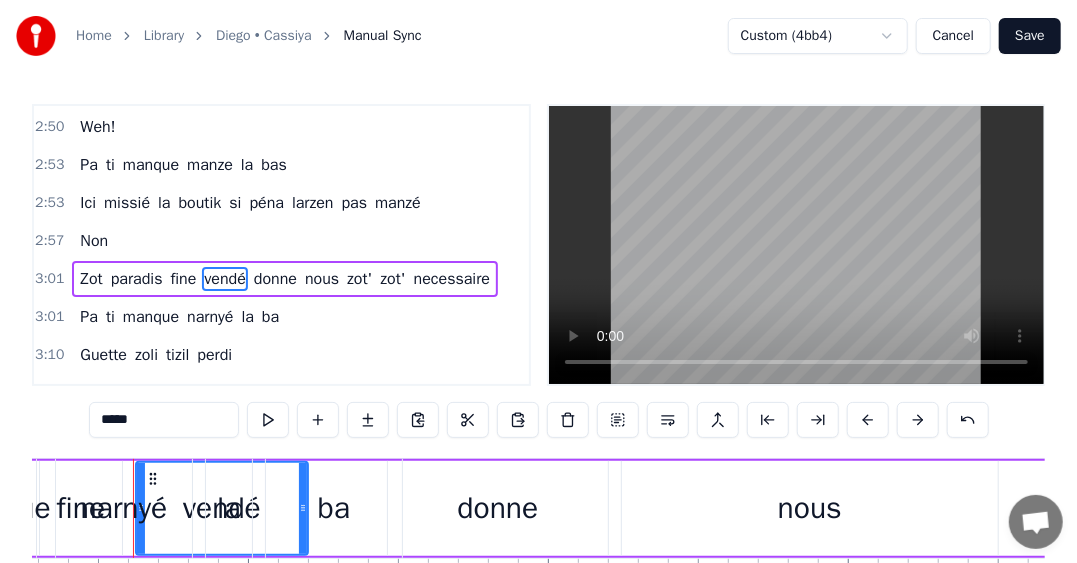 click on "fine" at bounding box center (184, 279) 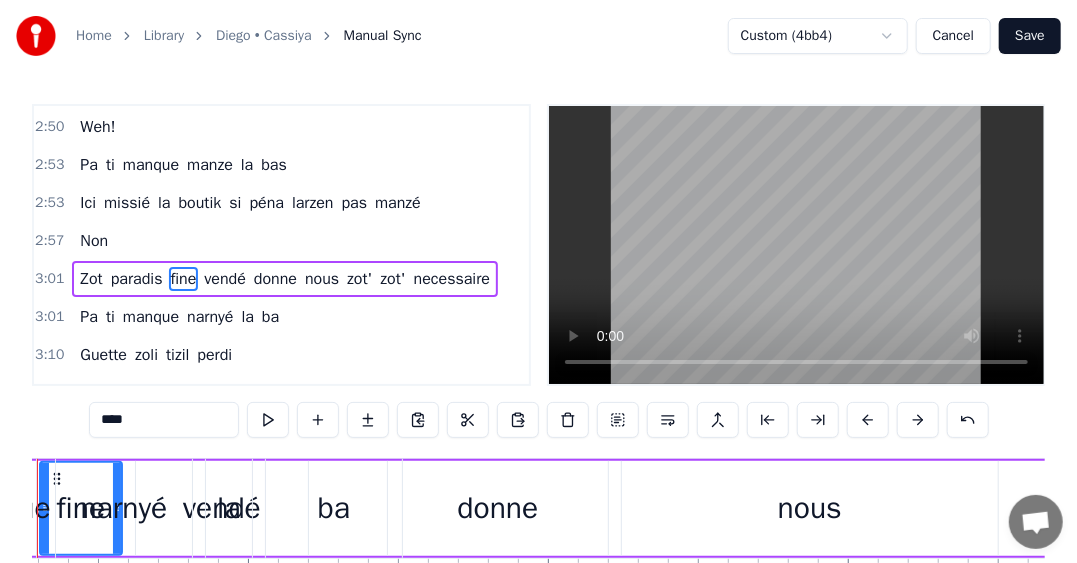 scroll, scrollTop: 0, scrollLeft: 54588, axis: horizontal 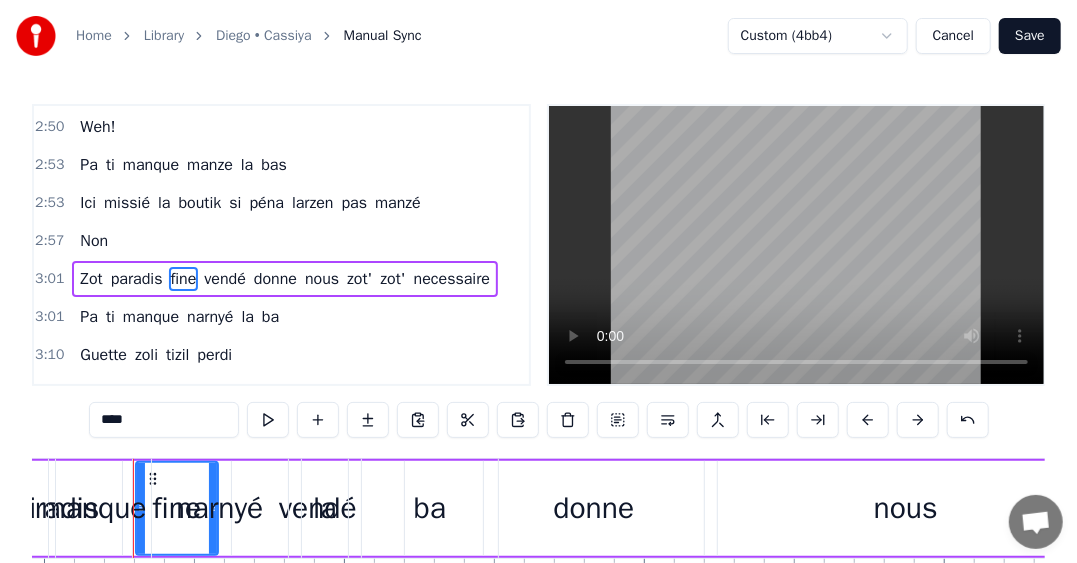 click on "paradis" at bounding box center [137, 279] 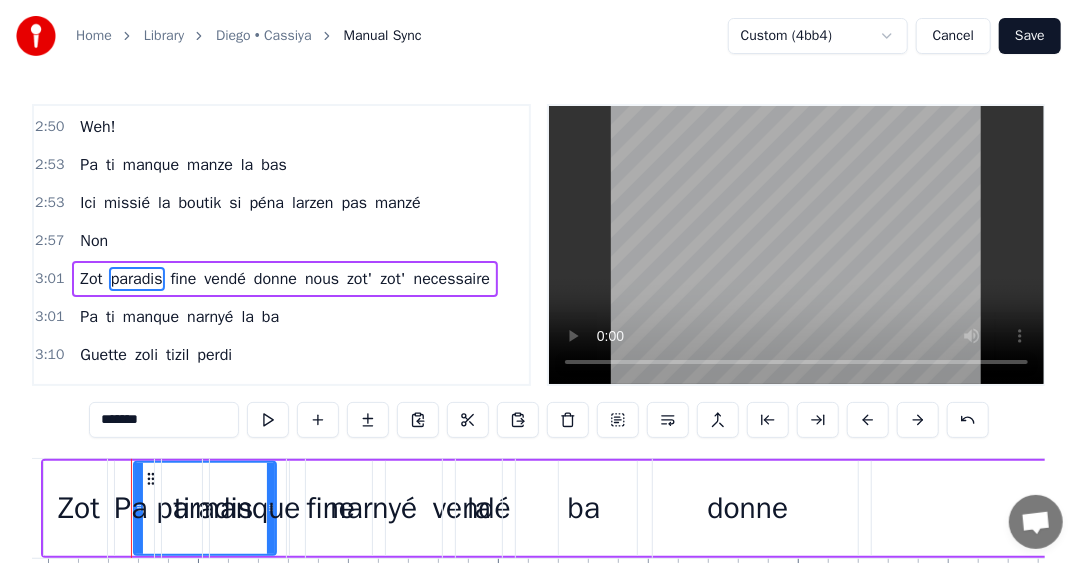 scroll, scrollTop: 0, scrollLeft: 54432, axis: horizontal 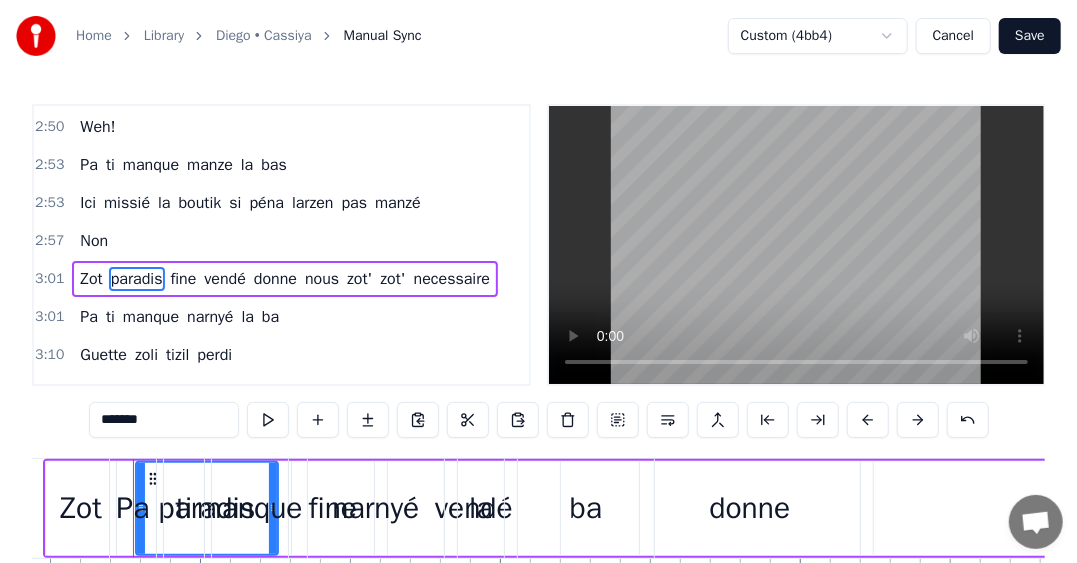 click on "Zot" at bounding box center (91, 279) 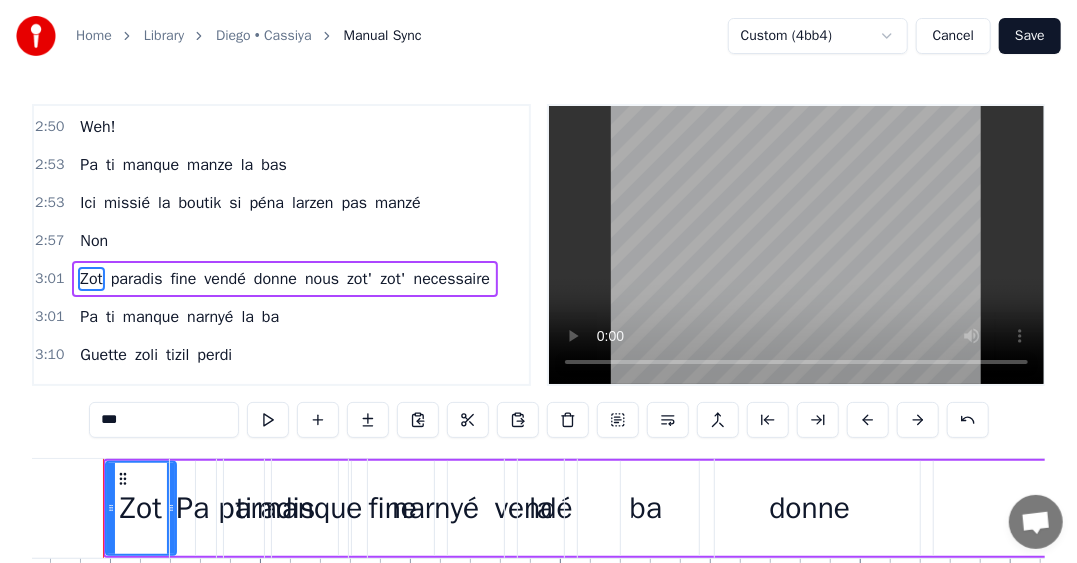 scroll, scrollTop: 0, scrollLeft: 54342, axis: horizontal 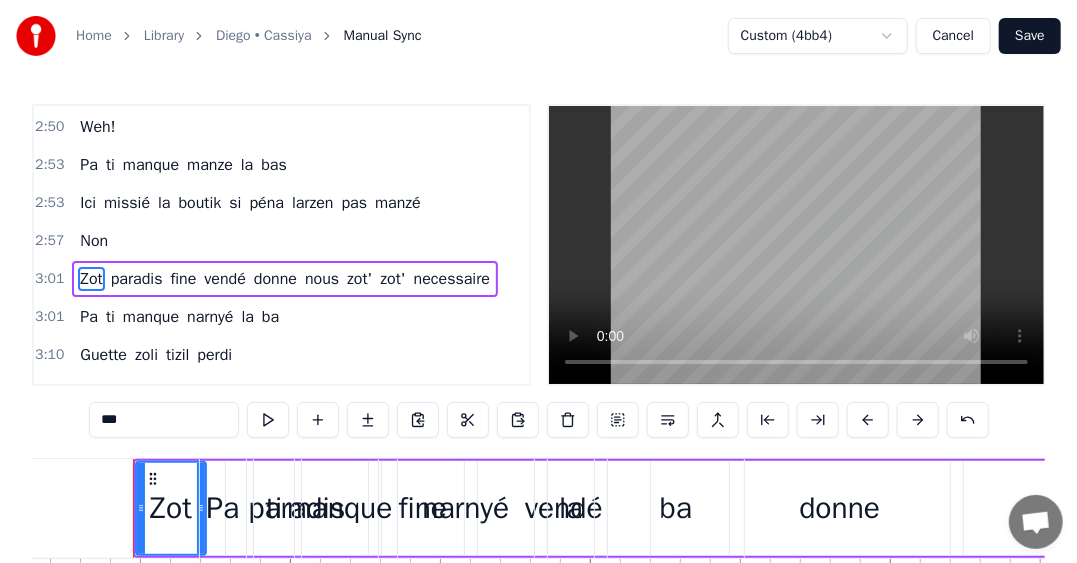 click on "Pa" at bounding box center [89, 317] 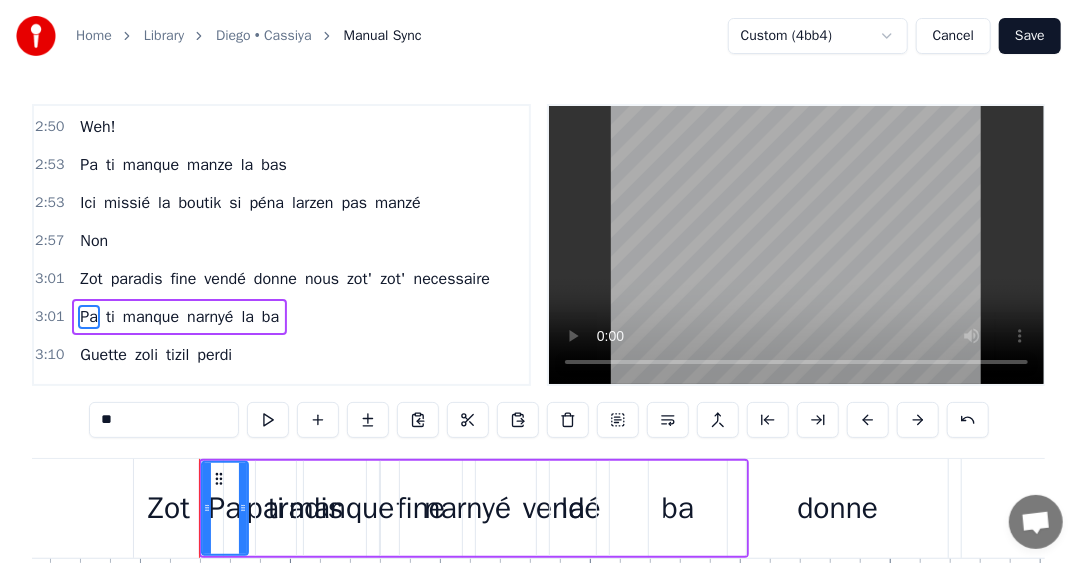 scroll, scrollTop: 1784, scrollLeft: 0, axis: vertical 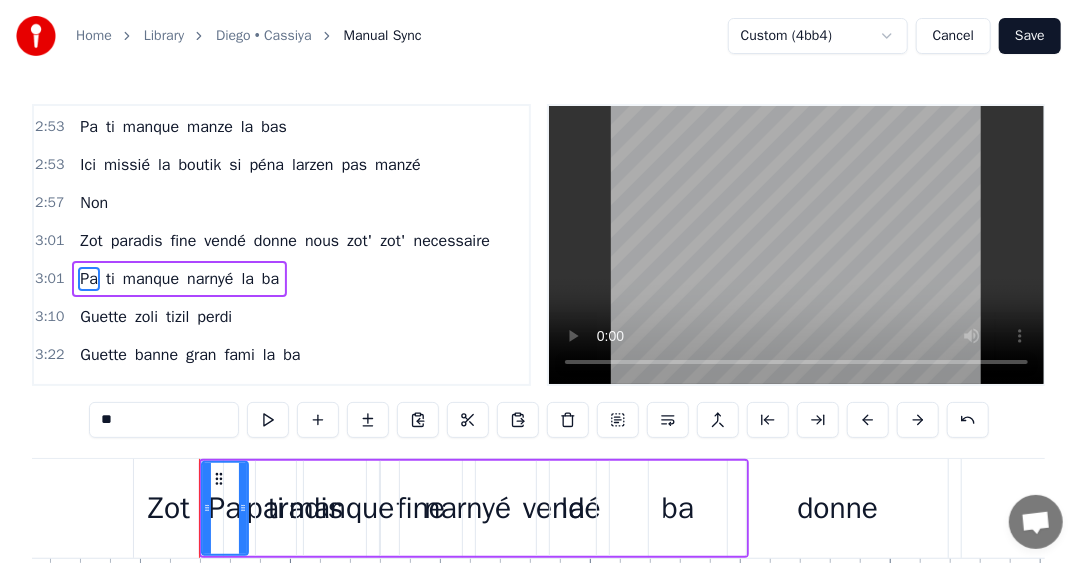 click on "ti" at bounding box center [110, 279] 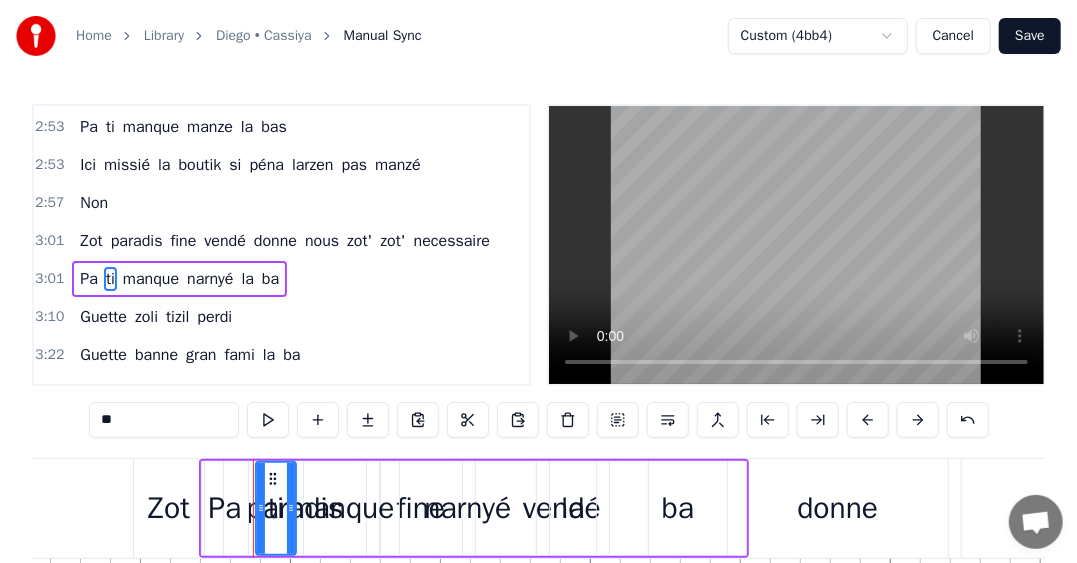 click on "manque" at bounding box center [151, 279] 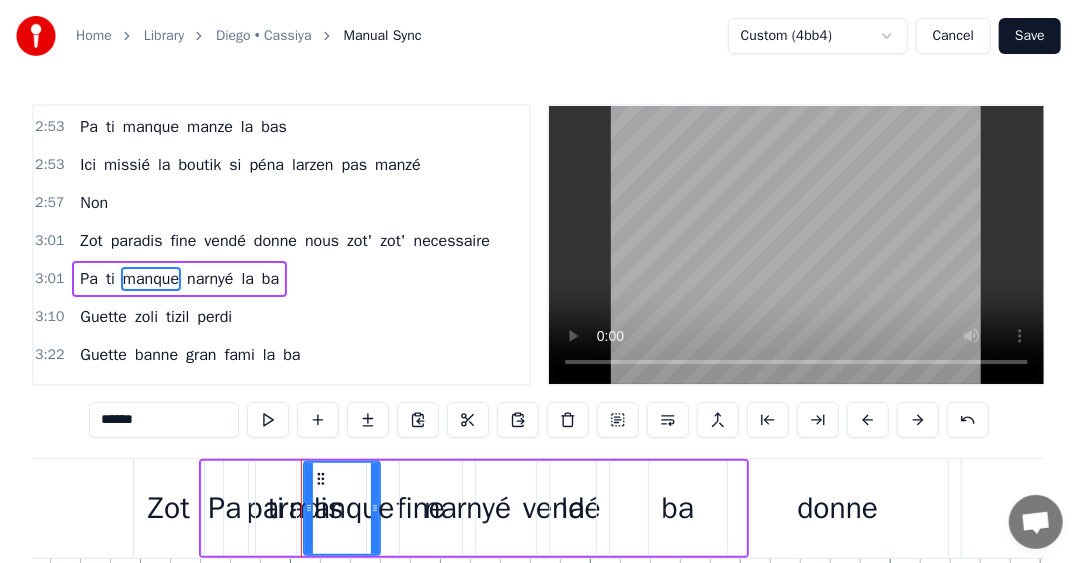 click on "narnyé" at bounding box center (210, 279) 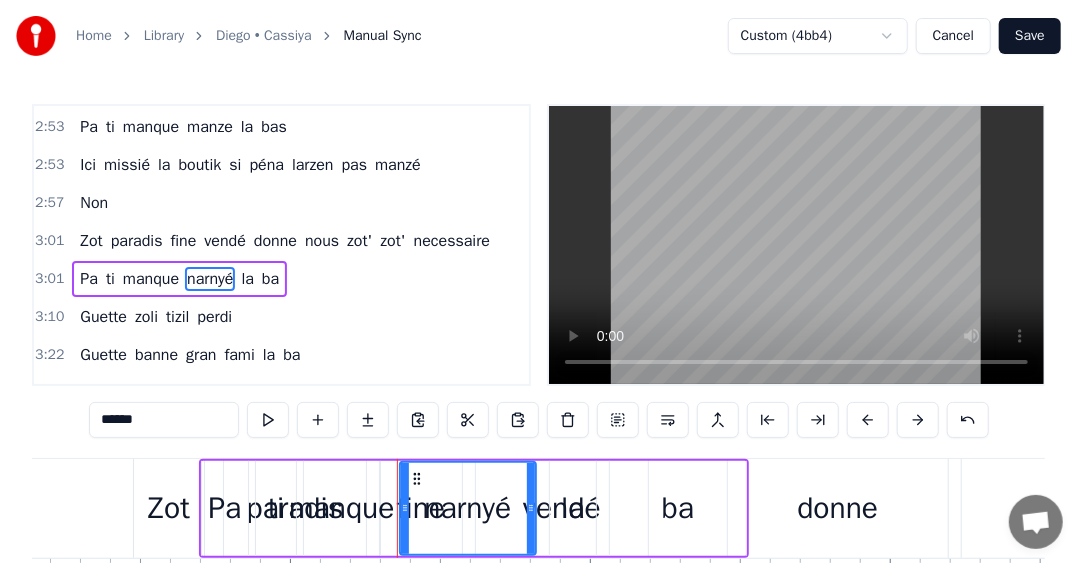 click on "la" at bounding box center (247, 279) 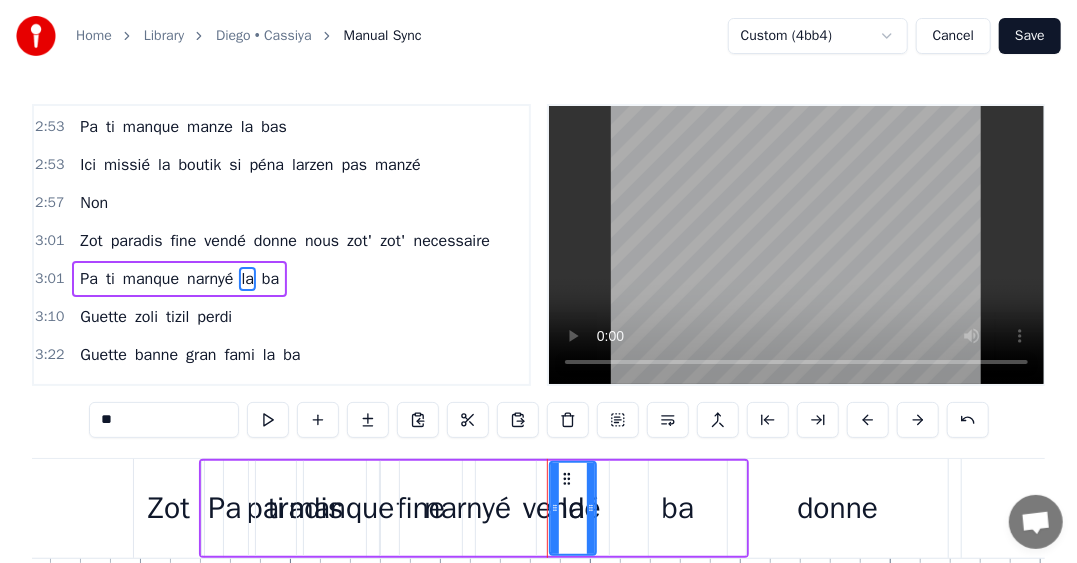 click on "ba" at bounding box center (270, 279) 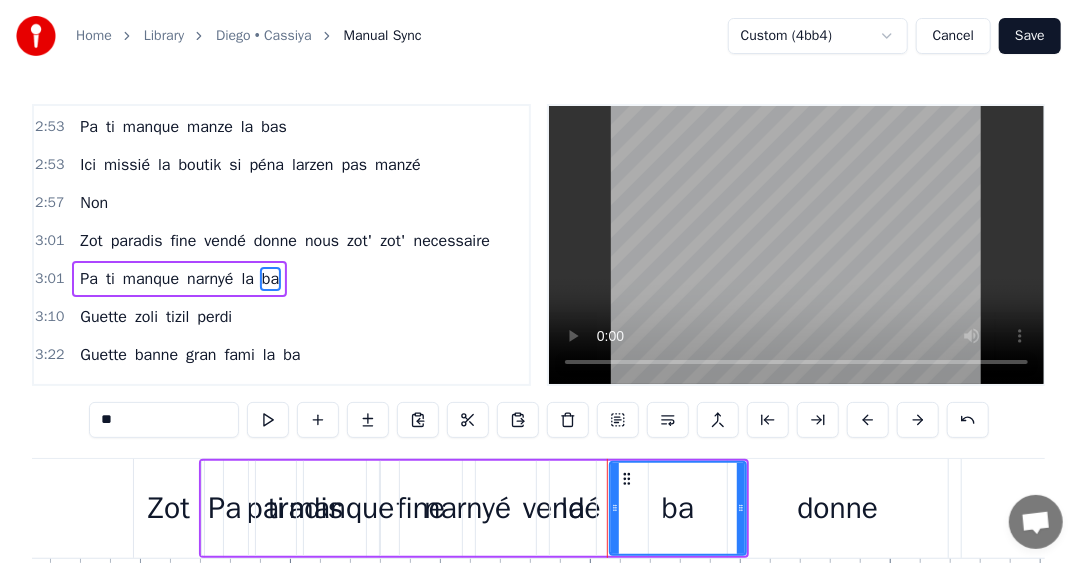 click on "donne" at bounding box center (837, 508) 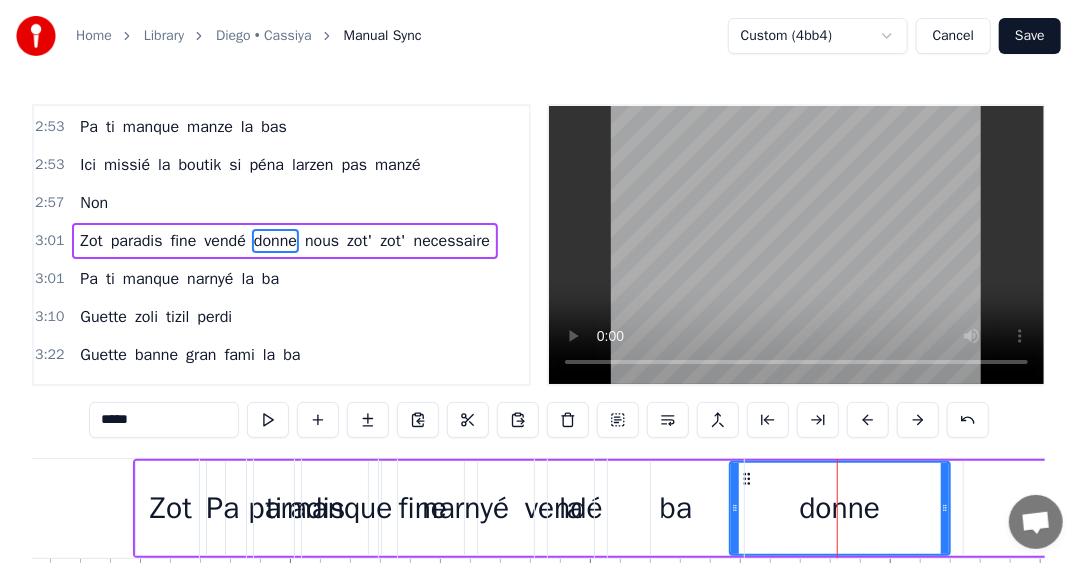 scroll, scrollTop: 1746, scrollLeft: 0, axis: vertical 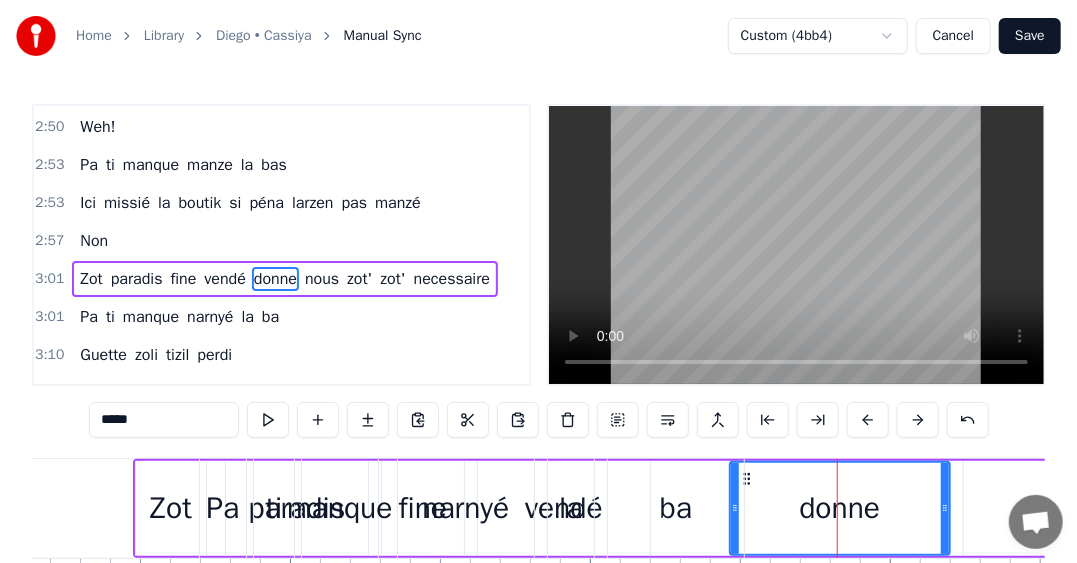click on "Zot" at bounding box center [171, 508] 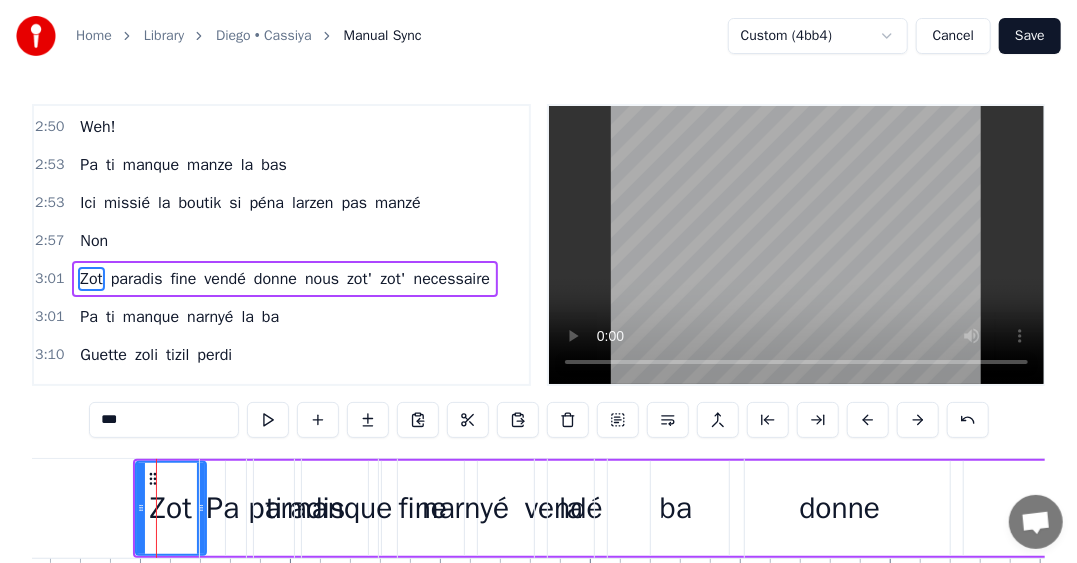 click on "Pa" at bounding box center [222, 508] 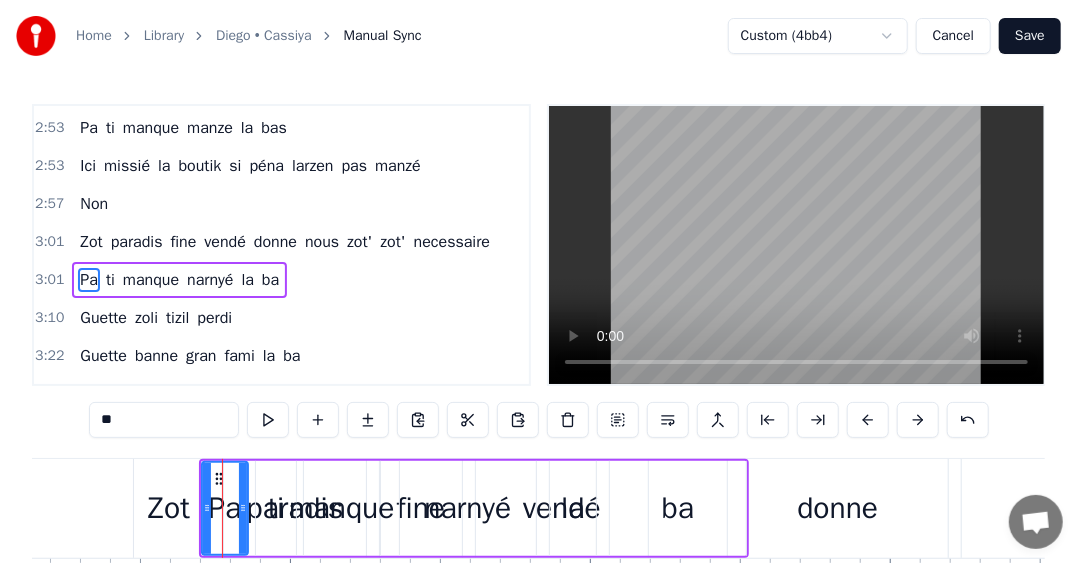 scroll, scrollTop: 1784, scrollLeft: 0, axis: vertical 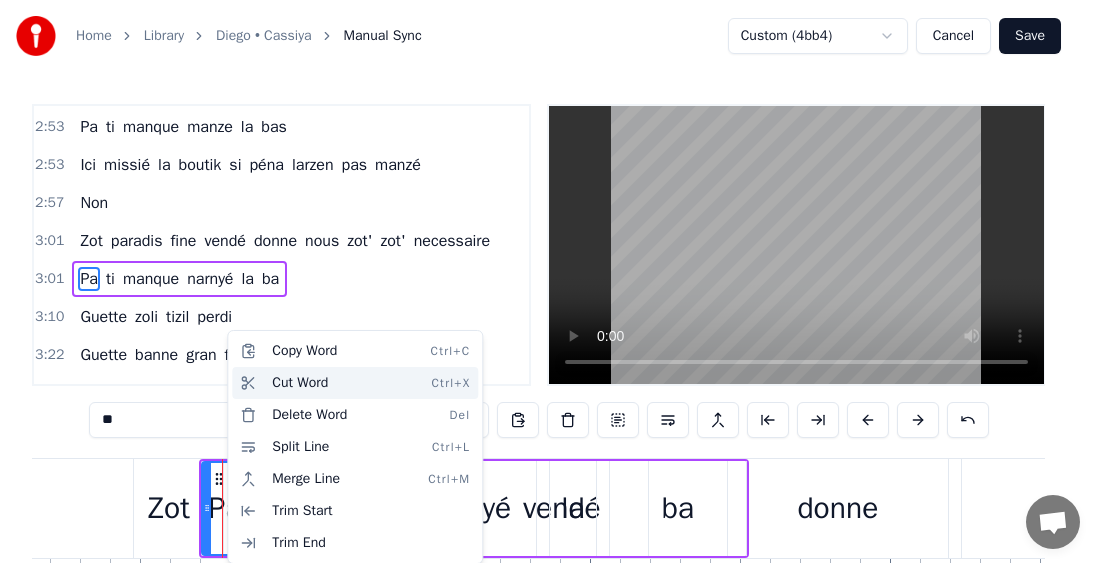 click on "Cut Word Ctrl+X" at bounding box center (355, 383) 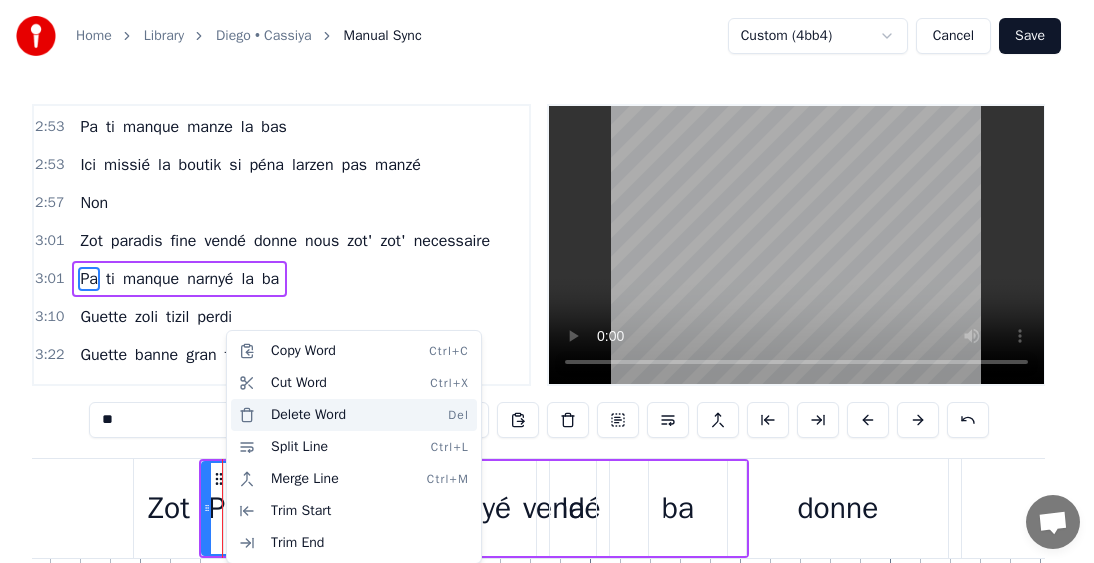click on "Delete Word Del" at bounding box center (354, 415) 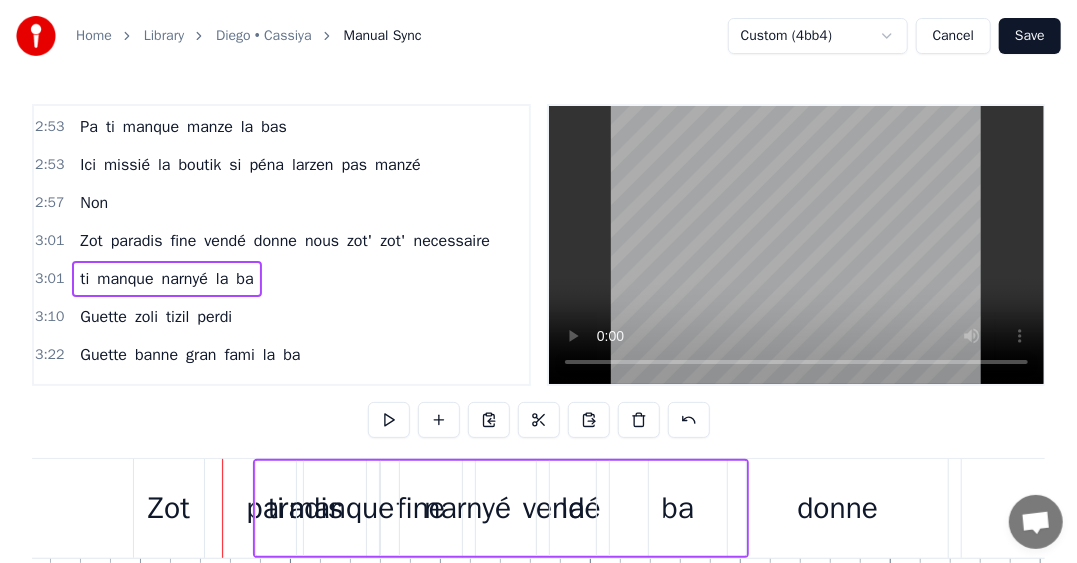 click on "paradis" at bounding box center (137, 241) 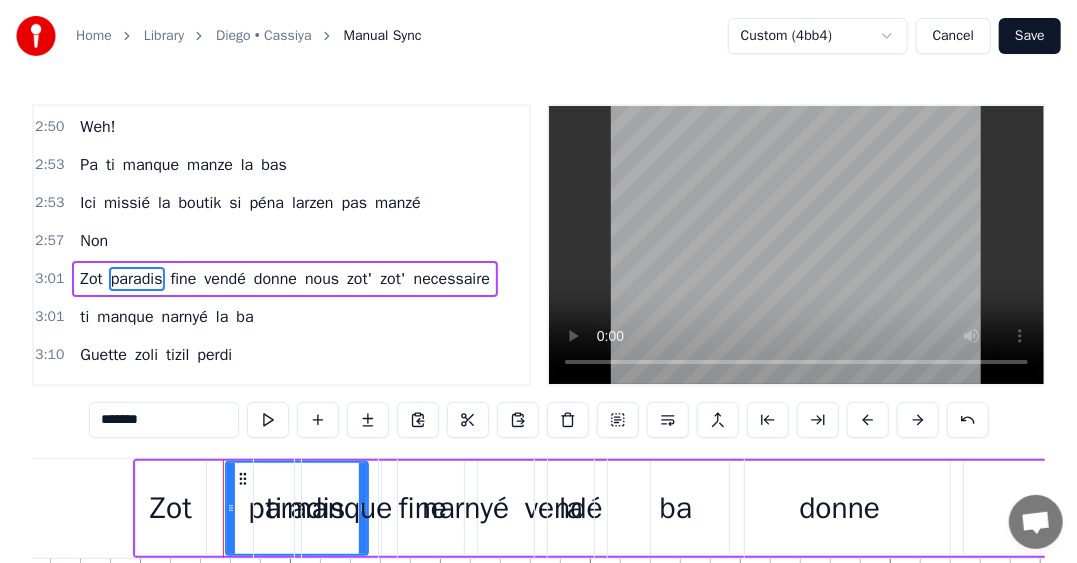 click on "manque" at bounding box center (125, 317) 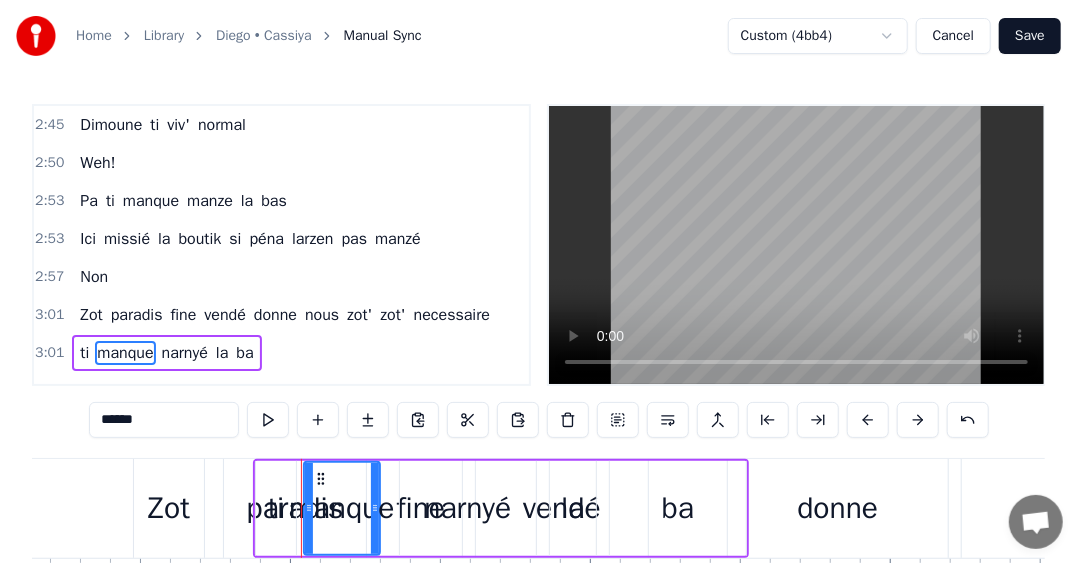 scroll, scrollTop: 1717, scrollLeft: 0, axis: vertical 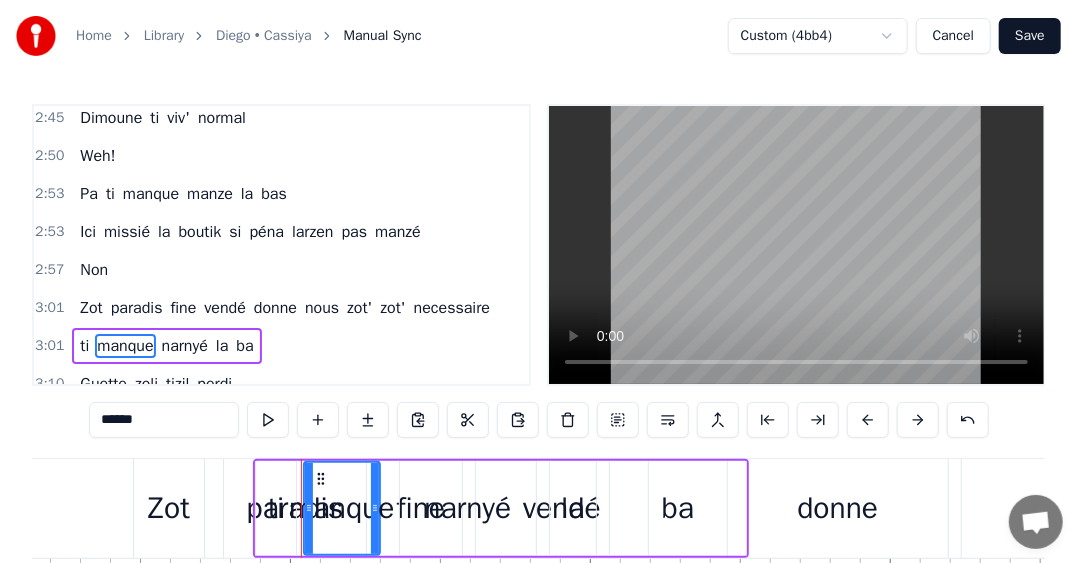 click on "2:57 Non" at bounding box center [281, 270] 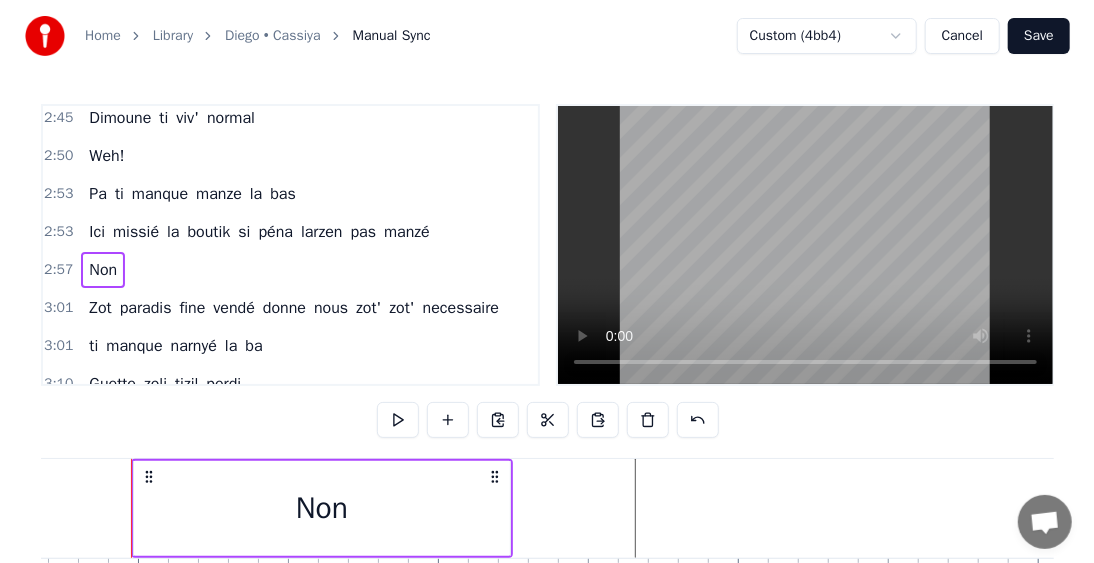 scroll, scrollTop: 0, scrollLeft: 53292, axis: horizontal 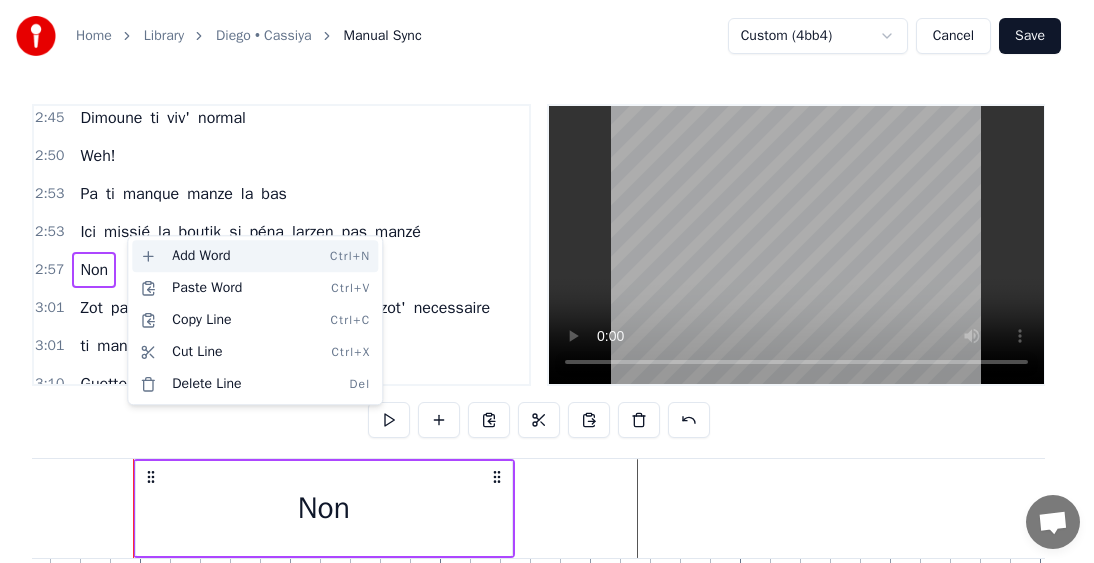 click on "Add Word Ctrl+N" at bounding box center (255, 256) 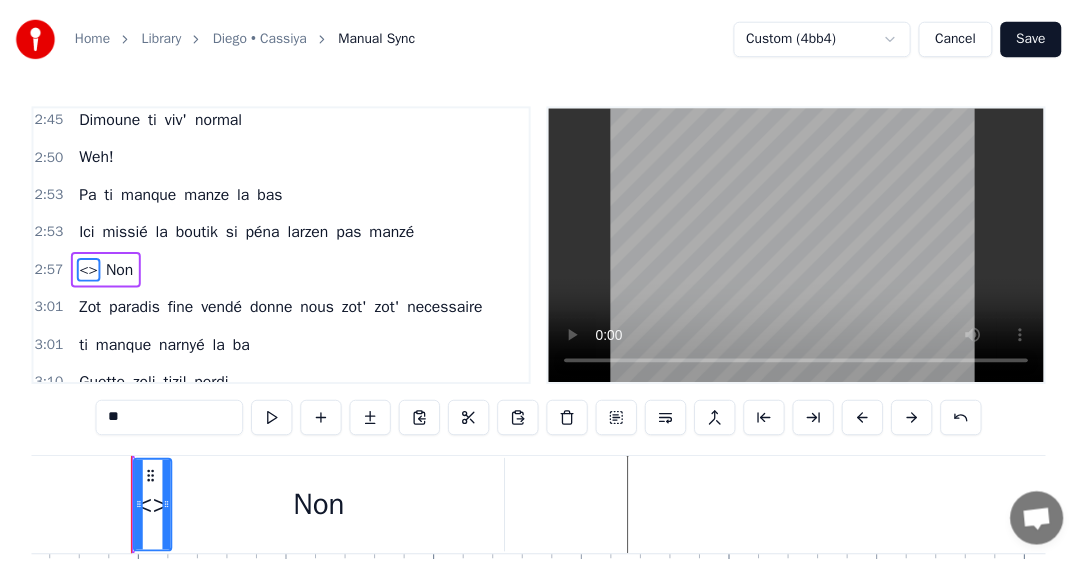 scroll, scrollTop: 1709, scrollLeft: 0, axis: vertical 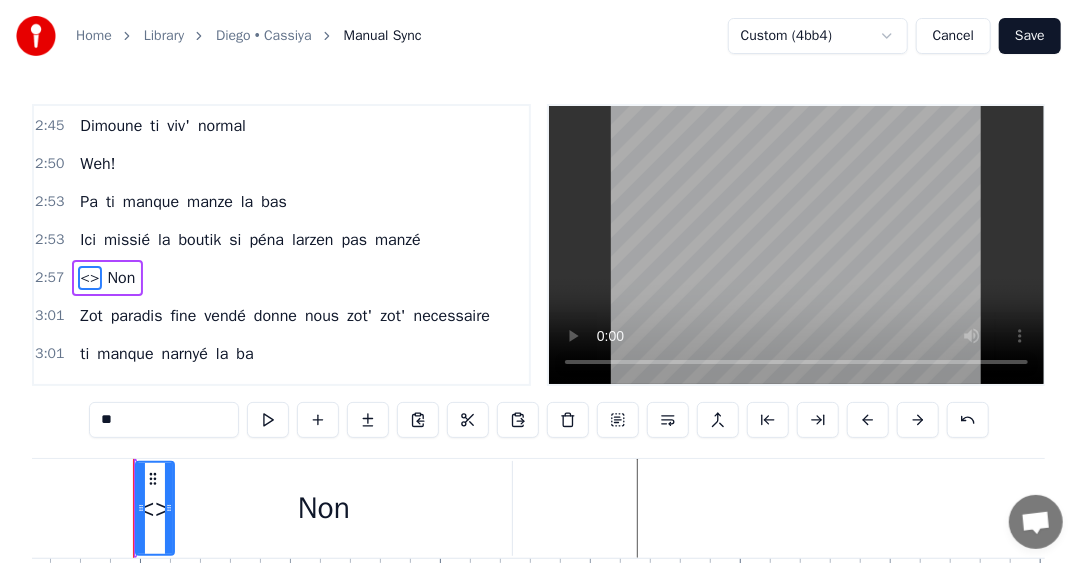 click on "3:01 Zot paradis fine vendé donne nous zot' zot' necessaire" at bounding box center (281, 316) 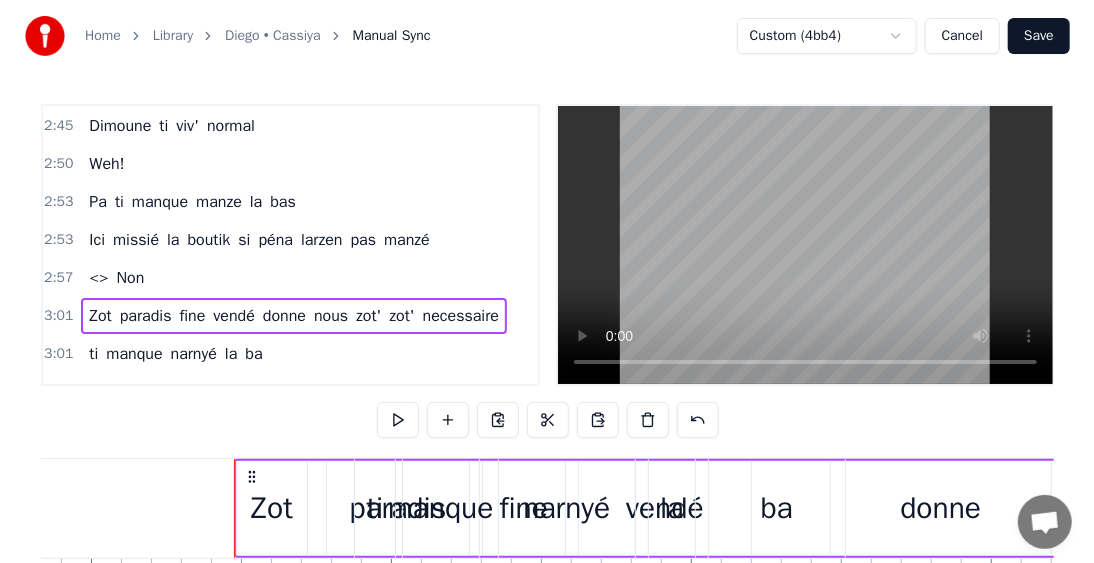 scroll, scrollTop: 0, scrollLeft: 54342, axis: horizontal 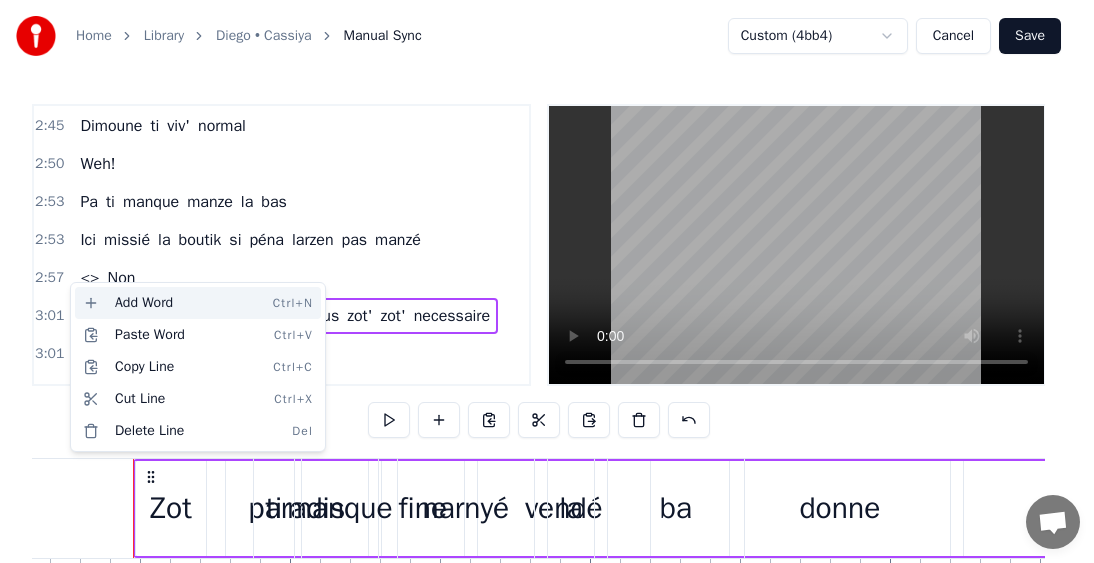 click on "Add Word Ctrl+N" at bounding box center [198, 303] 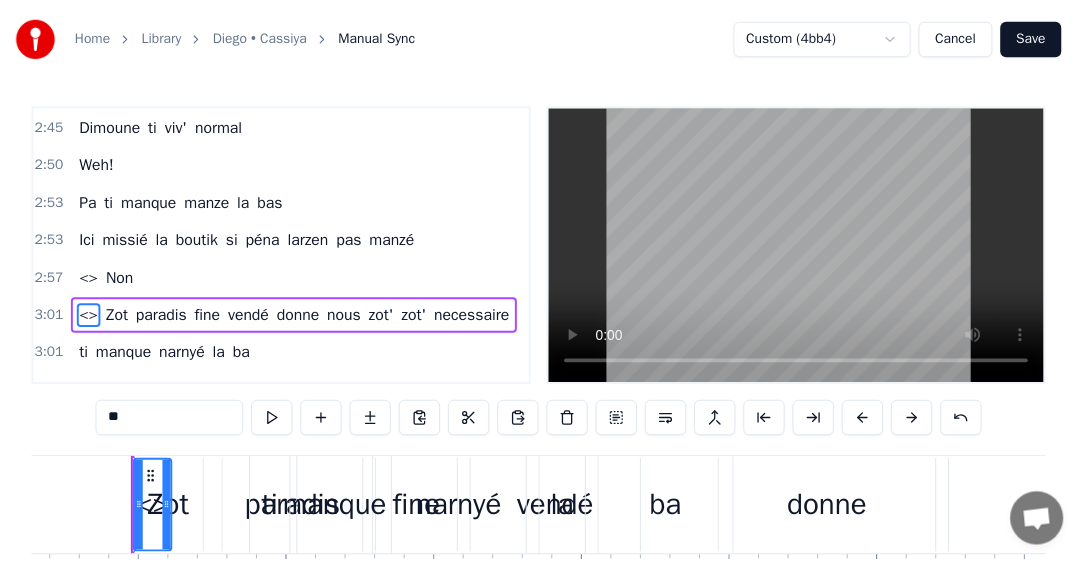 scroll, scrollTop: 1754, scrollLeft: 0, axis: vertical 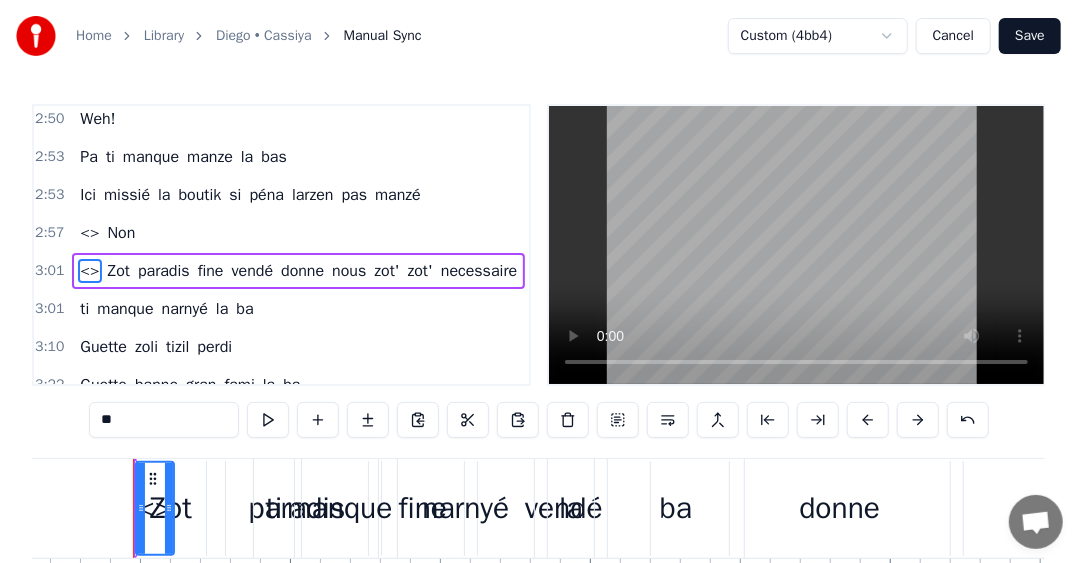 click on "<>" at bounding box center [89, 271] 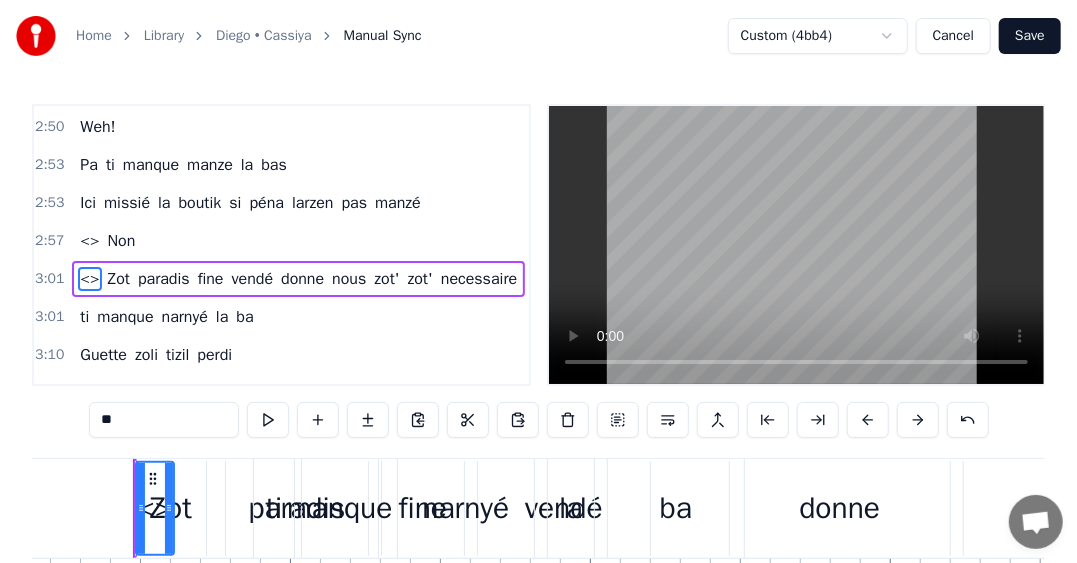 click on "<>" at bounding box center [89, 279] 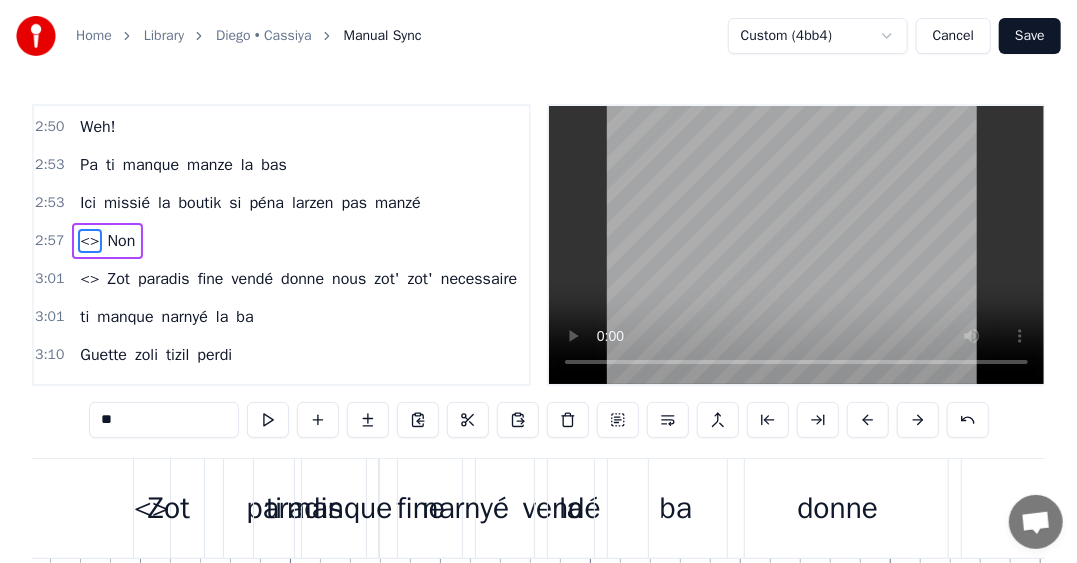 scroll, scrollTop: 1709, scrollLeft: 0, axis: vertical 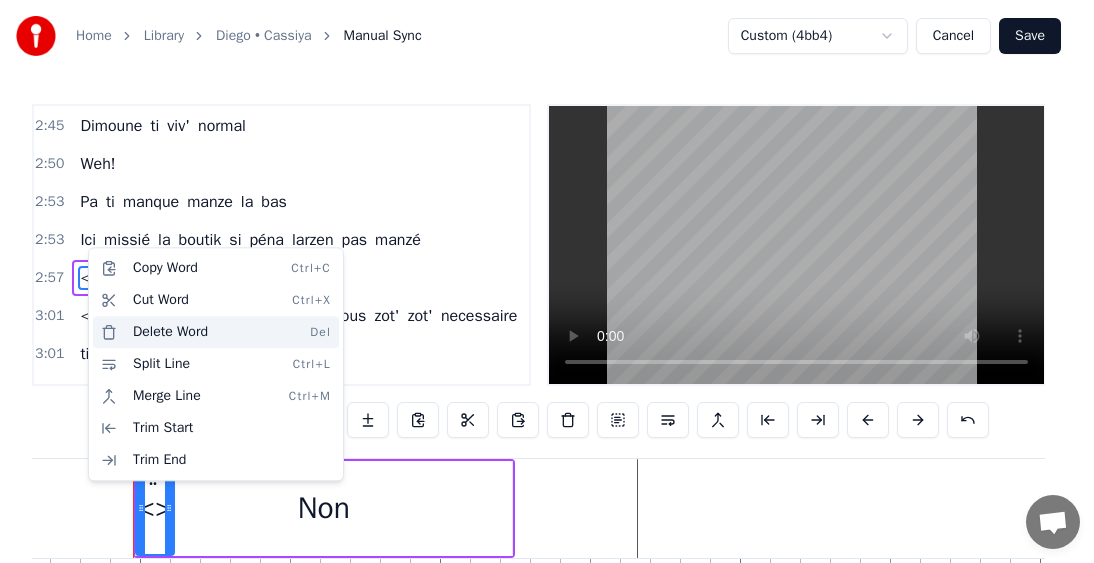 click on "Delete Word Del" at bounding box center (216, 332) 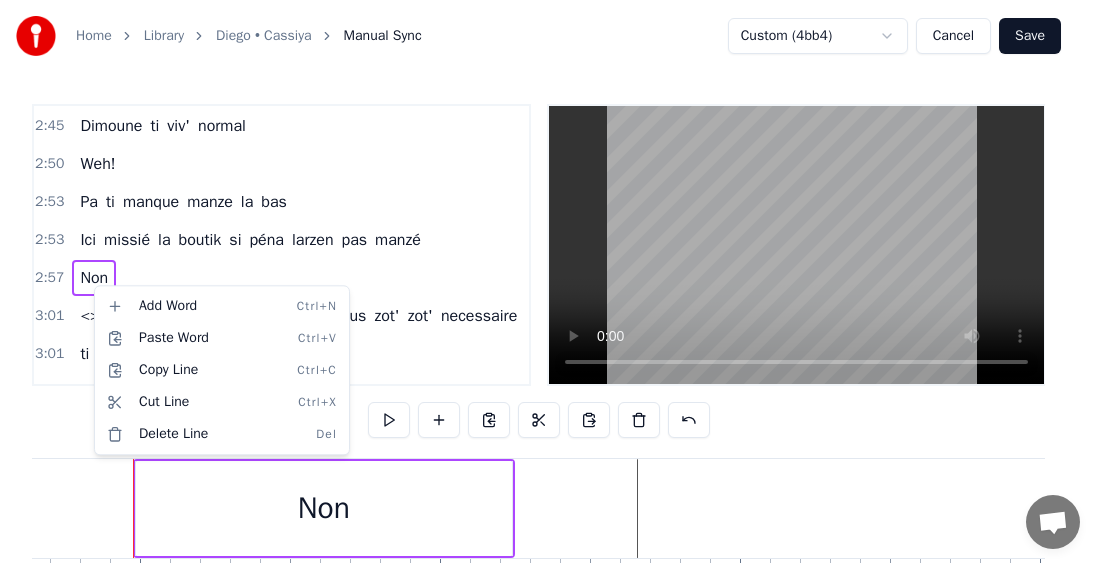 click on "Home Library [PERSON] • [APP_NAME] Manual Sync Custom (4bb4) Cancel Save 0:24 Mo bien sagrin nou fine perdi éne zoli ti zil 0:35 Lwen la bas 0:37 Kot larzen pa ti trop necessaire 0:40 Zot lasanté ti protézé 0:42 Fruit des mer tia la traine 0:45 Coco rafresi 0:46 Ti,éne zoli lavi natirel 0:49 Zot' ti bizin alé alé mem 0:51 Kitte tizil natal 0:53 Non pa vir derrière 0:55 pou zot' sali na pa pou nou 0:58 Ene gran tonton ti rakonté kouma ti zoli la ba 1:02 Non pa ti kompliké 1:04 Dimoune ti viv' normal 1:09 Weh! 1:12 Pa ti manque manze la bas 1:13 Ici missié la boutik si péna larzen pas manzé 1:17 Non 1:18 Pa ti manque narnyé la ba 1:20 Zot paradis fine vendé donne nous zot zot necessaire 1:25 Guette zoli tizil perdi 1:27 Guette banne gran fami la ba 1:29 Kiltir disparaitre 1:33 Vraiment sa fer léker fer mal 1:35 Kan fet lamort fine arrivé 1:36 éne bouket fler péna pou zot 1:41 Guette zoli tizil perdi 1:43 Guette banne gran fami la ba 1:45 Kiltir disparaitre 1:49 Vraiment sa fer léker fer mal 1:51" at bounding box center [547, 346] 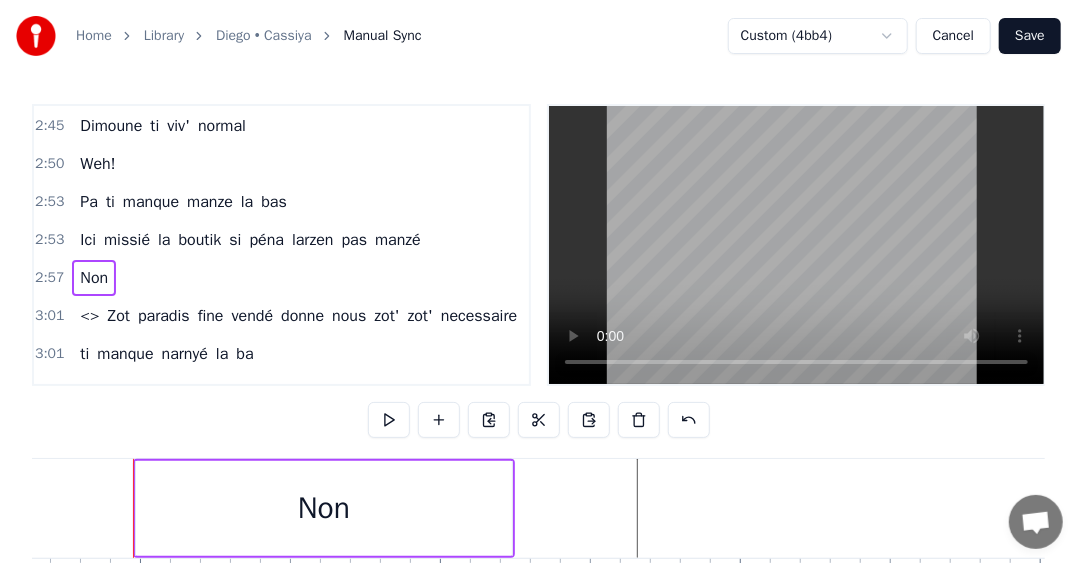 click on "<>" at bounding box center (89, 316) 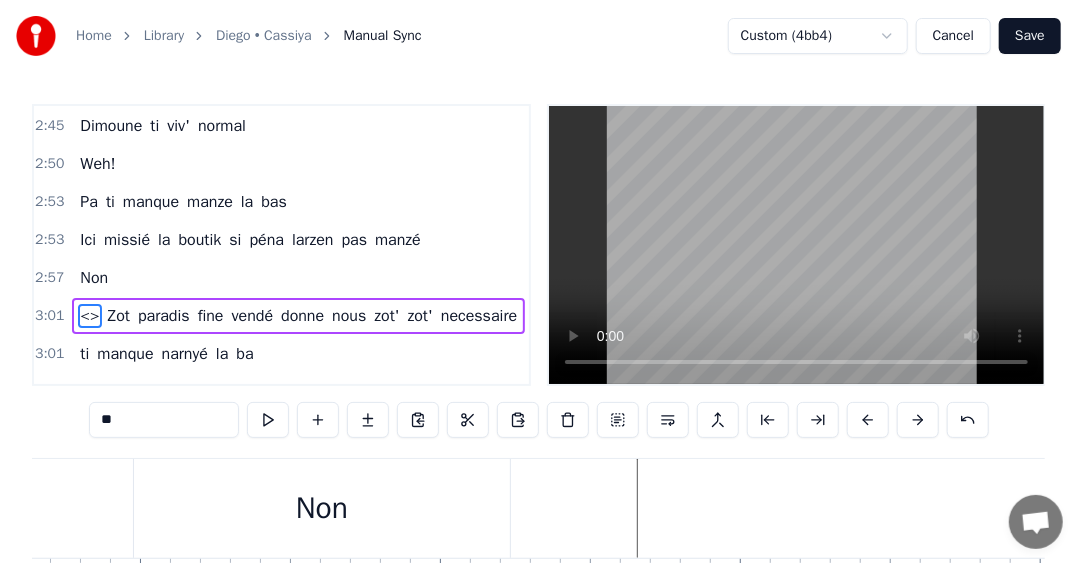 scroll, scrollTop: 1714, scrollLeft: 0, axis: vertical 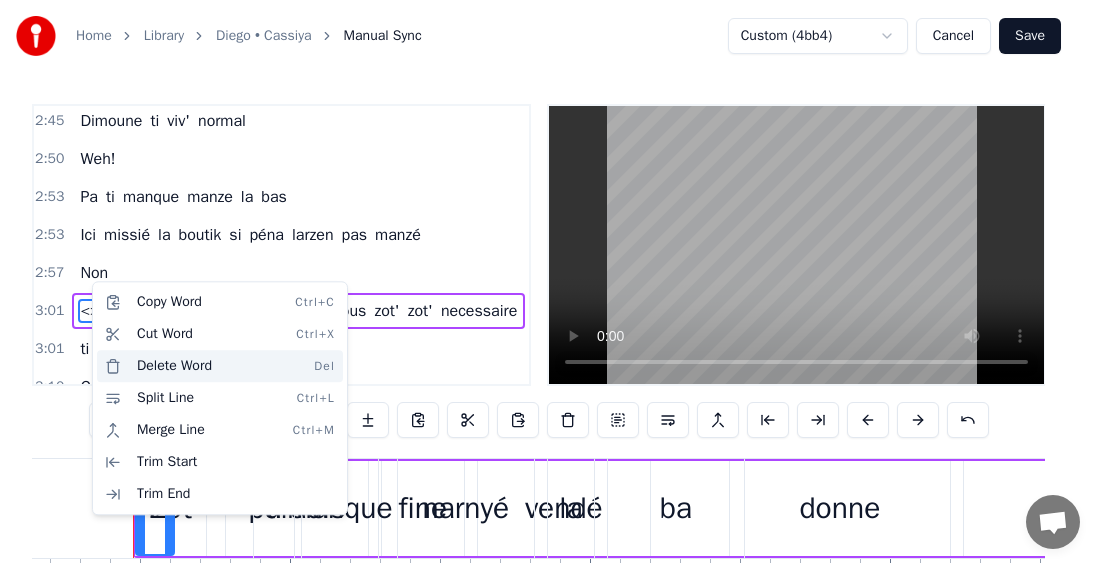 click on "Delete Word Del" at bounding box center (220, 366) 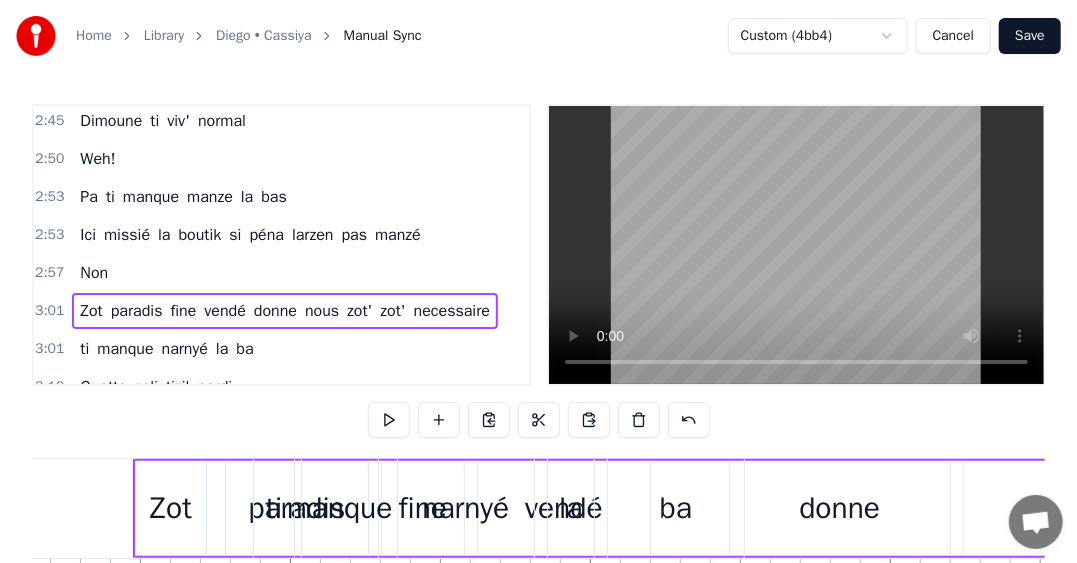 click on "ti" at bounding box center [84, 349] 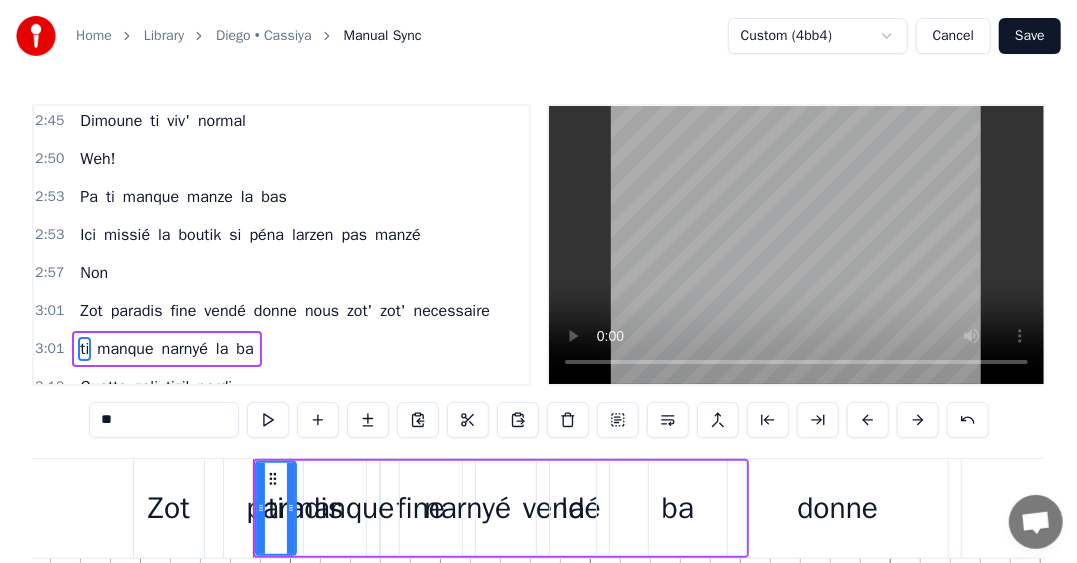 scroll, scrollTop: 1784, scrollLeft: 0, axis: vertical 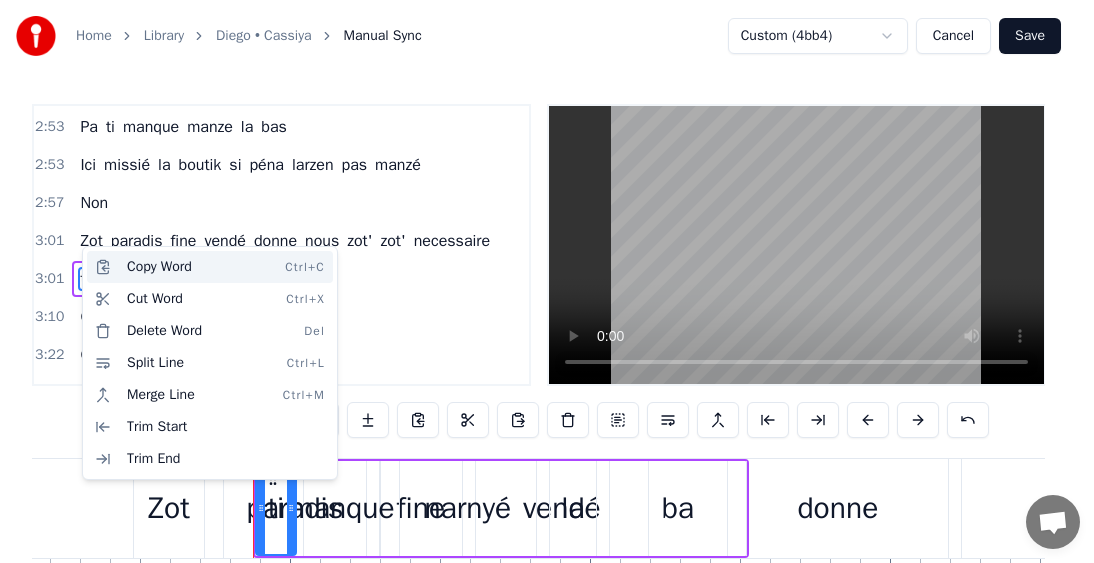 click on "Copy Word Ctrl+C" at bounding box center (210, 267) 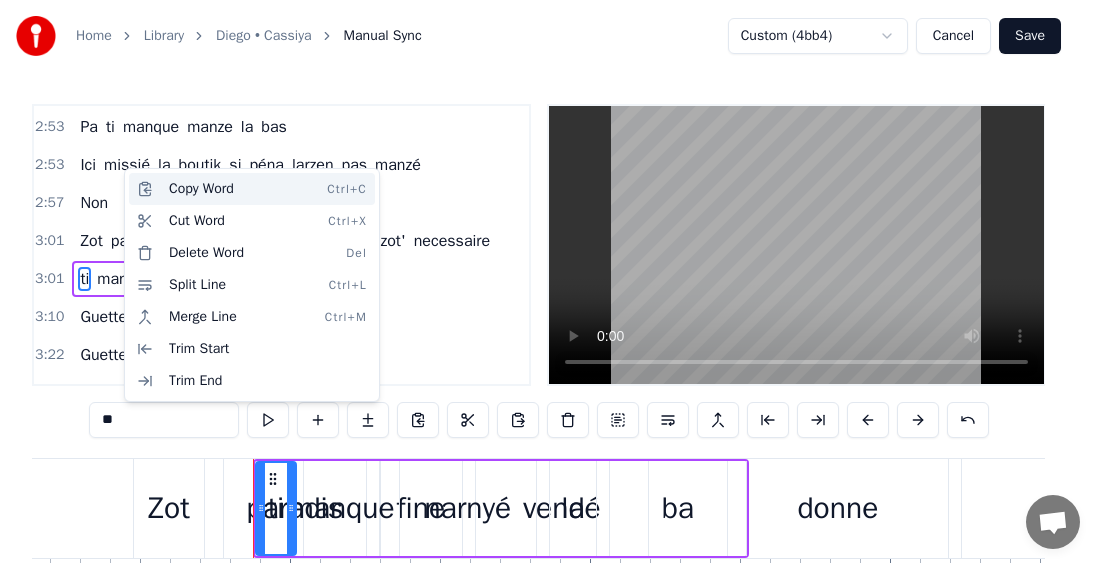 click on "Copy Word Ctrl+C" at bounding box center (252, 189) 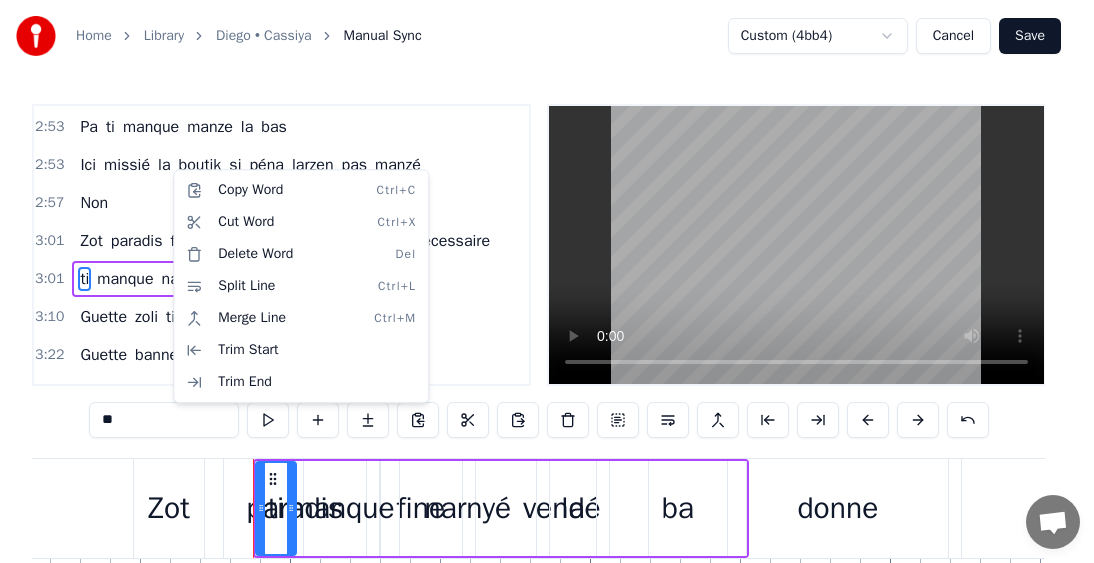 click on "Home Library [PERSON] • [APP_NAME] Manual Sync Custom (4bb4) Cancel Save 0:24 Mo bien sagrin nou fine perdi éne zoli ti zil 0:35 Lwen la bas 0:37 Kot larzen pa ti trop necessaire 0:40 Zot lasanté ti protézé 0:42 Fruit des mer tia la traine 0:45 Coco rafresi 0:46 Ti,éne zoli lavi natirel 0:49 Zot' ti bizin alé alé mem 0:51 Kitte tizil natal 0:53 Non pa vir derrière 0:55 pou zot' sali na pa pou nou 0:58 Ene gran tonton ti rakonté kouma ti zoli la ba 1:02 Non pa ti kompliké 1:04 Dimoune ti viv' normal 1:09 Weh! 1:12 Pa ti manque manze la bas 1:13 Ici missié la boutik si péna larzen pas manzé 1:17 Non 1:18 Pa ti manque narnyé la ba 1:20 Zot paradis fine vendé donne nous zot zot necessaire 1:25 Guette zoli tizil perdi 1:27 Guette banne gran fami la ba 1:29 Kiltir disparaitre 1:33 Vraiment sa fer léker fer mal 1:35 Kan fet lamort fine arrivé 1:36 éne bouket fler péna pou zot 1:41 Guette zoli tizil perdi 1:43 Guette banne gran fami la ba 1:45 Kiltir disparaitre 1:49 Vraiment sa fer léker fer mal 1:51" at bounding box center (547, 346) 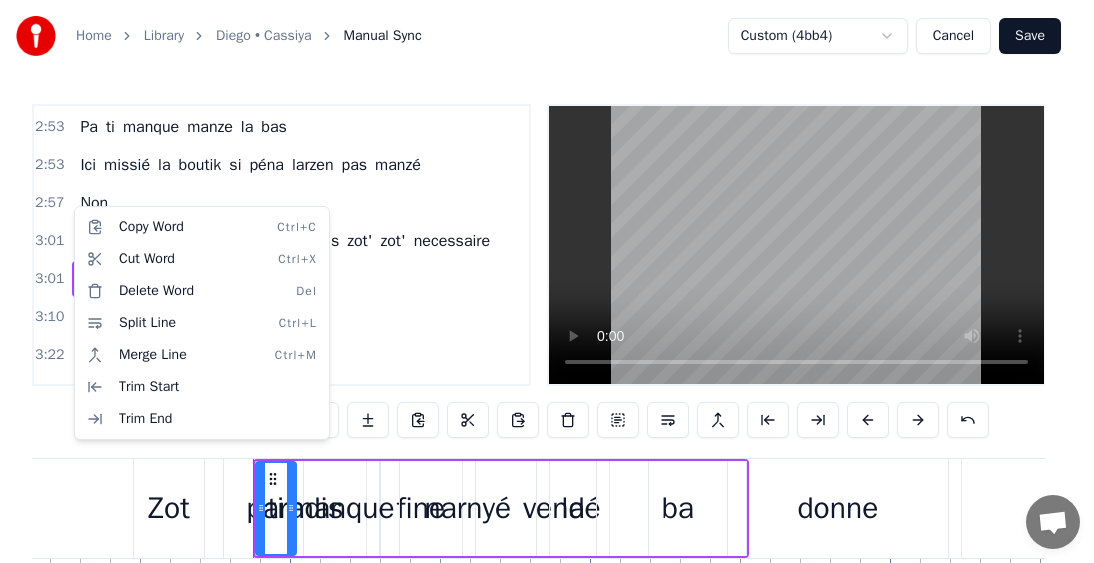 click on "Home Library [PERSON] • [APP_NAME] Manual Sync Custom (4bb4) Cancel Save 0:24 Mo bien sagrin nou fine perdi éne zoli ti zil 0:35 Lwen la bas 0:37 Kot larzen pa ti trop necessaire 0:40 Zot lasanté ti protézé 0:42 Fruit des mer tia la traine 0:45 Coco rafresi 0:46 Ti,éne zoli lavi natirel 0:49 Zot' ti bizin alé alé mem 0:51 Kitte tizil natal 0:53 Non pa vir derrière 0:55 pou zot' sali na pa pou nou 0:58 Ene gran tonton ti rakonté kouma ti zoli la ba 1:02 Non pa ti kompliké 1:04 Dimoune ti viv' normal 1:09 Weh! 1:12 Pa ti manque manze la bas 1:13 Ici missié la boutik si péna larzen pas manzé 1:17 Non 1:18 Pa ti manque narnyé la ba 1:20 Zot paradis fine vendé donne nous zot zot necessaire 1:25 Guette zoli tizil perdi 1:27 Guette banne gran fami la ba 1:29 Kiltir disparaitre 1:33 Vraiment sa fer léker fer mal 1:35 Kan fet lamort fine arrivé 1:36 éne bouket fler péna pou zot 1:41 Guette zoli tizil perdi 1:43 Guette banne gran fami la ba 1:45 Kiltir disparaitre 1:49 Vraiment sa fer léker fer mal 1:51" at bounding box center (547, 346) 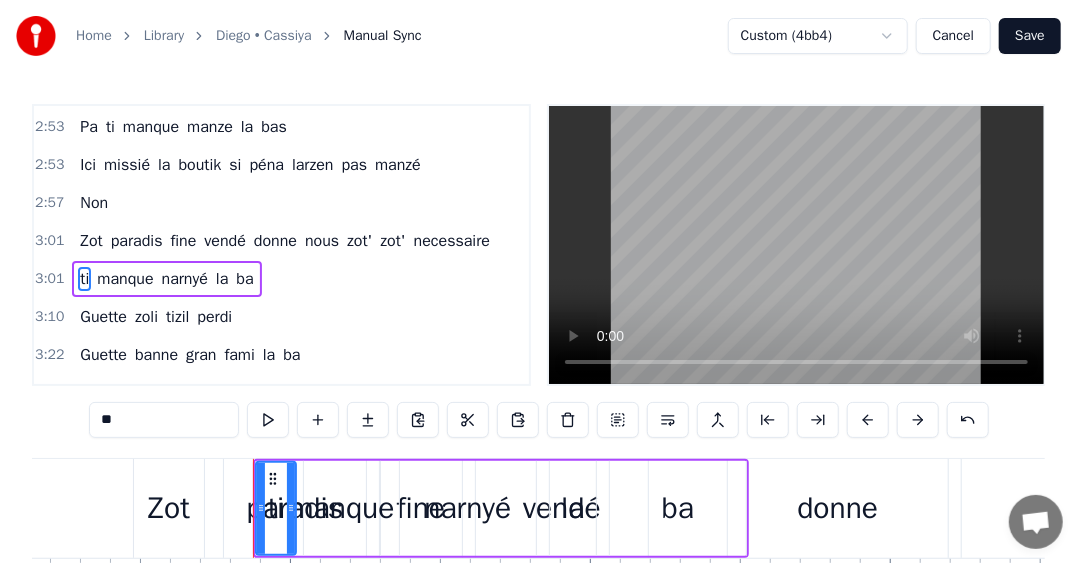 click on "Zot" at bounding box center [91, 241] 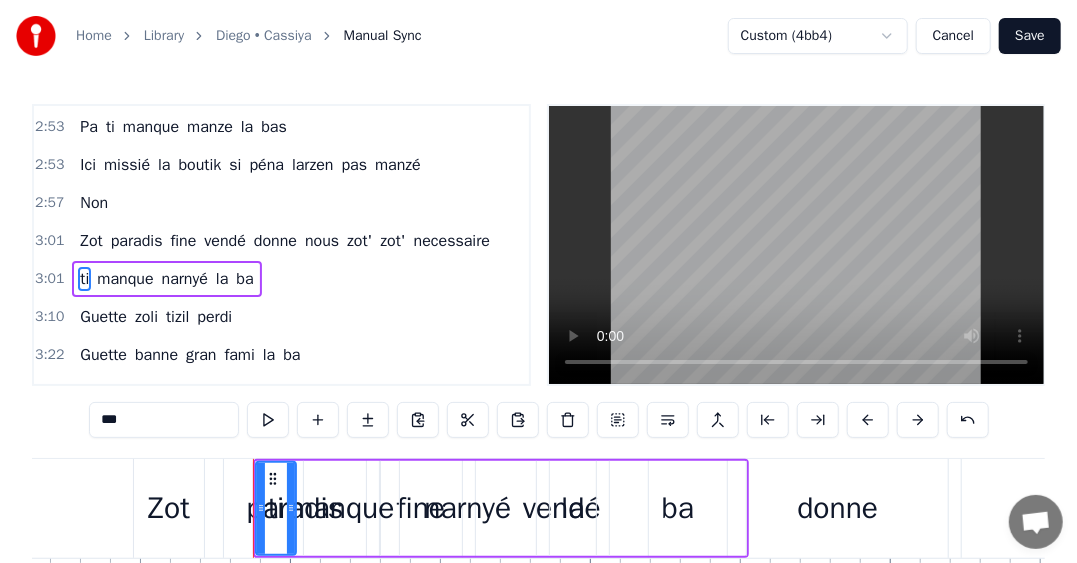 scroll, scrollTop: 1746, scrollLeft: 0, axis: vertical 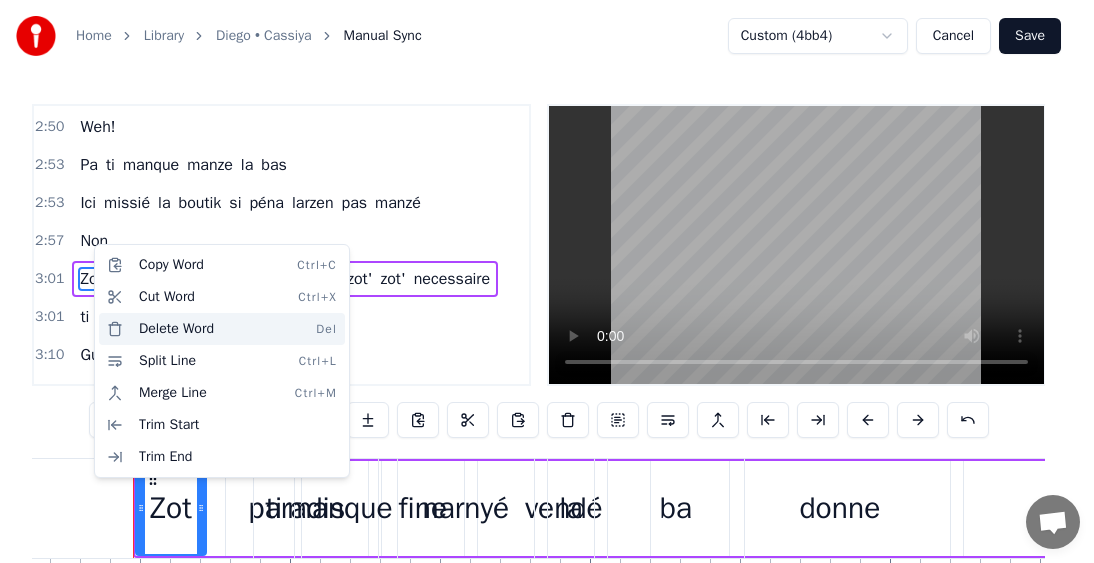click on "Delete Word Del" at bounding box center (222, 329) 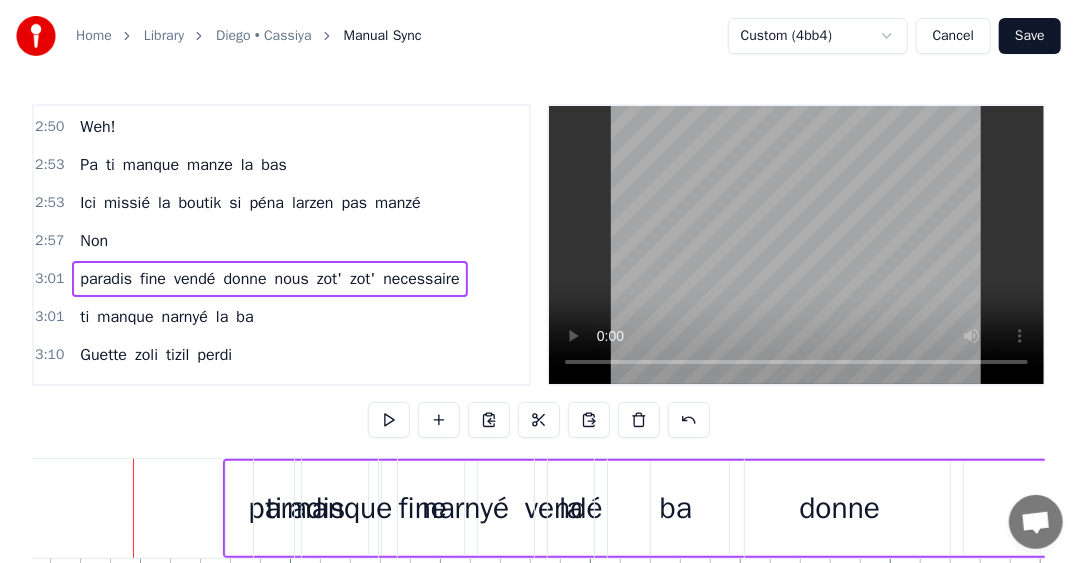 click on "paradis" at bounding box center [106, 279] 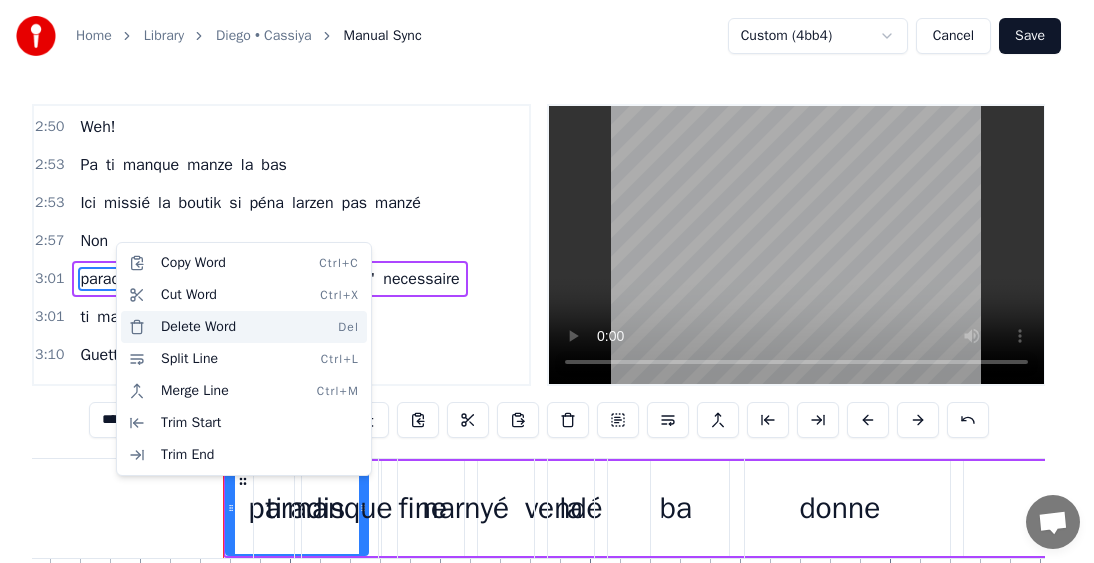 click on "Delete Word Del" at bounding box center [244, 327] 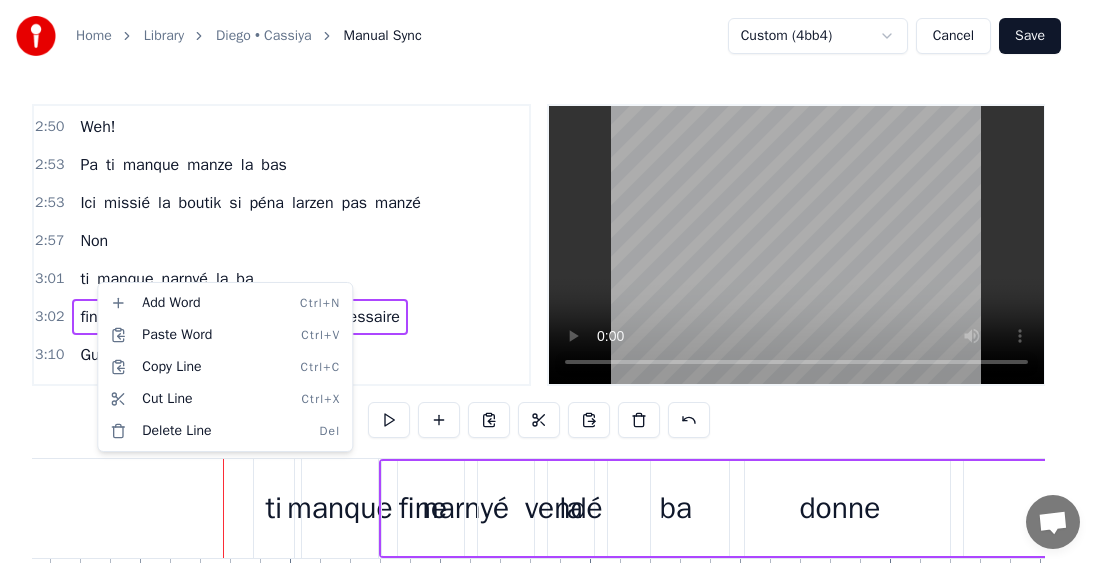 click on "Home Library [PERSON] • [APP_NAME] Manual Sync Custom (4bb4) Cancel Save 0:24 Mo bien sagrin nou fine perdi éne zoli ti zil 0:35 Lwen la bas 0:37 Kot larzen pa ti trop necessaire 0:40 Zot lasanté ti protézé 0:42 Fruit des mer tia la traine 0:45 Coco rafresi 0:46 Ti,éne zoli lavi natirel 0:49 Zot' ti bizin alé alé mem 0:51 Kitte tizil natal 0:53 Non pa vir derrière 0:55 pou zot' sali na pa pou nou 0:58 Ene gran tonton ti rakonté kouma ti zoli la ba 1:02 Non pa ti kompliké 1:04 Dimoune ti viv' normal 1:09 Weh! 1:12 Pa ti manque manze la bas 1:13 Ici missié la boutik si péna larzen pas manzé 1:17 Non 1:18 Pa ti manque narnyé la ba 1:20 Zot paradis fine vendé donne nous zot zot necessaire 1:25 Guette zoli tizil perdi 1:27 Guette banne gran fami la ba 1:29 Kiltir disparaitre 1:33 Vraiment sa fer léker fer mal 1:35 Kan fet lamort fine arrivé 1:36 éne bouket fler péna pou zot 1:41 Guette zoli tizil perdi 1:43 Guette banne gran fami la ba 1:45 Kiltir disparaitre 1:49 Vraiment sa fer léker fer mal 1:51" at bounding box center (547, 346) 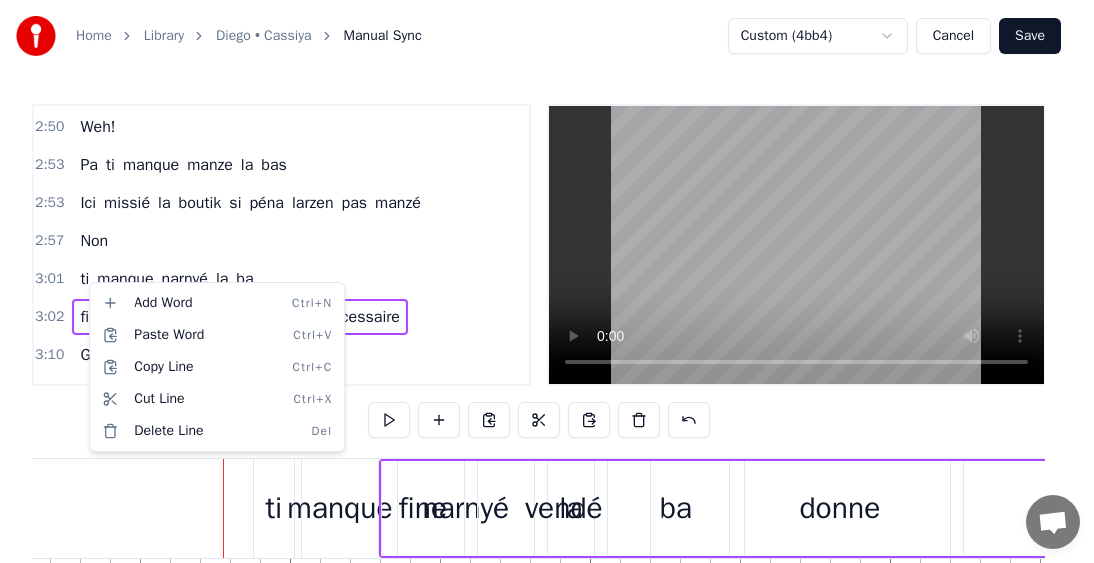 click on "Home Library [PERSON] • [APP_NAME] Manual Sync Custom (4bb4) Cancel Save 0:24 Mo bien sagrin nou fine perdi éne zoli ti zil 0:35 Lwen la bas 0:37 Kot larzen pa ti trop necessaire 0:40 Zot lasanté ti protézé 0:42 Fruit des mer tia la traine 0:45 Coco rafresi 0:46 Ti,éne zoli lavi natirel 0:49 Zot' ti bizin alé alé mem 0:51 Kitte tizil natal 0:53 Non pa vir derrière 0:55 pou zot' sali na pa pou nou 0:58 Ene gran tonton ti rakonté kouma ti zoli la ba 1:02 Non pa ti kompliké 1:04 Dimoune ti viv' normal 1:09 Weh! 1:12 Pa ti manque manze la bas 1:13 Ici missié la boutik si péna larzen pas manzé 1:17 Non 1:18 Pa ti manque narnyé la ba 1:20 Zot paradis fine vendé donne nous zot zot necessaire 1:25 Guette zoli tizil perdi 1:27 Guette banne gran fami la ba 1:29 Kiltir disparaitre 1:33 Vraiment sa fer léker fer mal 1:35 Kan fet lamort fine arrivé 1:36 éne bouket fler péna pou zot 1:41 Guette zoli tizil perdi 1:43 Guette banne gran fami la ba 1:45 Kiltir disparaitre 1:49 Vraiment sa fer léker fer mal 1:51" at bounding box center [547, 346] 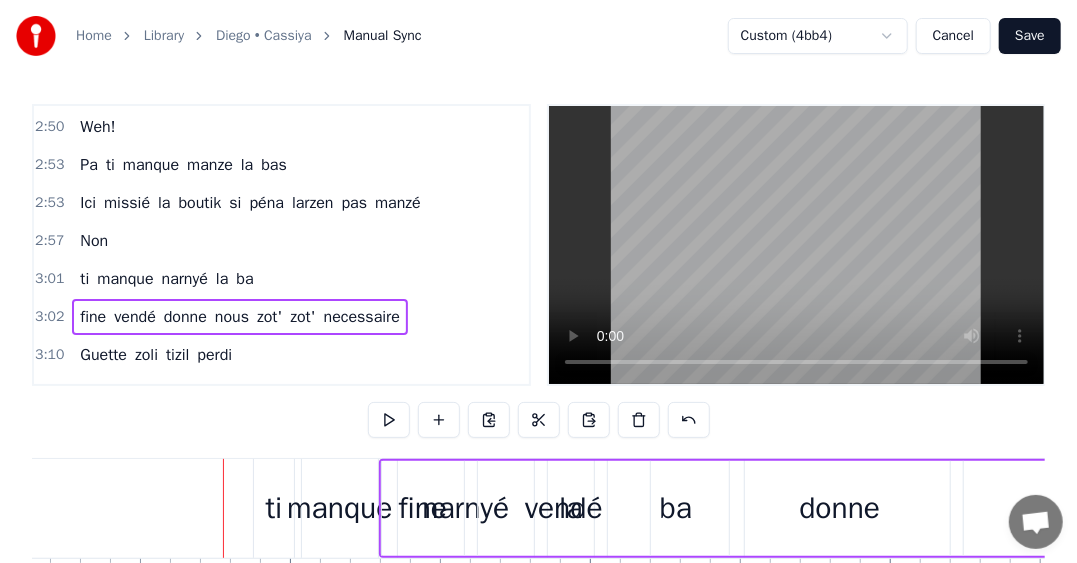 click on "ti" at bounding box center (84, 279) 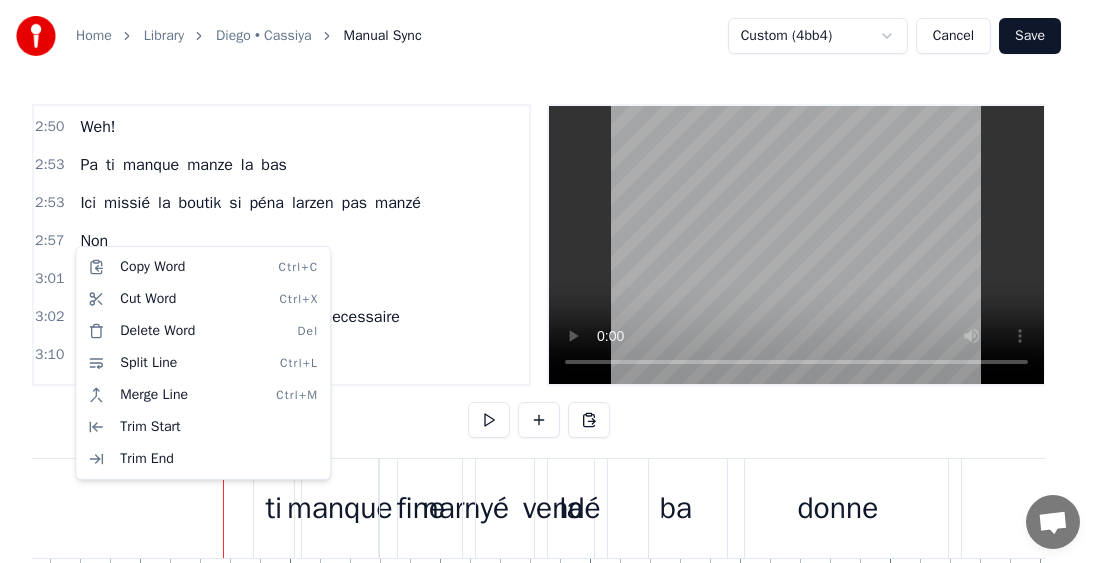 click on "Home Library [PERSON] • [APP_NAME] Manual Sync Custom (4bb4) Cancel Save 0:24 Mo bien sagrin nou fine perdi éne zoli ti zil 0:35 Lwen la bas 0:37 Kot larzen pa ti trop necessaire 0:40 Zot lasanté ti protézé 0:42 Fruit des mer tia la traine 0:45 Coco rafresi 0:46 Ti,éne zoli lavi natirel 0:49 Zot' ti bizin alé alé mem 0:51 Kitte tizil natal 0:53 Non pa vir derrière 0:55 pou zot' sali na pa pou nou 0:58 Ene gran tonton ti rakonté kouma ti zoli la ba 1:02 Non pa ti kompliké 1:04 Dimoune ti viv' normal 1:09 Weh! 1:12 Pa ti manque manze la bas 1:13 Ici missié la boutik si péna larzen pas manzé 1:17 Non 1:18 Pa ti manque narnyé la ba 1:20 Zot paradis fine vendé donne nous zot zot necessaire 1:25 Guette zoli tizil perdi 1:27 Guette banne gran fami la ba 1:29 Kiltir disparaitre 1:33 Vraiment sa fer léker fer mal 1:35 Kan fet lamort fine arrivé 1:36 éne bouket fler péna pou zot 1:41 Guette zoli tizil perdi 1:43 Guette banne gran fami la ba 1:45 Kiltir disparaitre 1:49 Vraiment sa fer léker fer mal 1:51" at bounding box center [547, 346] 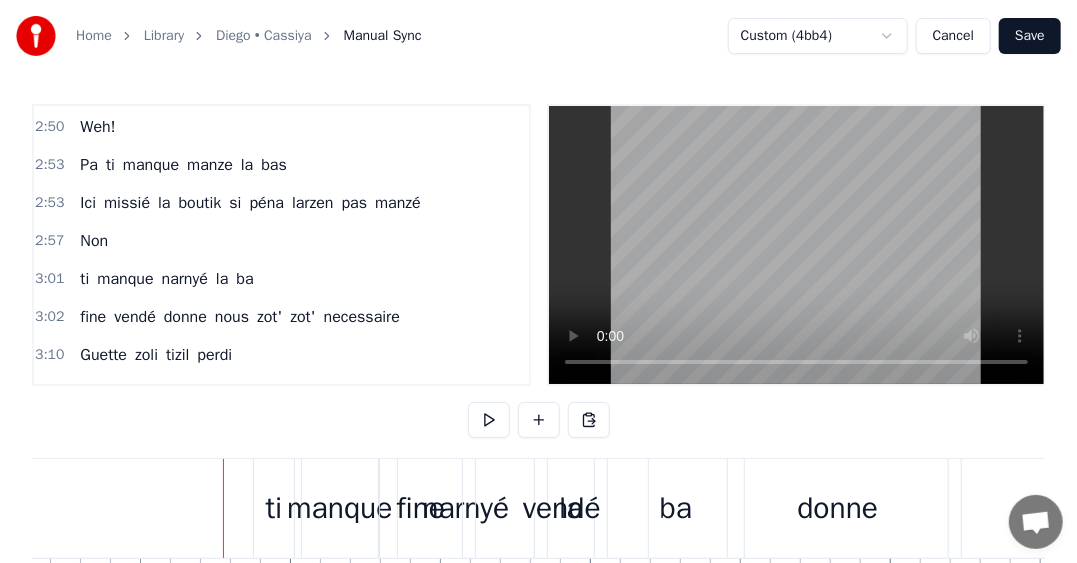 click on "ti" at bounding box center (84, 279) 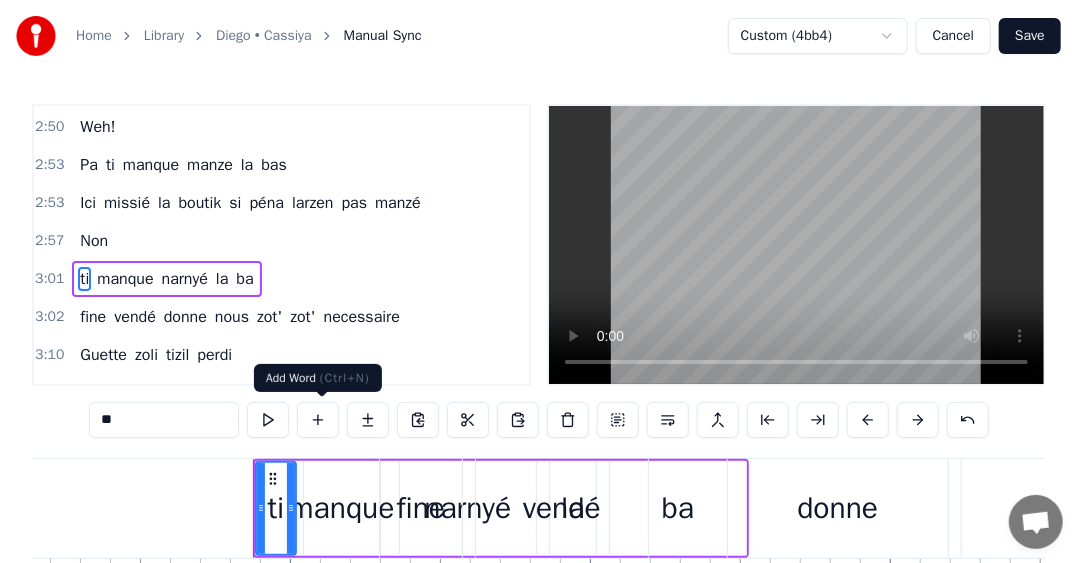 click at bounding box center (318, 420) 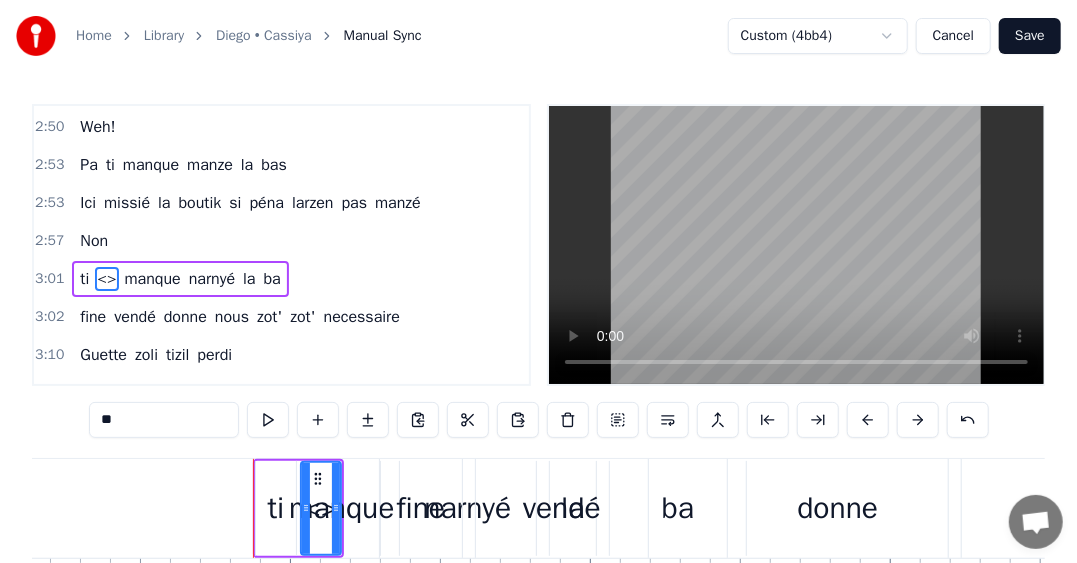 click on "ti <> manque narnyé la ba" at bounding box center (180, 279) 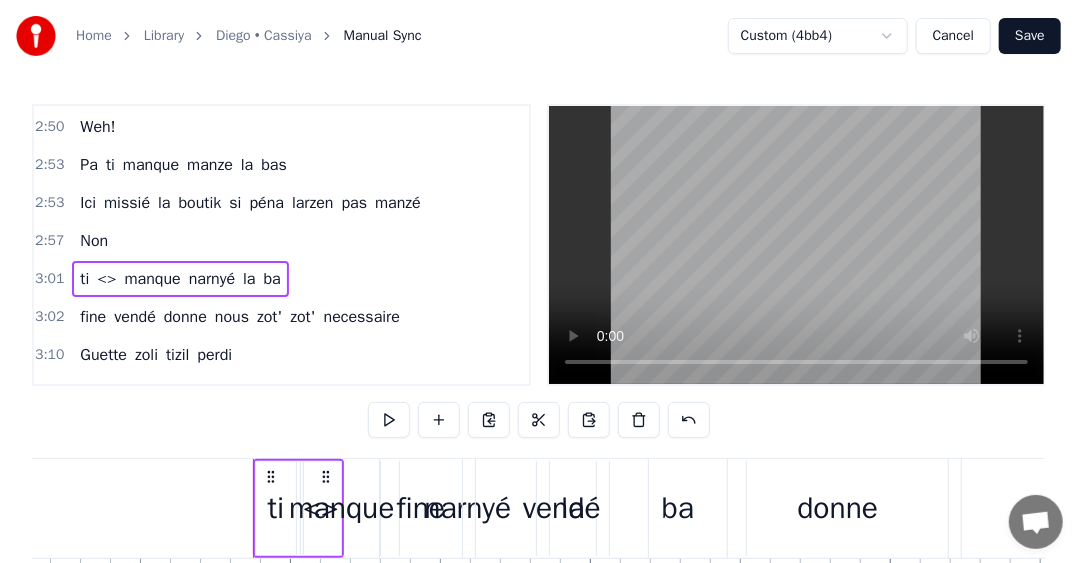 click on "ti <> manque narnyé la ba" at bounding box center [180, 279] 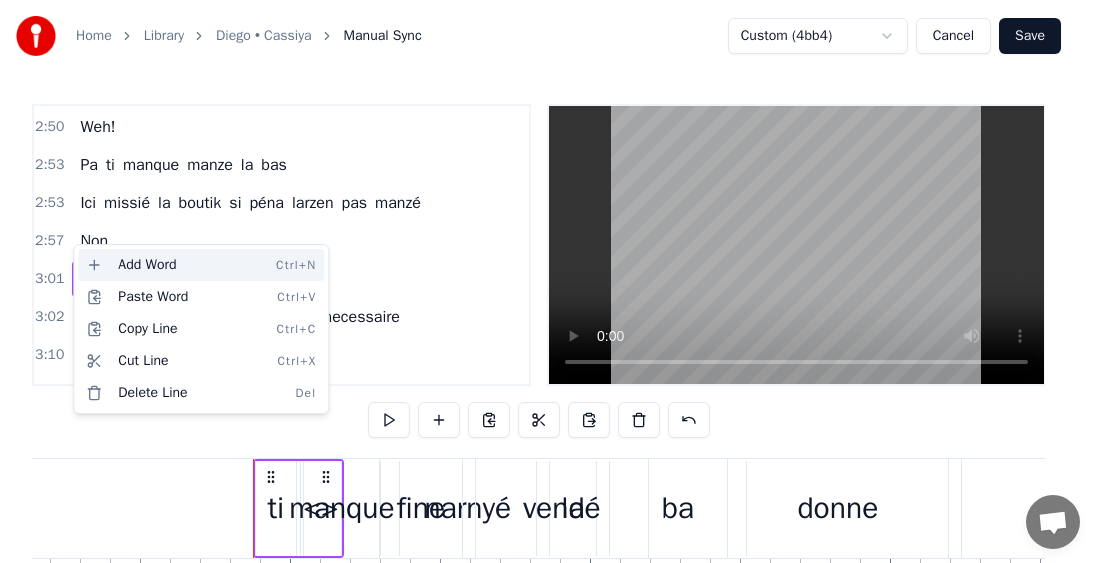 click on "Add Word Ctrl+N" at bounding box center [201, 265] 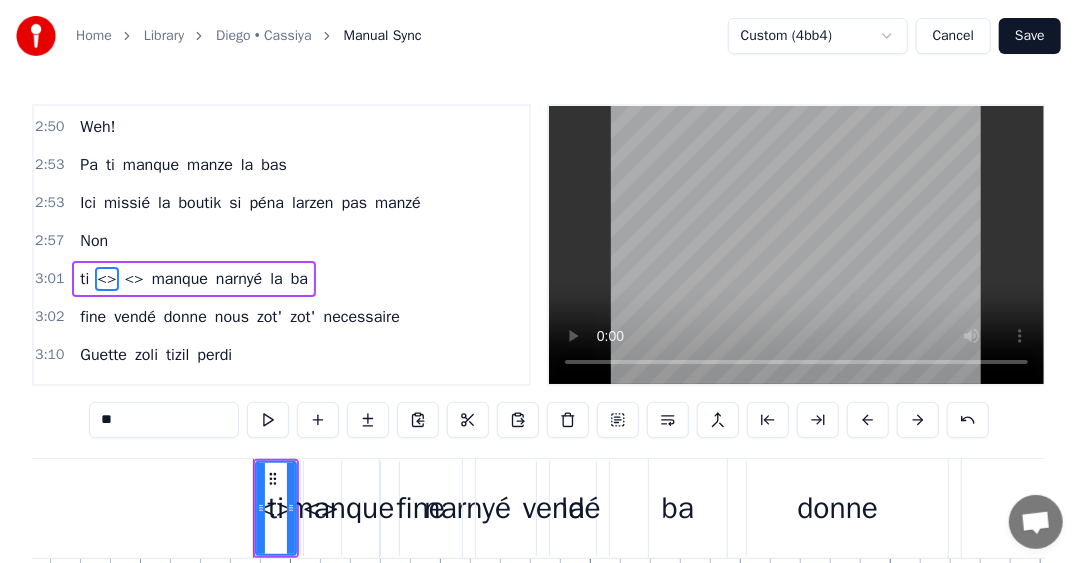 click on "<>" at bounding box center [106, 279] 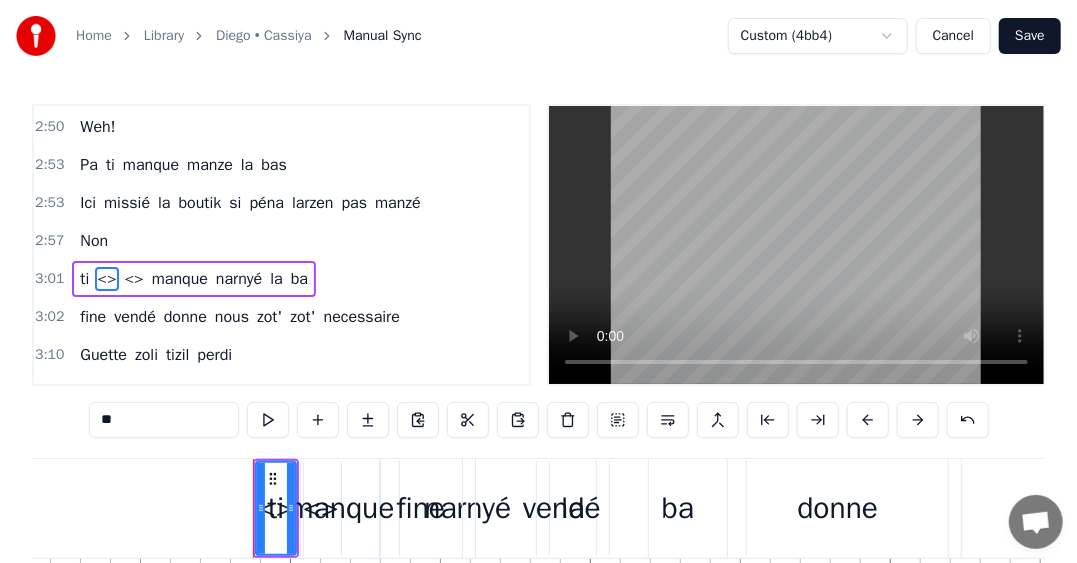 click on "<>" at bounding box center (106, 279) 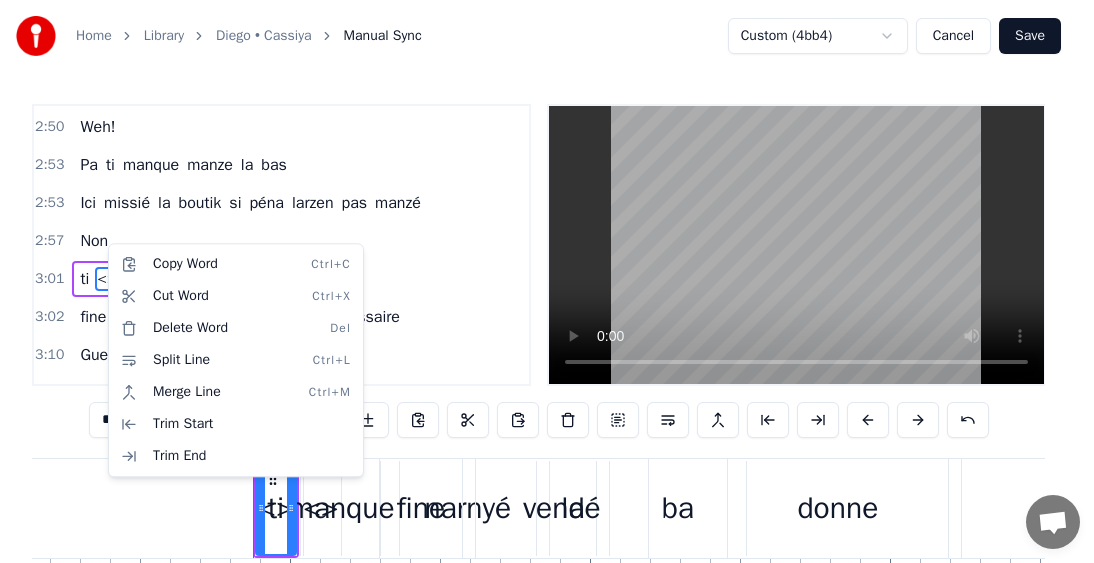 click on "Home Library [PERSON] • [APP_NAME] Manual Sync Custom (4bb4) Cancel Save 0:24 Mo bien sagrin nou fine perdi éne zoli ti zil 0:35 Lwen la bas 0:37 Kot larzen pa ti trop necessaire 0:40 Zot lasanté ti protézé 0:42 Fruit des mer tia la traine 0:45 Coco rafresi 0:46 Ti,éne zoli lavi natirel 0:49 Zot' ti bizin alé alé mem 0:51 Kitte tizil natal 0:53 Non pa vir derrière 0:55 pou zot' sali na pa pou nou 0:58 Ene gran tonton ti rakonté kouma ti zoli la ba 1:02 Non pa ti kompliké 1:04 Dimoune ti viv' normal 1:09 Weh! 1:12 Pa ti manque manze la bas 1:13 Ici missié la boutik si péna larzen pas manzé 1:17 Non 1:18 Pa ti manque narnyé la ba 1:20 Zot paradis fine vendé donne nous zot zot necessaire 1:25 Guette zoli tizil perdi 1:27 Guette banne gran fami la ba 1:29 Kiltir disparaitre 1:33 Vraiment sa fer léker fer mal 1:35 Kan fet lamort fine arrivé 1:36 éne bouket fler péna pou zot 1:41 Guette zoli tizil perdi 1:43 Guette banne gran fami la ba 1:45 Kiltir disparaitre 1:49 Vraiment sa fer léker fer mal 1:51" at bounding box center [547, 346] 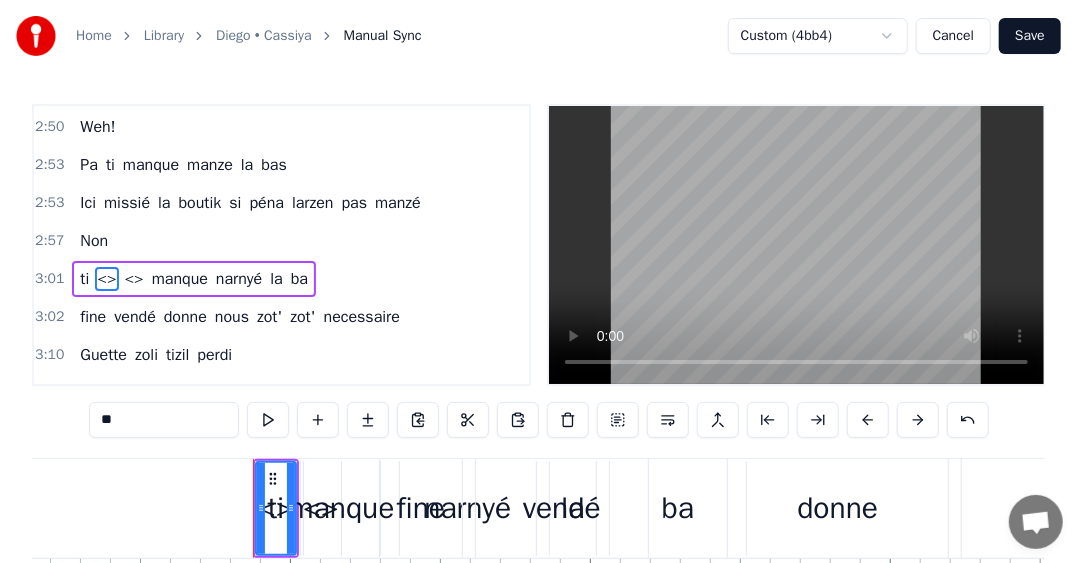 click on "<>" at bounding box center (106, 279) 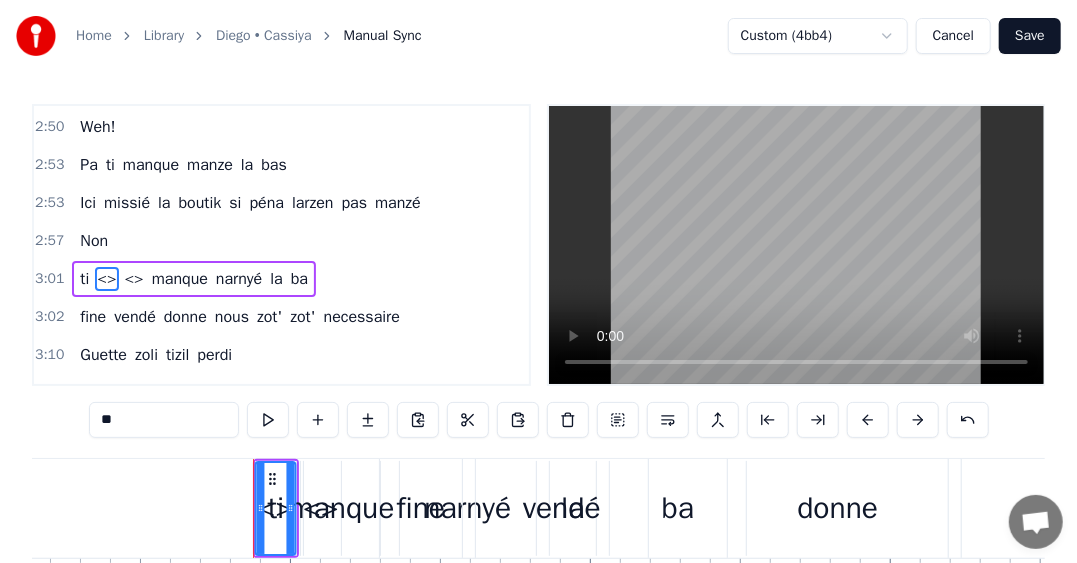 click 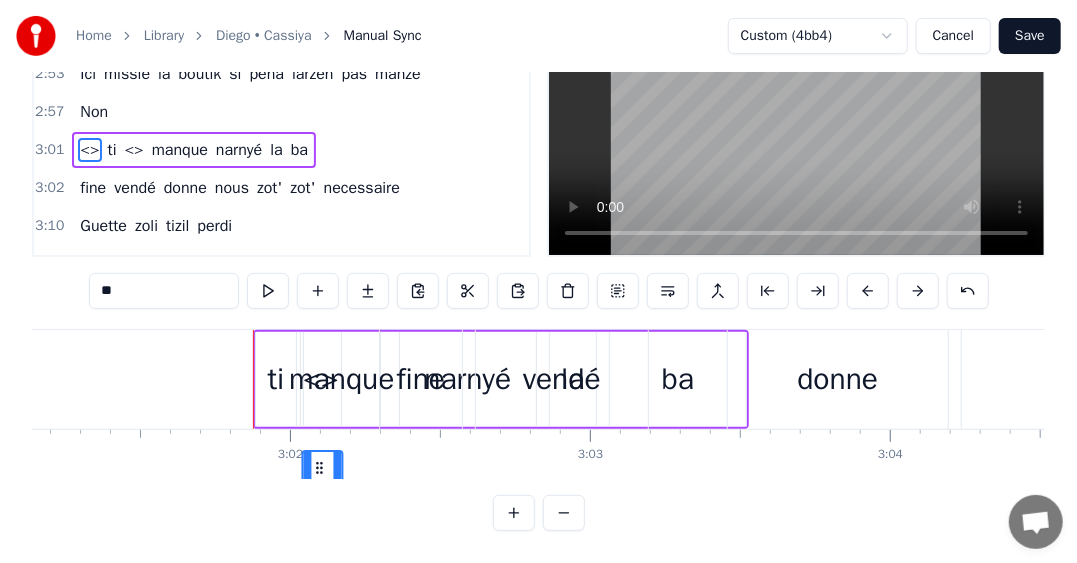 scroll, scrollTop: 145, scrollLeft: 0, axis: vertical 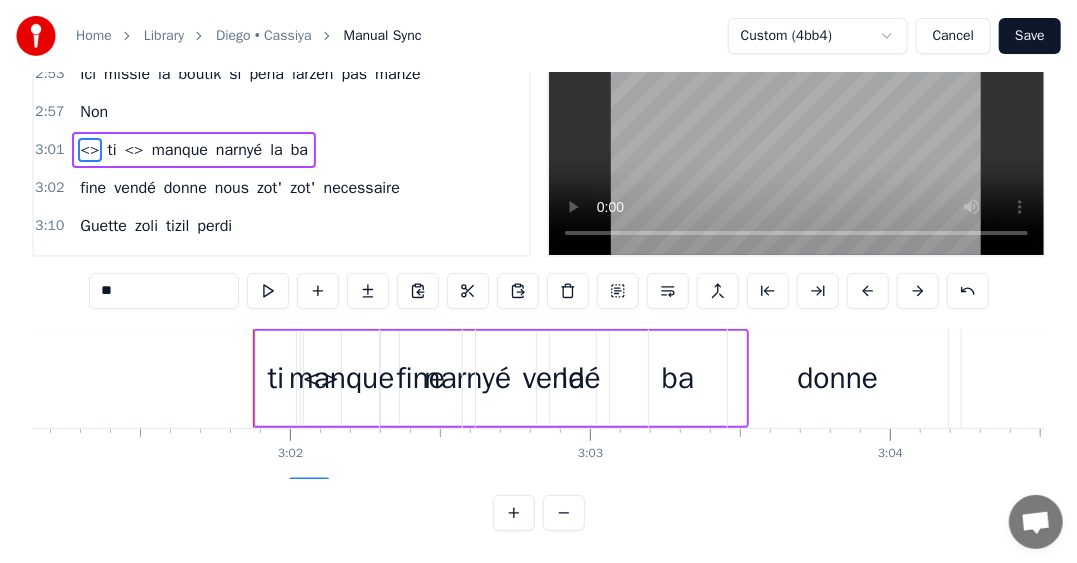 drag, startPoint x: 272, startPoint y: 478, endPoint x: 306, endPoint y: 359, distance: 123.76187 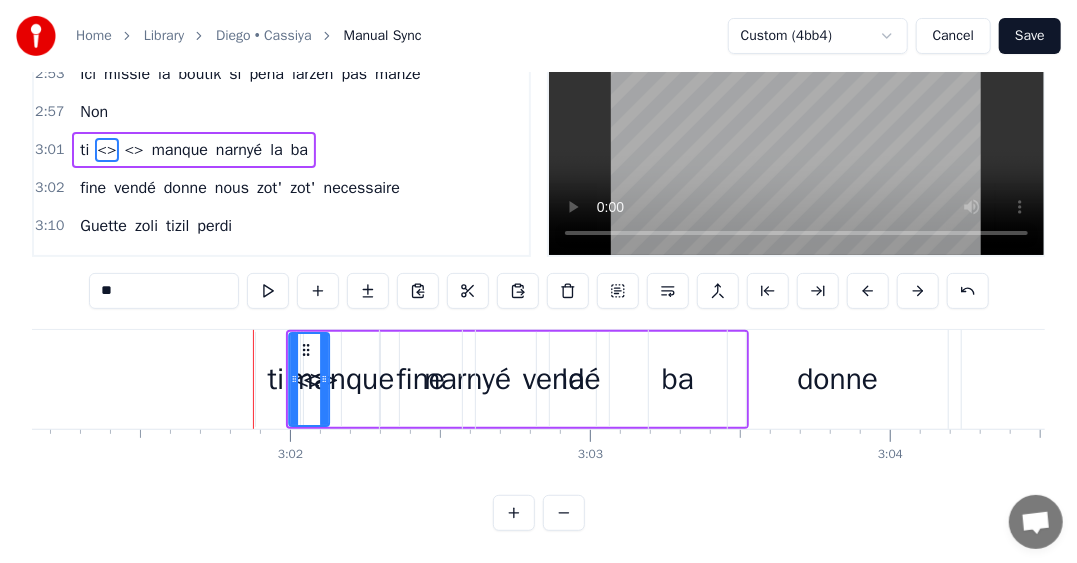 click 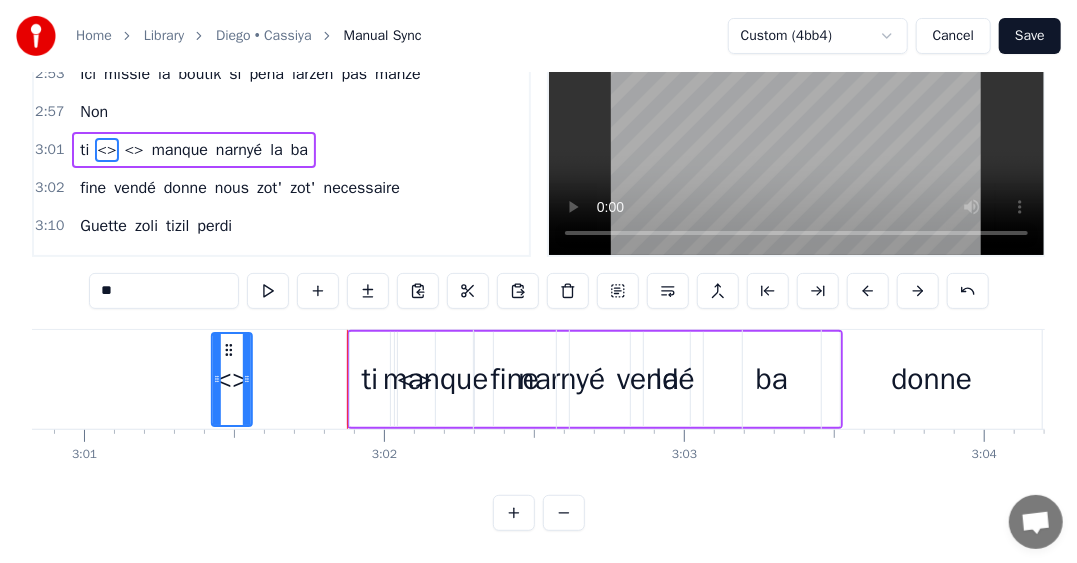 scroll, scrollTop: 0, scrollLeft: 54242, axis: horizontal 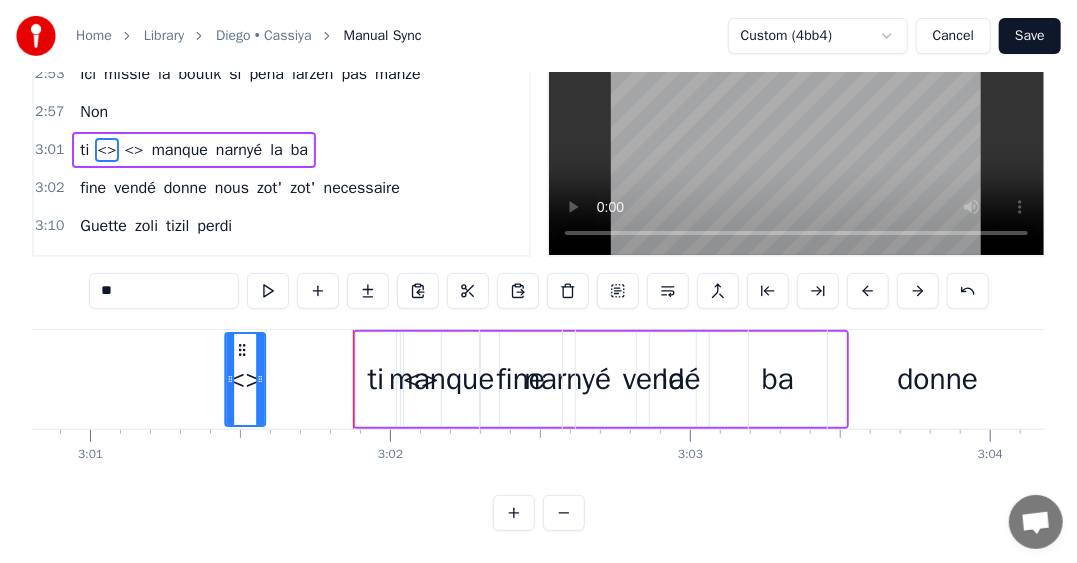 drag, startPoint x: 308, startPoint y: 337, endPoint x: 245, endPoint y: 384, distance: 78.60026 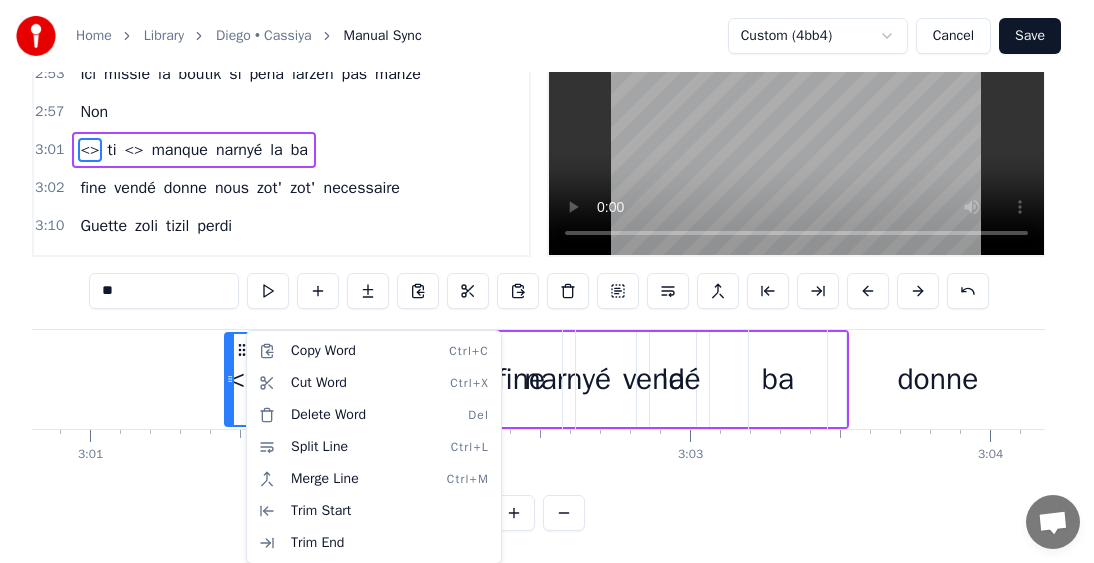 click on "Home Library [PERSON] • [APP_NAME] Manual Sync Custom (4bb4) Cancel Save 0:24 Mo bien sagrin nou fine perdi éne zoli ti zil 0:35 Lwen la bas 0:37 Kot larzen pa ti trop necessaire 0:40 Zot lasanté ti protézé 0:42 Fruit des mer tia la traine 0:45 Coco rafresi 0:46 Ti,éne zoli lavi natirel 0:49 Zot' ti bizin alé alé mem 0:51 Kitte tizil natal 0:53 Non pa vir derrière 0:55 pou zot' sali na pa pou nou 0:58 Ene gran tonton ti rakonté kouma ti zoli la ba 1:02 Non pa ti kompliké 1:04 Dimoune ti viv' normal 1:09 Weh! 1:12 Pa ti manque manze la bas 1:13 Ici missié la boutik si péna larzen pas manzé 1:17 Non 1:18 Pa ti manque narnyé la ba 1:20 Zot paradis fine vendé donne nous zot zot necessaire 1:25 Guette zoli tizil perdi 1:27 Guette banne gran fami la ba 1:29 Kiltir disparaitre 1:33 Vraiment sa fer léker fer mal 1:35 Kan fet lamort fine arrivé 1:36 éne bouket fler péna pou zot 1:41 Guette zoli tizil perdi 1:43 Guette banne gran fami la ba 1:45 Kiltir disparaitre 1:49 Vraiment sa fer léker fer mal 1:51" at bounding box center (547, 217) 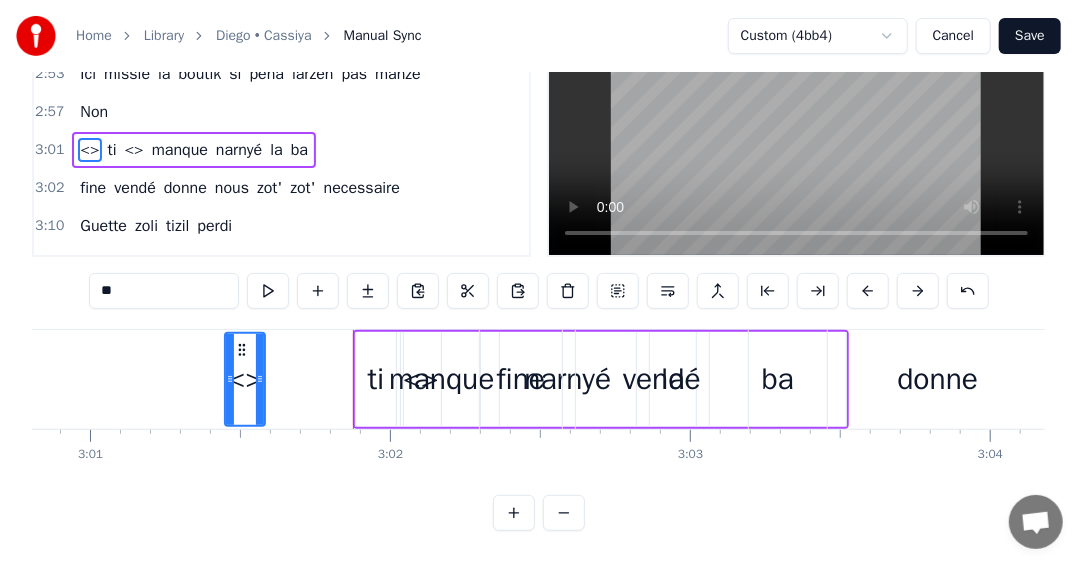 drag, startPoint x: 432, startPoint y: 364, endPoint x: 378, endPoint y: 366, distance: 54.037025 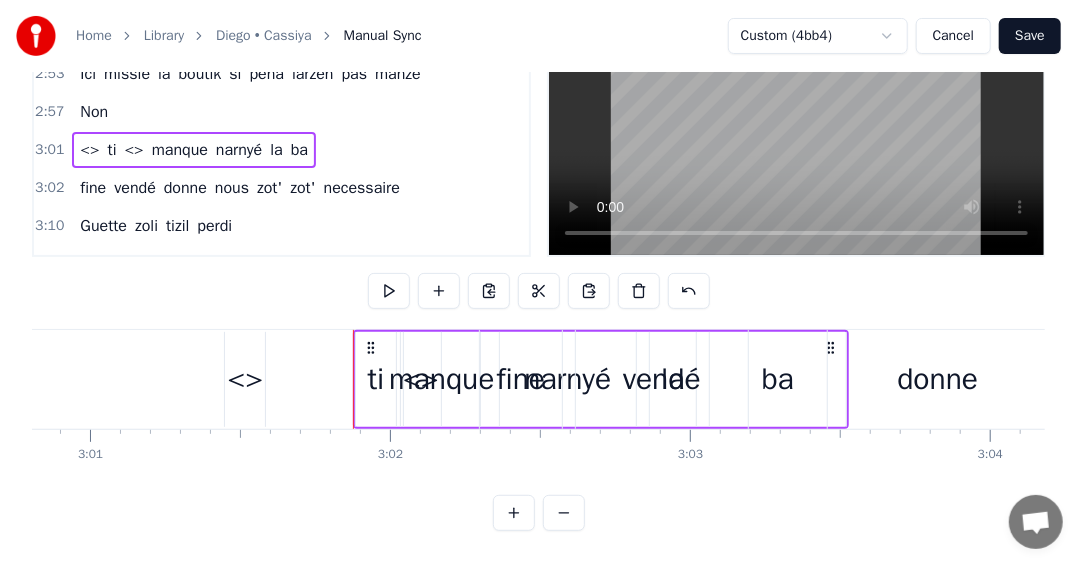 click on "manque" at bounding box center (442, 379) 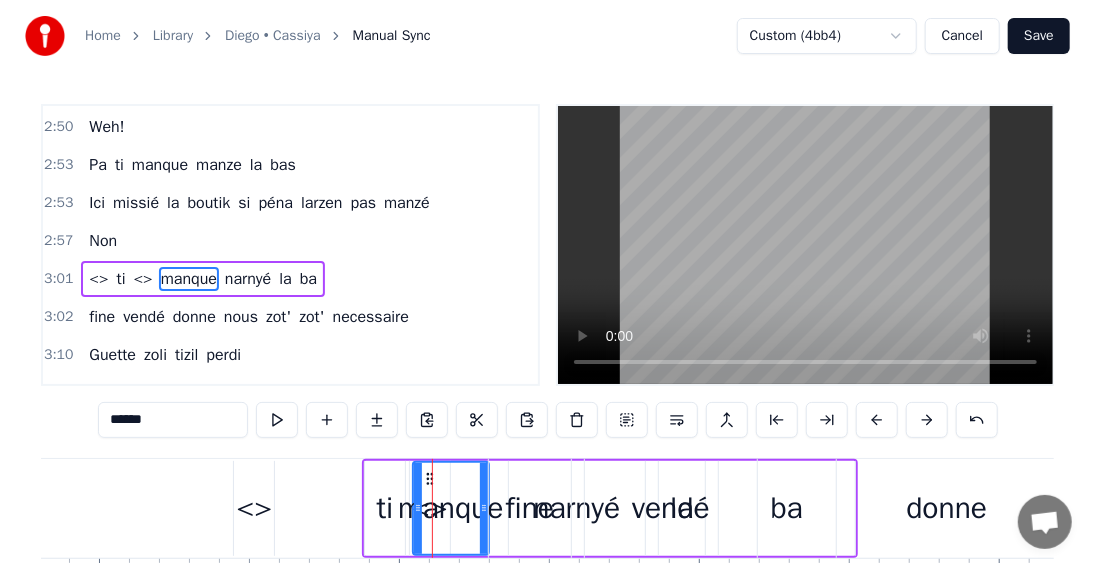 scroll, scrollTop: 0, scrollLeft: 0, axis: both 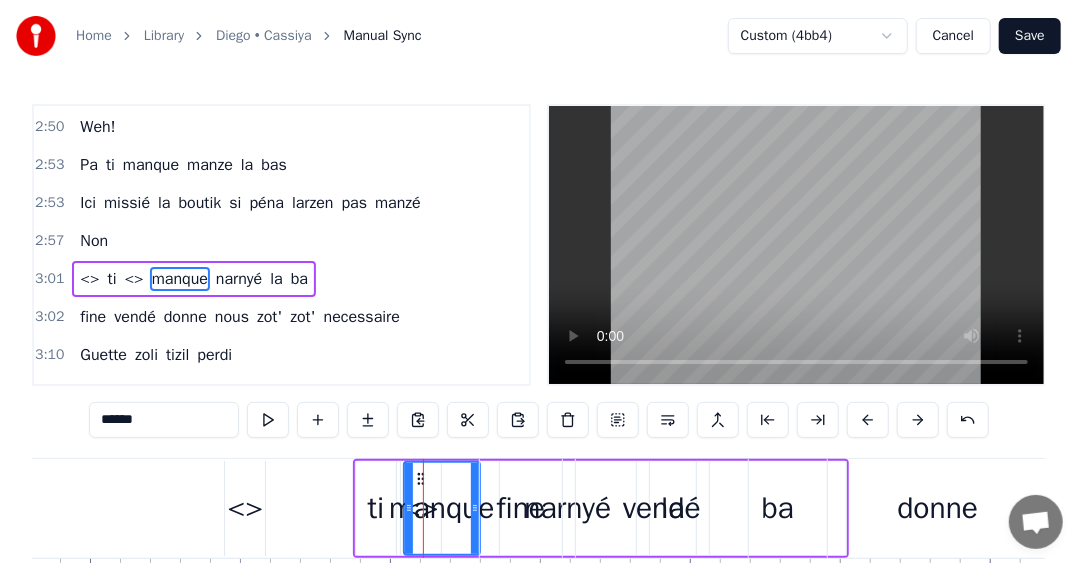 click on "Mo bien sagrin nou fine perdi éne zoli ti zil Lwen la bas Kot larzen pa ti trop necessaire Zot lasanté ti protézé Fruit des mer tia la traine Coco rafresi Ti,éne zoli lavi natirel Zot' ti bizin alé alé mem Kitte tizil natal Non pa vir derrière pou zot' sali na pa pou nou Ene gran tonton ti rakonté kouma ti zoli la ba Non pa ti kompliké Dimoune ti viv' normal Weh! Pa ti manque manze la bas Ici missié la boutik si péna larzen pas manzé Non Pa ti manque narnyé la ba Zot paradis fine vendé donne nous zot zot necessaire Guette zoli tizil perdi Guette banne gran fami la ba Kiltir disparaitre Vraiment sa fer léker fer mal Kan fet lamort fine arrivé éne bouket fler péna pou zot Guette zoli tizil perdi Guette banne gran fami la ba Kiltir disparaitre Vraiment sa fer léker fer mal Kan fet lamort fine arrivé éne bouket fler péna pou zot,he! Mo bien sagrin nou fine perdi éne zoli tizil Lwen la bas Kot larzen pa ti trop necessaire Zot la santé ti protézé Fruit des mer ti'a la traine Coco rafresi" at bounding box center [-10213, 508] 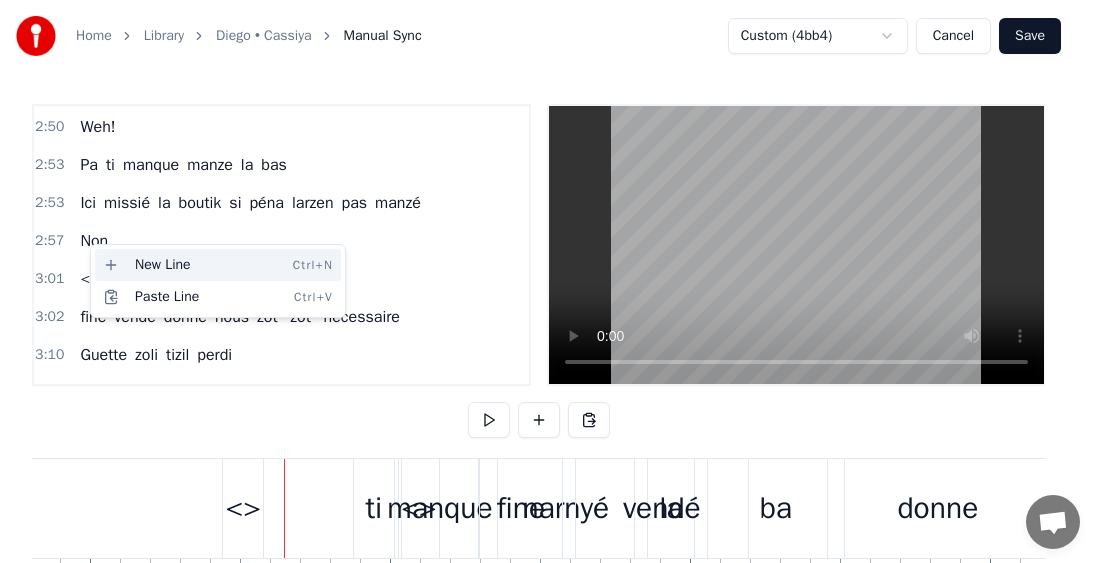 click on "New Line Ctrl+N" at bounding box center [218, 265] 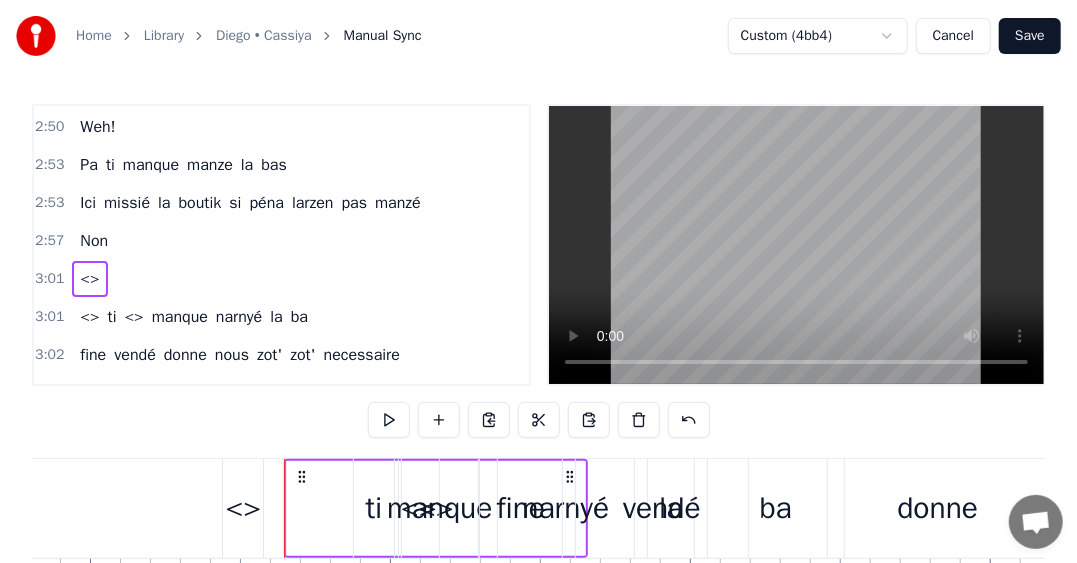 click on "<> ti <> manque narnyé la ba" at bounding box center [194, 317] 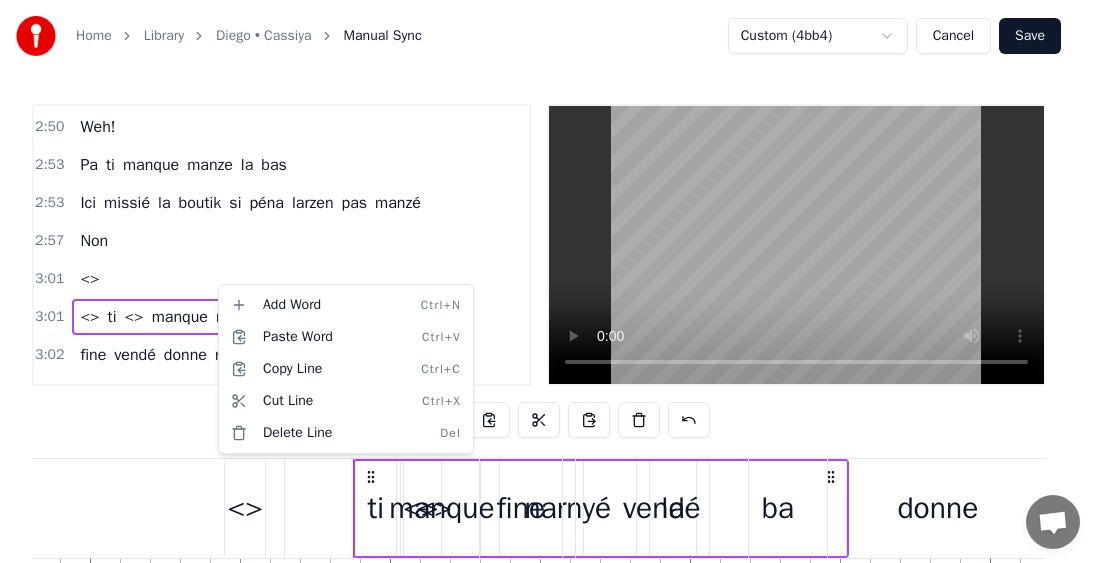 click on "Home Library [PERSON] • [APP_NAME] Manual Sync Custom (4bb4) Cancel Save 0:24 Mo bien sagrin nou fine perdi éne zoli ti zil 0:35 Lwen la bas 0:37 Kot larzen pa ti trop necessaire 0:40 Zot lasanté ti protézé 0:42 Fruit des mer tia la traine 0:45 Coco rafresi 0:46 Ti,éne zoli lavi natirel 0:49 Zot' ti bizin alé alé mem 0:51 Kitte tizil natal 0:53 Non pa vir derrière 0:55 pou zot' sali na pa pou nou 0:58 Ene gran tonton ti rakonté kouma ti zoli la ba 1:02 Non pa ti kompliké 1:04 Dimoune ti viv' normal 1:09 Weh! 1:12 Pa ti manque manze la bas 1:13 Ici missié la boutik si péna larzen pas manzé 1:17 Non 1:18 Pa ti manque narnyé la ba 1:20 Zot paradis fine vendé donne nous zot zot necessaire 1:25 Guette zoli tizil perdi 1:27 Guette banne gran fami la ba 1:29 Kiltir disparaitre 1:33 Vraiment sa fer léker fer mal 1:35 Kan fet lamort fine arrivé 1:36 éne bouket fler péna pou zot 1:41 Guette zoli tizil perdi 1:43 Guette banne gran fami la ba 1:45 Kiltir disparaitre 1:49 Vraiment sa fer léker fer mal 1:51" at bounding box center [547, 346] 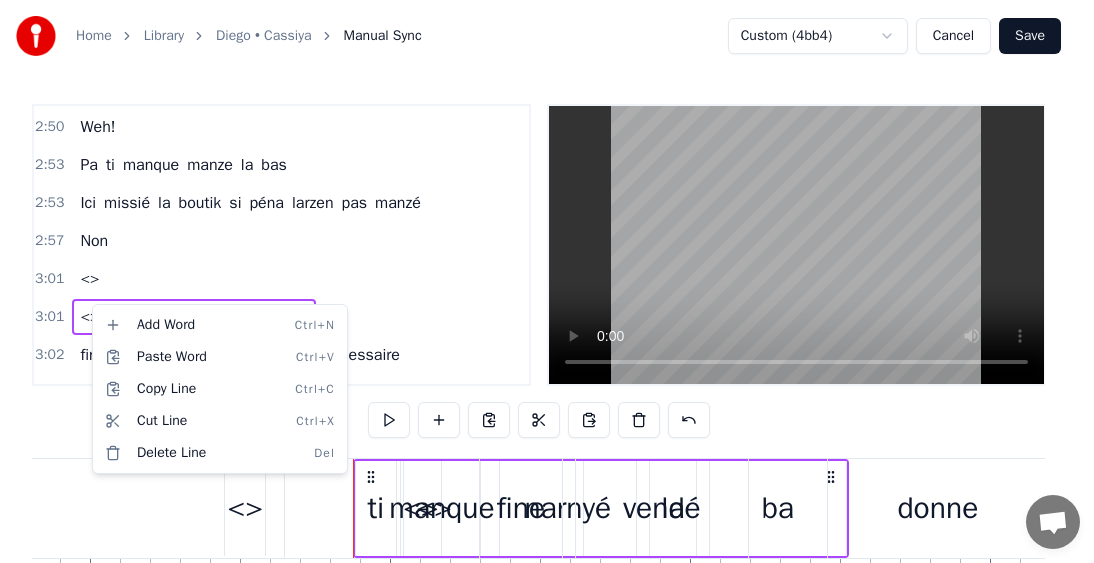 click on "Home Library [PERSON] • [APP_NAME] Manual Sync Custom (4bb4) Cancel Save 0:24 Mo bien sagrin nou fine perdi éne zoli ti zil 0:35 Lwen la bas 0:37 Kot larzen pa ti trop necessaire 0:40 Zot lasanté ti protézé 0:42 Fruit des mer tia la traine 0:45 Coco rafresi 0:46 Ti,éne zoli lavi natirel 0:49 Zot' ti bizin alé alé mem 0:51 Kitte tizil natal 0:53 Non pa vir derrière 0:55 pou zot' sali na pa pou nou 0:58 Ene gran tonton ti rakonté kouma ti zoli la ba 1:02 Non pa ti kompliké 1:04 Dimoune ti viv' normal 1:09 Weh! 1:12 Pa ti manque manze la bas 1:13 Ici missié la boutik si péna larzen pas manzé 1:17 Non 1:18 Pa ti manque narnyé la ba 1:20 Zot paradis fine vendé donne nous zot zot necessaire 1:25 Guette zoli tizil perdi 1:27 Guette banne gran fami la ba 1:29 Kiltir disparaitre 1:33 Vraiment sa fer léker fer mal 1:35 Kan fet lamort fine arrivé 1:36 éne bouket fler péna pou zot 1:41 Guette zoli tizil perdi 1:43 Guette banne gran fami la ba 1:45 Kiltir disparaitre 1:49 Vraiment sa fer léker fer mal 1:51" at bounding box center (547, 346) 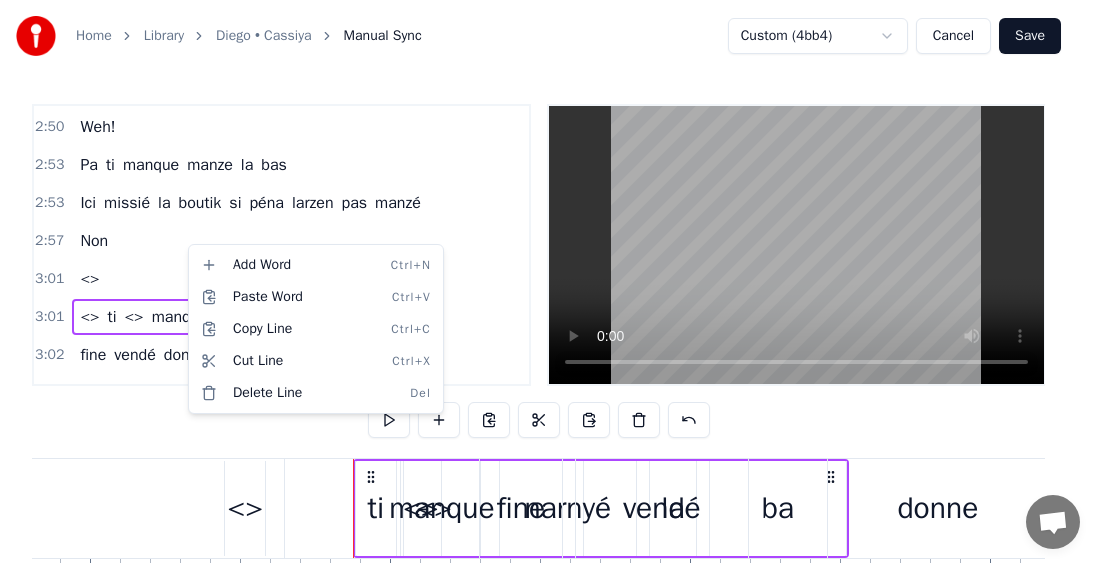 click on "Home Library [PERSON] • [APP_NAME] Manual Sync Custom (4bb4) Cancel Save 0:24 Mo bien sagrin nou fine perdi éne zoli ti zil 0:35 Lwen la bas 0:37 Kot larzen pa ti trop necessaire 0:40 Zot lasanté ti protézé 0:42 Fruit des mer tia la traine 0:45 Coco rafresi 0:46 Ti,éne zoli lavi natirel 0:49 Zot' ti bizin alé alé mem 0:51 Kitte tizil natal 0:53 Non pa vir derrière 0:55 pou zot' sali na pa pou nou 0:58 Ene gran tonton ti rakonté kouma ti zoli la ba 1:02 Non pa ti kompliké 1:04 Dimoune ti viv' normal 1:09 Weh! 1:12 Pa ti manque manze la bas 1:13 Ici missié la boutik si péna larzen pas manzé 1:17 Non 1:18 Pa ti manque narnyé la ba 1:20 Zot paradis fine vendé donne nous zot zot necessaire 1:25 Guette zoli tizil perdi 1:27 Guette banne gran fami la ba 1:29 Kiltir disparaitre 1:33 Vraiment sa fer léker fer mal 1:35 Kan fet lamort fine arrivé 1:36 éne bouket fler péna pou zot 1:41 Guette zoli tizil perdi 1:43 Guette banne gran fami la ba 1:45 Kiltir disparaitre 1:49 Vraiment sa fer léker fer mal 1:51" at bounding box center (547, 346) 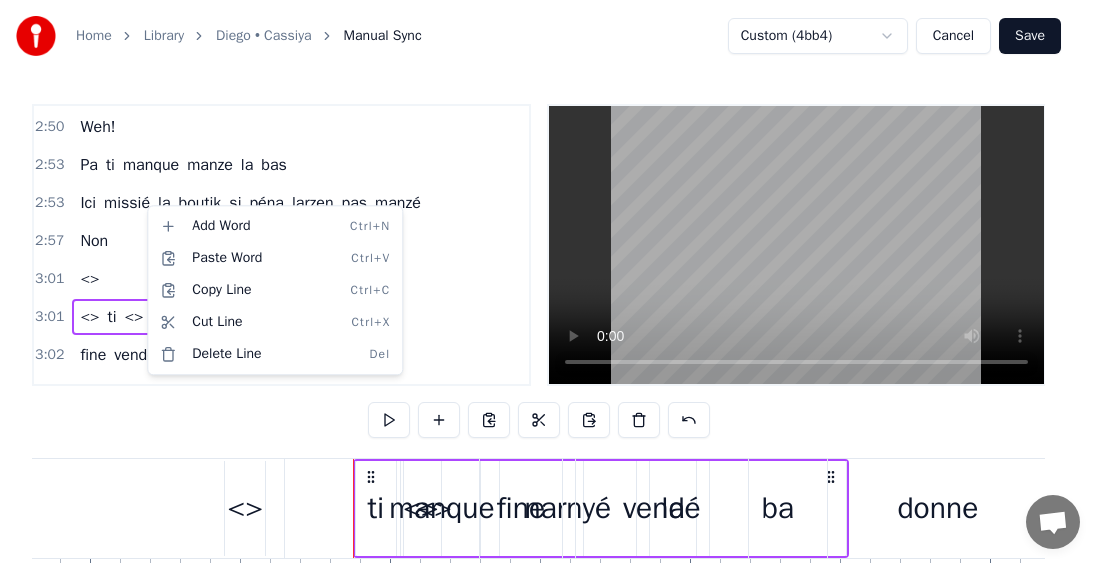 click on "Home Library [PERSON] • [APP_NAME] Manual Sync Custom (4bb4) Cancel Save 0:24 Mo bien sagrin nou fine perdi éne zoli ti zil 0:35 Lwen la bas 0:37 Kot larzen pa ti trop necessaire 0:40 Zot lasanté ti protézé 0:42 Fruit des mer tia la traine 0:45 Coco rafresi 0:46 Ti,éne zoli lavi natirel 0:49 Zot' ti bizin alé alé mem 0:51 Kitte tizil natal 0:53 Non pa vir derrière 0:55 pou zot' sali na pa pou nou 0:58 Ene gran tonton ti rakonté kouma ti zoli la ba 1:02 Non pa ti kompliké 1:04 Dimoune ti viv' normal 1:09 Weh! 1:12 Pa ti manque manze la bas 1:13 Ici missié la boutik si péna larzen pas manzé 1:17 Non 1:18 Pa ti manque narnyé la ba 1:20 Zot paradis fine vendé donne nous zot zot necessaire 1:25 Guette zoli tizil perdi 1:27 Guette banne gran fami la ba 1:29 Kiltir disparaitre 1:33 Vraiment sa fer léker fer mal 1:35 Kan fet lamort fine arrivé 1:36 éne bouket fler péna pou zot 1:41 Guette zoli tizil perdi 1:43 Guette banne gran fami la ba 1:45 Kiltir disparaitre 1:49 Vraiment sa fer léker fer mal 1:51" at bounding box center [547, 346] 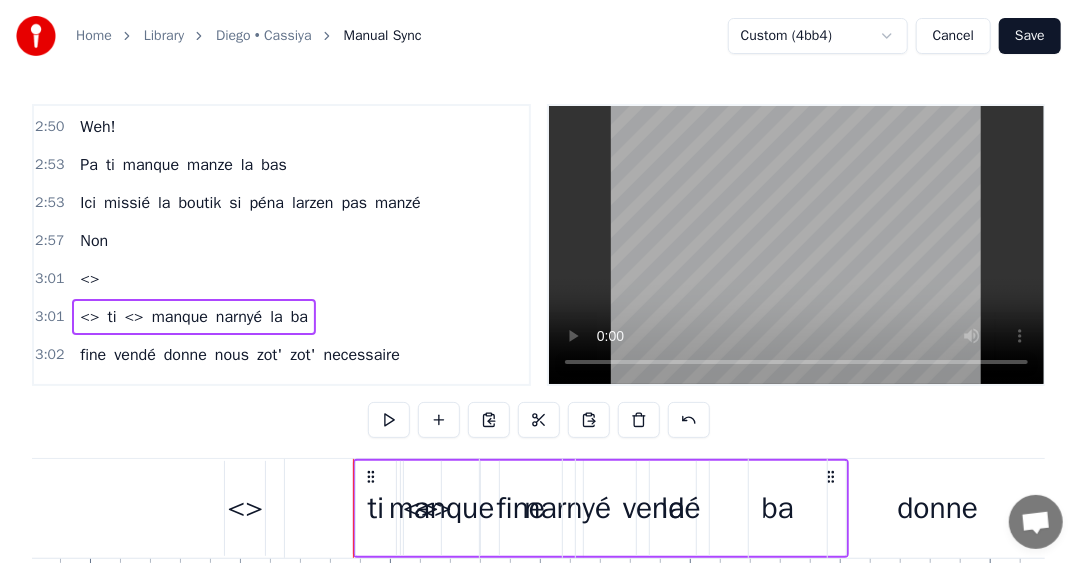 click on "Home Library [PERSON] • [APP_NAME] Manual Sync Custom (4bb4) Cancel Save 0:24 Mo bien sagrin nou fine perdi éne zoli ti zil 0:35 Lwen la bas 0:37 Kot larzen pa ti trop necessaire 0:40 Zot lasanté ti protézé 0:42 Fruit des mer tia la traine 0:45 Coco rafresi 0:46 Ti,éne zoli lavi natirel 0:49 Zot' ti bizin alé alé mem 0:51 Kitte tizil natal 0:53 Non pa vir derrière 0:55 pou zot' sali na pa pou nou 0:58 Ene gran tonton ti rakonté kouma ti zoli la ba 1:02 Non pa ti kompliké 1:04 Dimoune ti viv' normal 1:09 Weh! 1:12 Pa ti manque manze la bas 1:13 Ici missié la boutik si péna larzen pas manzé 1:17 Non 1:18 Pa ti manque narnyé la ba 1:20 Zot paradis fine vendé donne nous zot zot necessaire 1:25 Guette zoli tizil perdi 1:27 Guette banne gran fami la ba 1:29 Kiltir disparaitre 1:33 Vraiment sa fer léker fer mal 1:35 Kan fet lamort fine arrivé 1:36 éne bouket fler péna pou zot 1:41 Guette zoli tizil perdi 1:43 Guette banne gran fami la ba 1:45 Kiltir disparaitre 1:49 Vraiment sa fer léker fer mal 1:51" at bounding box center [538, 330] 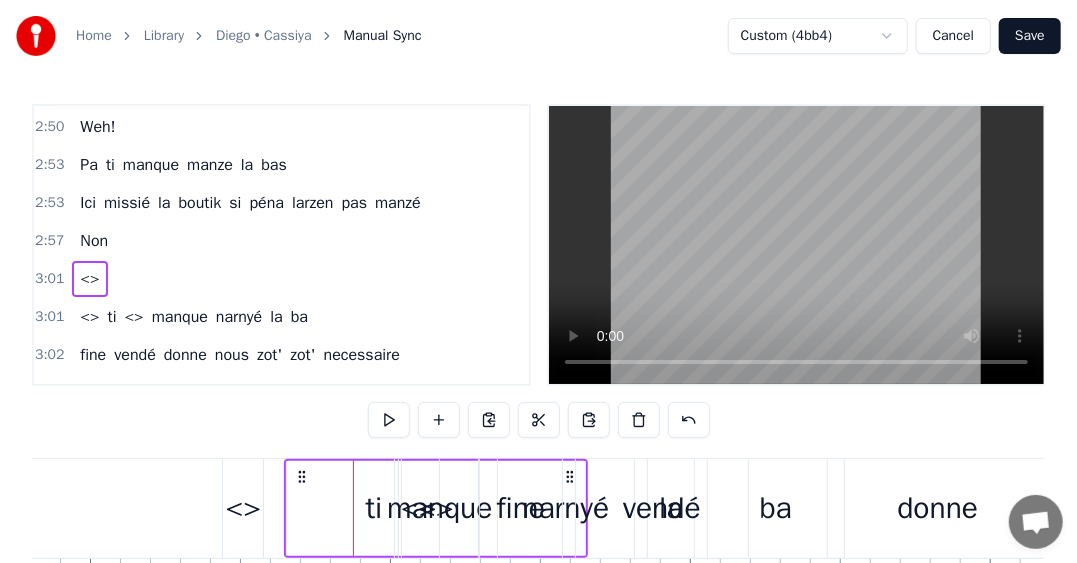 click on "3:01 <>" at bounding box center (281, 279) 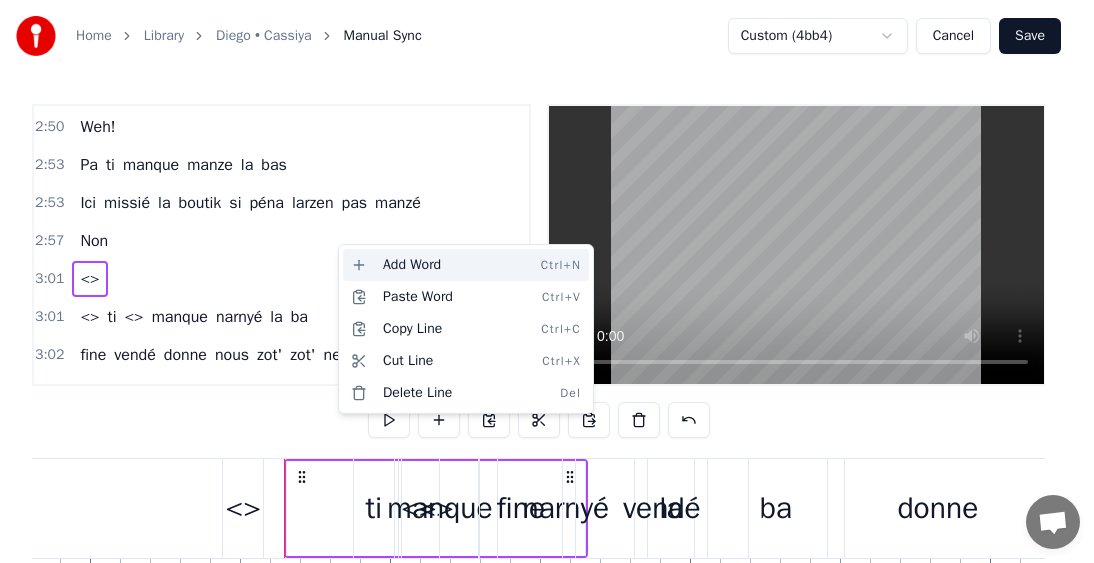 click on "Add Word Ctrl+N" at bounding box center (466, 265) 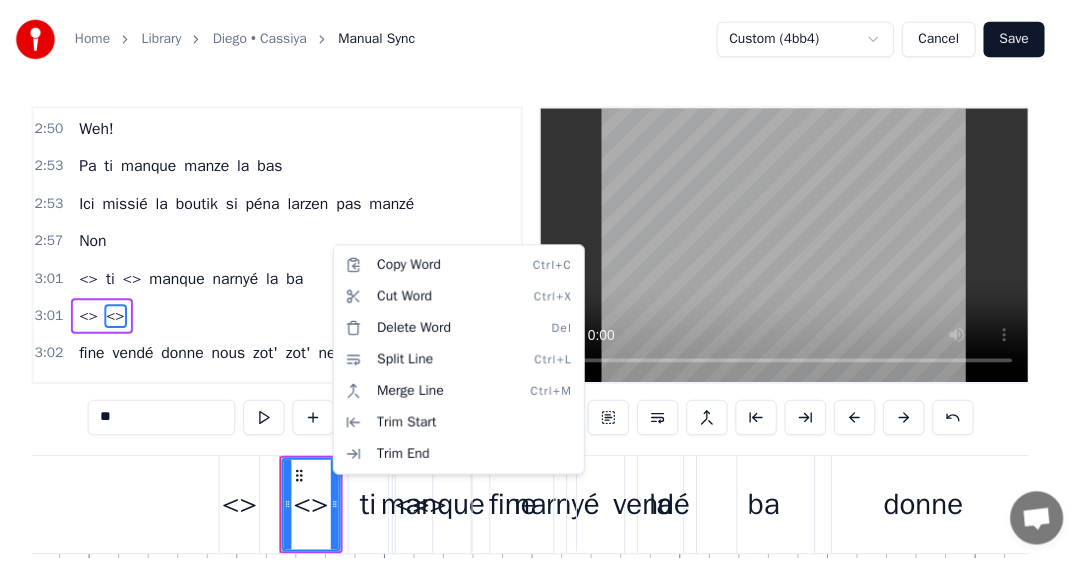 scroll, scrollTop: 1784, scrollLeft: 0, axis: vertical 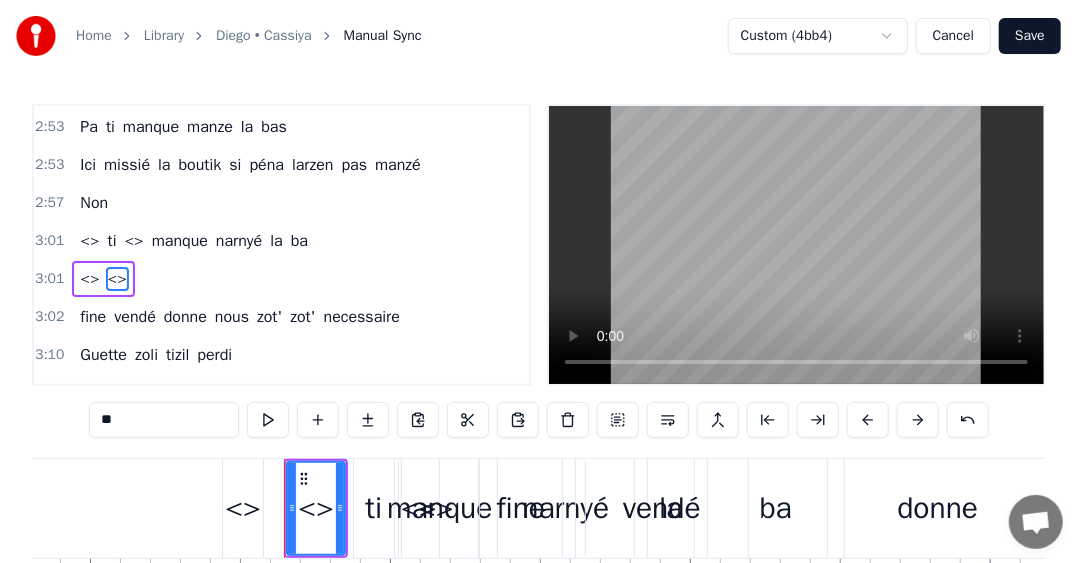 click on "<>" at bounding box center (436, 508) 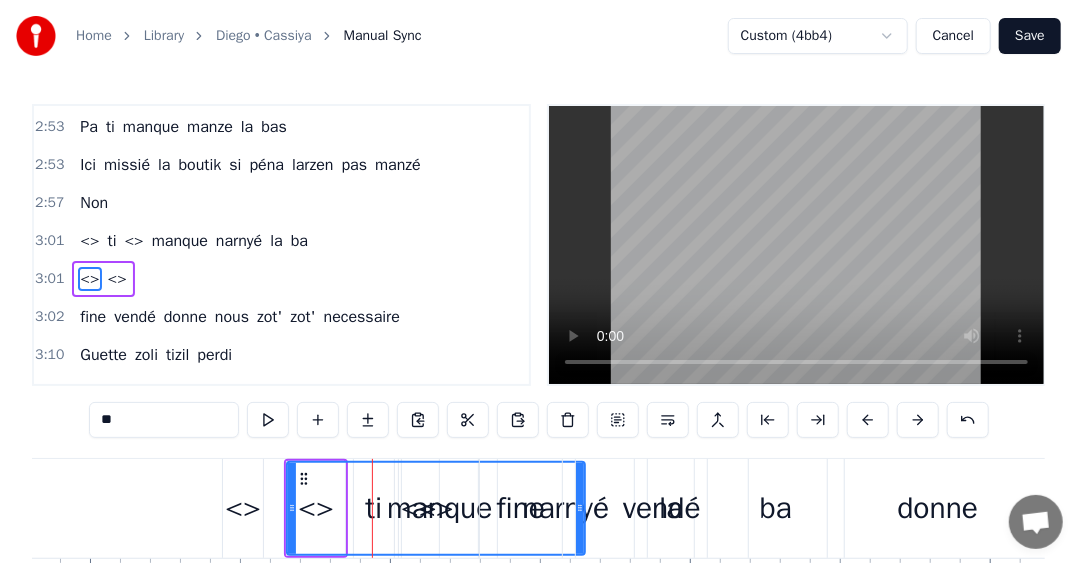 click on "<>" at bounding box center [436, 508] 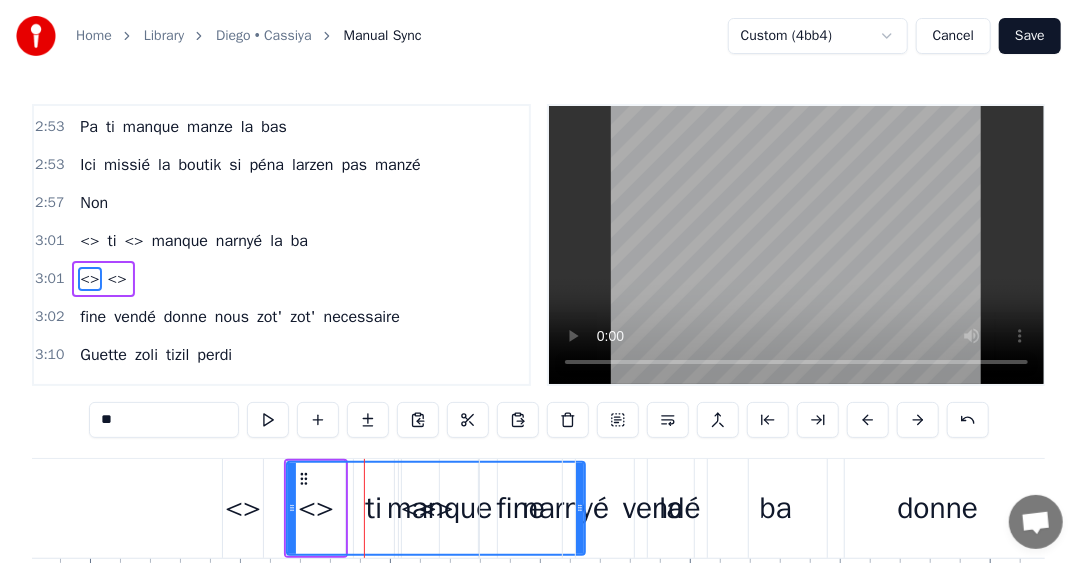 click on "<>" at bounding box center (436, 508) 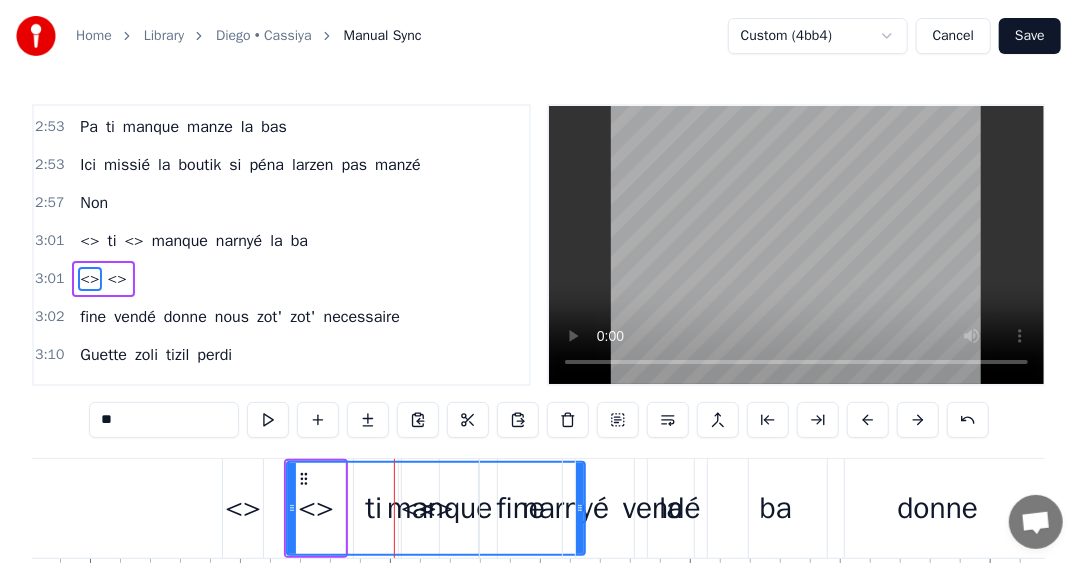 click on "<>" at bounding box center (436, 508) 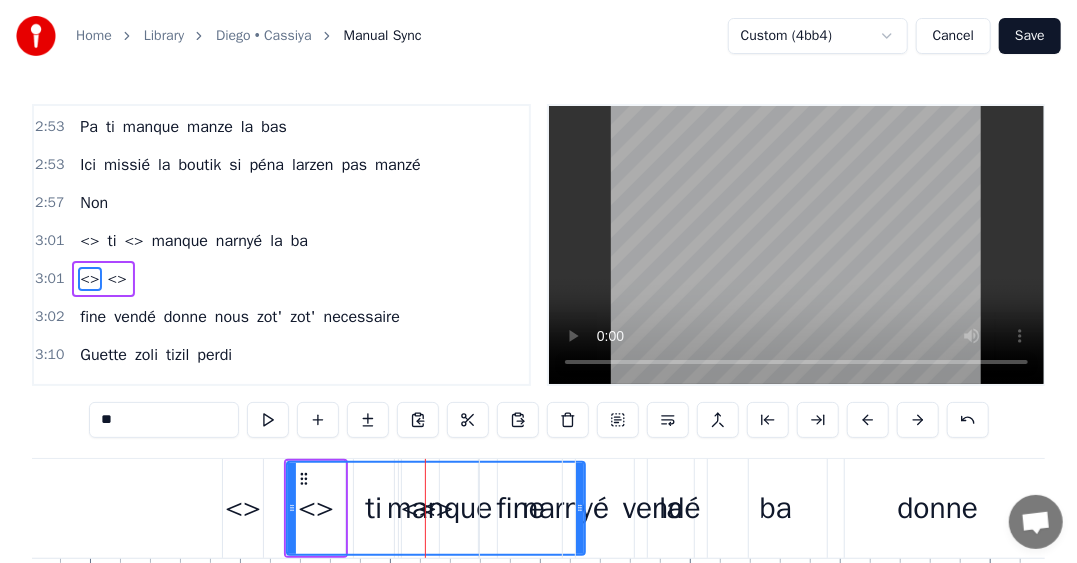 click on "fine" at bounding box center (521, 508) 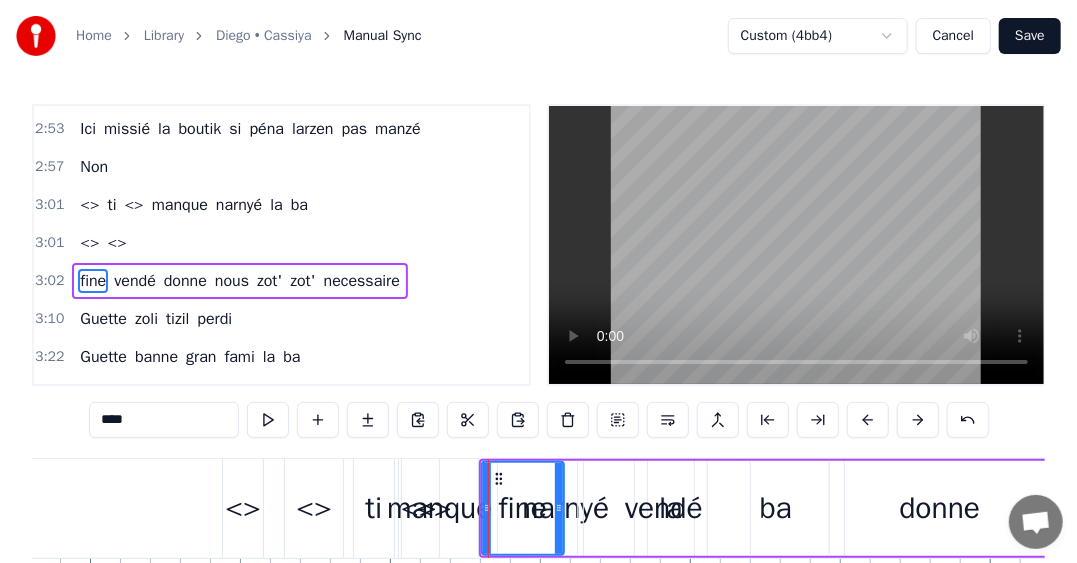 scroll, scrollTop: 1821, scrollLeft: 0, axis: vertical 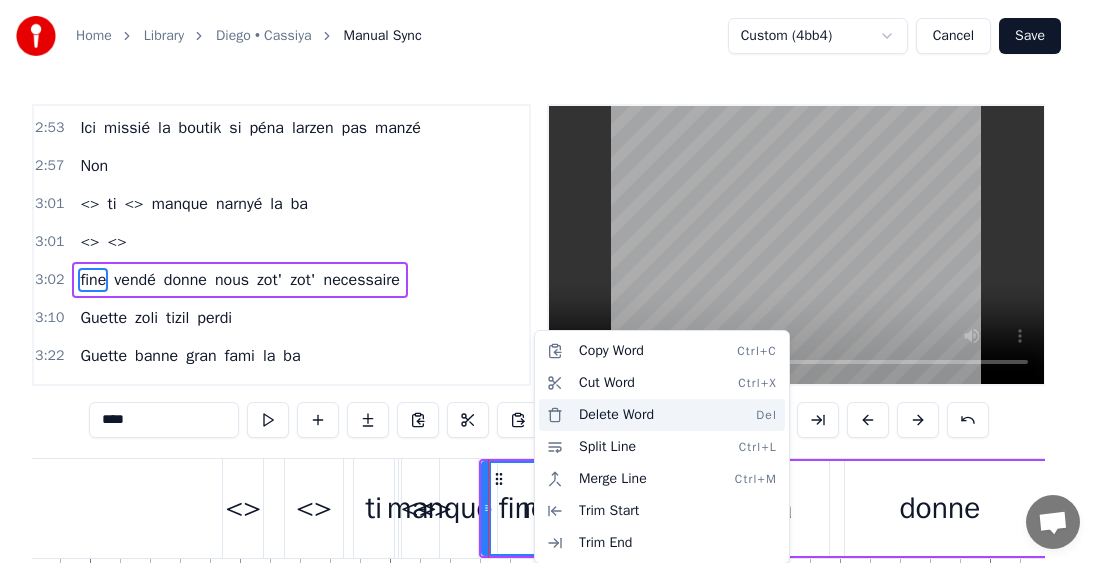 click on "Delete Word Del" at bounding box center (662, 415) 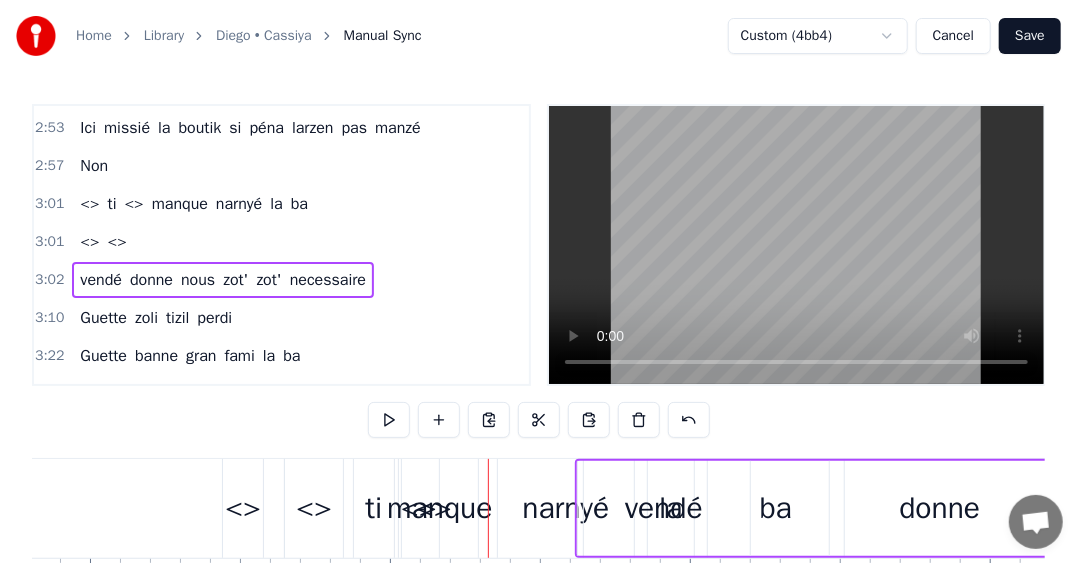 click on "vendé" at bounding box center (664, 508) 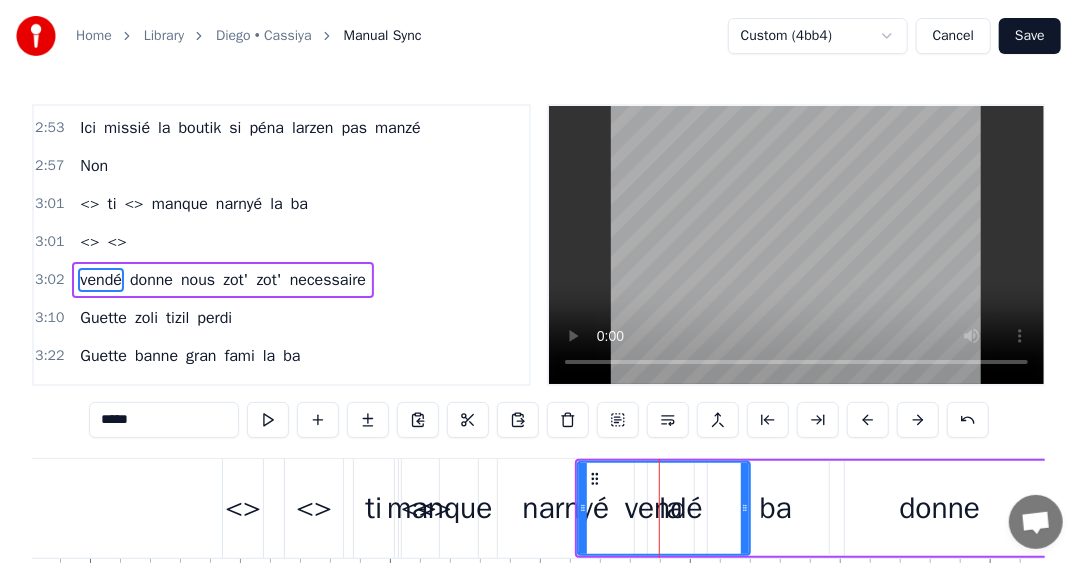 click on "vendé" at bounding box center (664, 508) 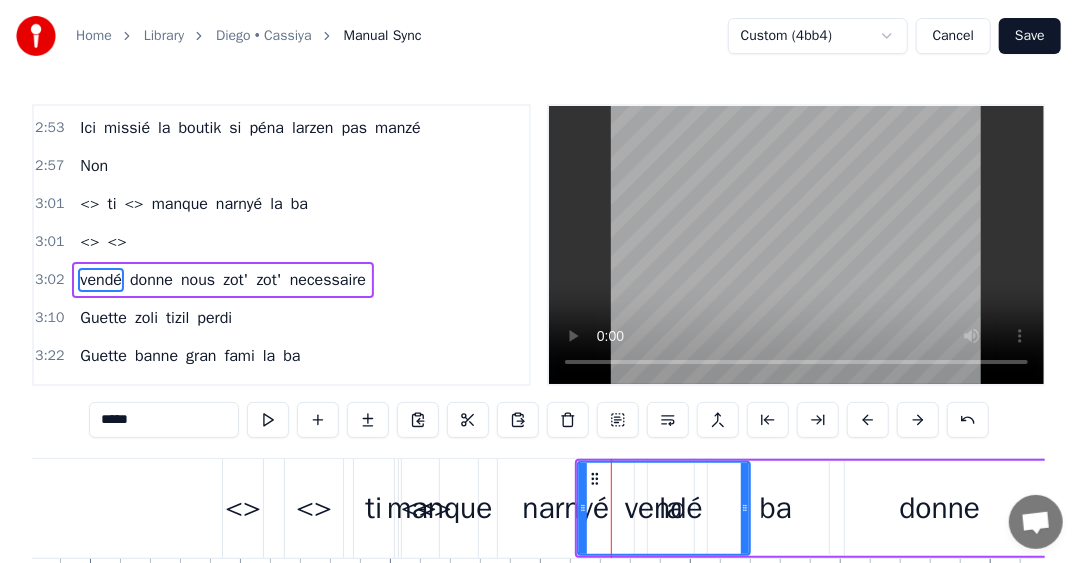 click on "vendé" at bounding box center (664, 508) 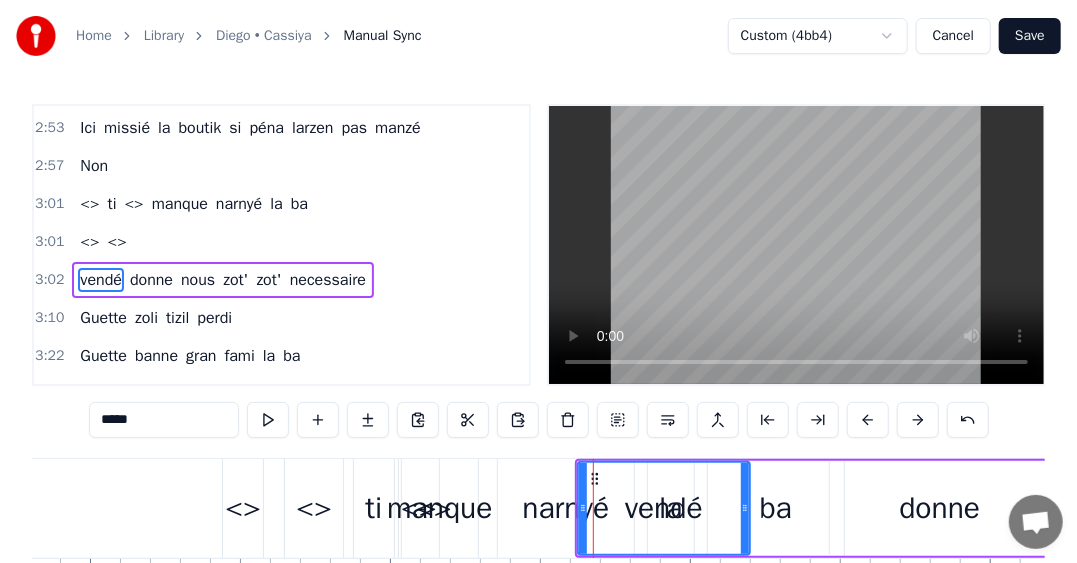 click on "vendé" at bounding box center (664, 508) 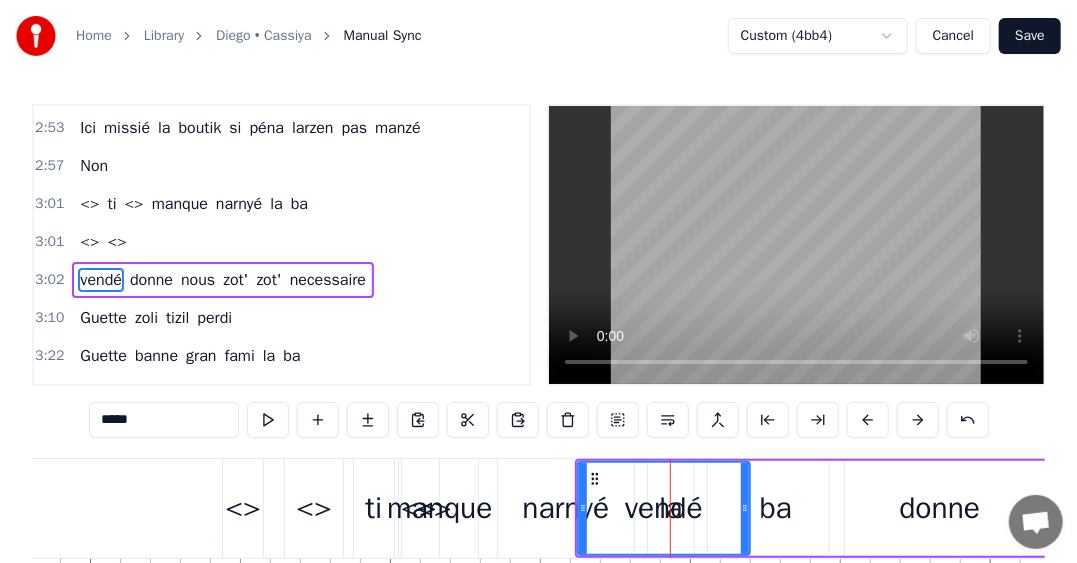 click on "vendé" at bounding box center [664, 508] 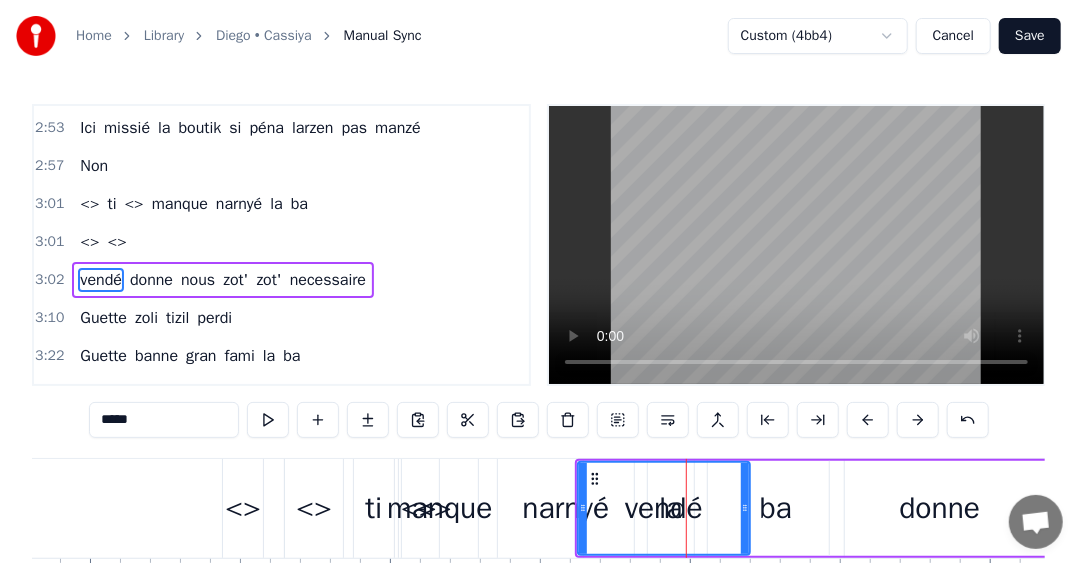 click on "vendé donne nous zot' zot' necessaire" at bounding box center [1705, 508] 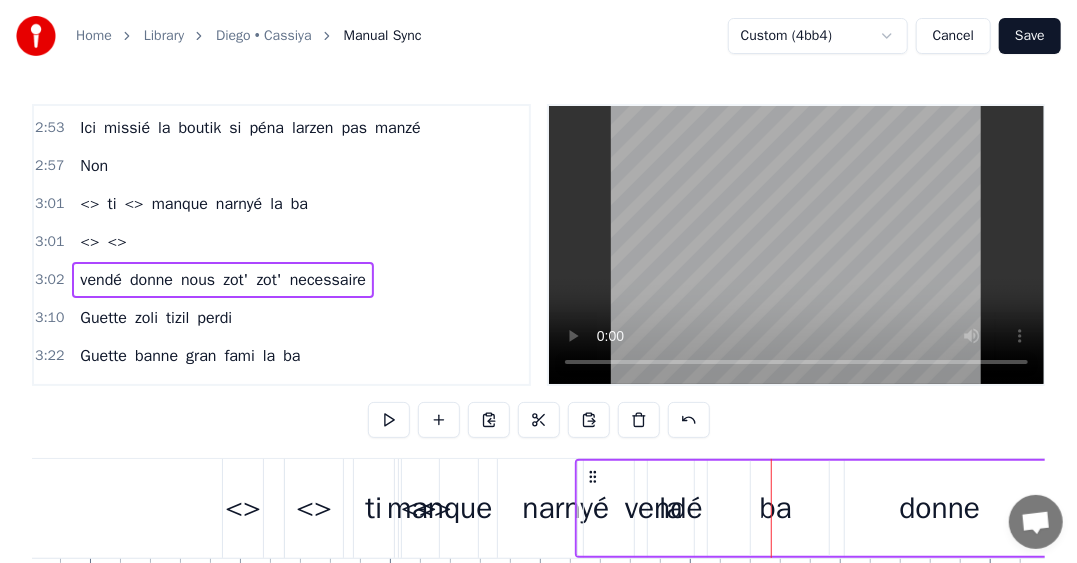 click on "<>" at bounding box center (434, 508) 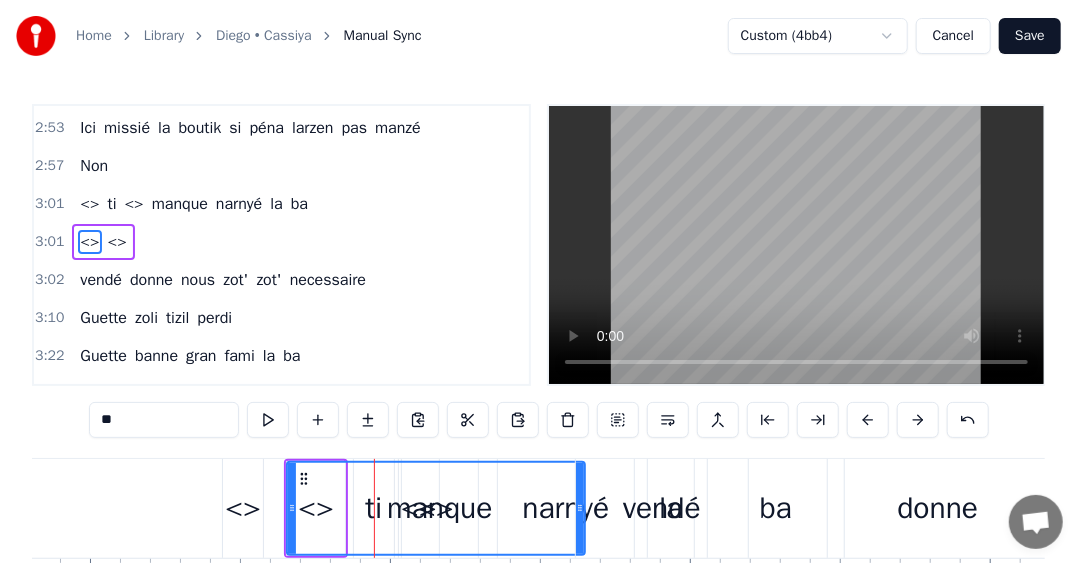 scroll, scrollTop: 1784, scrollLeft: 0, axis: vertical 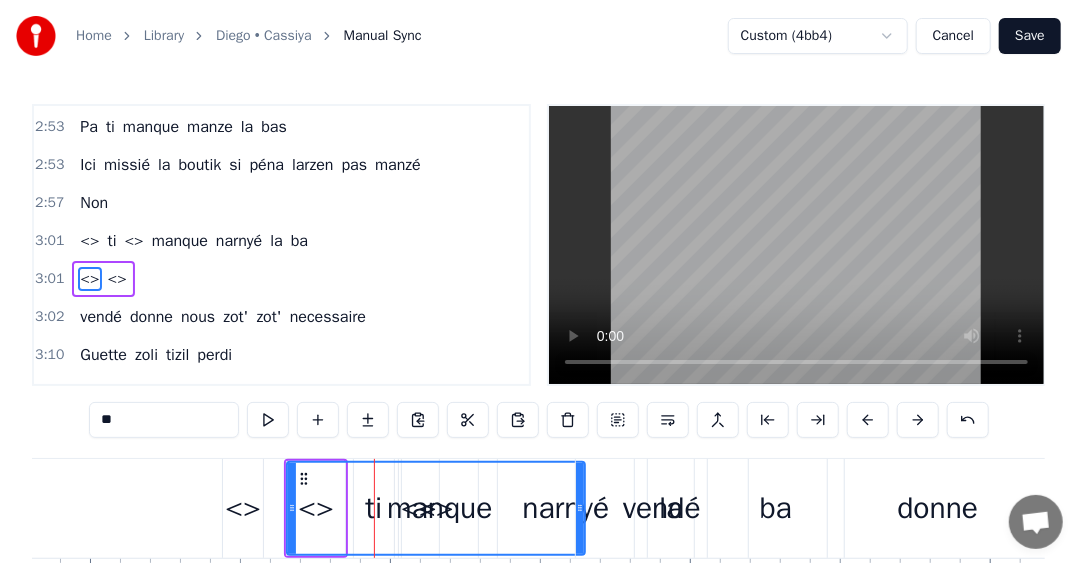 click on "<>" at bounding box center (436, 508) 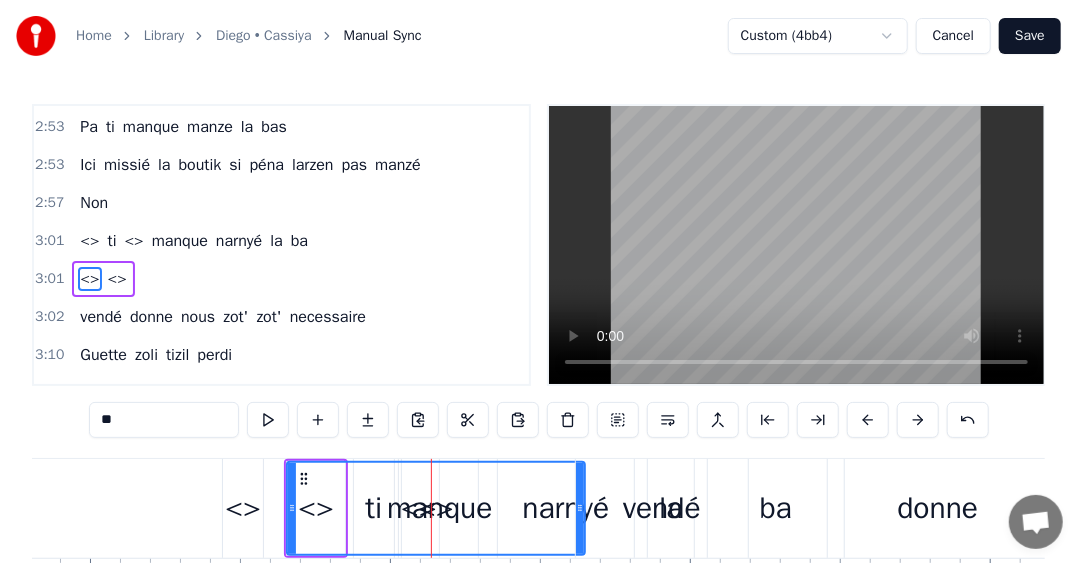 click on "<>" at bounding box center [436, 508] 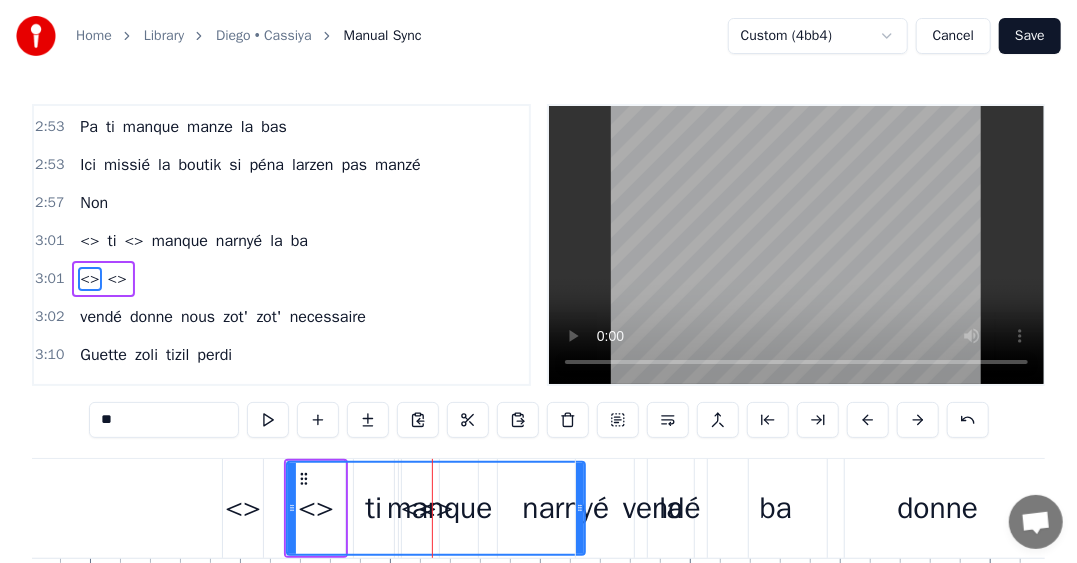 click on "<>" at bounding box center (436, 508) 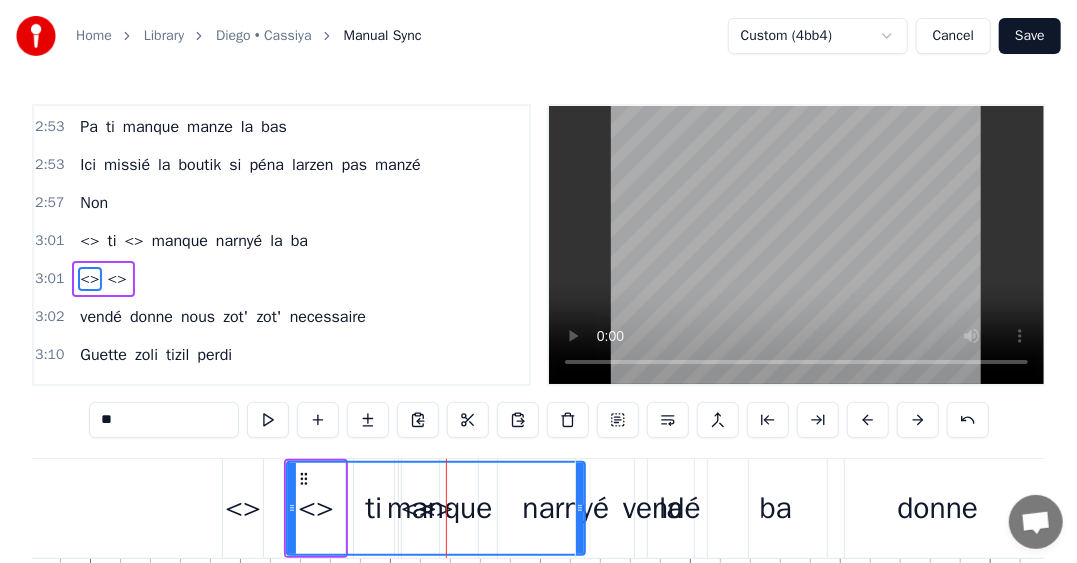 click on "<>" at bounding box center [436, 508] 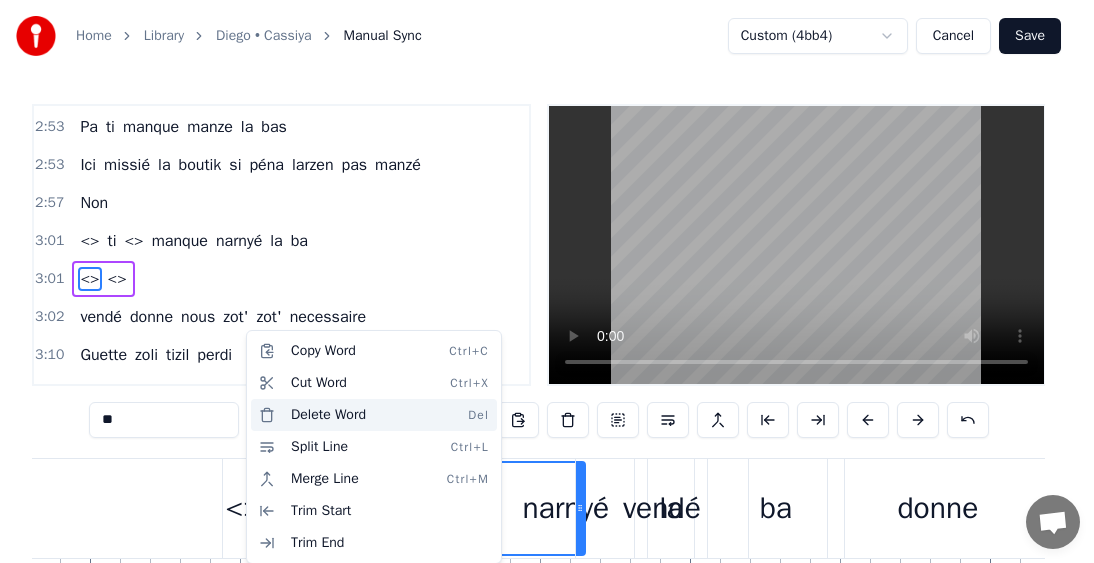 click on "Delete Word Del" at bounding box center [374, 415] 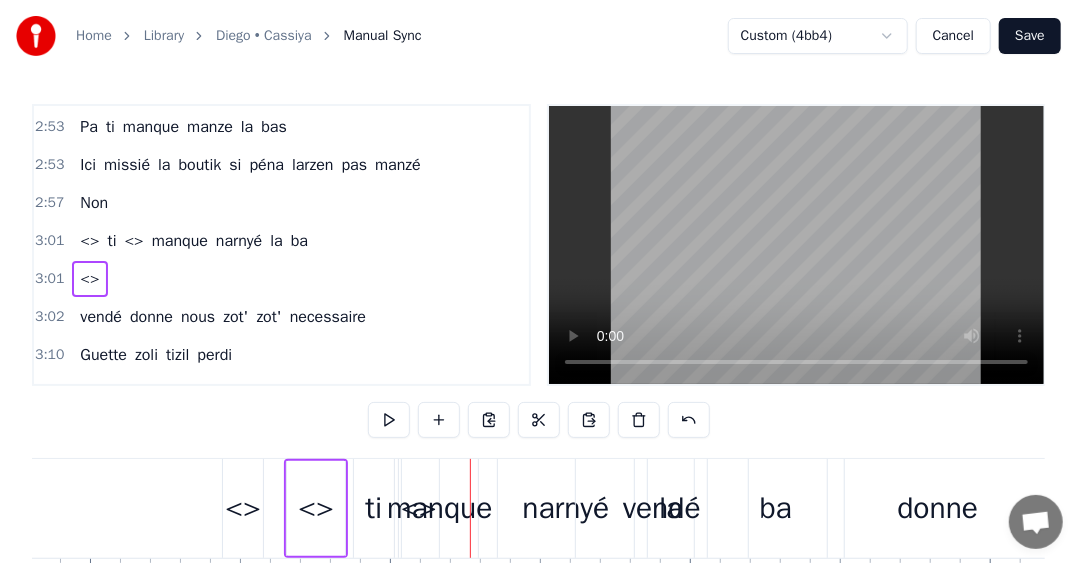 click on "<> ti <> manque narnyé la ba" at bounding box center [194, 241] 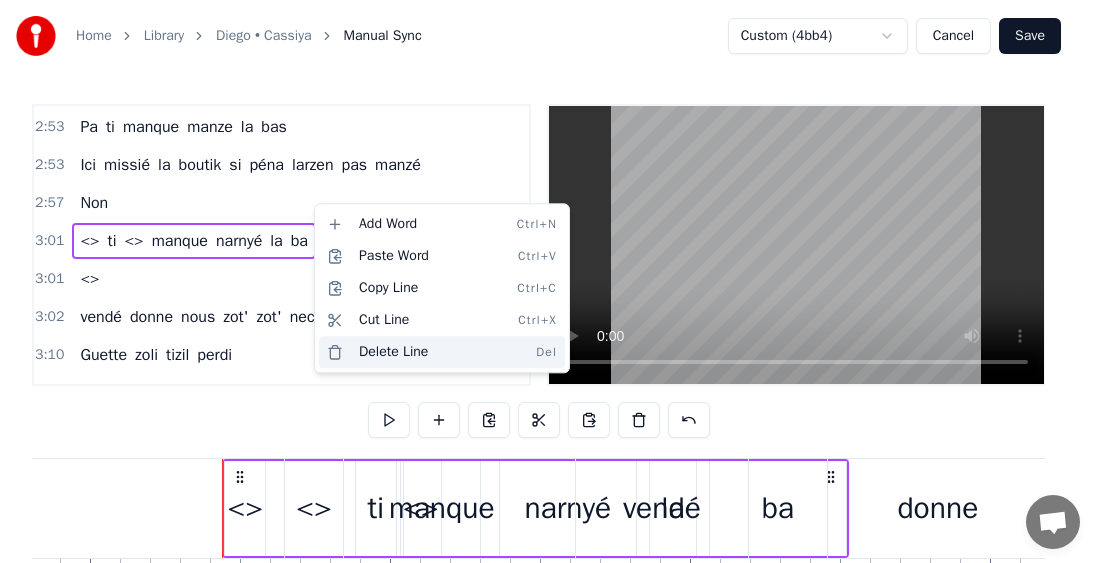 click on "Delete Line Del" at bounding box center (442, 352) 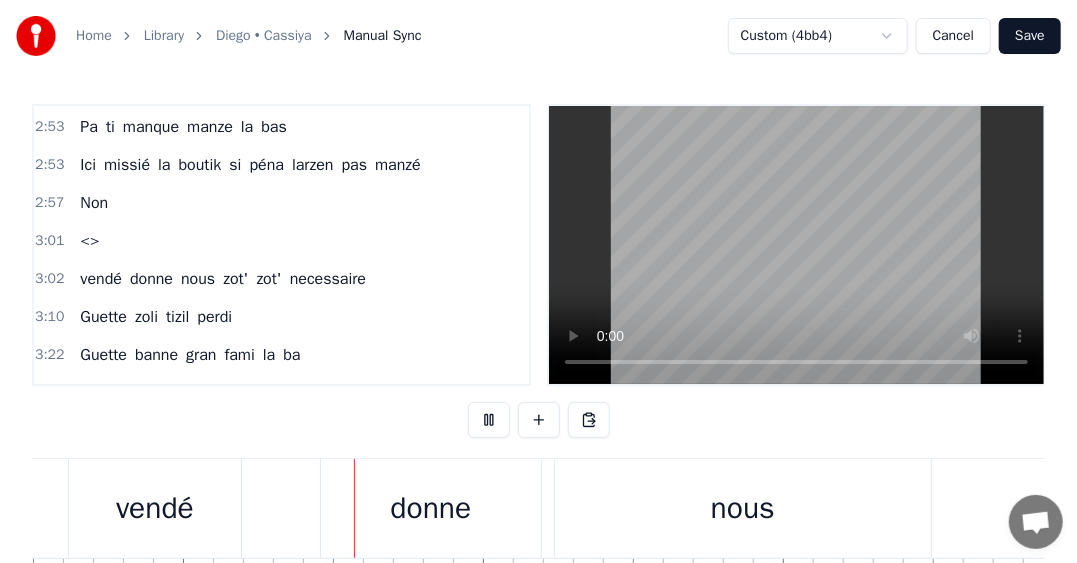 scroll, scrollTop: 0, scrollLeft: 54822, axis: horizontal 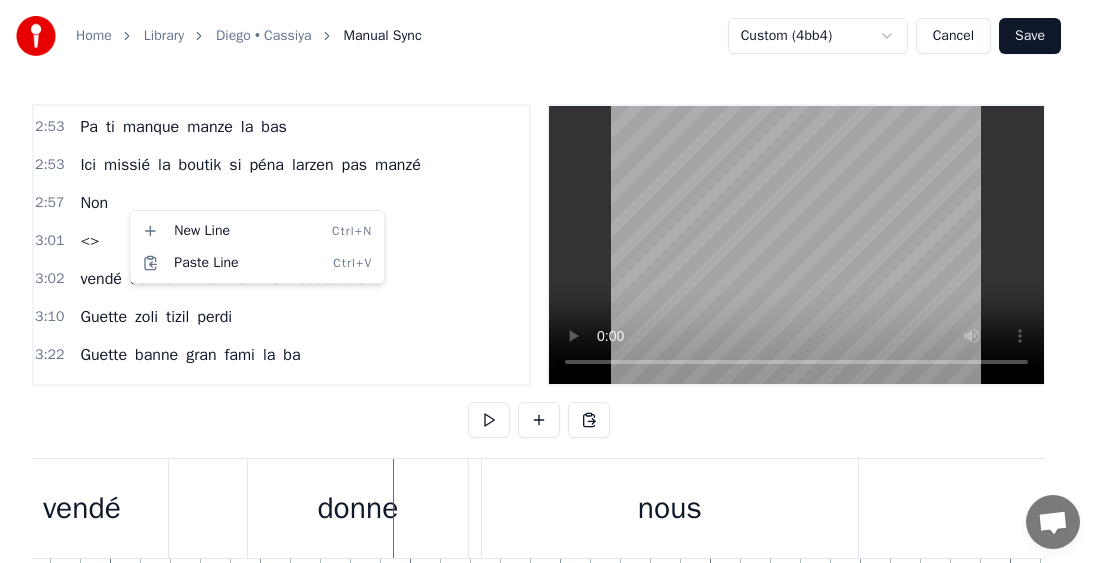 click on "Home Library [PERSON] • [APP_NAME] Manual Sync Custom (4bb4) Cancel Save 0:24 Mo bien sagrin nou fine perdi éne zoli ti zil 0:35 Lwen la bas 0:37 Kot larzen pa ti trop necessaire 0:40 Zot lasanté ti protézé 0:42 Fruit des mer tia la traine 0:45 Coco rafresi 0:46 Ti,éne zoli lavi natirel 0:49 Zot' ti bizin alé alé mem 0:51 Kitte tizil natal 0:53 Non pa vir derrière 0:55 pou zot' sali na pa pou nou 0:58 Ene gran tonton ti rakonté kouma ti zoli la ba 1:02 Non pa ti kompliké 1:04 Dimoune ti viv' normal 1:09 Weh! 1:12 Pa ti manque manze la bas 1:13 Ici missié la boutik si péna larzen pas manzé 1:17 Non 1:18 Pa ti manque narnyé la ba 1:20 Zot paradis fine vendé donne nous zot zot necessaire 1:25 Guette zoli tizil perdi 1:27 Guette banne gran fami la ba 1:29 Kiltir disparaitre 1:33 Vraiment sa fer léker fer mal 1:35 Kan fet lamort fine arrivé 1:36 éne bouket fler péna pou zot 1:41 Guette zoli tizil perdi 1:43 Guette banne gran fami la ba 1:45 Kiltir disparaitre 1:49 Vraiment sa fer léker fer mal 1:51" at bounding box center [547, 346] 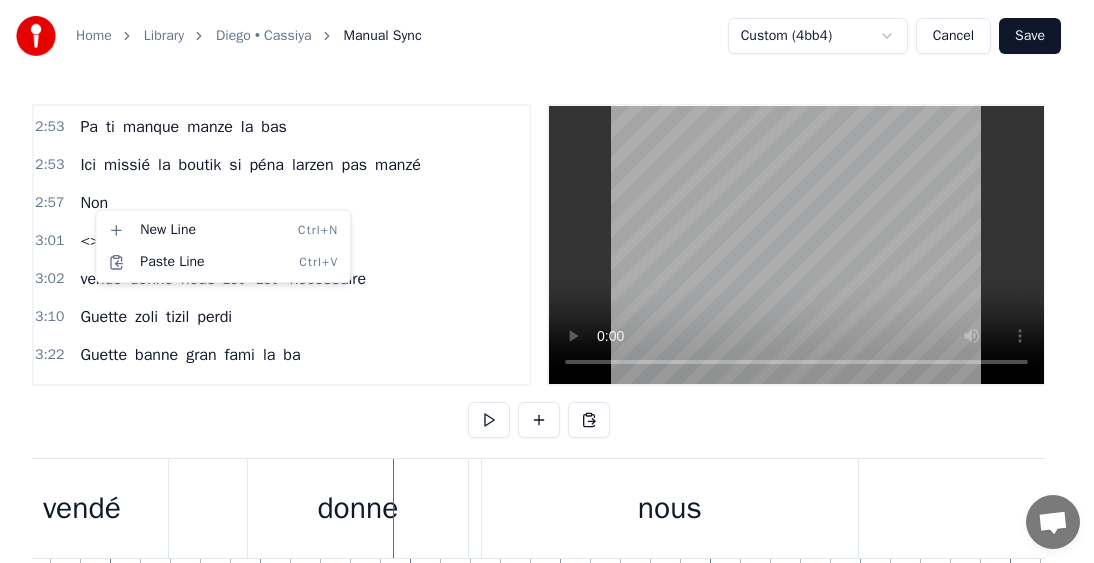 click on "<>" at bounding box center [89, 241] 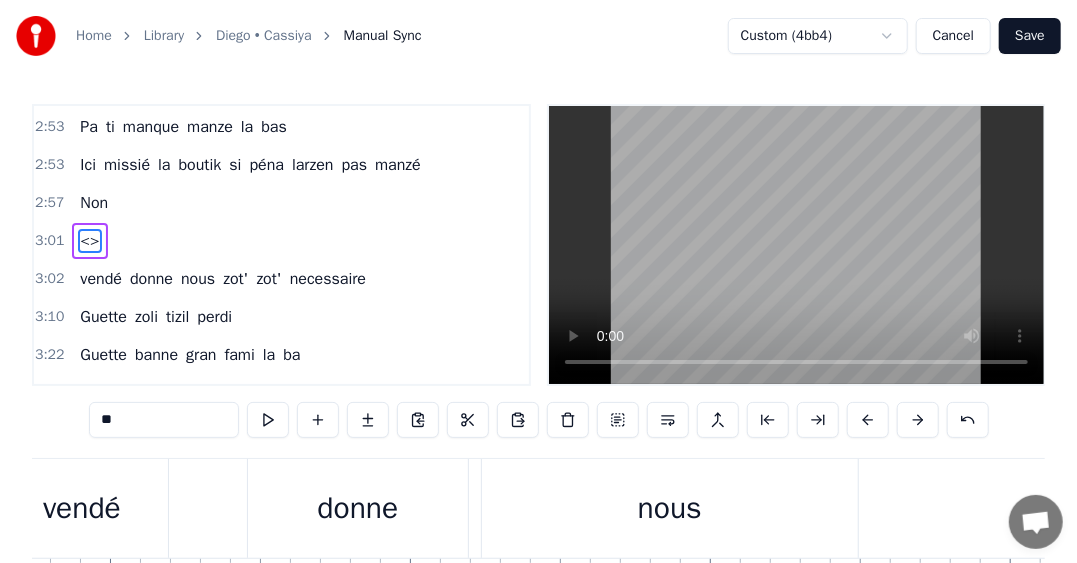scroll, scrollTop: 1746, scrollLeft: 0, axis: vertical 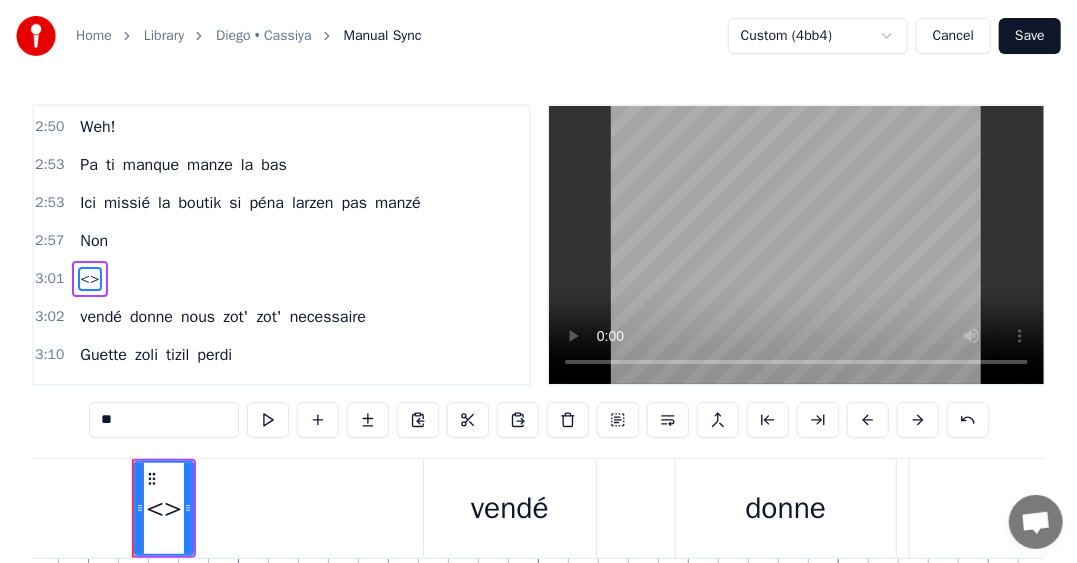 click on "<>" at bounding box center [89, 279] 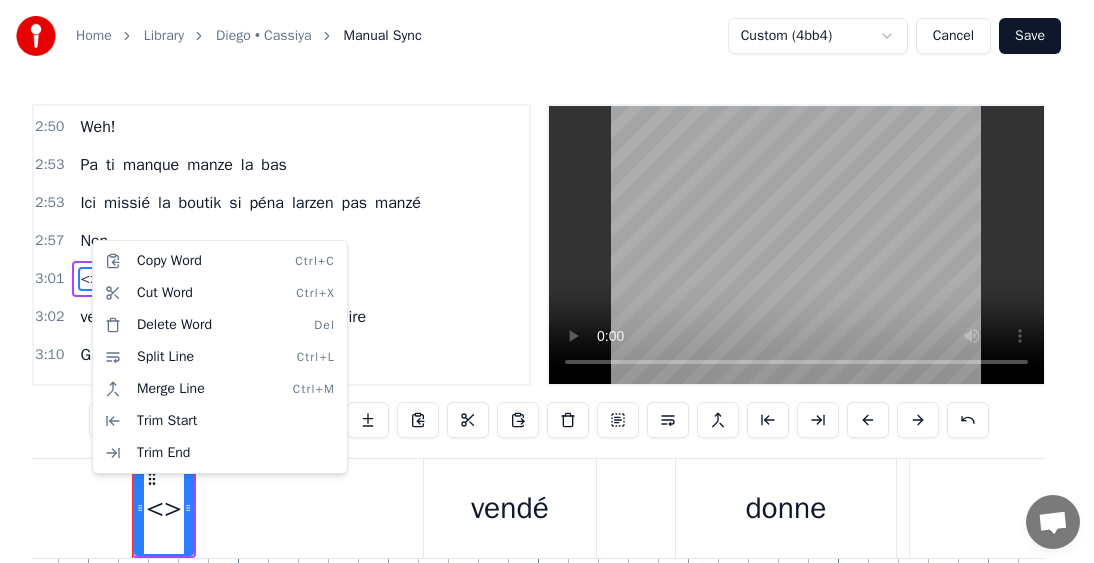 click on "Home Library [PERSON] • [APP_NAME] Manual Sync Custom (4bb4) Cancel Save 0:24 Mo bien sagrin nou fine perdi éne zoli ti zil 0:35 Lwen la bas 0:37 Kot larzen pa ti trop necessaire 0:40 Zot lasanté ti protézé 0:42 Fruit des mer tia la traine 0:45 Coco rafresi 0:46 Ti,éne zoli lavi natirel 0:49 Zot' ti bizin alé alé mem 0:51 Kitte tizil natal 0:53 Non pa vir derrière 0:55 pou zot' sali na pa pou nou 0:58 Ene gran tonton ti rakonté kouma ti zoli la ba 1:02 Non pa ti kompliké 1:04 Dimoune ti viv' normal 1:09 Weh! 1:12 Pa ti manque manze la bas 1:13 Ici missié la boutik si péna larzen pas manzé 1:17 Non 1:18 Pa ti manque narnyé la ba 1:20 Zot paradis fine vendé donne nous zot zot necessaire 1:25 Guette zoli tizil perdi 1:27 Guette banne gran fami la ba 1:29 Kiltir disparaitre 1:33 Vraiment sa fer léker fer mal 1:35 Kan fet lamort fine arrivé 1:36 éne bouket fler péna pou zot 1:41 Guette zoli tizil perdi 1:43 Guette banne gran fami la ba 1:45 Kiltir disparaitre 1:49 Vraiment sa fer léker fer mal 1:51" at bounding box center (547, 346) 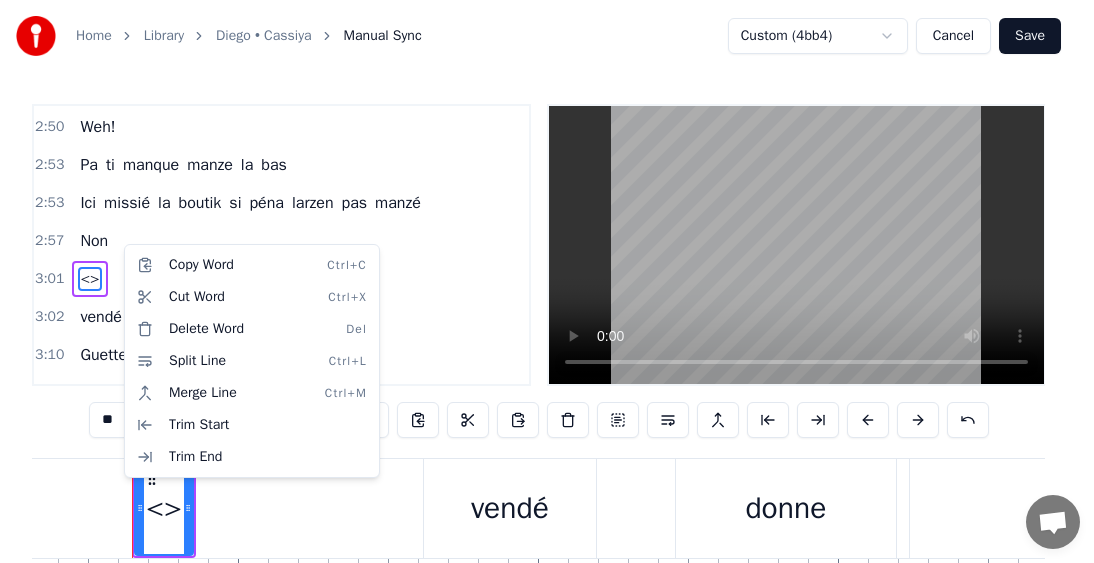 click on "Home Library [PERSON] • [APP_NAME] Manual Sync Custom (4bb4) Cancel Save 0:24 Mo bien sagrin nou fine perdi éne zoli ti zil 0:35 Lwen la bas 0:37 Kot larzen pa ti trop necessaire 0:40 Zot lasanté ti protézé 0:42 Fruit des mer tia la traine 0:45 Coco rafresi 0:46 Ti,éne zoli lavi natirel 0:49 Zot' ti bizin alé alé mem 0:51 Kitte tizil natal 0:53 Non pa vir derrière 0:55 pou zot' sali na pa pou nou 0:58 Ene gran tonton ti rakonté kouma ti zoli la ba 1:02 Non pa ti kompliké 1:04 Dimoune ti viv' normal 1:09 Weh! 1:12 Pa ti manque manze la bas 1:13 Ici missié la boutik si péna larzen pas manzé 1:17 Non 1:18 Pa ti manque narnyé la ba 1:20 Zot paradis fine vendé donne nous zot zot necessaire 1:25 Guette zoli tizil perdi 1:27 Guette banne gran fami la ba 1:29 Kiltir disparaitre 1:33 Vraiment sa fer léker fer mal 1:35 Kan fet lamort fine arrivé 1:36 éne bouket fler péna pou zot 1:41 Guette zoli tizil perdi 1:43 Guette banne gran fami la ba 1:45 Kiltir disparaitre 1:49 Vraiment sa fer léker fer mal 1:51" at bounding box center (547, 346) 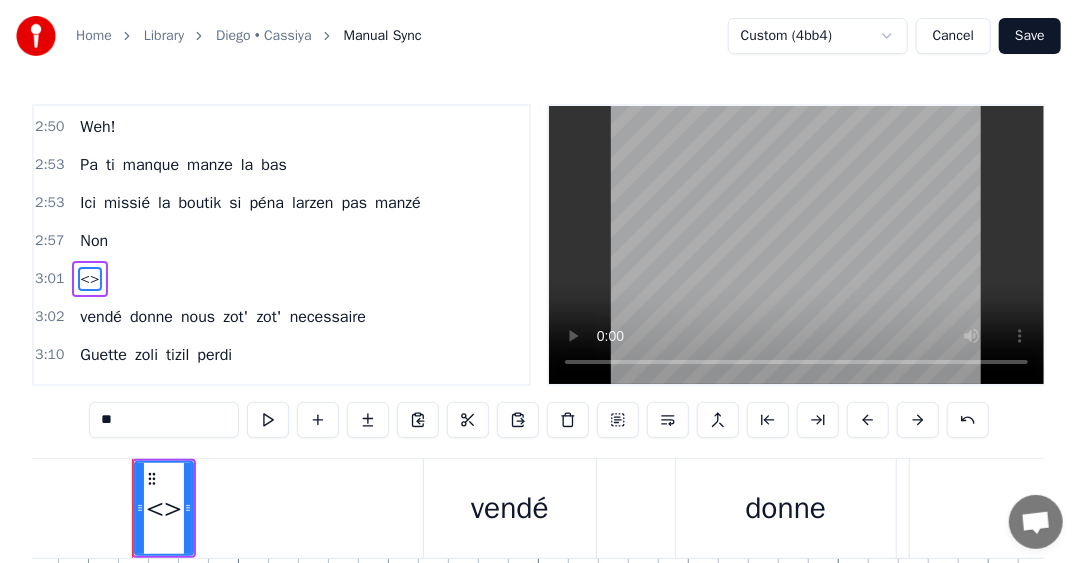 click on "<>" at bounding box center [89, 279] 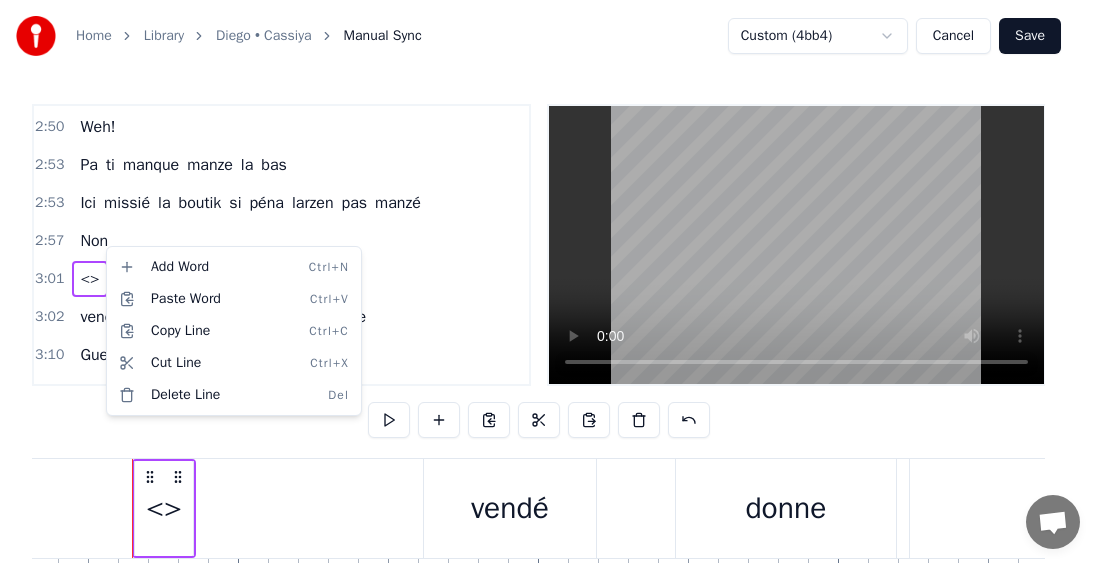 click on "3:01 <>" at bounding box center (281, 279) 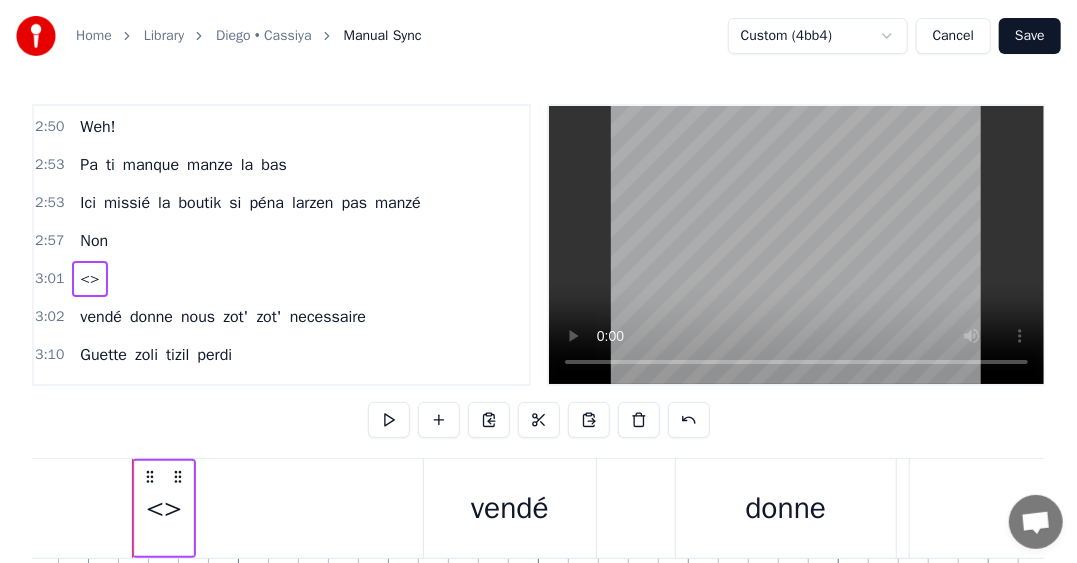 click on "3:01 <>" at bounding box center [281, 279] 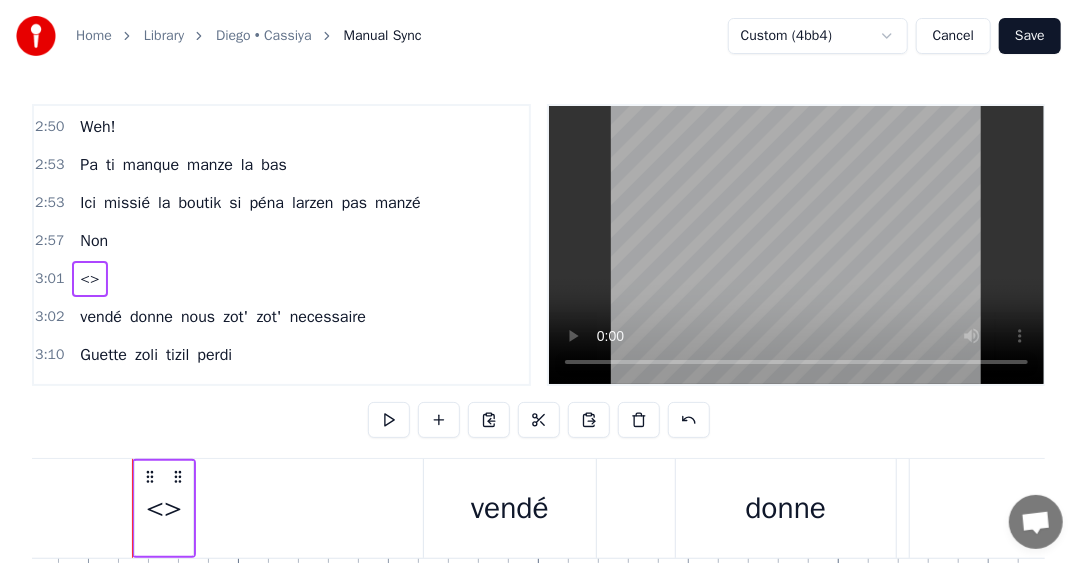 click on "<>" at bounding box center [89, 279] 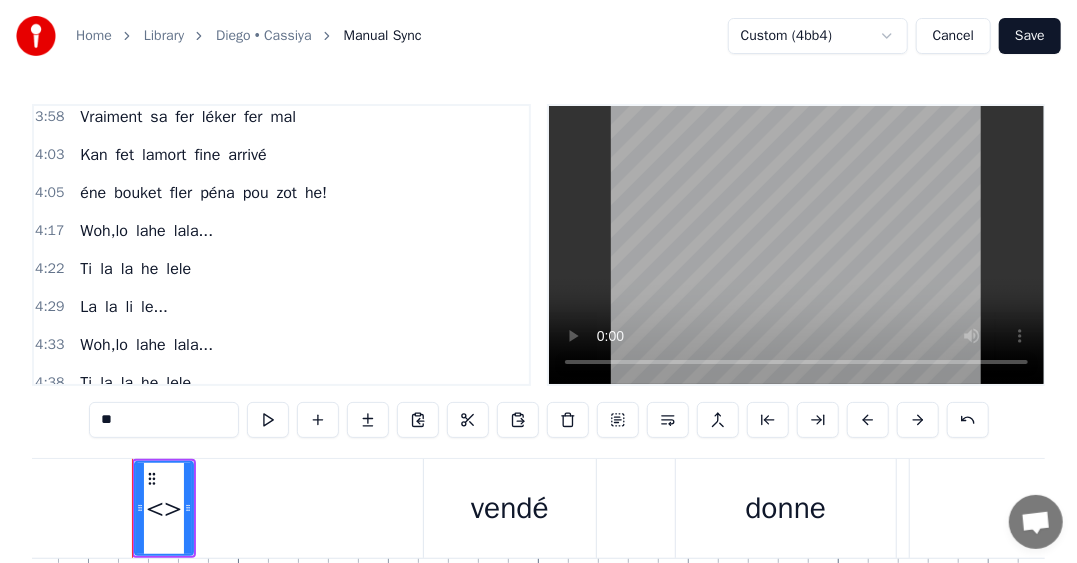 scroll, scrollTop: 2111, scrollLeft: 0, axis: vertical 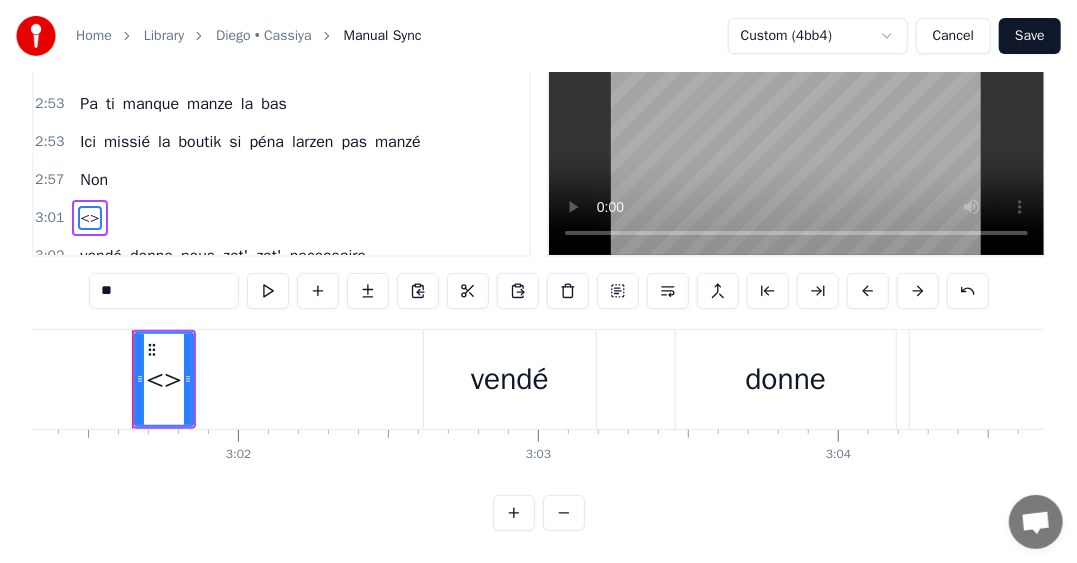 drag, startPoint x: 519, startPoint y: 163, endPoint x: 522, endPoint y: 132, distance: 31.144823 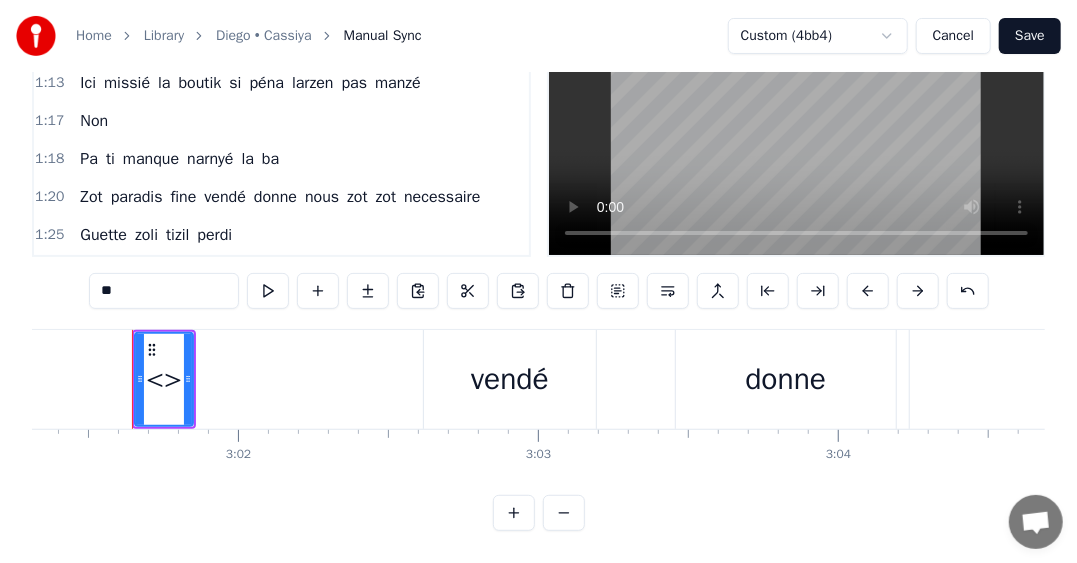 scroll, scrollTop: 514, scrollLeft: 0, axis: vertical 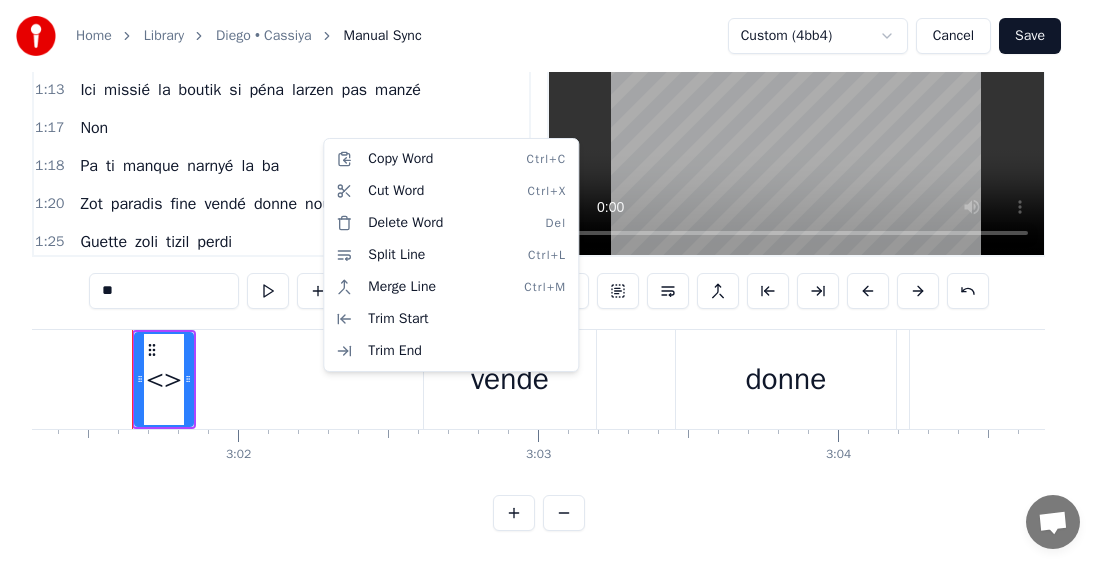 click on "Home Library [PERSON] • [APP_NAME] Manual Sync Custom (4bb4) Cancel Save 0:24 Mo bien sagrin nou fine perdi éne zoli ti zil 0:35 Lwen la bas 0:37 Kot larzen pa ti trop necessaire 0:40 Zot lasanté ti protézé 0:42 Fruit des mer tia la traine 0:45 Coco rafresi 0:46 Ti,éne zoli lavi natirel 0:49 Zot' ti bizin alé alé mem 0:51 Kitte tizil natal 0:53 Non pa vir derrière 0:55 pou zot' sali na pa pou nou 0:58 Ene gran tonton ti rakonté kouma ti zoli la ba 1:02 Non pa ti kompliké 1:04 Dimoune ti viv' normal 1:09 Weh! 1:12 Pa ti manque manze la bas 1:13 Ici missié la boutik si péna larzen pas manzé 1:17 Non 1:18 Pa ti manque narnyé la ba 1:20 Zot paradis fine vendé donne nous zot zot necessaire 1:25 Guette zoli tizil perdi 1:27 Guette banne gran fami la ba 1:29 Kiltir disparaitre 1:33 Vraiment sa fer léker fer mal 1:35 Kan fet lamort fine arrivé 1:36 éne bouket fler péna pou zot 1:41 Guette zoli tizil perdi 1:43 Guette banne gran fami la ba 1:45 Kiltir disparaitre 1:49 Vraiment sa fer léker fer mal 1:51" at bounding box center (547, 217) 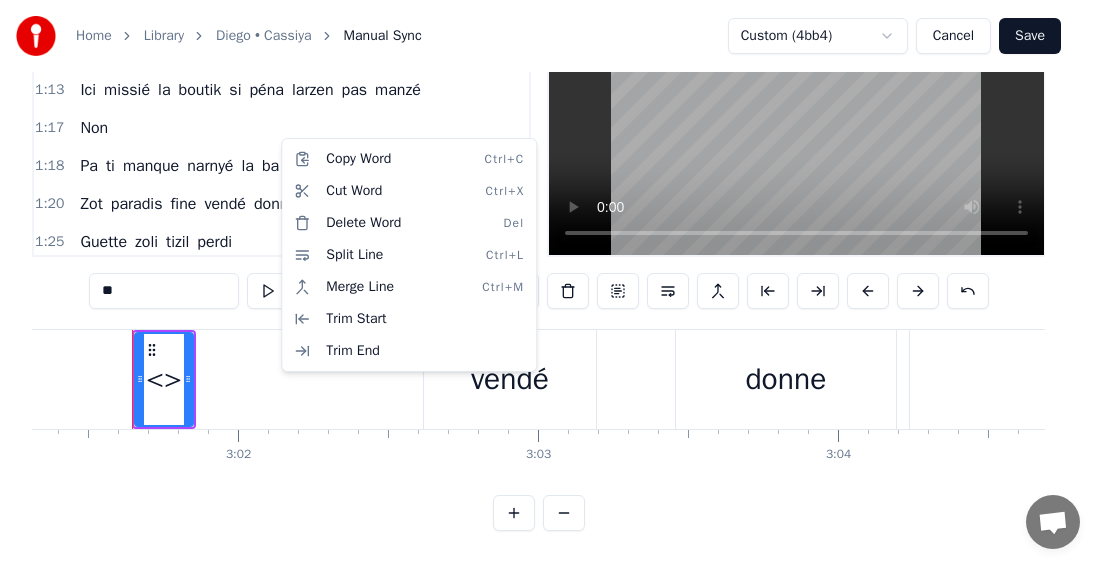 click on "Home Library [PERSON] • [APP_NAME] Manual Sync Custom (4bb4) Cancel Save 0:24 Mo bien sagrin nou fine perdi éne zoli ti zil 0:35 Lwen la bas 0:37 Kot larzen pa ti trop necessaire 0:40 Zot lasanté ti protézé 0:42 Fruit des mer tia la traine 0:45 Coco rafresi 0:46 Ti,éne zoli lavi natirel 0:49 Zot' ti bizin alé alé mem 0:51 Kitte tizil natal 0:53 Non pa vir derrière 0:55 pou zot' sali na pa pou nou 0:58 Ene gran tonton ti rakonté kouma ti zoli la ba 1:02 Non pa ti kompliké 1:04 Dimoune ti viv' normal 1:09 Weh! 1:12 Pa ti manque manze la bas 1:13 Ici missié la boutik si péna larzen pas manzé 1:17 Non 1:18 Pa ti manque narnyé la ba 1:20 Zot paradis fine vendé donne nous zot zot necessaire 1:25 Guette zoli tizil perdi 1:27 Guette banne gran fami la ba 1:29 Kiltir disparaitre 1:33 Vraiment sa fer léker fer mal 1:35 Kan fet lamort fine arrivé 1:36 éne bouket fler péna pou zot 1:41 Guette zoli tizil perdi 1:43 Guette banne gran fami la ba 1:45 Kiltir disparaitre 1:49 Vraiment sa fer léker fer mal 1:51" at bounding box center (547, 217) 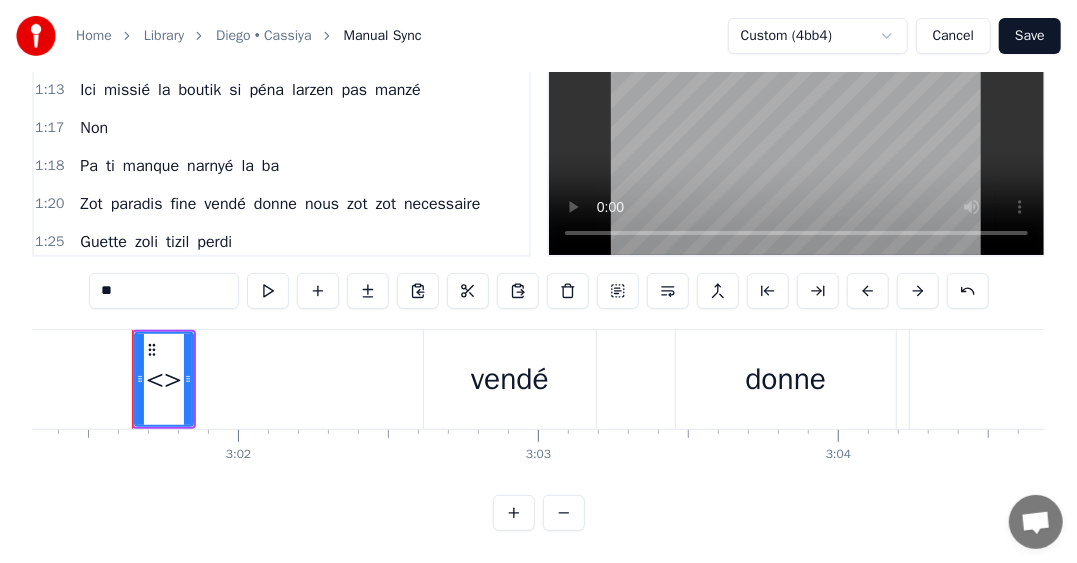 click on "1:18 Pa ti manque narnyé la ba" at bounding box center (281, 166) 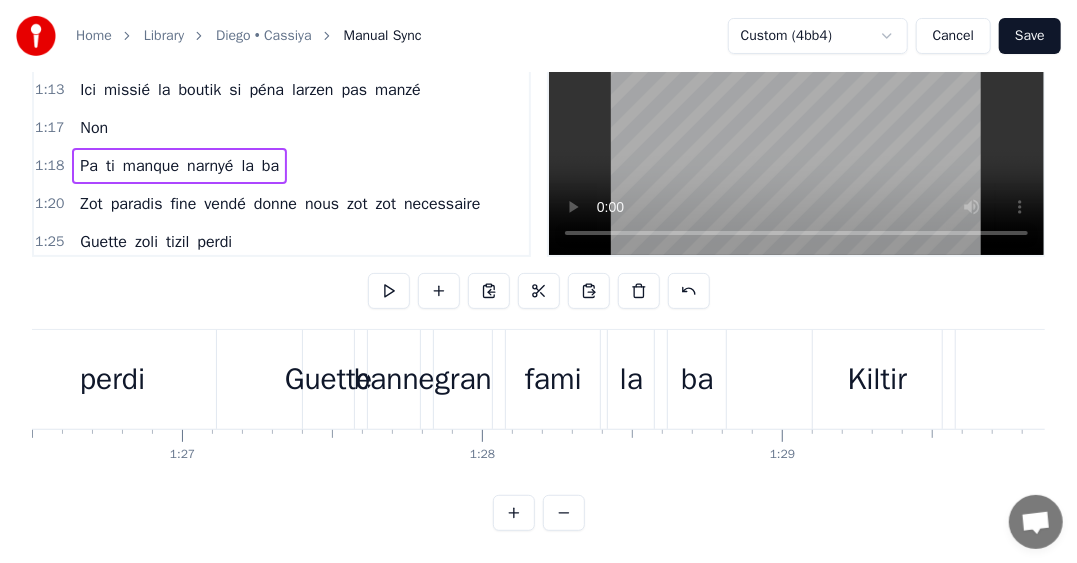 scroll, scrollTop: 0, scrollLeft: 23443, axis: horizontal 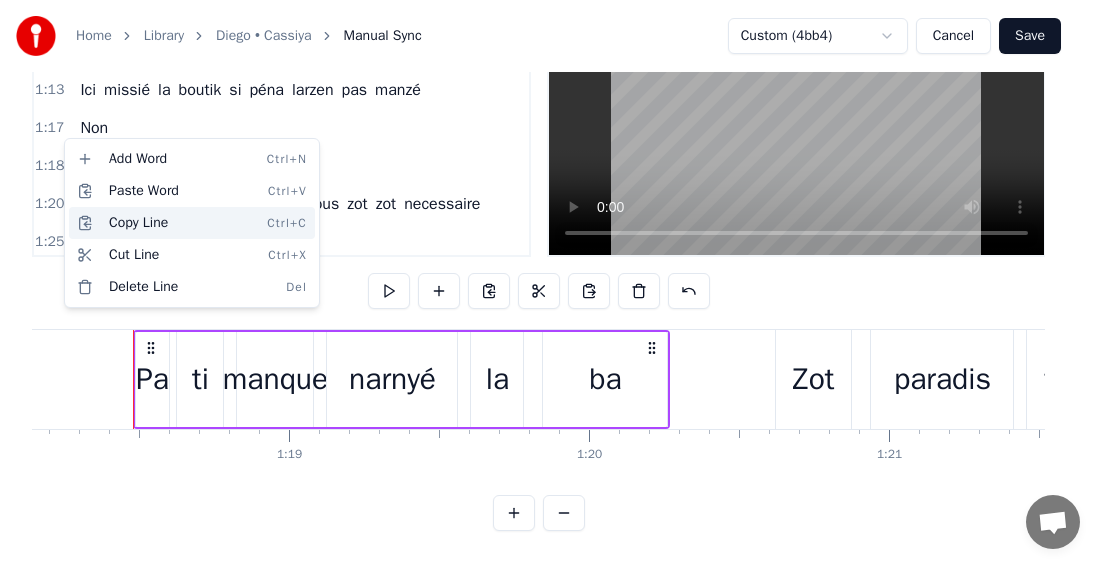 click on "Copy Line Ctrl+C" at bounding box center (192, 223) 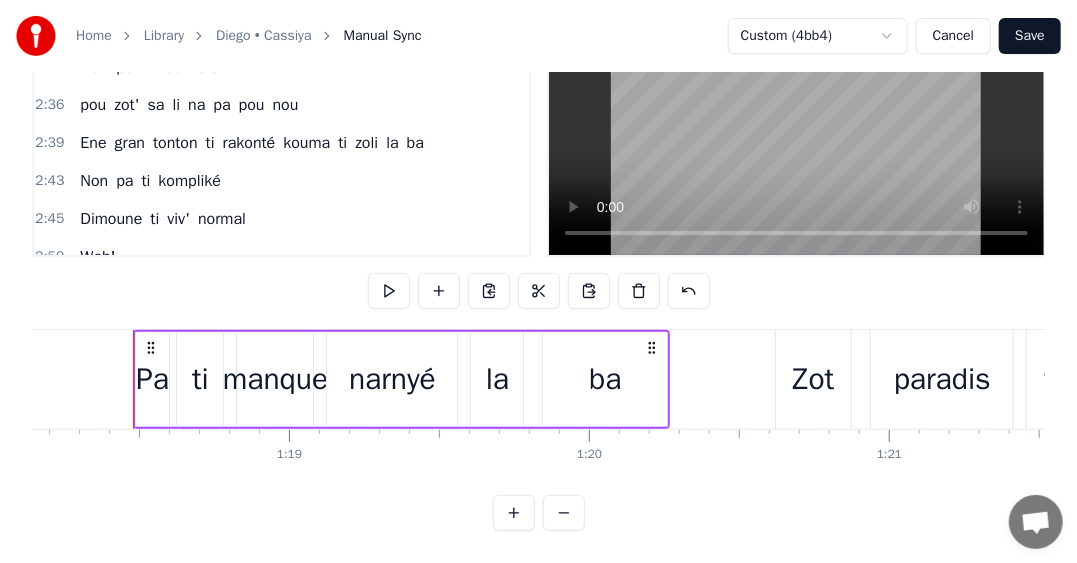scroll, scrollTop: 1974, scrollLeft: 0, axis: vertical 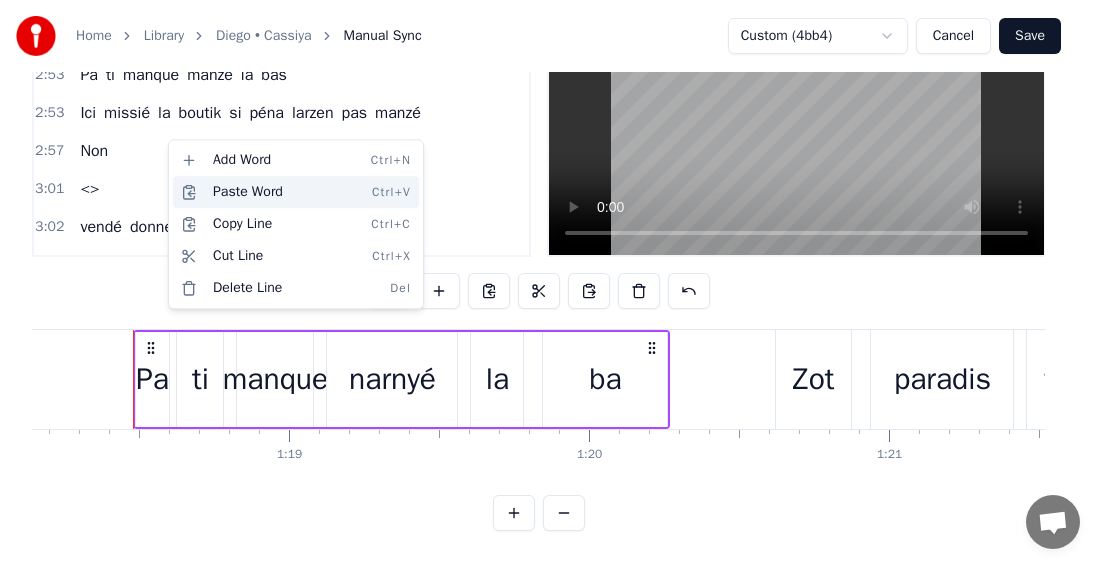 click on "Paste Word Ctrl+V" at bounding box center (296, 192) 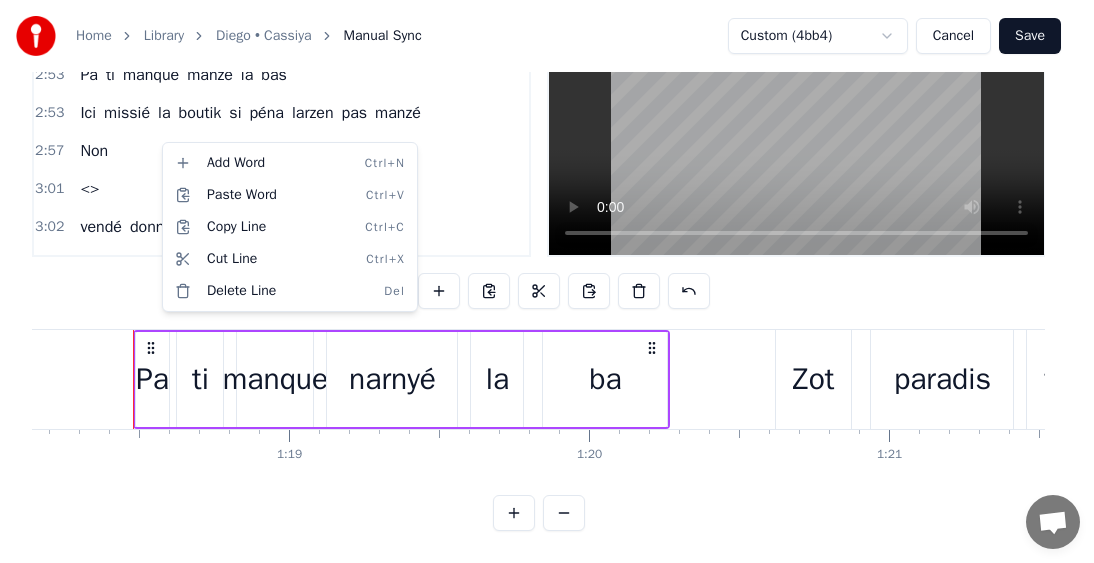 click on "Home Library [PERSON] • [APP_NAME] Manual Sync Custom (4bb4) Cancel Save 0:24 Mo bien sagrin nou fine perdi éne zoli ti zil 0:35 Lwen la bas 0:37 Kot larzen pa ti trop necessaire 0:40 Zot lasanté ti protézé 0:42 Fruit des mer tia la traine 0:45 Coco rafresi 0:46 Ti,éne zoli lavi natirel 0:49 Zot' ti bizin alé alé mem 0:51 Kitte tizil natal 0:53 Non pa vir derrière 0:55 pou zot' sali na pa pou nou 0:58 Ene gran tonton ti rakonté kouma ti zoli la ba 1:02 Non pa ti kompliké 1:04 Dimoune ti viv' normal 1:09 Weh! 1:12 Pa ti manque manze la bas 1:13 Ici missié la boutik si péna larzen pas manzé 1:17 Non 1:18 Pa ti manque narnyé la ba 1:20 Zot paradis fine vendé donne nous zot zot necessaire 1:25 Guette zoli tizil perdi 1:27 Guette banne gran fami la ba 1:29 Kiltir disparaitre 1:33 Vraiment sa fer léker fer mal 1:35 Kan fet lamort fine arrivé 1:36 éne bouket fler péna pou zot 1:41 Guette zoli tizil perdi 1:43 Guette banne gran fami la ba 1:45 Kiltir disparaitre 1:49 Vraiment sa fer léker fer mal 1:51" at bounding box center [547, 217] 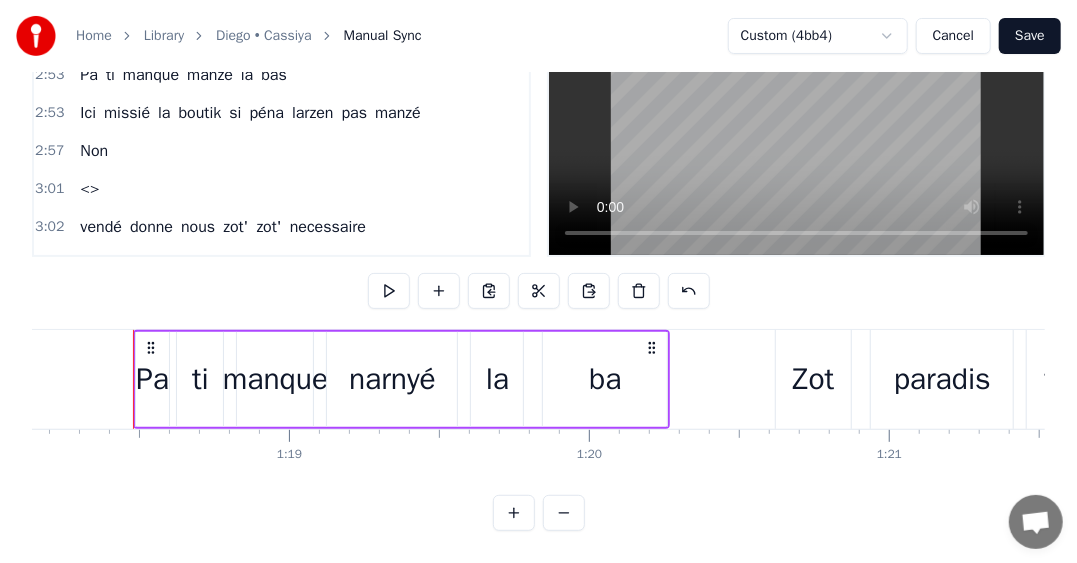 click on "3:01" at bounding box center (49, 189) 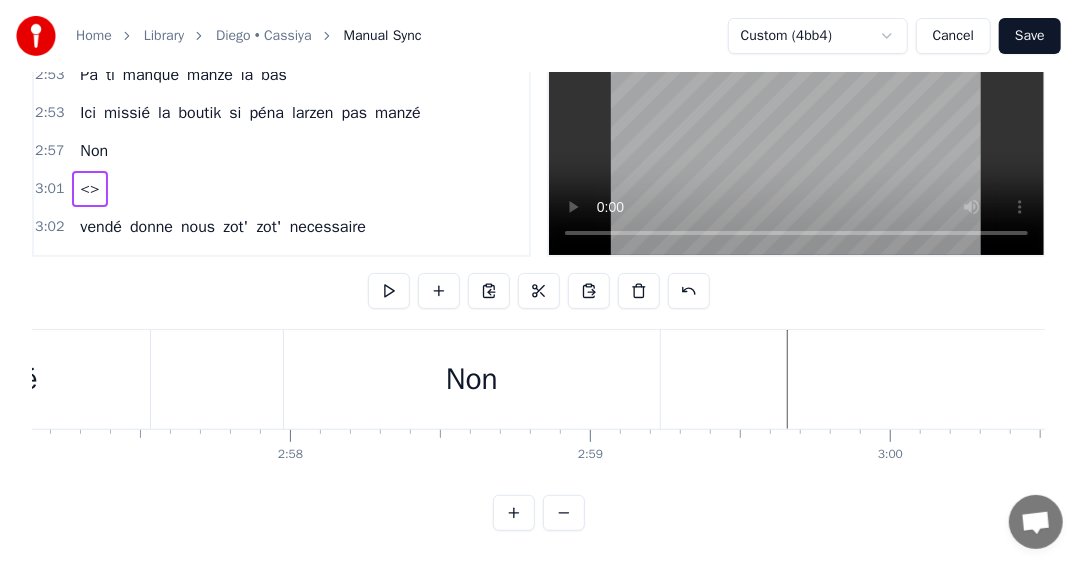scroll, scrollTop: 0, scrollLeft: 54394, axis: horizontal 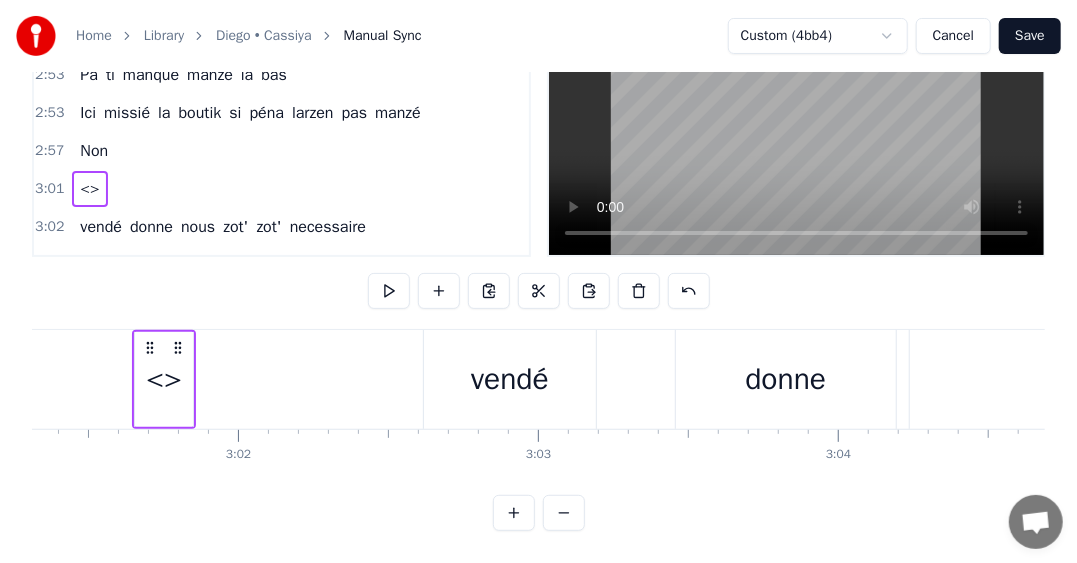 click on "3:01 <>" at bounding box center [281, 189] 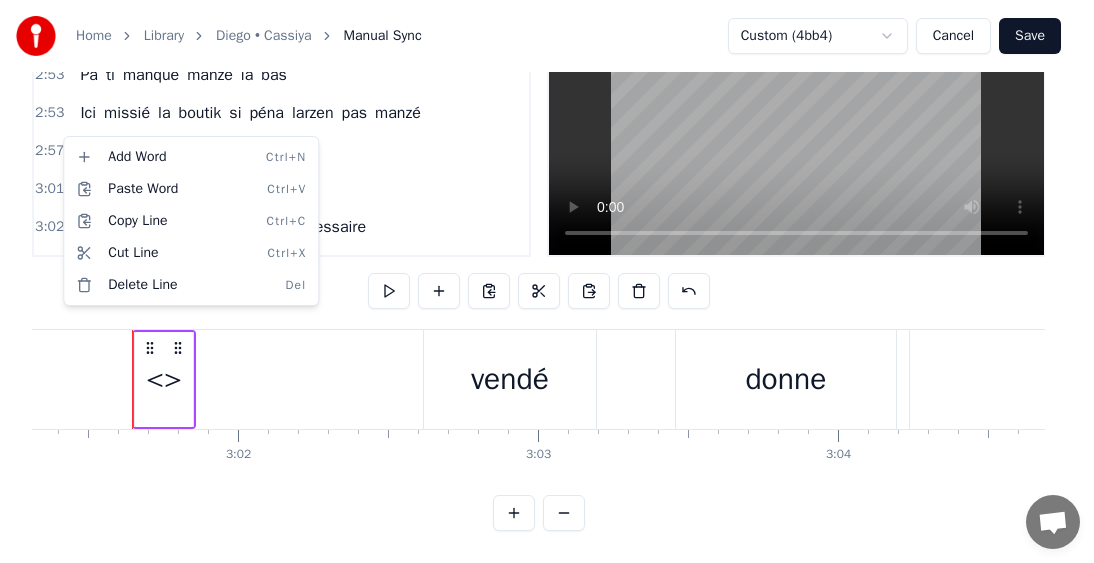 click on "2:57 Non" at bounding box center [281, 151] 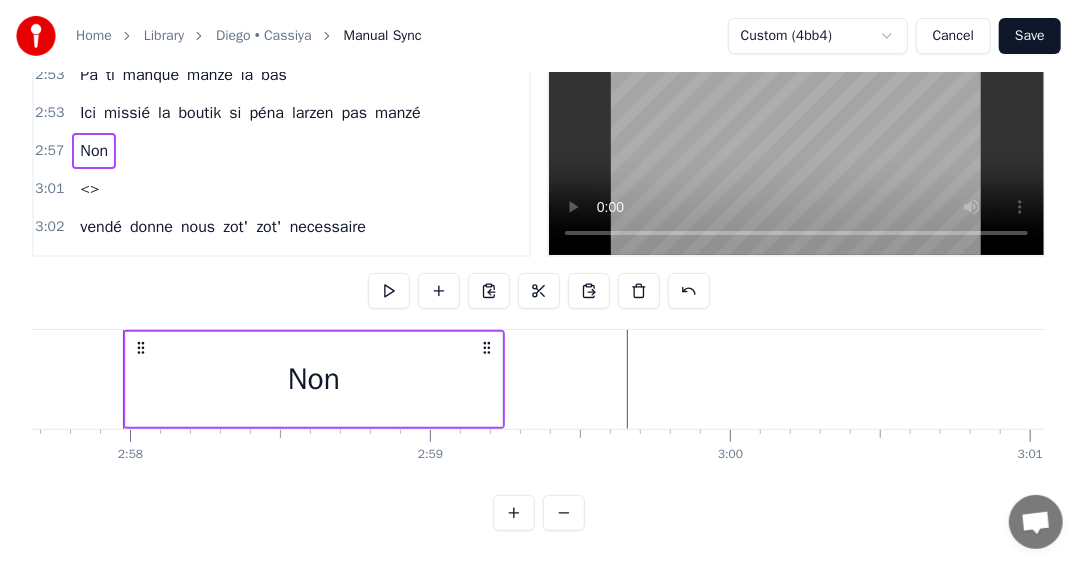 scroll, scrollTop: 0, scrollLeft: 53292, axis: horizontal 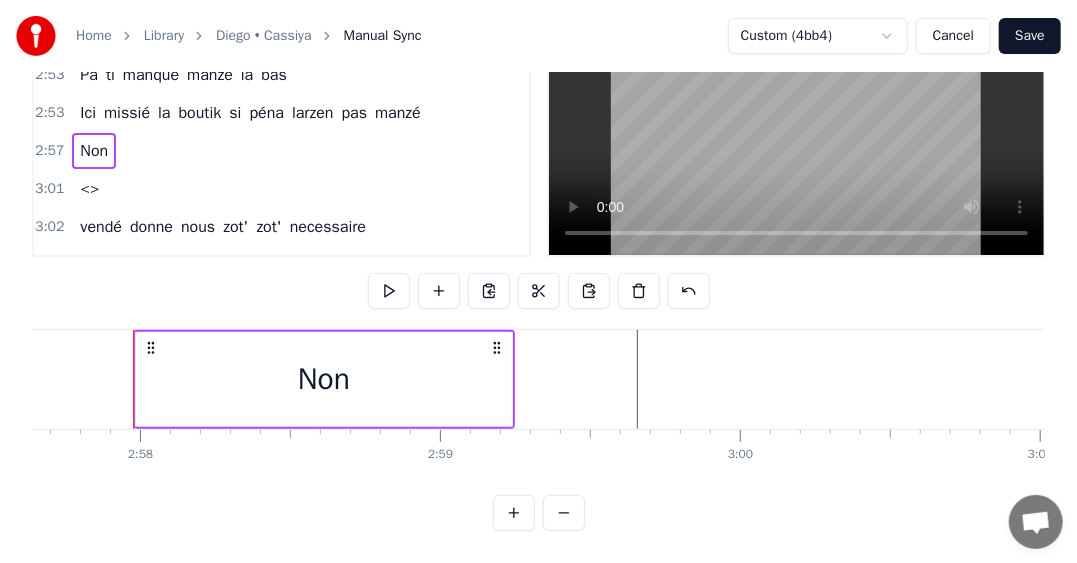 click on "<>" at bounding box center (89, 189) 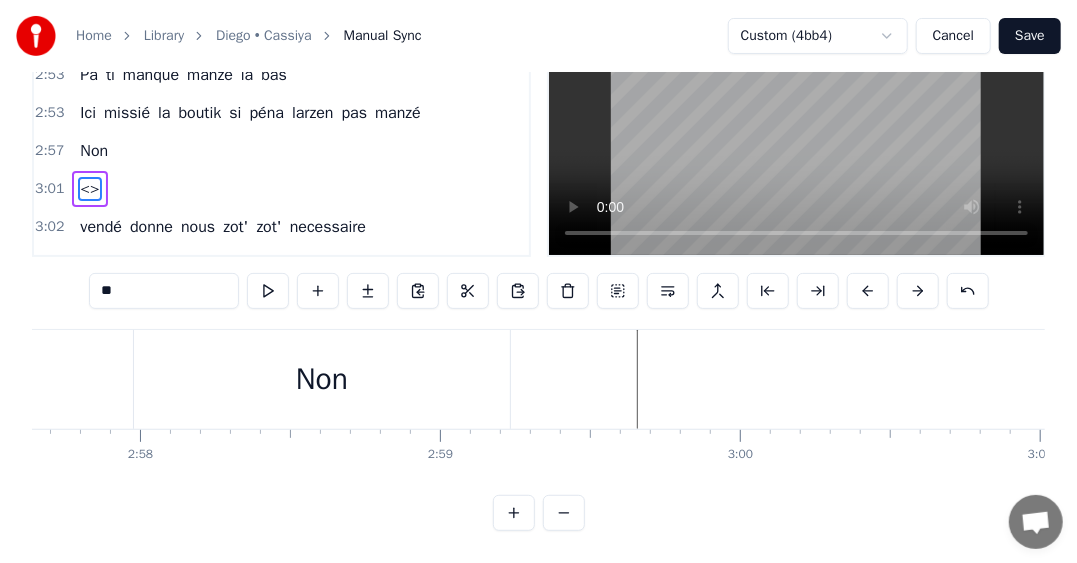 scroll, scrollTop: 144, scrollLeft: 0, axis: vertical 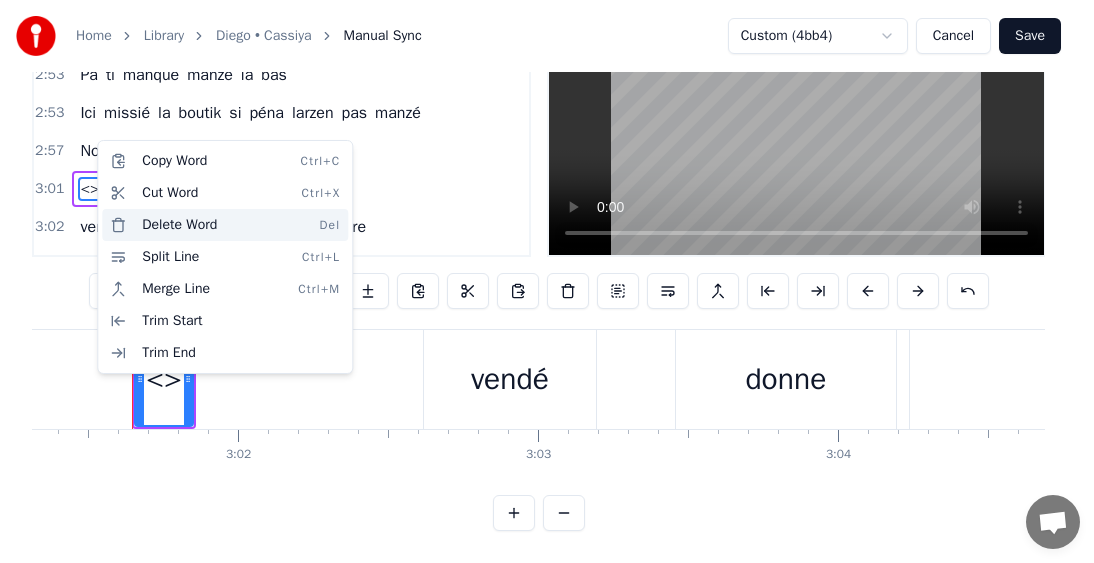 click on "Delete Word Del" at bounding box center [225, 225] 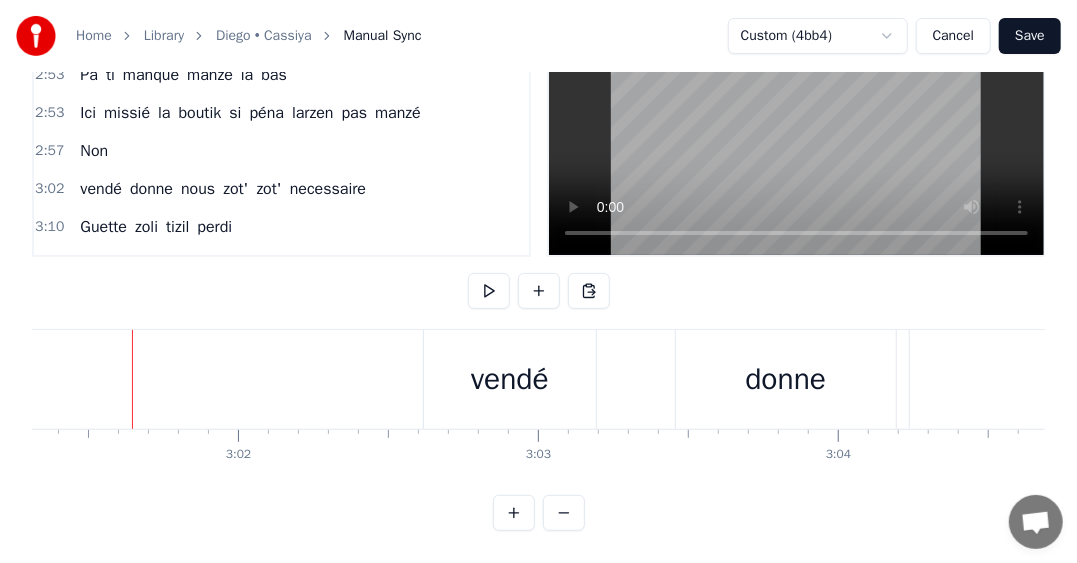 click on "2:57 Non" at bounding box center (281, 151) 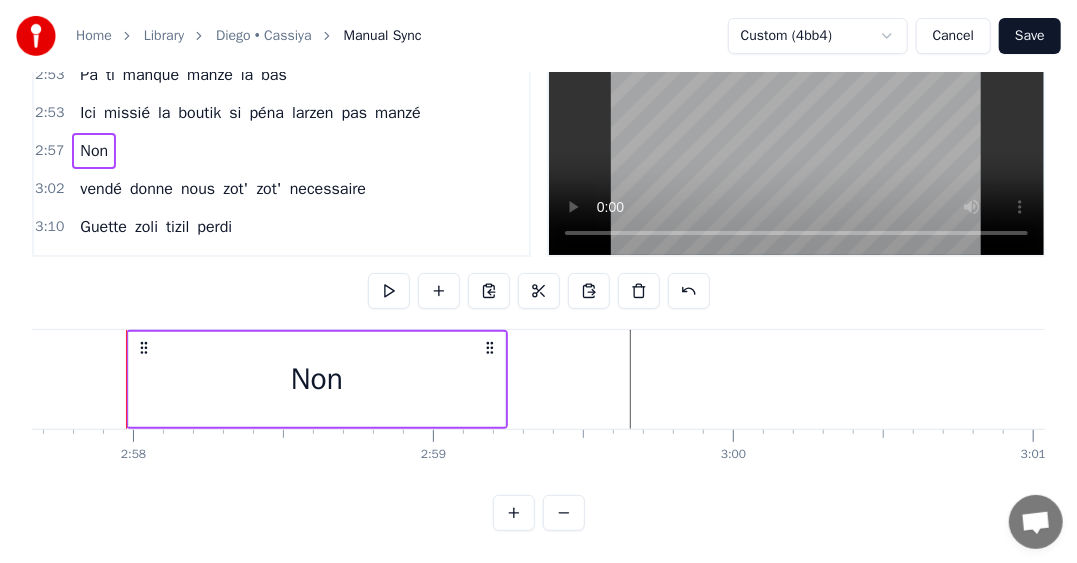 scroll, scrollTop: 0, scrollLeft: 53292, axis: horizontal 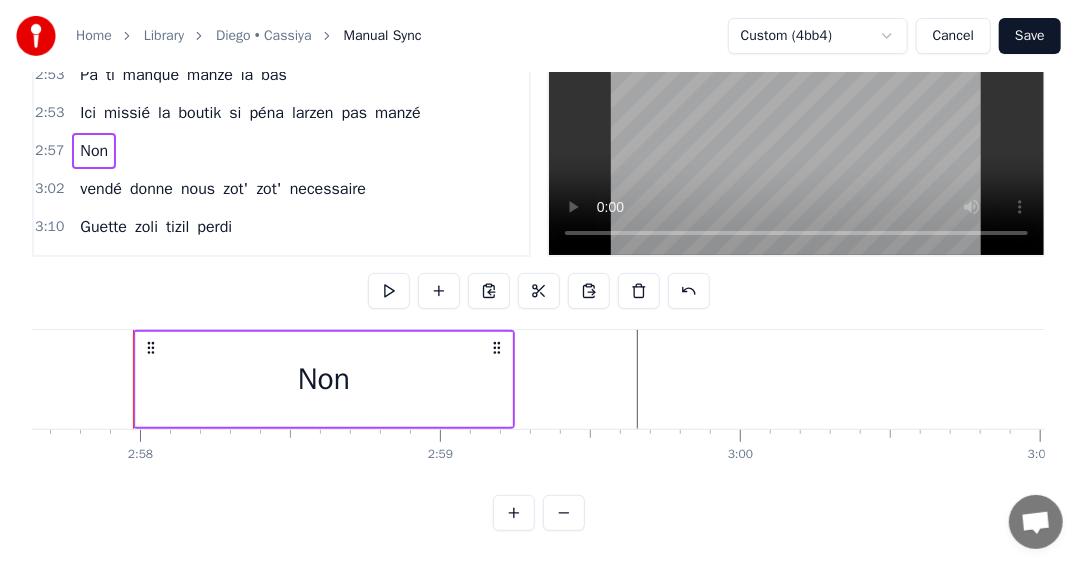 click on "2:57 Non" at bounding box center [281, 151] 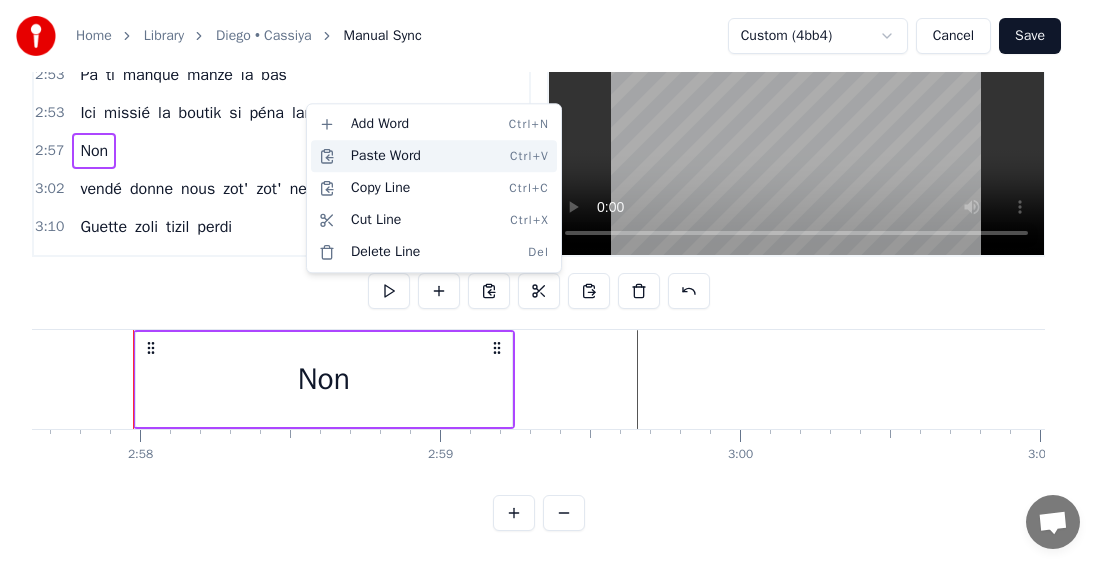 click on "Paste Word Ctrl+V" at bounding box center (434, 156) 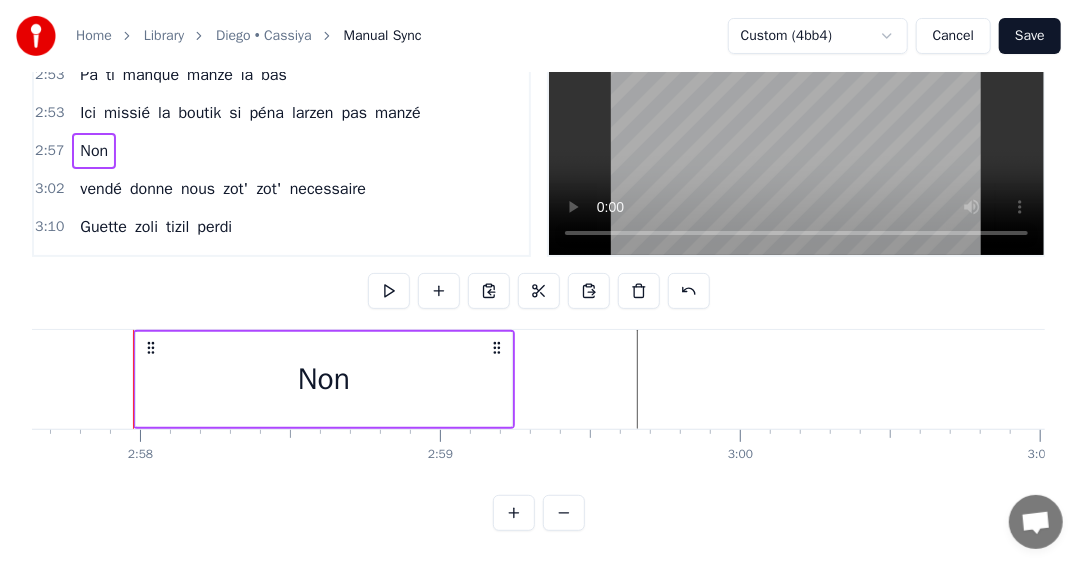 click on "2:57 Non" at bounding box center (281, 151) 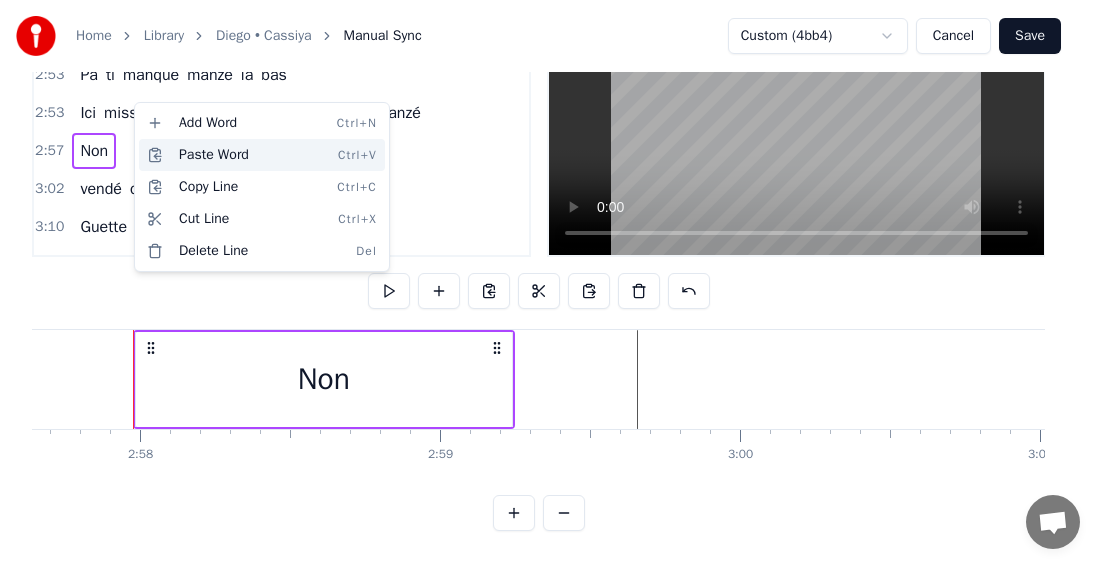 click on "Paste Word Ctrl+V" at bounding box center [262, 155] 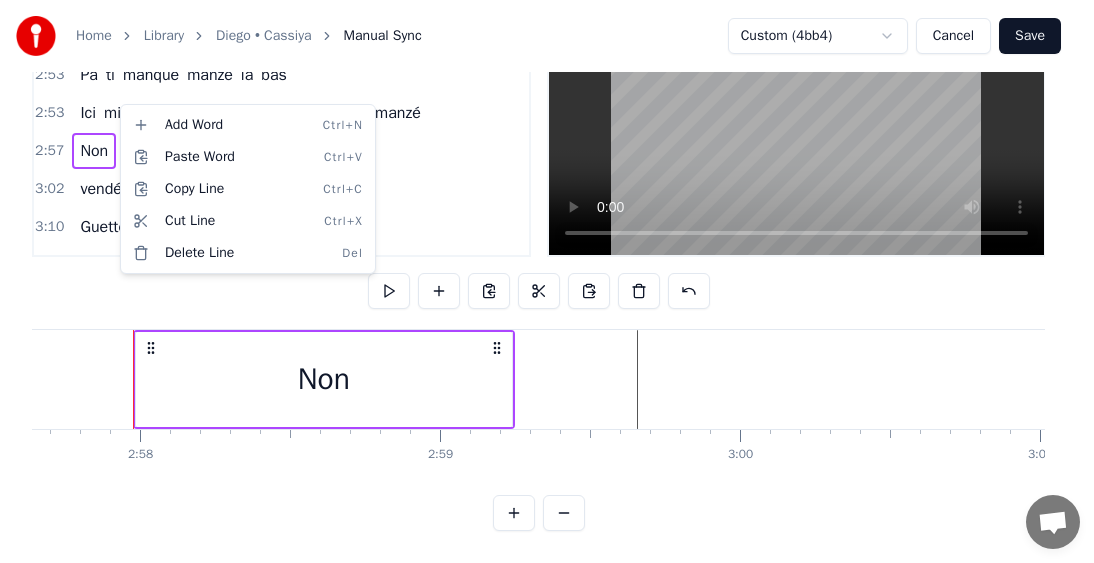 click on "Home Library [PERSON] • [APP_NAME] Manual Sync Custom (4bb4) Cancel Save 0:24 Mo bien sagrin nou fine perdi éne zoli ti zil 0:35 Lwen la bas 0:37 Kot larzen pa ti trop necessaire 0:40 Zot lasanté ti protézé 0:42 Fruit des mer tia la traine 0:45 Coco rafresi 0:46 Ti,éne zoli lavi natirel 0:49 Zot' ti bizin alé alé mem 0:51 Kitte tizil natal 0:53 Non pa vir derrière 0:55 pou zot' sali na pa pou nou 0:58 Ene gran tonton ti rakonté kouma ti zoli la ba 1:02 Non pa ti kompliké 1:04 Dimoune ti viv' normal 1:09 Weh! 1:12 Pa ti manque manze la bas 1:13 Ici missié la boutik si péna larzen pas manzé 1:17 Non 1:18 Pa ti manque narnyé la ba 1:20 Zot paradis fine vendé donne nous zot zot necessaire 1:25 Guette zoli tizil perdi 1:27 Guette banne gran fami la ba 1:29 Kiltir disparaitre 1:33 Vraiment sa fer léker fer mal 1:35 Kan fet lamort fine arrivé 1:36 éne bouket fler péna pou zot 1:41 Guette zoli tizil perdi 1:43 Guette banne gran fami la ba 1:45 Kiltir disparaitre 1:49 Vraiment sa fer léker fer mal 1:51" at bounding box center (547, 217) 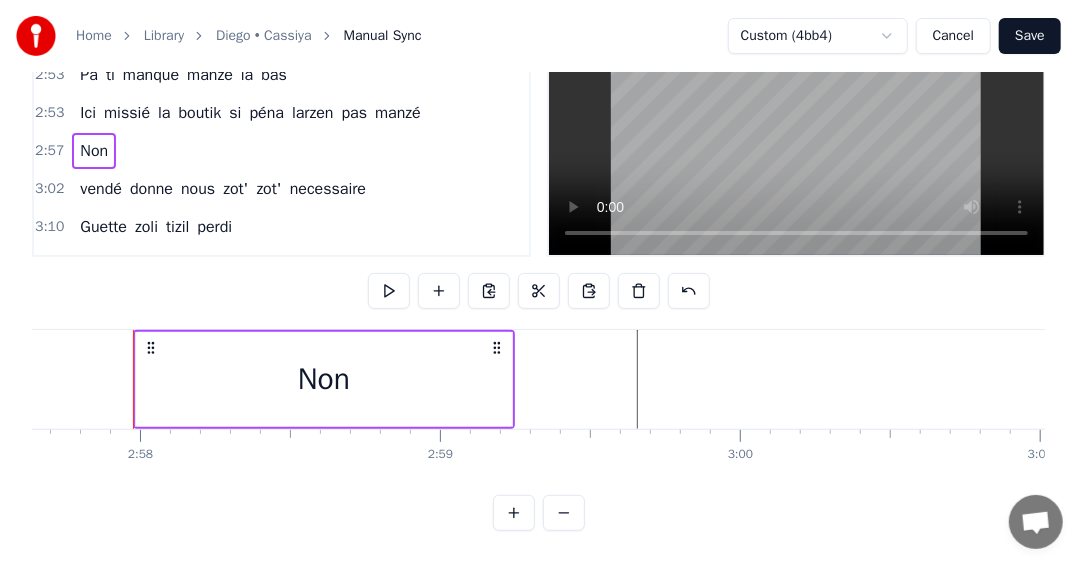 click at bounding box center (439, 291) 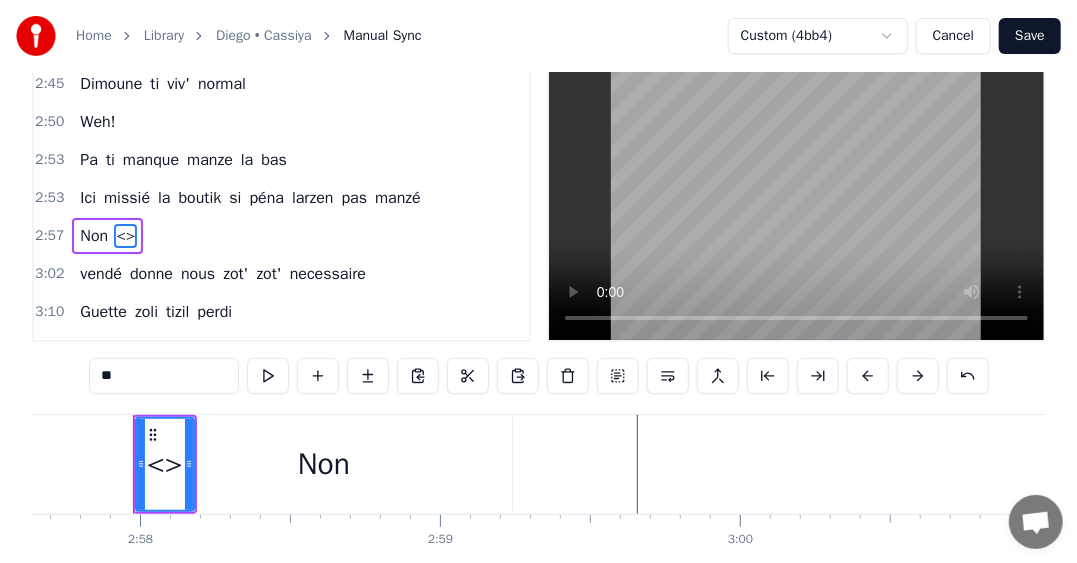 scroll, scrollTop: 0, scrollLeft: 0, axis: both 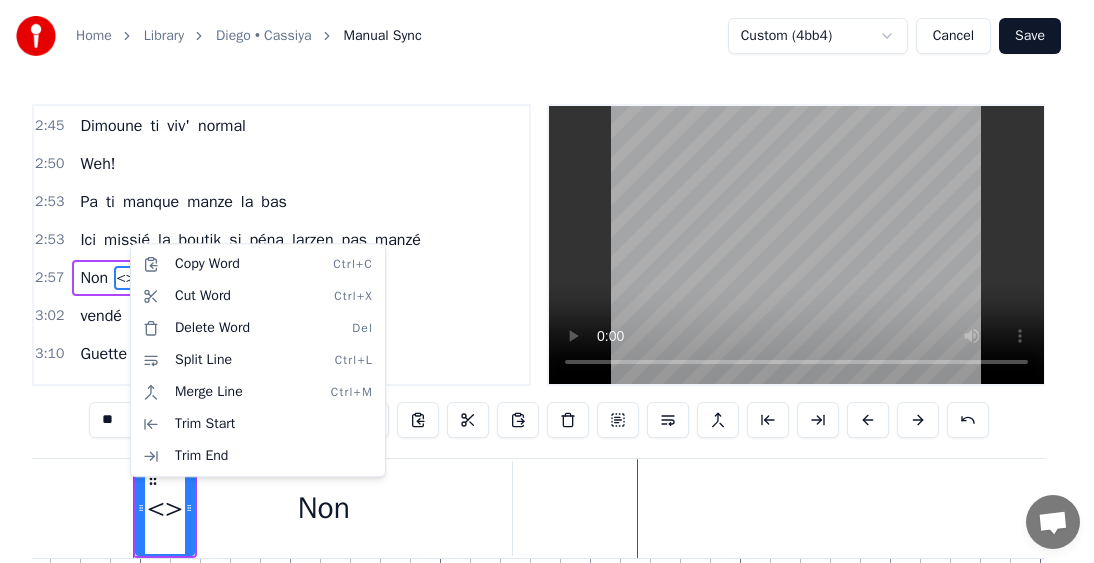 click on "Home Library [PERSON] • [APP_NAME] Manual Sync Custom (4bb4) Cancel Save 0:24 Mo bien sagrin nou fine perdi éne zoli ti zil 0:35 Lwen la bas 0:37 Kot larzen pa ti trop necessaire 0:40 Zot lasanté ti protézé 0:42 Fruit des mer tia la traine 0:45 Coco rafresi 0:46 Ti,éne zoli lavi natirel 0:49 Zot' ti bizin alé alé mem 0:51 Kitte tizil natal 0:53 Non pa vir derrière 0:55 pou zot' sali na pa pou nou 0:58 Ene gran tonton ti rakonté kouma ti zoli la ba 1:02 Non pa ti kompliké 1:04 Dimoune ti viv' normal 1:09 Weh! 1:12 Pa ti manque manze la bas 1:13 Ici missié la boutik si péna larzen pas manzé 1:17 Non 1:18 Pa ti manque narnyé la ba 1:20 Zot paradis fine vendé donne nous zot zot necessaire 1:25 Guette zoli tizil perdi 1:27 Guette banne gran fami la ba 1:29 Kiltir disparaitre 1:33 Vraiment sa fer léker fer mal 1:35 Kan fet lamort fine arrivé 1:36 éne bouket fler péna pou zot 1:41 Guette zoli tizil perdi 1:43 Guette banne gran fami la ba 1:45 Kiltir disparaitre 1:49 Vraiment sa fer léker fer mal 1:51" at bounding box center [547, 346] 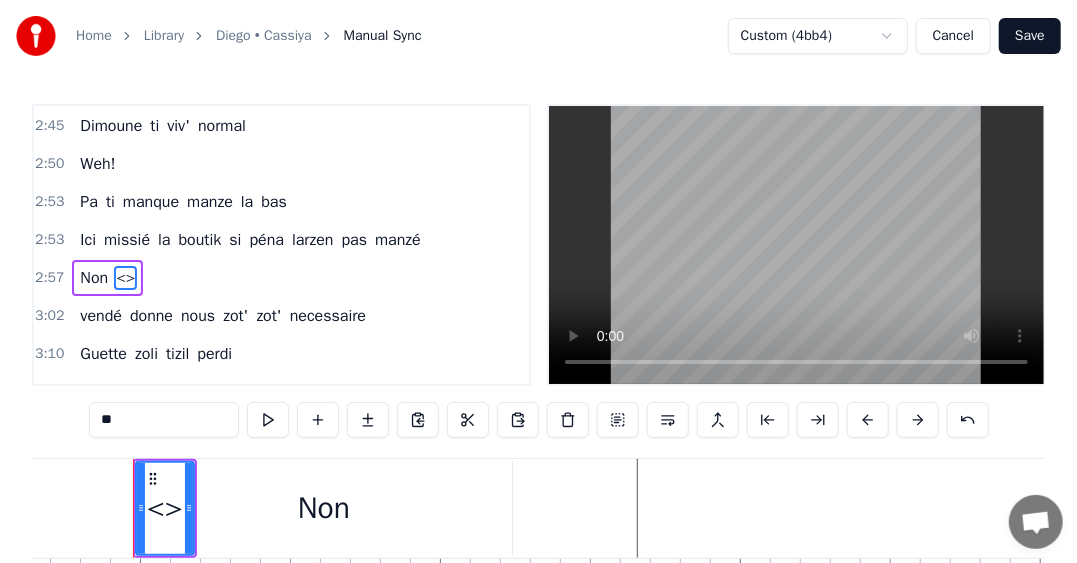 click on "<>" at bounding box center (125, 278) 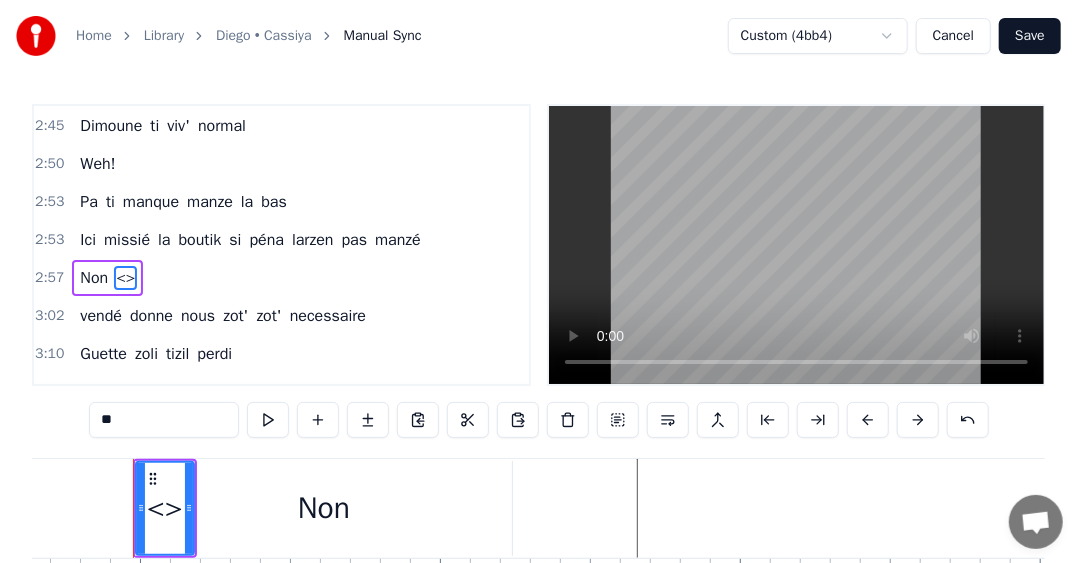 click on "<>" at bounding box center [125, 278] 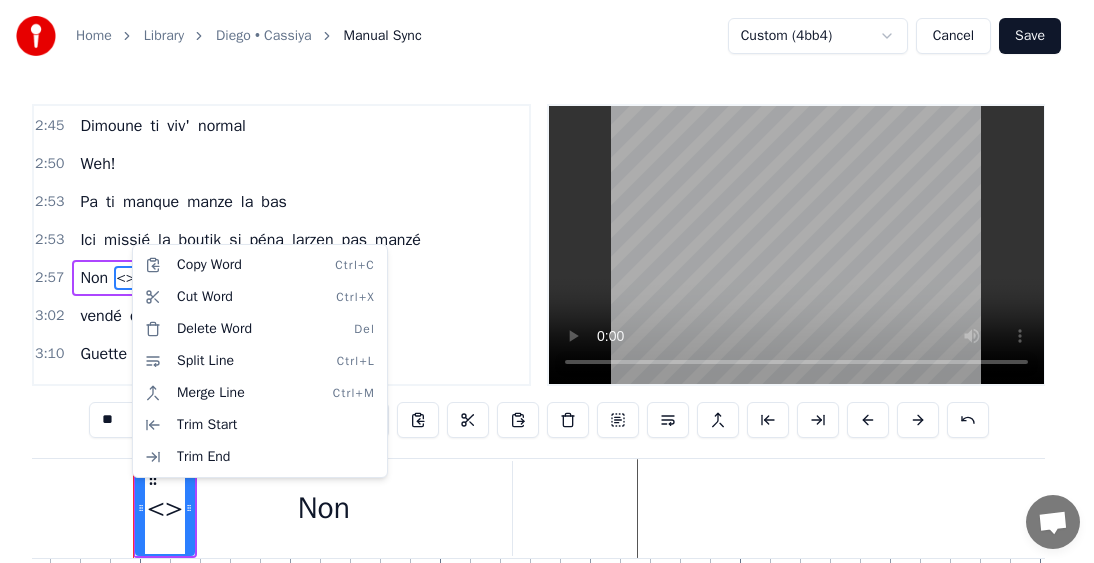 click on "Home Library [PERSON] • [APP_NAME] Manual Sync Custom (4bb4) Cancel Save 0:24 Mo bien sagrin nou fine perdi éne zoli ti zil 0:35 Lwen la bas 0:37 Kot larzen pa ti trop necessaire 0:40 Zot lasanté ti protézé 0:42 Fruit des mer tia la traine 0:45 Coco rafresi 0:46 Ti,éne zoli lavi natirel 0:49 Zot' ti bizin alé alé mem 0:51 Kitte tizil natal 0:53 Non pa vir derrière 0:55 pou zot' sali na pa pou nou 0:58 Ene gran tonton ti rakonté kouma ti zoli la ba 1:02 Non pa ti kompliké 1:04 Dimoune ti viv' normal 1:09 Weh! 1:12 Pa ti manque manze la bas 1:13 Ici missié la boutik si péna larzen pas manzé 1:17 Non 1:18 Pa ti manque narnyé la ba 1:20 Zot paradis fine vendé donne nous zot zot necessaire 1:25 Guette zoli tizil perdi 1:27 Guette banne gran fami la ba 1:29 Kiltir disparaitre 1:33 Vraiment sa fer léker fer mal 1:35 Kan fet lamort fine arrivé 1:36 éne bouket fler péna pou zot 1:41 Guette zoli tizil perdi 1:43 Guette banne gran fami la ba 1:45 Kiltir disparaitre 1:49 Vraiment sa fer léker fer mal 1:51" at bounding box center (547, 346) 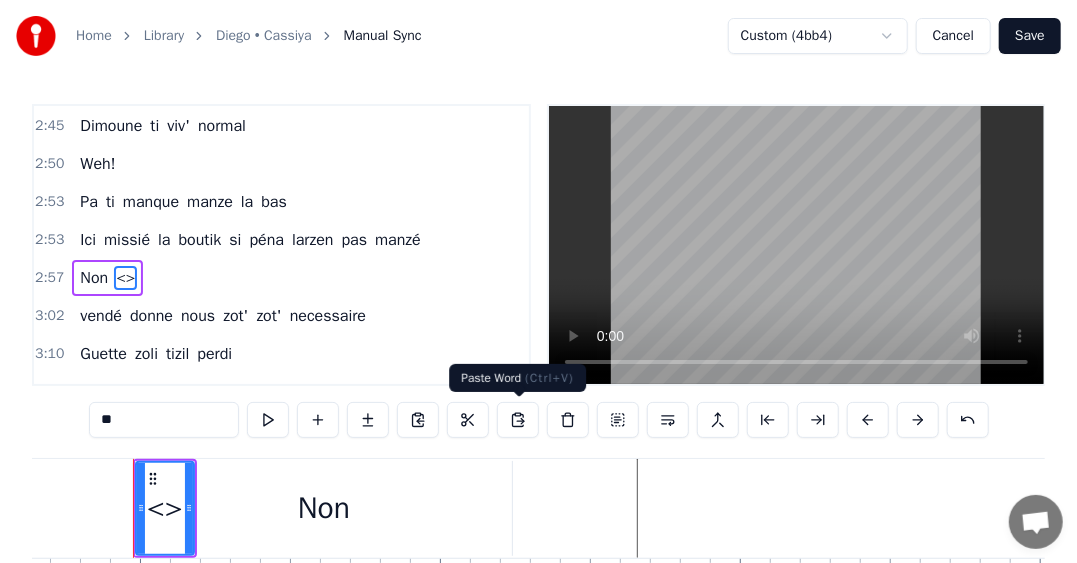 click at bounding box center [518, 420] 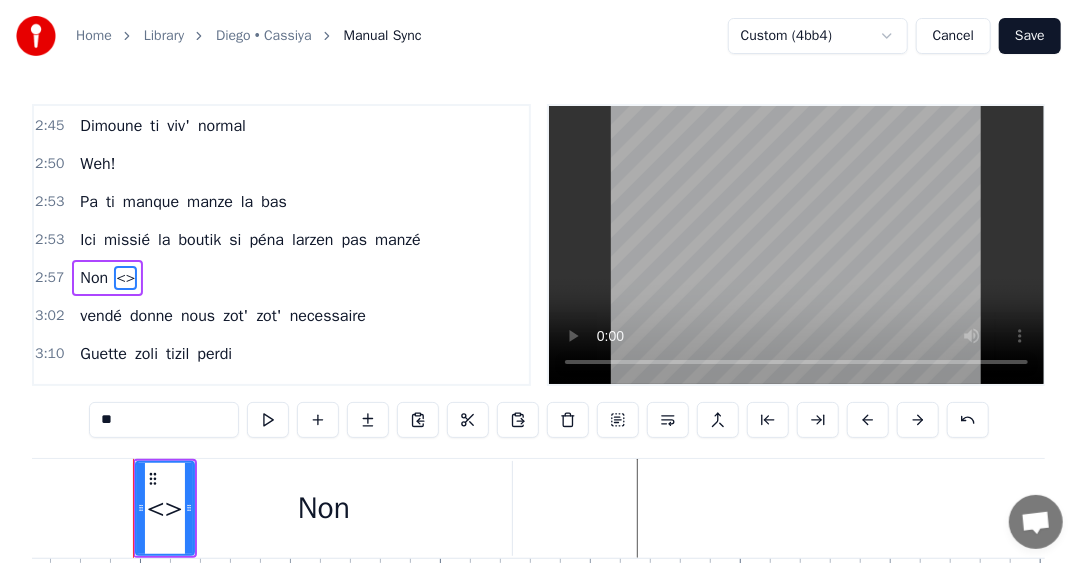 click at bounding box center (518, 420) 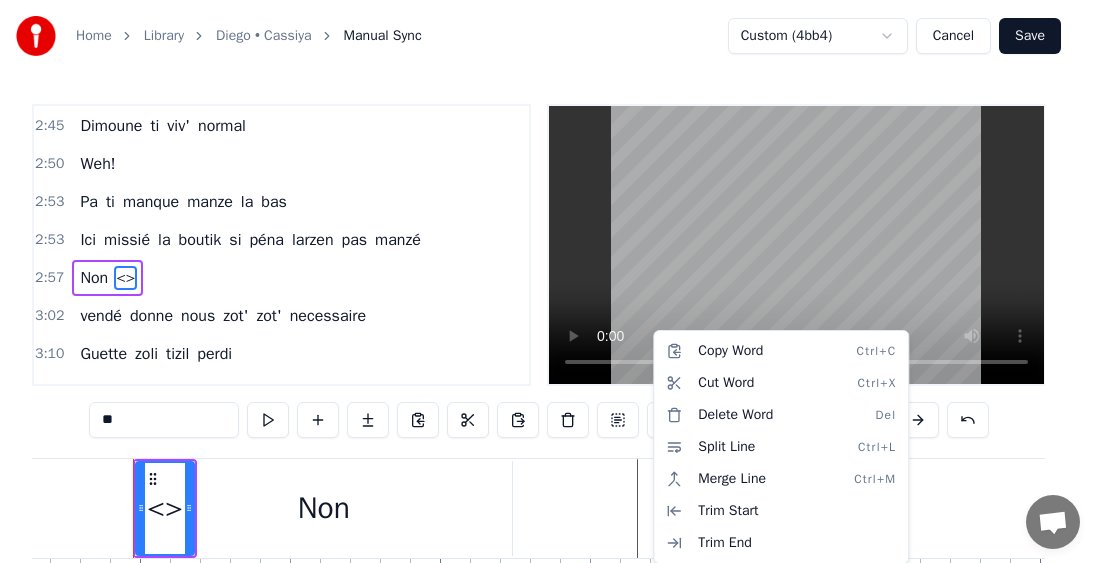 click on "Home Library [PERSON] • [APP_NAME] Manual Sync Custom (4bb4) Cancel Save 0:24 Mo bien sagrin nou fine perdi éne zoli ti zil 0:35 Lwen la bas 0:37 Kot larzen pa ti trop necessaire 0:40 Zot lasanté ti protézé 0:42 Fruit des mer tia la traine 0:45 Coco rafresi 0:46 Ti,éne zoli lavi natirel 0:49 Zot' ti bizin alé alé mem 0:51 Kitte tizil natal 0:53 Non pa vir derrière 0:55 pou zot' sali na pa pou nou 0:58 Ene gran tonton ti rakonté kouma ti zoli la ba 1:02 Non pa ti kompliké 1:04 Dimoune ti viv' normal 1:09 Weh! 1:12 Pa ti manque manze la bas 1:13 Ici missié la boutik si péna larzen pas manzé 1:17 Non 1:18 Pa ti manque narnyé la ba 1:20 Zot paradis fine vendé donne nous zot zot necessaire 1:25 Guette zoli tizil perdi 1:27 Guette banne gran fami la ba 1:29 Kiltir disparaitre 1:33 Vraiment sa fer léker fer mal 1:35 Kan fet lamort fine arrivé 1:36 éne bouket fler péna pou zot 1:41 Guette zoli tizil perdi 1:43 Guette banne gran fami la ba 1:45 Kiltir disparaitre 1:49 Vraiment sa fer léker fer mal 1:51" at bounding box center [547, 346] 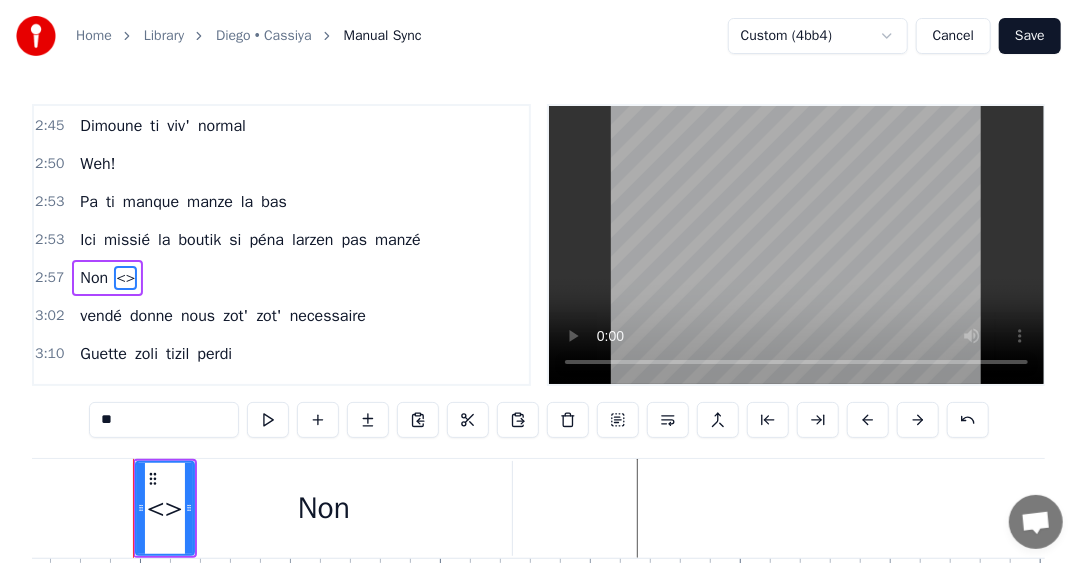 click on "Home Library [PERSON] • [APP_NAME] Manual Sync Custom (4bb4) Cancel Save 0:24 Mo bien sagrin nou fine perdi éne zoli ti zil 0:35 Lwen la bas 0:37 Kot larzen pa ti trop necessaire 0:40 Zot lasanté ti protézé 0:42 Fruit des mer tia la traine 0:45 Coco rafresi 0:46 Ti,éne zoli lavi natirel 0:49 Zot' ti bizin alé alé mem 0:51 Kitte tizil natal 0:53 Non pa vir derrière 0:55 pou zot' sali na pa pou nou 0:58 Ene gran tonton ti rakonté kouma ti zoli la ba 1:02 Non pa ti kompliké 1:04 Dimoune ti viv' normal 1:09 Weh! 1:12 Pa ti manque manze la bas 1:13 Ici missié la boutik si péna larzen pas manzé 1:17 Non 1:18 Pa ti manque narnyé la ba 1:20 Zot paradis fine vendé donne nous zot zot necessaire 1:25 Guette zoli tizil perdi 1:27 Guette banne gran fami la ba 1:29 Kiltir disparaitre 1:33 Vraiment sa fer léker fer mal 1:35 Kan fet lamort fine arrivé 1:36 éne bouket fler péna pou zot 1:41 Guette zoli tizil perdi 1:43 Guette banne gran fami la ba 1:45 Kiltir disparaitre 1:49 Vraiment sa fer léker fer mal 1:51" at bounding box center [538, 346] 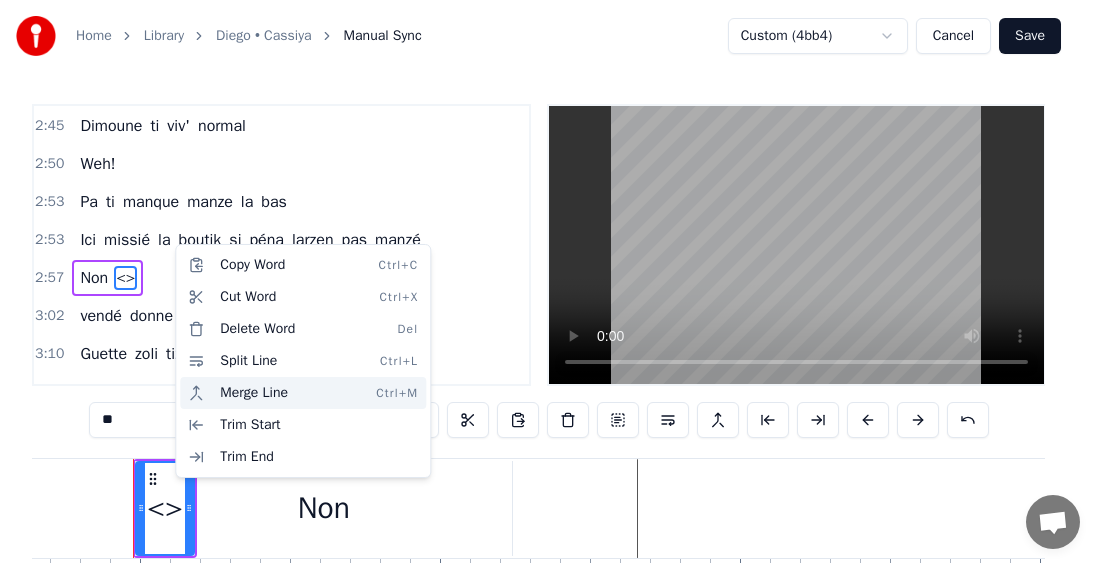 click on "Merge Line Ctrl+M" at bounding box center (303, 393) 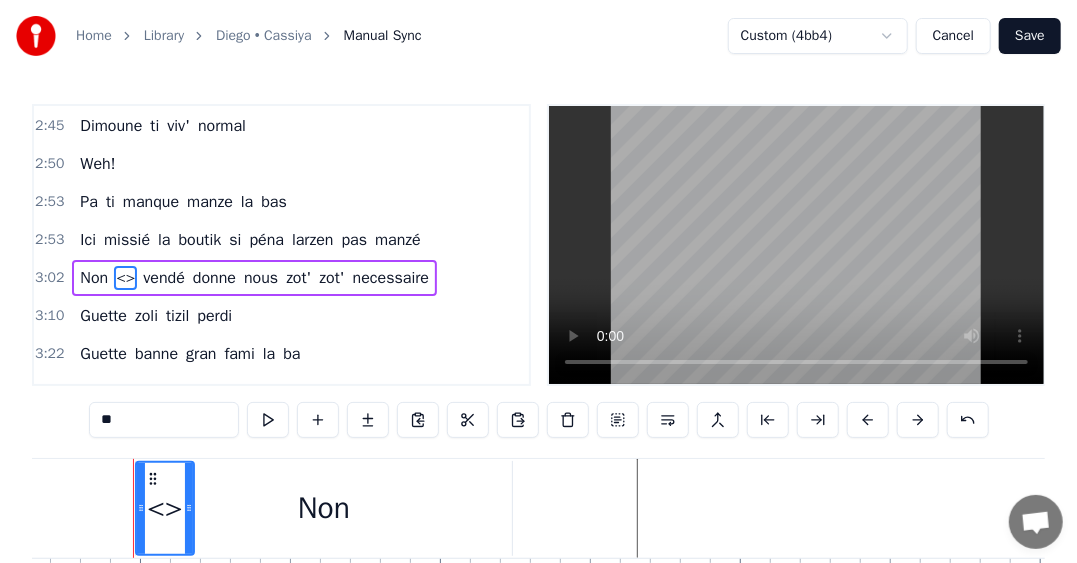 click at bounding box center [618, 420] 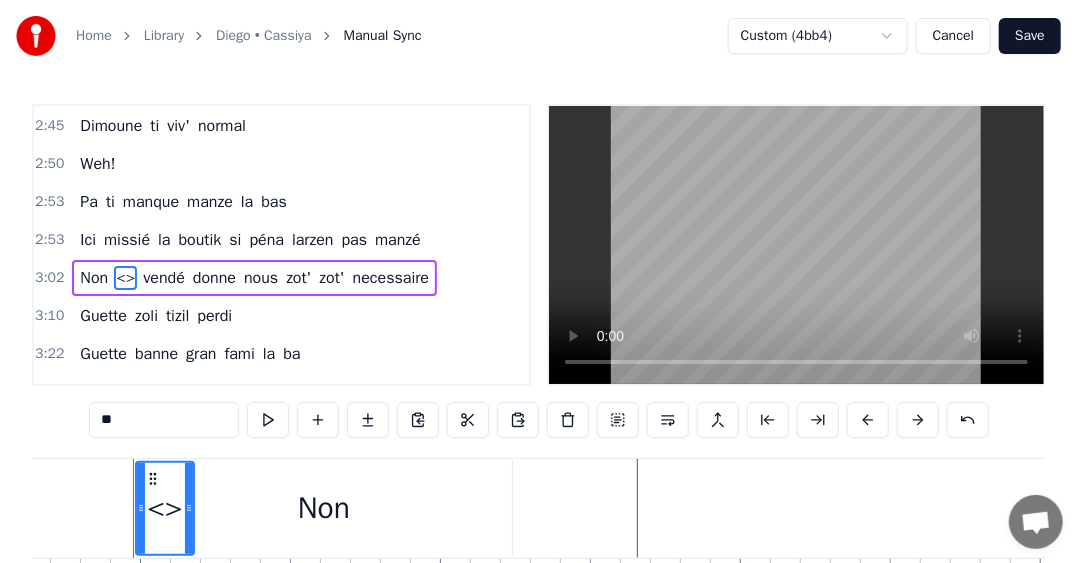 click at bounding box center [618, 420] 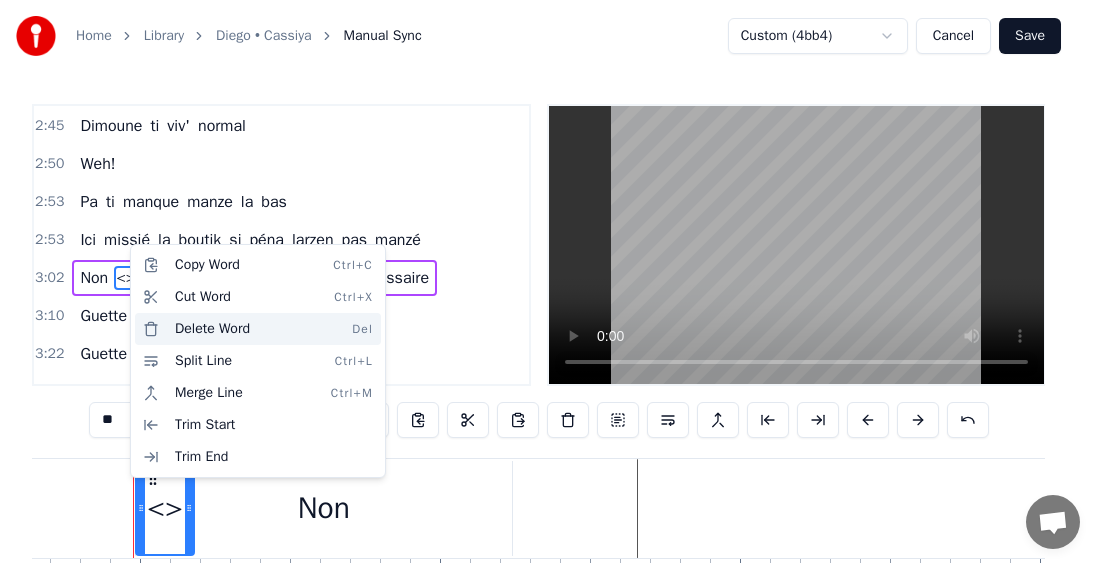 click on "Delete Word Del" at bounding box center [258, 329] 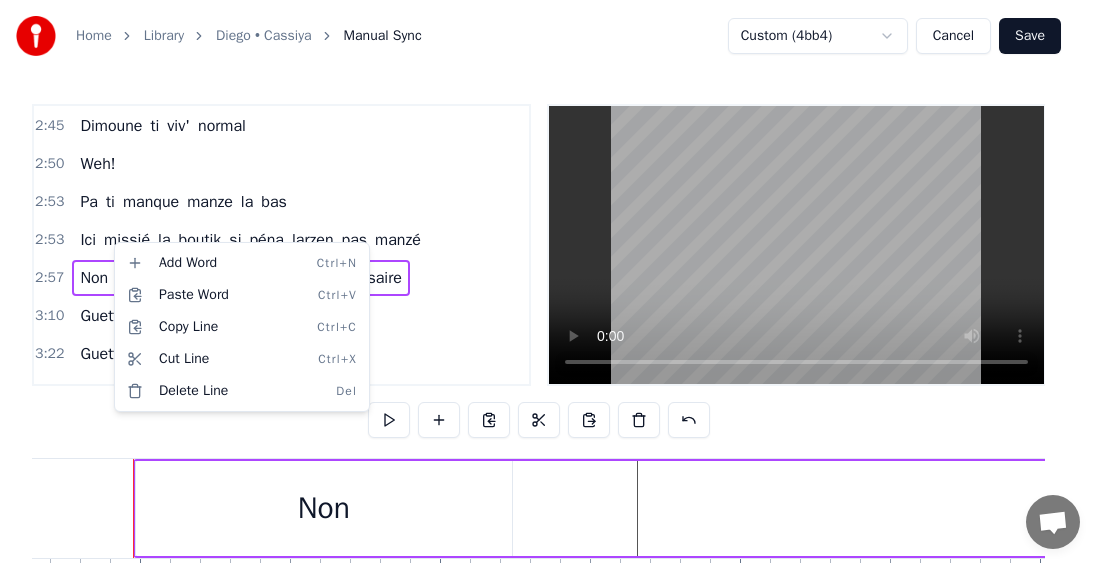 click on "Home Library [PERSON] • [APP_NAME] Manual Sync Custom (4bb4) Cancel Save 0:24 Mo bien sagrin nou fine perdi éne zoli ti zil 0:35 Lwen la bas 0:37 Kot larzen pa ti trop necessaire 0:40 Zot lasanté ti protézé 0:42 Fruit des mer tia la traine 0:45 Coco rafresi 0:46 Ti,éne zoli lavi natirel 0:49 Zot' ti bizin alé alé mem 0:51 Kitte tizil natal 0:53 Non pa vir derrière 0:55 pou zot' sali na pa pou nou 0:58 Ene gran tonton ti rakonté kouma ti zoli la ba 1:02 Non pa ti kompliké 1:04 Dimoune ti viv' normal 1:09 Weh! 1:12 Pa ti manque manze la bas 1:13 Ici missié la boutik si péna larzen pas manzé 1:17 Non 1:18 Pa ti manque narnyé la ba 1:20 Zot paradis fine vendé donne nous zot zot necessaire 1:25 Guette zoli tizil perdi 1:27 Guette banne gran fami la ba 1:29 Kiltir disparaitre 1:33 Vraiment sa fer léker fer mal 1:35 Kan fet lamort fine arrivé 1:36 éne bouket fler péna pou zot 1:41 Guette zoli tizil perdi 1:43 Guette banne gran fami la ba 1:45 Kiltir disparaitre 1:49 Vraiment sa fer léker fer mal 1:51" at bounding box center [547, 346] 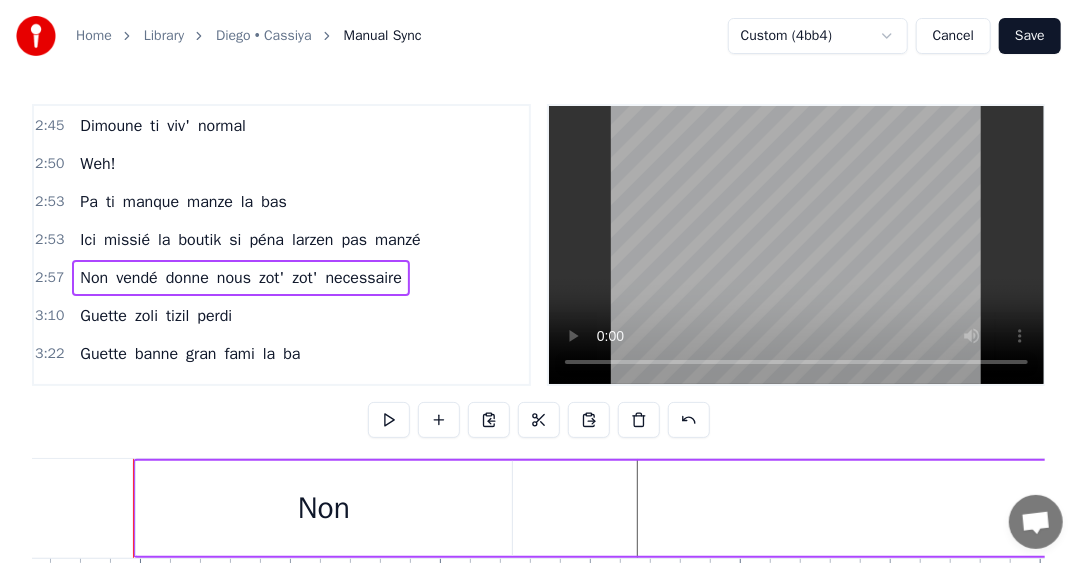click at bounding box center (539, 420) 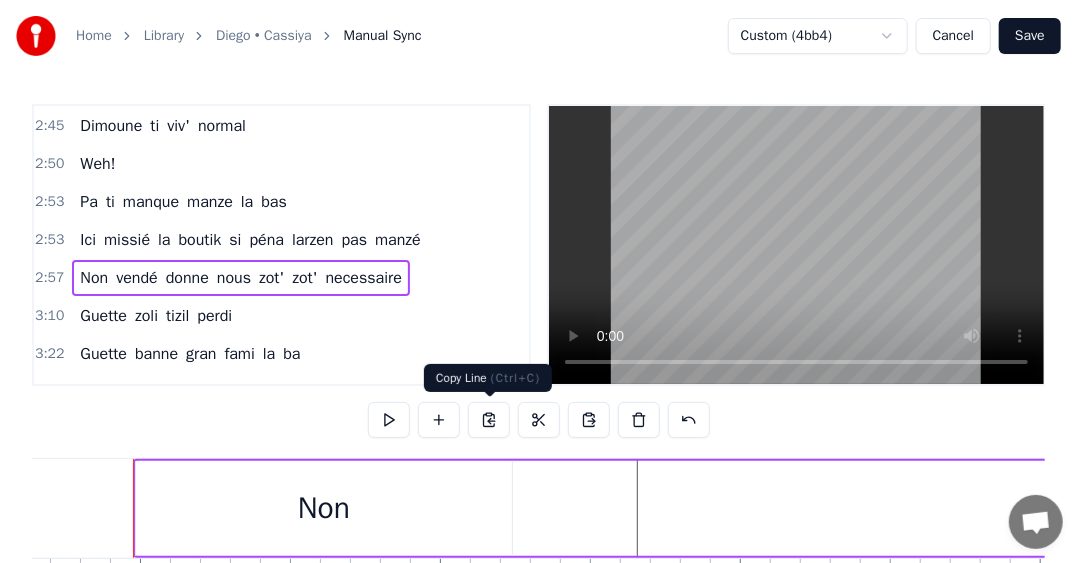 click at bounding box center (489, 420) 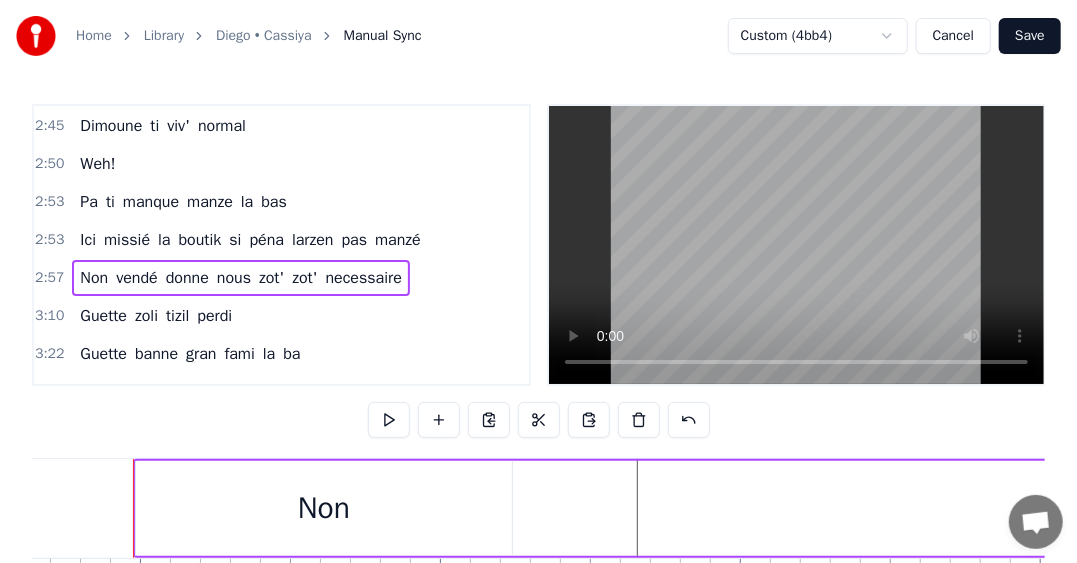click on "Home Library [PERSON] • [APP_NAME] Manual Sync Custom (4bb4) Cancel Save 0:24 Mo bien sagrin nou fine perdi éne zoli ti zil 0:35 Lwen la bas 0:37 Kot larzen pa ti trop necessaire 0:40 Zot lasanté ti protézé 0:42 Fruit des mer tia la traine 0:45 Coco rafresi 0:46 Ti,éne zoli lavi natirel 0:49 Zot' ti bizin alé alé mem 0:51 Kitte tizil natal 0:53 Non pa vir derrière 0:55 pou zot' sali na pa pou nou 0:58 Ene gran tonton ti rakonté kouma ti zoli la ba 1:02 Non pa ti kompliké 1:04 Dimoune ti viv' normal 1:09 Weh! 1:12 Pa ti manque manze la bas 1:13 Ici missié la boutik si péna larzen pas manzé 1:17 Non 1:18 Pa ti manque narnyé la ba 1:20 Zot paradis fine vendé donne nous zot zot necessaire 1:25 Guette zoli tizil perdi 1:27 Guette banne gran fami la ba 1:29 Kiltir disparaitre 1:33 Vraiment sa fer léker fer mal 1:35 Kan fet lamort fine arrivé 1:36 éne bouket fler péna pou zot 1:41 Guette zoli tizil perdi 1:43 Guette banne gran fami la ba 1:45 Kiltir disparaitre 1:49 Vraiment sa fer léker fer mal 1:51" at bounding box center [538, 330] 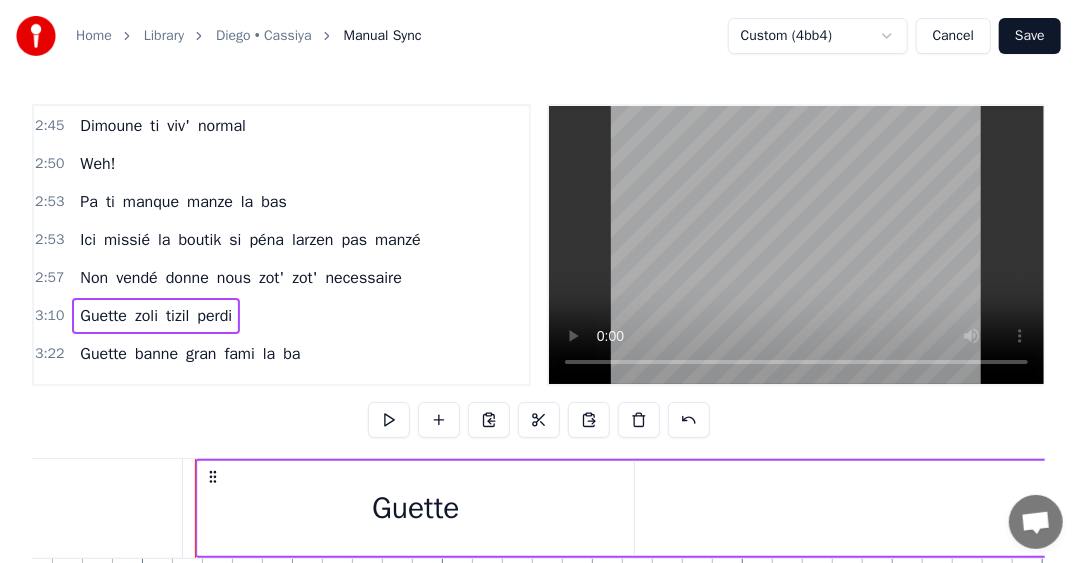 scroll, scrollTop: 0, scrollLeft: 56952, axis: horizontal 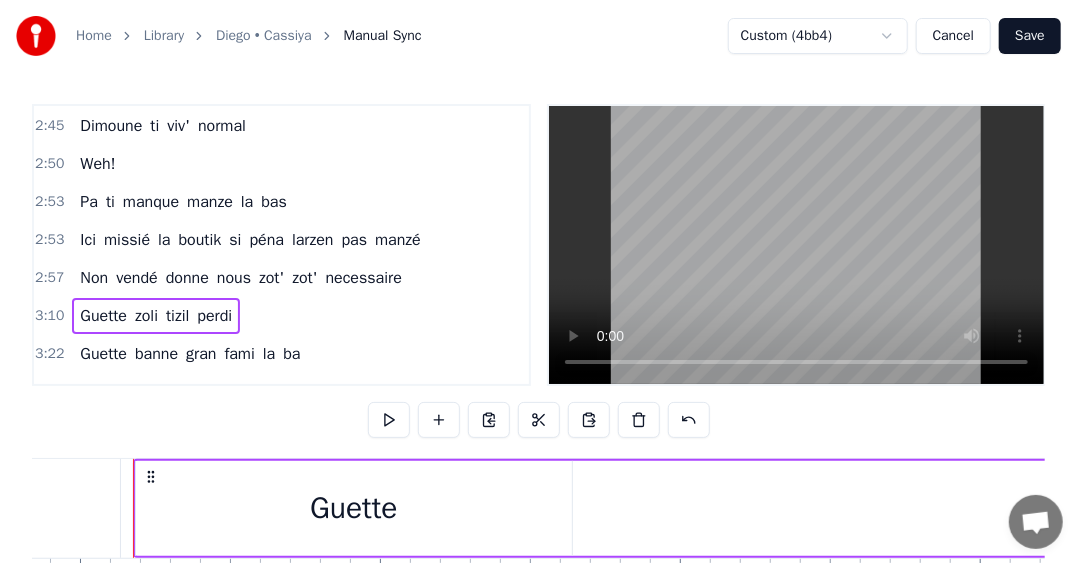 click on "2:57 Non vendé donne nous zot' zot' necessaire" at bounding box center [281, 278] 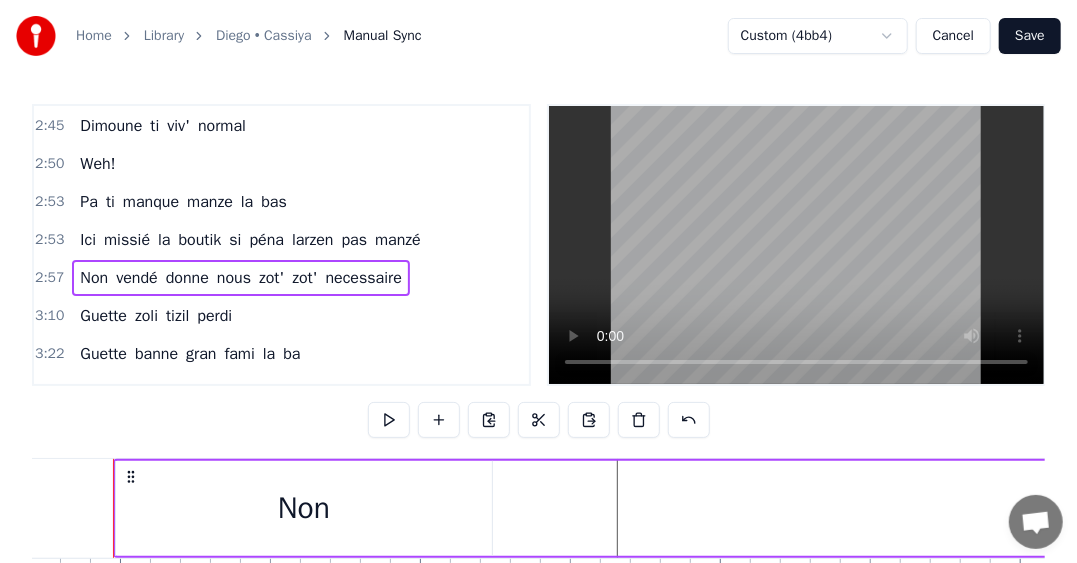 scroll, scrollTop: 0, scrollLeft: 53292, axis: horizontal 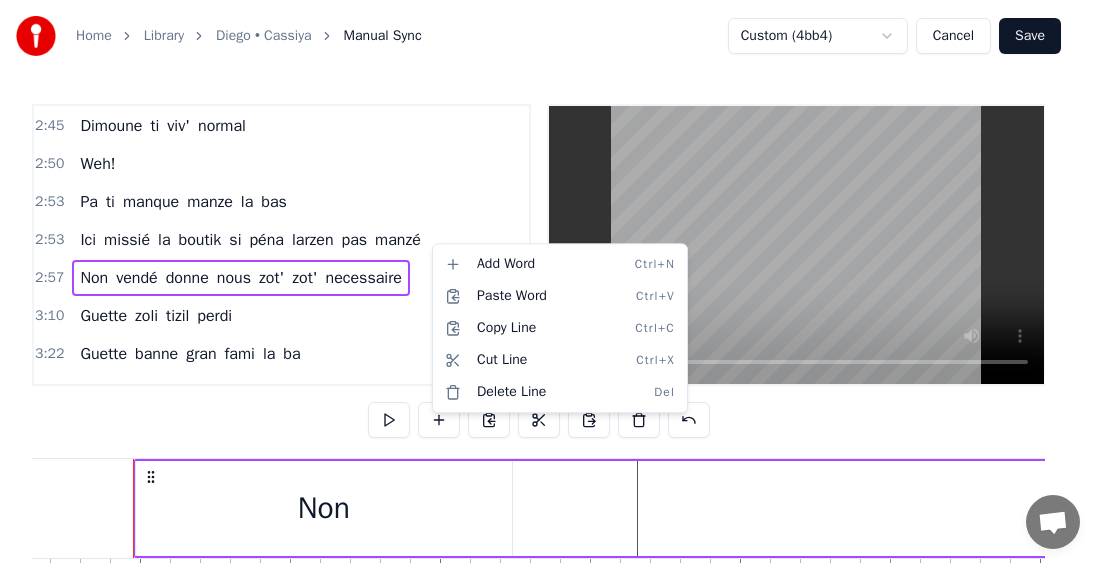 click on "Home Library [PERSON] • [APP_NAME] Manual Sync Custom (4bb4) Cancel Save 0:24 Mo bien sagrin nou fine perdi éne zoli ti zil 0:35 Lwen la bas 0:37 Kot larzen pa ti trop necessaire 0:40 Zot lasanté ti protézé 0:42 Fruit des mer tia la traine 0:45 Coco rafresi 0:46 Ti,éne zoli lavi natirel 0:49 Zot' ti bizin alé alé mem 0:51 Kitte tizil natal 0:53 Non pa vir derrière 0:55 pou zot' sali na pa pou nou 0:58 Ene gran tonton ti rakonté kouma ti zoli la ba 1:02 Non pa ti kompliké 1:04 Dimoune ti viv' normal 1:09 Weh! 1:12 Pa ti manque manze la bas 1:13 Ici missié la boutik si péna larzen pas manzé 1:17 Non 1:18 Pa ti manque narnyé la ba 1:20 Zot paradis fine vendé donne nous zot zot necessaire 1:25 Guette zoli tizil perdi 1:27 Guette banne gran fami la ba 1:29 Kiltir disparaitre 1:33 Vraiment sa fer léker fer mal 1:35 Kan fet lamort fine arrivé 1:36 éne bouket fler péna pou zot 1:41 Guette zoli tizil perdi 1:43 Guette banne gran fami la ba 1:45 Kiltir disparaitre 1:49 Vraiment sa fer léker fer mal 1:51" at bounding box center (547, 346) 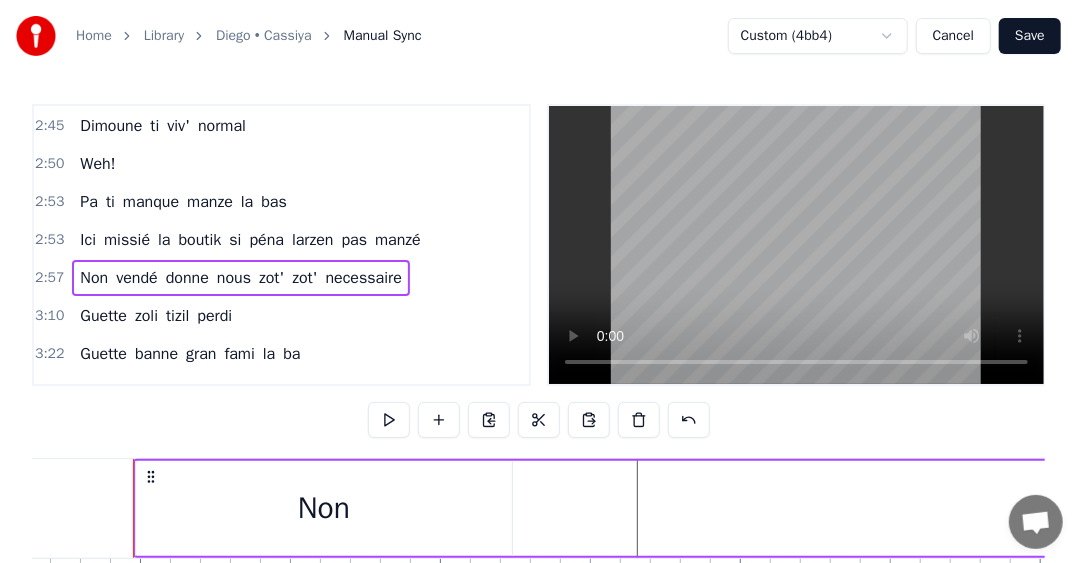 click at bounding box center [389, 420] 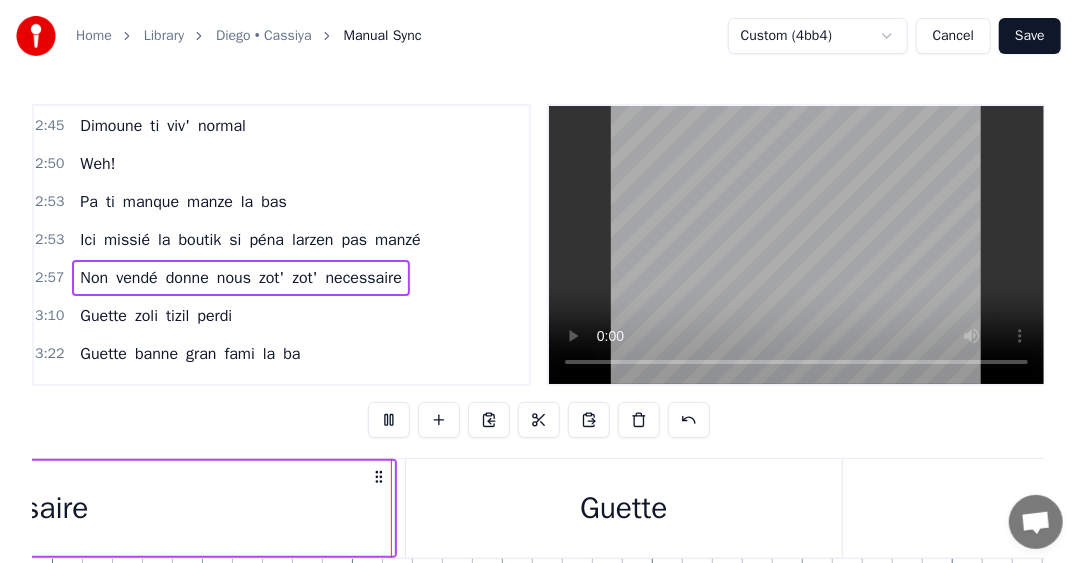 scroll, scrollTop: 0, scrollLeft: 56755, axis: horizontal 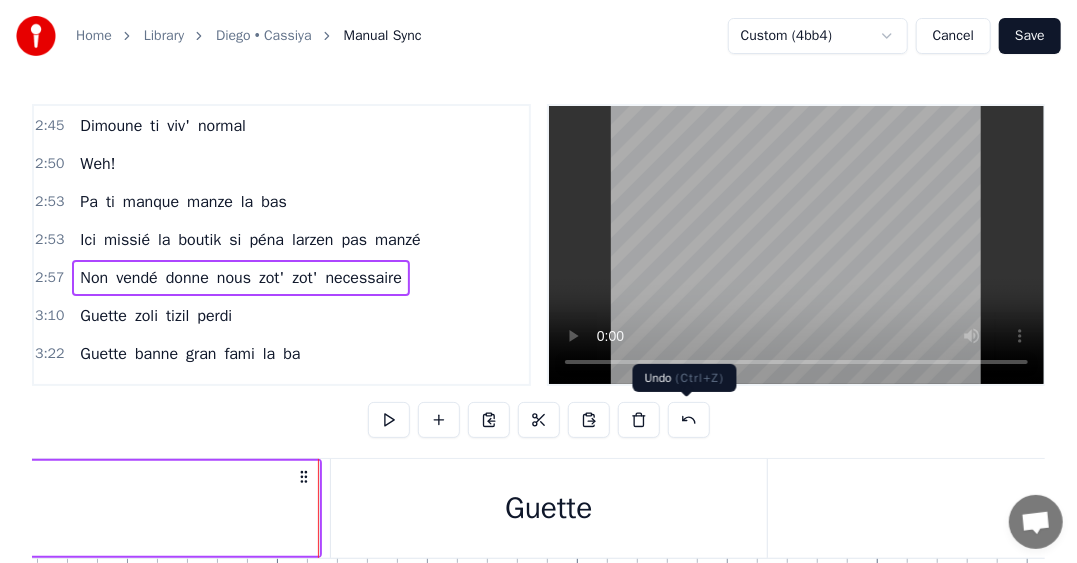 click at bounding box center [689, 420] 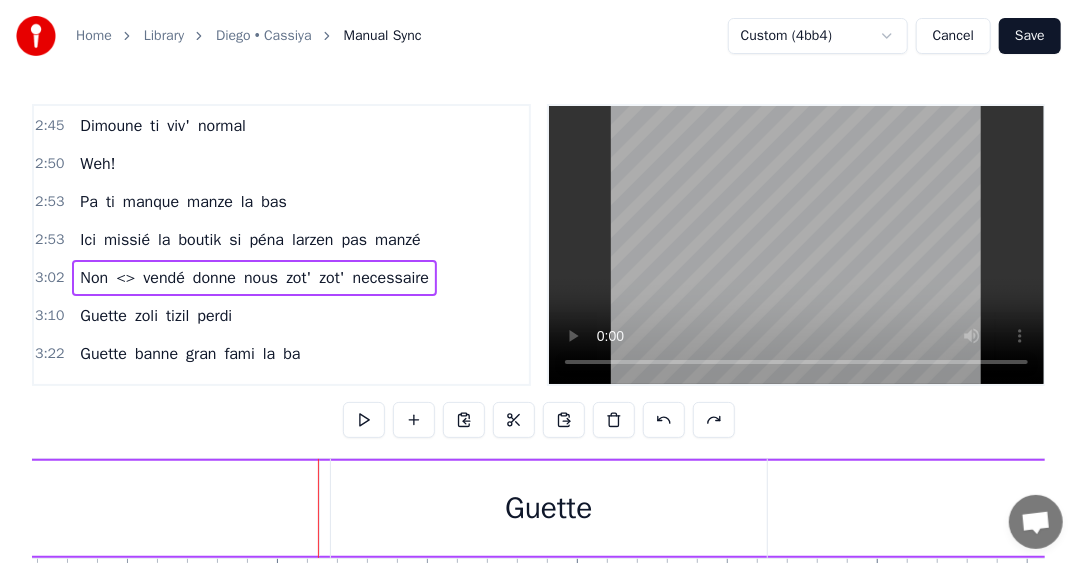 click at bounding box center (664, 420) 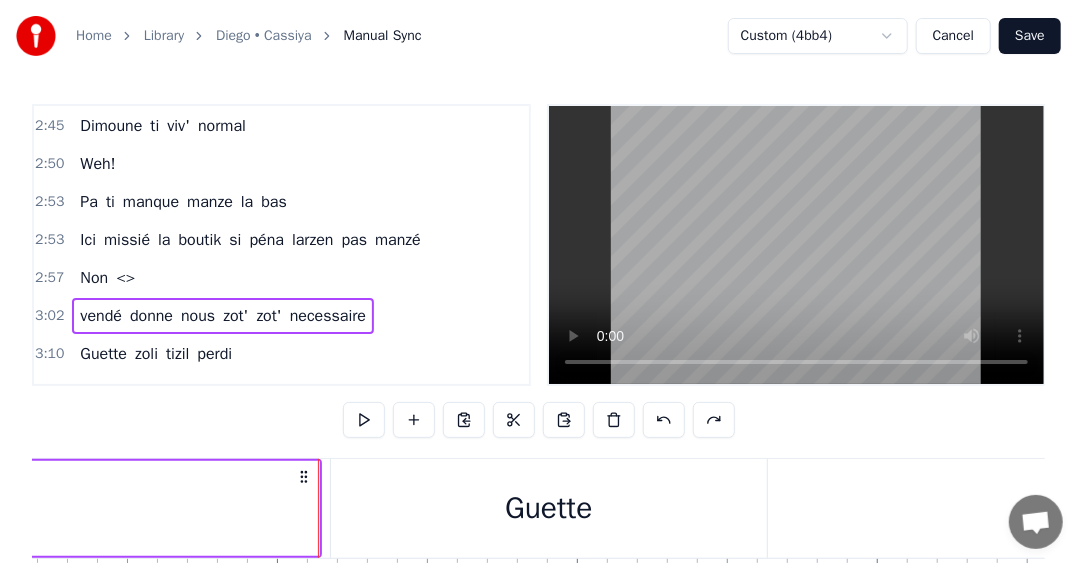 click at bounding box center [664, 420] 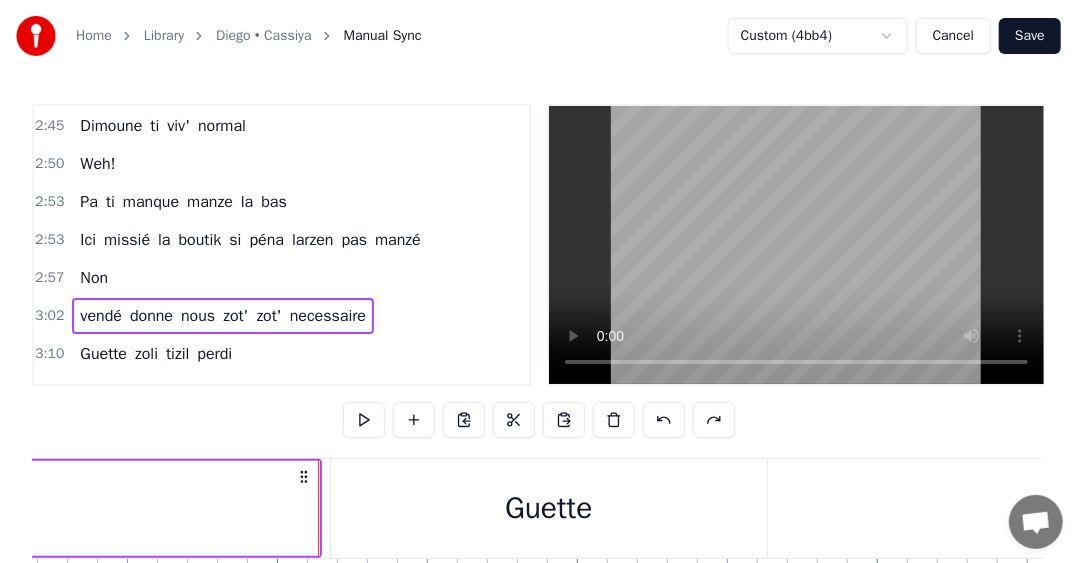 click at bounding box center (664, 420) 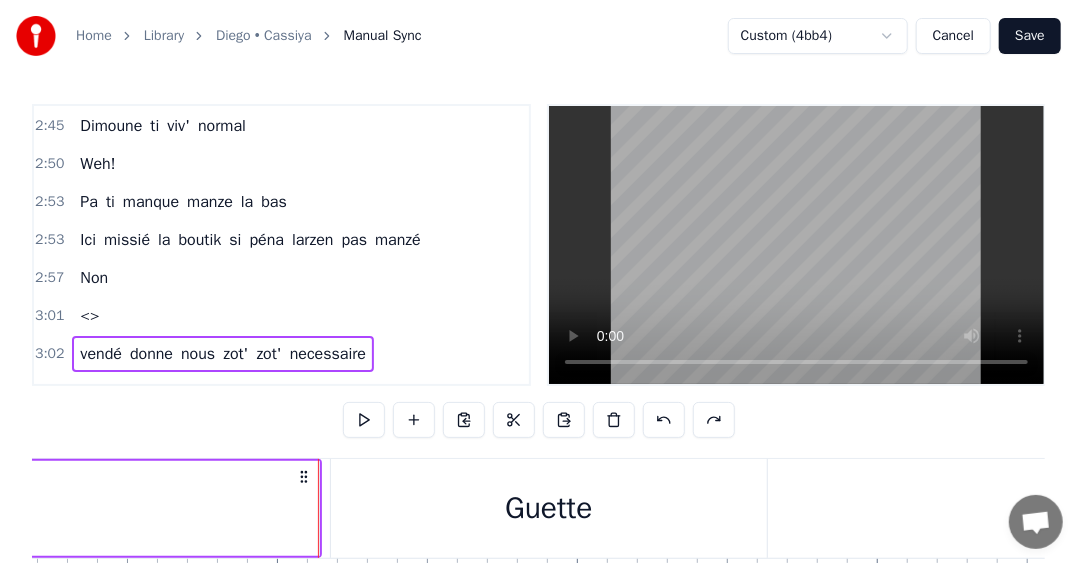click at bounding box center [664, 420] 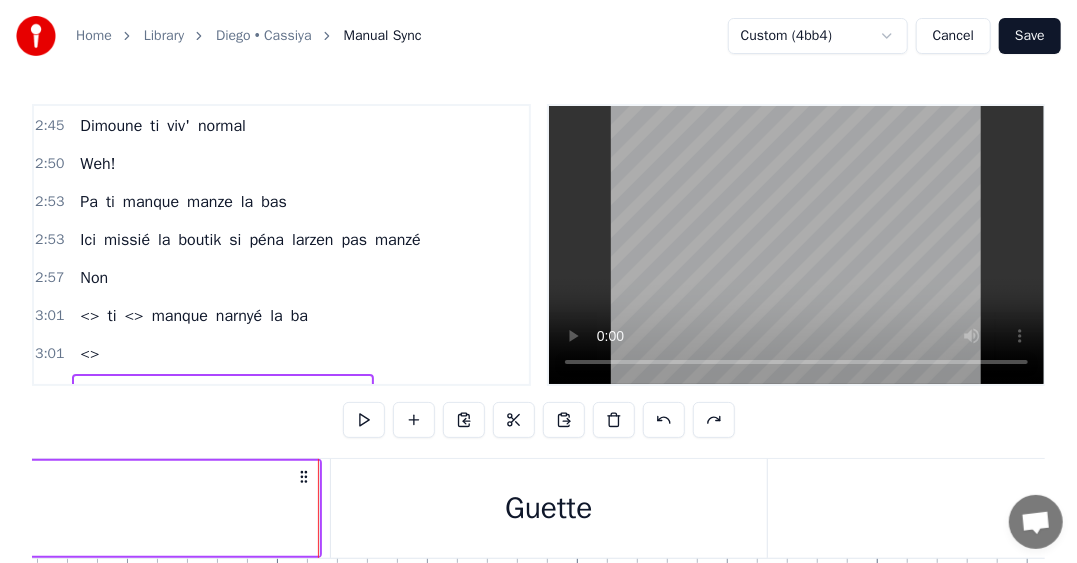 click at bounding box center [664, 420] 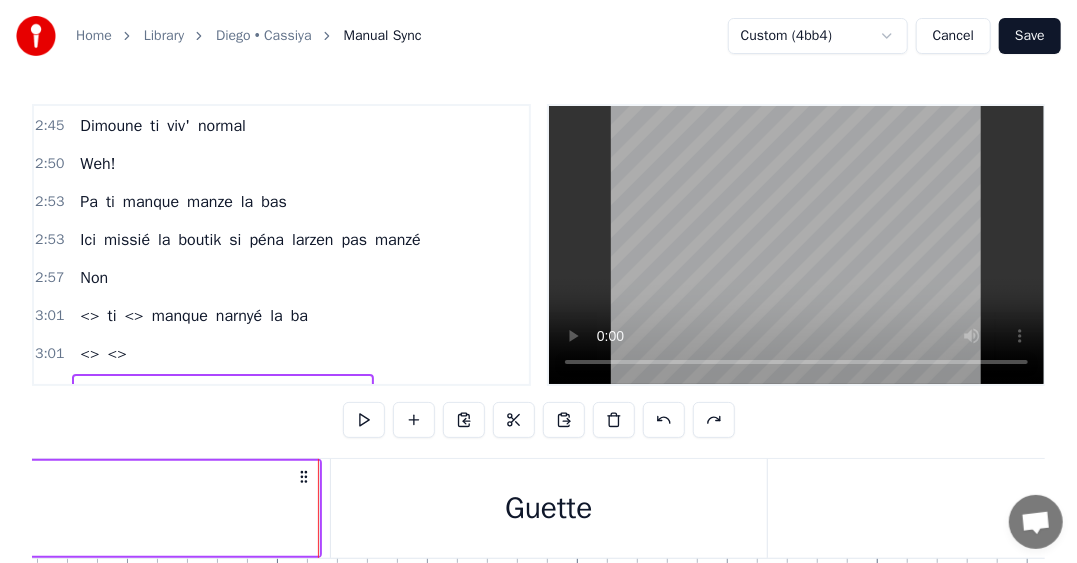 click at bounding box center [664, 420] 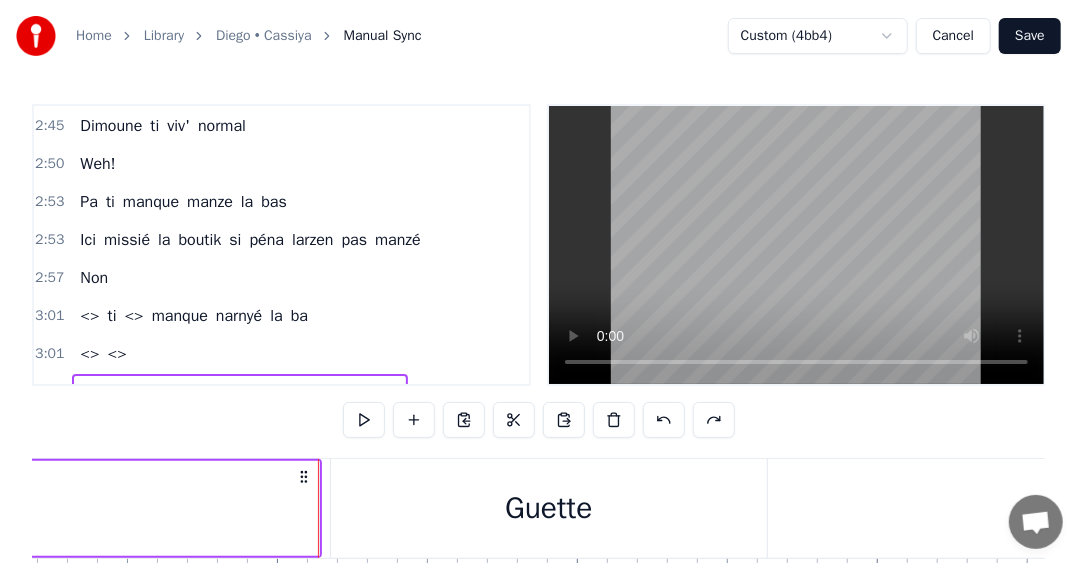 click at bounding box center [664, 420] 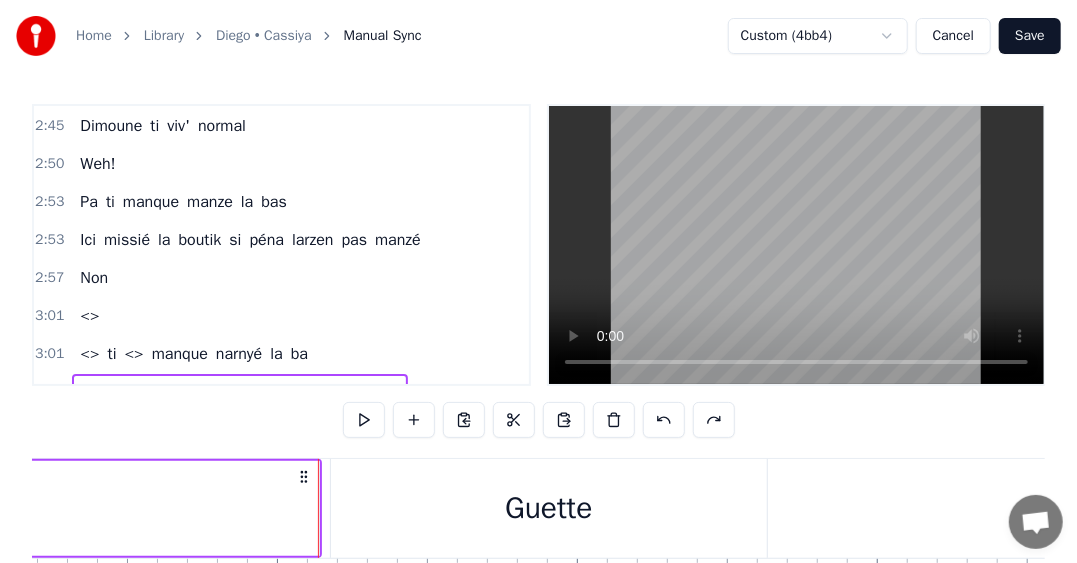 click at bounding box center (664, 420) 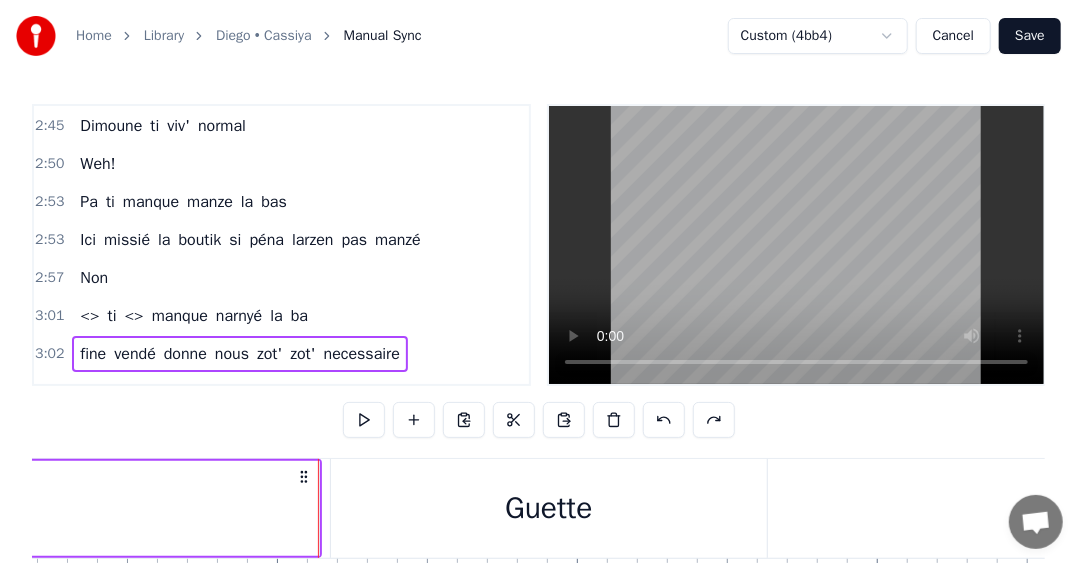 click at bounding box center (664, 420) 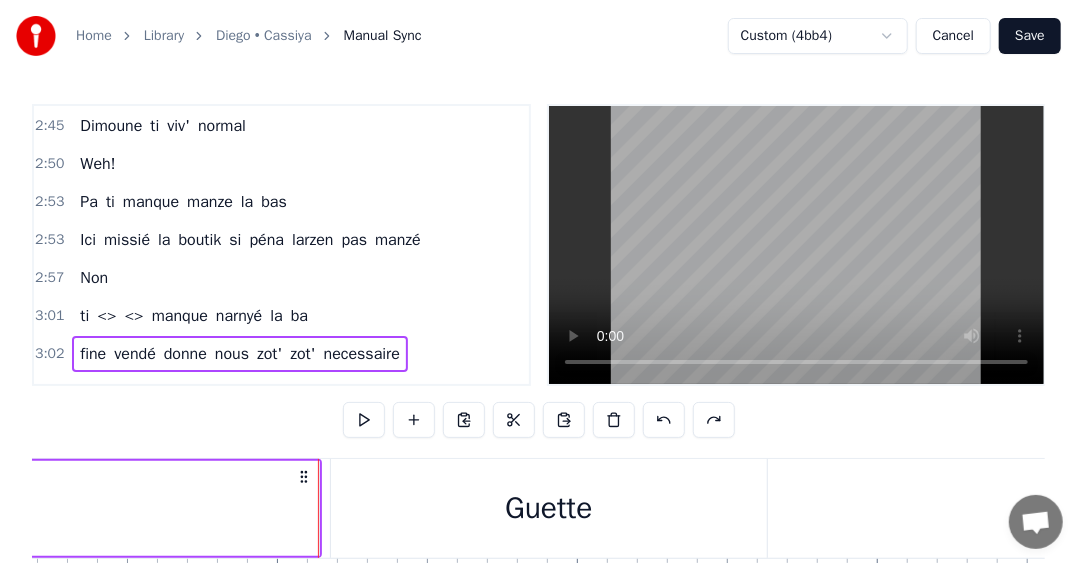 click at bounding box center [664, 420] 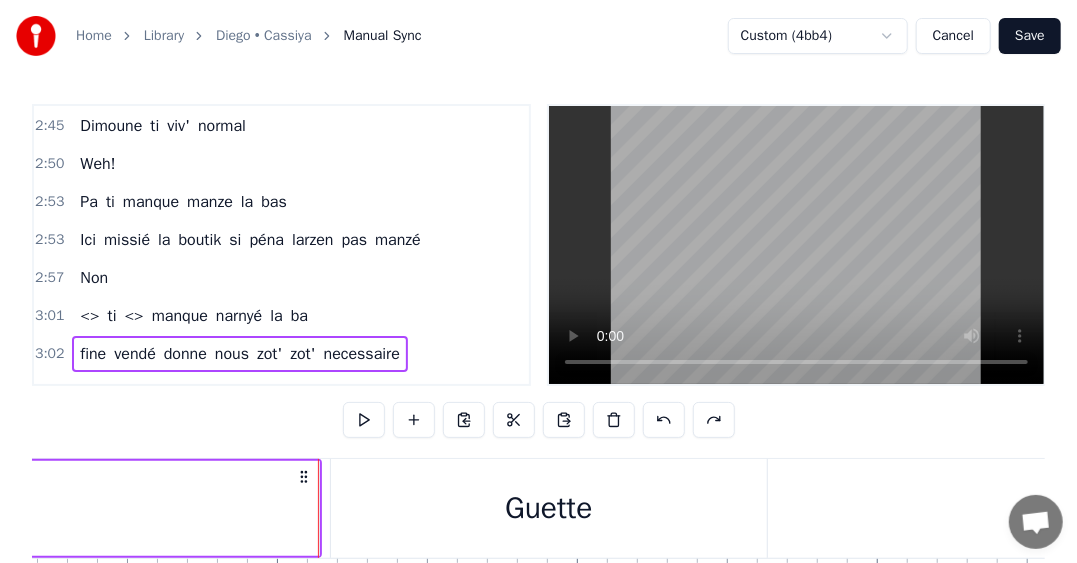 click at bounding box center [664, 420] 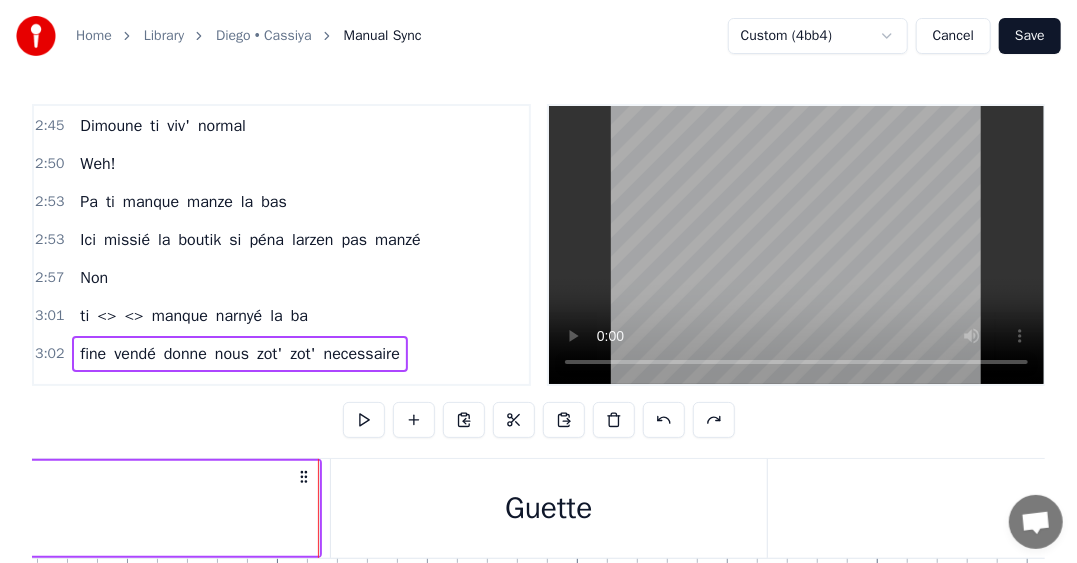 click at bounding box center (664, 420) 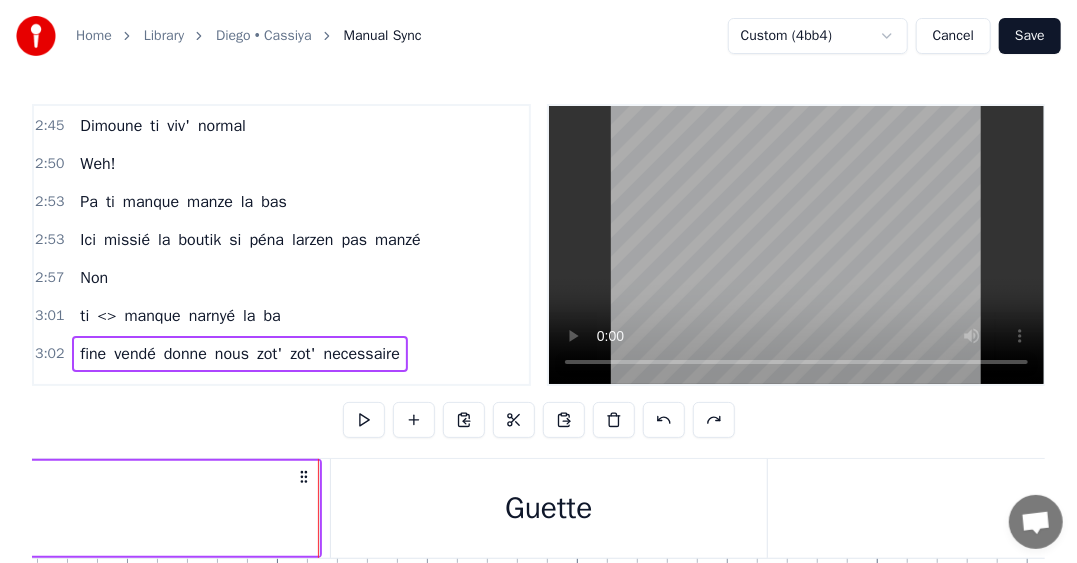 click at bounding box center [664, 420] 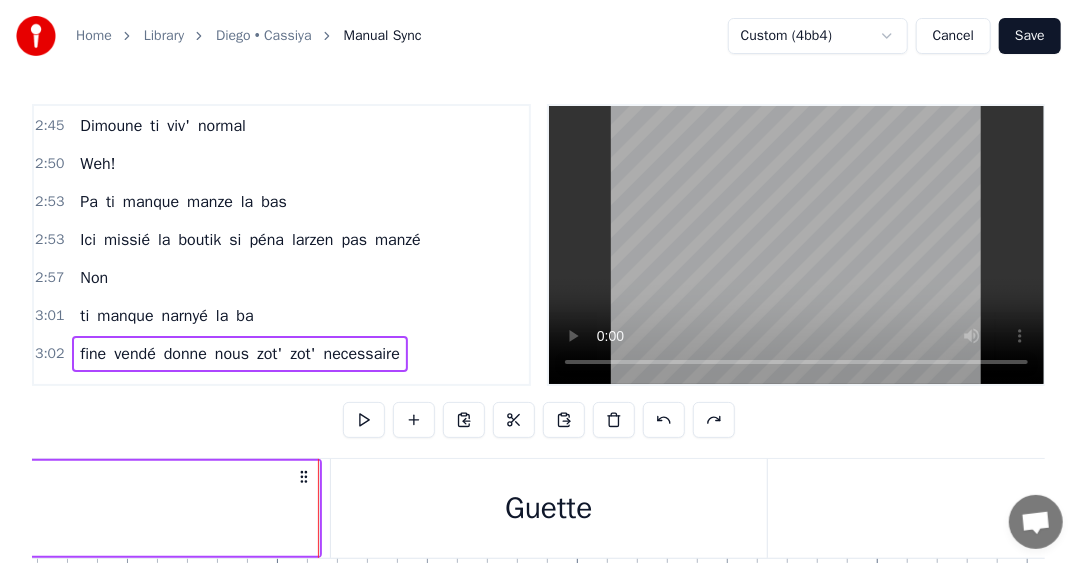 click at bounding box center [664, 420] 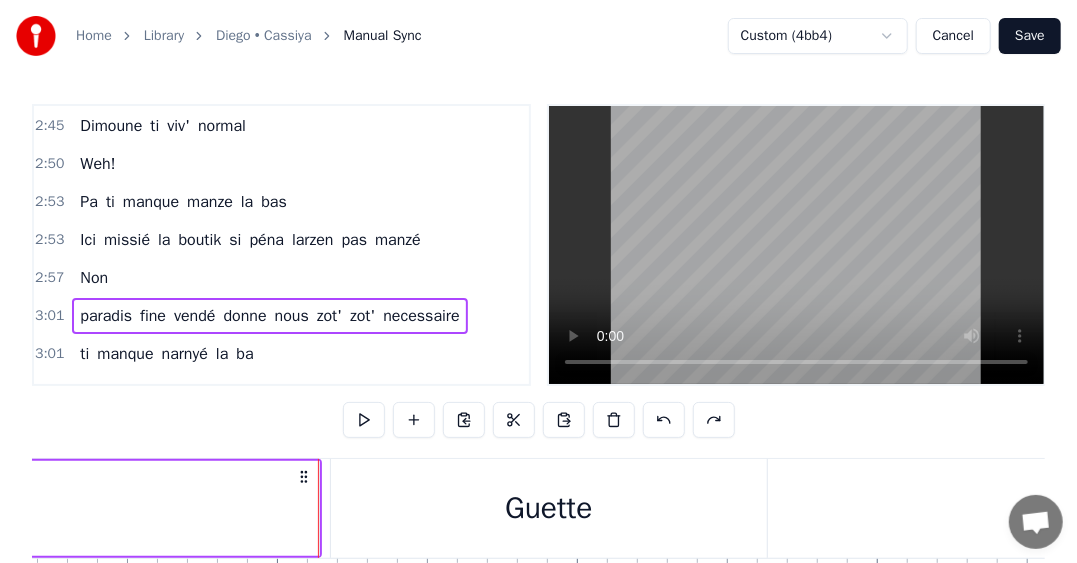 click at bounding box center (664, 420) 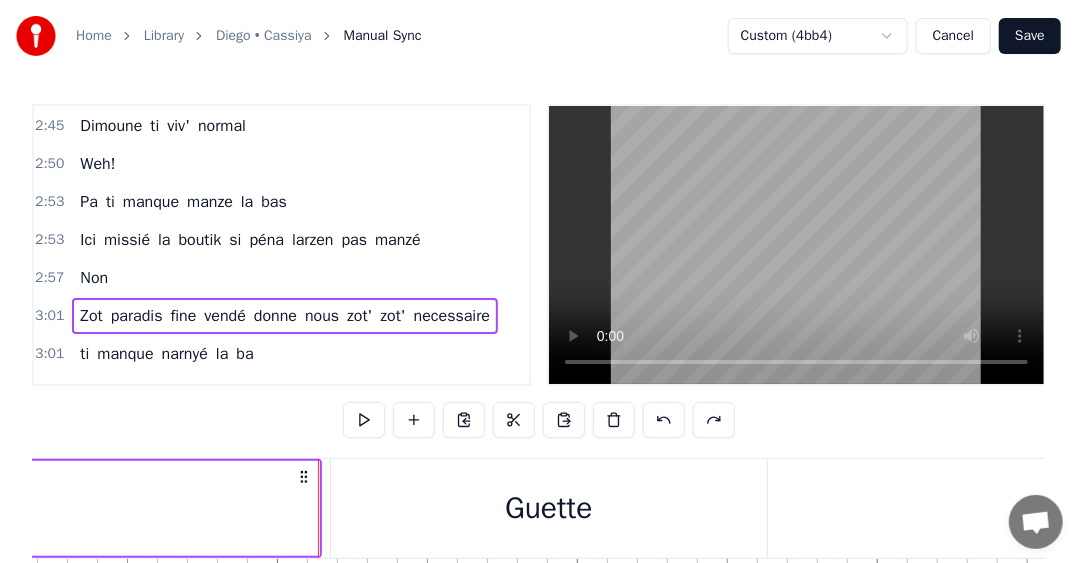 click at bounding box center (664, 420) 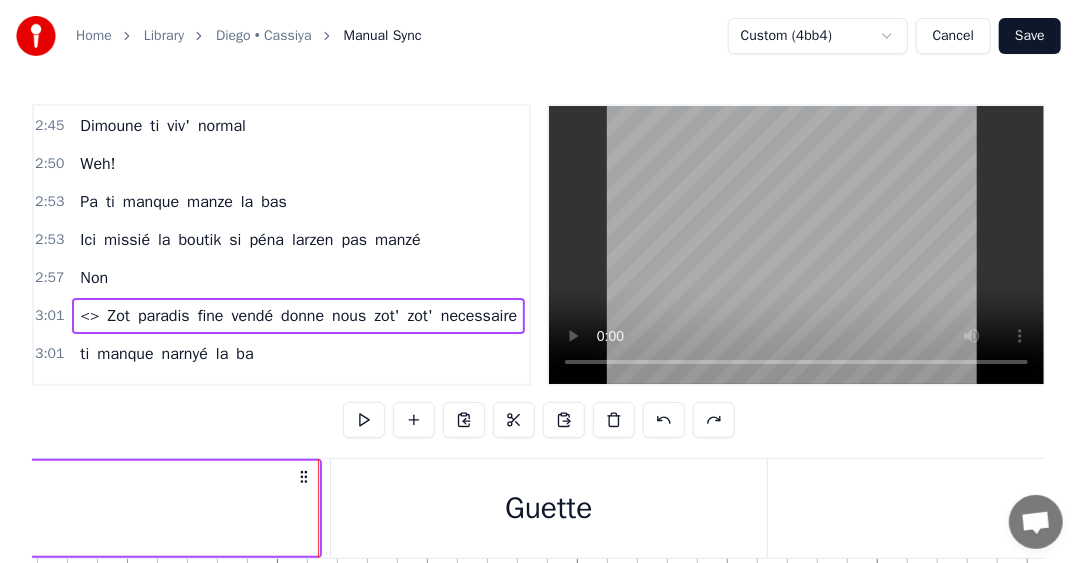 click at bounding box center [664, 420] 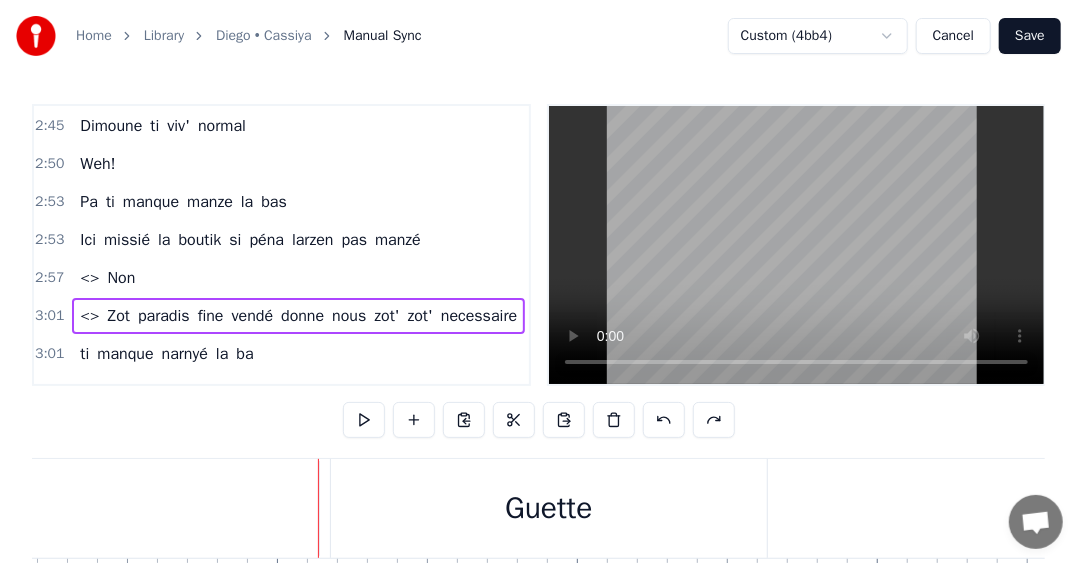 click at bounding box center (664, 420) 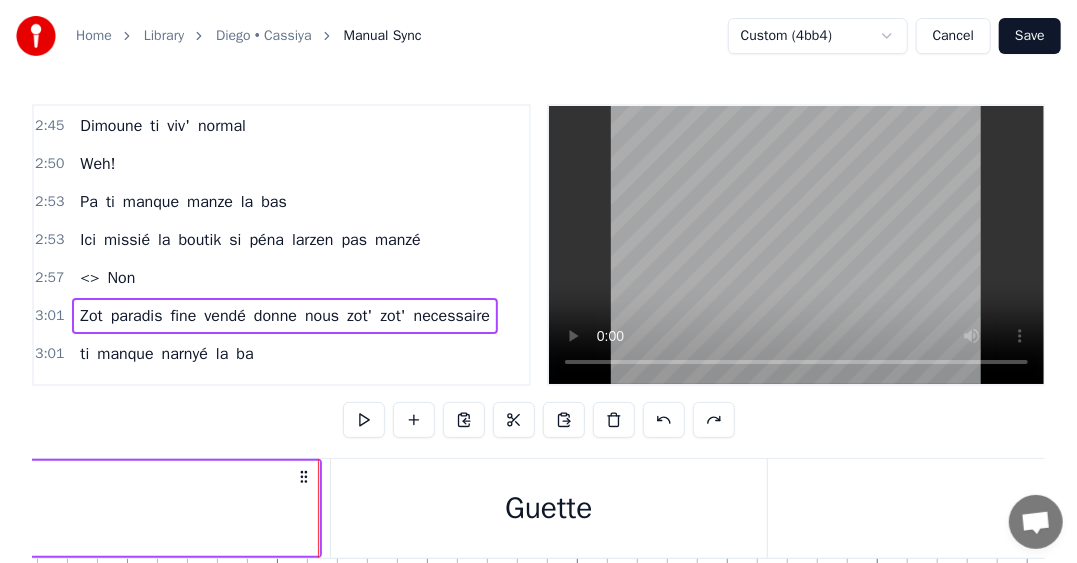 click at bounding box center (664, 420) 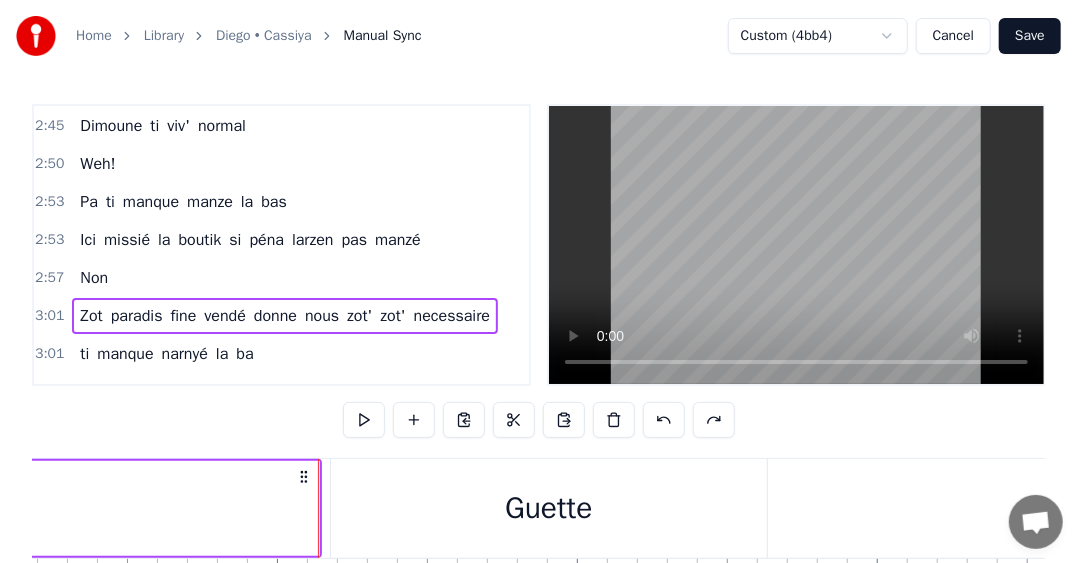 click at bounding box center [664, 420] 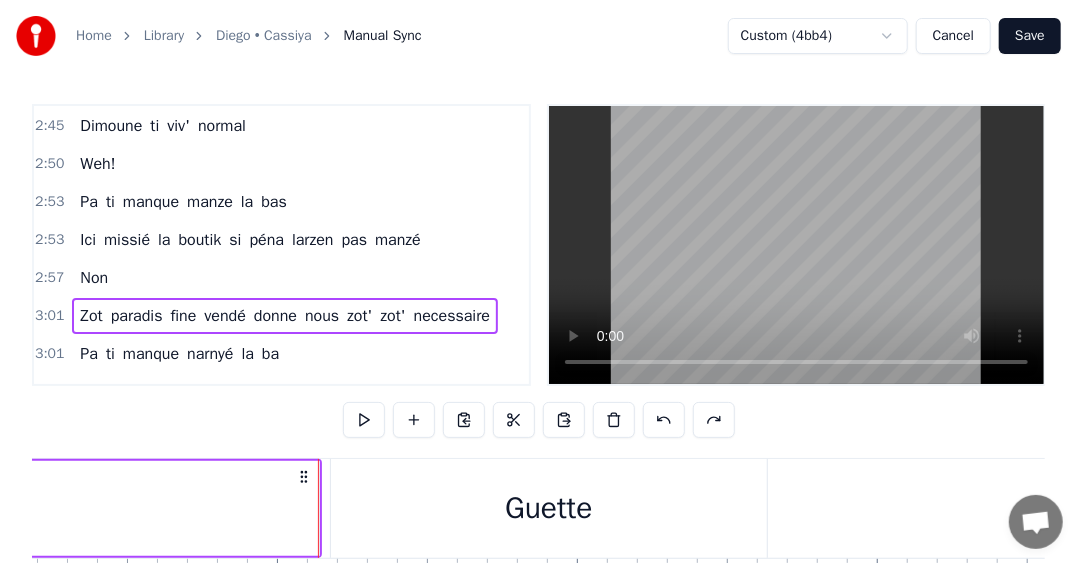 click at bounding box center [664, 420] 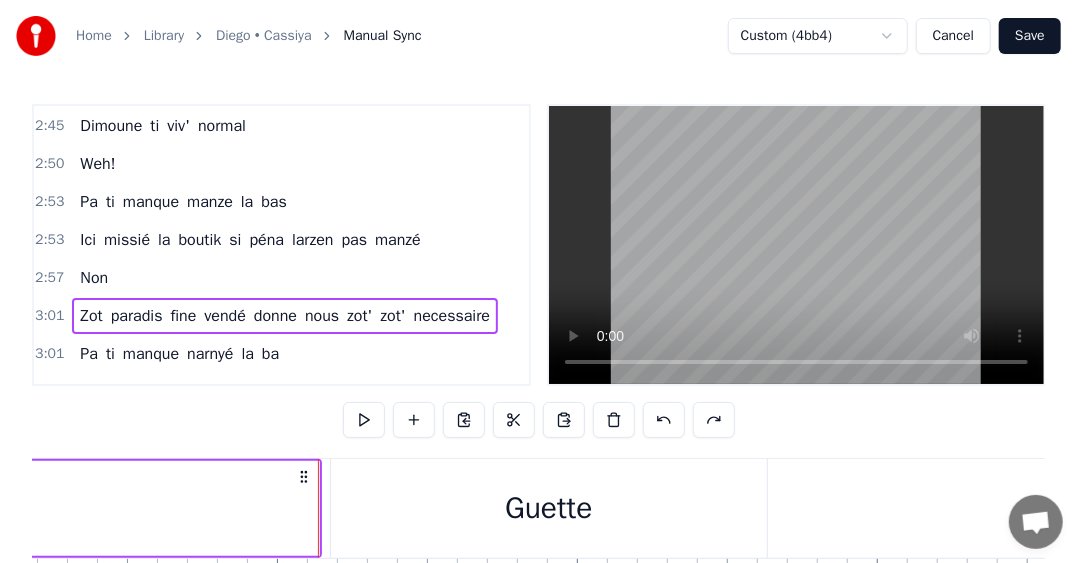 click at bounding box center (664, 420) 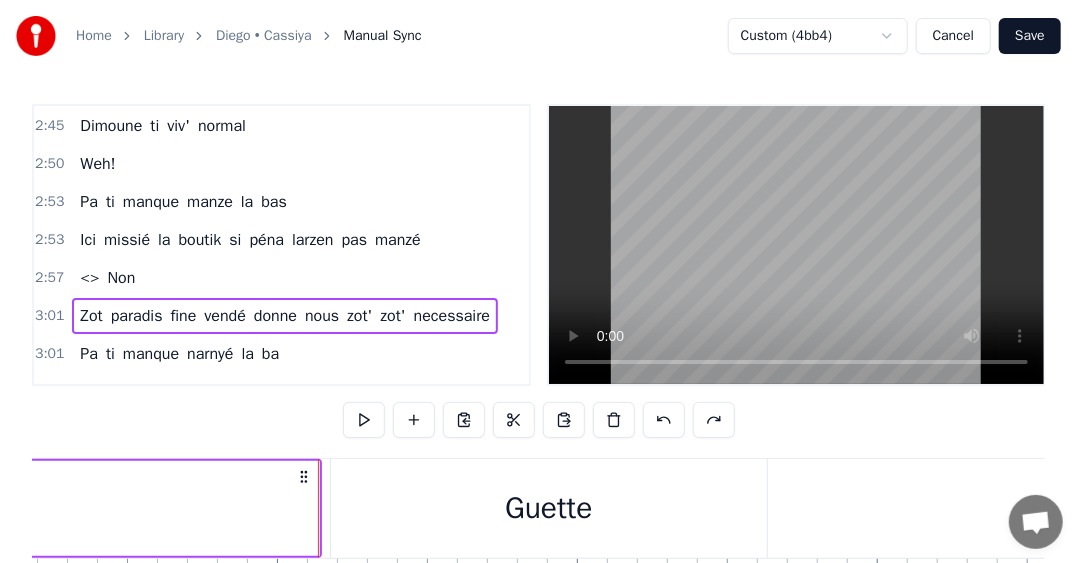 click at bounding box center [664, 420] 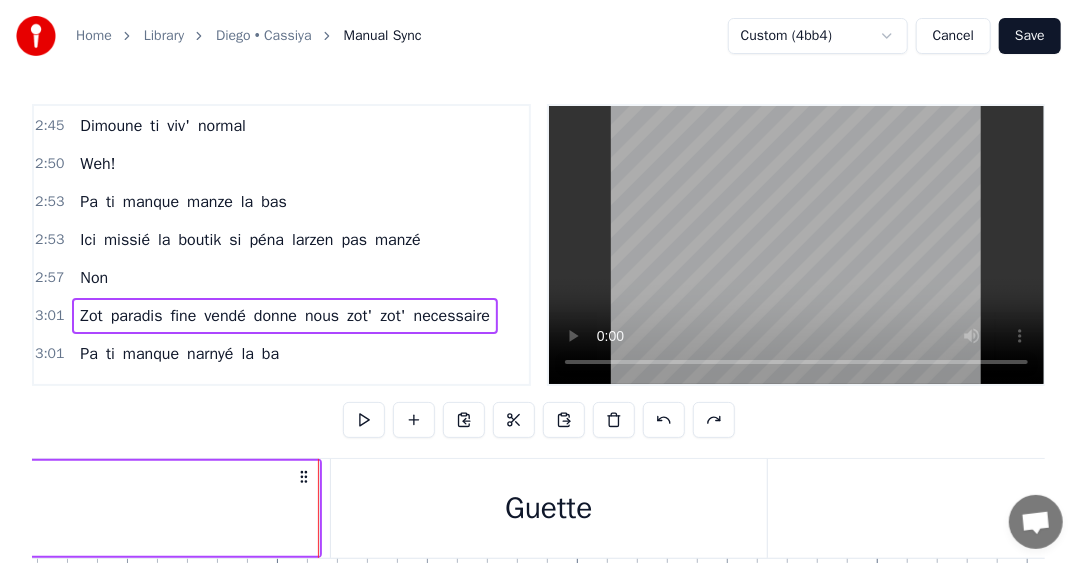 click at bounding box center [664, 420] 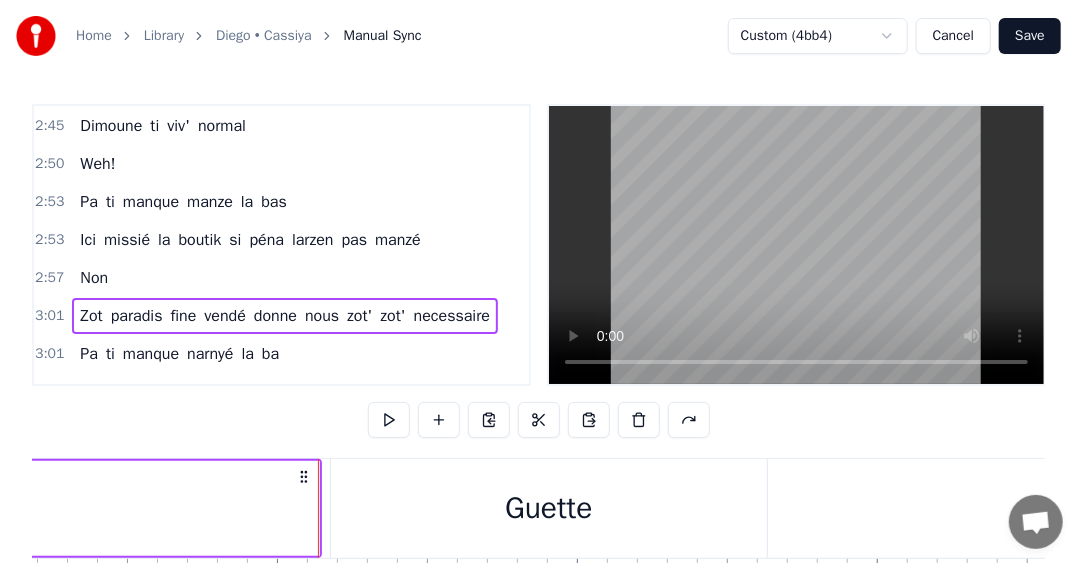 click at bounding box center [539, 420] 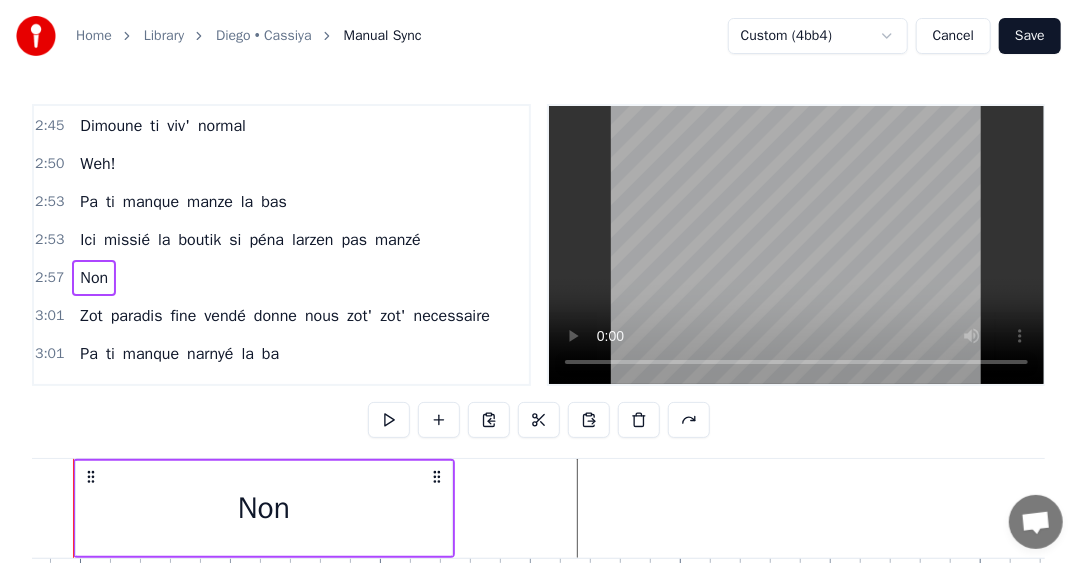 scroll, scrollTop: 0, scrollLeft: 53292, axis: horizontal 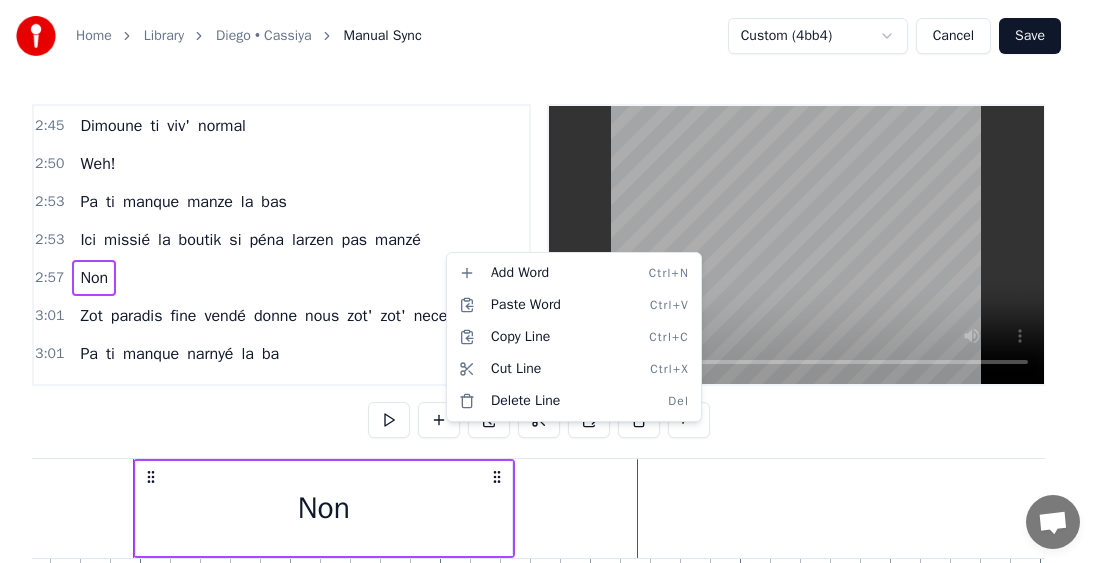 click on "Home Library [PERSON] • [APP_NAME] Manual Sync Custom (4bb4) Cancel Save 0:24 Mo bien sagrin nou fine perdi éne zoli ti zil 0:35 Lwen la bas 0:37 Kot larzen pa ti trop necessaire 0:40 Zot lasanté ti protézé 0:42 Fruit des mer tia la traine 0:45 Coco rafresi 0:46 Ti,éne zoli lavi natirel 0:49 Zot' ti bizin alé alé mem 0:51 Kitte tizil natal 0:53 Non pa vir derrière 0:55 pou zot' sali na pa pou nou 0:58 Ene gran tonton ti rakonté kouma ti zoli la ba 1:02 Non pa ti kompliké 1:04 Dimoune ti viv' normal 1:09 Weh! 1:12 Pa ti manque manze la bas 1:13 Ici missié la boutik si péna larzen pas manzé 1:17 Non 1:18 Pa ti manque narnyé la ba 1:20 Zot paradis fine vendé donne nous zot zot necessaire 1:25 Guette zoli tizil perdi 1:27 Guette banne gran fami la ba 1:29 Kiltir disparaitre 1:33 Vraiment sa fer léker fer mal 1:35 Kan fet lamort fine arrivé 1:36 éne bouket fler péna pou zot 1:41 Guette zoli tizil perdi 1:43 Guette banne gran fami la ba 1:45 Kiltir disparaitre 1:49 Vraiment sa fer léker fer mal 1:51" at bounding box center (547, 346) 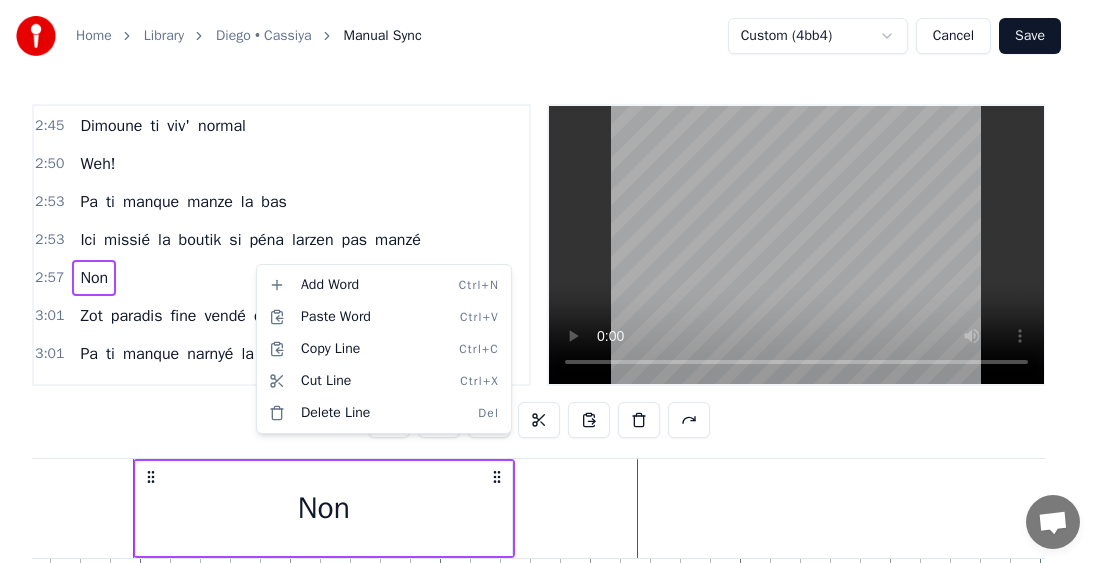 click on "Home Library [PERSON] • [APP_NAME] Manual Sync Custom (4bb4) Cancel Save 0:24 Mo bien sagrin nou fine perdi éne zoli ti zil 0:35 Lwen la bas 0:37 Kot larzen pa ti trop necessaire 0:40 Zot lasanté ti protézé 0:42 Fruit des mer tia la traine 0:45 Coco rafresi 0:46 Ti,éne zoli lavi natirel 0:49 Zot' ti bizin alé alé mem 0:51 Kitte tizil natal 0:53 Non pa vir derrière 0:55 pou zot' sali na pa pou nou 0:58 Ene gran tonton ti rakonté kouma ti zoli la ba 1:02 Non pa ti kompliké 1:04 Dimoune ti viv' normal 1:09 Weh! 1:12 Pa ti manque manze la bas 1:13 Ici missié la boutik si péna larzen pas manzé 1:17 Non 1:18 Pa ti manque narnyé la ba 1:20 Zot paradis fine vendé donne nous zot zot necessaire 1:25 Guette zoli tizil perdi 1:27 Guette banne gran fami la ba 1:29 Kiltir disparaitre 1:33 Vraiment sa fer léker fer mal 1:35 Kan fet lamort fine arrivé 1:36 éne bouket fler péna pou zot 1:41 Guette zoli tizil perdi 1:43 Guette banne gran fami la ba 1:45 Kiltir disparaitre 1:49 Vraiment sa fer léker fer mal 1:51" at bounding box center (547, 346) 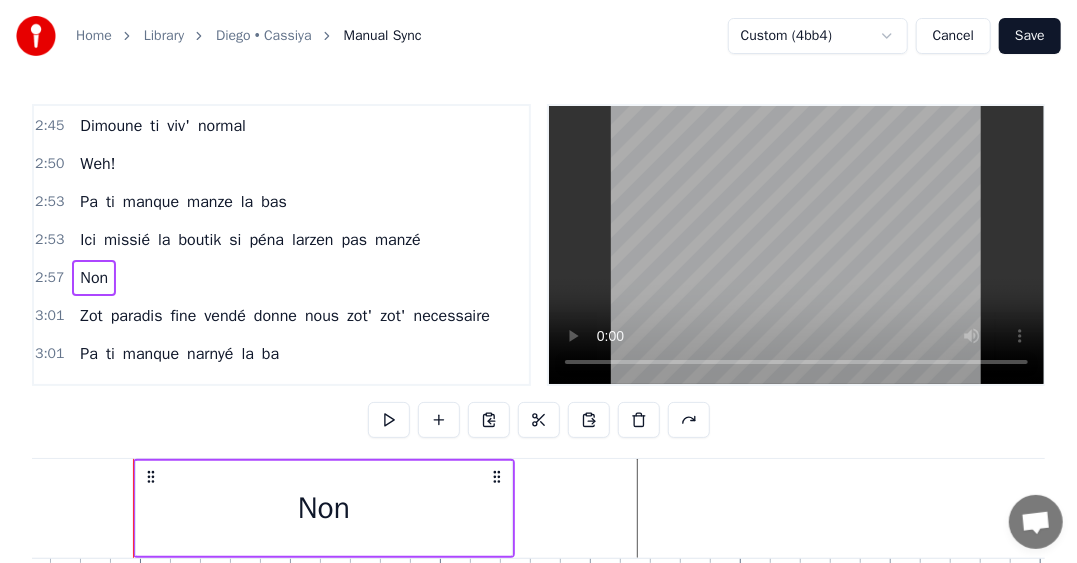 click on "Home Library [PERSON] • [APP_NAME] Manual Sync Custom (4bb4) Cancel Save 0:24 Mo bien sagrin nou fine perdi éne zoli ti zil 0:35 Lwen la bas 0:37 Kot larzen pa ti trop necessaire 0:40 Zot lasanté ti protézé 0:42 Fruit des mer tia la traine 0:45 Coco rafresi 0:46 Ti,éne zoli lavi natirel 0:49 Zot' ti bizin alé alé mem 0:51 Kitte tizil natal 0:53 Non pa vir derrière 0:55 pou zot' sali na pa pou nou 0:58 Ene gran tonton ti rakonté kouma ti zoli la ba 1:02 Non pa ti kompliké 1:04 Dimoune ti viv' normal 1:09 Weh! 1:12 Pa ti manque manze la bas 1:13 Ici missié la boutik si péna larzen pas manzé 1:17 Non 1:18 Pa ti manque narnyé la ba 1:20 Zot paradis fine vendé donne nous zot zot necessaire 1:25 Guette zoli tizil perdi 1:27 Guette banne gran fami la ba 1:29 Kiltir disparaitre 1:33 Vraiment sa fer léker fer mal 1:35 Kan fet lamort fine arrivé 1:36 éne bouket fler péna pou zot 1:41 Guette zoli tizil perdi 1:43 Guette banne gran fami la ba 1:45 Kiltir disparaitre 1:49 Vraiment sa fer léker fer mal 1:51" at bounding box center (538, 330) 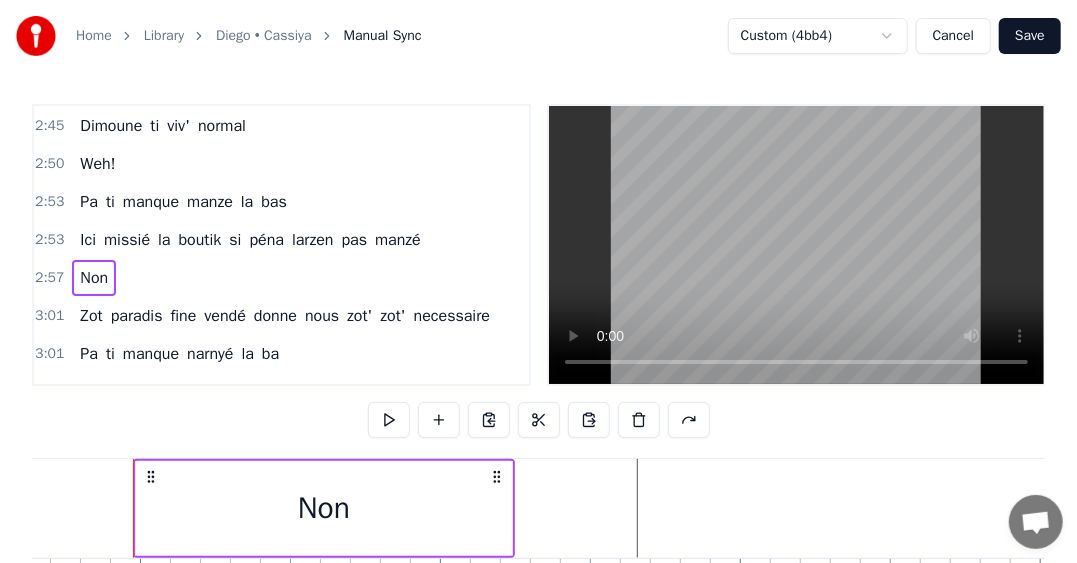 click on "Home Library [PERSON] • [APP_NAME] Manual Sync Custom (4bb4) Cancel Save 0:24 Mo bien sagrin nou fine perdi éne zoli ti zil 0:35 Lwen la bas 0:37 Kot larzen pa ti trop necessaire 0:40 Zot lasanté ti protézé 0:42 Fruit des mer tia la traine 0:45 Coco rafresi 0:46 Ti,éne zoli lavi natirel 0:49 Zot' ti bizin alé alé mem 0:51 Kitte tizil natal 0:53 Non pa vir derrière 0:55 pou zot' sali na pa pou nou 0:58 Ene gran tonton ti rakonté kouma ti zoli la ba 1:02 Non pa ti kompliké 1:04 Dimoune ti viv' normal 1:09 Weh! 1:12 Pa ti manque manze la bas 1:13 Ici missié la boutik si péna larzen pas manzé 1:17 Non 1:18 Pa ti manque narnyé la ba 1:20 Zot paradis fine vendé donne nous zot zot necessaire 1:25 Guette zoli tizil perdi 1:27 Guette banne gran fami la ba 1:29 Kiltir disparaitre 1:33 Vraiment sa fer léker fer mal 1:35 Kan fet lamort fine arrivé 1:36 éne bouket fler péna pou zot 1:41 Guette zoli tizil perdi 1:43 Guette banne gran fami la ba 1:45 Kiltir disparaitre 1:49 Vraiment sa fer léker fer mal 1:51" at bounding box center (538, 330) 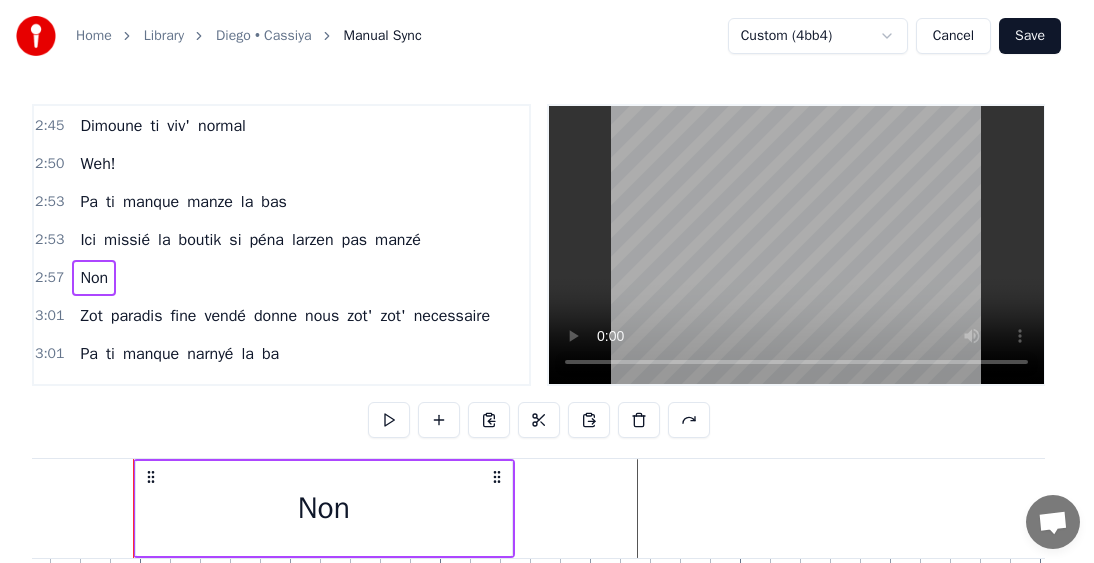 click on "2:57 Non" at bounding box center [281, 278] 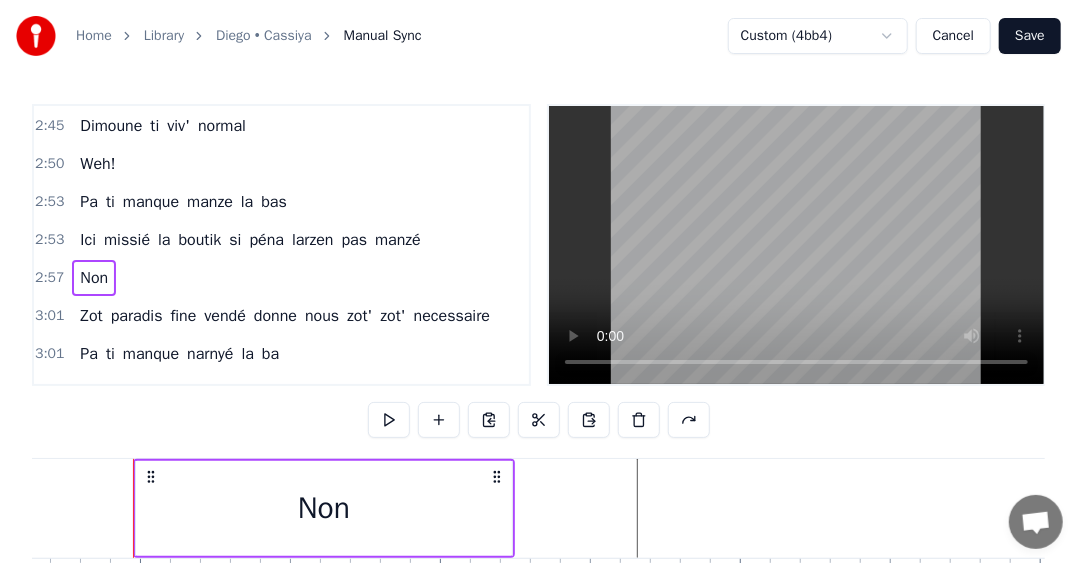 drag, startPoint x: 516, startPoint y: 314, endPoint x: 500, endPoint y: 356, distance: 44.94441 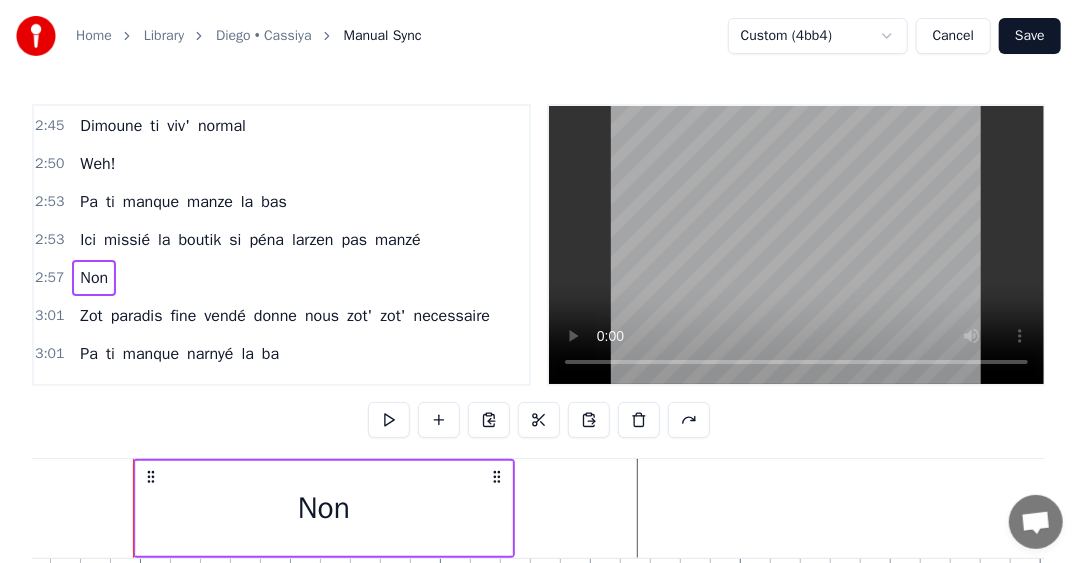 click on "Home Library [PERSON] • [APP_NAME] Manual Sync Custom (4bb4) Cancel Save 0:24 Mo bien sagrin nou fine perdi éne zoli ti zil 0:35 Lwen la bas 0:37 Kot larzen pa ti trop necessaire 0:40 Zot lasanté ti protézé 0:42 Fruit des mer tia la traine 0:45 Coco rafresi 0:46 Ti,éne zoli lavi natirel 0:49 Zot' ti bizin alé alé mem 0:51 Kitte tizil natal 0:53 Non pa vir derrière 0:55 pou zot' sali na pa pou nou 0:58 Ene gran tonton ti rakonté kouma ti zoli la ba 1:02 Non pa ti kompliké 1:04 Dimoune ti viv' normal 1:09 Weh! 1:12 Pa ti manque manze la bas 1:13 Ici missié la boutik si péna larzen pas manzé 1:17 Non 1:18 Pa ti manque narnyé la ba 1:20 Zot paradis fine vendé donne nous zot zot necessaire 1:25 Guette zoli tizil perdi 1:27 Guette banne gran fami la ba 1:29 Kiltir disparaitre 1:33 Vraiment sa fer léker fer mal 1:35 Kan fet lamort fine arrivé 1:36 éne bouket fler péna pou zot 1:41 Guette zoli tizil perdi 1:43 Guette banne gran fami la ba 1:45 Kiltir disparaitre 1:49 Vraiment sa fer léker fer mal 1:51" at bounding box center [538, 330] 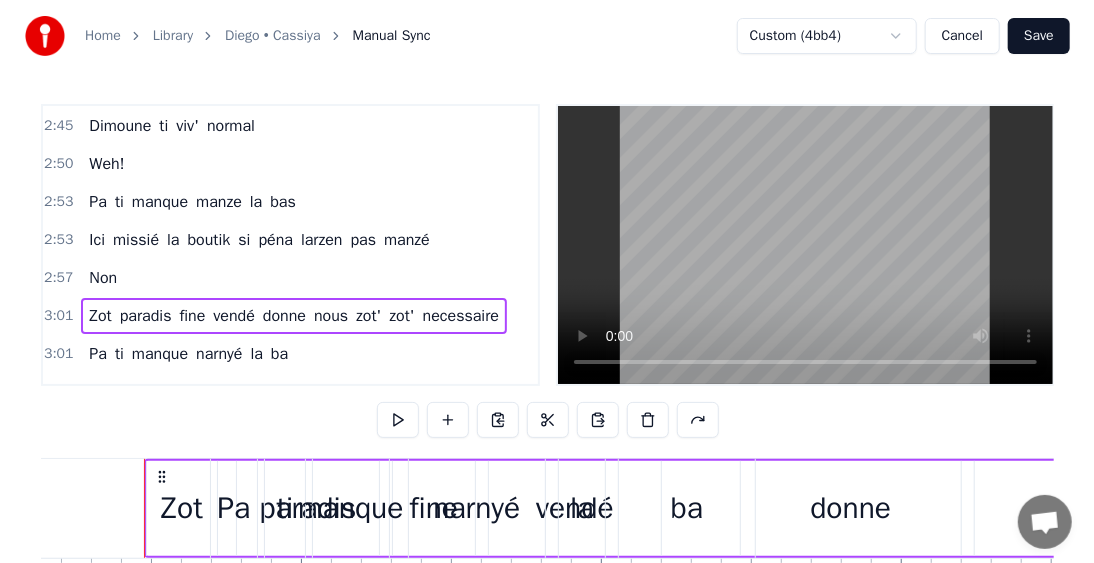 scroll, scrollTop: 0, scrollLeft: 54342, axis: horizontal 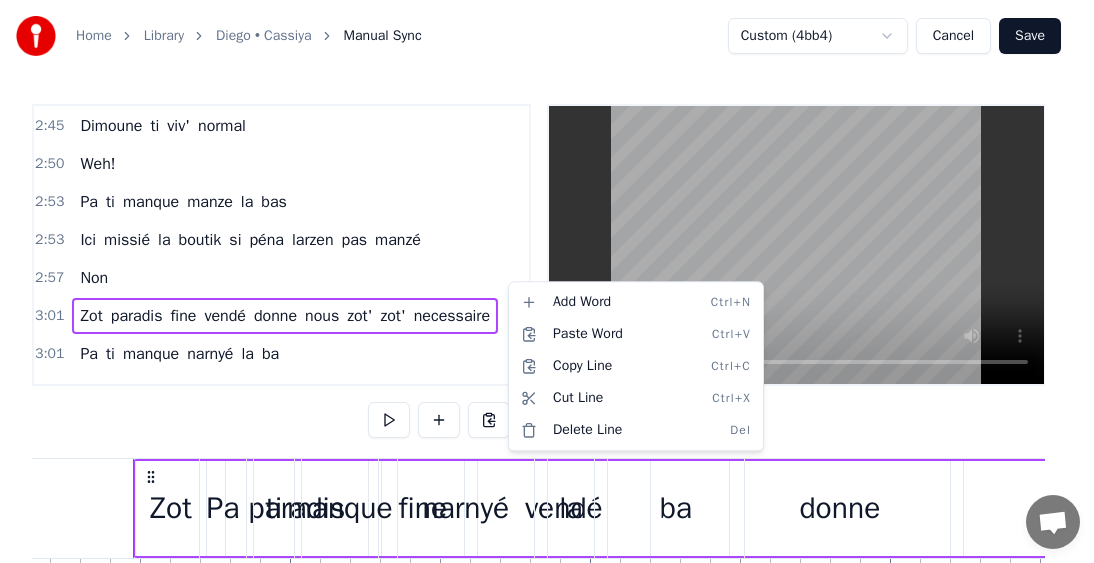click on "Home Library [PERSON] • [APP_NAME] Manual Sync Custom (4bb4) Cancel Save 0:24 Mo bien sagrin nou fine perdi éne zoli ti zil 0:35 Lwen la bas 0:37 Kot larzen pa ti trop necessaire 0:40 Zot lasanté ti protézé 0:42 Fruit des mer tia la traine 0:45 Coco rafresi 0:46 Ti,éne zoli lavi natirel 0:49 Zot' ti bizin alé alé mem 0:51 Kitte tizil natal 0:53 Non pa vir derrière 0:55 pou zot' sali na pa pou nou 0:58 Ene gran tonton ti rakonté kouma ti zoli la ba 1:02 Non pa ti kompliké 1:04 Dimoune ti viv' normal 1:09 Weh! 1:12 Pa ti manque manze la bas 1:13 Ici missié la boutik si péna larzen pas manzé 1:17 Non 1:18 Pa ti manque narnyé la ba 1:20 Zot paradis fine vendé donne nous zot zot necessaire 1:25 Guette zoli tizil perdi 1:27 Guette banne gran fami la ba 1:29 Kiltir disparaitre 1:33 Vraiment sa fer léker fer mal 1:35 Kan fet lamort fine arrivé 1:36 éne bouket fler péna pou zot 1:41 Guette zoli tizil perdi 1:43 Guette banne gran fami la ba 1:45 Kiltir disparaitre 1:49 Vraiment sa fer léker fer mal 1:51" at bounding box center (547, 346) 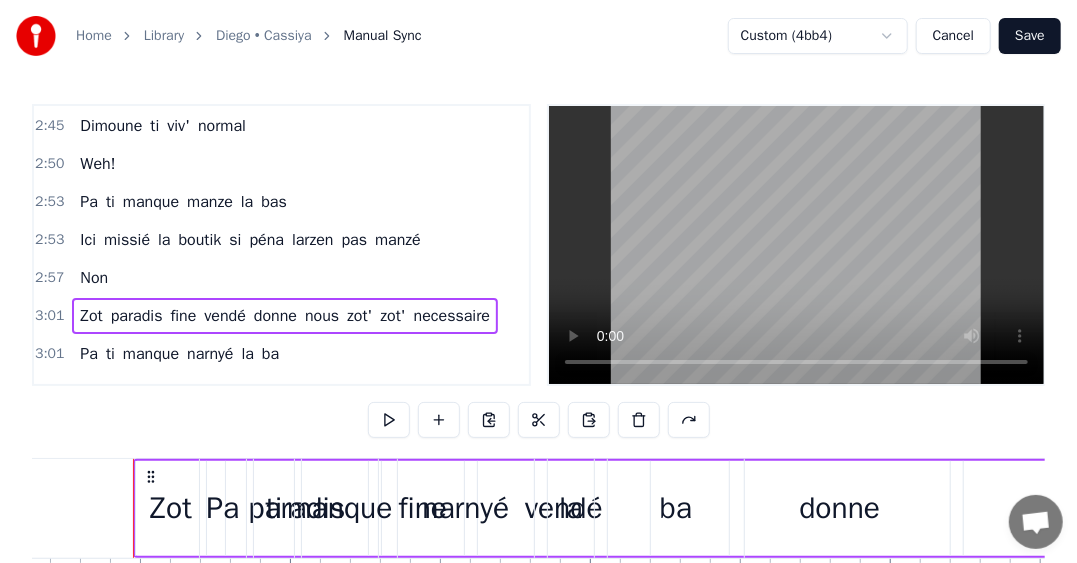 click on "Manual Sync" at bounding box center [383, 36] 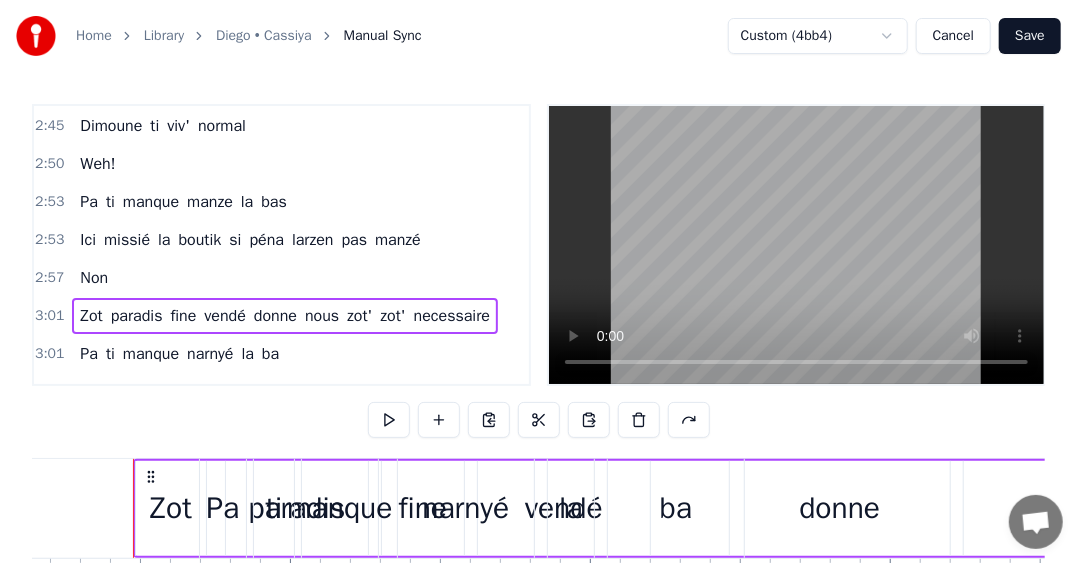 click on "Home" at bounding box center (94, 36) 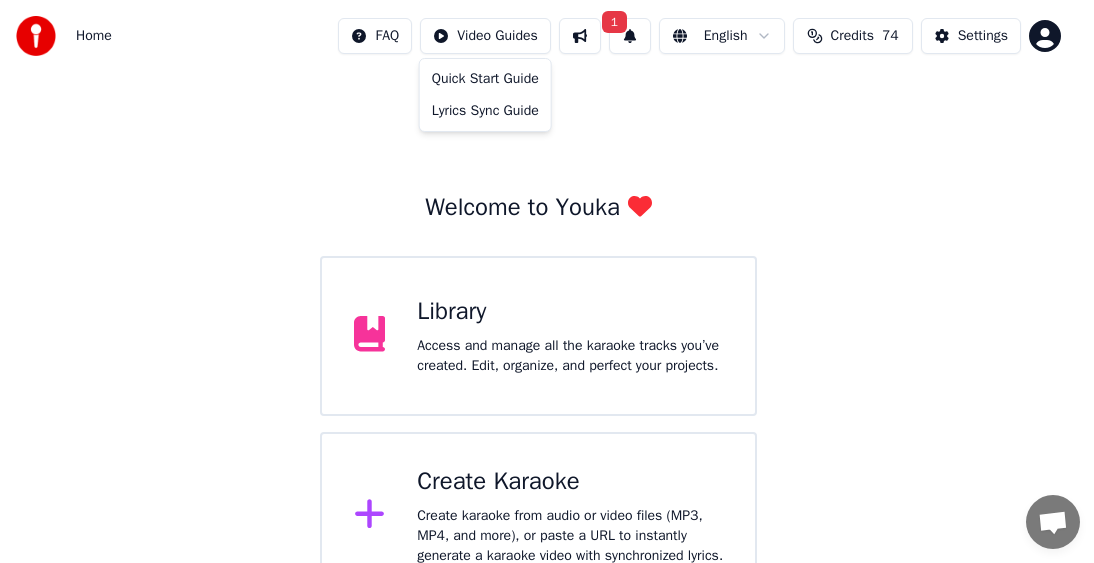 click on "Home FAQ Video Guides 1 English Credits 74 Settings Welcome to Youka Library Access and manage all the karaoke tracks you’ve created. Edit, organize, and perfect your projects. Create Karaoke Create karaoke from audio or video files (MP3, MP4, and more), or paste a URL to instantly generate a karaoke video with synchronized lyrics. Chat Adam from Youka Desktop More channels Continue on Email Offline. You were inactive for some time. Send a message to reconnect to the chat. Youka Desktop Hello! How can I help you?  Monday, 14 July purchased monthly basic subscription with paypal but credits not showing 14/07/2025 no credits 14/07/2025 Tuesday, 15 July no credits 15/07/2025 Wednesday, 16 July Adam Please logout then login using your PayPal email address 16/07/2025 Send a file Insert an emoji Send a file Audio message We run on Crisp Quick Start Guide Lyrics Sync Guide" at bounding box center [547, 300] 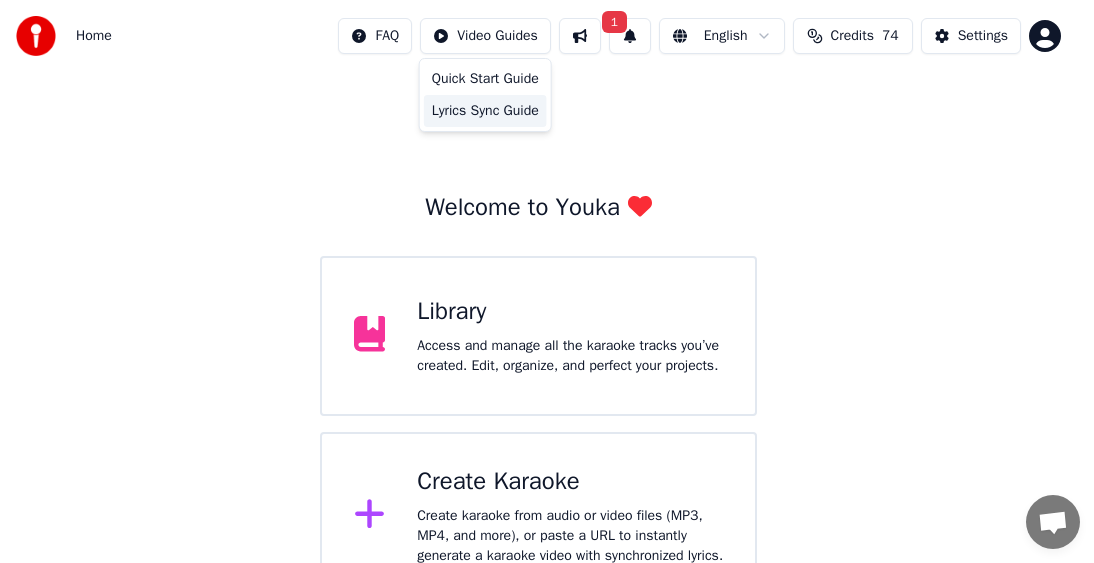 click on "Lyrics Sync Guide" at bounding box center [485, 111] 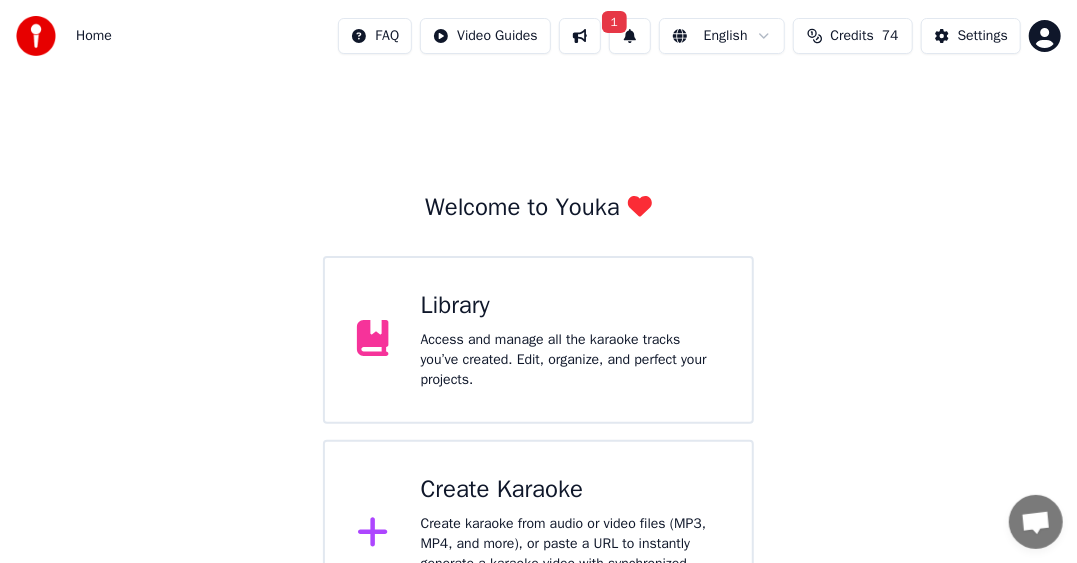 click on "Access and manage all the karaoke tracks you’ve created. Edit, organize, and perfect your projects." at bounding box center (570, 360) 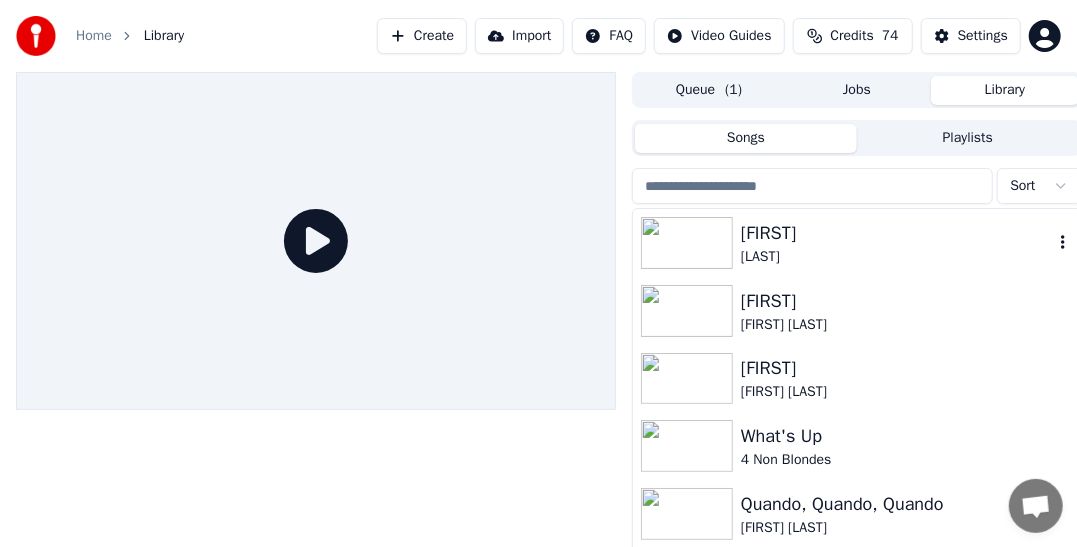 click on "[PERSON]" at bounding box center [897, 233] 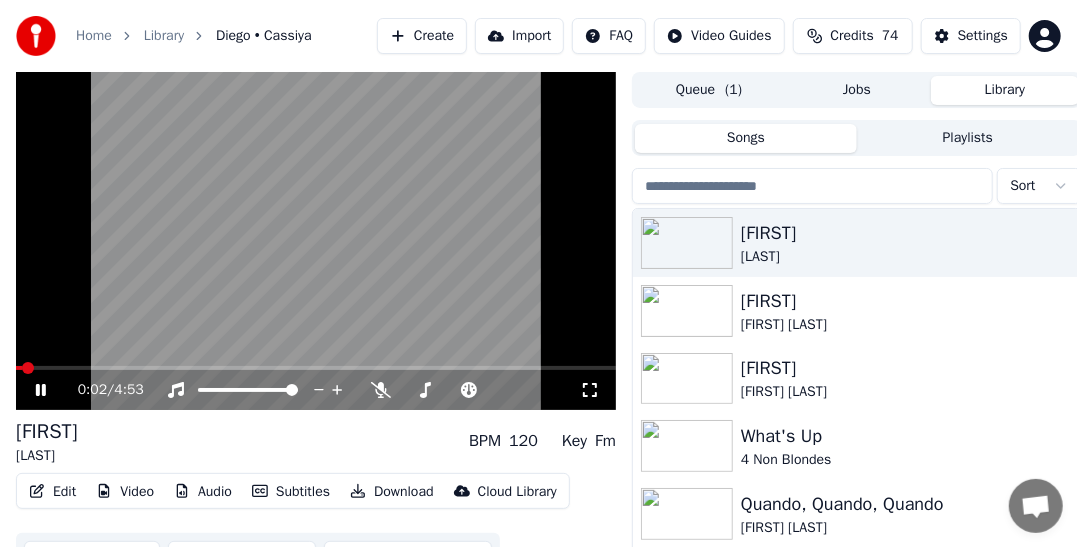 click 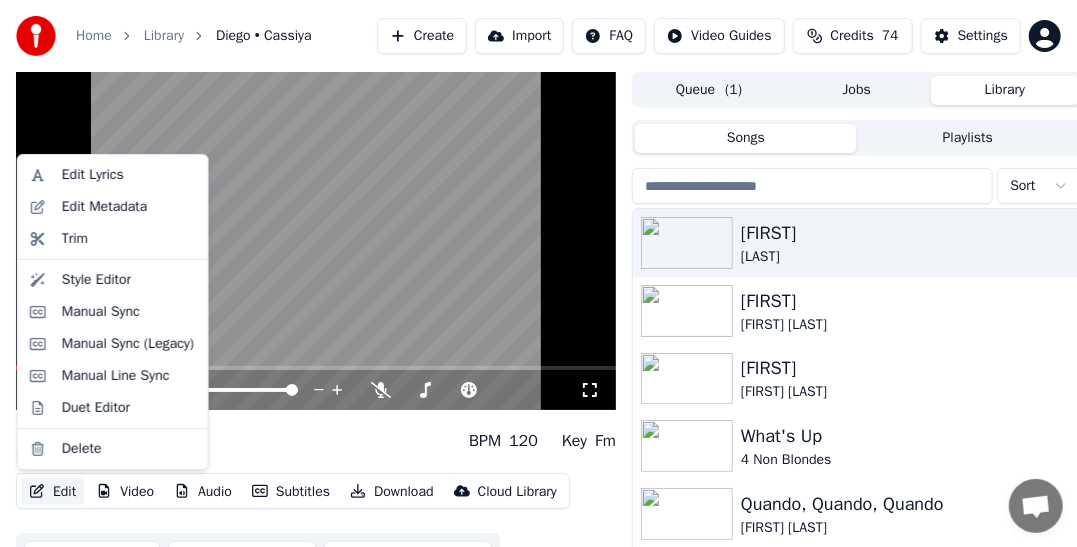 click on "Edit" at bounding box center (52, 492) 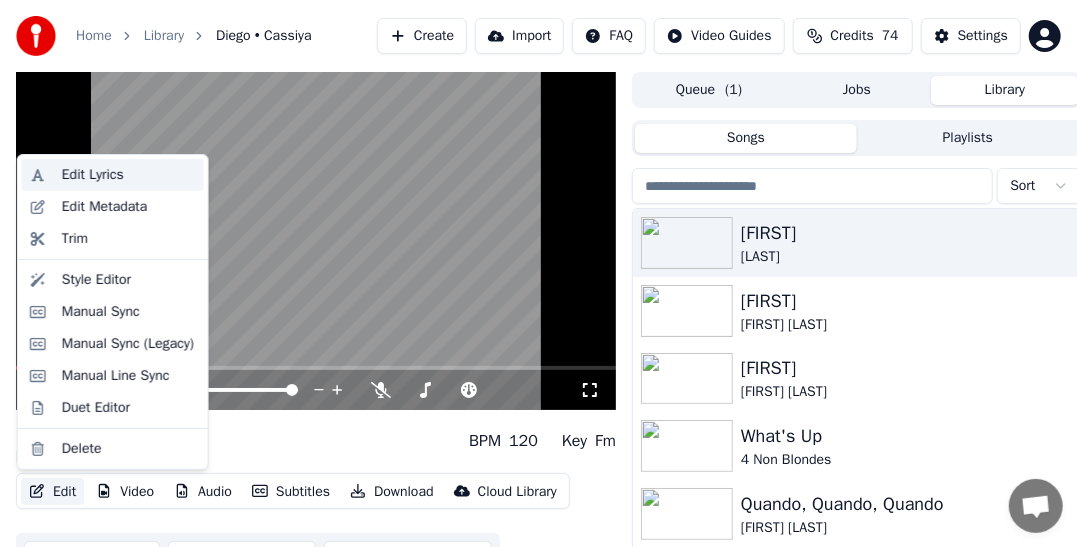 click on "Edit Lyrics" at bounding box center [93, 175] 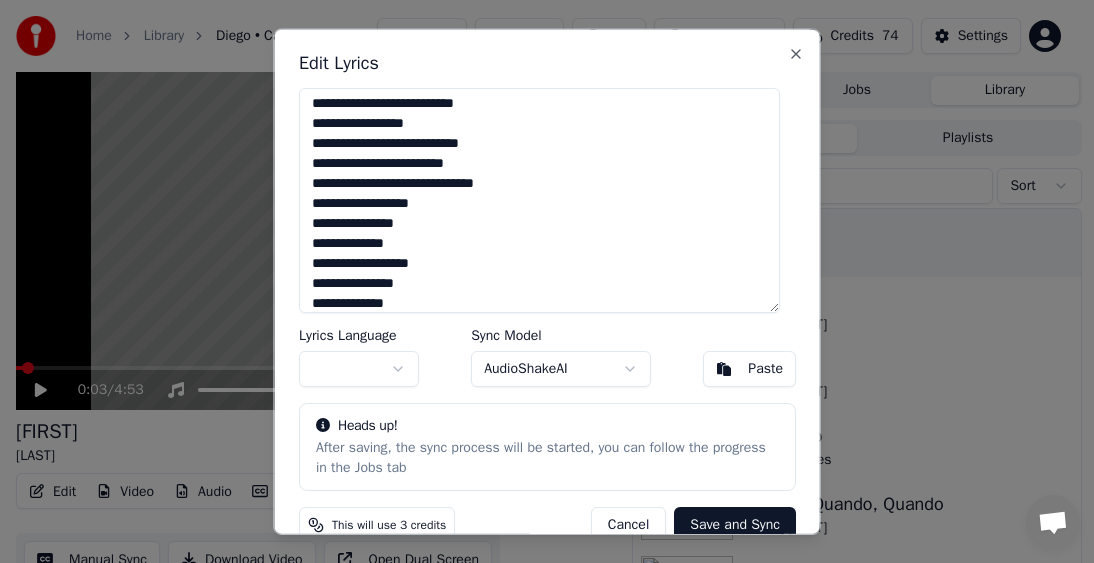 scroll, scrollTop: 1031, scrollLeft: 0, axis: vertical 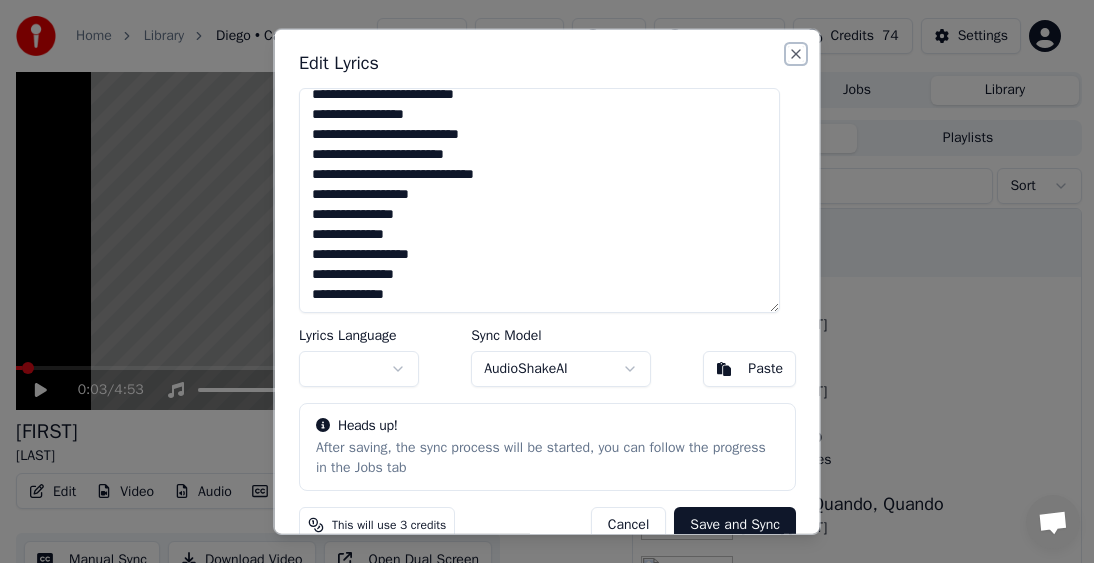 click on "Close" at bounding box center (796, 53) 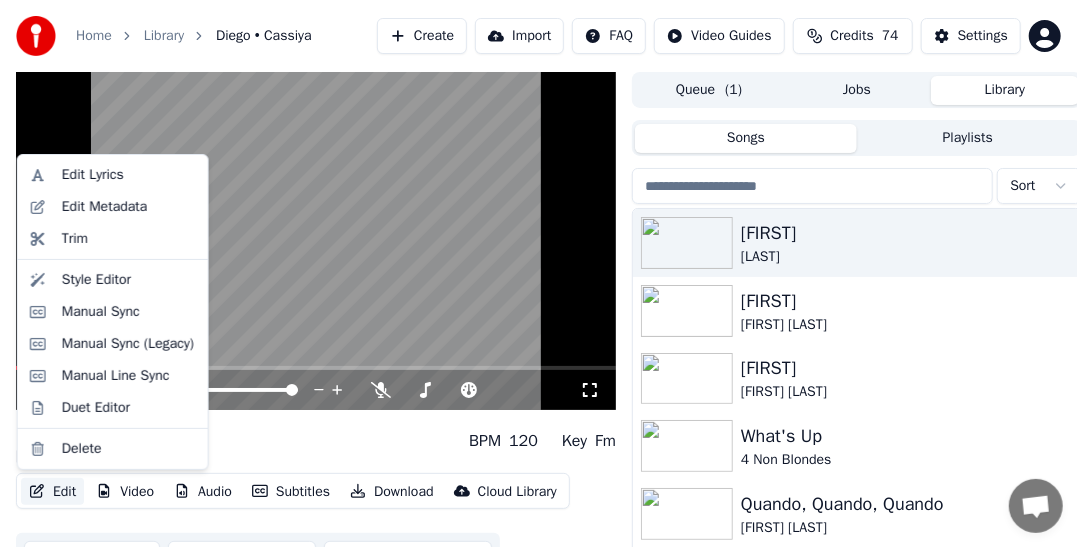 click on "Edit" at bounding box center (52, 492) 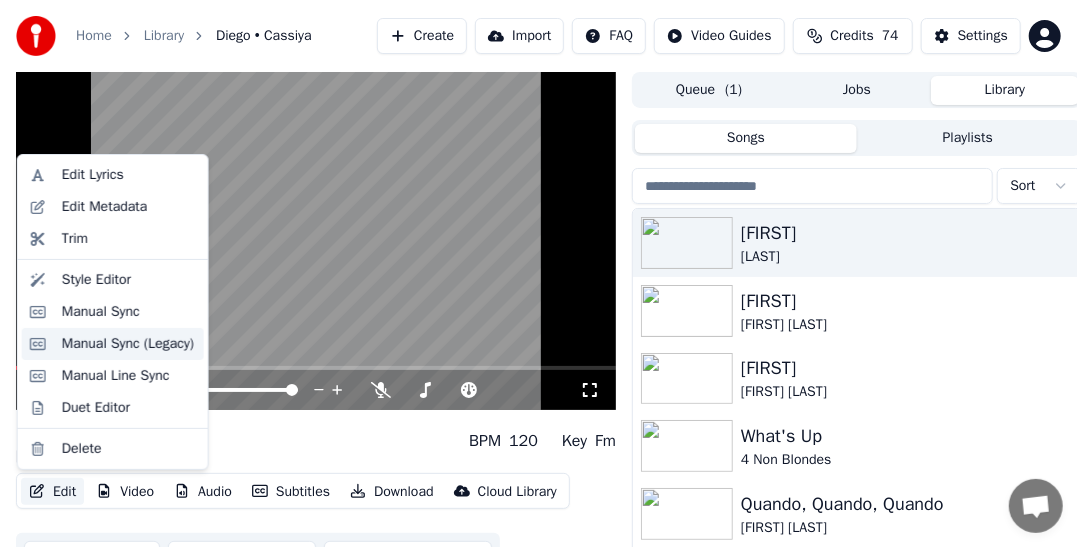 click on "Manual Sync (Legacy)" at bounding box center (128, 344) 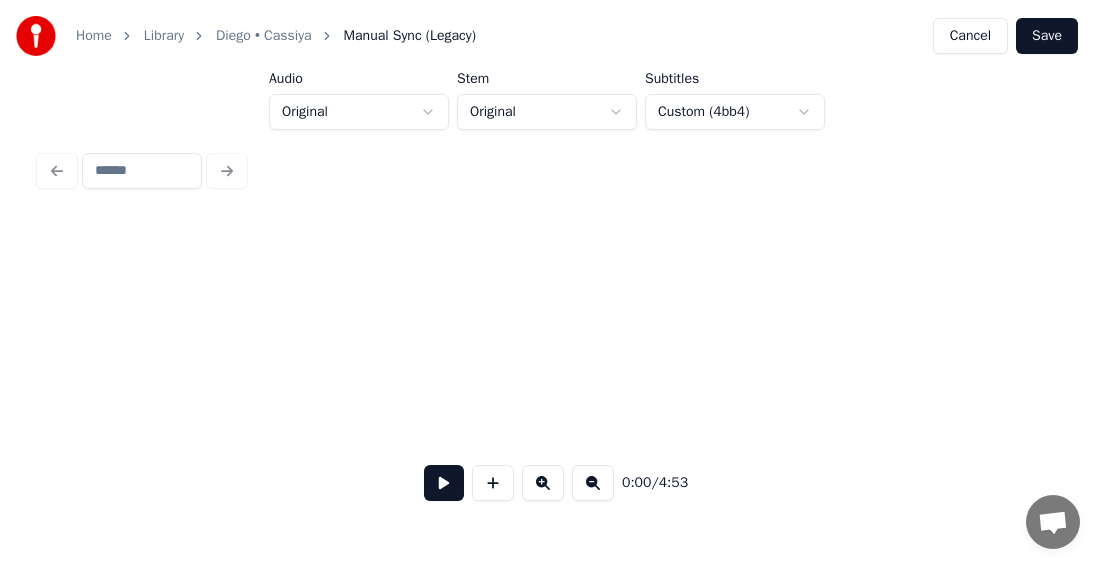 scroll, scrollTop: 0, scrollLeft: 4811, axis: horizontal 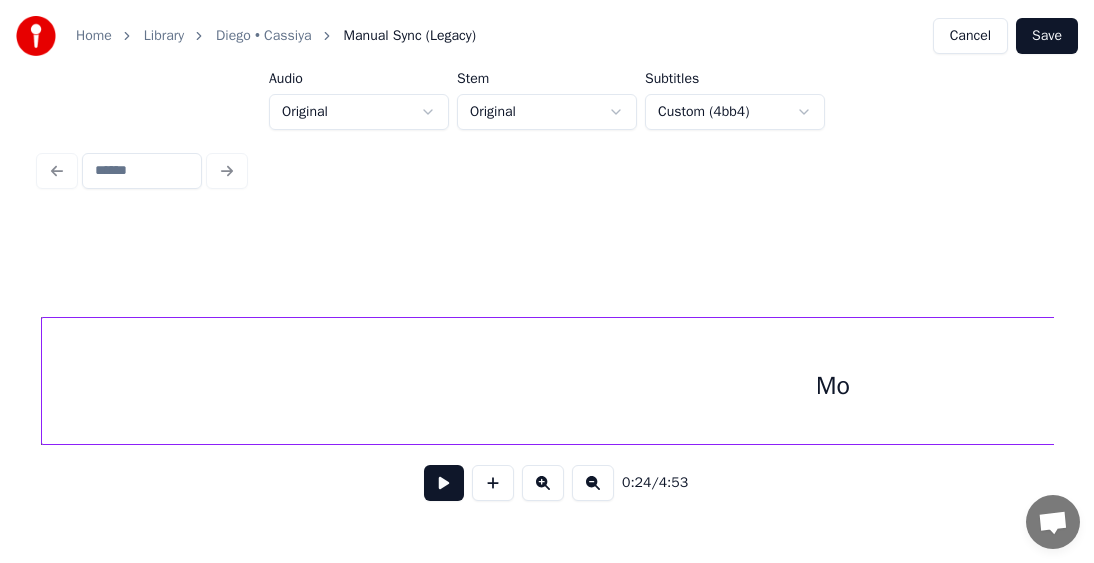 click at bounding box center [444, 483] 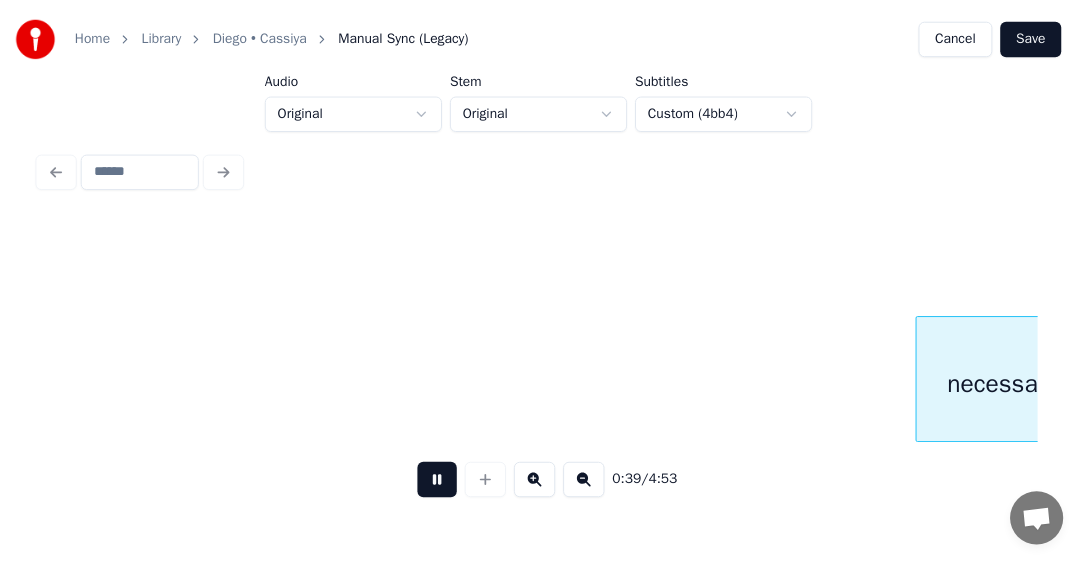 scroll, scrollTop: 0, scrollLeft: 7856, axis: horizontal 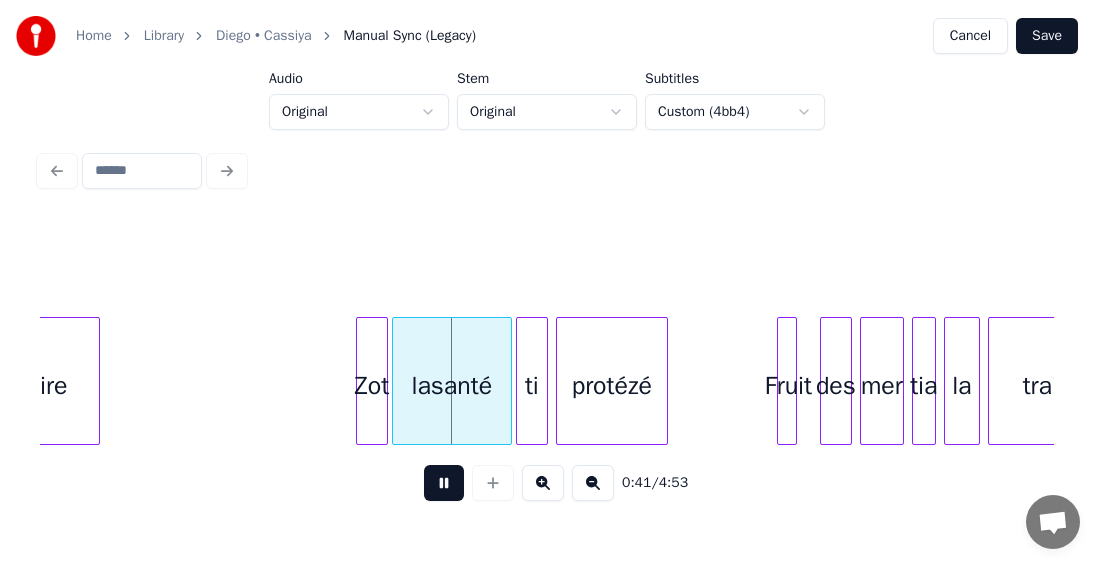 click at bounding box center (444, 483) 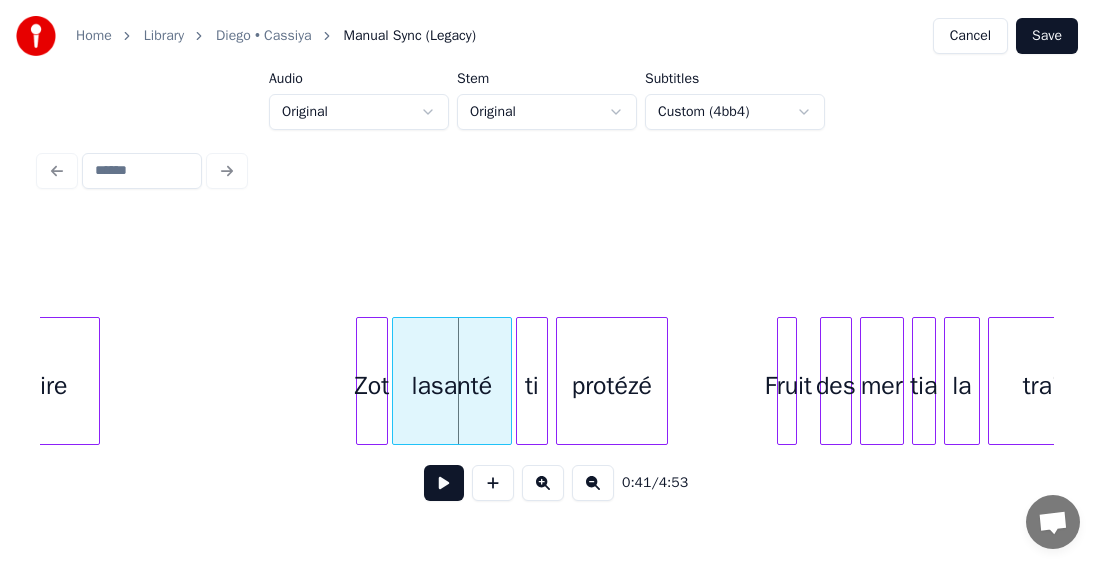 click on "Cancel" at bounding box center [970, 36] 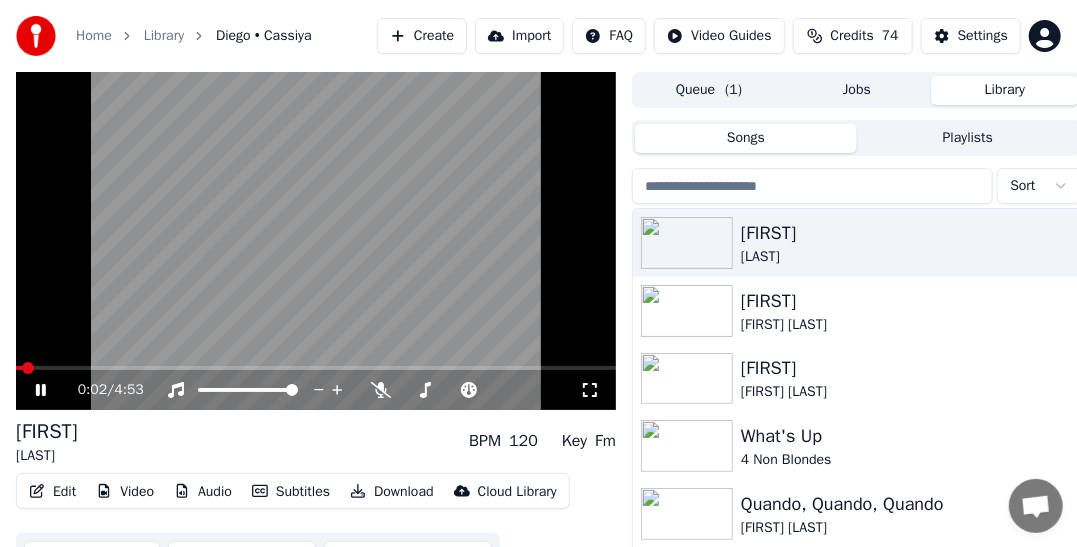 click on "Edit" at bounding box center (52, 492) 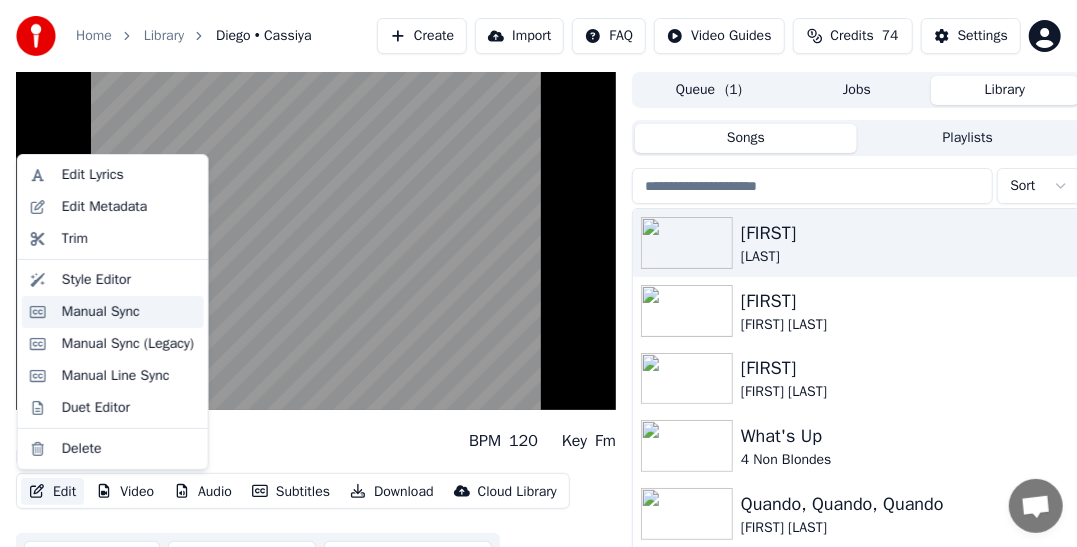 click on "Manual Sync" at bounding box center [101, 312] 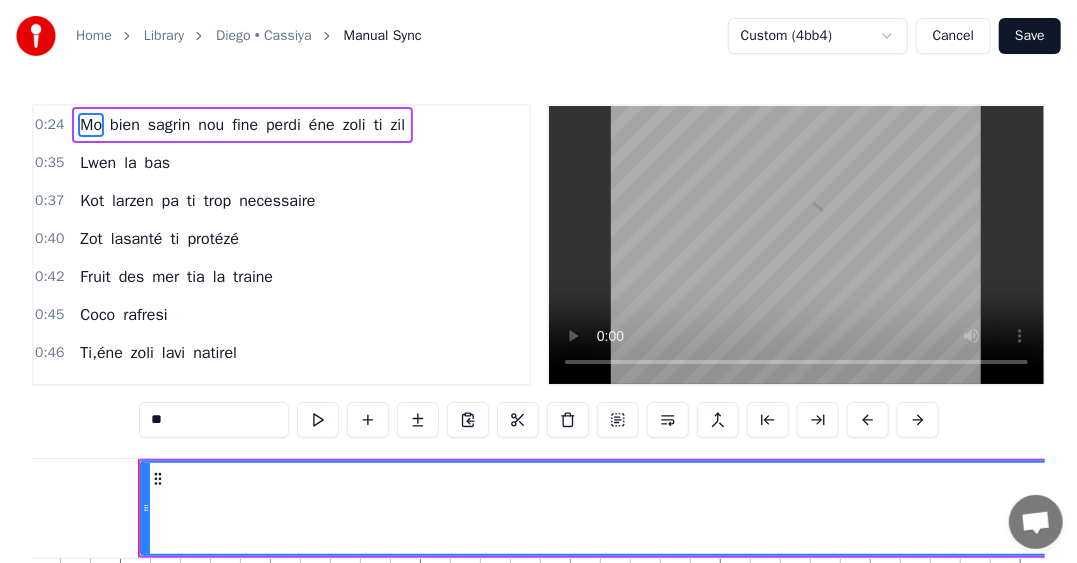 scroll, scrollTop: 0, scrollLeft: 7118, axis: horizontal 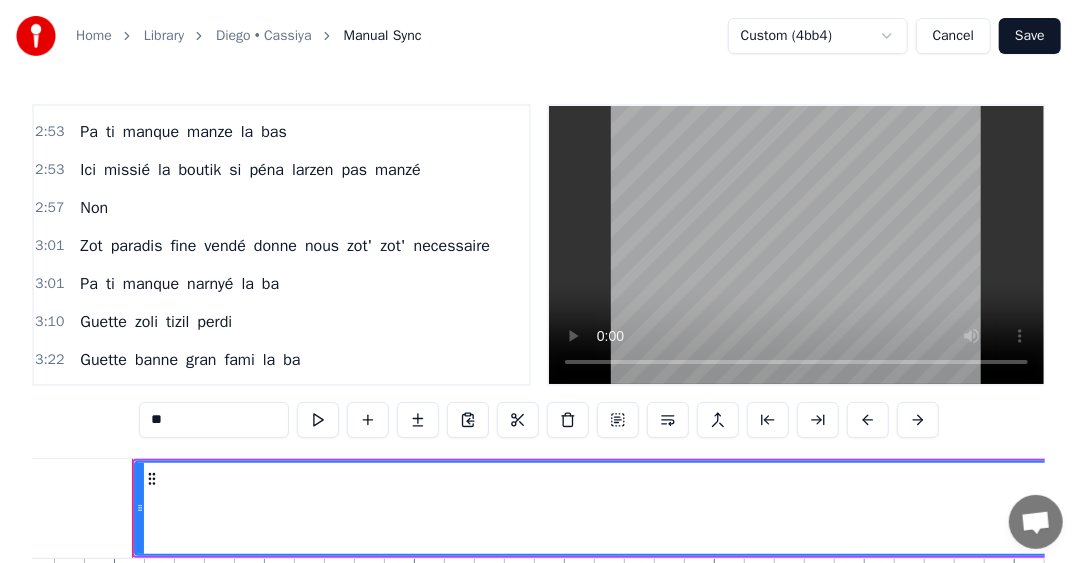 click on "Pa ti manque narnyé la ba" at bounding box center (179, 284) 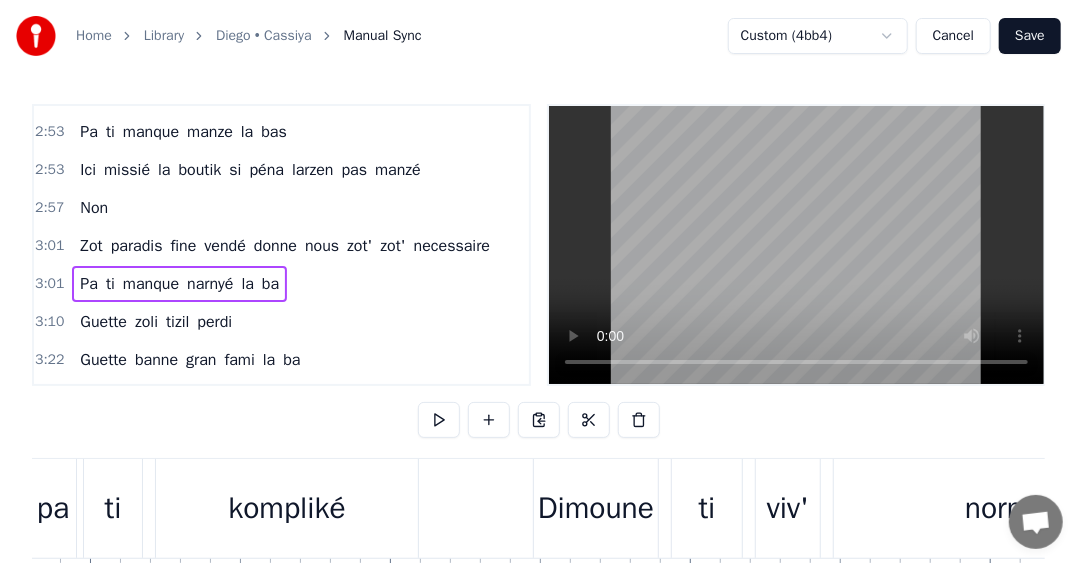 scroll, scrollTop: 0, scrollLeft: 54408, axis: horizontal 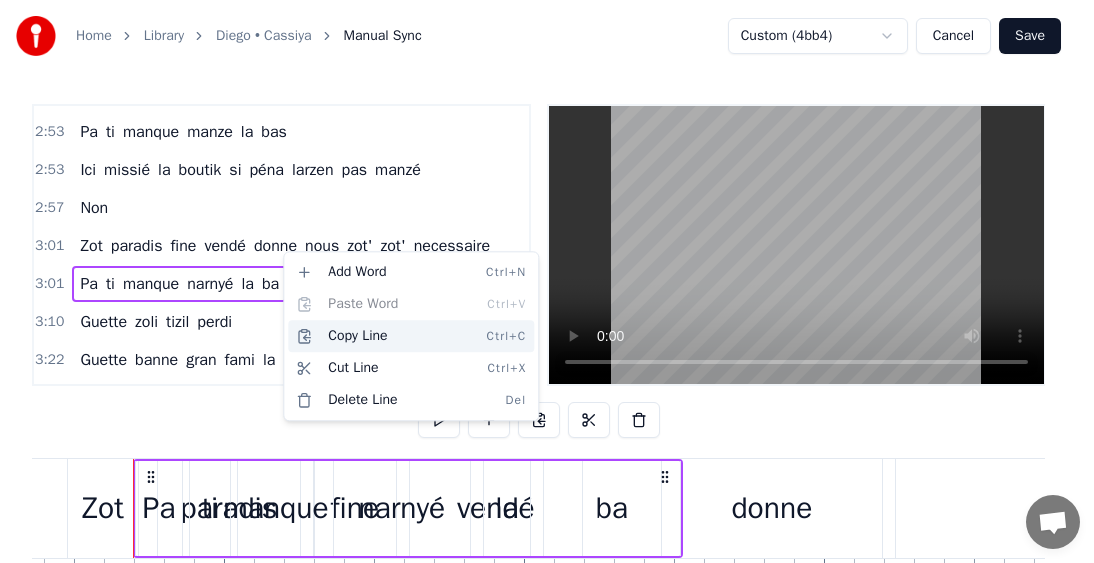click on "Copy Line Ctrl+C" at bounding box center [411, 336] 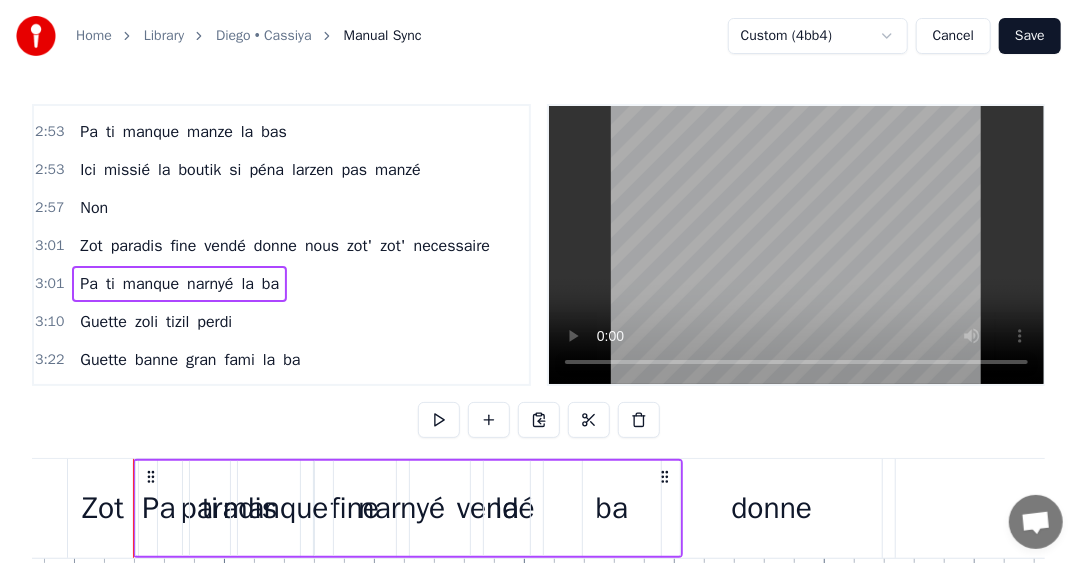 click on "Zot paradis fine vendé donne nous zot' zot' necessaire" at bounding box center [285, 246] 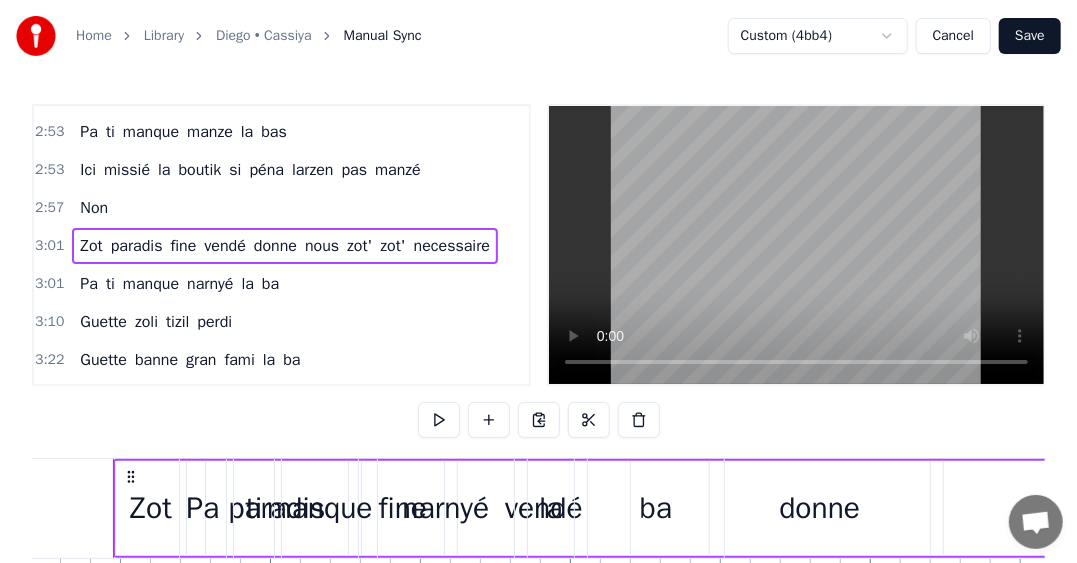 scroll, scrollTop: 0, scrollLeft: 54342, axis: horizontal 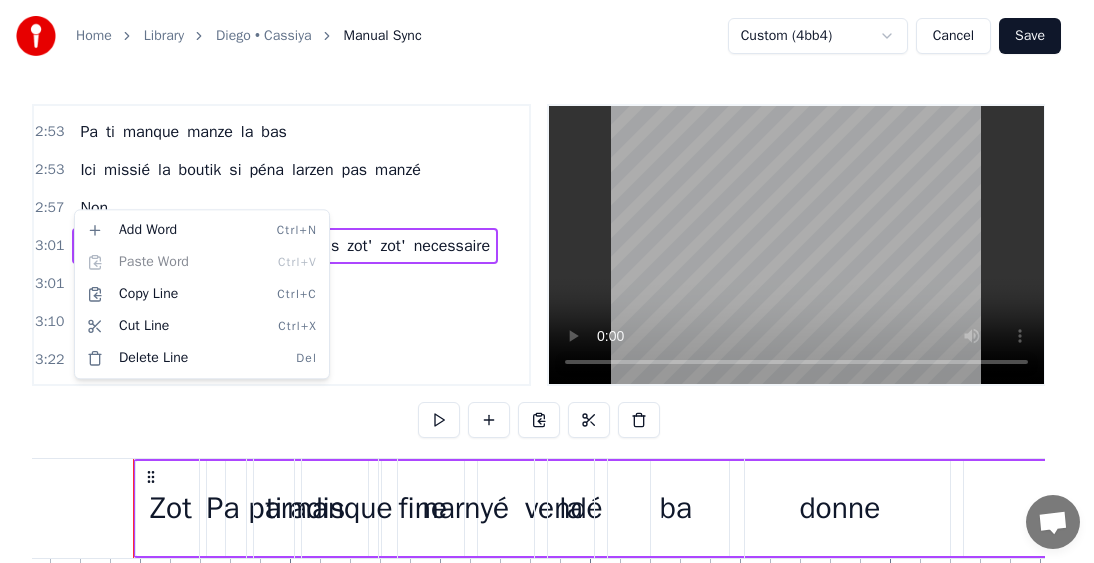 click on "Home Library [PERSON] • [APP_NAME] Manual Sync Custom (4bb4) Cancel Save 0:24 Mo bien sagrin nou fine perdi éne zoli ti zil 0:35 Lwen la bas 0:37 Kot larzen pa ti trop necessaire 0:40 Zot lasanté ti protézé 0:42 Fruit des mer tia la traine 0:45 Coco rafresi 0:46 Ti,éne zoli lavi natirel 0:49 Zot' ti bizin alé alé mem 0:51 Kitte tizil natal 0:53 Non pa vir derrière 0:55 pou zot' sali na pa pou nou 0:58 Ene gran tonton ti rakonté kouma ti zoli la ba 1:02 Non pa ti kompliké 1:04 Dimoune ti viv' normal 1:09 Weh! 1:12 Pa ti manque manze la bas 1:13 Ici missié la boutik si péna larzen pas manzé 1:17 Non 1:18 Pa ti manque narnyé la ba 1:20 Zot paradis fine vendé donne nous zot zot necessaire 1:25 Guette zoli tizil perdi 1:27 Guette banne gran fami la ba 1:29 Kiltir disparaitre 1:33 Vraiment sa fer léker fer mal 1:35 Kan fet lamort fine arrivé 1:36 éne bouket fler péna pou zot 1:41 Guette zoli tizil perdi 1:43 Guette banne gran fami la ba 1:45 Kiltir disparaitre 1:49 Vraiment sa fer léker fer mal 1:51" at bounding box center [547, 346] 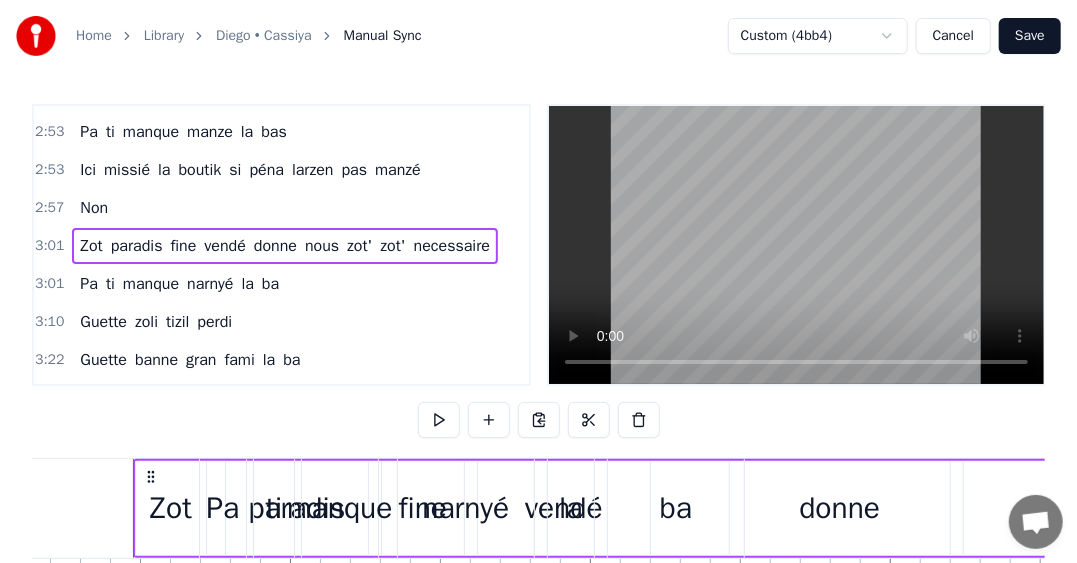 click on "3:01 Pa ti manque narnyé la ba" at bounding box center [281, 284] 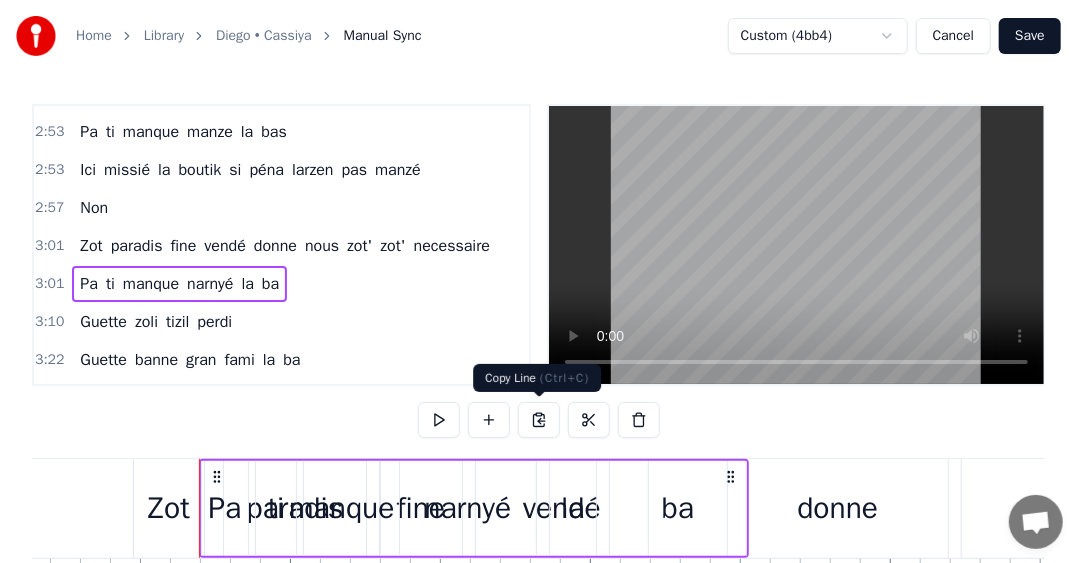 click at bounding box center (539, 420) 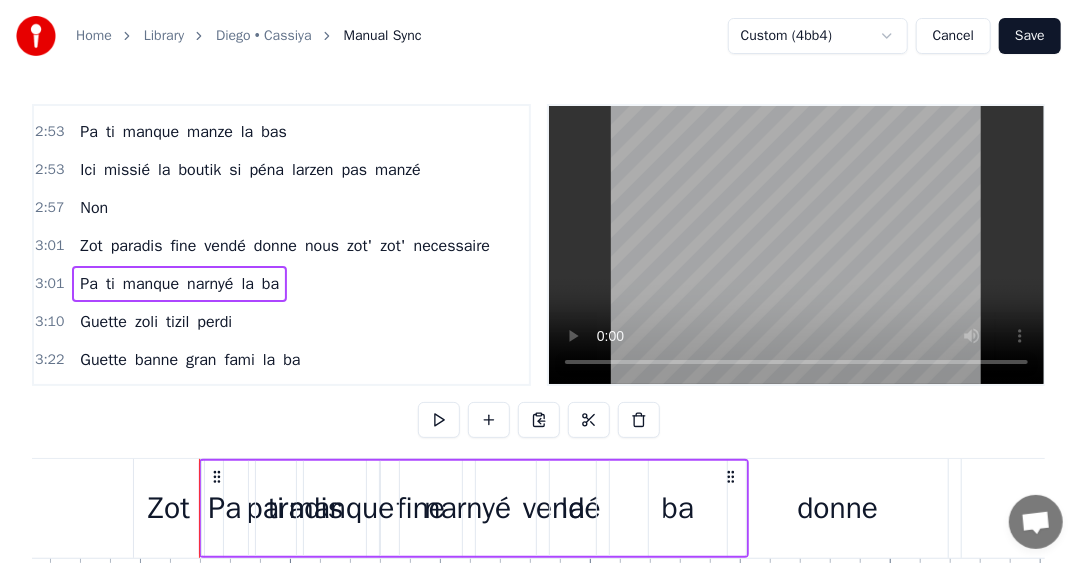 click on "Zot paradis fine vendé donne nous zot' zot' necessaire" at bounding box center (285, 246) 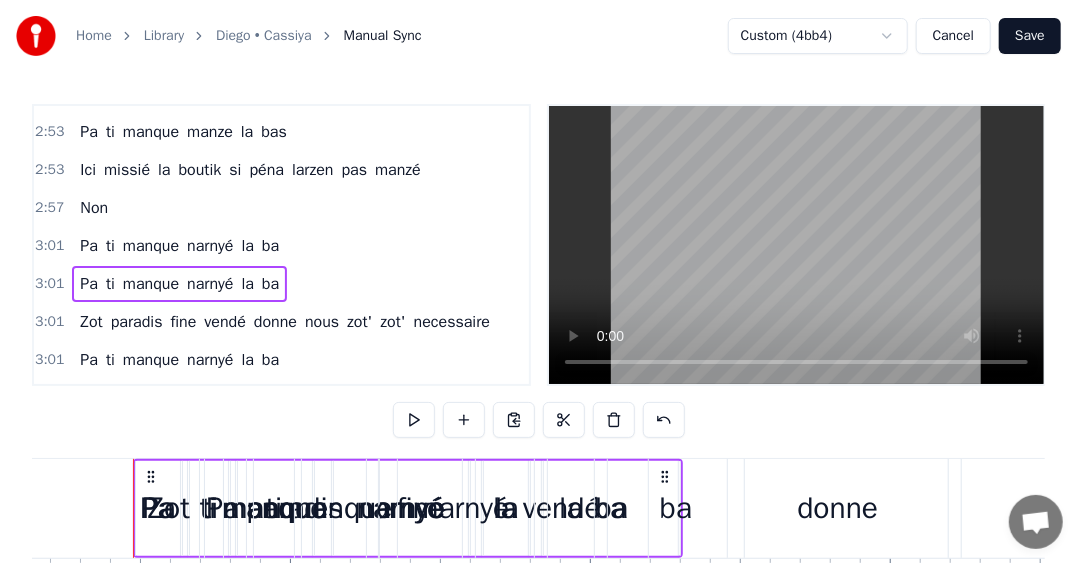 click on "3:01 Pa ti manque narnyé la ba" at bounding box center [281, 246] 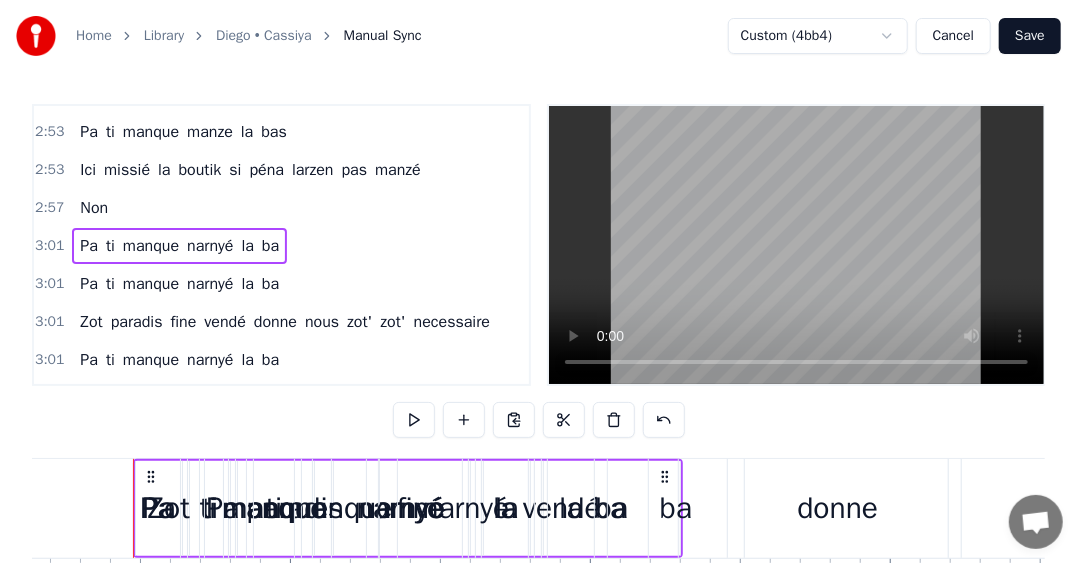 click on "Pa ti manque narnyé la ba" at bounding box center (179, 284) 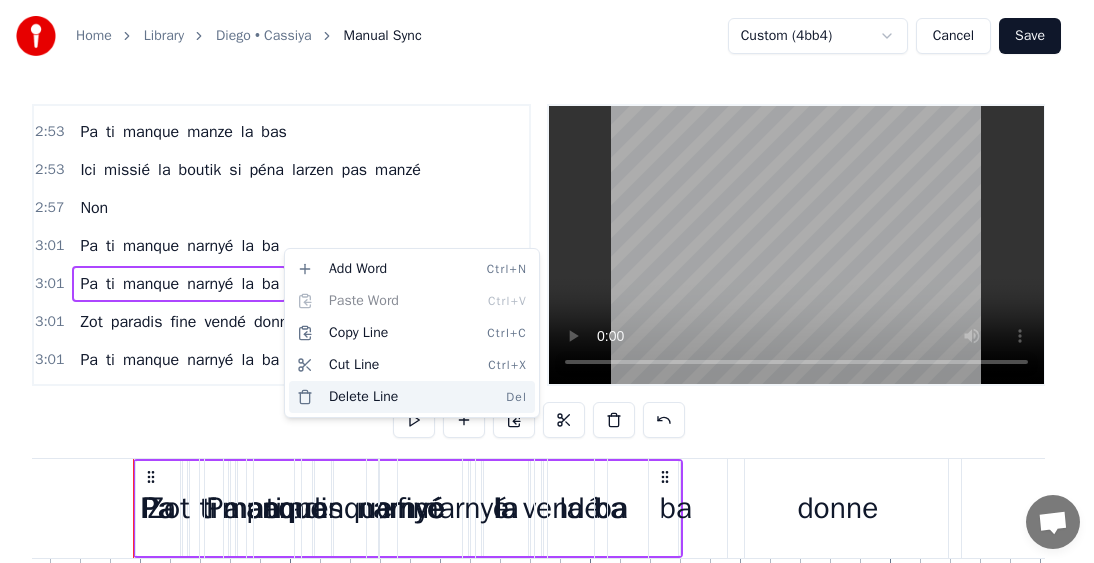 click on "Delete Line Del" at bounding box center [412, 397] 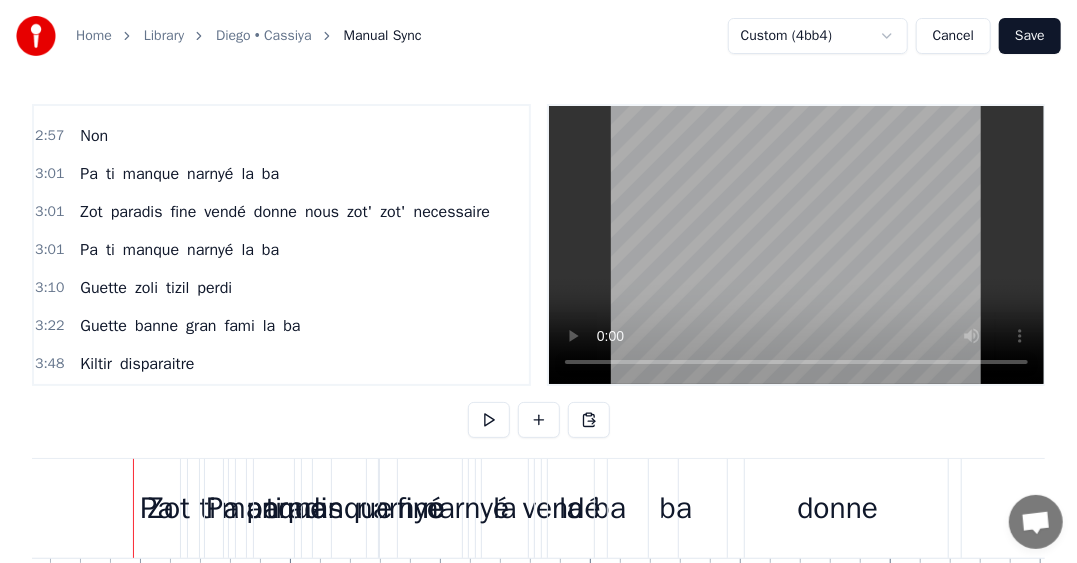 scroll, scrollTop: 1779, scrollLeft: 0, axis: vertical 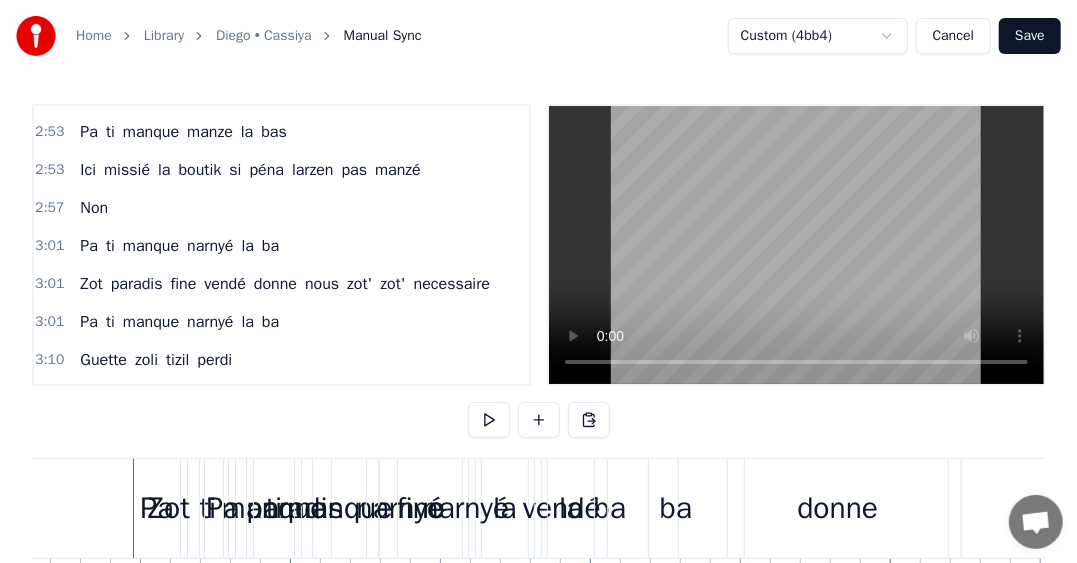 click on "3:01 Pa ti manque narnyé la ba" at bounding box center (281, 322) 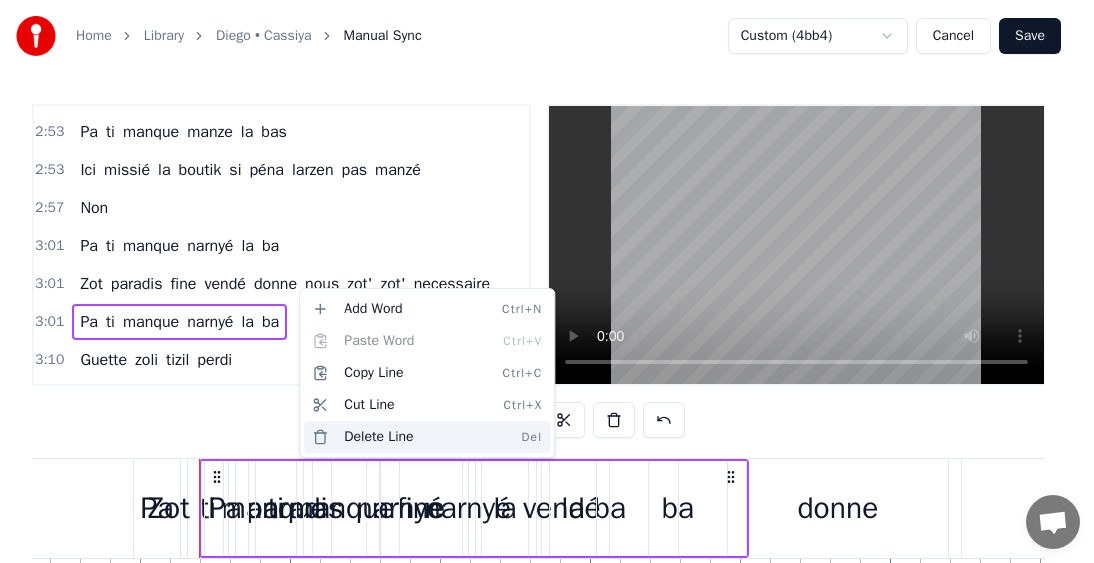 click on "Delete Line Del" at bounding box center (427, 437) 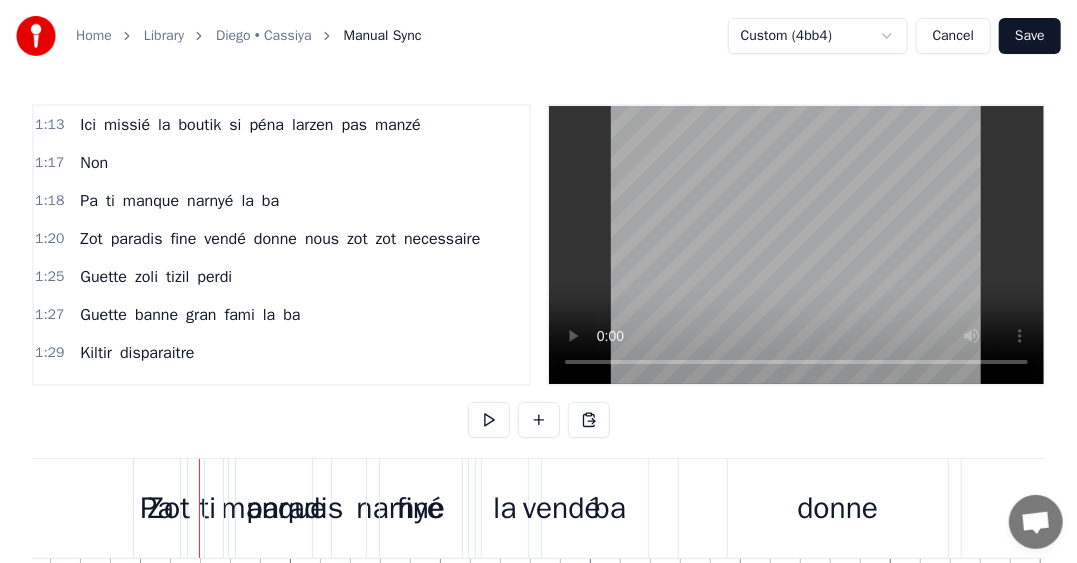 scroll, scrollTop: 579, scrollLeft: 0, axis: vertical 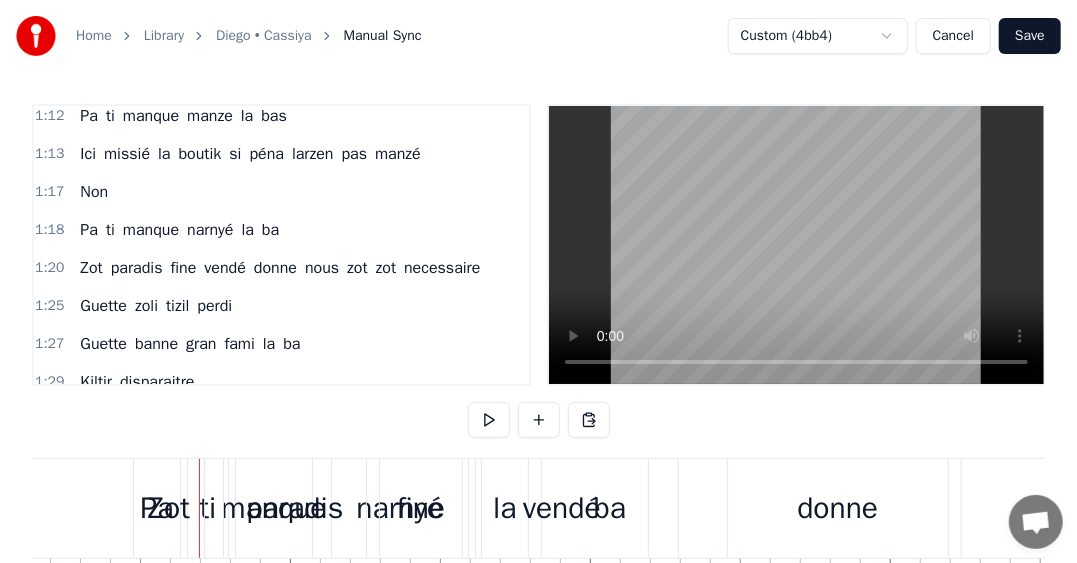 click on "1:20 Zot paradis fine vendé donne nous zot zot necessaire" at bounding box center [281, 268] 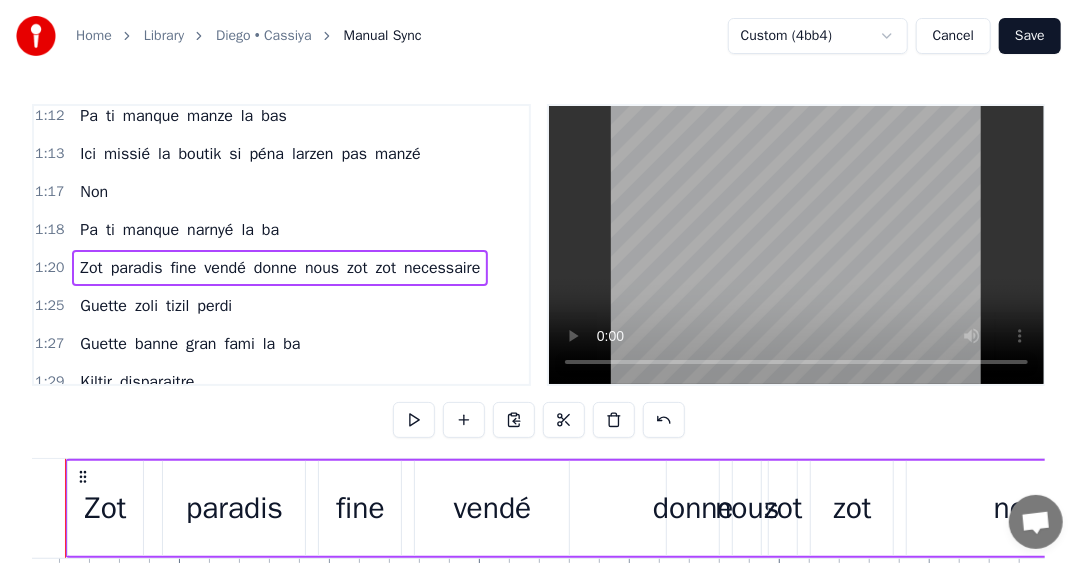 scroll, scrollTop: 0, scrollLeft: 24085, axis: horizontal 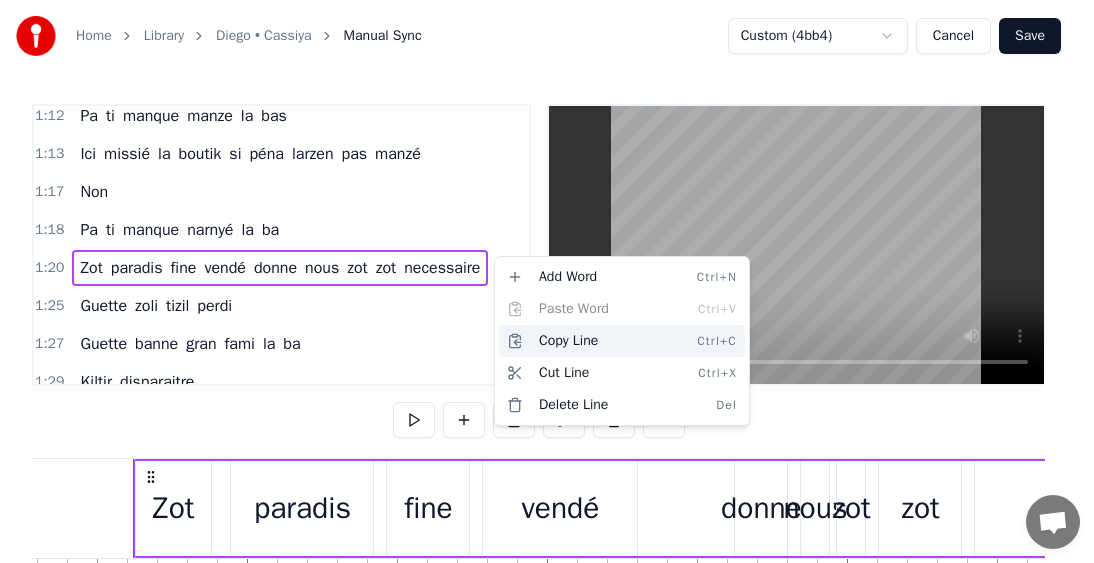 click on "Copy Line Ctrl+C" at bounding box center (622, 341) 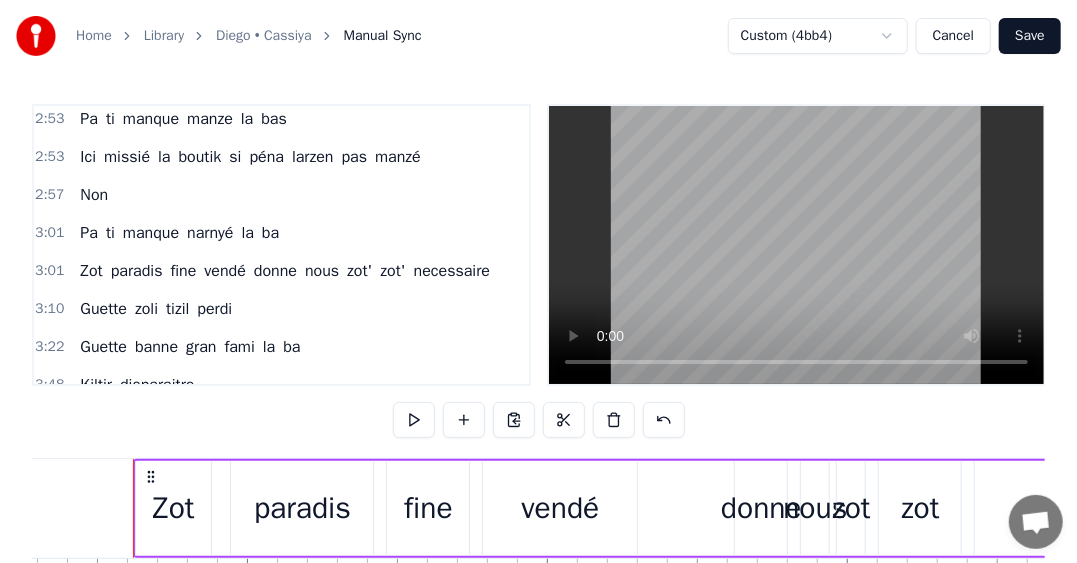 scroll, scrollTop: 1778, scrollLeft: 0, axis: vertical 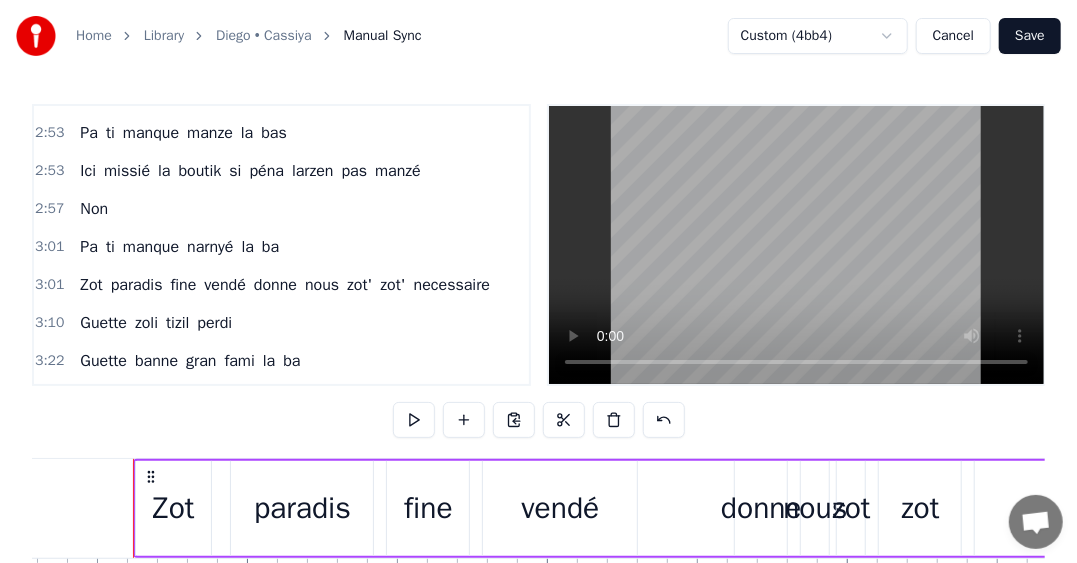 click on "Pa ti manque narnyé la ba" at bounding box center [179, 247] 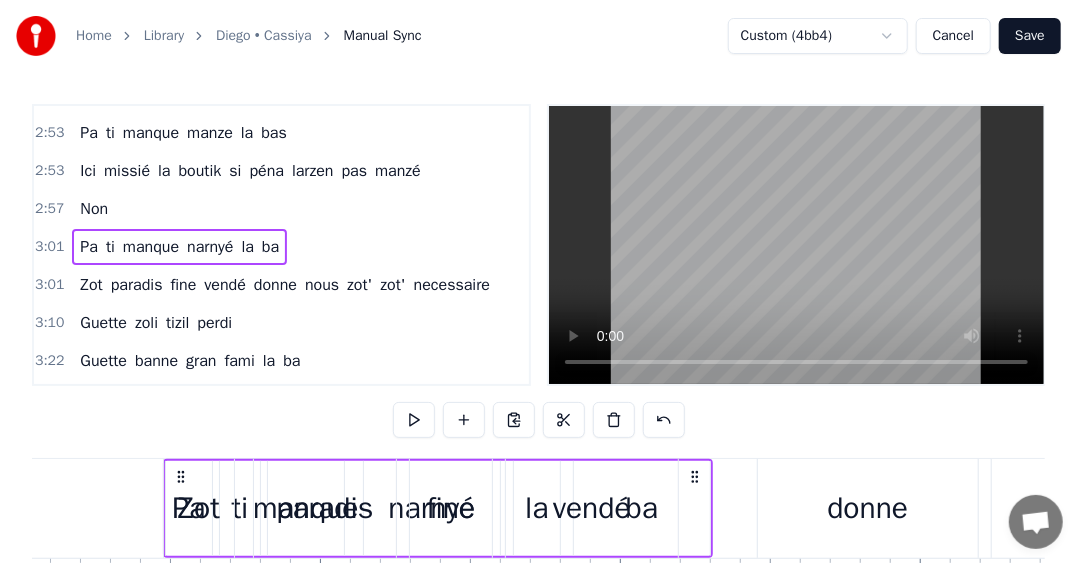 scroll, scrollTop: 0, scrollLeft: 54342, axis: horizontal 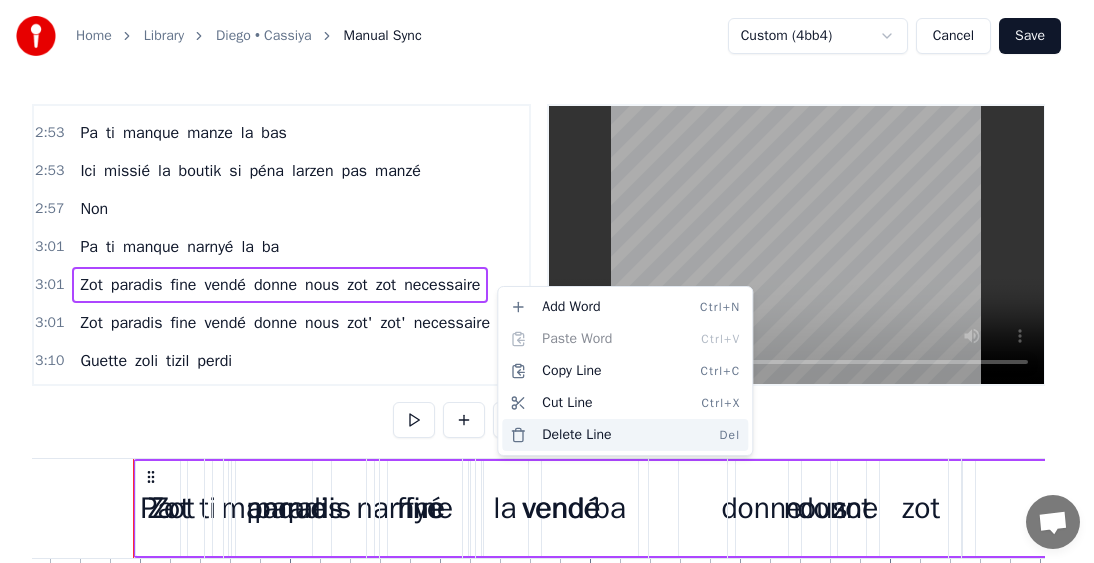 click on "Delete Line Del" at bounding box center (625, 435) 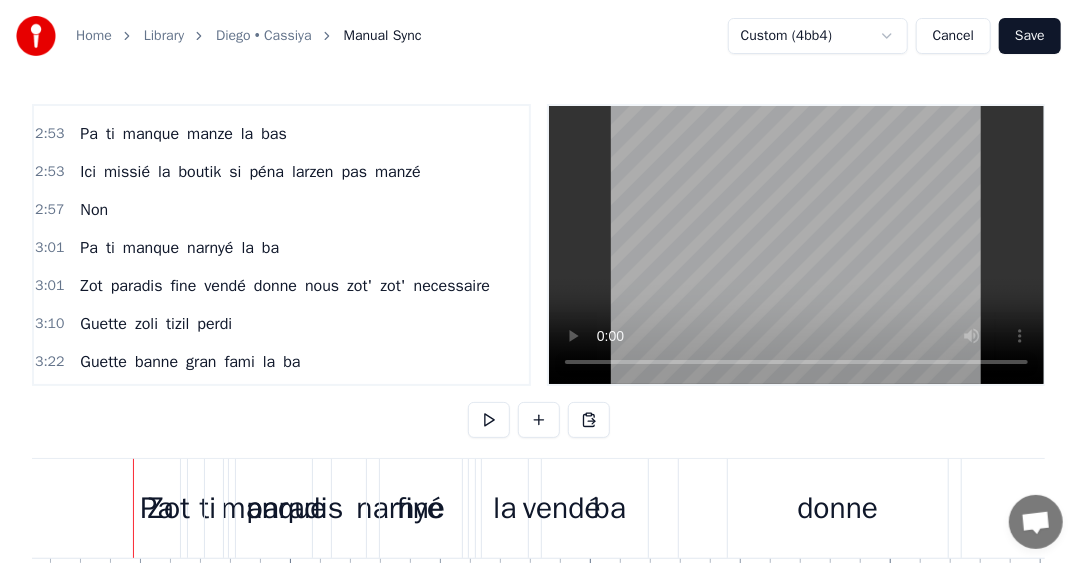 scroll, scrollTop: 1778, scrollLeft: 0, axis: vertical 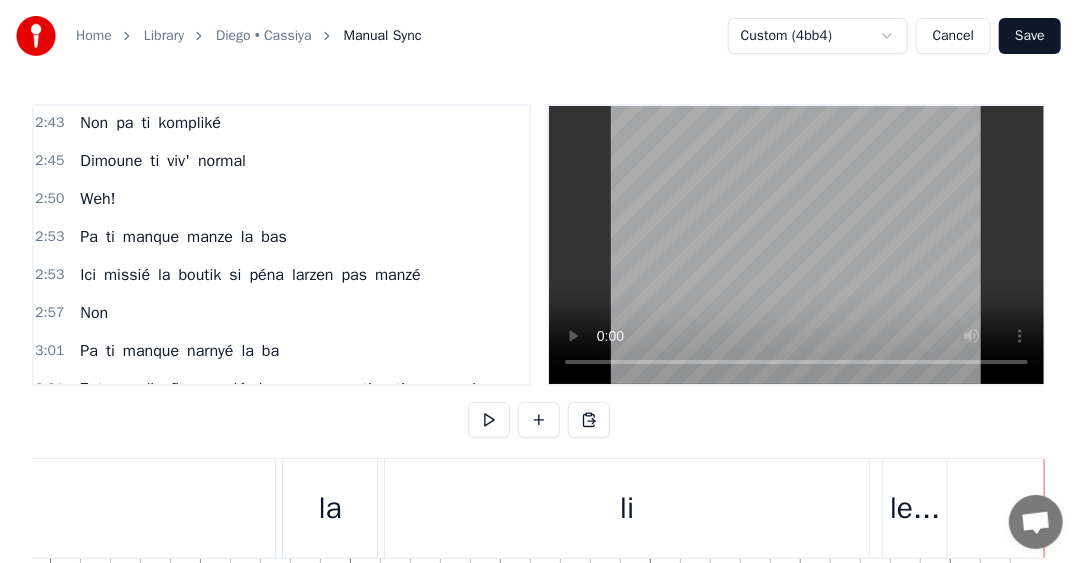 click on "manzé" at bounding box center [398, 275] 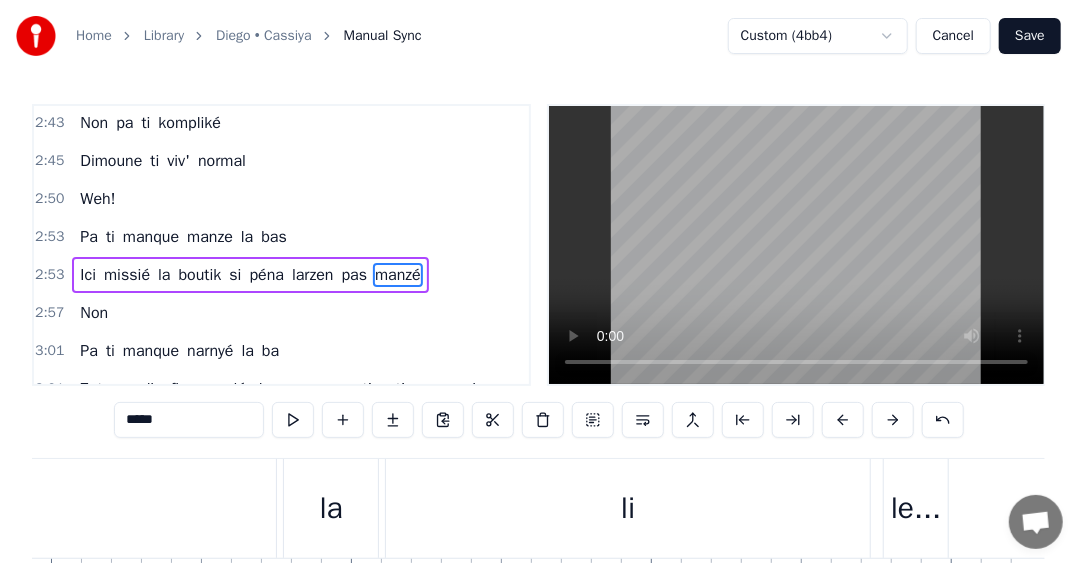 scroll, scrollTop: 0, scrollLeft: 86980, axis: horizontal 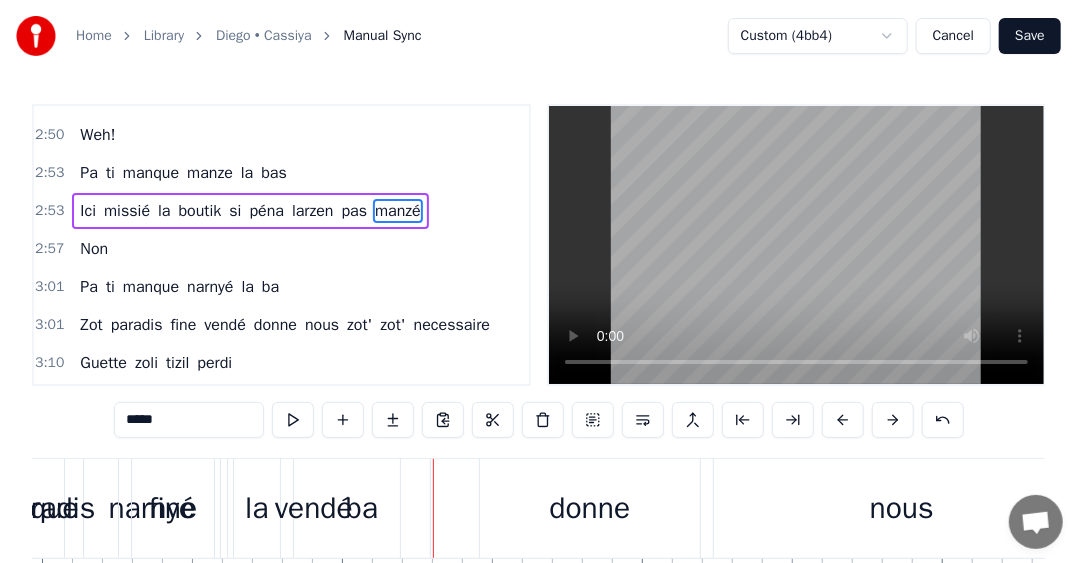 click on "missié" at bounding box center (127, 211) 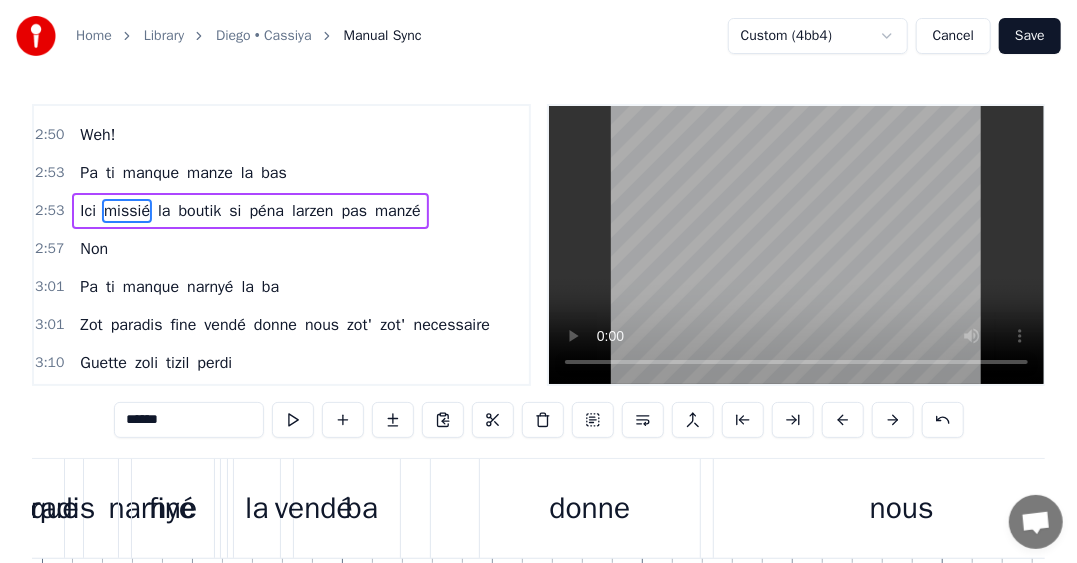 scroll, scrollTop: 1684, scrollLeft: 0, axis: vertical 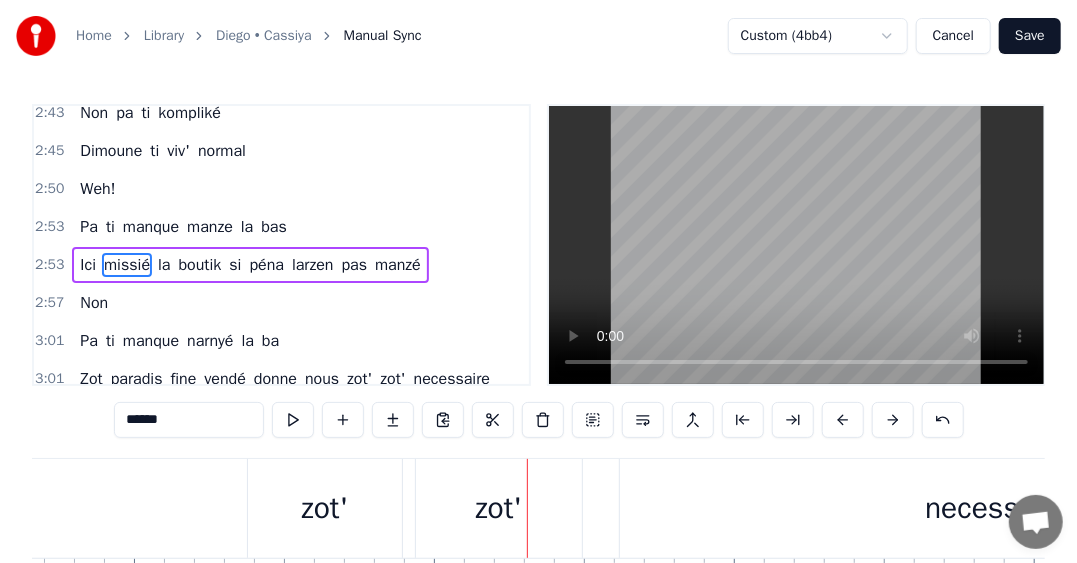 type 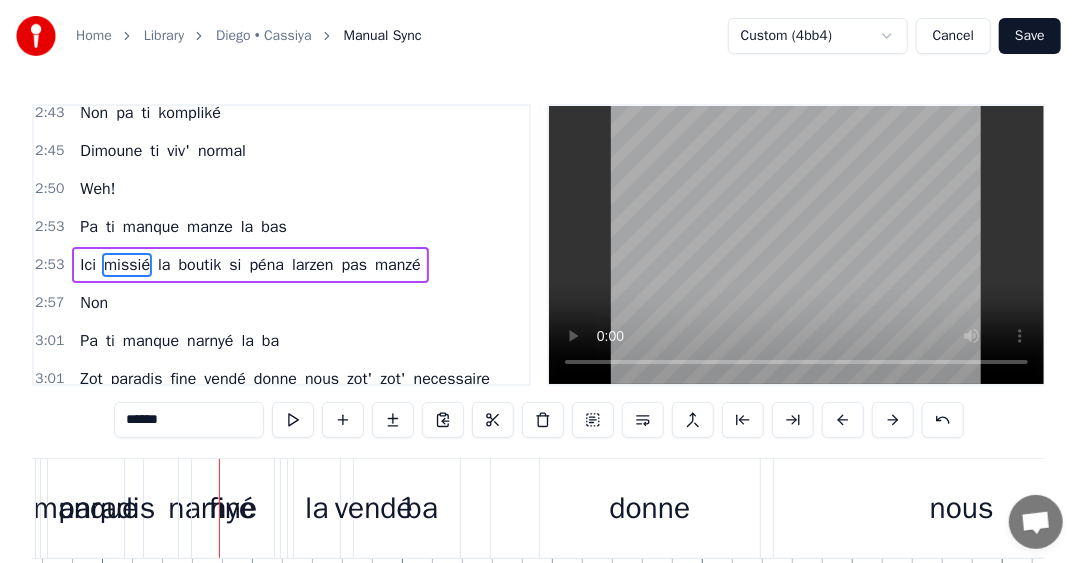 scroll, scrollTop: 0, scrollLeft: 54617, axis: horizontal 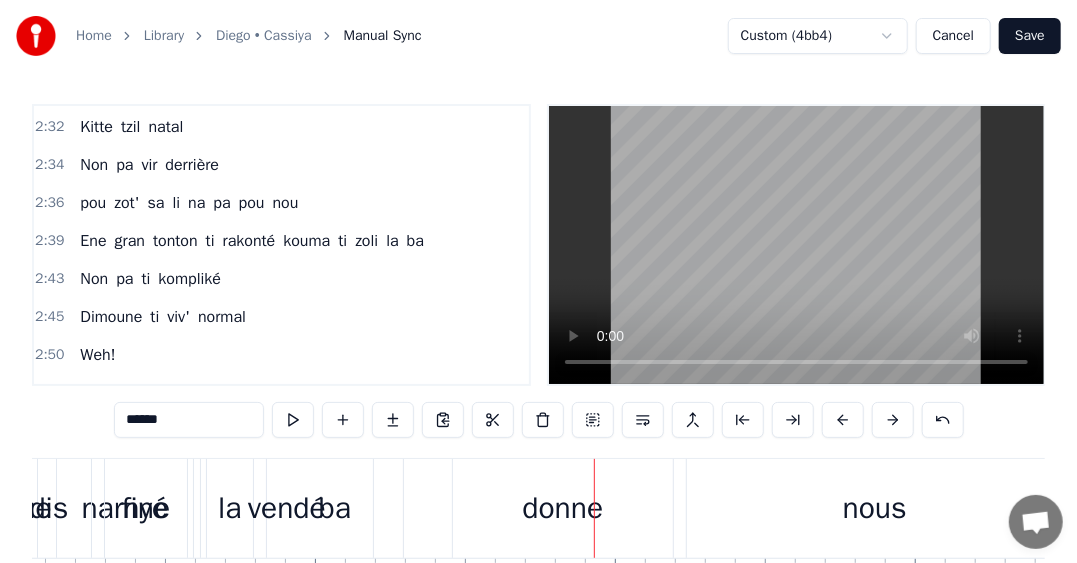 click on "donne" at bounding box center (562, 508) 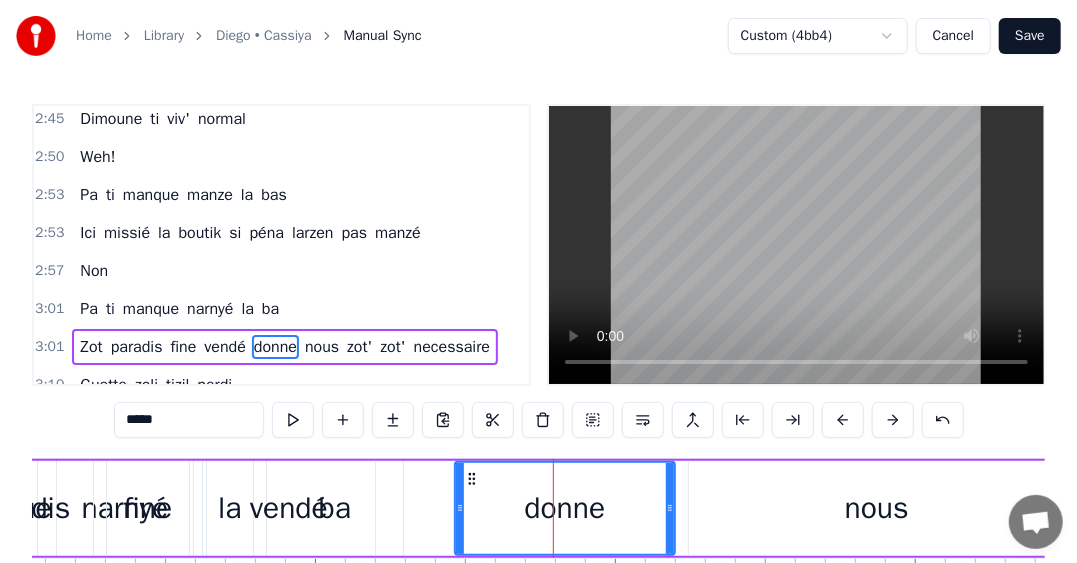 scroll, scrollTop: 1784, scrollLeft: 0, axis: vertical 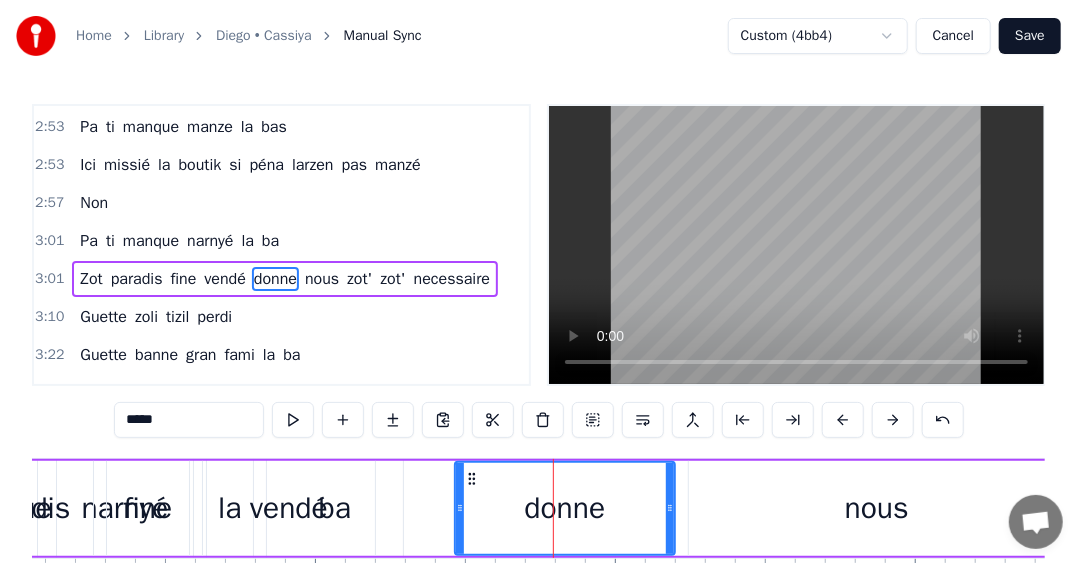 click on "vendé" at bounding box center [289, 508] 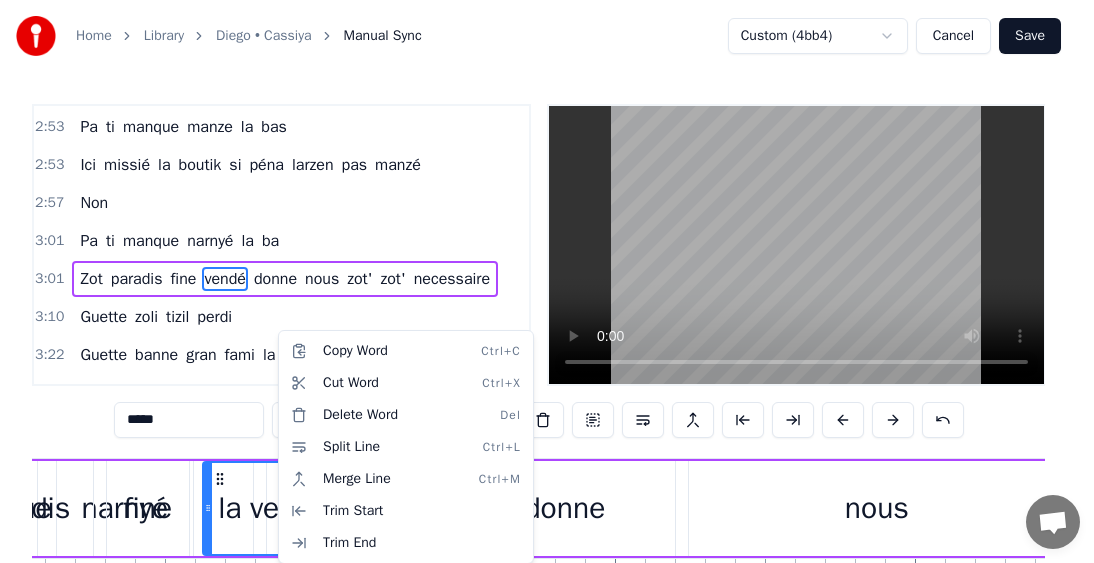 click on "Home Library [PERSON] • [APP_NAME] Manual Sync Custom (4bb4) Cancel Save 0:24 Mo bien sagrin nou fine perdi éne zoli ti zil 0:35 Lwen la bas 0:37 Kot larzen pa ti trop necessaire 0:40 Zot lasanté ti protézé 0:42 Fruit des mer tia la traine 0:45 Coco rafresi 0:46 Ti,éne zoli lavi natirel 0:49 Zot' ti bizin alé alé mem 0:51 Kitte tizil natal 0:53 Non pa vir derrière 0:55 pou zot' sali na pa pou nou 0:58 Ene gran tonton ti rakonté kouma ti zoli la ba 1:02 Non pa ti kompliké 1:04 Dimoune ti viv' normal 1:09 Weh! 1:12 Pa ti manque manze la bas 1:13 Ici missié la boutik si péna larzen pas manzé 1:17 Non 1:18 Pa ti manque narnyé la ba 1:20 Zot paradis fine vendé donne nous zot zot necessaire 1:25 Guette zoli tizil perdi 1:27 Guette banne gran fami la ba 1:29 Kiltir disparaitre 1:33 Vraiment sa fer léker fer mal 1:35 Kan fet lamort fine arrivé 1:36 éne bouket fler péna pou zot 1:41 Guette zoli tizil perdi 1:43 Guette banne gran fami la ba 1:45 Kiltir disparaitre 1:49 Vraiment sa fer léker fer mal 1:51" at bounding box center (547, 346) 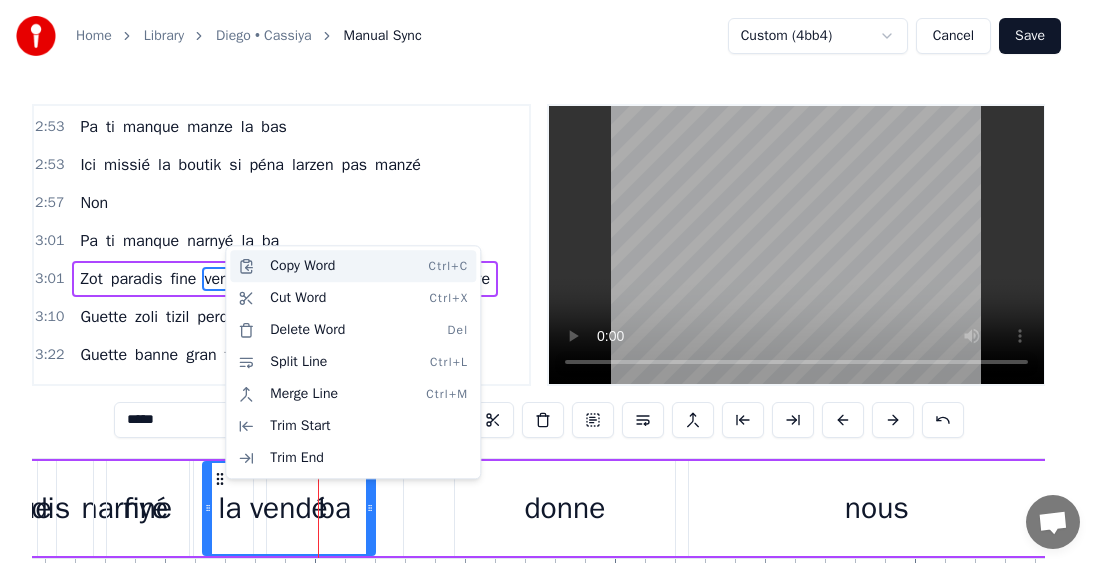 click on "Copy Word Ctrl+C" at bounding box center (353, 266) 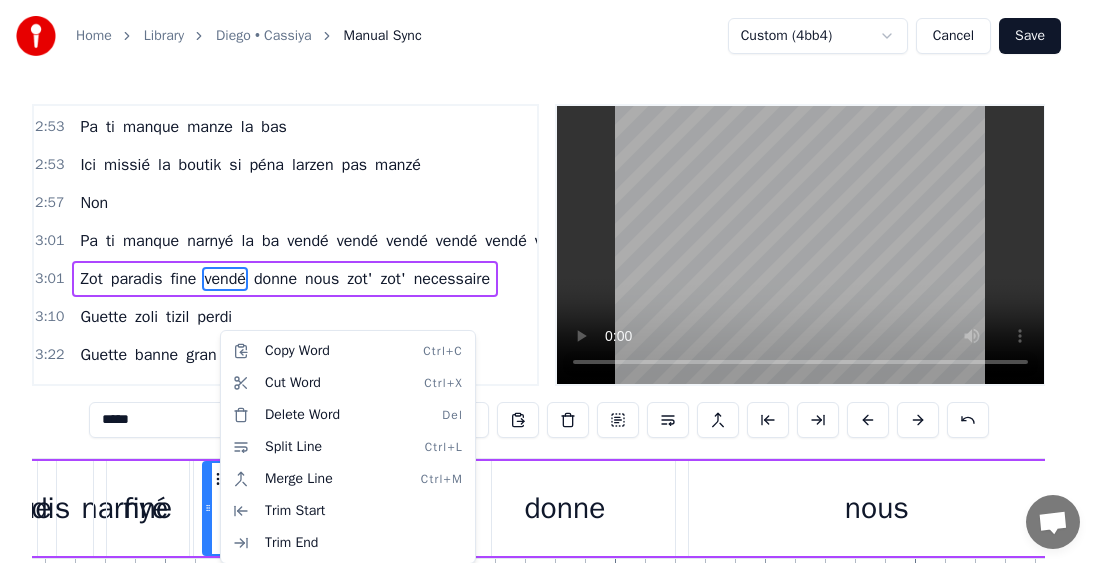 click on "Home Library [PERSON] • [APP_NAME] Manual Sync Custom (4bb4) Cancel Save 0:24 Mo bien sagrin nou fine perdi éne zoli ti zil 0:35 Lwen la bas 0:37 Kot larzen pa ti trop necessaire 0:40 Zot lasanté ti protézé 0:42 Fruit des mer tia la traine 0:45 Coco rafresi 0:46 Ti,éne zoli lavi natirel 0:49 Zot' ti bizin alé alé mem 0:51 Kitte tizil natal 0:53 Non pa vir derrière 0:55 pou zot' sali na pa pou nou 0:58 Ene gran tonton ti rakonté kouma ti zoli la ba 1:02 Non pa ti kompliké 1:04 Dimoune ti viv' normal 1:09 Weh! 1:12 Pa ti manque manze la bas 1:13 Ici missié la boutik si péna larzen pas manzé 1:17 Non 1:18 Pa ti manque narnyé la ba 1:20 Zot paradis fine vendé donne nous zot zot necessaire 1:25 Guette zoli tizil perdi 1:27 Guette banne gran fami la ba 1:29 Kiltir disparaitre 1:33 Vraiment sa fer léker fer mal 1:35 Kan fet lamort fine arrivé 1:36 éne bouket fler péna pou zot 1:41 Guette zoli tizil perdi 1:43 Guette banne gran fami la ba 1:45 Kiltir disparaitre 1:49 Vraiment sa fer léker fer mal 1:51" at bounding box center (547, 346) 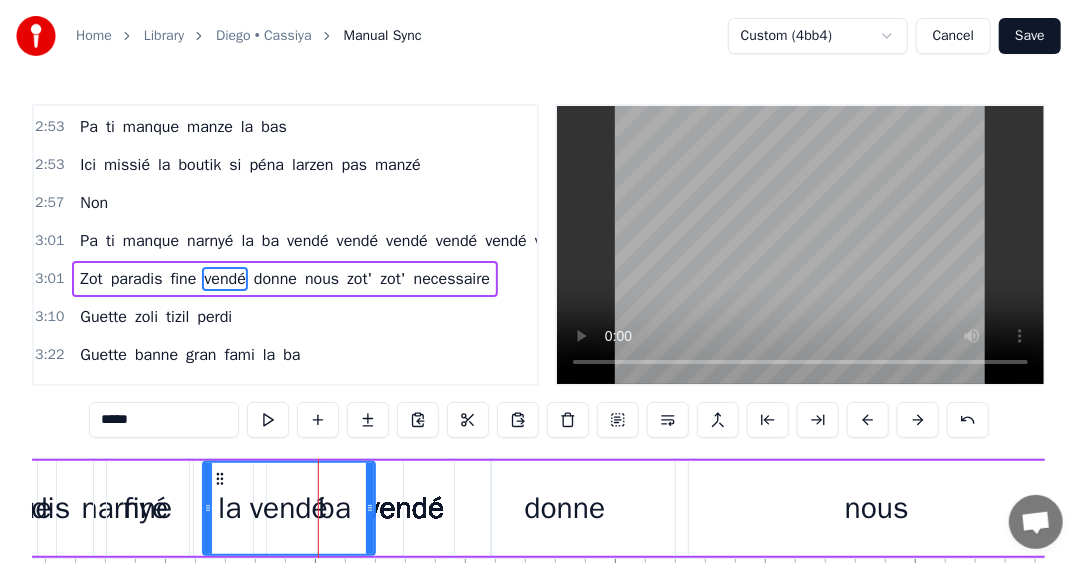 click on "vendé" at bounding box center [289, 508] 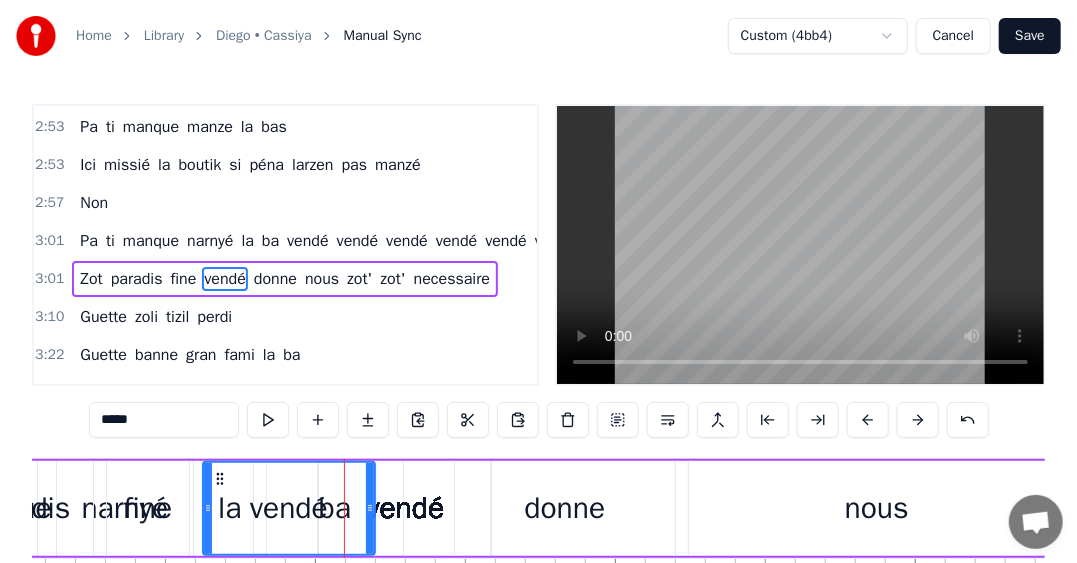 scroll, scrollTop: 1792, scrollLeft: 0, axis: vertical 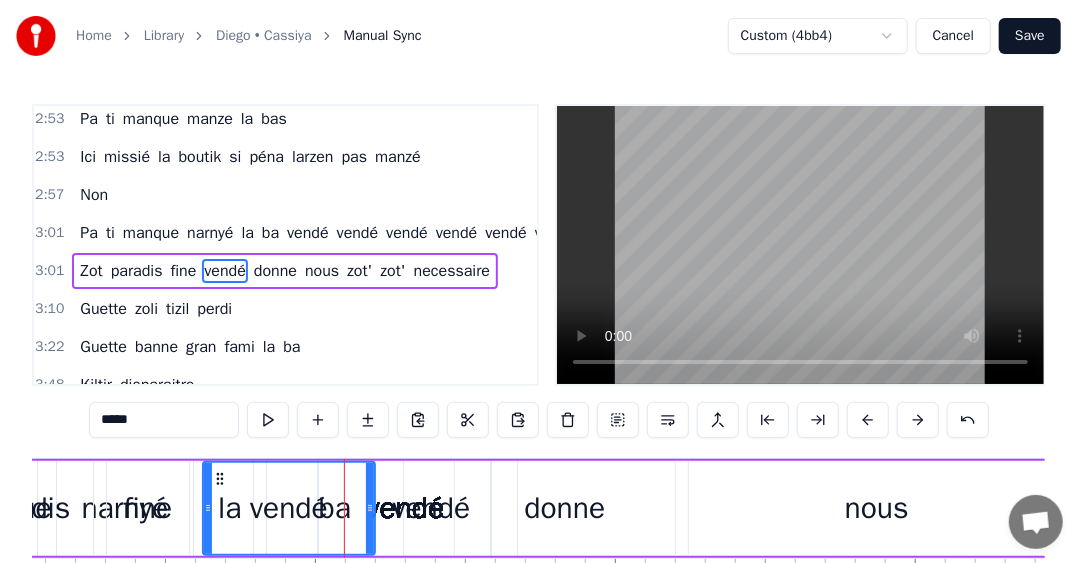 click at bounding box center (968, 420) 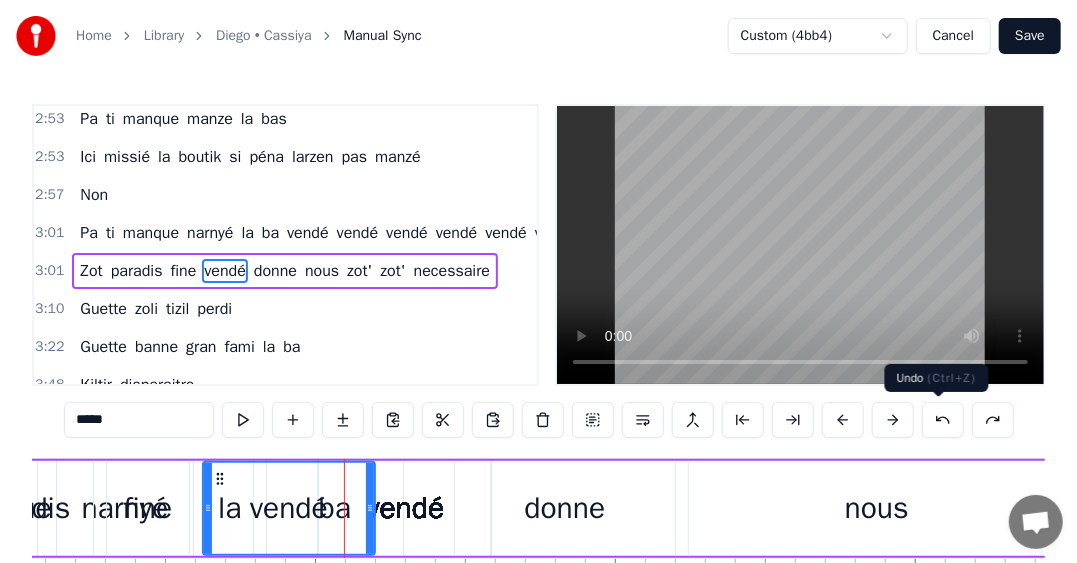 click at bounding box center [943, 420] 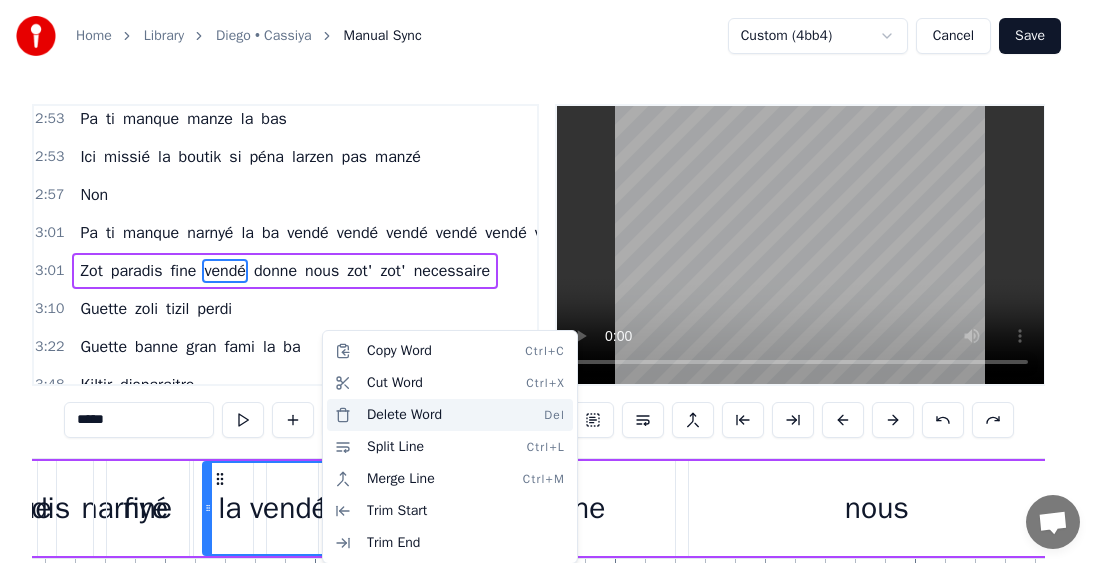 click on "Delete Word Del" at bounding box center [450, 415] 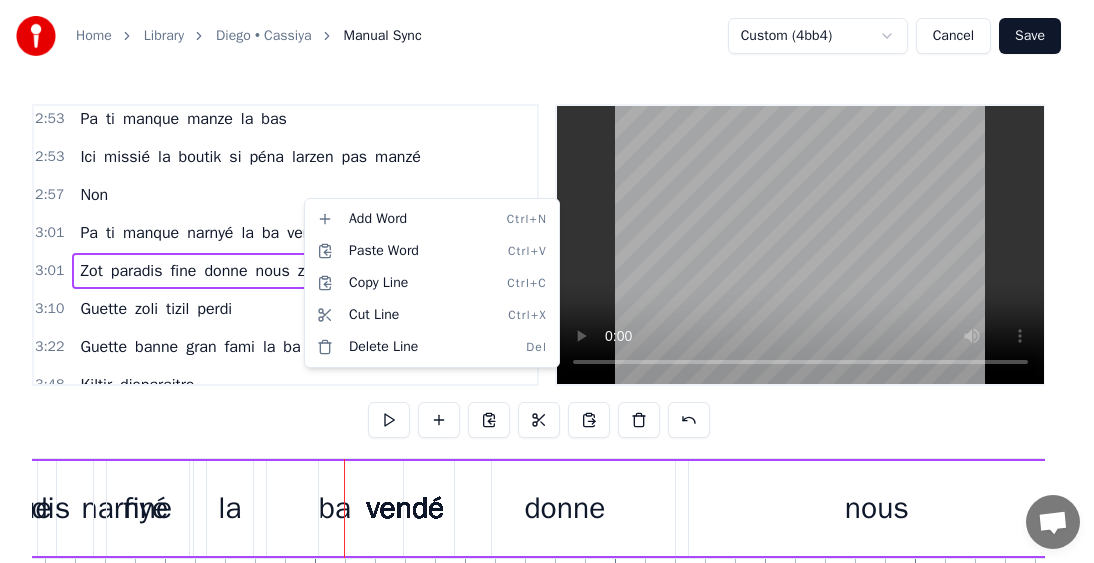 click on "Home Library [PERSON] • [APP_NAME] Manual Sync Custom (4bb4) Cancel Save 0:24 Mo bien sagrin nou fine perdi éne zoli ti zil 0:35 Lwen la bas 0:37 Kot larzen pa ti trop necessaire 0:40 Zot lasanté ti protézé 0:42 Fruit des mer tia la traine 0:45 Coco rafresi 0:46 Ti,éne zoli lavi natirel 0:49 Zot' ti bizin alé alé mem 0:51 Kitte tizil natal 0:53 Non pa vir derrière 0:55 pou zot' sali na pa pou nou 0:58 Ene gran tonton ti rakonté kouma ti zoli la ba 1:02 Non pa ti kompliké 1:04 Dimoune ti viv' normal 1:09 Weh! 1:12 Pa ti manque manze la bas 1:13 Ici missié la boutik si péna larzen pas manzé 1:17 Non 1:18 Pa ti manque narnyé la ba 1:20 Zot paradis fine vendé donne nous zot zot necessaire 1:25 Guette zoli tizil perdi 1:27 Guette banne gran fami la ba 1:29 Kiltir disparaitre 1:33 Vraiment sa fer léker fer mal 1:35 Kan fet lamort fine arrivé 1:36 éne bouket fler péna pou zot 1:41 Guette zoli tizil perdi 1:43 Guette banne gran fami la ba 1:45 Kiltir disparaitre 1:49 Vraiment sa fer léker fer mal 1:51" at bounding box center (547, 346) 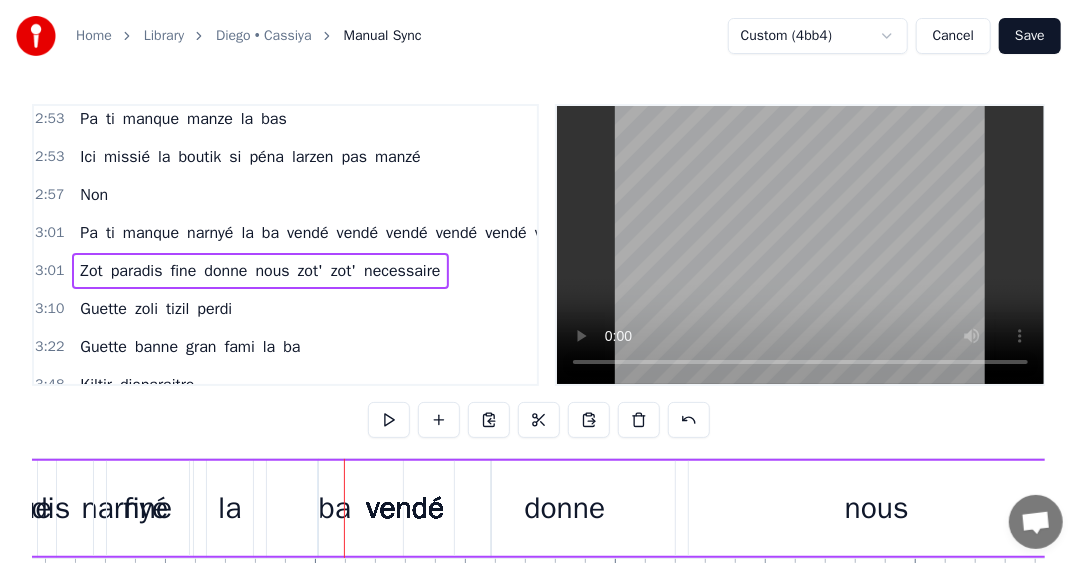 click on "fine" at bounding box center [184, 271] 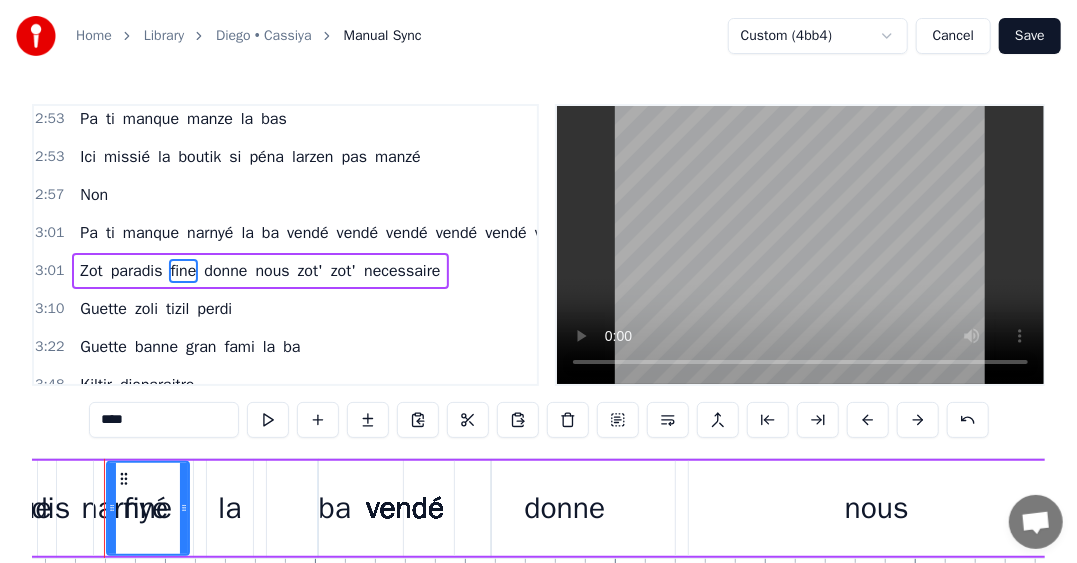 scroll, scrollTop: 0, scrollLeft: 54588, axis: horizontal 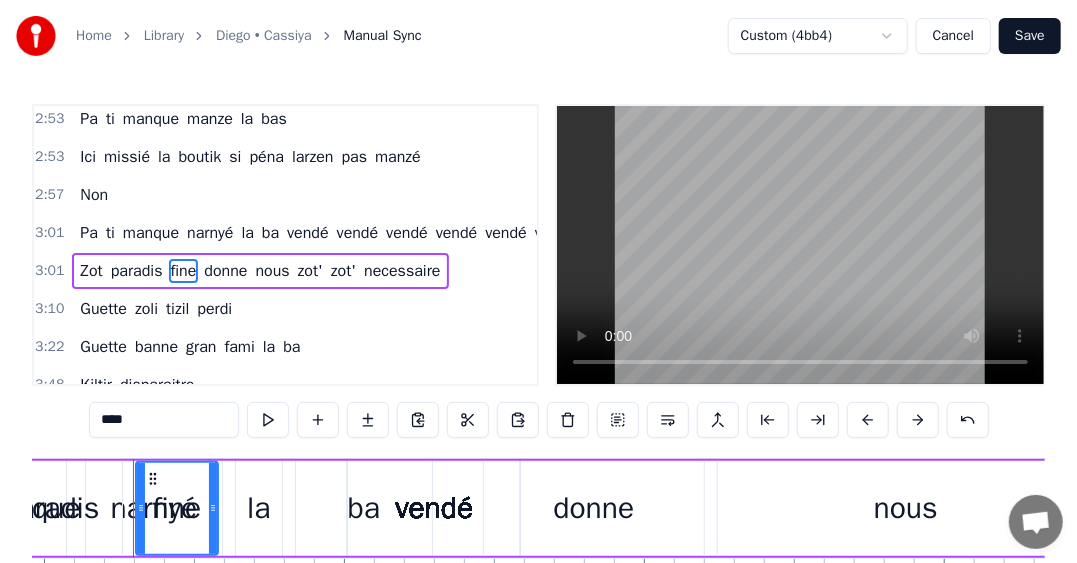 click on "paradis" at bounding box center [137, 271] 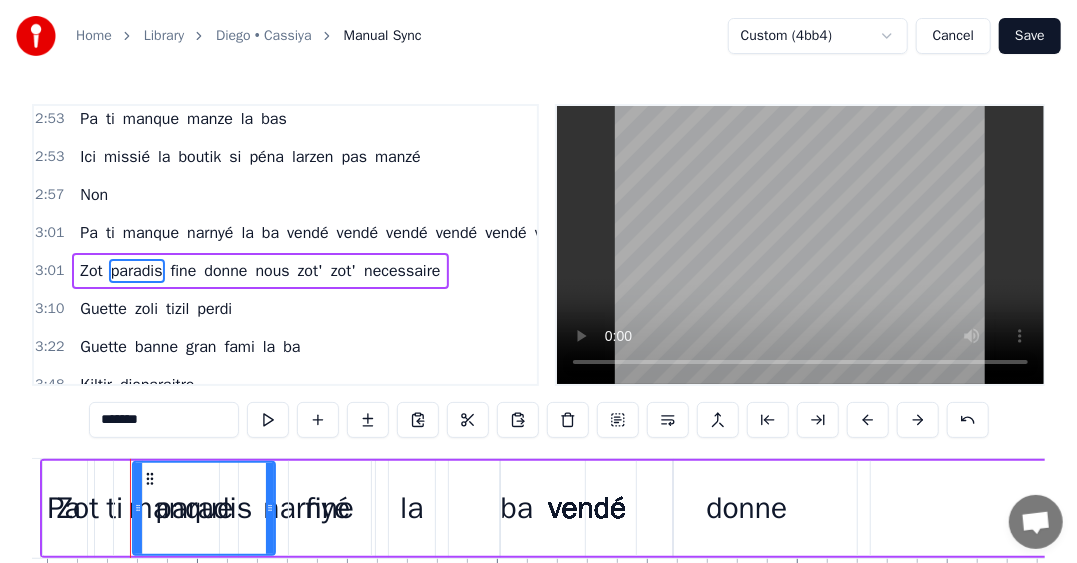 scroll, scrollTop: 0, scrollLeft: 54432, axis: horizontal 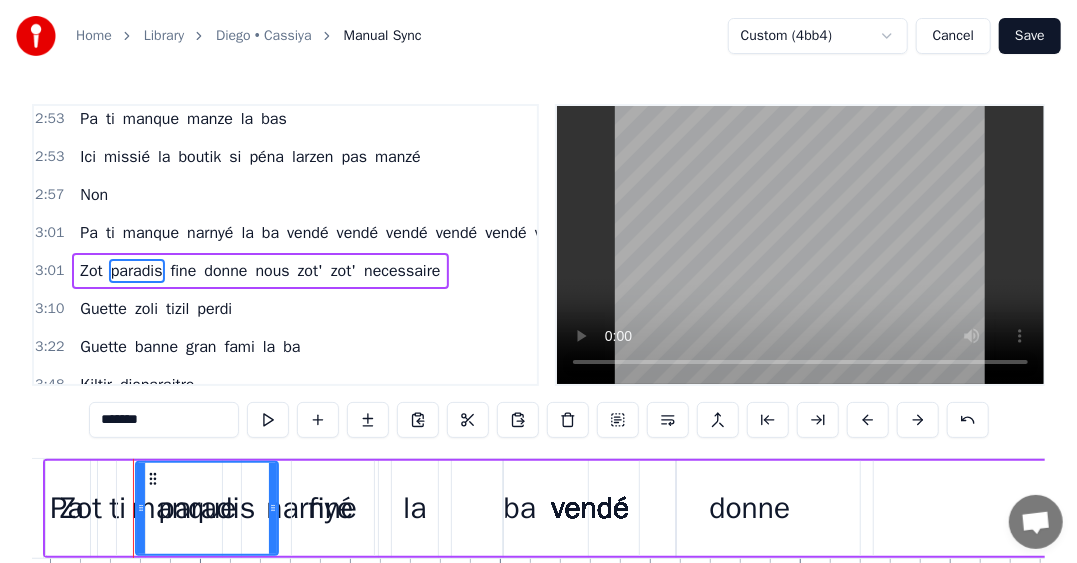 click on "Zot" at bounding box center (91, 271) 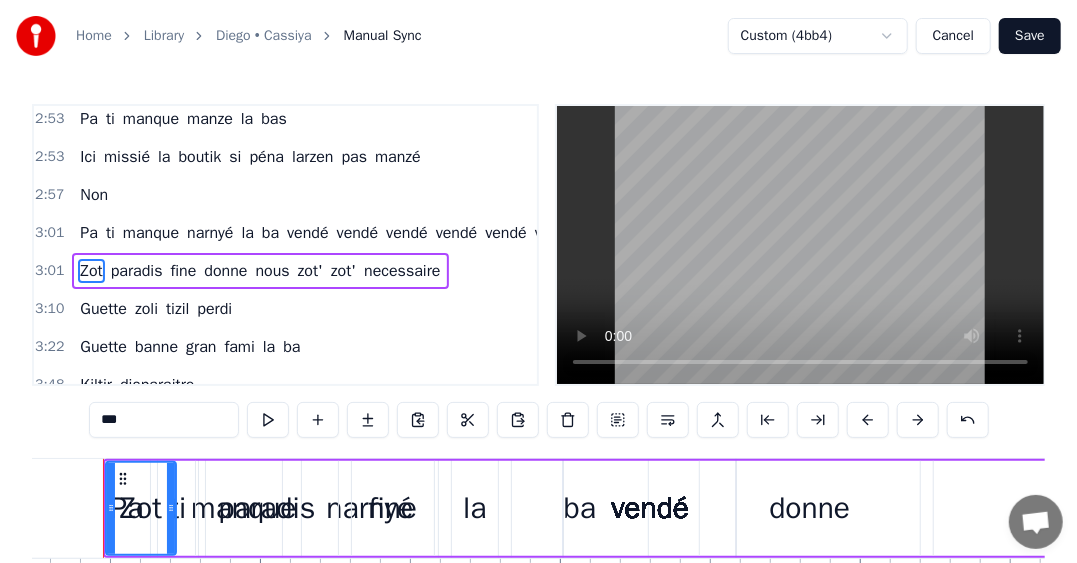 scroll, scrollTop: 0, scrollLeft: 54342, axis: horizontal 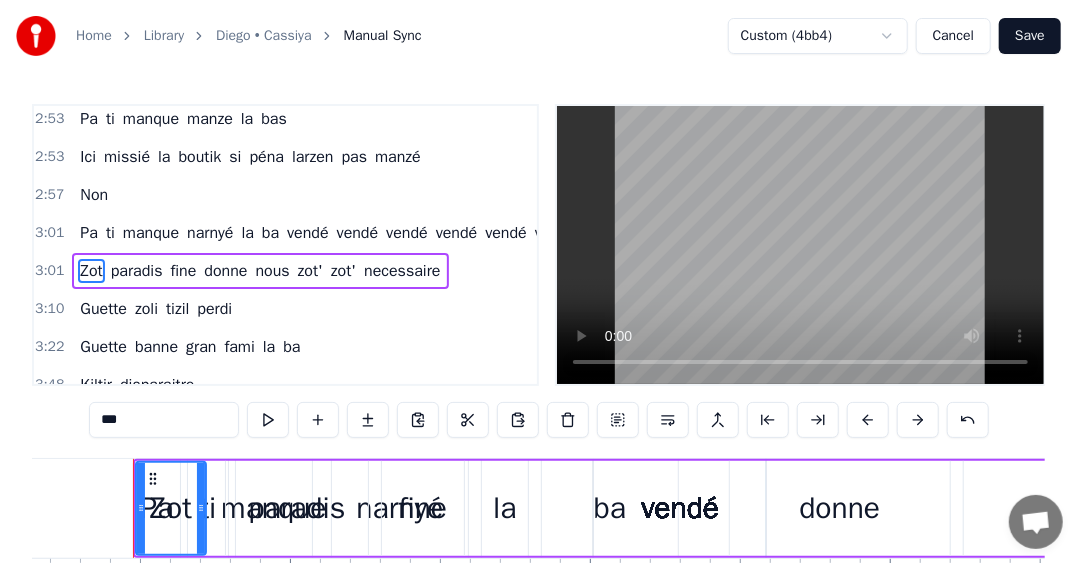 click on "vendé" at bounding box center [506, 233] 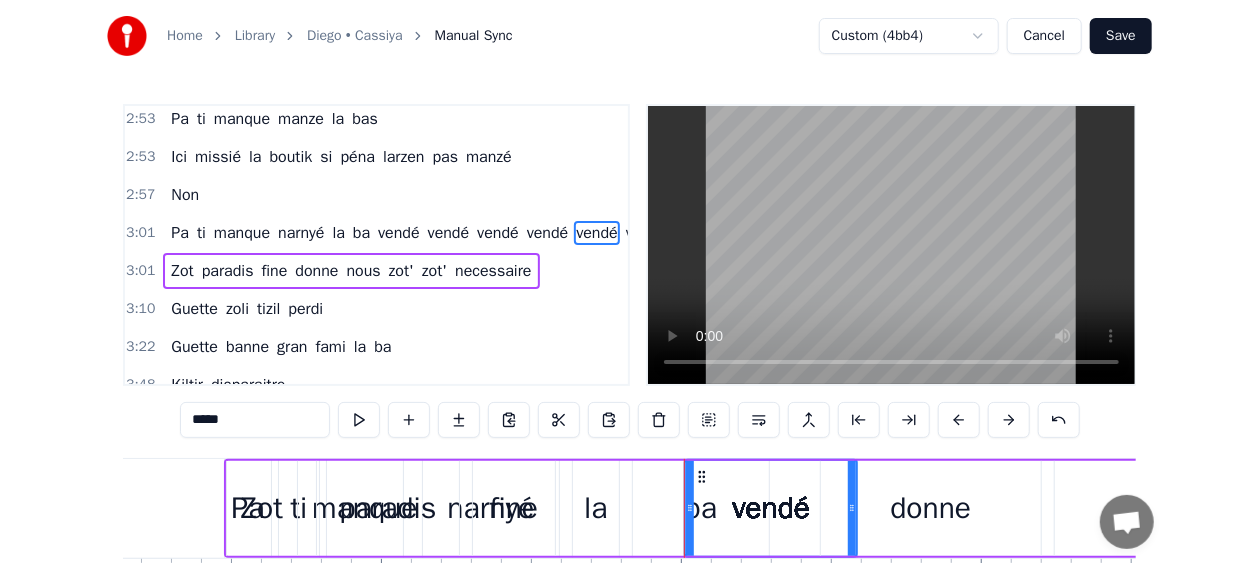 scroll, scrollTop: 1754, scrollLeft: 14, axis: both 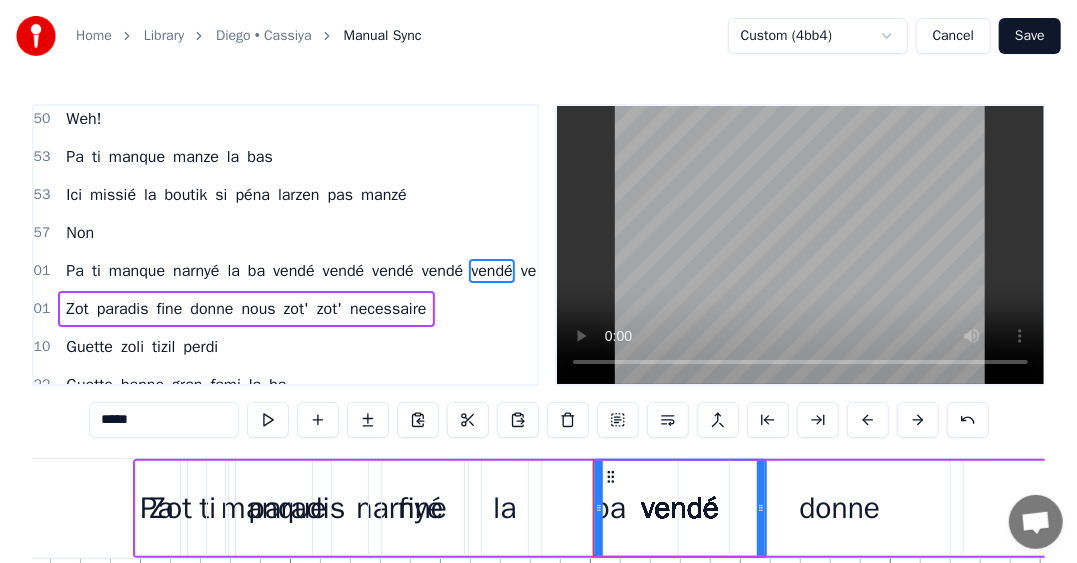 click on "vendé" at bounding box center (443, 271) 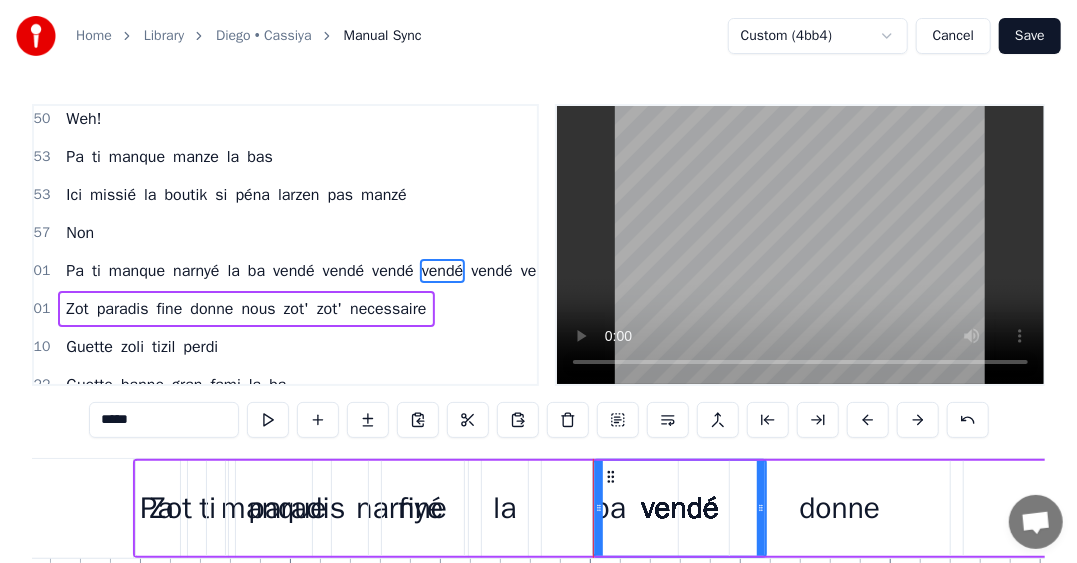 click on "vendé" at bounding box center [393, 271] 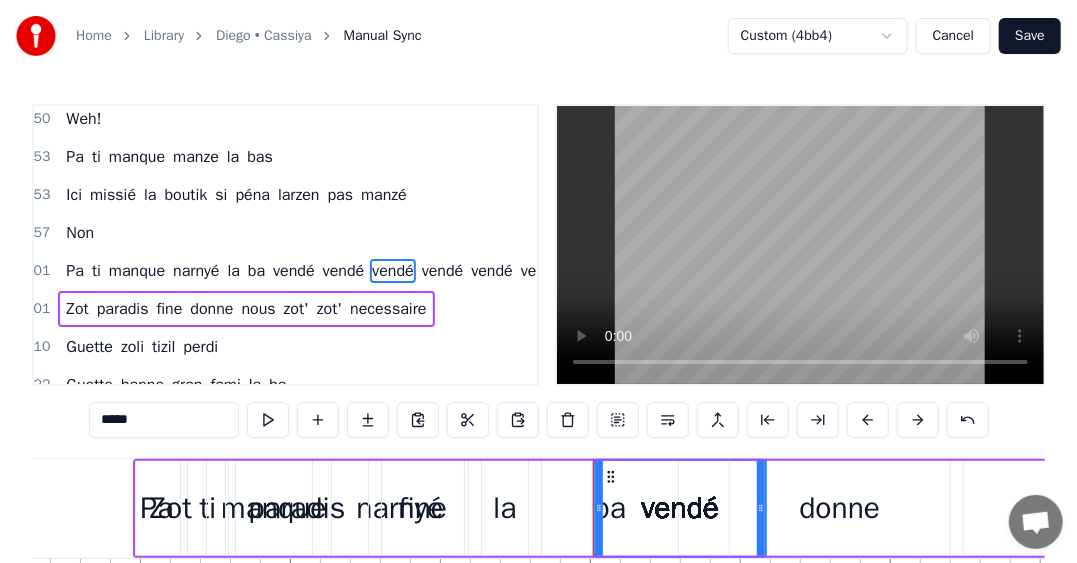 click on "vendé" at bounding box center [344, 271] 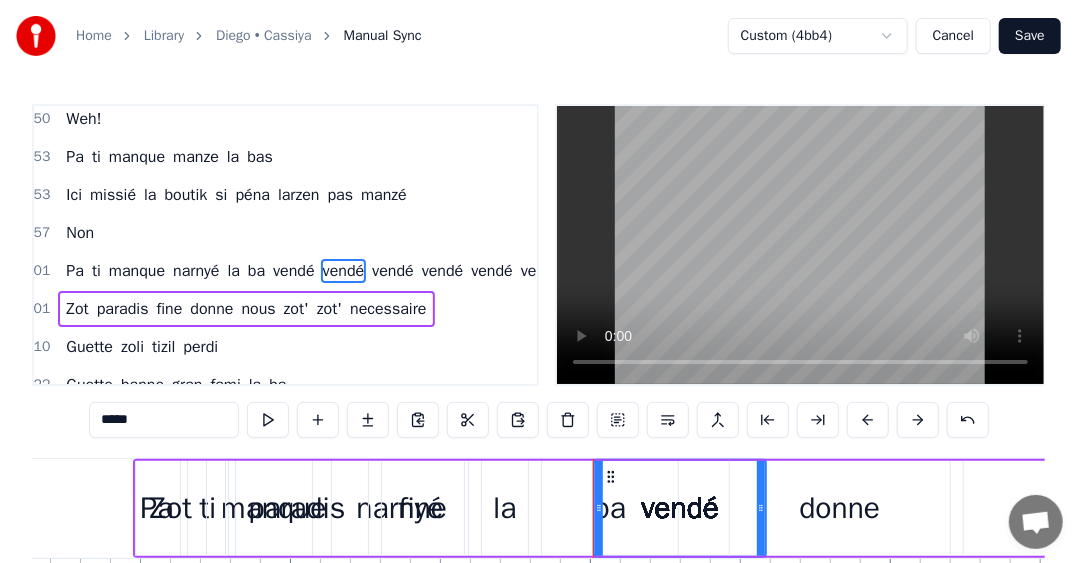 click on "vendé" at bounding box center [294, 271] 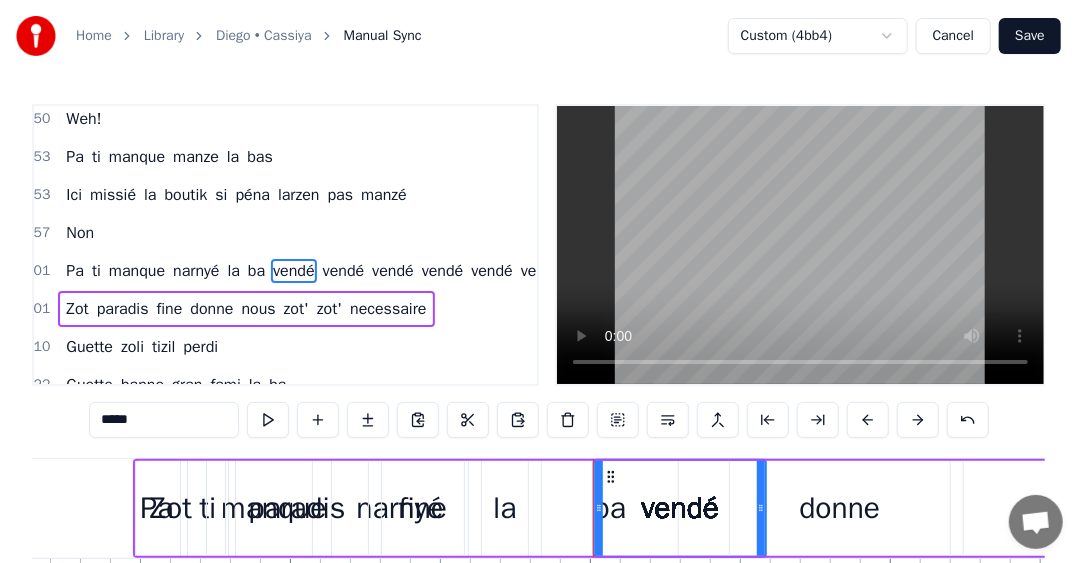 click on "ba" at bounding box center (256, 271) 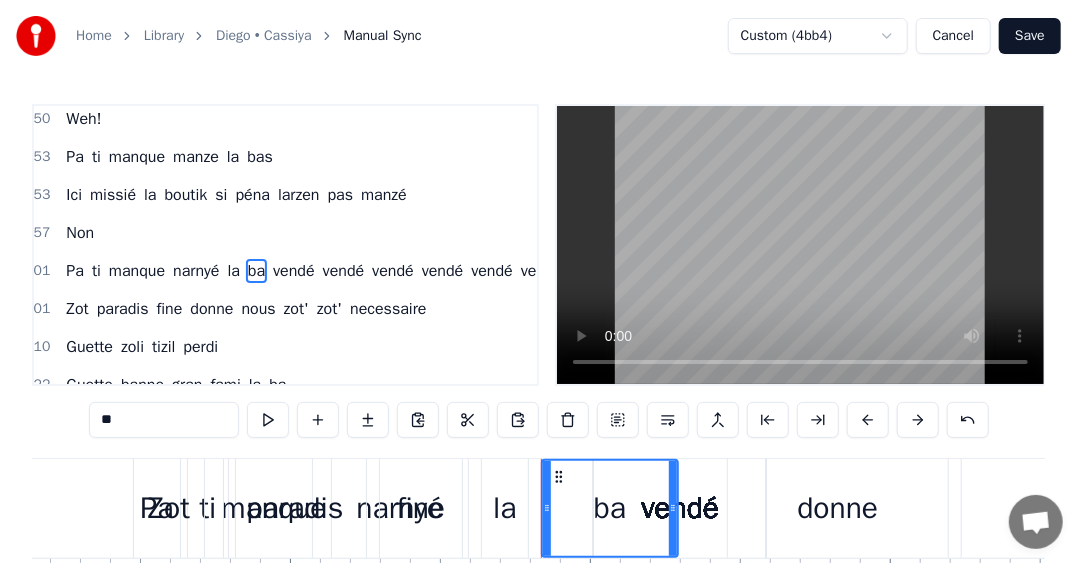 click on "vendé" at bounding box center [294, 271] 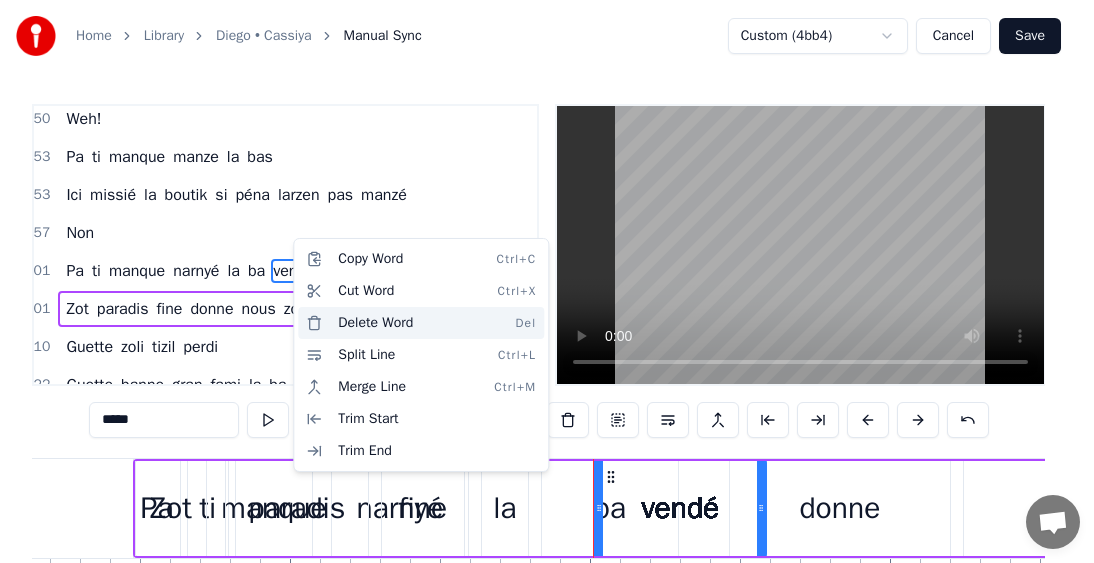 click on "Delete Word Del" at bounding box center (421, 323) 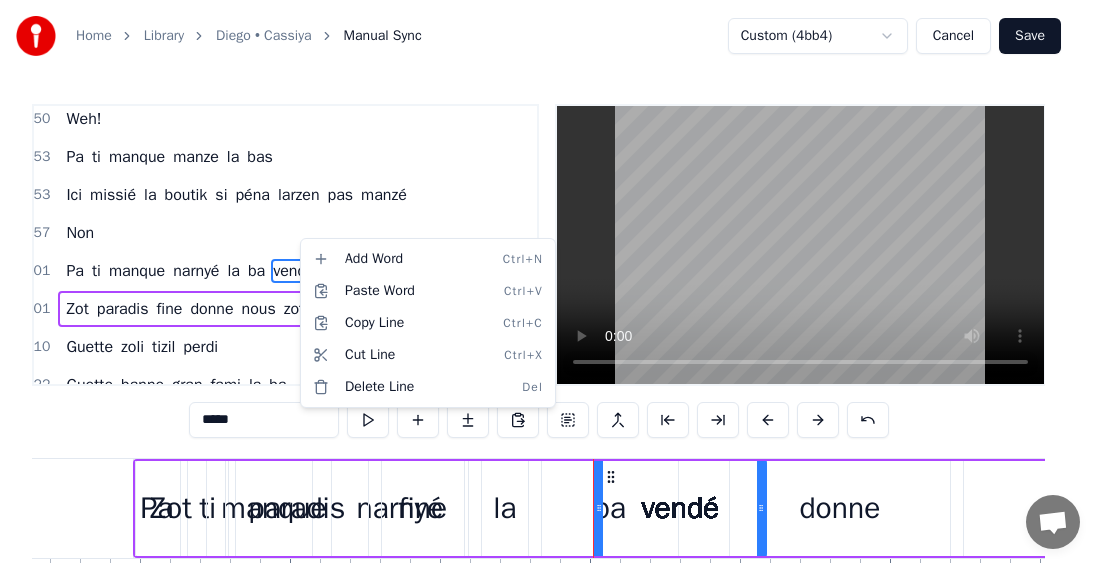 click on "Home Library [PERSON] • [APP_NAME] Manual Sync Custom (4bb4) Cancel Save 0:24 Mo bien sagrin nou fine perdi éne zoli ti zil 0:35 Lwen la bas 0:37 Kot larzen pa ti trop necessaire 0:40 Zot lasanté ti protézé 0:42 Fruit des mer tia la traine 0:45 Coco rafresi 0:46 Ti,éne zoli lavi natirel 0:49 Zot' ti bizin alé alé mem 0:51 Kitte tizil natal 0:53 Non pa vir derrière 0:55 pou zot' sali na pa pou nou 0:58 Ene gran tonton ti rakonté kouma ti zoli la ba 1:02 Non pa ti kompliké 1:04 Dimoune ti viv' normal 1:09 Weh! 1:12 Pa ti manque manze la bas 1:13 Ici missié la boutik si péna larzen pas manzé 1:17 Non 1:18 Pa ti manque narnyé la ba 1:20 Zot paradis fine vendé donne nous zot zot necessaire 1:25 Guette zoli tizil perdi 1:27 Guette banne gran fami la ba 1:29 Kiltir disparaitre 1:33 Vraiment sa fer léker fer mal 1:35 Kan fet lamort fine arrivé 1:36 éne bouket fler péna pou zot 1:41 Guette zoli tizil perdi 1:43 Guette banne gran fami la ba 1:45 Kiltir disparaitre 1:49 Vraiment sa fer léker fer mal 1:51" at bounding box center [547, 346] 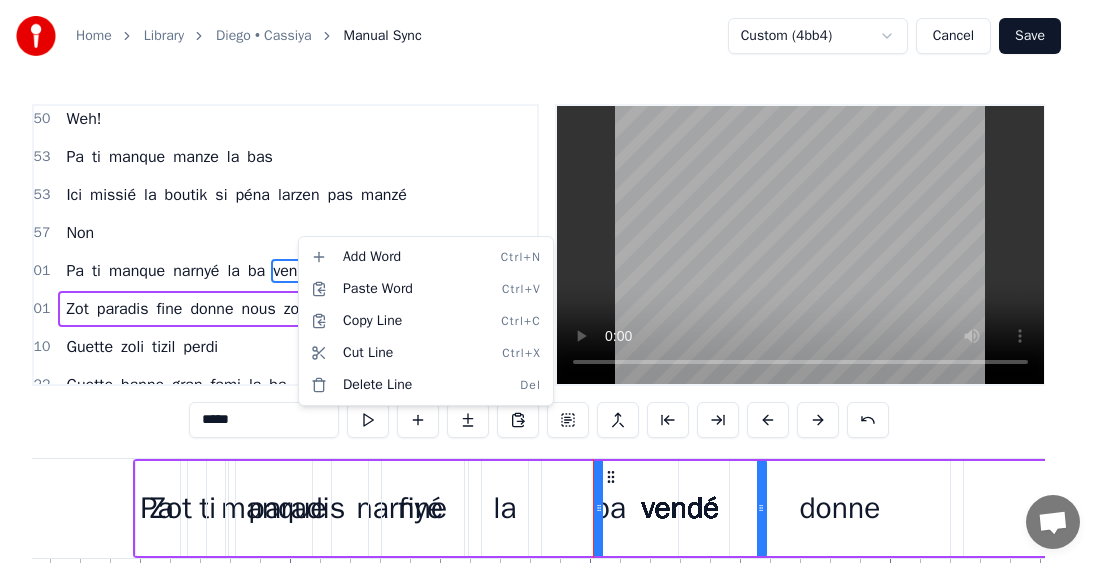 click on "Home Library [PERSON] • [APP_NAME] Manual Sync Custom (4bb4) Cancel Save 0:24 Mo bien sagrin nou fine perdi éne zoli ti zil 0:35 Lwen la bas 0:37 Kot larzen pa ti trop necessaire 0:40 Zot lasanté ti protézé 0:42 Fruit des mer tia la traine 0:45 Coco rafresi 0:46 Ti,éne zoli lavi natirel 0:49 Zot' ti bizin alé alé mem 0:51 Kitte tizil natal 0:53 Non pa vir derrière 0:55 pou zot' sali na pa pou nou 0:58 Ene gran tonton ti rakonté kouma ti zoli la ba 1:02 Non pa ti kompliké 1:04 Dimoune ti viv' normal 1:09 Weh! 1:12 Pa ti manque manze la bas 1:13 Ici missié la boutik si péna larzen pas manzé 1:17 Non 1:18 Pa ti manque narnyé la ba 1:20 Zot paradis fine vendé donne nous zot zot necessaire 1:25 Guette zoli tizil perdi 1:27 Guette banne gran fami la ba 1:29 Kiltir disparaitre 1:33 Vraiment sa fer léker fer mal 1:35 Kan fet lamort fine arrivé 1:36 éne bouket fler péna pou zot 1:41 Guette zoli tizil perdi 1:43 Guette banne gran fami la ba 1:45 Kiltir disparaitre 1:49 Vraiment sa fer léker fer mal 1:51" at bounding box center (547, 346) 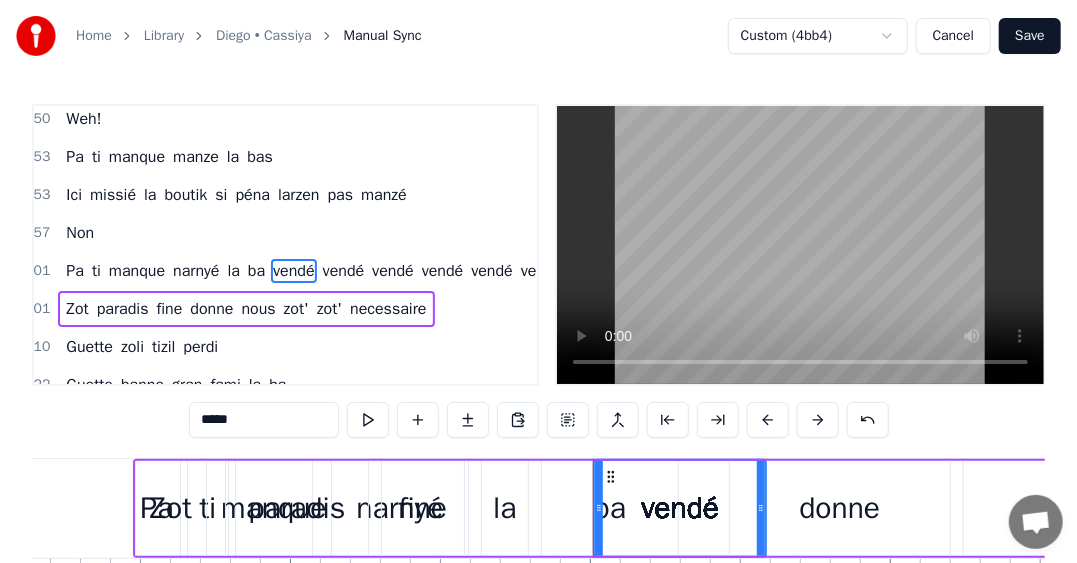 click on "vendé" at bounding box center (344, 271) 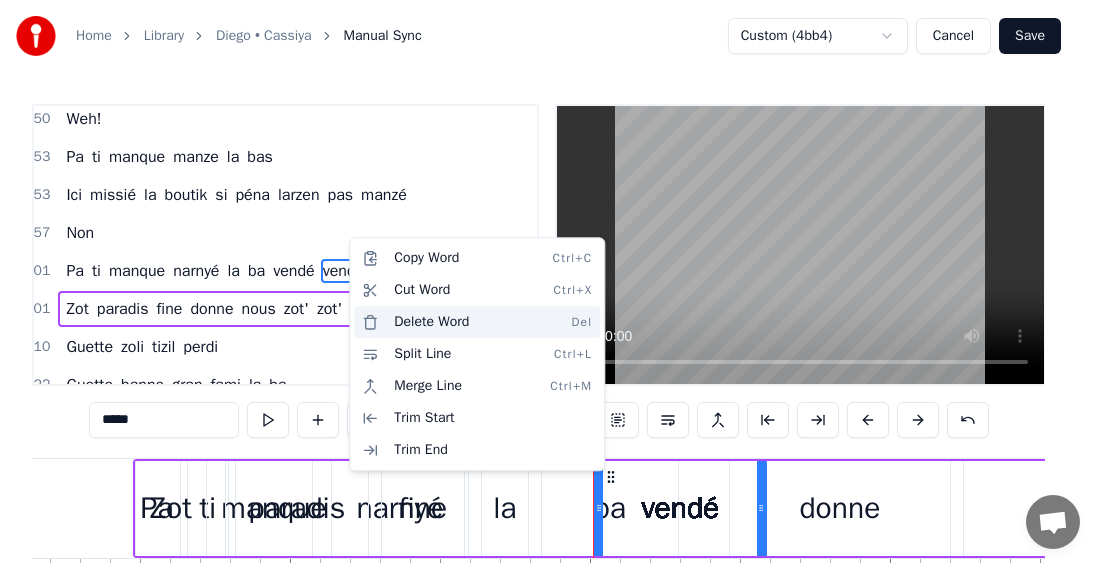 click on "Delete Word Del" at bounding box center (477, 322) 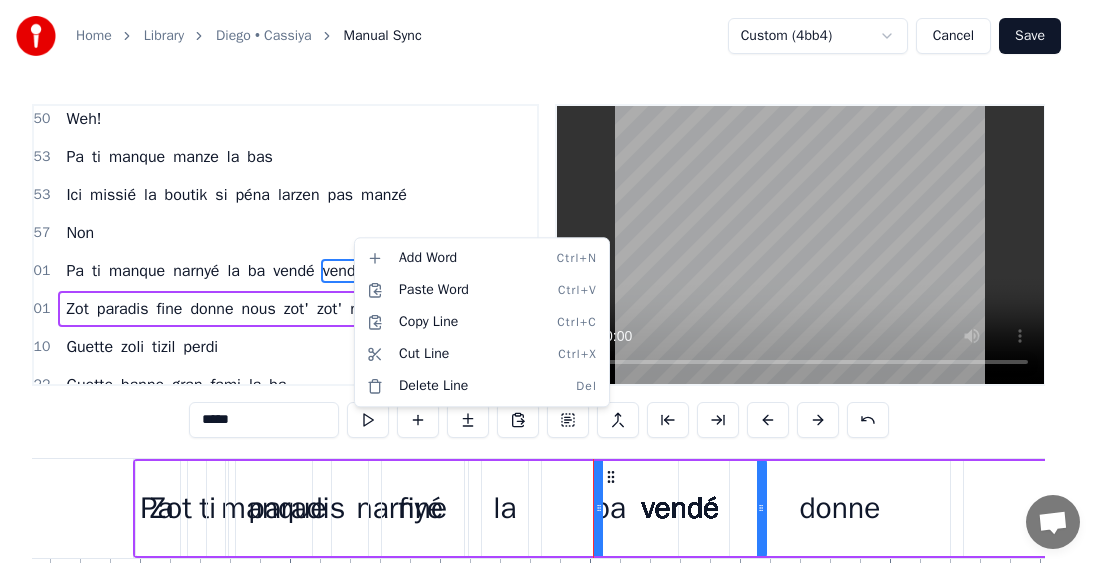 click on "Home Library [PERSON] • [APP_NAME] Manual Sync Custom (4bb4) Cancel Save 0:24 Mo bien sagrin nou fine perdi éne zoli ti zil 0:35 Lwen la bas 0:37 Kot larzen pa ti trop necessaire 0:40 Zot lasanté ti protézé 0:42 Fruit des mer tia la traine 0:45 Coco rafresi 0:46 Ti,éne zoli lavi natirel 0:49 Zot' ti bizin alé alé mem 0:51 Kitte tizil natal 0:53 Non pa vir derrière 0:55 pou zot' sali na pa pou nou 0:58 Ene gran tonton ti rakonté kouma ti zoli la ba 1:02 Non pa ti kompliké 1:04 Dimoune ti viv' normal 1:09 Weh! 1:12 Pa ti manque manze la bas 1:13 Ici missié la boutik si péna larzen pas manzé 1:17 Non 1:18 Pa ti manque narnyé la ba 1:20 Zot paradis fine vendé donne nous zot zot necessaire 1:25 Guette zoli tizil perdi 1:27 Guette banne gran fami la ba 1:29 Kiltir disparaitre 1:33 Vraiment sa fer léker fer mal 1:35 Kan fet lamort fine arrivé 1:36 éne bouket fler péna pou zot 1:41 Guette zoli tizil perdi 1:43 Guette banne gran fami la ba 1:45 Kiltir disparaitre 1:49 Vraiment sa fer léker fer mal 1:51" at bounding box center [547, 346] 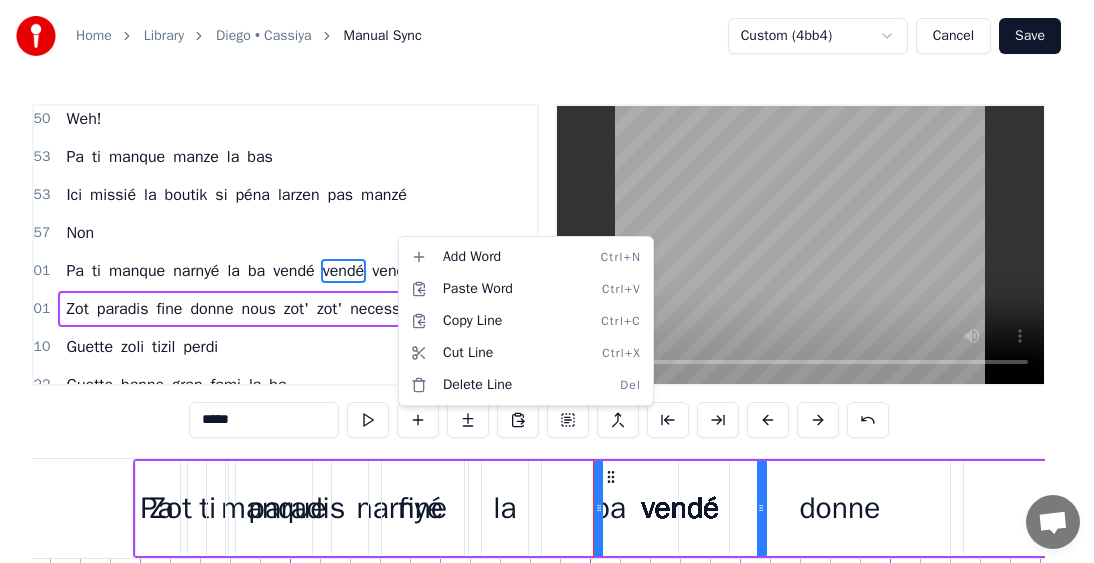 click on "Home Library [PERSON] • [APP_NAME] Manual Sync Custom (4bb4) Cancel Save 0:24 Mo bien sagrin nou fine perdi éne zoli ti zil 0:35 Lwen la bas 0:37 Kot larzen pa ti trop necessaire 0:40 Zot lasanté ti protézé 0:42 Fruit des mer tia la traine 0:45 Coco rafresi 0:46 Ti,éne zoli lavi natirel 0:49 Zot' ti bizin alé alé mem 0:51 Kitte tizil natal 0:53 Non pa vir derrière 0:55 pou zot' sali na pa pou nou 0:58 Ene gran tonton ti rakonté kouma ti zoli la ba 1:02 Non pa ti kompliké 1:04 Dimoune ti viv' normal 1:09 Weh! 1:12 Pa ti manque manze la bas 1:13 Ici missié la boutik si péna larzen pas manzé 1:17 Non 1:18 Pa ti manque narnyé la ba 1:20 Zot paradis fine vendé donne nous zot zot necessaire 1:25 Guette zoli tizil perdi 1:27 Guette banne gran fami la ba 1:29 Kiltir disparaitre 1:33 Vraiment sa fer léker fer mal 1:35 Kan fet lamort fine arrivé 1:36 éne bouket fler péna pou zot 1:41 Guette zoli tizil perdi 1:43 Guette banne gran fami la ba 1:45 Kiltir disparaitre 1:49 Vraiment sa fer léker fer mal 1:51" at bounding box center (547, 346) 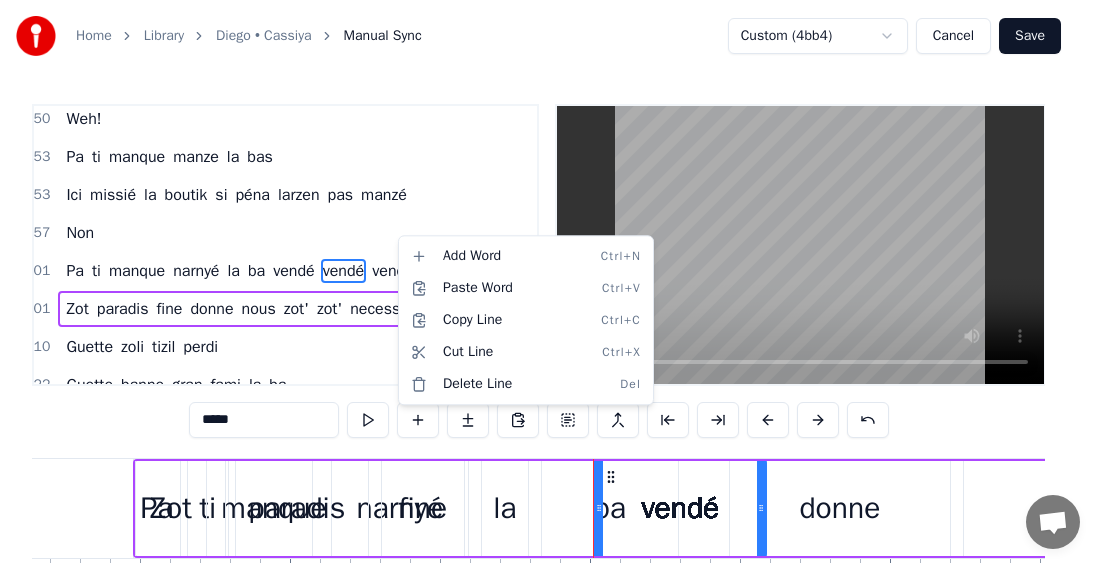 click on "Home Library [PERSON] • [APP_NAME] Manual Sync Custom (4bb4) Cancel Save 0:24 Mo bien sagrin nou fine perdi éne zoli ti zil 0:35 Lwen la bas 0:37 Kot larzen pa ti trop necessaire 0:40 Zot lasanté ti protézé 0:42 Fruit des mer tia la traine 0:45 Coco rafresi 0:46 Ti,éne zoli lavi natirel 0:49 Zot' ti bizin alé alé mem 0:51 Kitte tizil natal 0:53 Non pa vir derrière 0:55 pou zot' sali na pa pou nou 0:58 Ene gran tonton ti rakonté kouma ti zoli la ba 1:02 Non pa ti kompliké 1:04 Dimoune ti viv' normal 1:09 Weh! 1:12 Pa ti manque manze la bas 1:13 Ici missié la boutik si péna larzen pas manzé 1:17 Non 1:18 Pa ti manque narnyé la ba 1:20 Zot paradis fine vendé donne nous zot zot necessaire 1:25 Guette zoli tizil perdi 1:27 Guette banne gran fami la ba 1:29 Kiltir disparaitre 1:33 Vraiment sa fer léker fer mal 1:35 Kan fet lamort fine arrivé 1:36 éne bouket fler péna pou zot 1:41 Guette zoli tizil perdi 1:43 Guette banne gran fami la ba 1:45 Kiltir disparaitre 1:49 Vraiment sa fer léker fer mal 1:51" at bounding box center [547, 346] 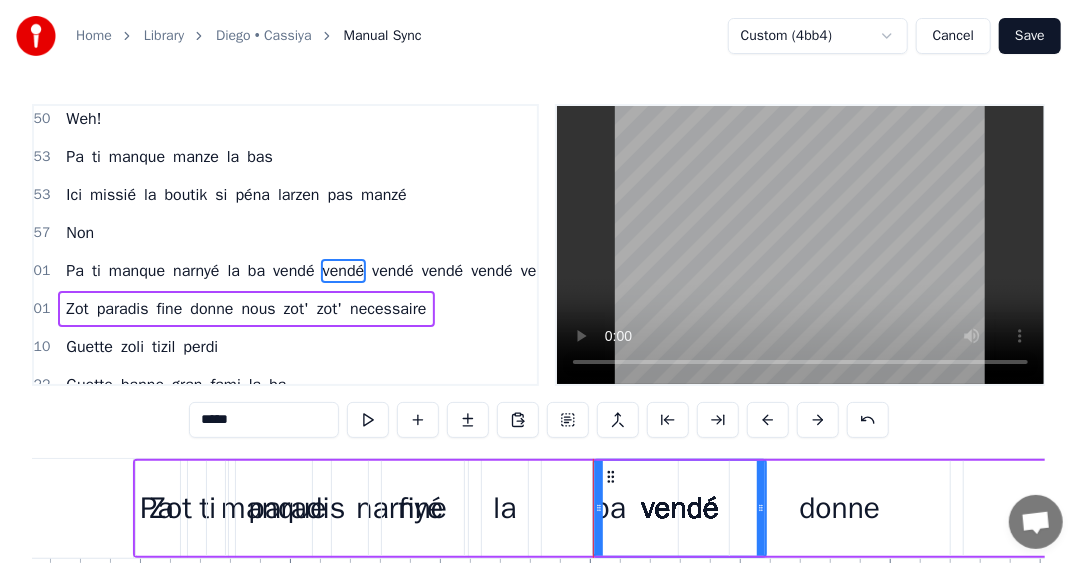 click on "vendé" at bounding box center (443, 271) 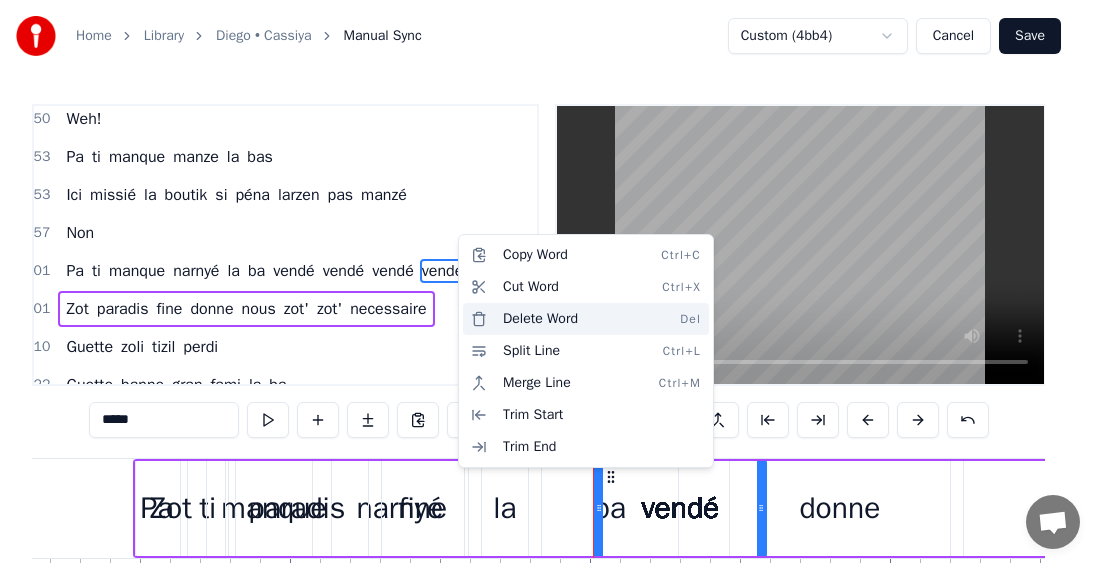 click on "Delete Word Del" at bounding box center (586, 319) 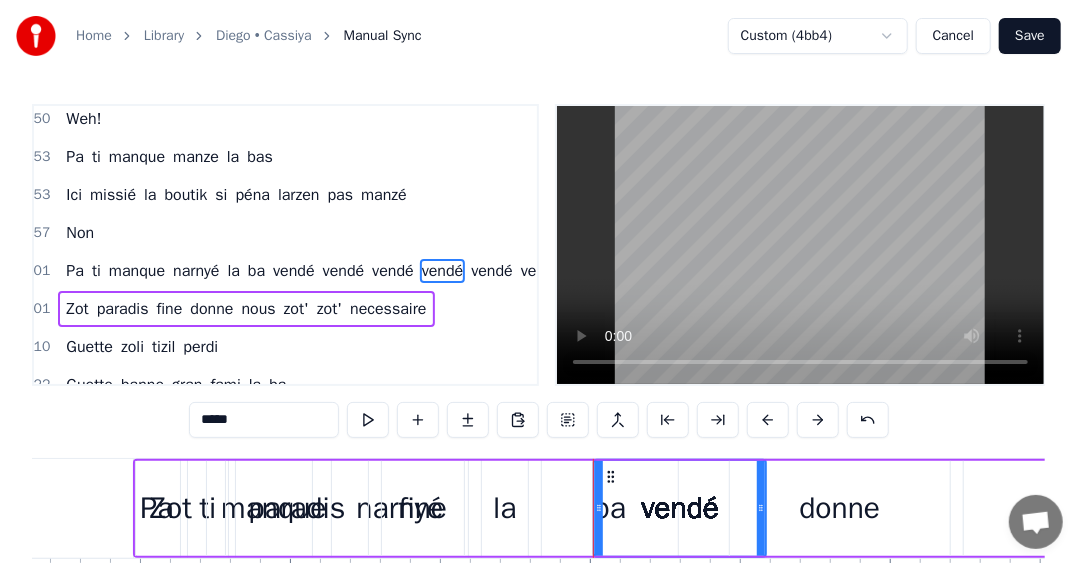 click on "vendé" at bounding box center (492, 271) 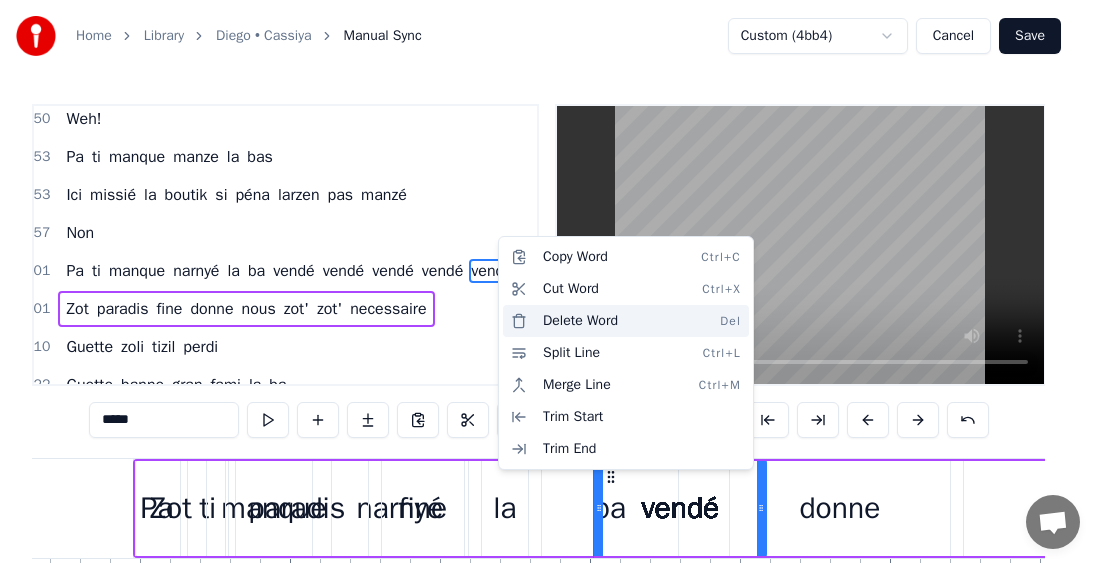click on "Delete Word Del" at bounding box center [626, 321] 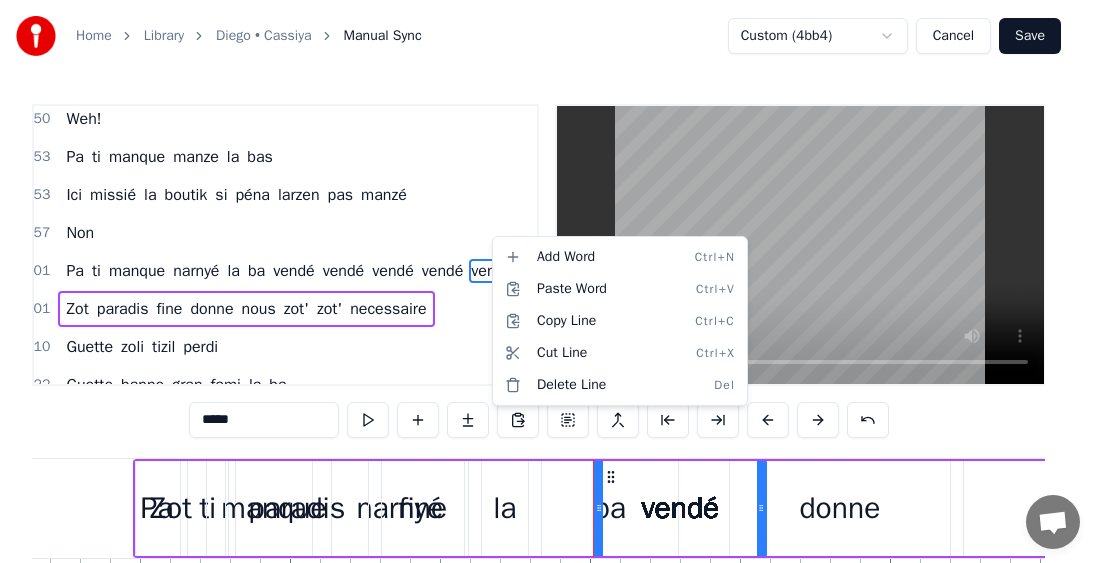 click on "Home Library [PERSON] • [APP_NAME] Manual Sync Custom (4bb4) Cancel Save 0:24 Mo bien sagrin nou fine perdi éne zoli ti zil 0:35 Lwen la bas 0:37 Kot larzen pa ti trop necessaire 0:40 Zot lasanté ti protézé 0:42 Fruit des mer tia la traine 0:45 Coco rafresi 0:46 Ti,éne zoli lavi natirel 0:49 Zot' ti bizin alé alé mem 0:51 Kitte tizil natal 0:53 Non pa vir derrière 0:55 pou zot' sali na pa pou nou 0:58 Ene gran tonton ti rakonté kouma ti zoli la ba 1:02 Non pa ti kompliké 1:04 Dimoune ti viv' normal 1:09 Weh! 1:12 Pa ti manque manze la bas 1:13 Ici missié la boutik si péna larzen pas manzé 1:17 Non 1:18 Pa ti manque narnyé la ba 1:20 Zot paradis fine vendé donne nous zot zot necessaire 1:25 Guette zoli tizil perdi 1:27 Guette banne gran fami la ba 1:29 Kiltir disparaitre 1:33 Vraiment sa fer léker fer mal 1:35 Kan fet lamort fine arrivé 1:36 éne bouket fler péna pou zot 1:41 Guette zoli tizil perdi 1:43 Guette banne gran fami la ba 1:45 Kiltir disparaitre 1:49 Vraiment sa fer léker fer mal 1:51" at bounding box center (547, 346) 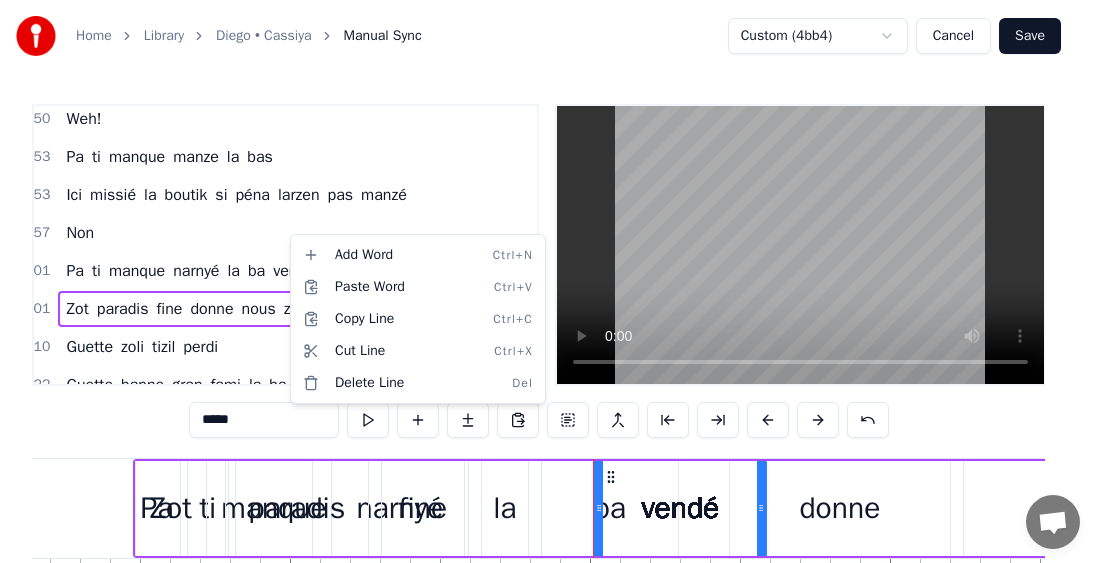 click on "Home Library [PERSON] • [APP_NAME] Manual Sync Custom (4bb4) Cancel Save 0:24 Mo bien sagrin nou fine perdi éne zoli ti zil 0:35 Lwen la bas 0:37 Kot larzen pa ti trop necessaire 0:40 Zot lasanté ti protézé 0:42 Fruit des mer tia la traine 0:45 Coco rafresi 0:46 Ti,éne zoli lavi natirel 0:49 Zot' ti bizin alé alé mem 0:51 Kitte tizil natal 0:53 Non pa vir derrière 0:55 pou zot' sali na pa pou nou 0:58 Ene gran tonton ti rakonté kouma ti zoli la ba 1:02 Non pa ti kompliké 1:04 Dimoune ti viv' normal 1:09 Weh! 1:12 Pa ti manque manze la bas 1:13 Ici missié la boutik si péna larzen pas manzé 1:17 Non 1:18 Pa ti manque narnyé la ba 1:20 Zot paradis fine vendé donne nous zot zot necessaire 1:25 Guette zoli tizil perdi 1:27 Guette banne gran fami la ba 1:29 Kiltir disparaitre 1:33 Vraiment sa fer léker fer mal 1:35 Kan fet lamort fine arrivé 1:36 éne bouket fler péna pou zot 1:41 Guette zoli tizil perdi 1:43 Guette banne gran fami la ba 1:45 Kiltir disparaitre 1:49 Vraiment sa fer léker fer mal 1:51" at bounding box center [547, 346] 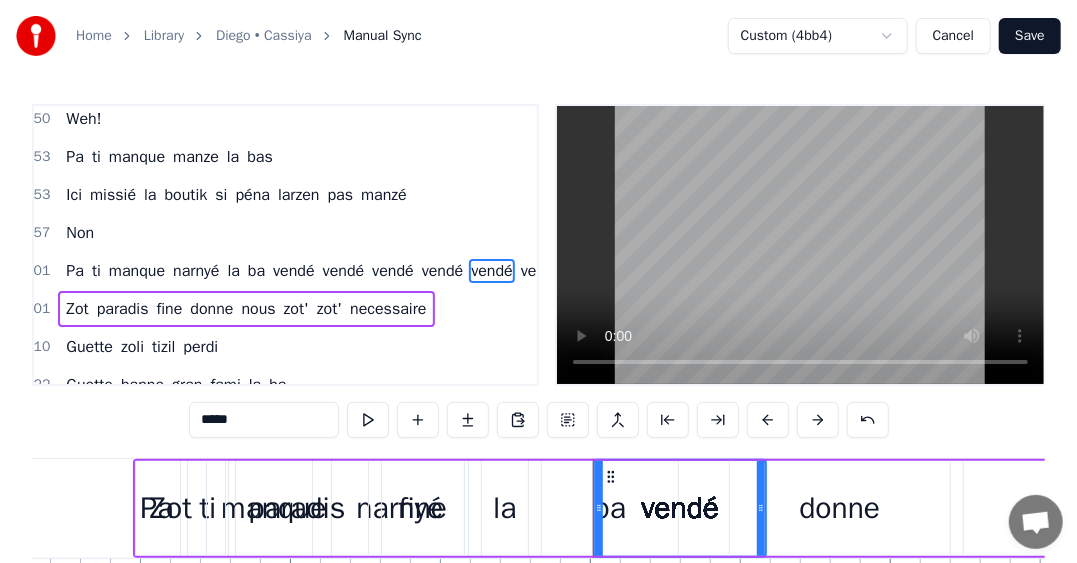click on "ba" at bounding box center (256, 271) 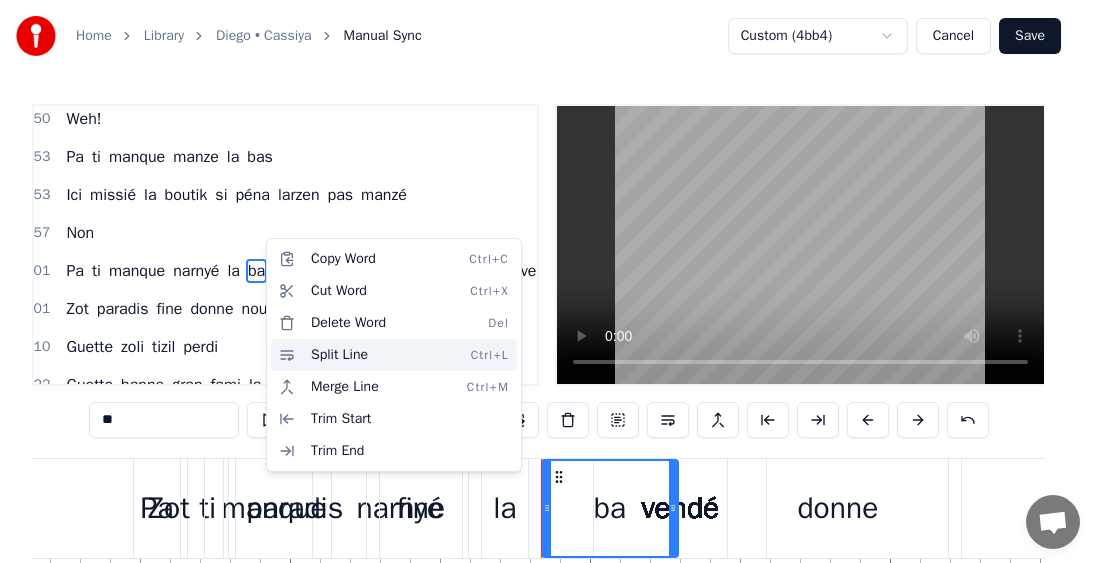 click on "Split Line Ctrl+L" at bounding box center [394, 355] 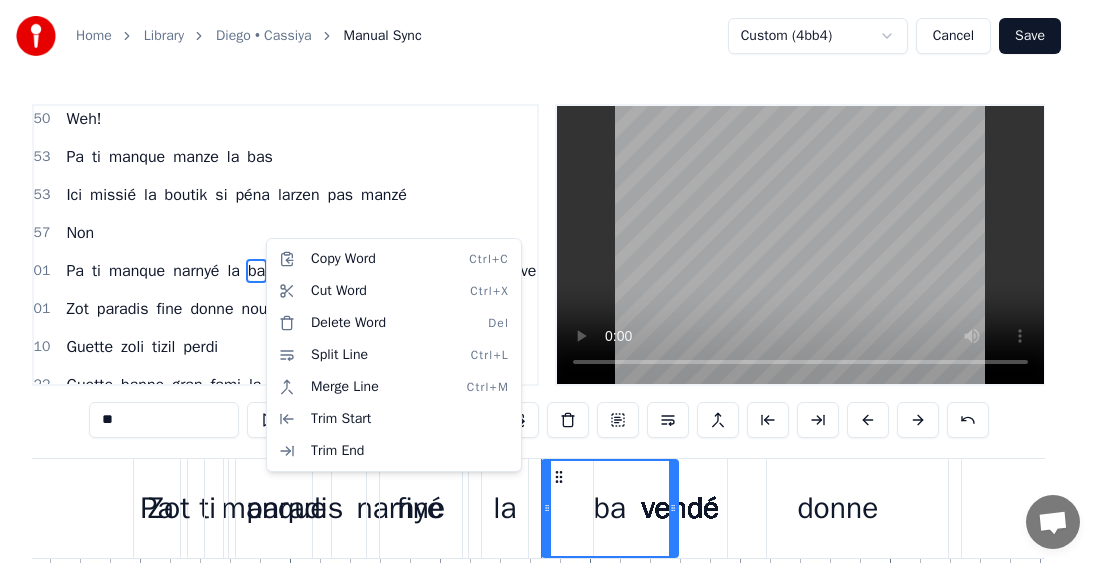 click on "Home Library [PERSON] • [APP_NAME] Manual Sync Custom (4bb4) Cancel Save 0:24 Mo bien sagrin nou fine perdi éne zoli ti zil 0:35 Lwen la bas 0:37 Kot larzen pa ti trop necessaire 0:40 Zot lasanté ti protézé 0:42 Fruit des mer tia la traine 0:45 Coco rafresi 0:46 Ti,éne zoli lavi natirel 0:49 Zot' ti bizin alé alé mem 0:51 Kitte tizil natal 0:53 Non pa vir derrière 0:55 pou zot' sali na pa pou nou 0:58 Ene gran tonton ti rakonté kouma ti zoli la ba 1:02 Non pa ti kompliké 1:04 Dimoune ti viv' normal 1:09 Weh! 1:12 Pa ti manque manze la bas 1:13 Ici missié la boutik si péna larzen pas manzé 1:17 Non 1:18 Pa ti manque narnyé la ba 1:20 Zot paradis fine vendé donne nous zot zot necessaire 1:25 Guette zoli tizil perdi 1:27 Guette banne gran fami la ba 1:29 Kiltir disparaitre 1:33 Vraiment sa fer léker fer mal 1:35 Kan fet lamort fine arrivé 1:36 éne bouket fler péna pou zot 1:41 Guette zoli tizil perdi 1:43 Guette banne gran fami la ba 1:45 Kiltir disparaitre 1:49 Vraiment sa fer léker fer mal 1:51" at bounding box center [547, 346] 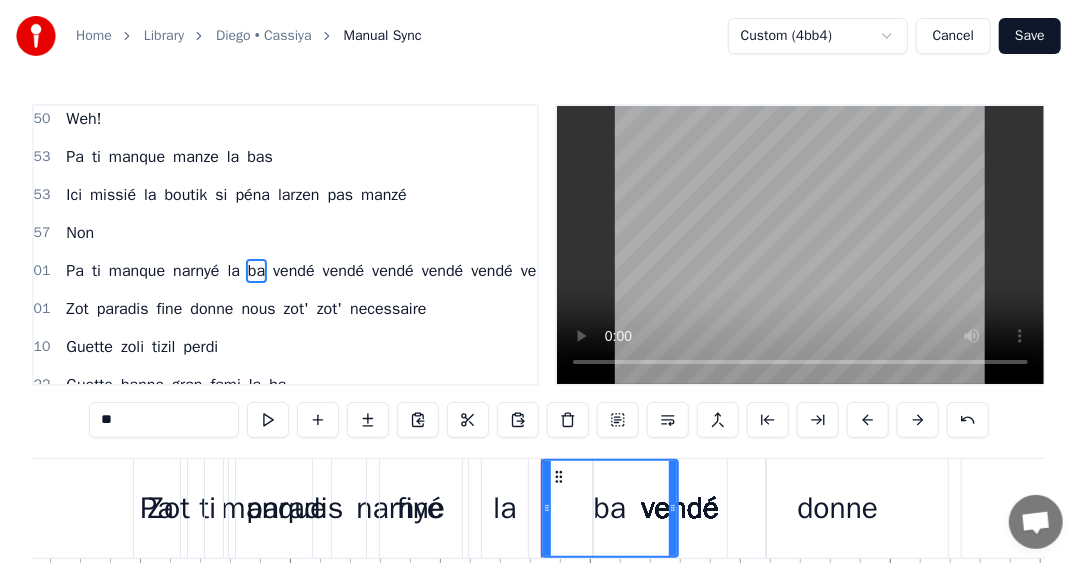 click on "vendé" at bounding box center (294, 271) 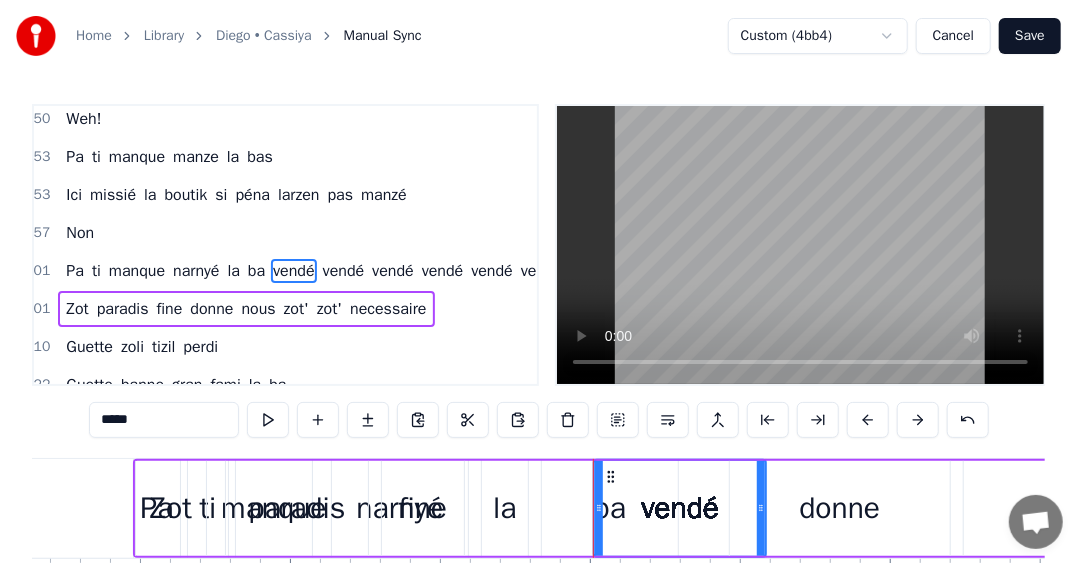 click on "Pa ti manque narnyé la ba vendé vendé vendé vendé vendé vendé vendé vendé vendé vendé vendé vendé vendé vendé vendé vendé vendé vendé vendé vendé vendé vendé vendé vendé vendé vendé vendé vendé vendé vendé vendé vendé vendé vendé" at bounding box center (1007, 271) 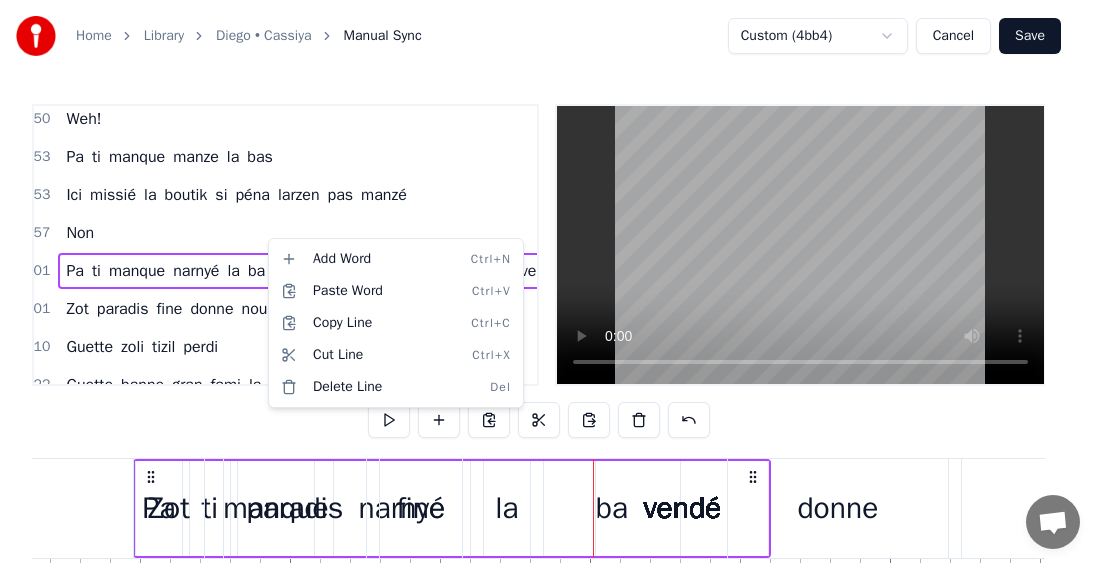 click on "Home Library [PERSON] • [APP_NAME] Manual Sync Custom (4bb4) Cancel Save 0:24 Mo bien sagrin nou fine perdi éne zoli ti zil 0:35 Lwen la bas 0:37 Kot larzen pa ti trop necessaire 0:40 Zot lasanté ti protézé 0:42 Fruit des mer tia la traine 0:45 Coco rafresi 0:46 Ti,éne zoli lavi natirel 0:49 Zot' ti bizin alé alé mem 0:51 Kitte tizil natal 0:53 Non pa vir derrière 0:55 pou zot' sali na pa pou nou 0:58 Ene gran tonton ti rakonté kouma ti zoli la ba 1:02 Non pa ti kompliké 1:04 Dimoune ti viv' normal 1:09 Weh! 1:12 Pa ti manque manze la bas 1:13 Ici missié la boutik si péna larzen pas manzé 1:17 Non 1:18 Pa ti manque narnyé la ba 1:20 Zot paradis fine vendé donne nous zot zot necessaire 1:25 Guette zoli tizil perdi 1:27 Guette banne gran fami la ba 1:29 Kiltir disparaitre 1:33 Vraiment sa fer léker fer mal 1:35 Kan fet lamort fine arrivé 1:36 éne bouket fler péna pou zot 1:41 Guette zoli tizil perdi 1:43 Guette banne gran fami la ba 1:45 Kiltir disparaitre 1:49 Vraiment sa fer léker fer mal 1:51" at bounding box center [547, 346] 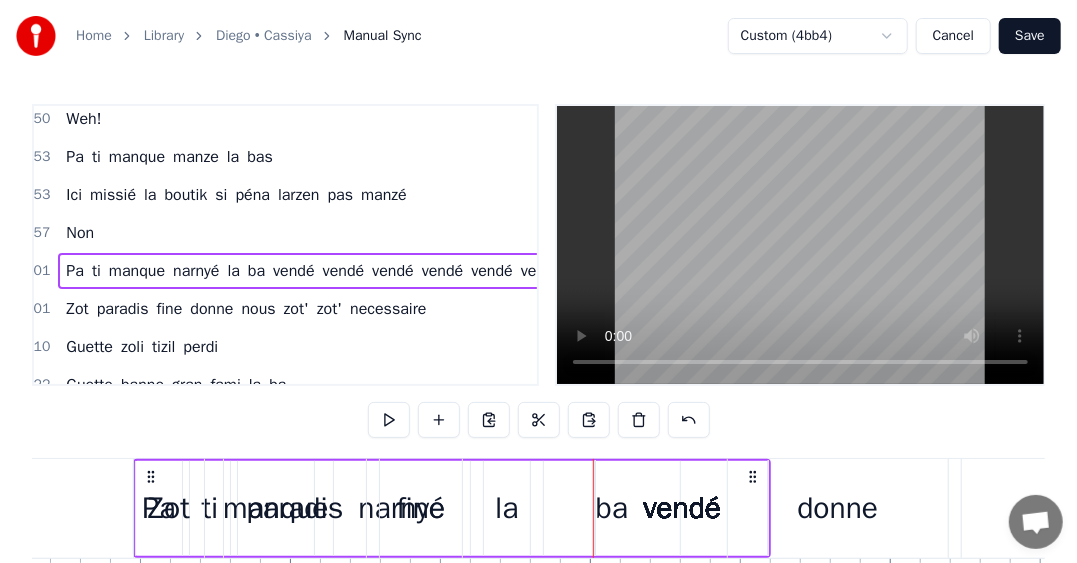 click on "ba" at bounding box center (256, 271) 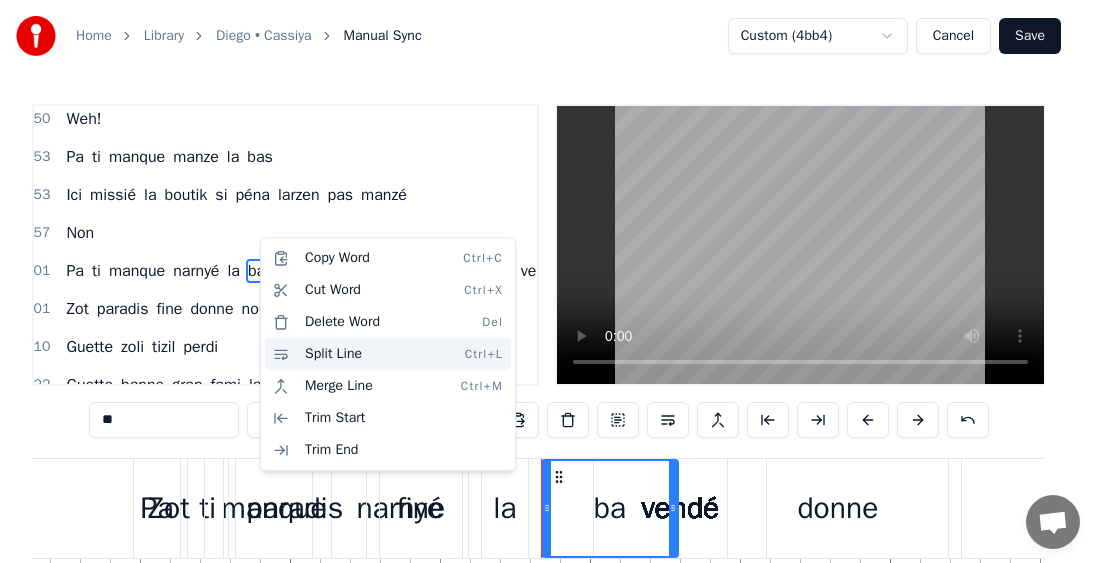 click on "Split Line Ctrl+L" at bounding box center (388, 354) 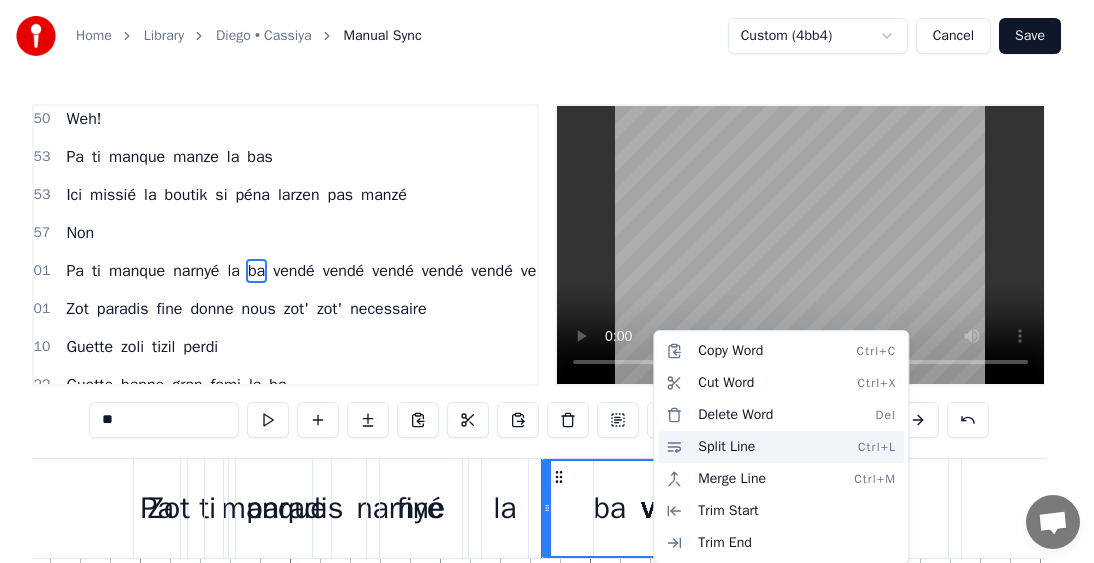 click on "Split Line Ctrl+L" at bounding box center [781, 447] 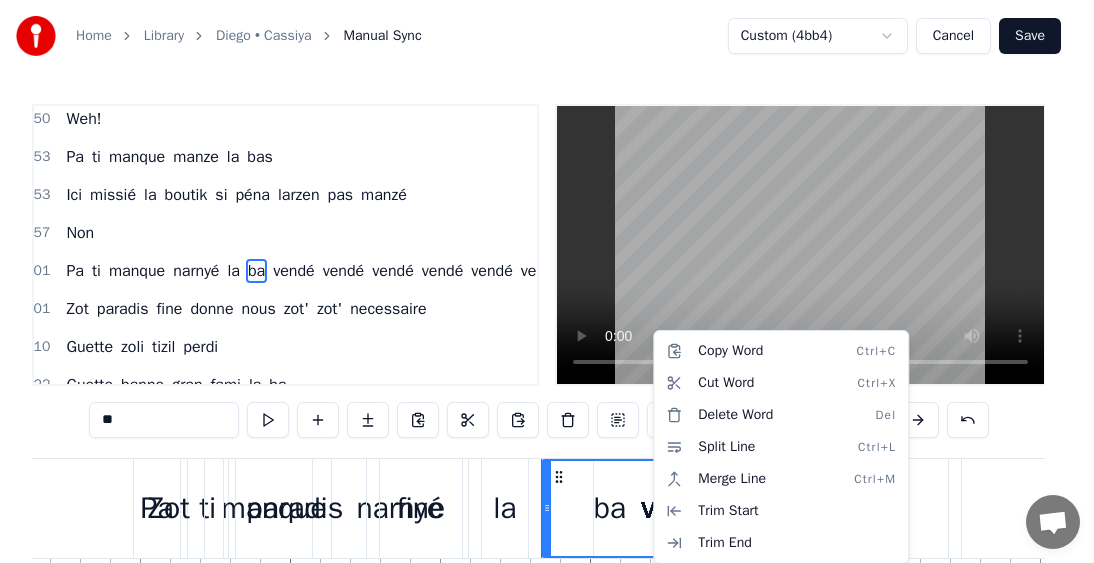 click on "3:01 Zot paradis fine donne nous zot' zot' necessaire" at bounding box center (271, 309) 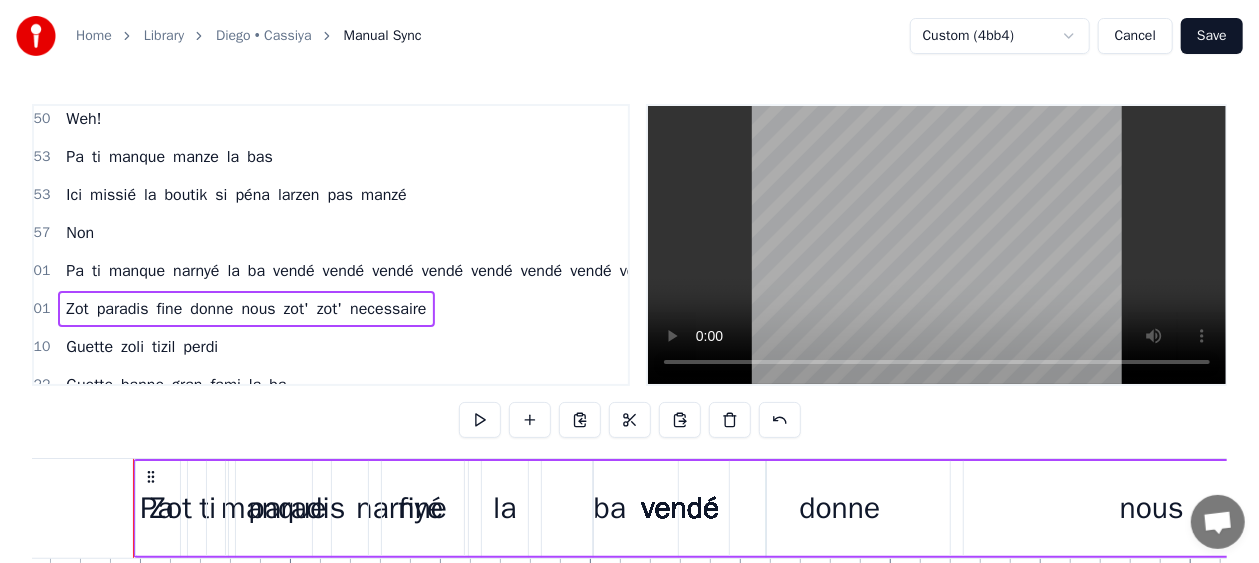 click on "vendé" at bounding box center (591, 271) 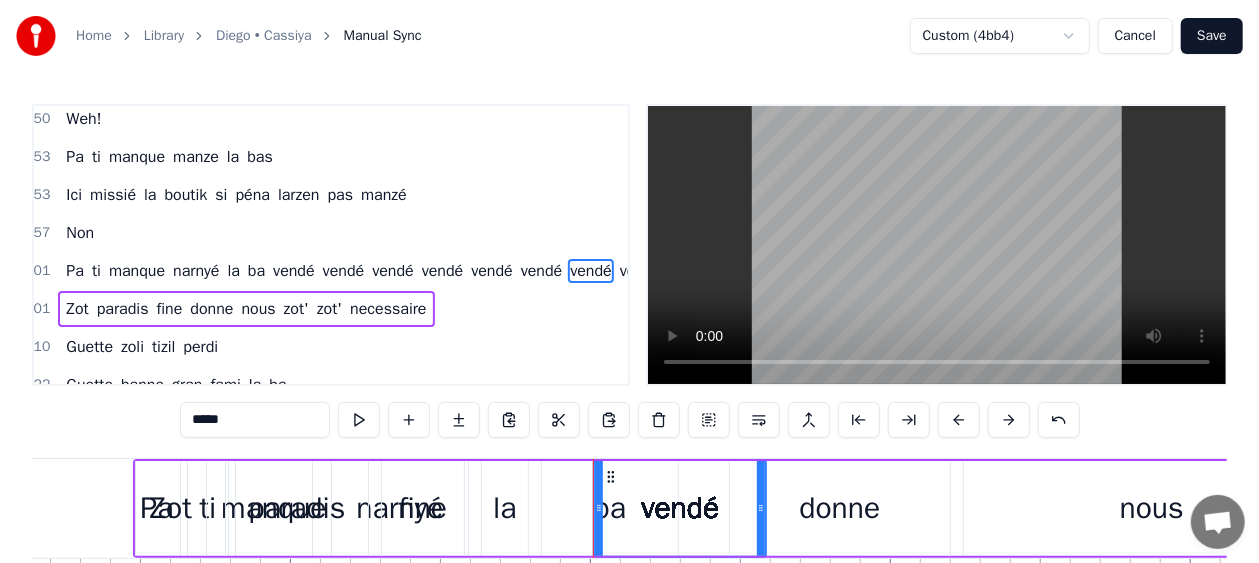 scroll, scrollTop: 1754, scrollLeft: 24, axis: both 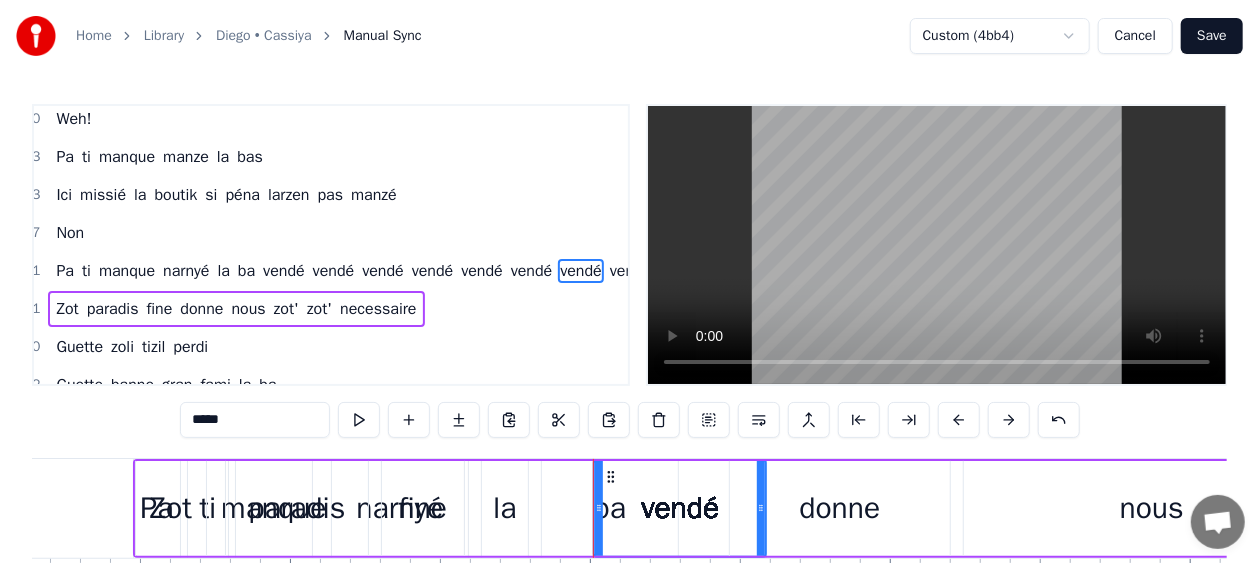 click on "vendé" at bounding box center (581, 271) 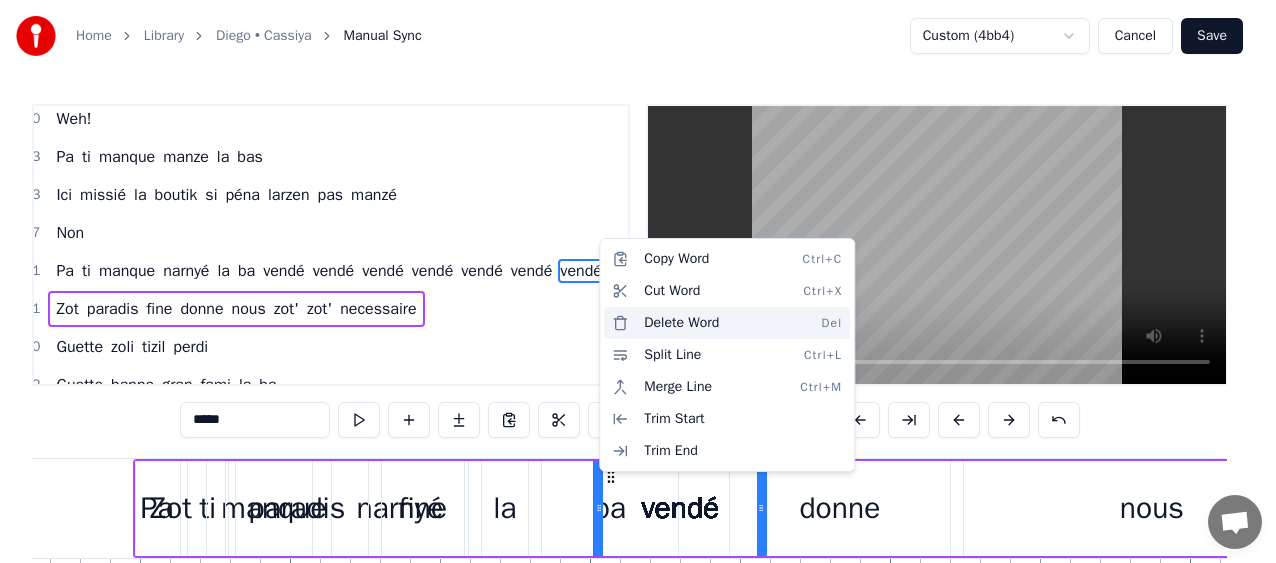 click on "Delete Word Del" at bounding box center (727, 323) 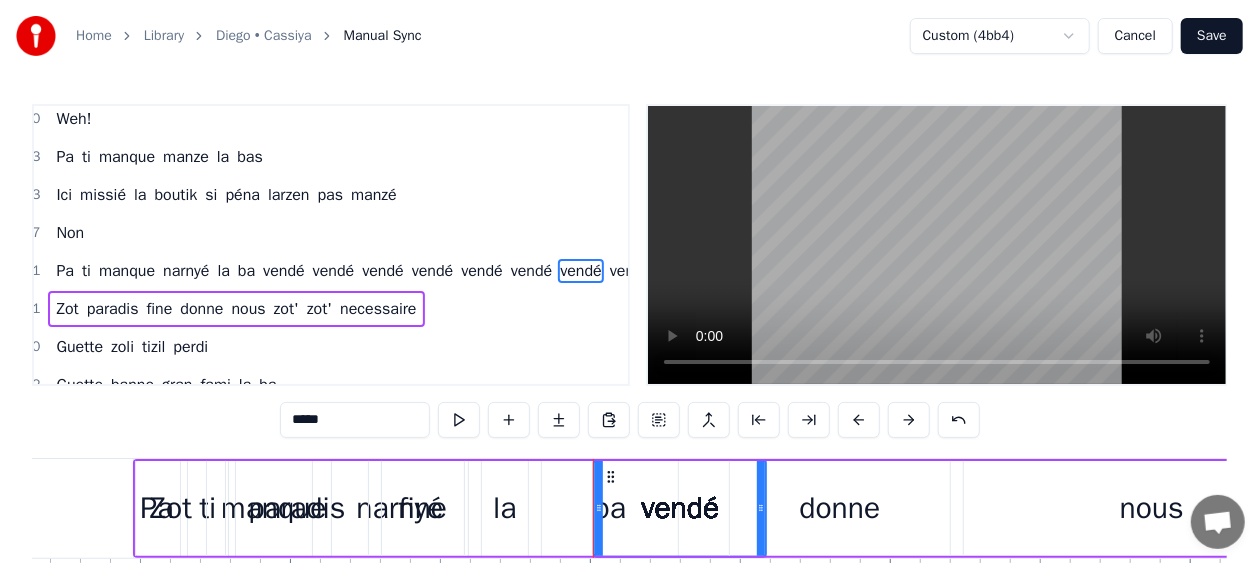 click on "vendé" at bounding box center (284, 271) 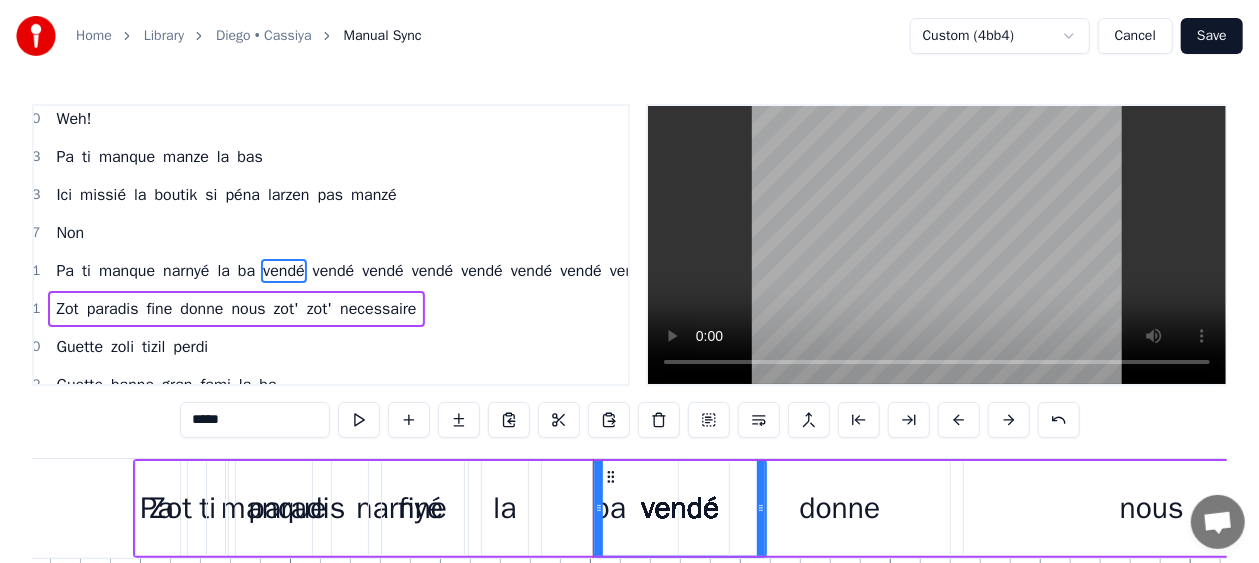 click on "*****" at bounding box center (255, 420) 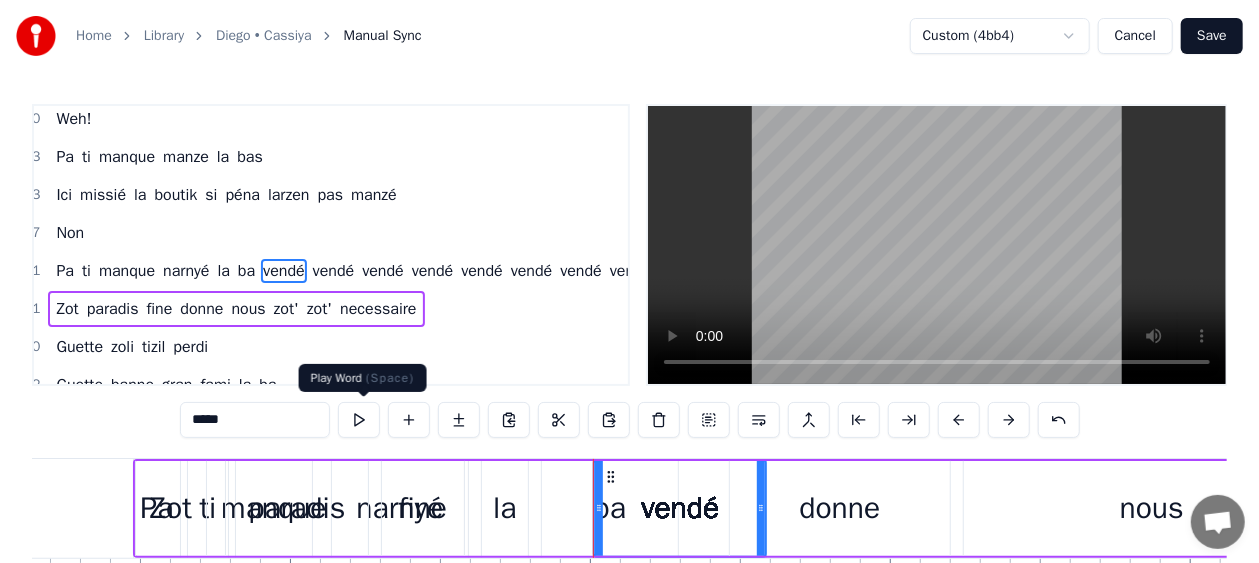 click at bounding box center [359, 420] 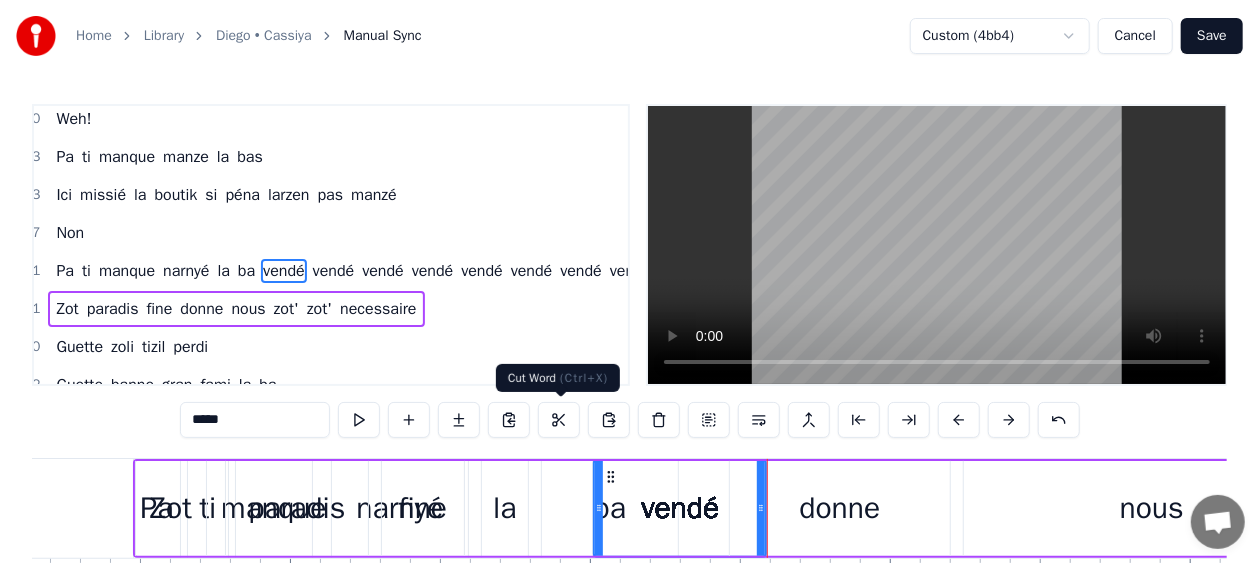 click at bounding box center (559, 420) 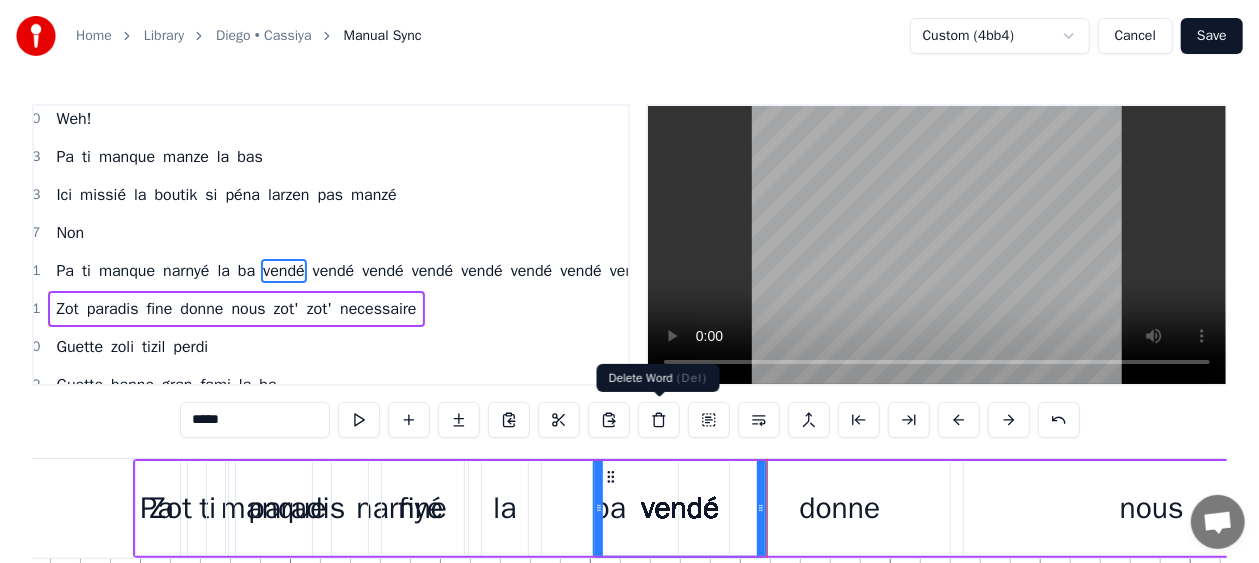 click at bounding box center (659, 420) 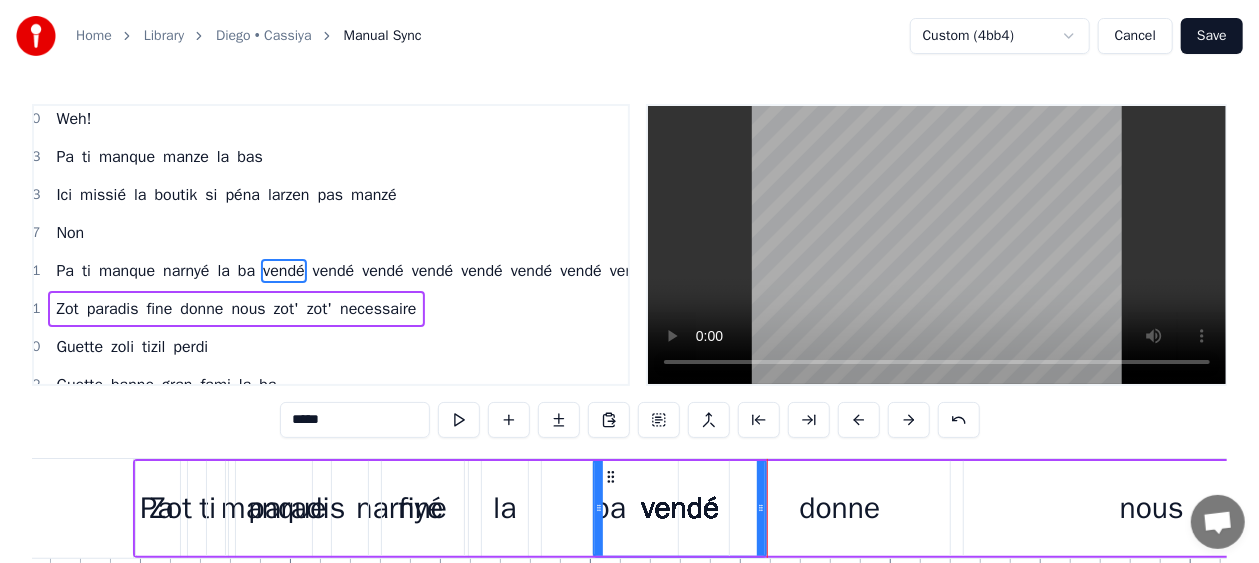 click at bounding box center (659, 420) 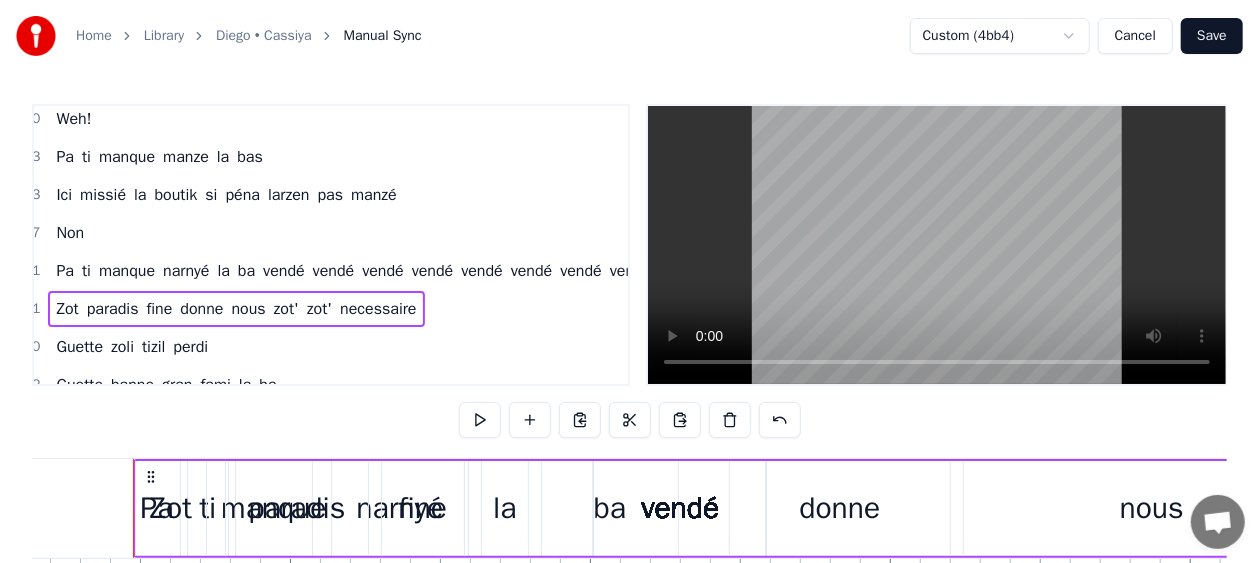 click on "vendé" at bounding box center (581, 271) 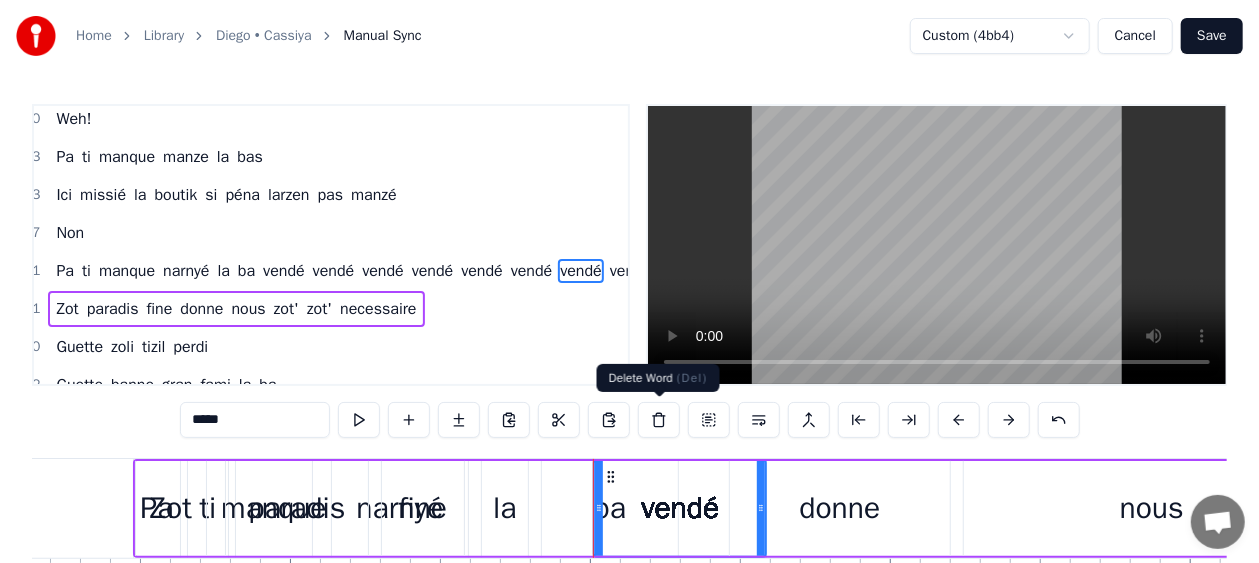 click at bounding box center (659, 420) 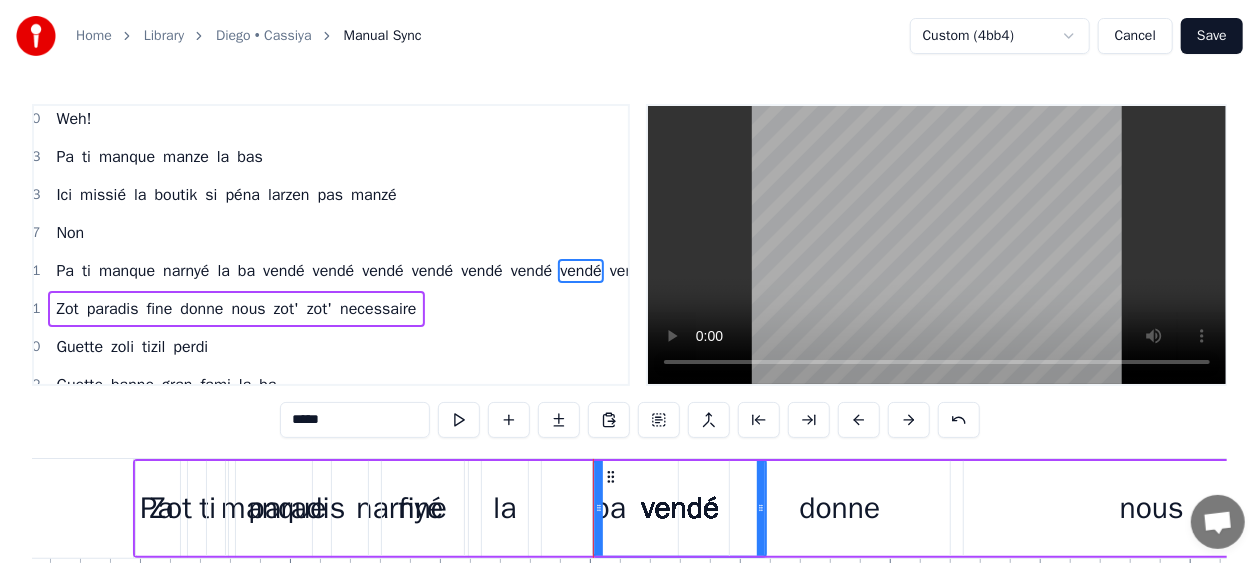 click on "vendé" at bounding box center (532, 271) 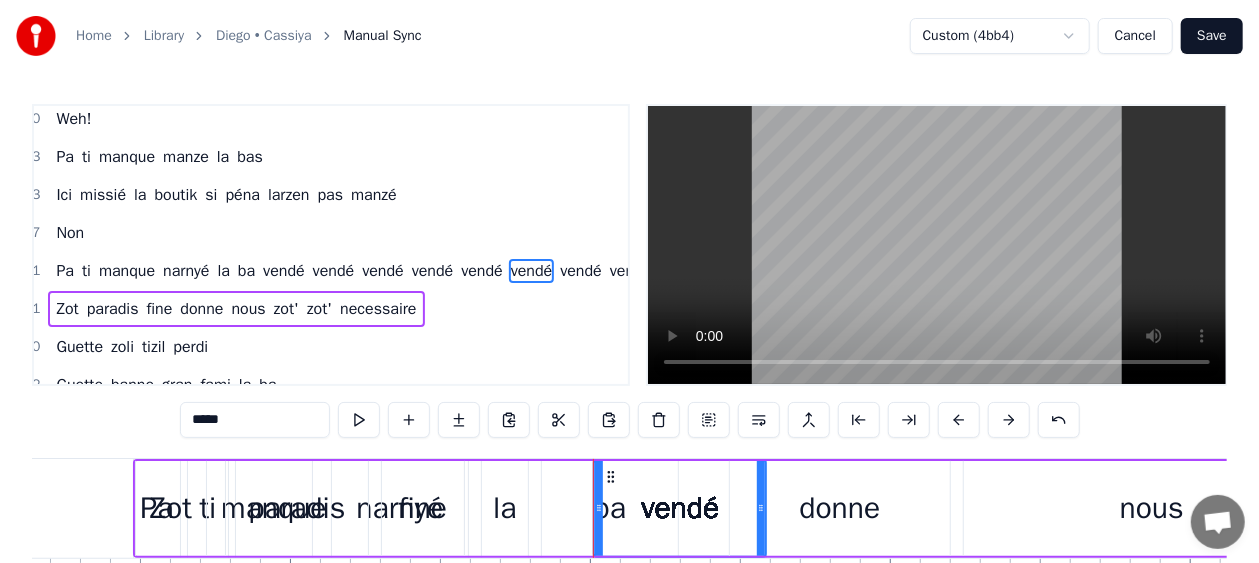 click on "Zot paradis fine donne nous zot' zot' necessaire" at bounding box center (1434, 508) 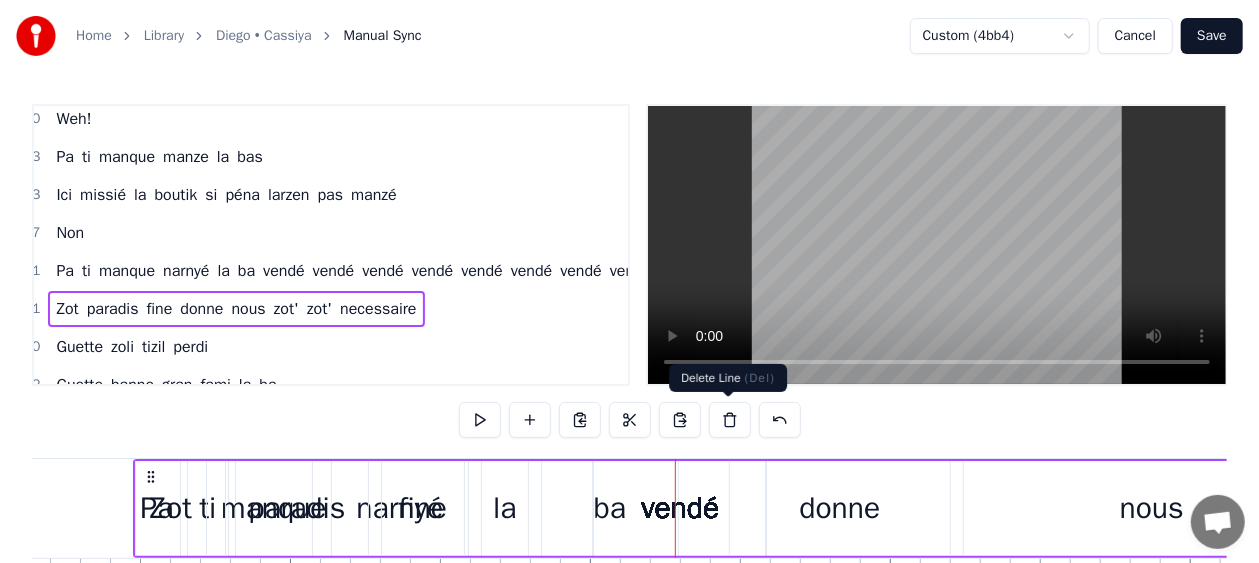 click at bounding box center [730, 420] 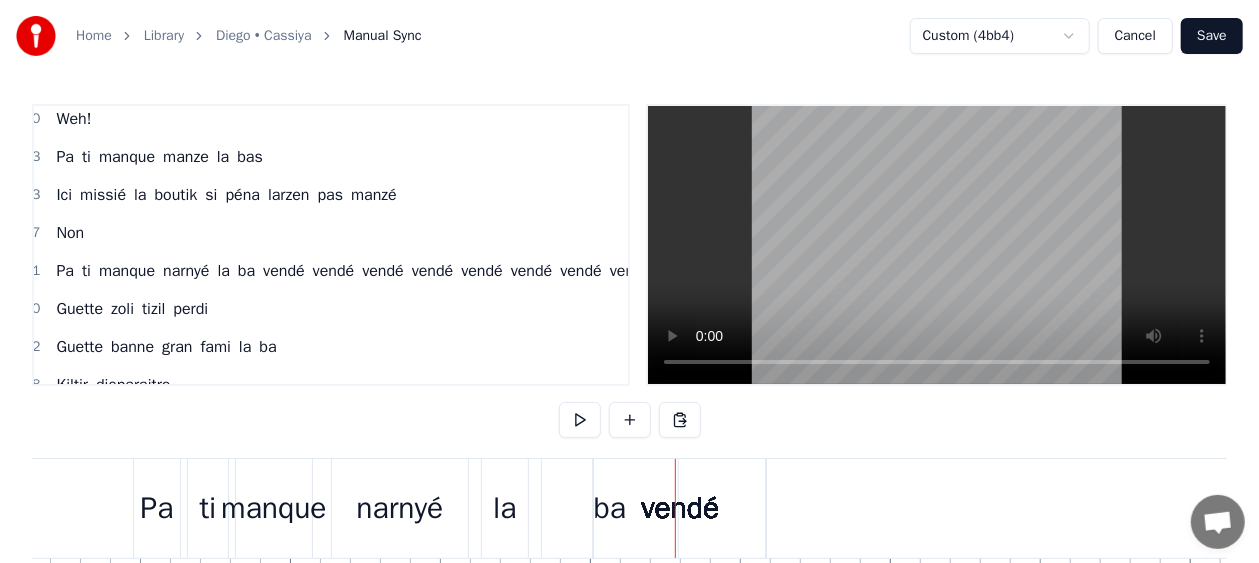 click on "vendé" at bounding box center [284, 271] 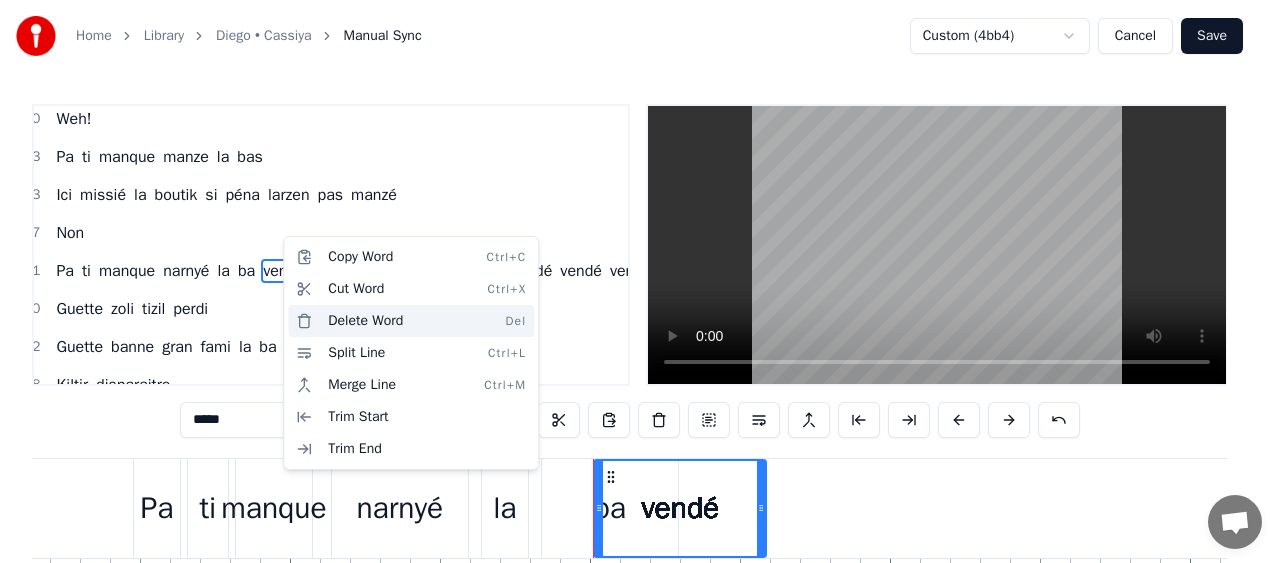 click on "Delete Word Del" at bounding box center [411, 321] 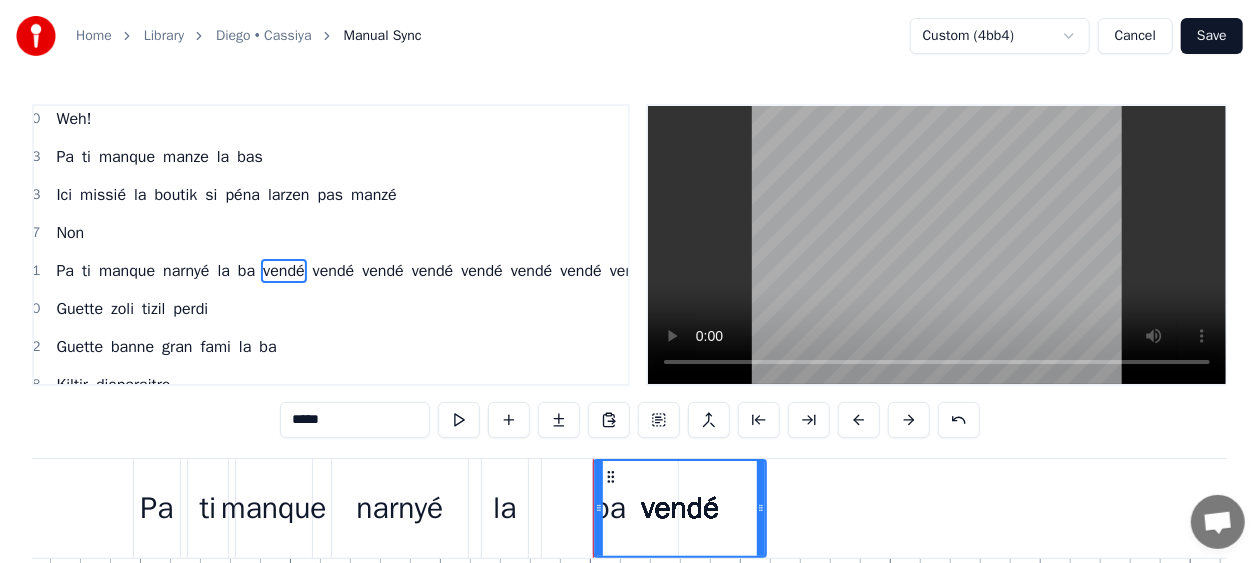 click on "Cancel" at bounding box center [1135, 36] 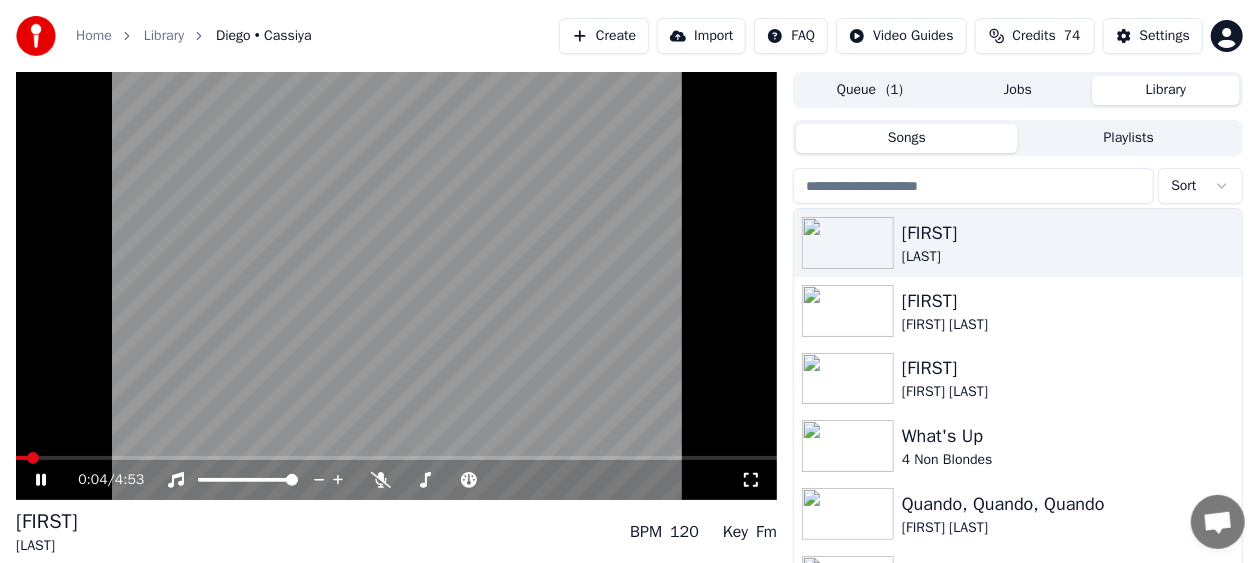 click 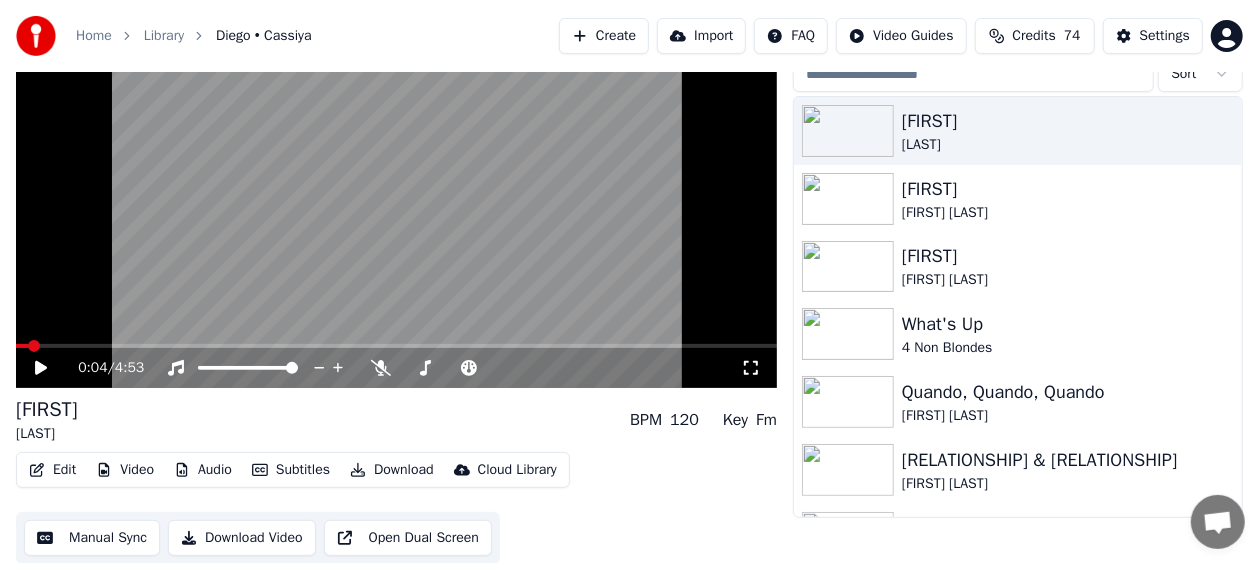 scroll, scrollTop: 112, scrollLeft: 0, axis: vertical 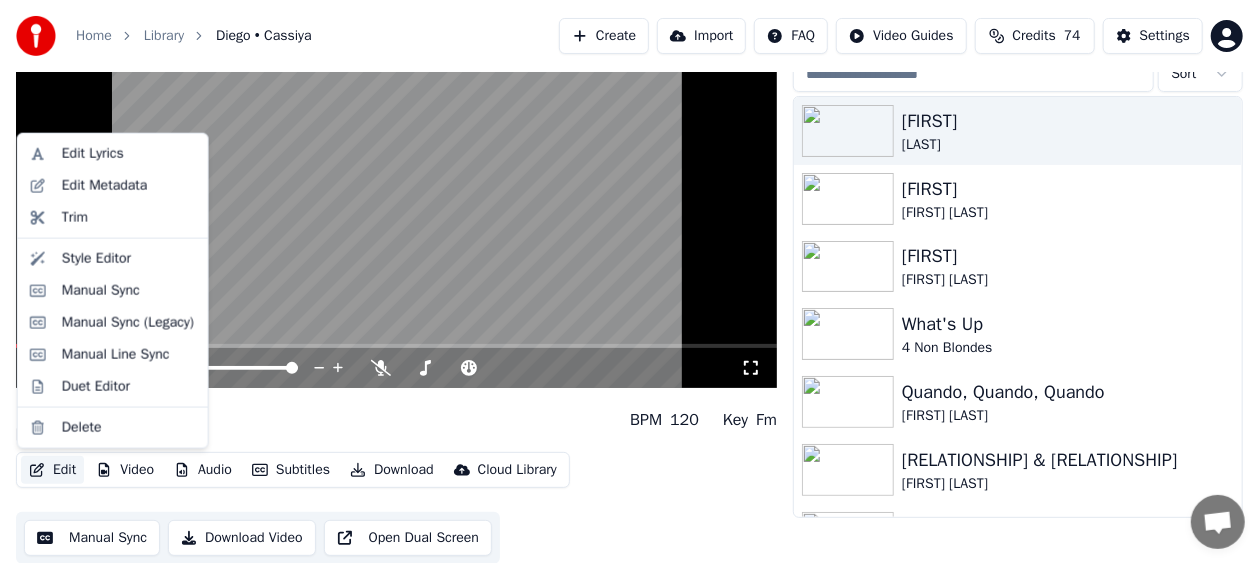 click on "Edit" at bounding box center (52, 470) 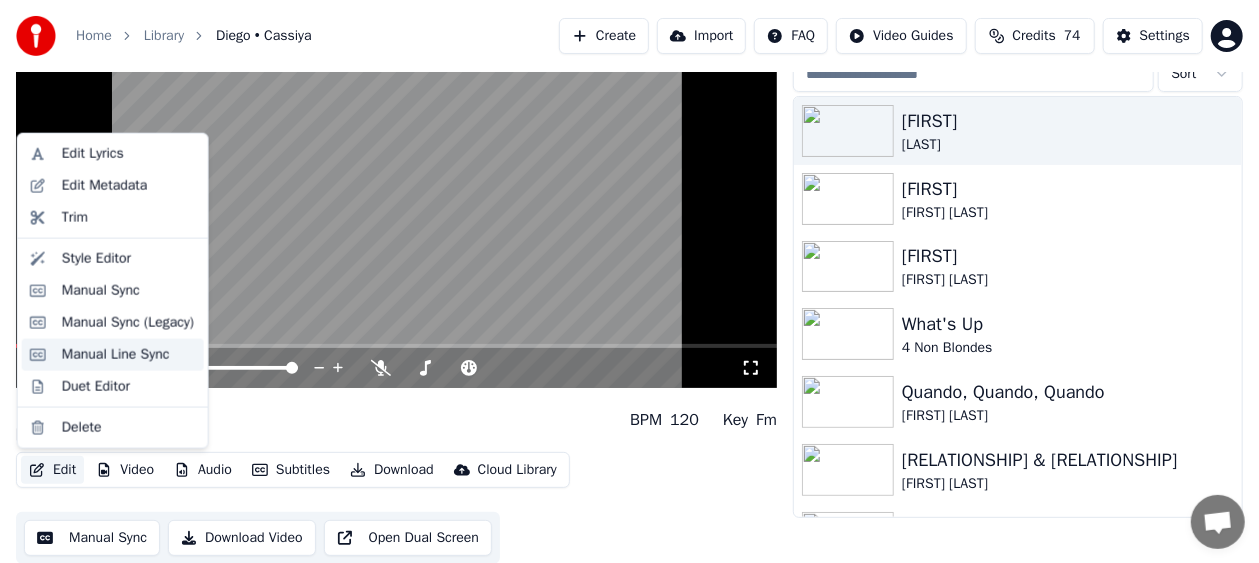 click on "Manual Line Sync" at bounding box center [116, 355] 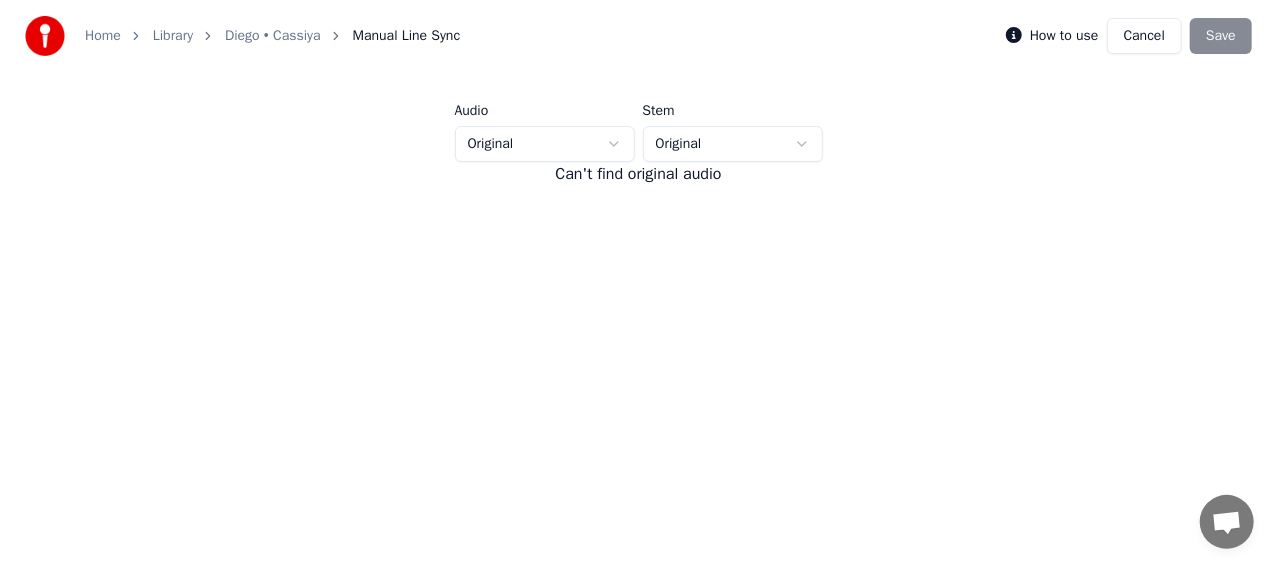 scroll, scrollTop: 0, scrollLeft: 0, axis: both 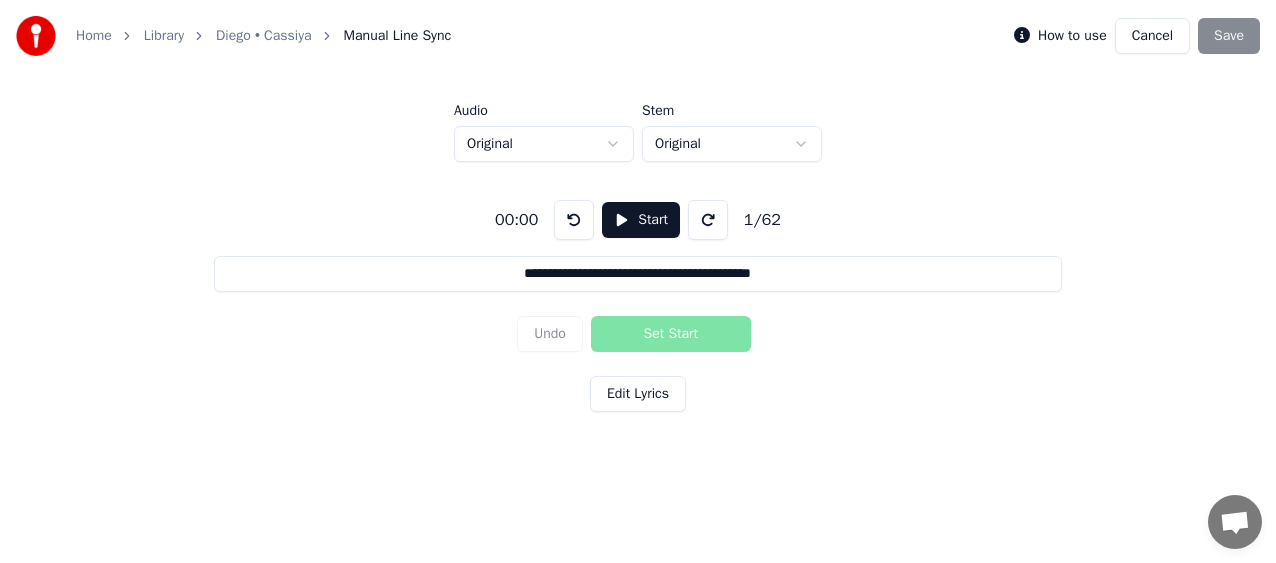 click on "Start" at bounding box center [641, 220] 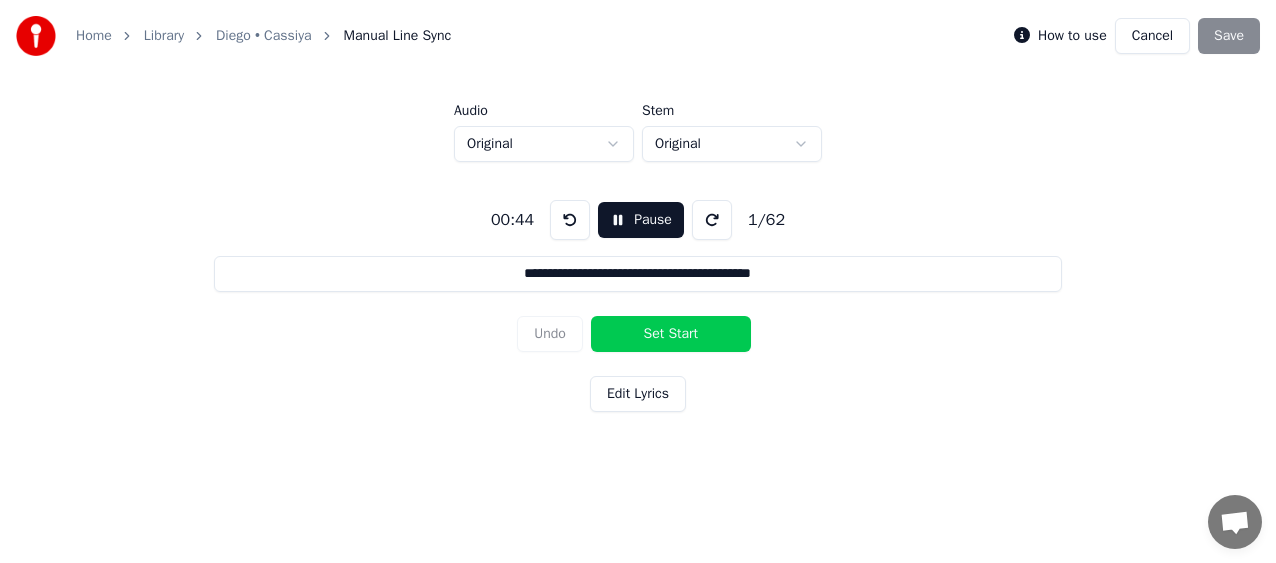 click on "Cancel" at bounding box center [1152, 36] 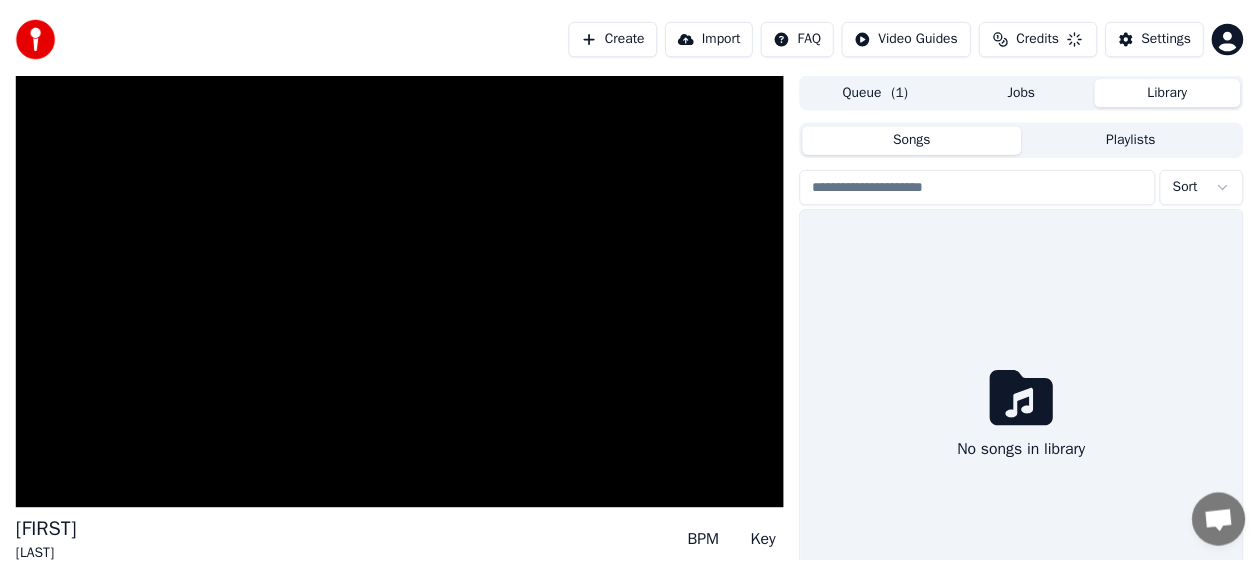 scroll, scrollTop: 67, scrollLeft: 0, axis: vertical 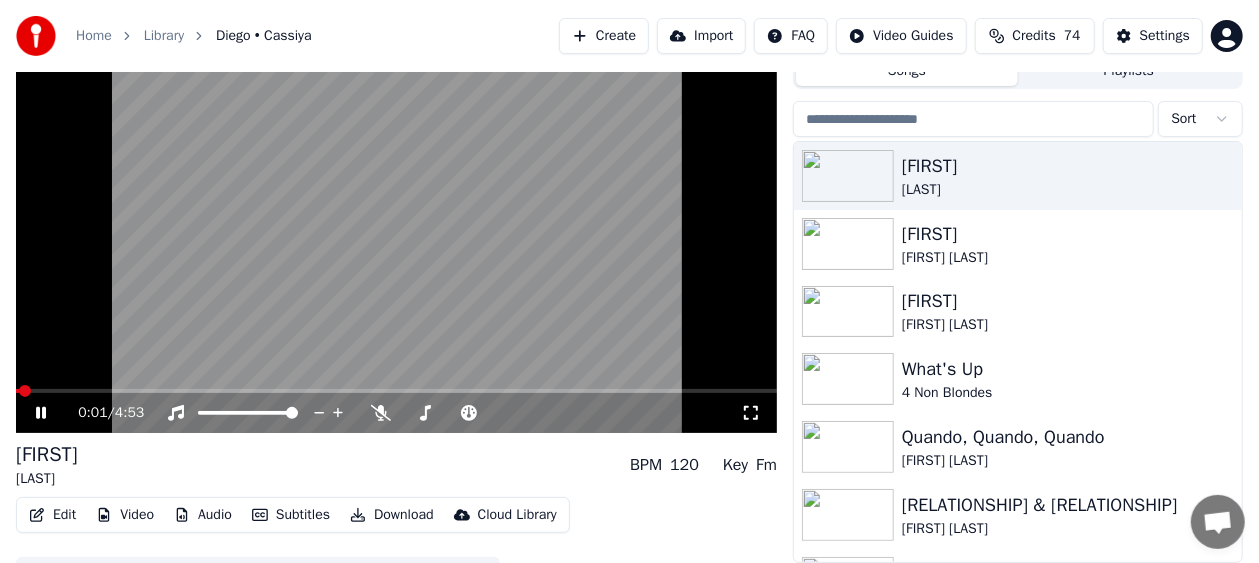 click on "Edit" at bounding box center (52, 515) 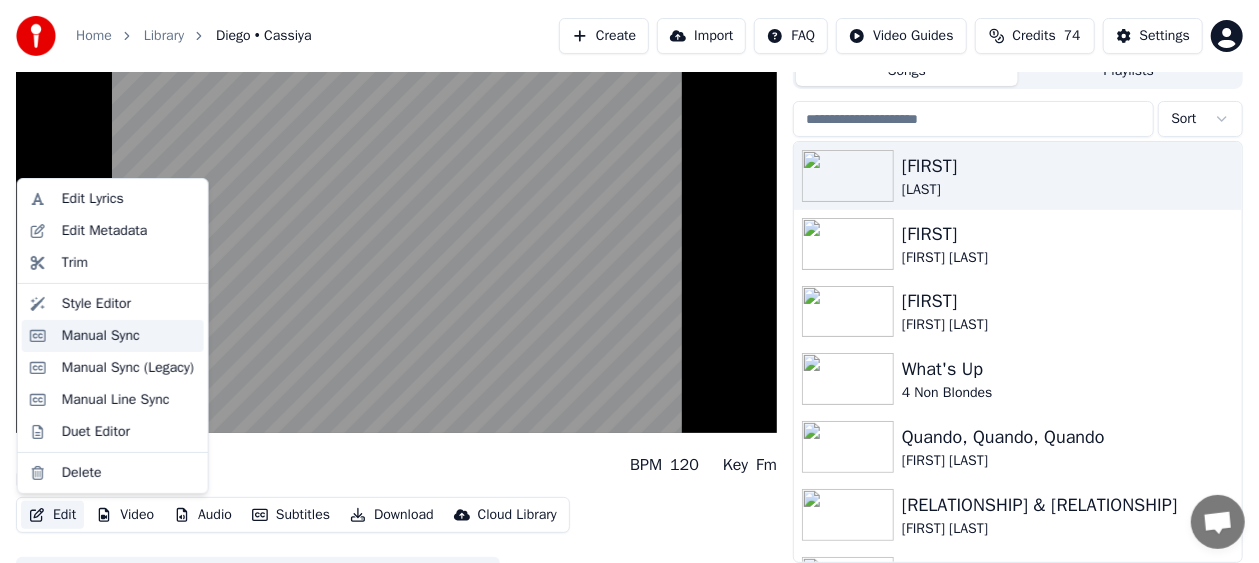 click on "Manual Sync" at bounding box center [101, 336] 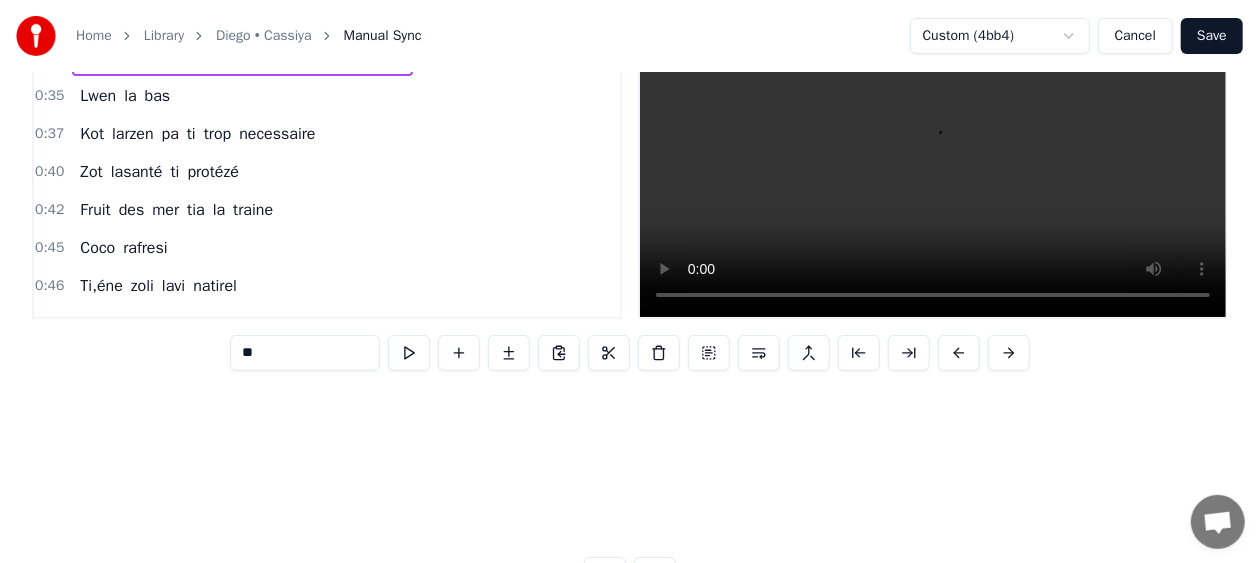 scroll, scrollTop: 0, scrollLeft: 0, axis: both 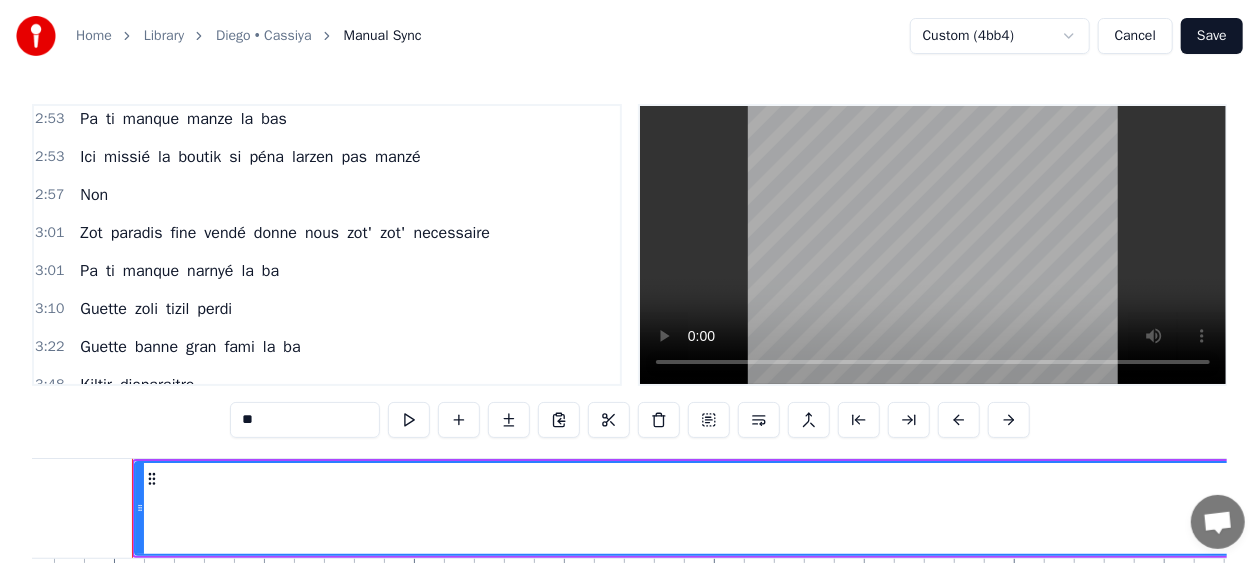 click on "3:01 Pa ti manque narnyé la ba" at bounding box center (327, 271) 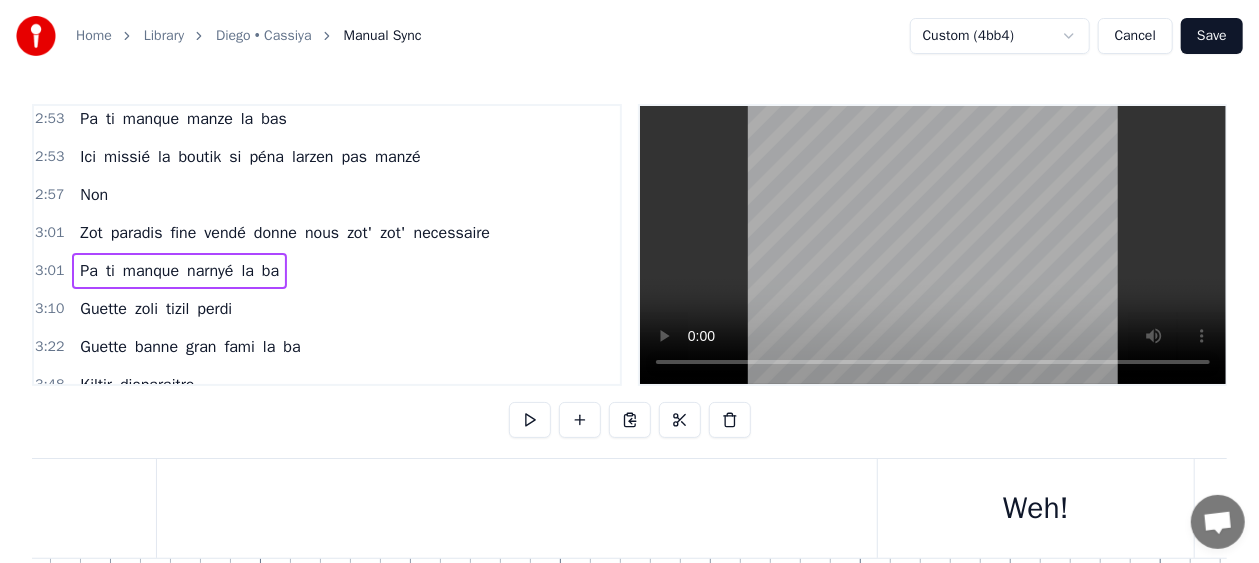 scroll, scrollTop: 0, scrollLeft: 54408, axis: horizontal 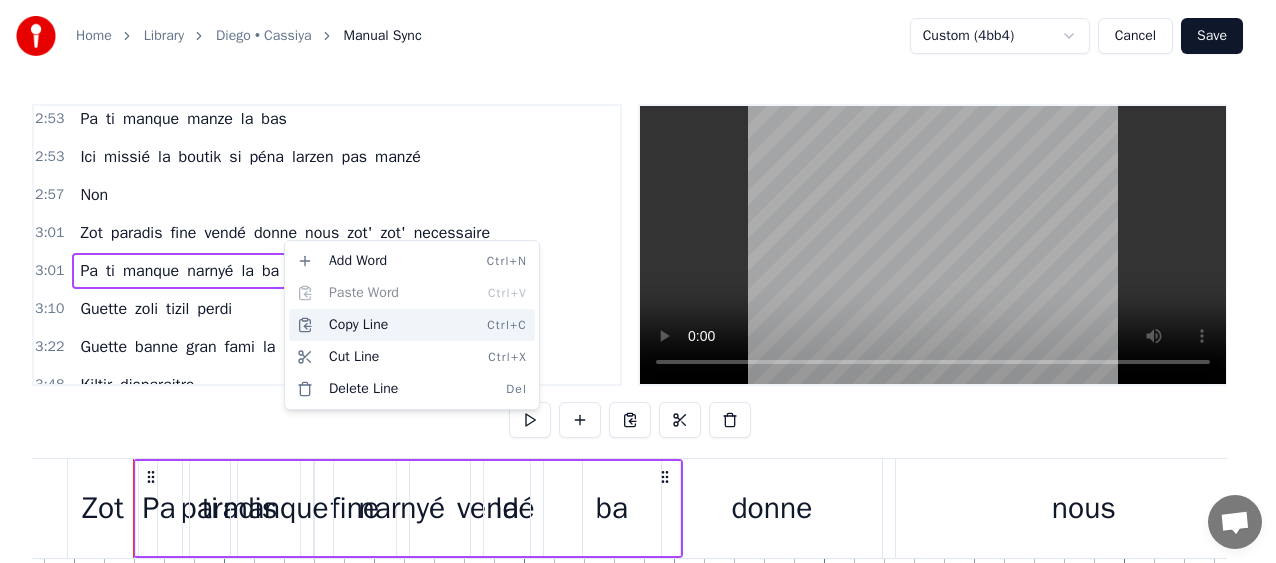 click on "Copy Line Ctrl+C" at bounding box center [412, 325] 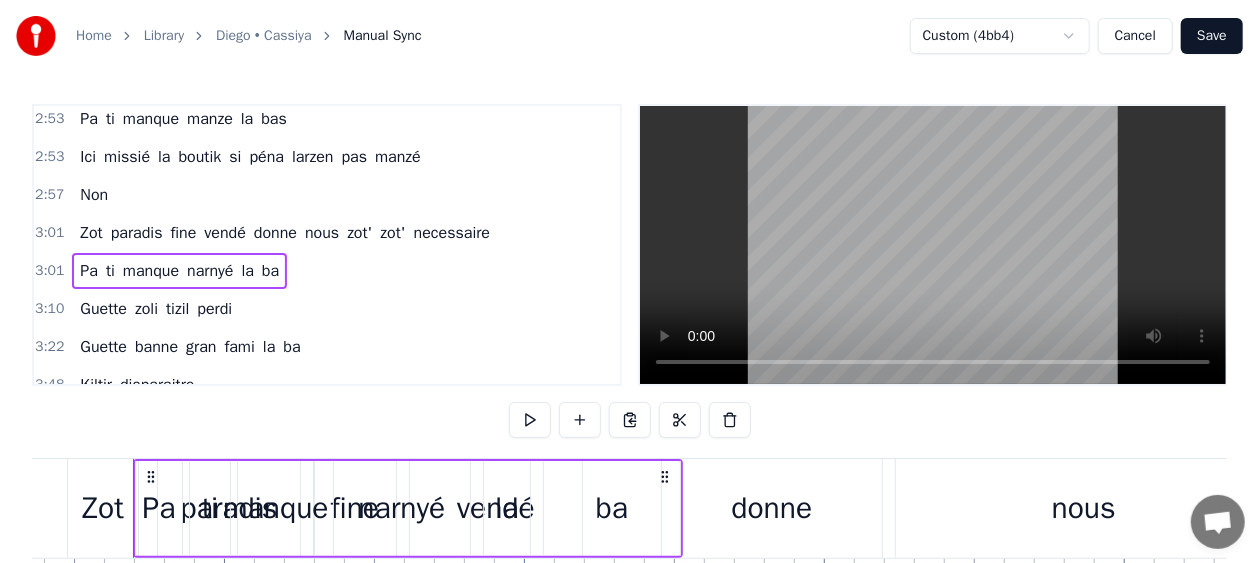 click on "2:57 Non" at bounding box center [327, 195] 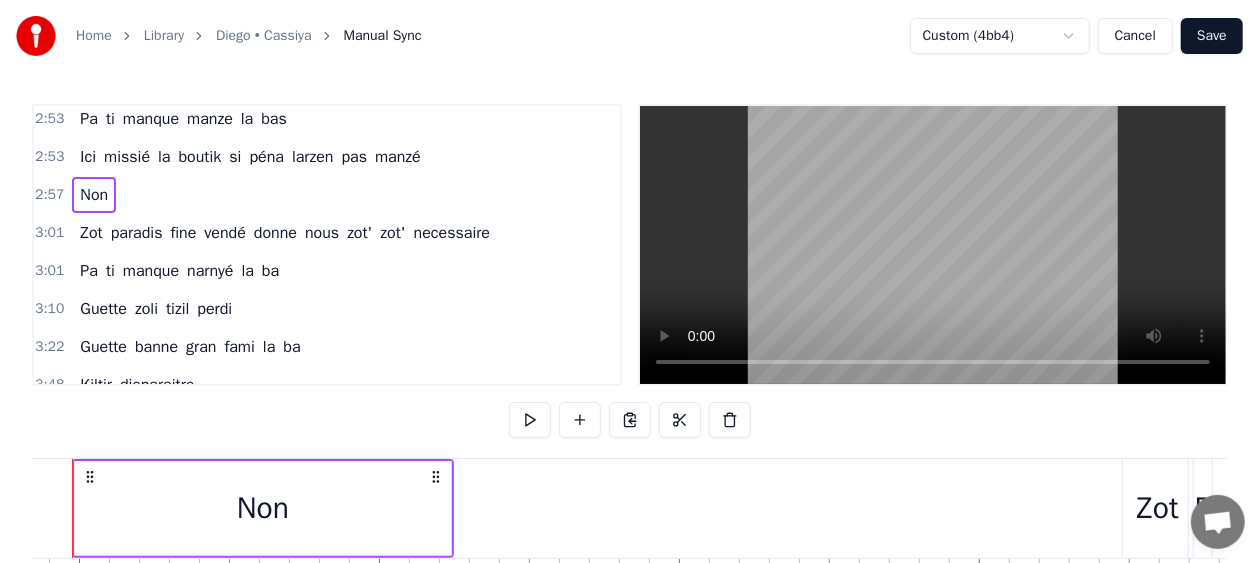 scroll, scrollTop: 0, scrollLeft: 53292, axis: horizontal 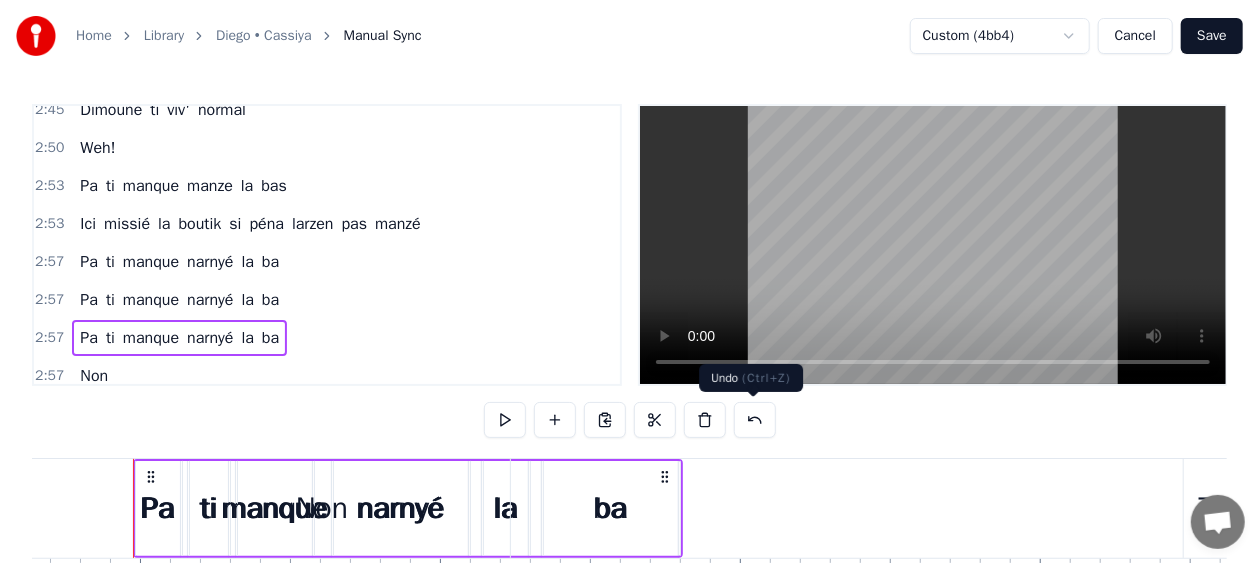 click at bounding box center (755, 420) 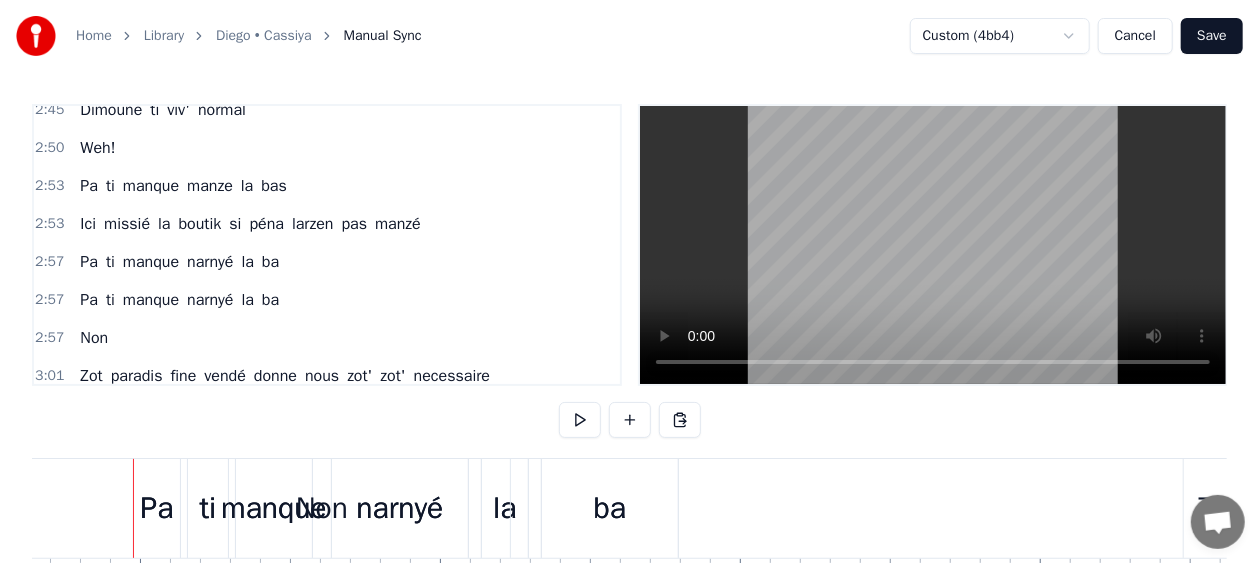 click on "0:24 Mo bien sagrin nou fine perdi éne zoli ti zil 0:35 Lwen la bas 0:37 Kot larzen pa ti trop necessaire 0:40 Zot lasanté ti protézé 0:42 Fruit des mer tia la traine 0:45 Coco rafresi 0:46 Ti,éne zoli lavi natirel 0:49 Zot' ti bizin alé alé mem 0:51 Kitte tizil natal 0:53 Non pa vir derrière 0:55 pou zot' sali na pa pou nou 0:58 Ene gran tonton ti rakonté kouma ti zoli la ba 1:02 Non pa ti kompliké 1:04 Dimoune ti viv' normal 1:09 Weh! 1:12 Pa ti manque manze la bas 1:13 Ici missié la boutik si péna larzen pas manzé 1:17 Non 1:18 Pa ti manque narnyé la ba 1:20 Zot paradis fine vendé donne nous zot zot necessaire 1:25 Guette zoli tizil perdi 1:27 Guette banne gran fami la ba 1:29 Kiltir disparaitre 1:33 Vraiment sa fer léker fer mal 1:35 Kan fet lamort fine arrivé 1:36 éne bouket fler péna pou zot 1:41 Guette zoli tizil perdi 1:43 Guette banne gran fami la ba 1:45 Kiltir disparaitre 1:49 Vraiment sa fer léker fer mal 1:51 Kan fet lamort fine arrivé 1:52 éne bouket fler péna pou zot,he!" at bounding box center [629, 382] 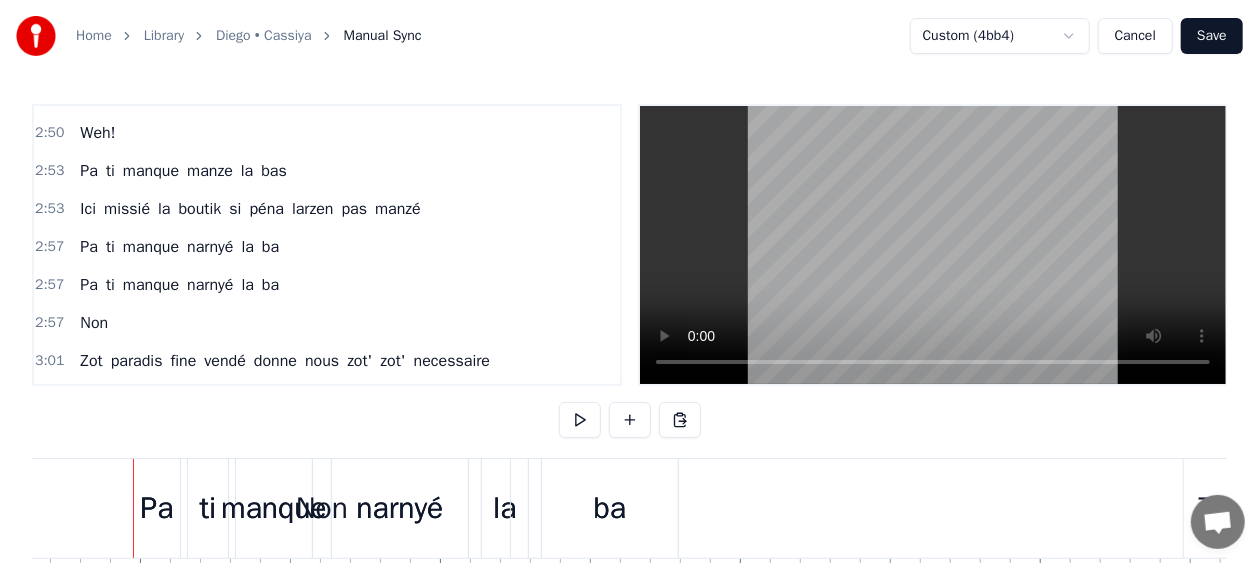 scroll, scrollTop: 1758, scrollLeft: 0, axis: vertical 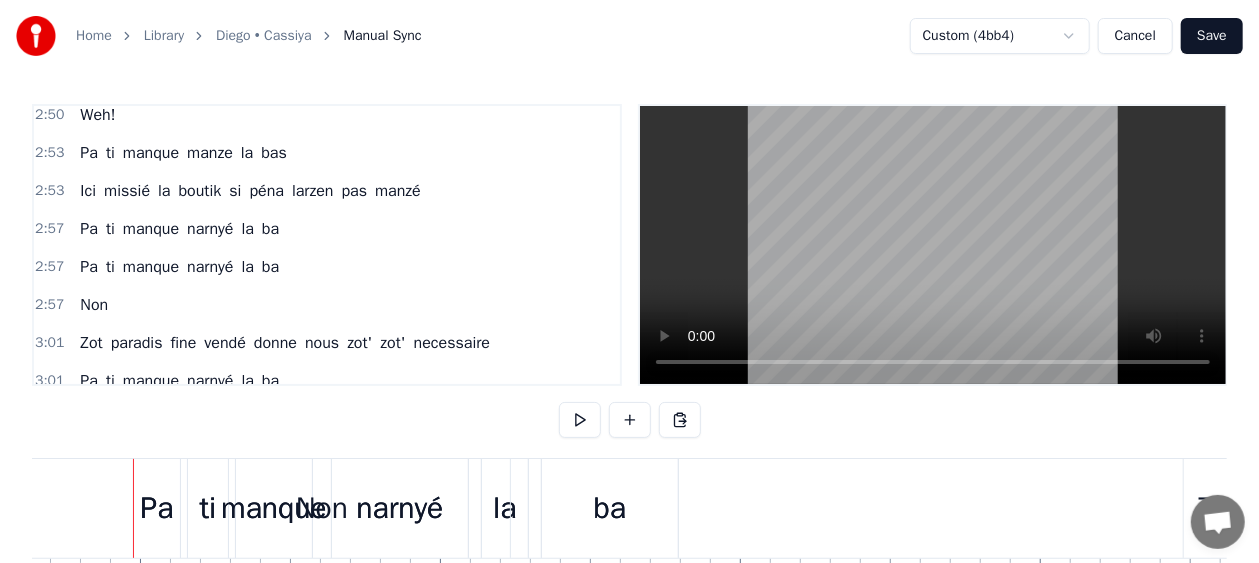 click on "2:57 Pa ti manque narnyé la ba" at bounding box center [327, 267] 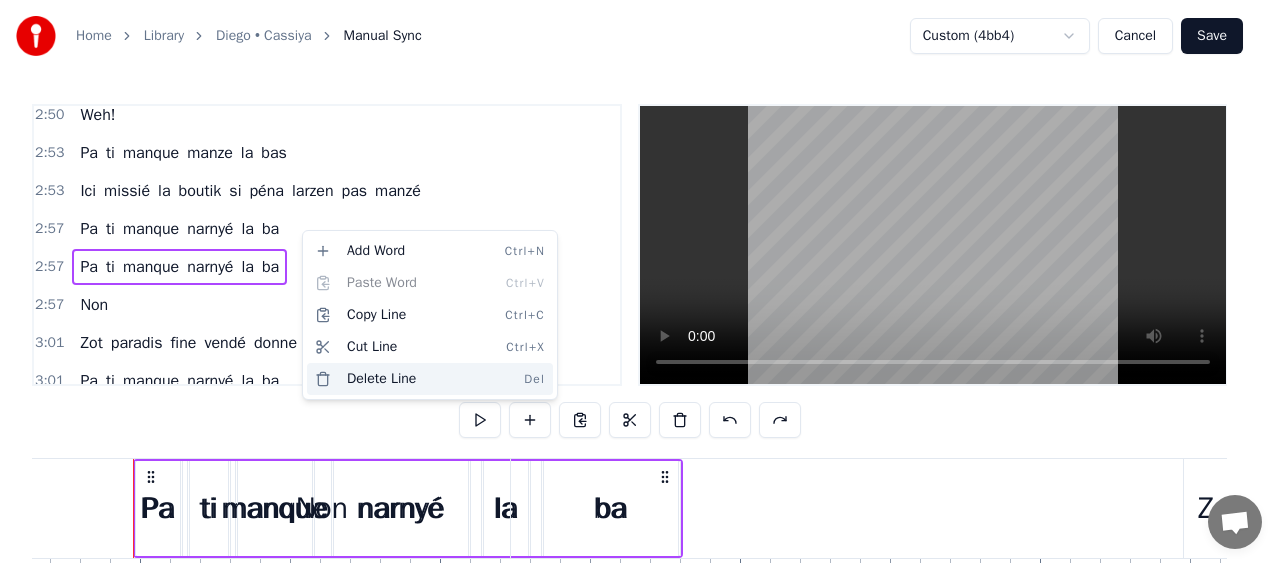 click on "Delete Line Del" at bounding box center [430, 379] 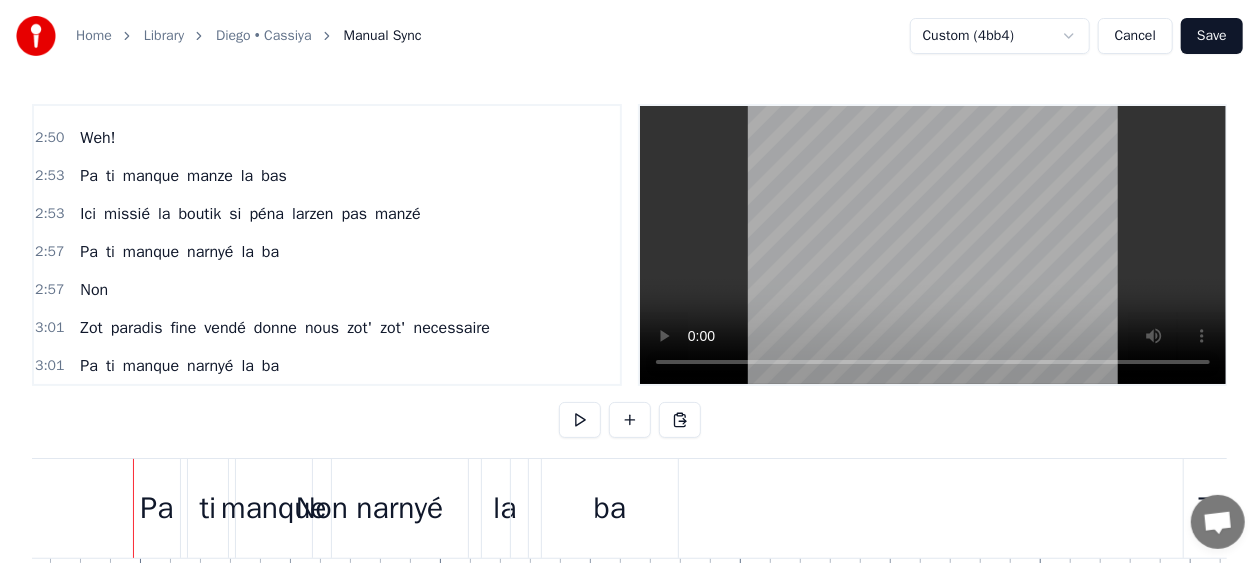 scroll, scrollTop: 1725, scrollLeft: 0, axis: vertical 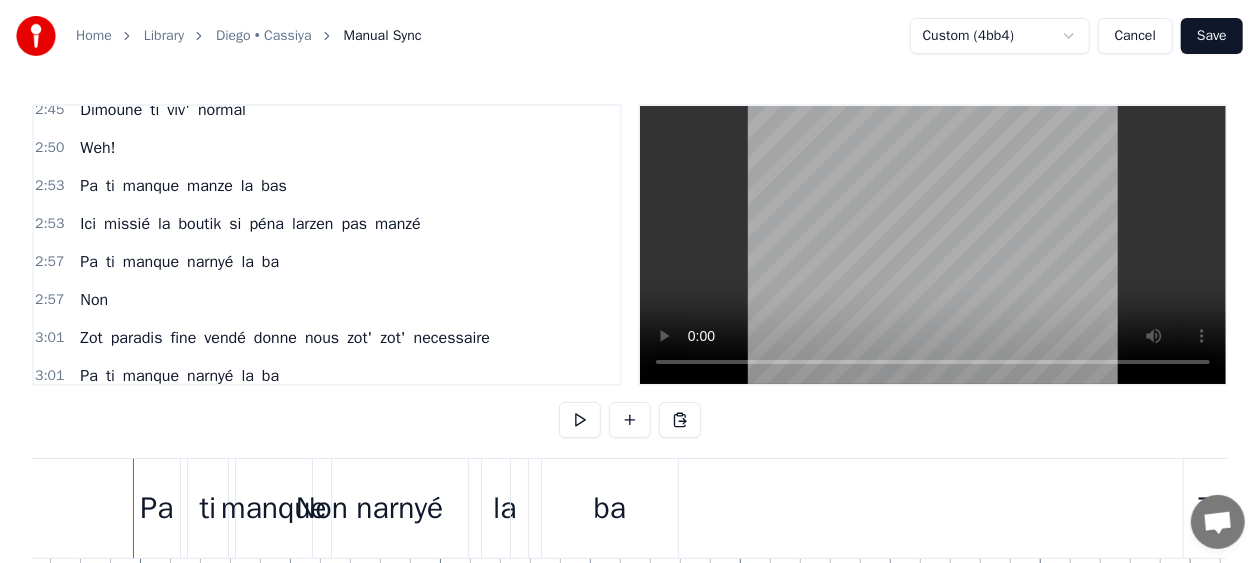 click on "2:57 Pa ti manque narnyé la ba" at bounding box center (327, 262) 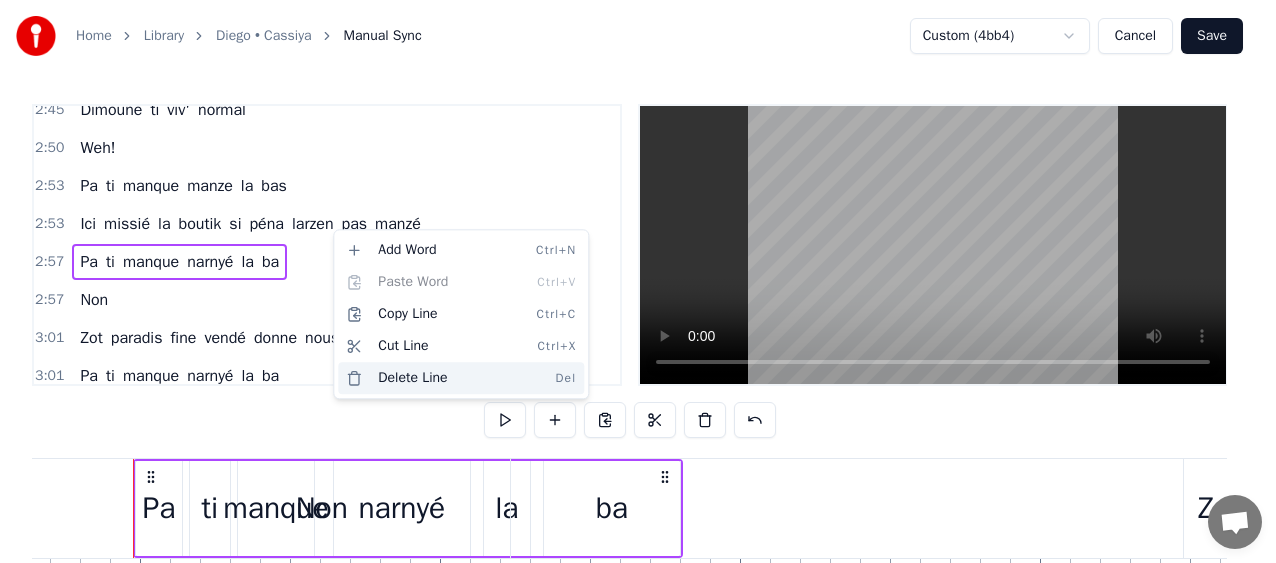 click on "Delete Line Del" at bounding box center (461, 378) 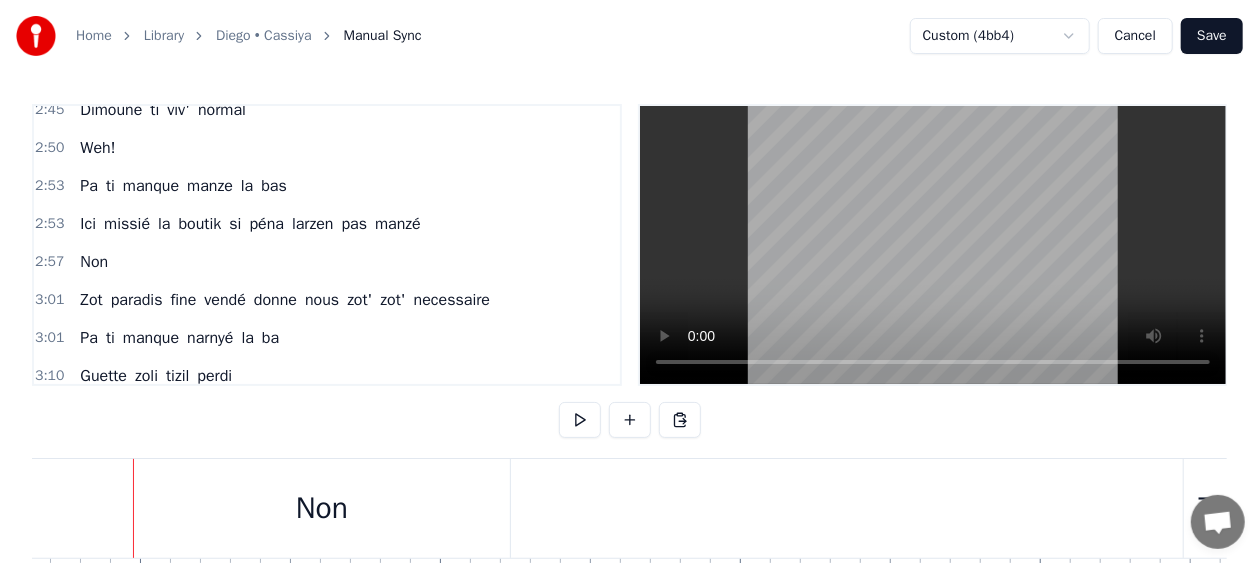 click on "3:01 Zot paradis fine vendé donne nous zot' zot' necessaire" at bounding box center [327, 300] 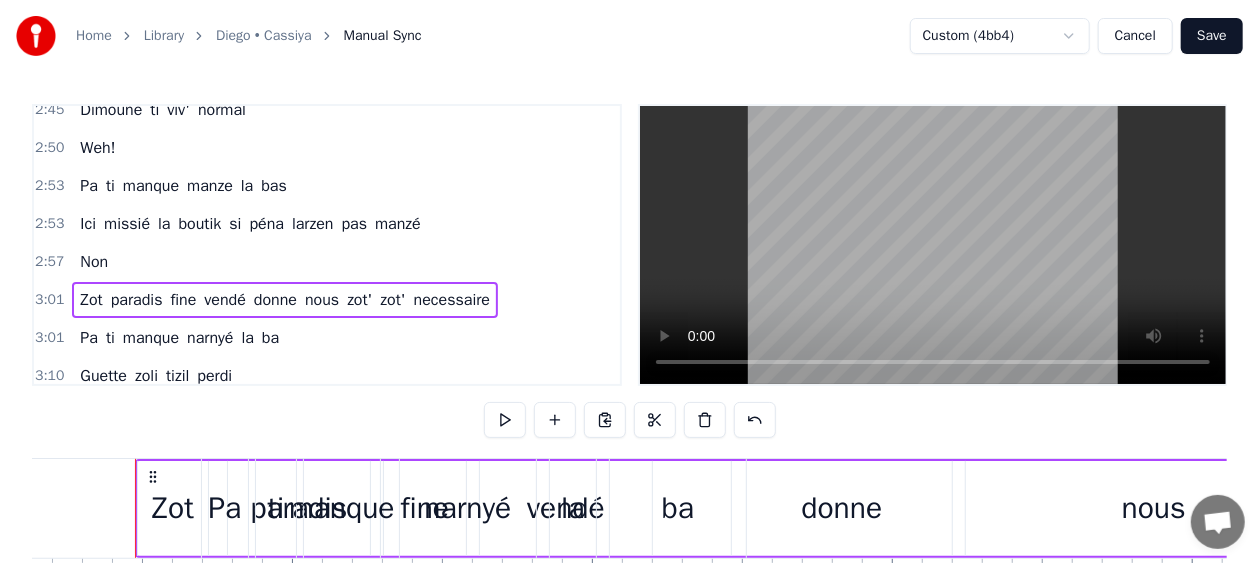 scroll, scrollTop: 0, scrollLeft: 54342, axis: horizontal 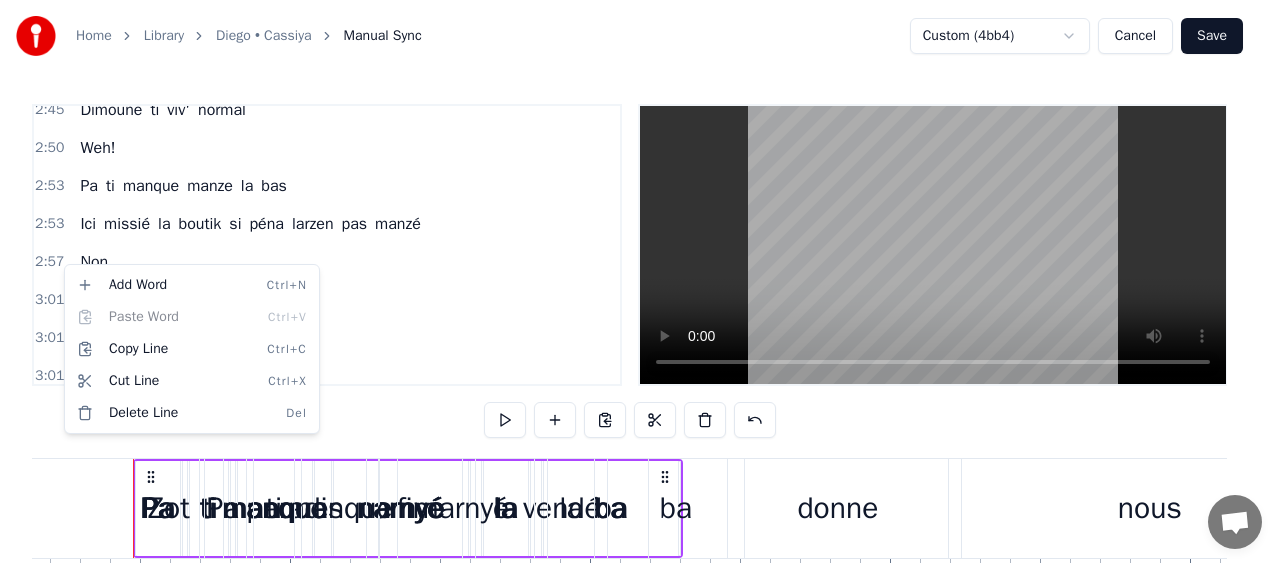 click on "Home Library [PERSON] • [APP_NAME] Manual Sync Custom (4bb4) Cancel Save 0:24 Mo bien sagrin nou fine perdi éne zoli ti zil 0:35 Lwen la bas 0:37 Kot larzen pa ti trop necessaire 0:40 Zot lasanté ti protézé 0:42 Fruit des mer tia la traine 0:45 Coco rafresi 0:46 Ti,éne zoli lavi natirel 0:49 Zot' ti bizin alé alé mem 0:51 Kitte tizil natal 0:53 Non pa vir derrière 0:55 pou zot' sali na pa pou nou 0:58 Ene gran tonton ti rakonté kouma ti zoli la ba 1:02 Non pa ti kompliké 1:04 Dimoune ti viv' normal 1:09 Weh! 1:12 Pa ti manque manze la bas 1:13 Ici missié la boutik si péna larzen pas manzé 1:17 Non 1:18 Pa ti manque narnyé la ba 1:20 Zot paradis fine vendé donne nous zot zot necessaire 1:25 Guette zoli tizil perdi 1:27 Guette banne gran fami la ba 1:29 Kiltir disparaitre 1:33 Vraiment sa fer léker fer mal 1:35 Kan fet lamort fine arrivé 1:36 éne bouket fler péna pou zot 1:41 Guette zoli tizil perdi 1:43 Guette banne gran fami la ba 1:45 Kiltir disparaitre 1:49 Vraiment sa fer léker fer mal 1:51" at bounding box center (638, 346) 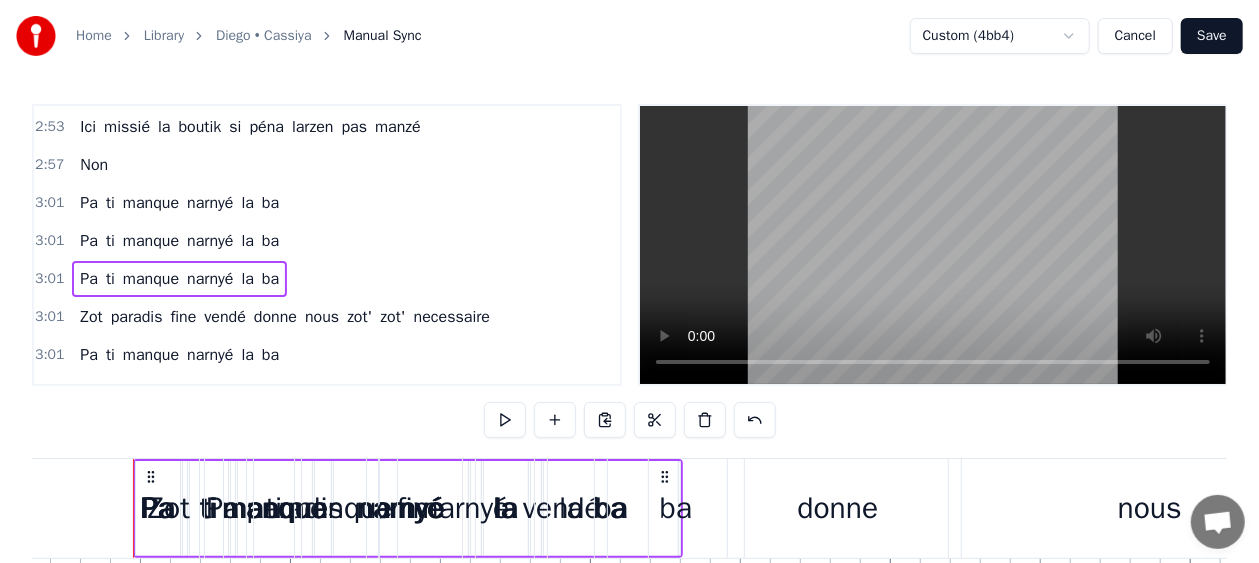 scroll, scrollTop: 1825, scrollLeft: 0, axis: vertical 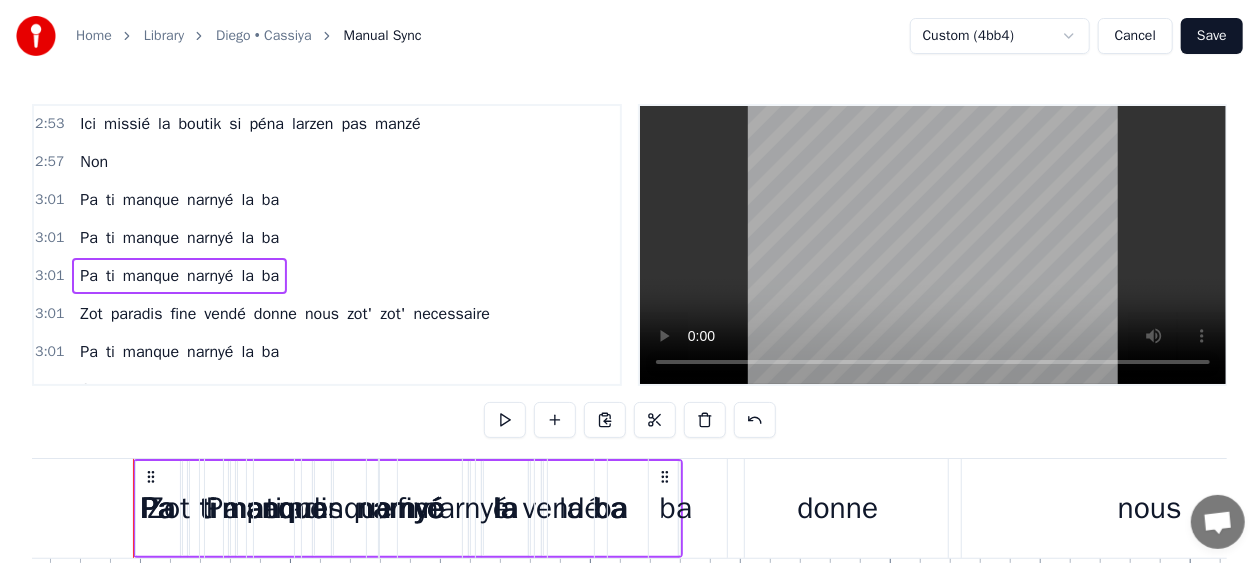 click on "3:01 Pa ti manque narnyé la ba" at bounding box center [327, 276] 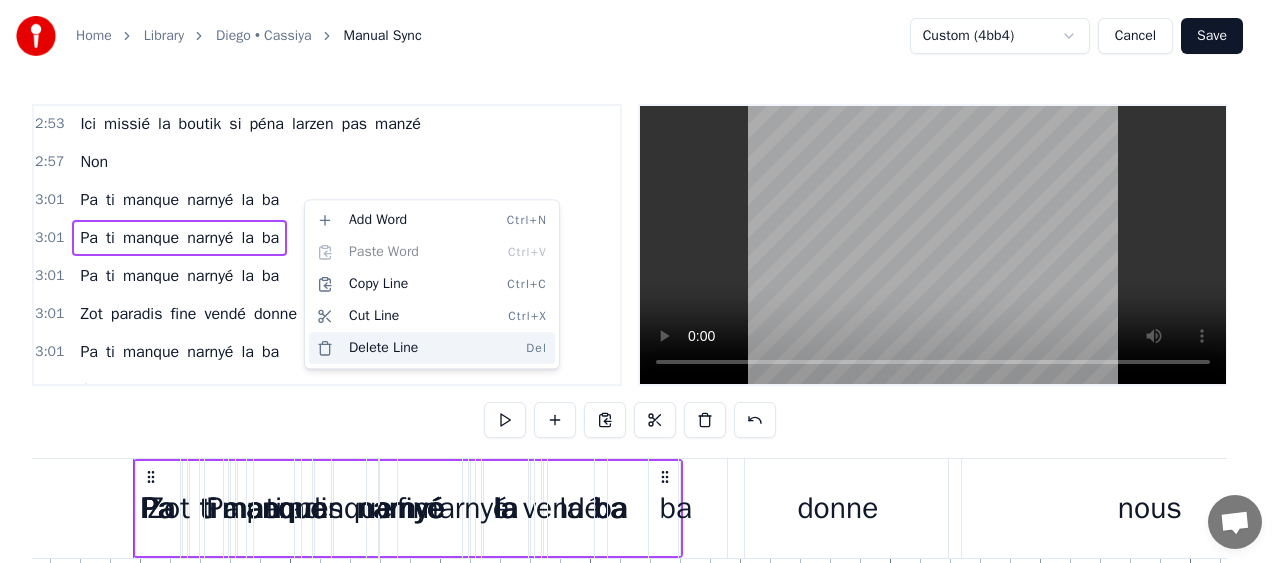 click on "Delete Line Del" at bounding box center (432, 348) 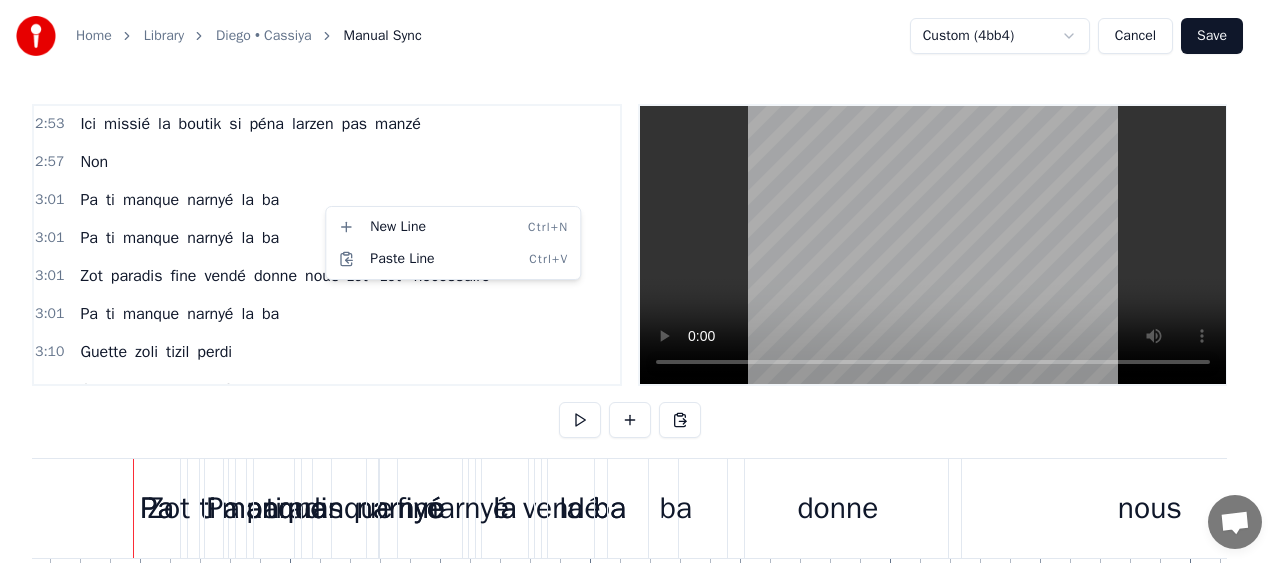 click on "Home Library [PERSON] • [APP_NAME] Manual Sync Custom (4bb4) Cancel Save 0:24 Mo bien sagrin nou fine perdi éne zoli ti zil 0:35 Lwen la bas 0:37 Kot larzen pa ti trop necessaire 0:40 Zot lasanté ti protézé 0:42 Fruit des mer tia la traine 0:45 Coco rafresi 0:46 Ti,éne zoli lavi natirel 0:49 Zot' ti bizin alé alé mem 0:51 Kitte tizil natal 0:53 Non pa vir derrière 0:55 pou zot' sali na pa pou nou 0:58 Ene gran tonton ti rakonté kouma ti zoli la ba 1:02 Non pa ti kompliké 1:04 Dimoune ti viv' normal 1:09 Weh! 1:12 Pa ti manque manze la bas 1:13 Ici missié la boutik si péna larzen pas manzé 1:17 Non 1:18 Pa ti manque narnyé la ba 1:20 Zot paradis fine vendé donne nous zot zot necessaire 1:25 Guette zoli tizil perdi 1:27 Guette banne gran fami la ba 1:29 Kiltir disparaitre 1:33 Vraiment sa fer léker fer mal 1:35 Kan fet lamort fine arrivé 1:36 éne bouket fler péna pou zot 1:41 Guette zoli tizil perdi 1:43 Guette banne gran fami la ba 1:45 Kiltir disparaitre 1:49 Vraiment sa fer léker fer mal 1:51" at bounding box center (638, 346) 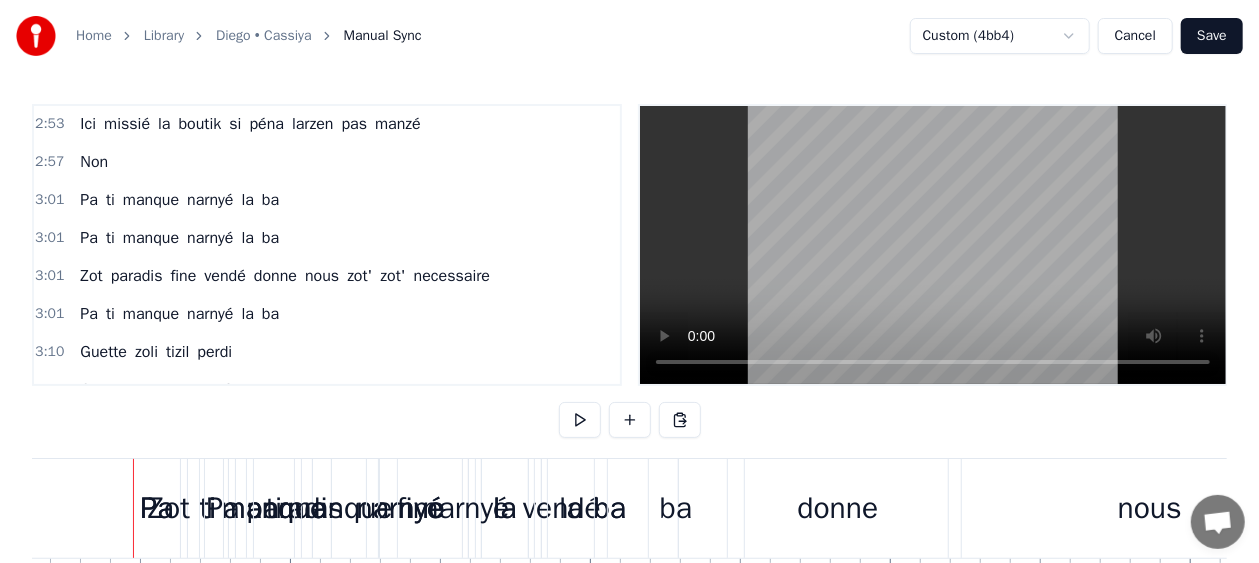click on "3:01 Pa ti manque narnyé la ba" at bounding box center [327, 200] 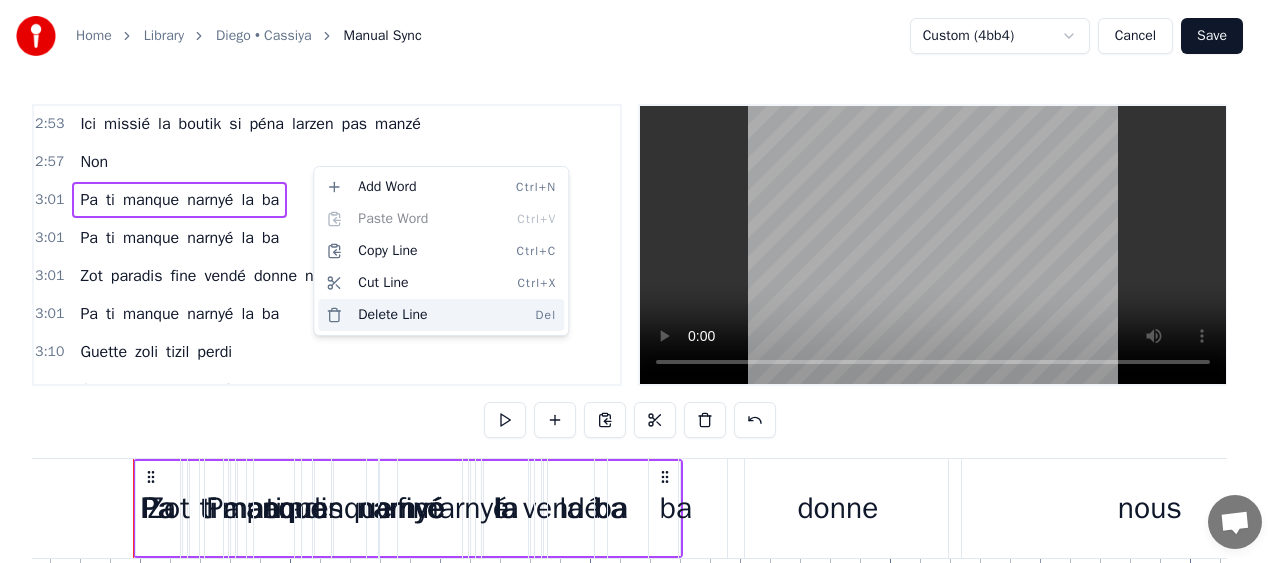 click on "Delete Line Del" at bounding box center [441, 315] 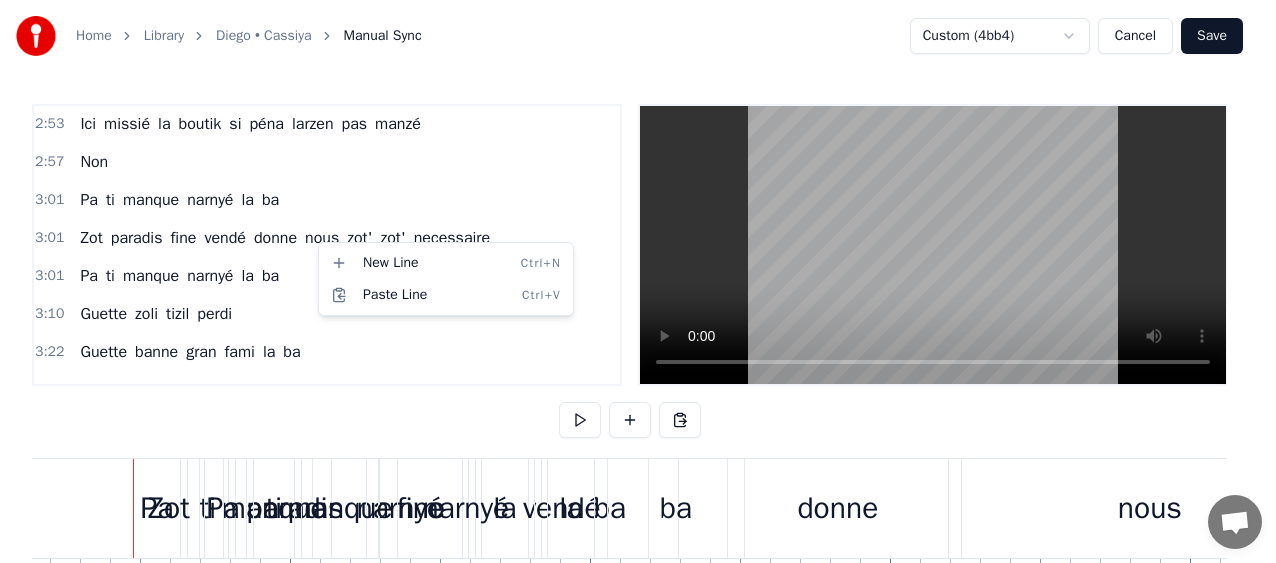 click on "Home Library [PERSON] • [APP_NAME] Manual Sync Custom (4bb4) Cancel Save 0:24 Mo bien sagrin nou fine perdi éne zoli ti zil 0:35 Lwen la bas 0:37 Kot larzen pa ti trop necessaire 0:40 Zot lasanté ti protézé 0:42 Fruit des mer tia la traine 0:45 Coco rafresi 0:46 Ti,éne zoli lavi natirel 0:49 Zot' ti bizin alé alé mem 0:51 Kitte tizil natal 0:53 Non pa vir derrière 0:55 pou zot' sali na pa pou nou 0:58 Ene gran tonton ti rakonté kouma ti zoli la ba 1:02 Non pa ti kompliké 1:04 Dimoune ti viv' normal 1:09 Weh! 1:12 Pa ti manque manze la bas 1:13 Ici missié la boutik si péna larzen pas manzé 1:17 Non 1:18 Pa ti manque narnyé la ba 1:20 Zot paradis fine vendé donne nous zot zot necessaire 1:25 Guette zoli tizil perdi 1:27 Guette banne gran fami la ba 1:29 Kiltir disparaitre 1:33 Vraiment sa fer léker fer mal 1:35 Kan fet lamort fine arrivé 1:36 éne bouket fler péna pou zot 1:41 Guette zoli tizil perdi 1:43 Guette banne gran fami la ba 1:45 Kiltir disparaitre 1:49 Vraiment sa fer léker fer mal 1:51" at bounding box center [638, 346] 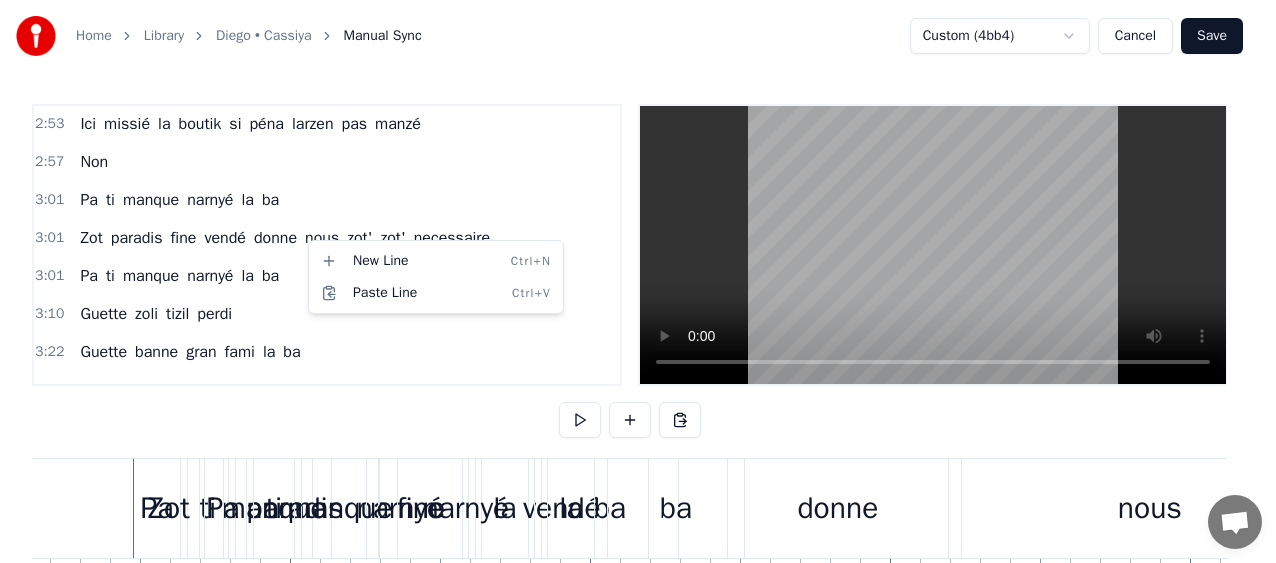 click on "Home Library [PERSON] • [APP_NAME] Manual Sync Custom (4bb4) Cancel Save 0:24 Mo bien sagrin nou fine perdi éne zoli ti zil 0:35 Lwen la bas 0:37 Kot larzen pa ti trop necessaire 0:40 Zot lasanté ti protézé 0:42 Fruit des mer tia la traine 0:45 Coco rafresi 0:46 Ti,éne zoli lavi natirel 0:49 Zot' ti bizin alé alé mem 0:51 Kitte tizil natal 0:53 Non pa vir derrière 0:55 pou zot' sali na pa pou nou 0:58 Ene gran tonton ti rakonté kouma ti zoli la ba 1:02 Non pa ti kompliké 1:04 Dimoune ti viv' normal 1:09 Weh! 1:12 Pa ti manque manze la bas 1:13 Ici missié la boutik si péna larzen pas manzé 1:17 Non 1:18 Pa ti manque narnyé la ba 1:20 Zot paradis fine vendé donne nous zot zot necessaire 1:25 Guette zoli tizil perdi 1:27 Guette banne gran fami la ba 1:29 Kiltir disparaitre 1:33 Vraiment sa fer léker fer mal 1:35 Kan fet lamort fine arrivé 1:36 éne bouket fler péna pou zot 1:41 Guette zoli tizil perdi 1:43 Guette banne gran fami la ba 1:45 Kiltir disparaitre 1:49 Vraiment sa fer léker fer mal 1:51" at bounding box center [638, 346] 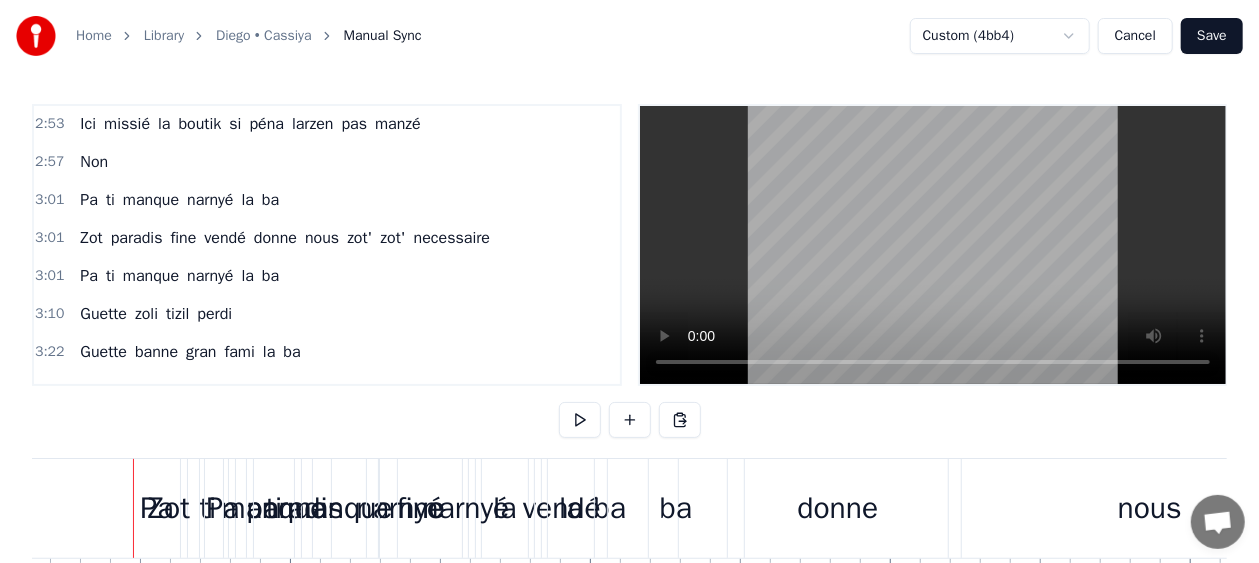 click on "narnyé" at bounding box center (210, 276) 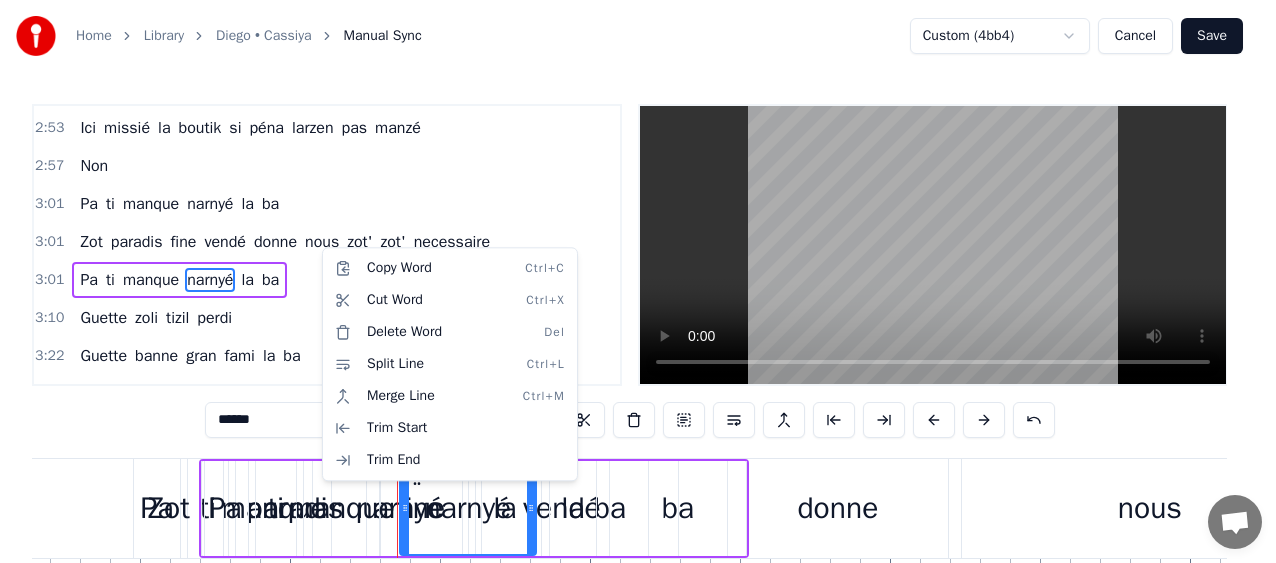click on "Home Library [PERSON] • [APP_NAME] Manual Sync Custom (4bb4) Cancel Save 0:24 Mo bien sagrin nou fine perdi éne zoli ti zil 0:35 Lwen la bas 0:37 Kot larzen pa ti trop necessaire 0:40 Zot lasanté ti protézé 0:42 Fruit des mer tia la traine 0:45 Coco rafresi 0:46 Ti,éne zoli lavi natirel 0:49 Zot' ti bizin alé alé mem 0:51 Kitte tizil natal 0:53 Non pa vir derrière 0:55 pou zot' sali na pa pou nou 0:58 Ene gran tonton ti rakonté kouma ti zoli la ba 1:02 Non pa ti kompliké 1:04 Dimoune ti viv' normal 1:09 Weh! 1:12 Pa ti manque manze la bas 1:13 Ici missié la boutik si péna larzen pas manzé 1:17 Non 1:18 Pa ti manque narnyé la ba 1:20 Zot paradis fine vendé donne nous zot zot necessaire 1:25 Guette zoli tizil perdi 1:27 Guette banne gran fami la ba 1:29 Kiltir disparaitre 1:33 Vraiment sa fer léker fer mal 1:35 Kan fet lamort fine arrivé 1:36 éne bouket fler péna pou zot 1:41 Guette zoli tizil perdi 1:43 Guette banne gran fami la ba 1:45 Kiltir disparaitre 1:49 Vraiment sa fer léker fer mal 1:51" at bounding box center (638, 346) 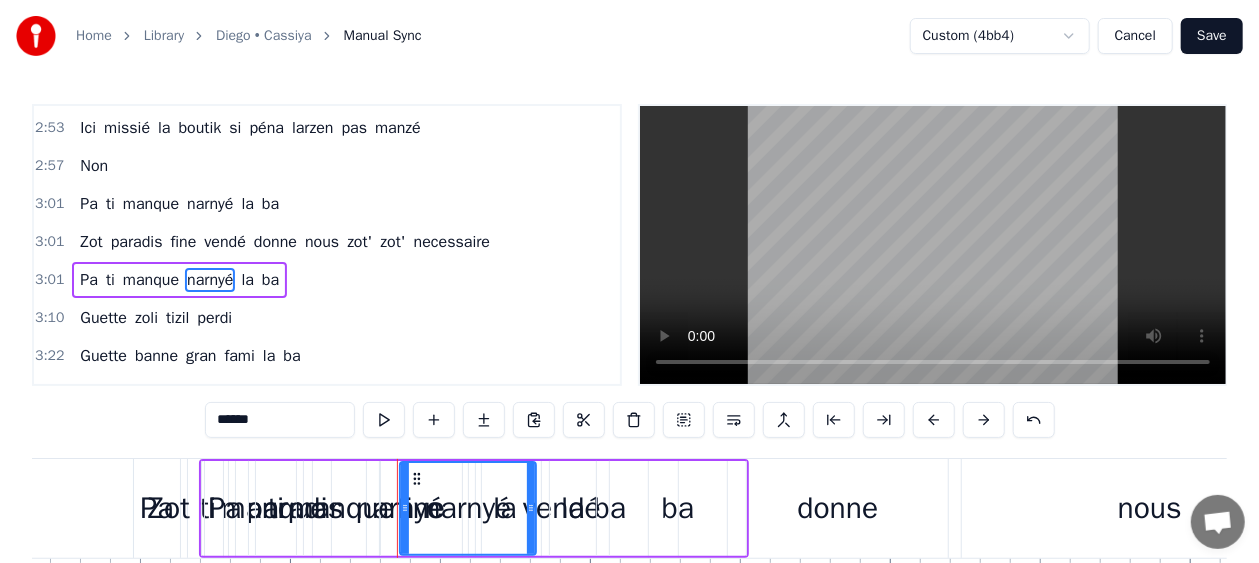 click on "3:01 Pa ti manque narnyé la ba" at bounding box center [327, 280] 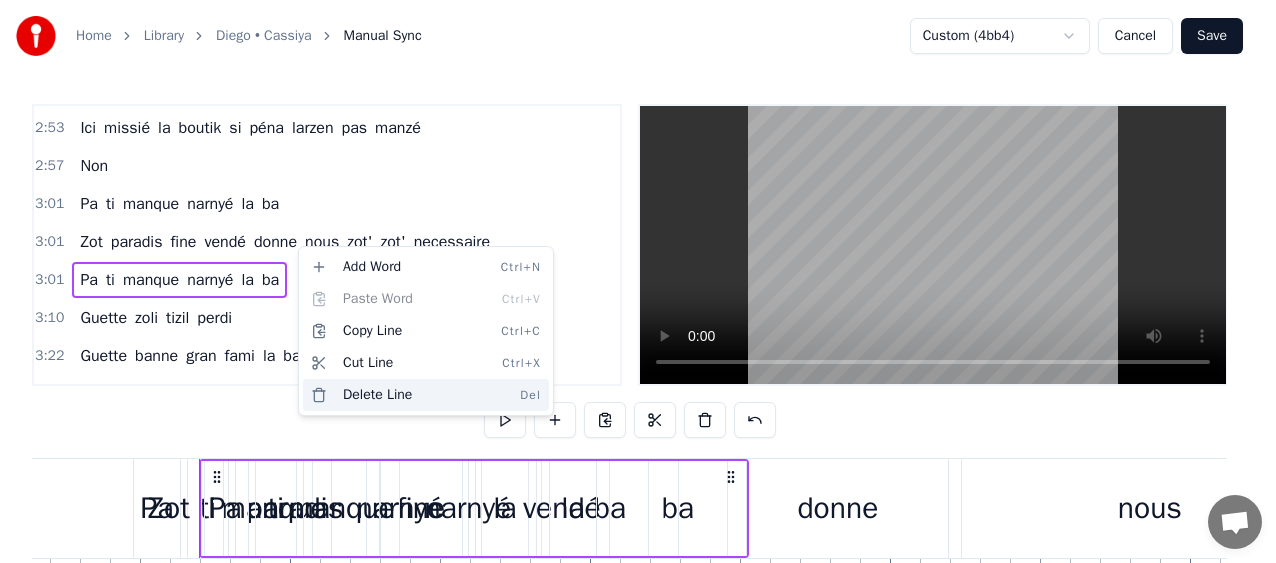 click on "Delete Line Del" at bounding box center (426, 395) 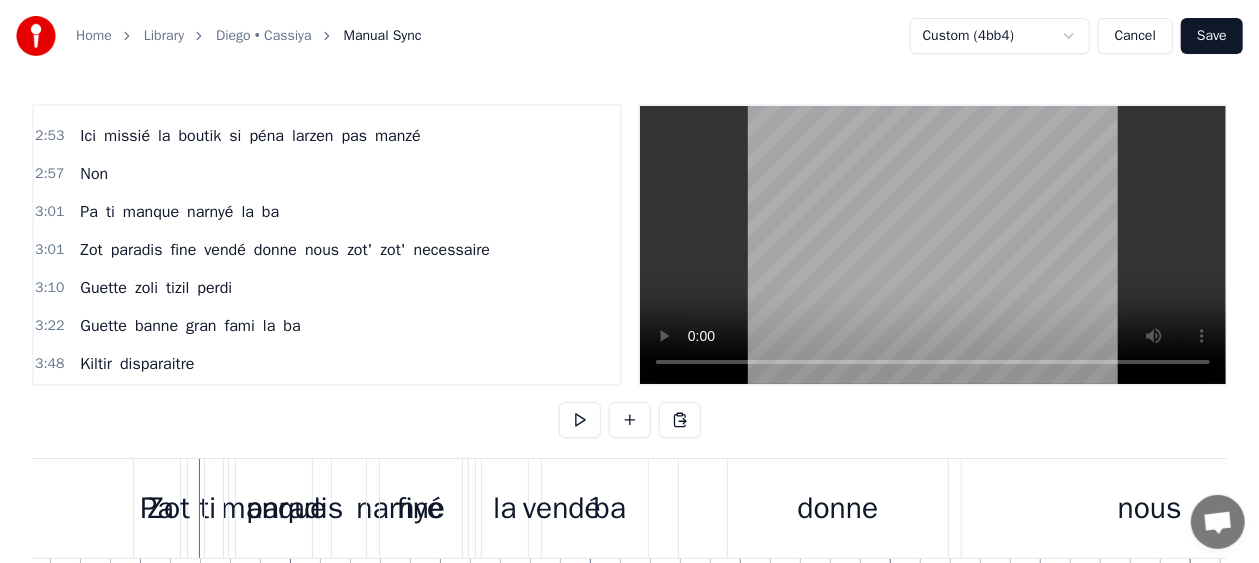 scroll, scrollTop: 1821, scrollLeft: 0, axis: vertical 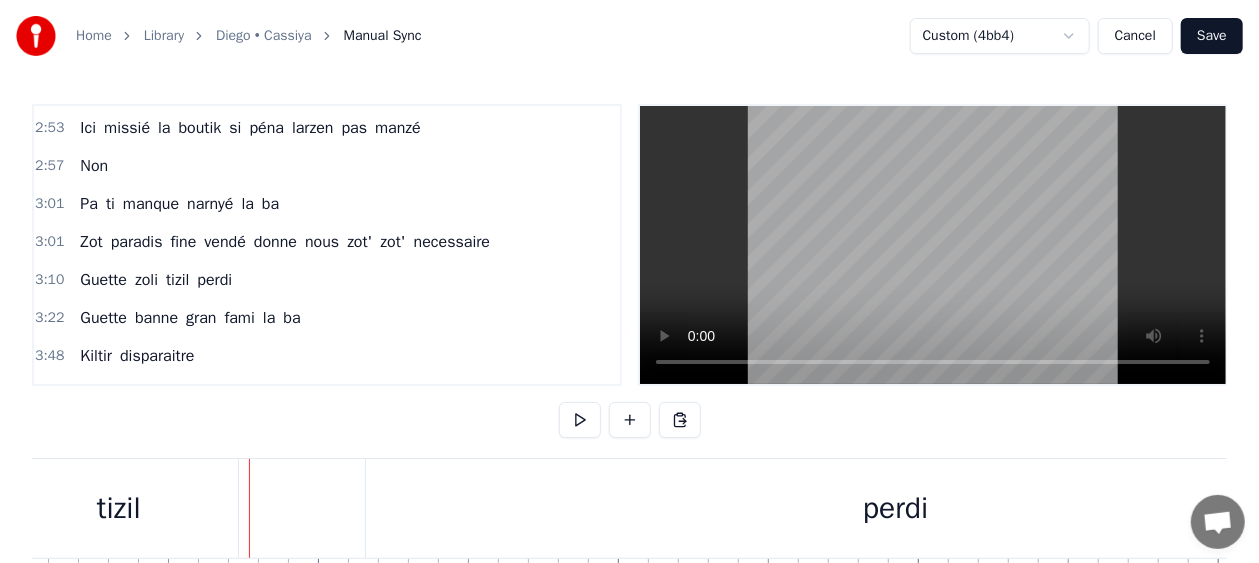 click on "Save" at bounding box center [1212, 36] 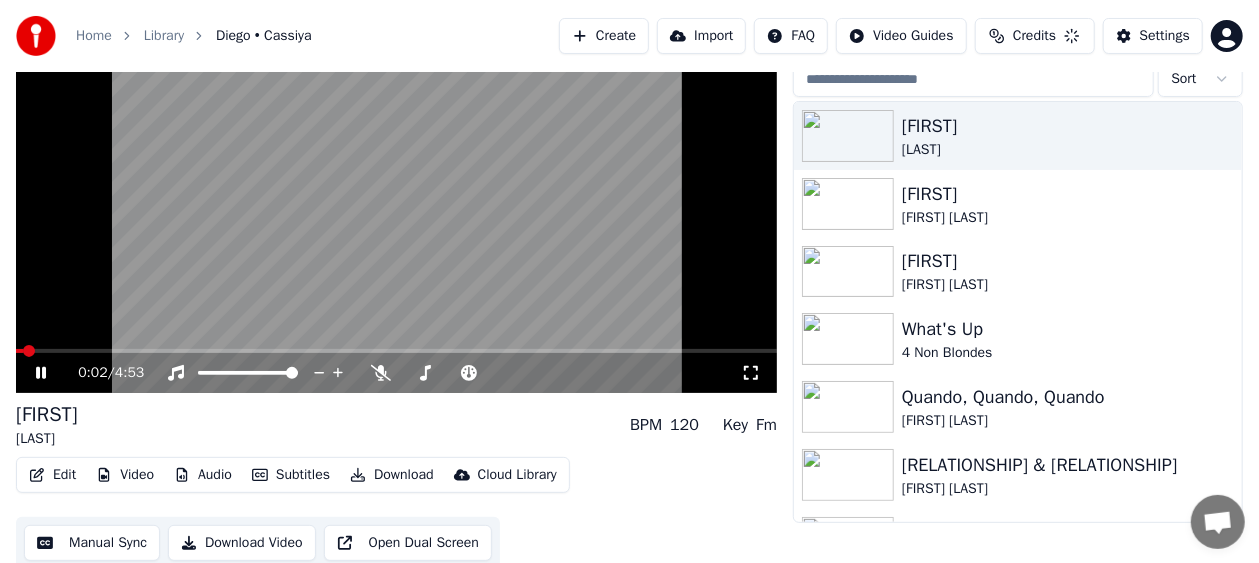 scroll, scrollTop: 112, scrollLeft: 0, axis: vertical 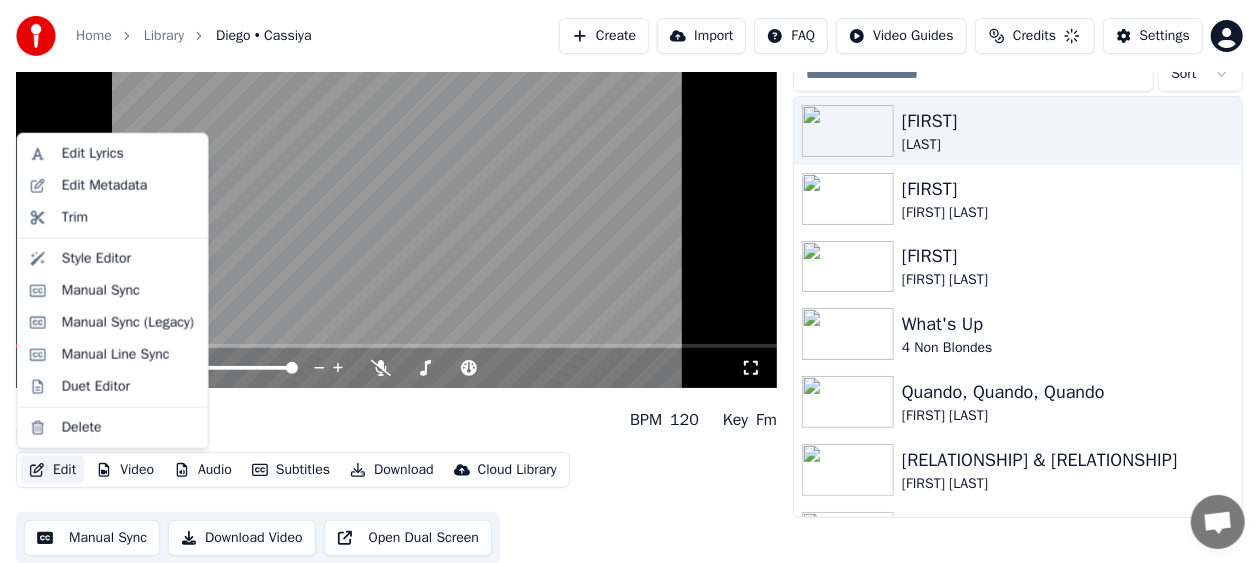 click on "Edit" at bounding box center [52, 470] 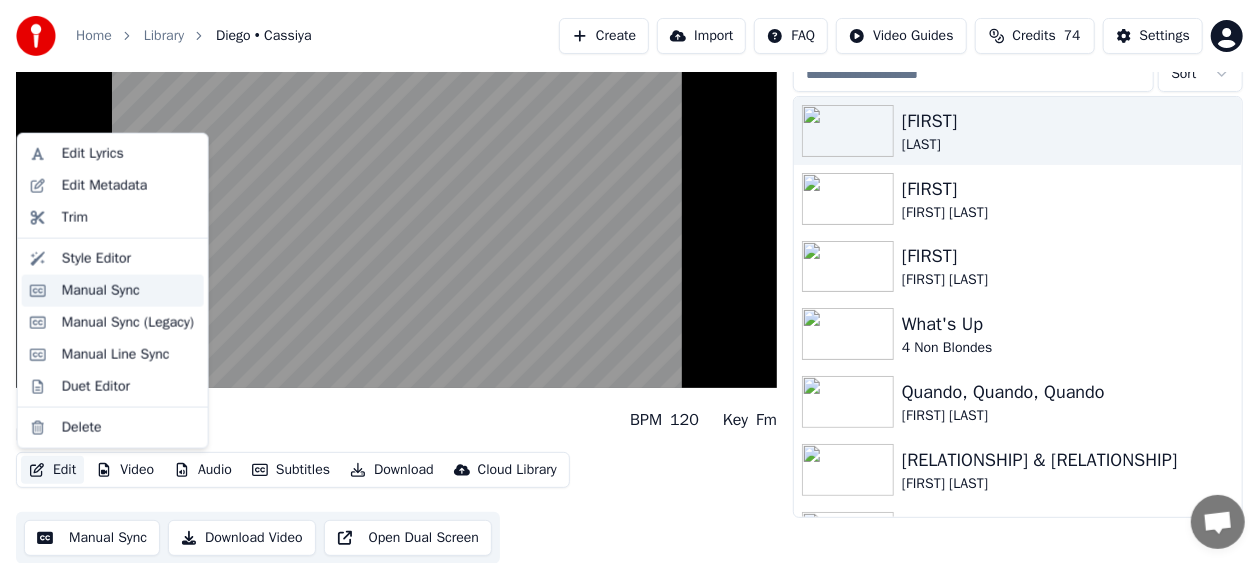click on "Manual Sync" at bounding box center (101, 291) 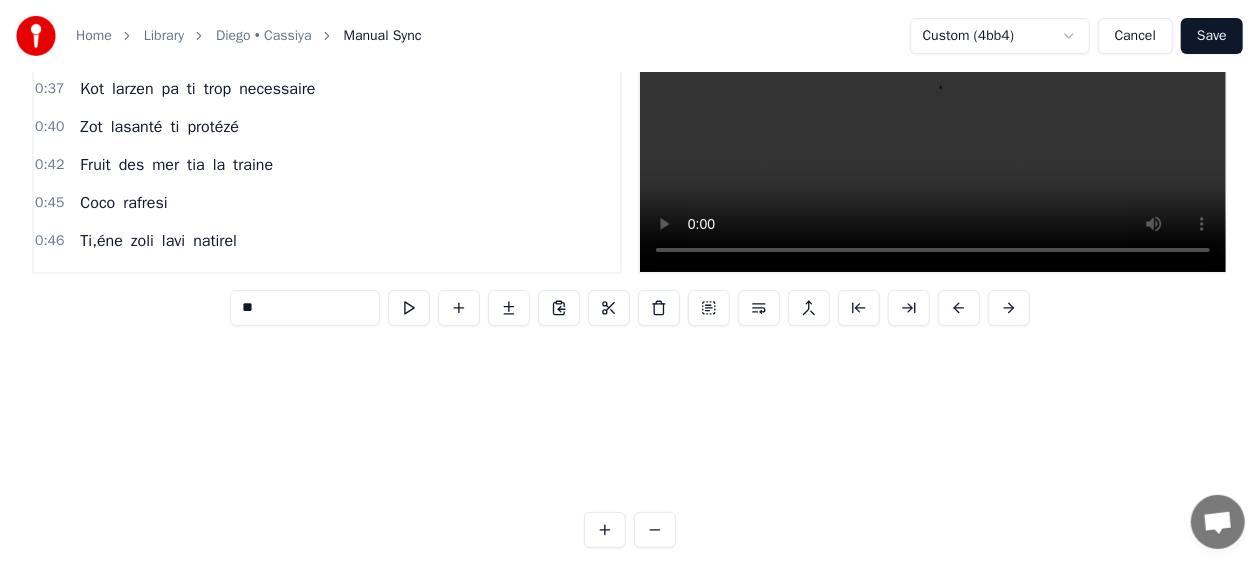 scroll, scrollTop: 0, scrollLeft: 0, axis: both 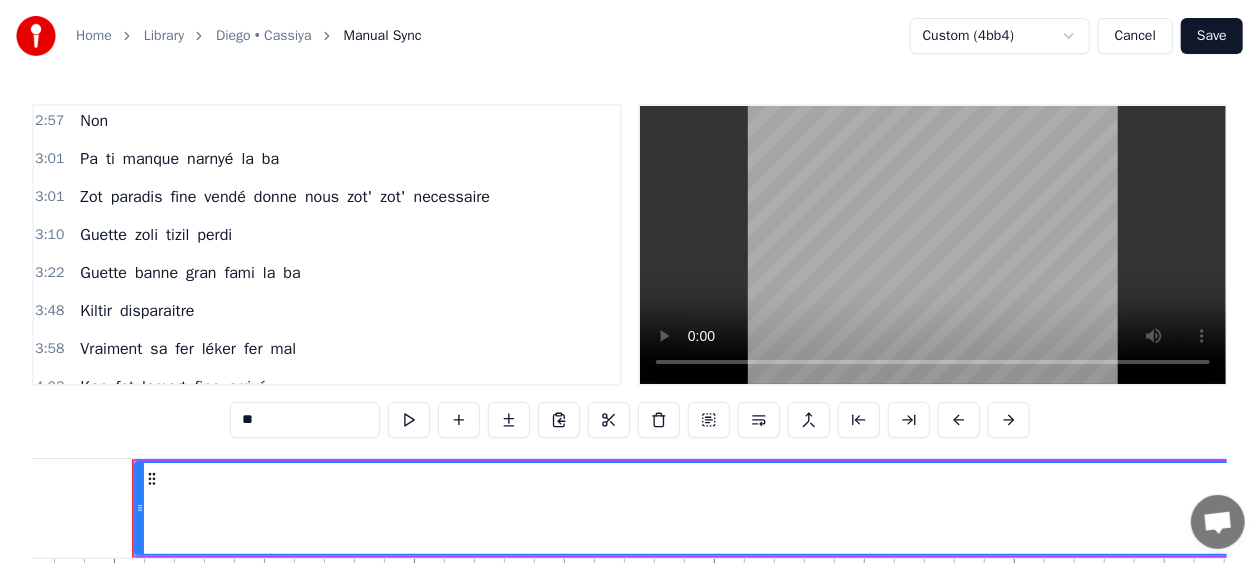 click on "3:10 Guette zoli tizil perdi" at bounding box center [327, 235] 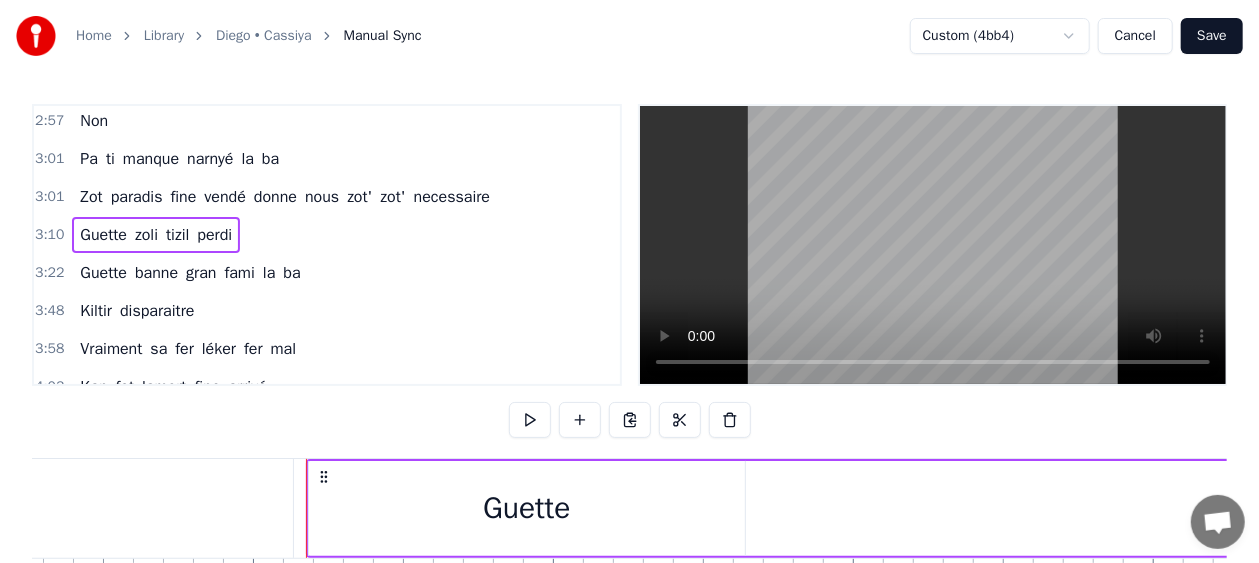 scroll, scrollTop: 0, scrollLeft: 56952, axis: horizontal 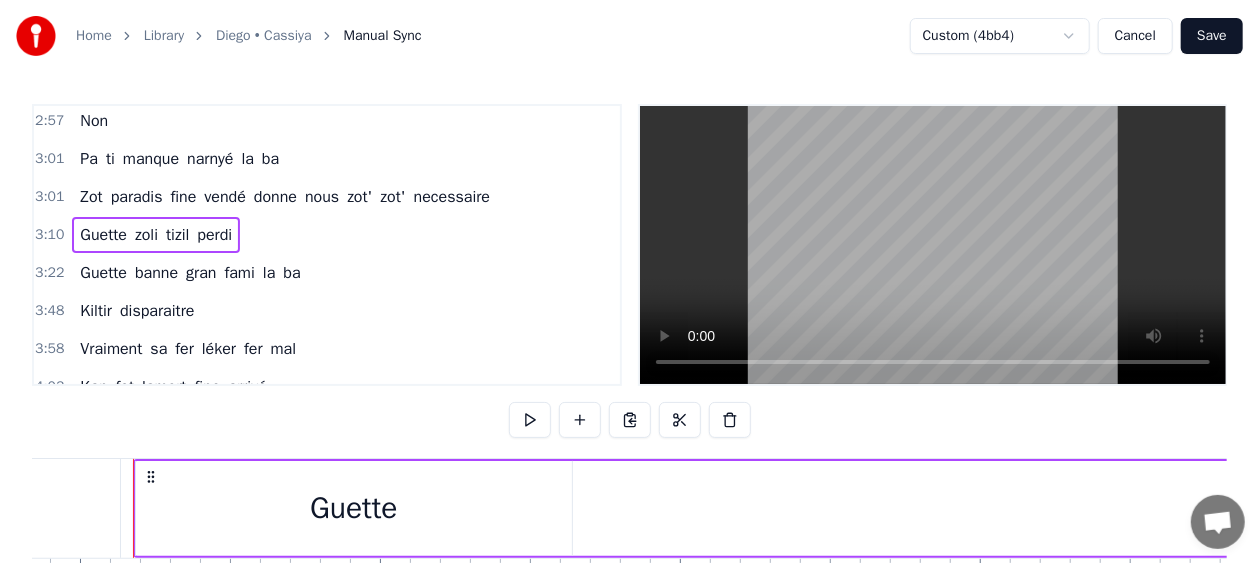click on "Zot" at bounding box center [91, 197] 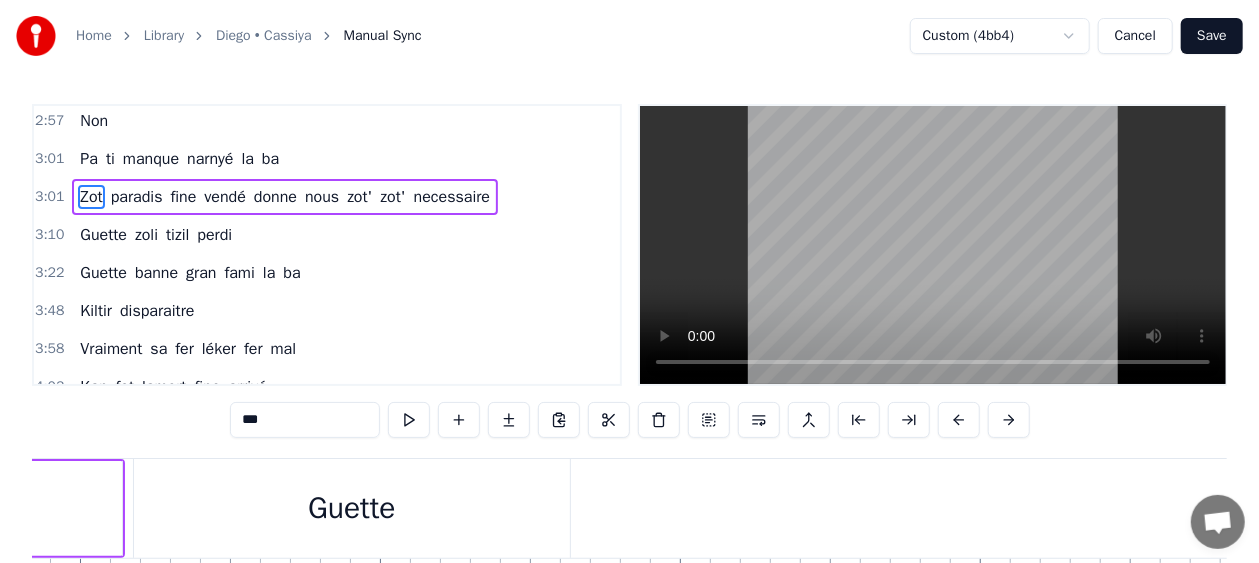 scroll, scrollTop: 1819, scrollLeft: 0, axis: vertical 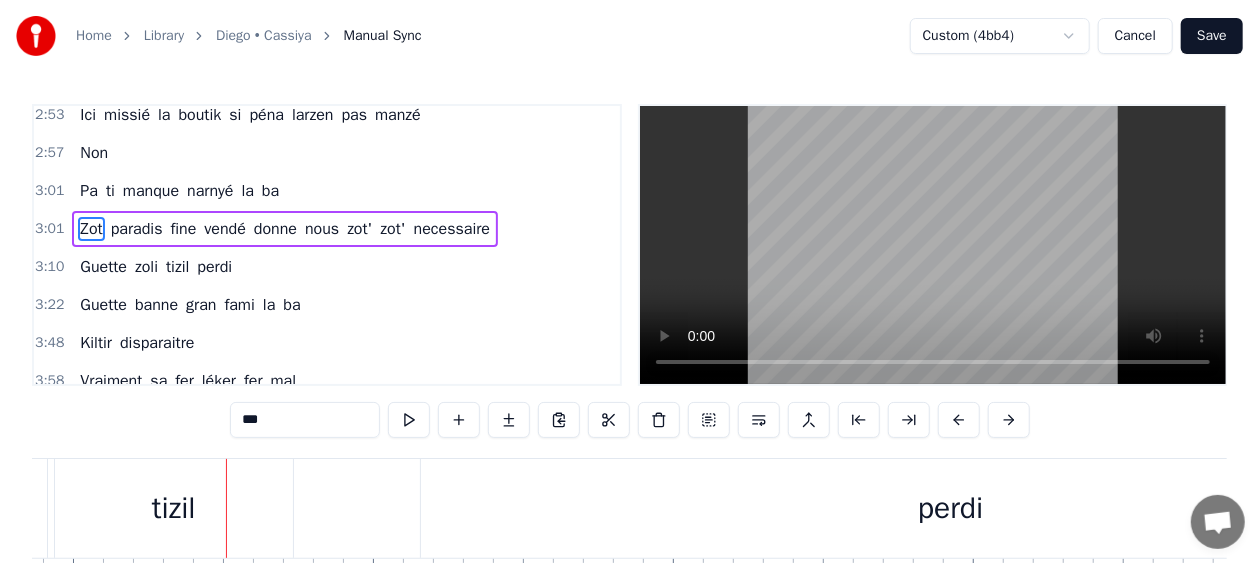 click on "Guette" at bounding box center [103, 267] 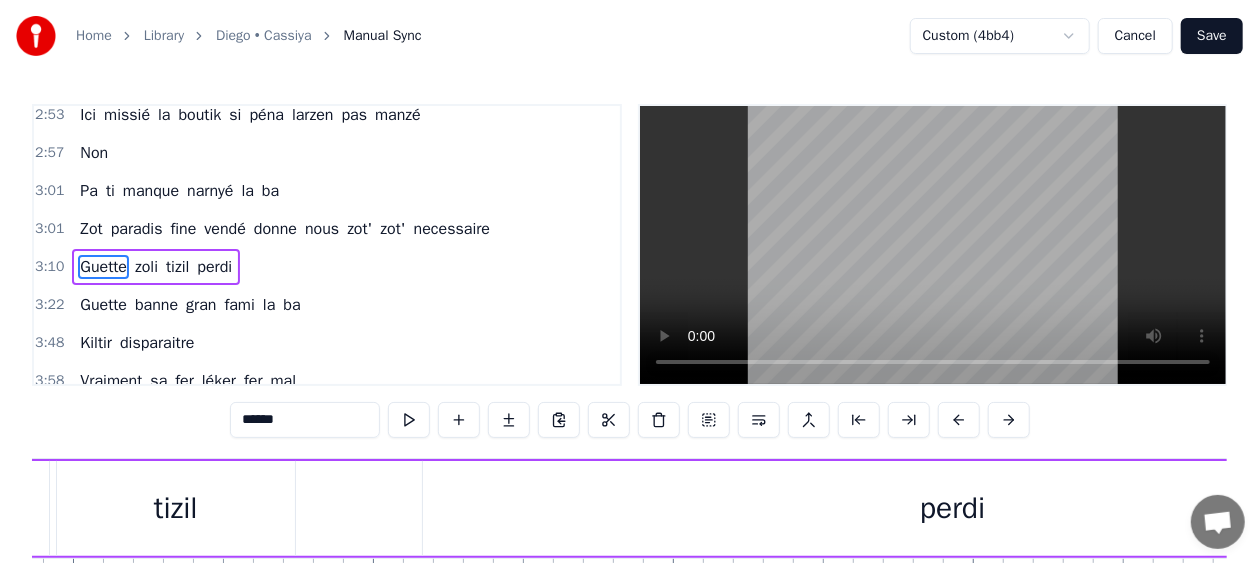 scroll, scrollTop: 1821, scrollLeft: 0, axis: vertical 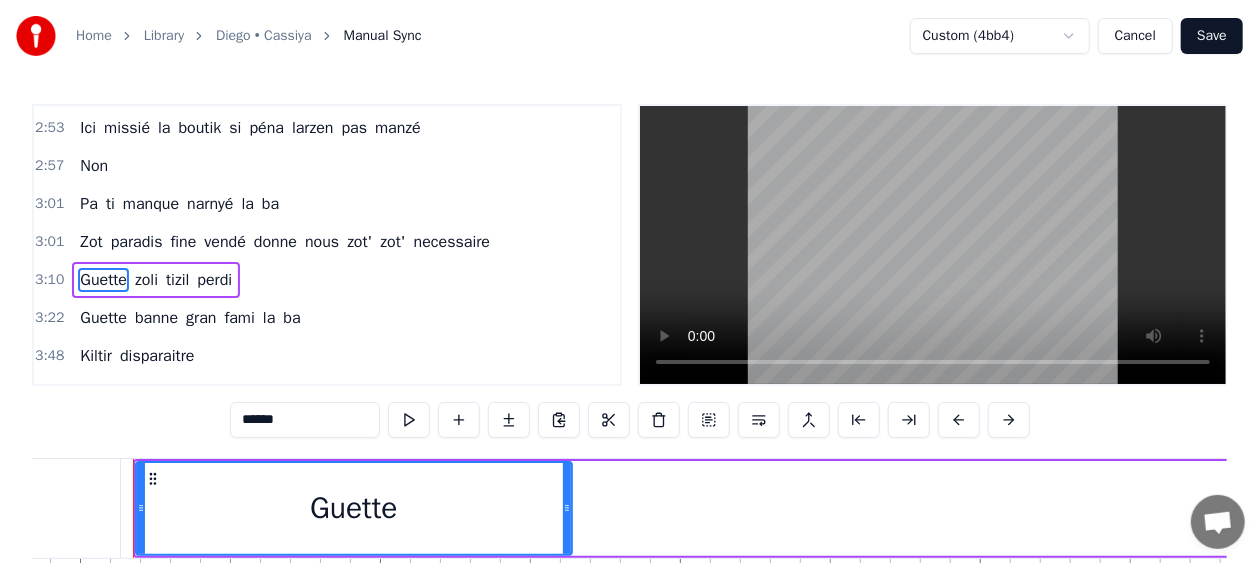 click on "Guette" at bounding box center [103, 318] 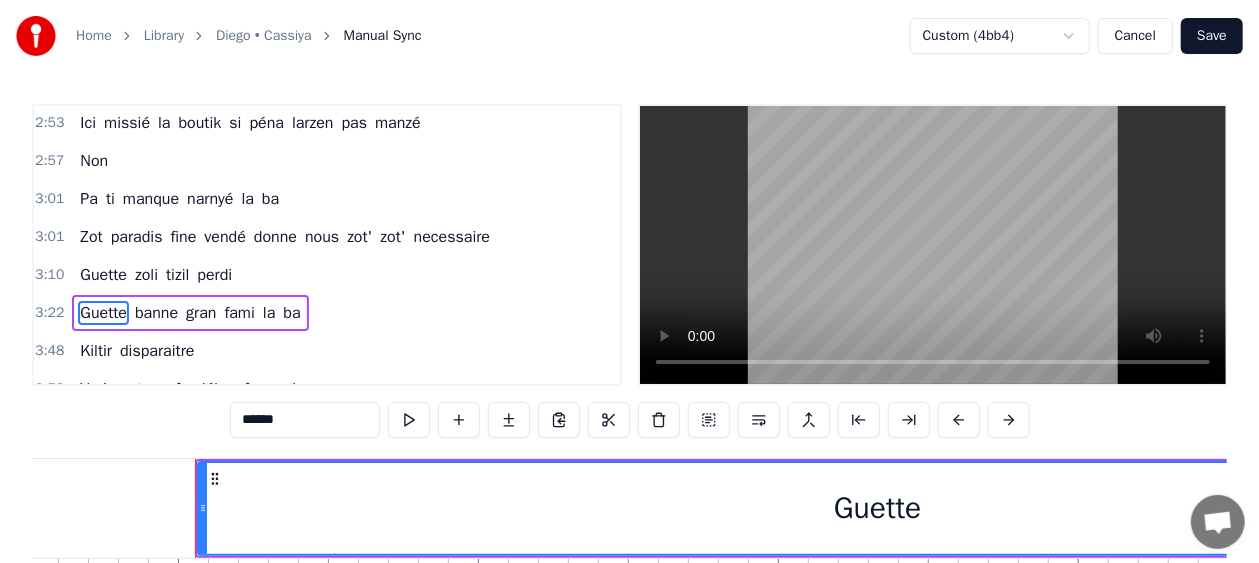 scroll, scrollTop: 0, scrollLeft: 60516, axis: horizontal 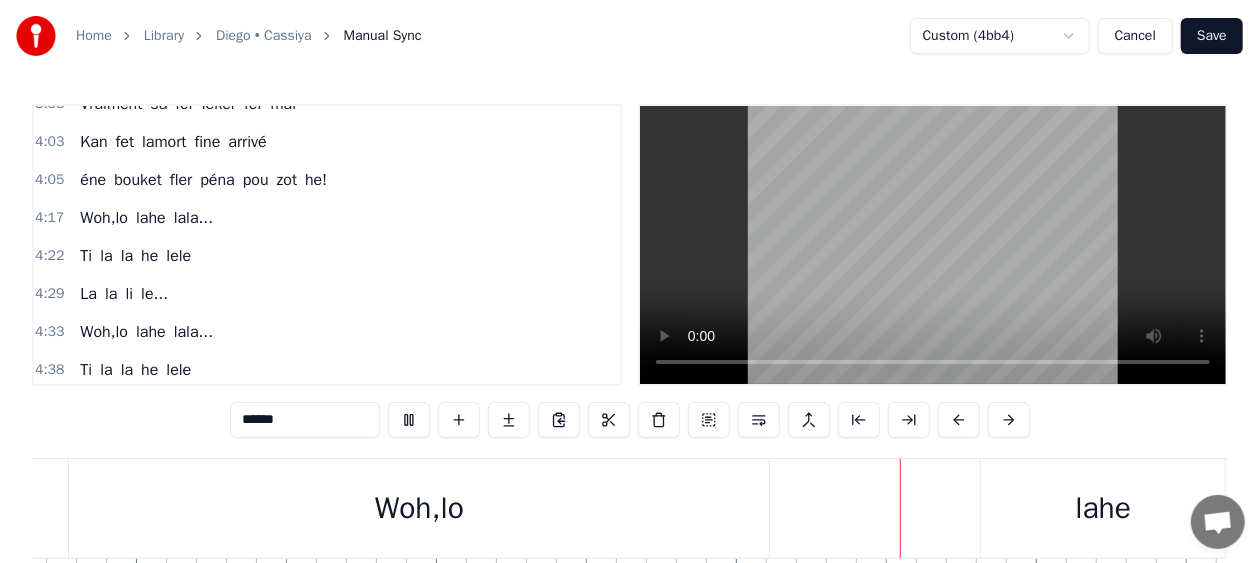 click on "Woh,lo" at bounding box center [104, 218] 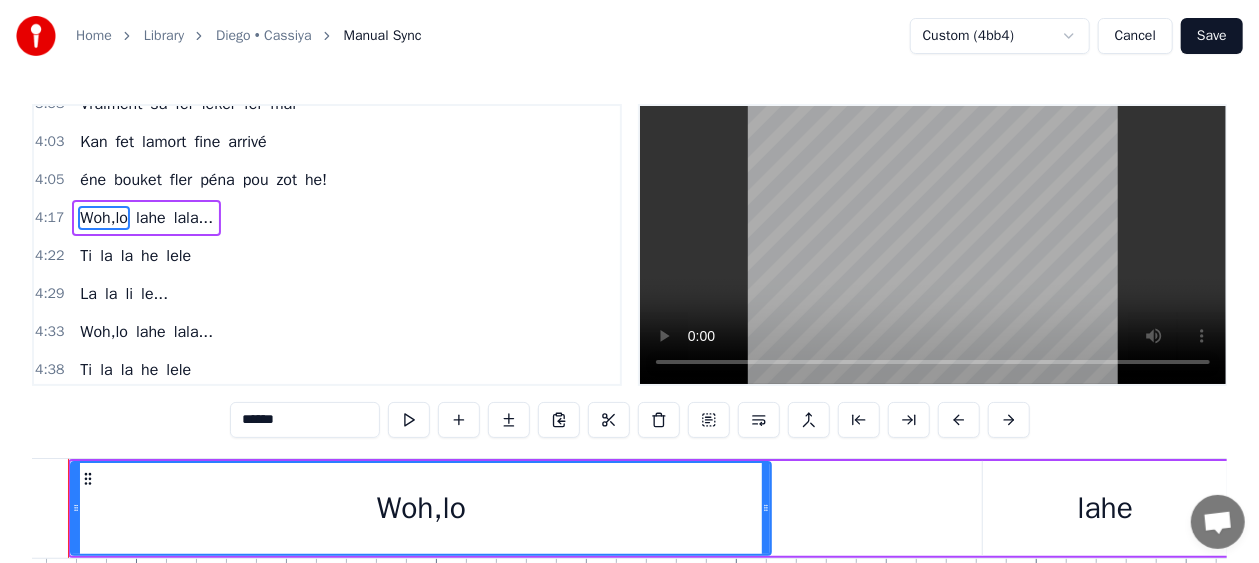 scroll, scrollTop: 0, scrollLeft: 77232, axis: horizontal 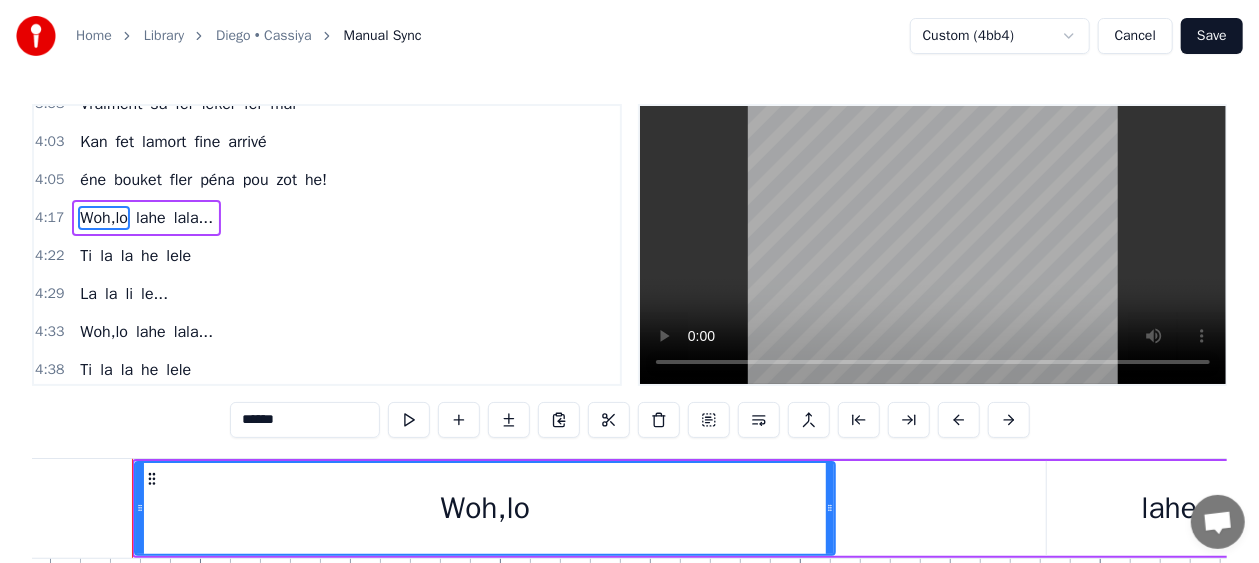click on "éne" at bounding box center [93, 180] 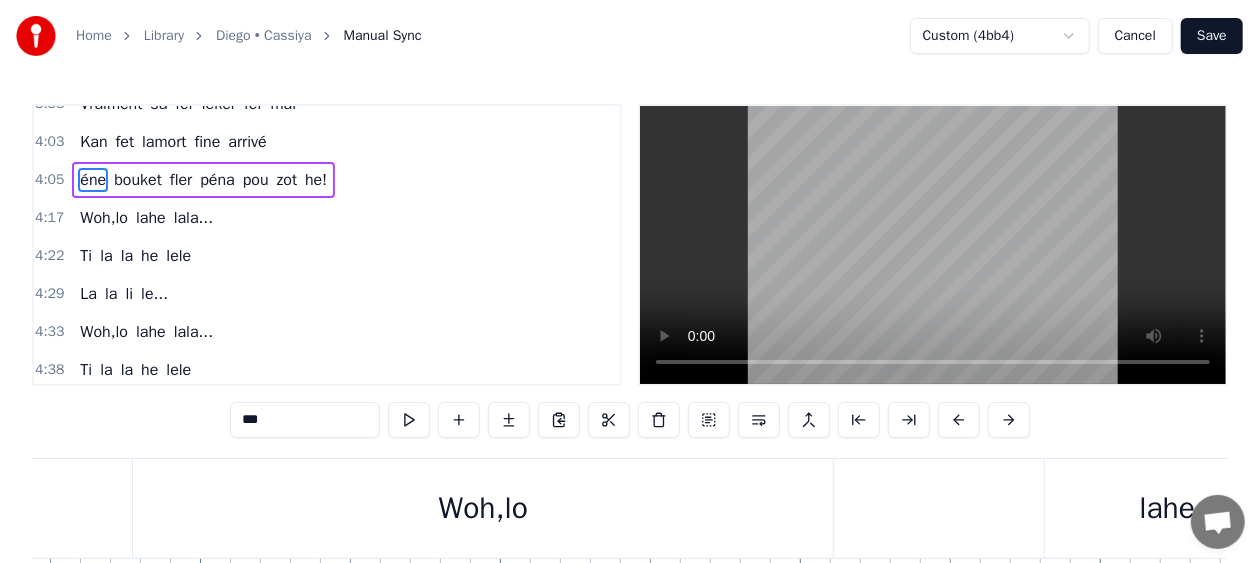scroll, scrollTop: 2088, scrollLeft: 0, axis: vertical 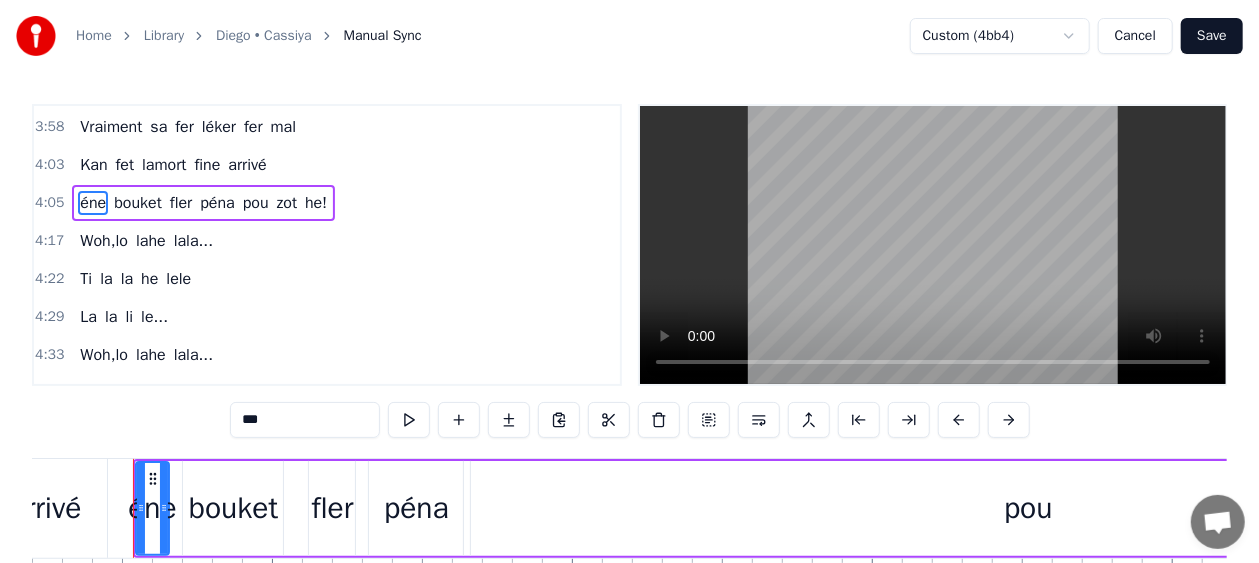 click on "Kan" at bounding box center (93, 165) 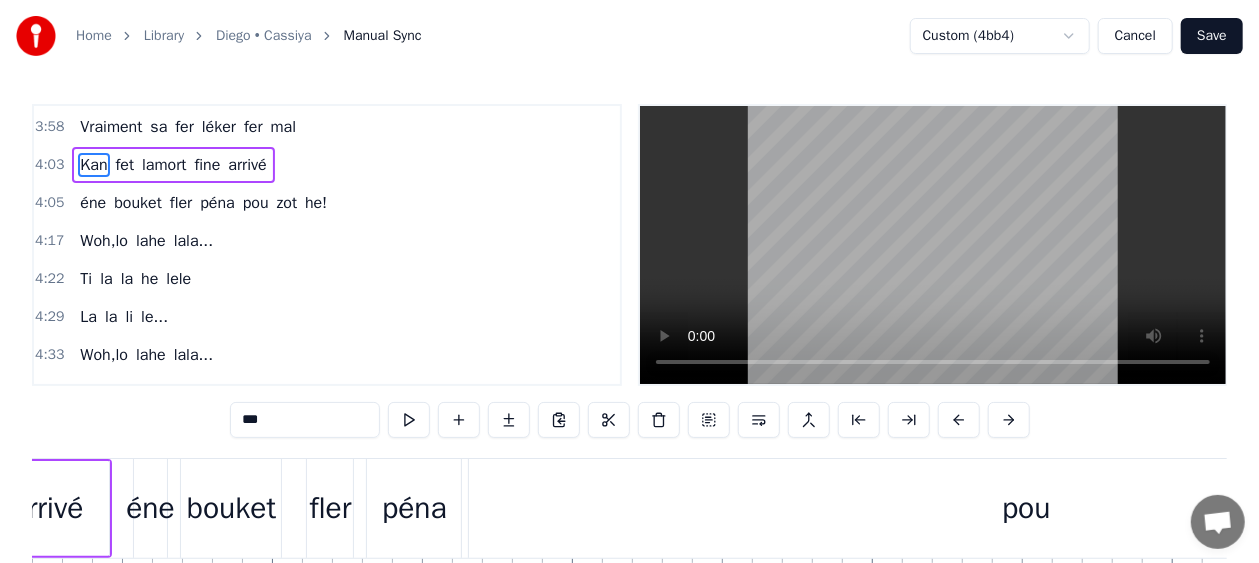 scroll, scrollTop: 1970, scrollLeft: 0, axis: vertical 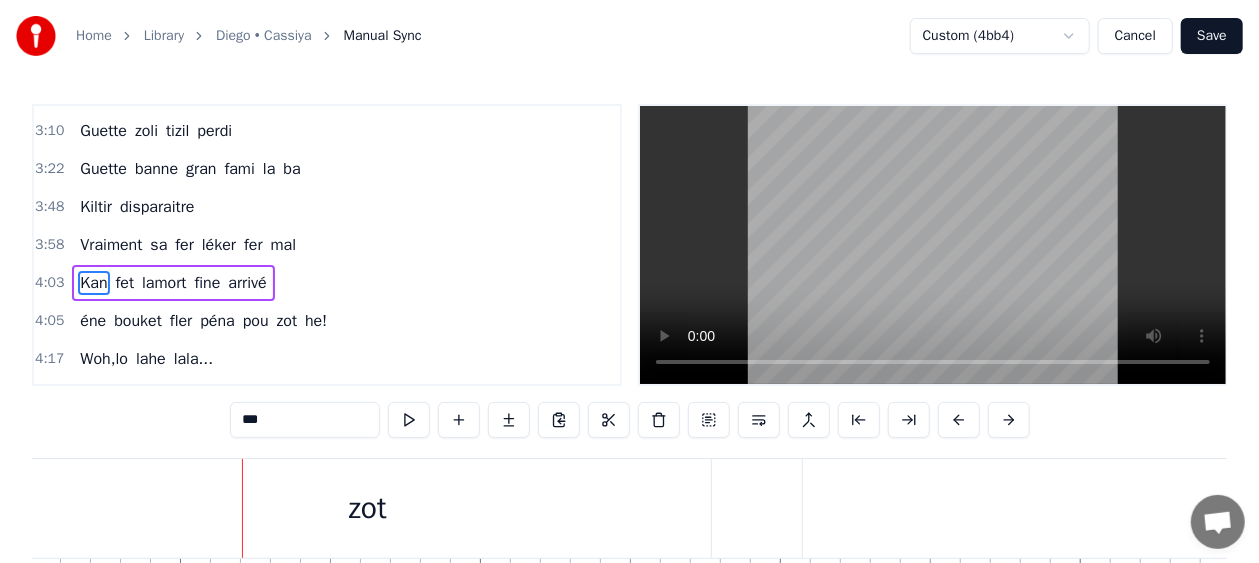 click on "éne" at bounding box center [93, 321] 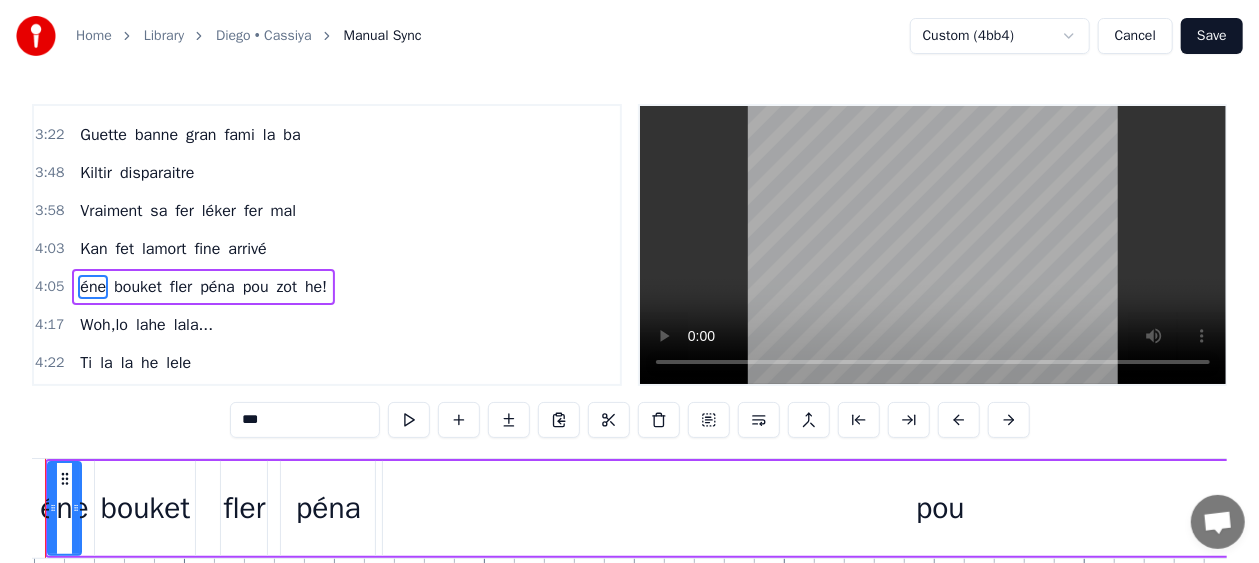scroll, scrollTop: 0, scrollLeft: 73560, axis: horizontal 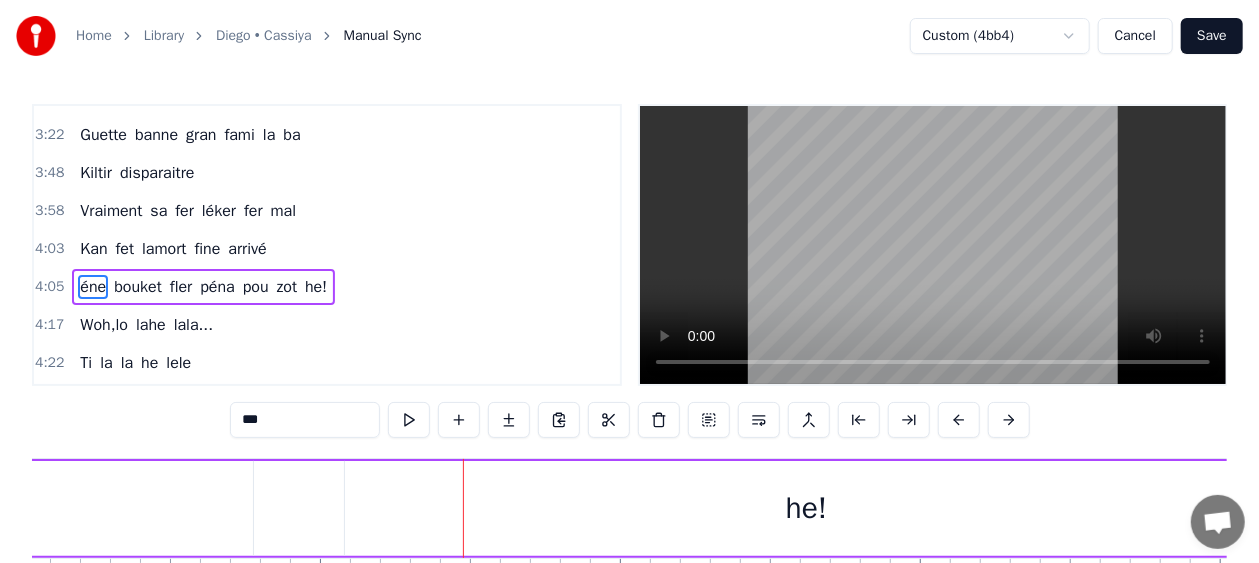 click on "Kan" at bounding box center (93, 249) 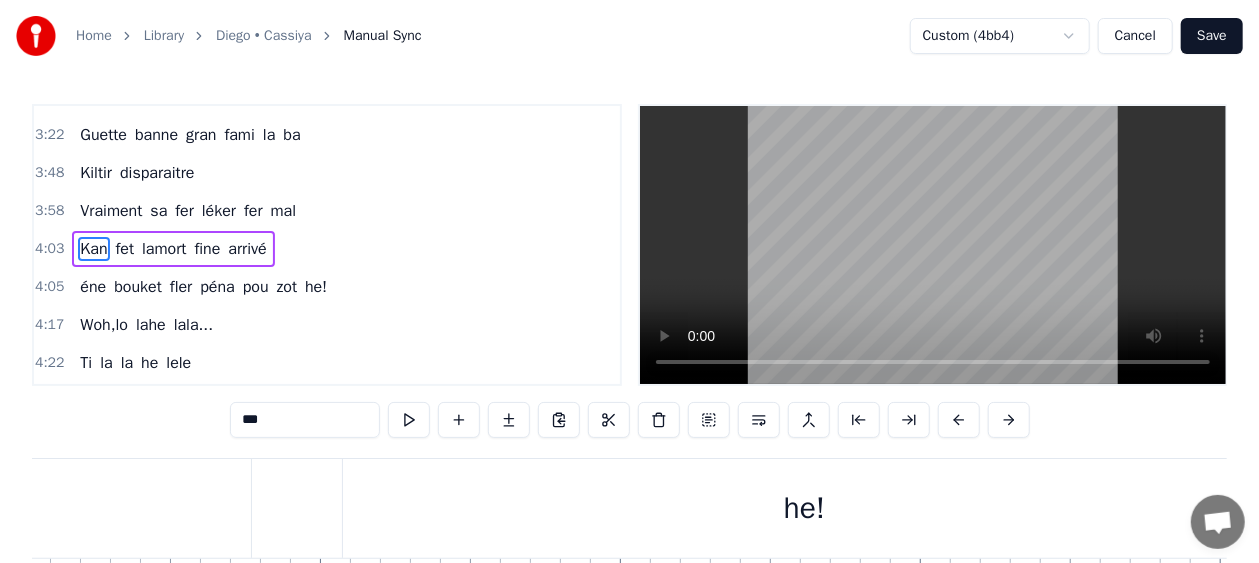 scroll, scrollTop: 1970, scrollLeft: 0, axis: vertical 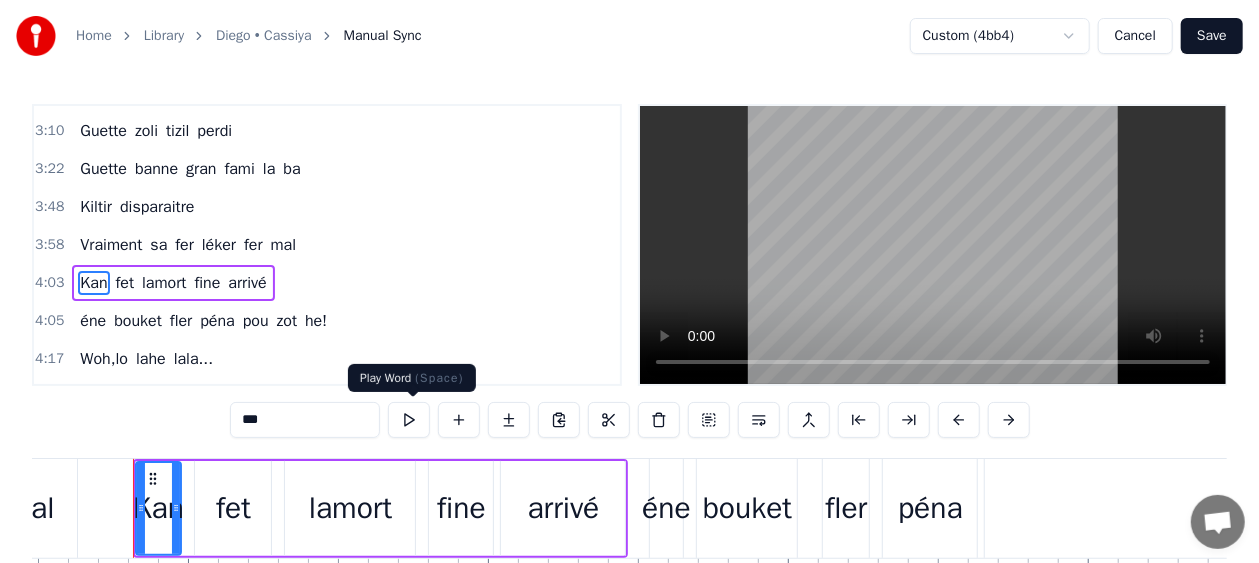click at bounding box center (409, 420) 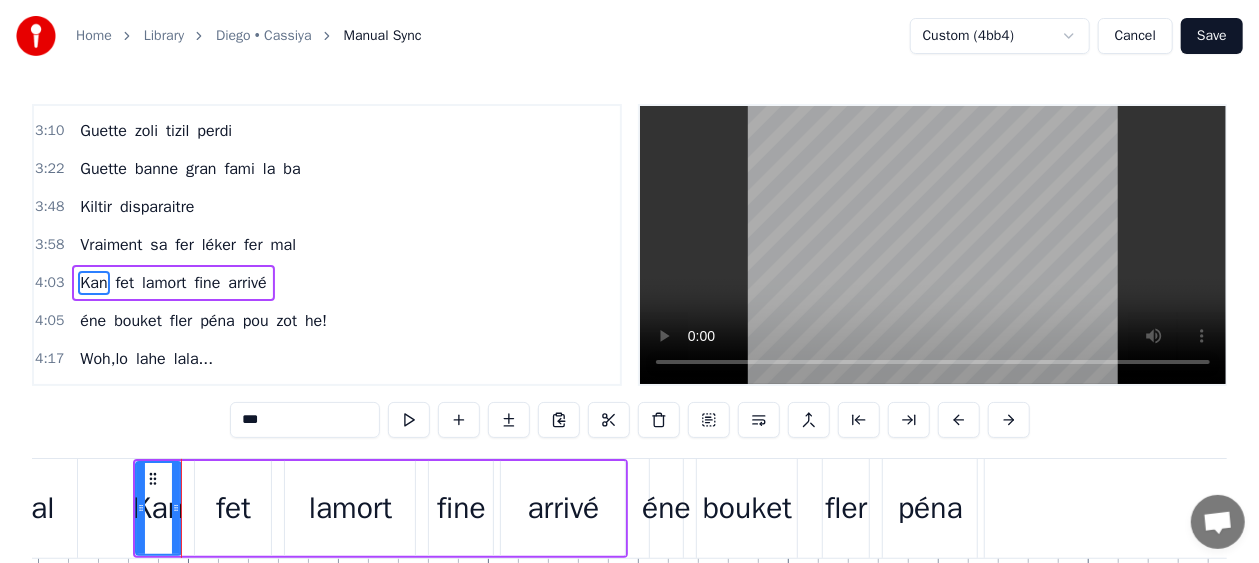 click at bounding box center (409, 420) 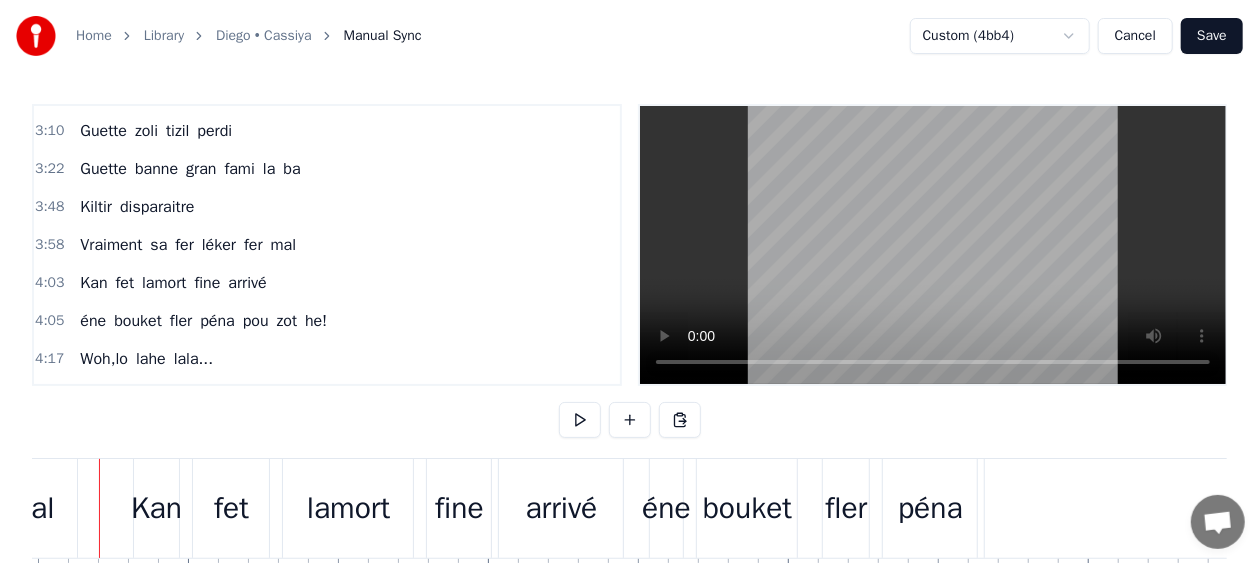scroll, scrollTop: 0, scrollLeft: 73010, axis: horizontal 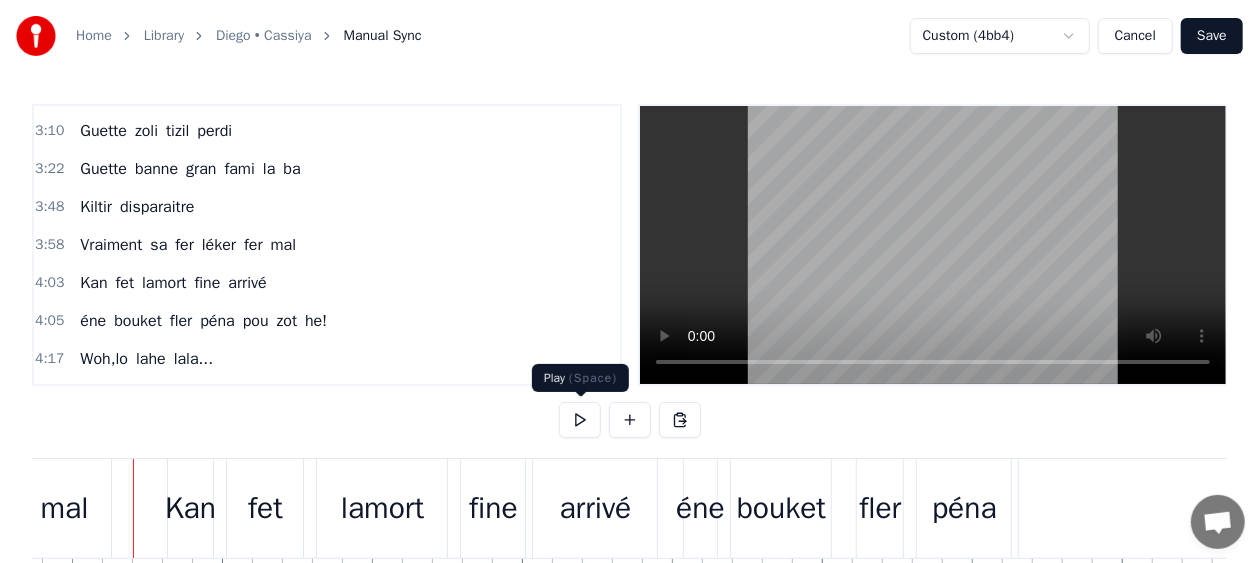click at bounding box center [580, 420] 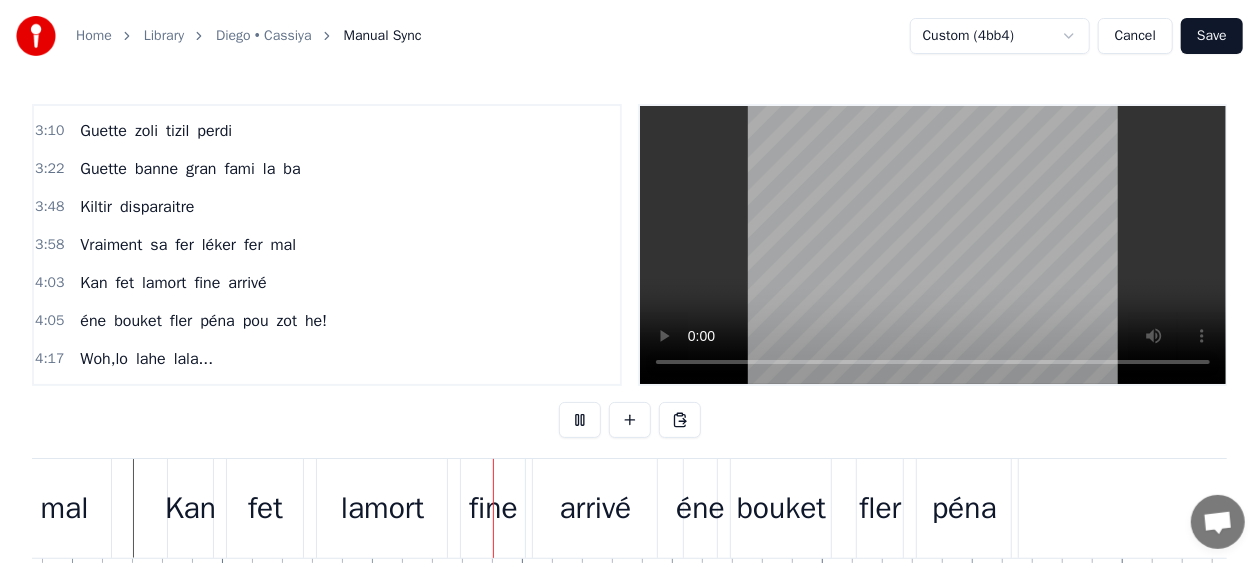 click at bounding box center (580, 420) 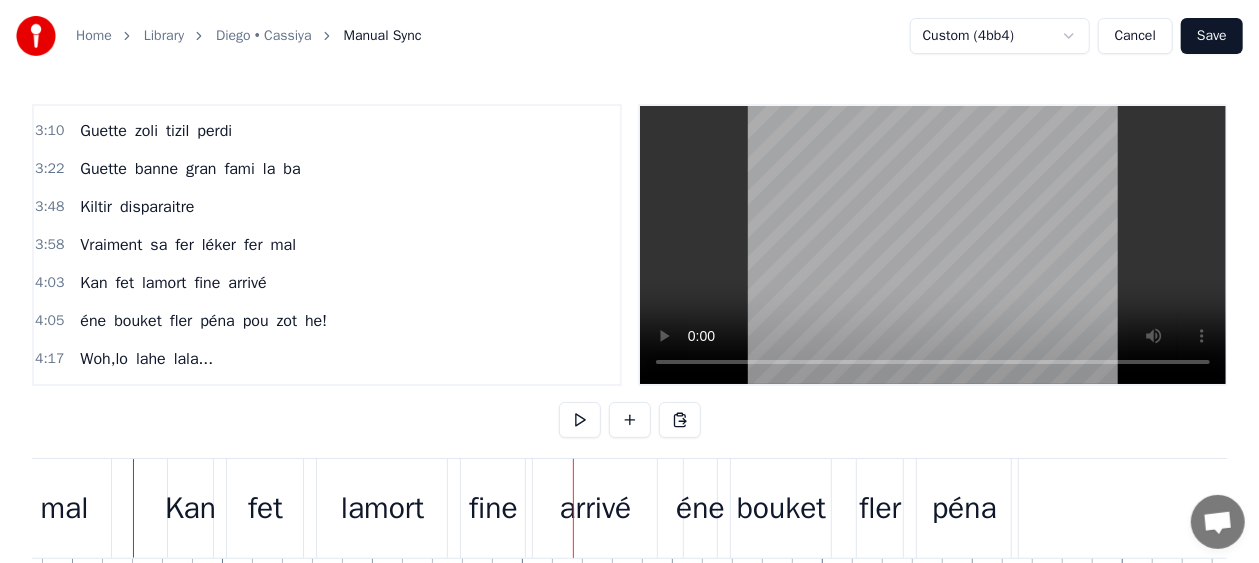 click at bounding box center (580, 420) 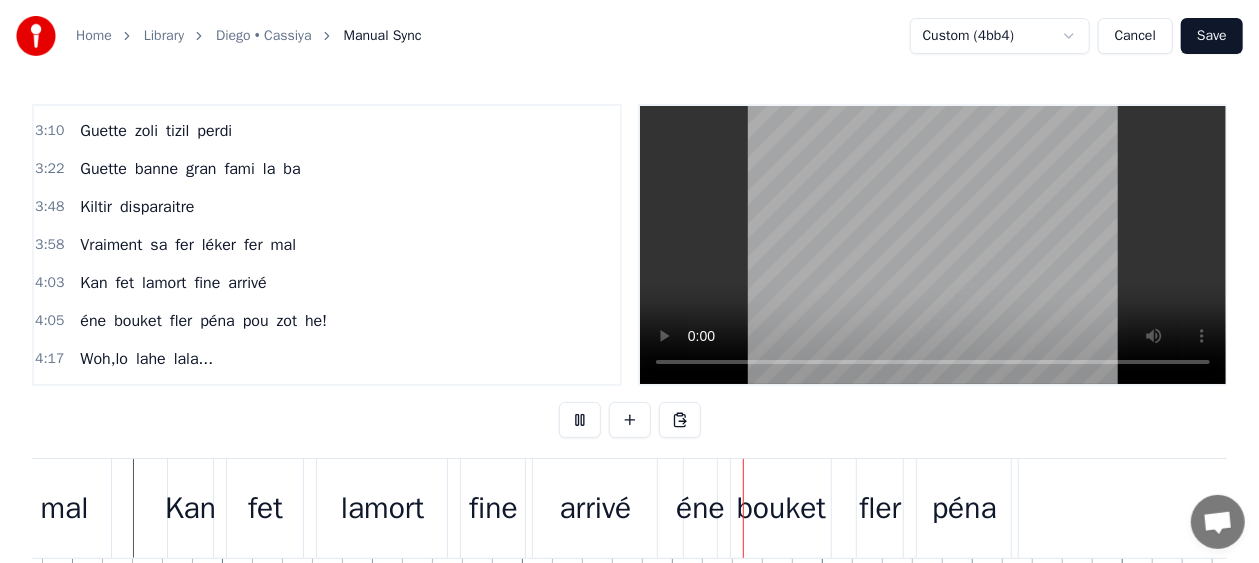 click at bounding box center (580, 420) 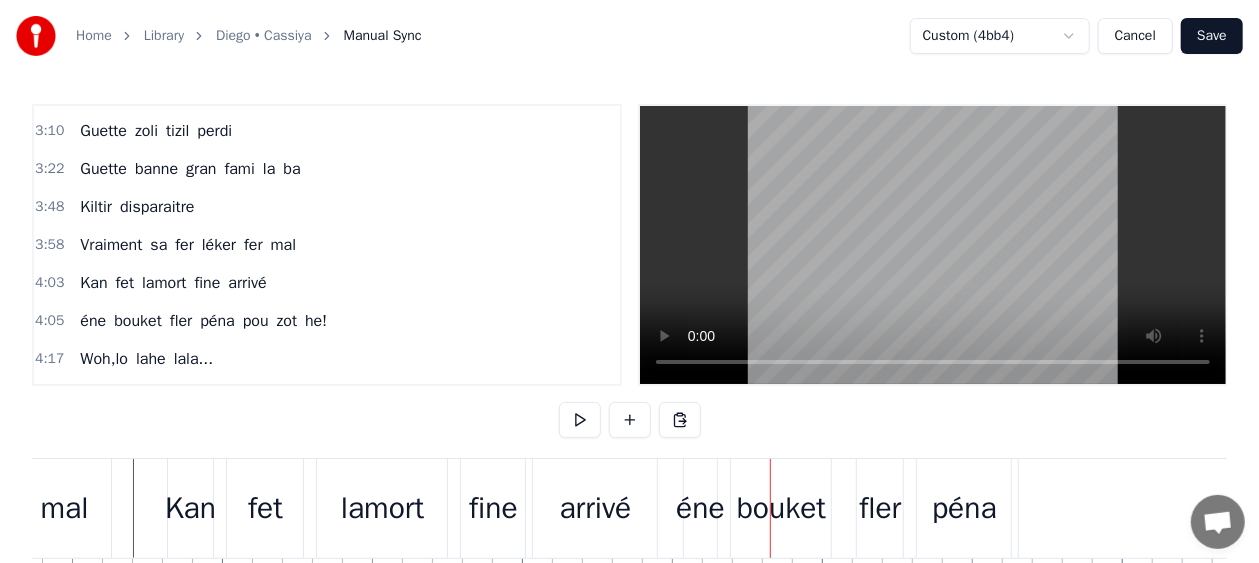 click at bounding box center [580, 420] 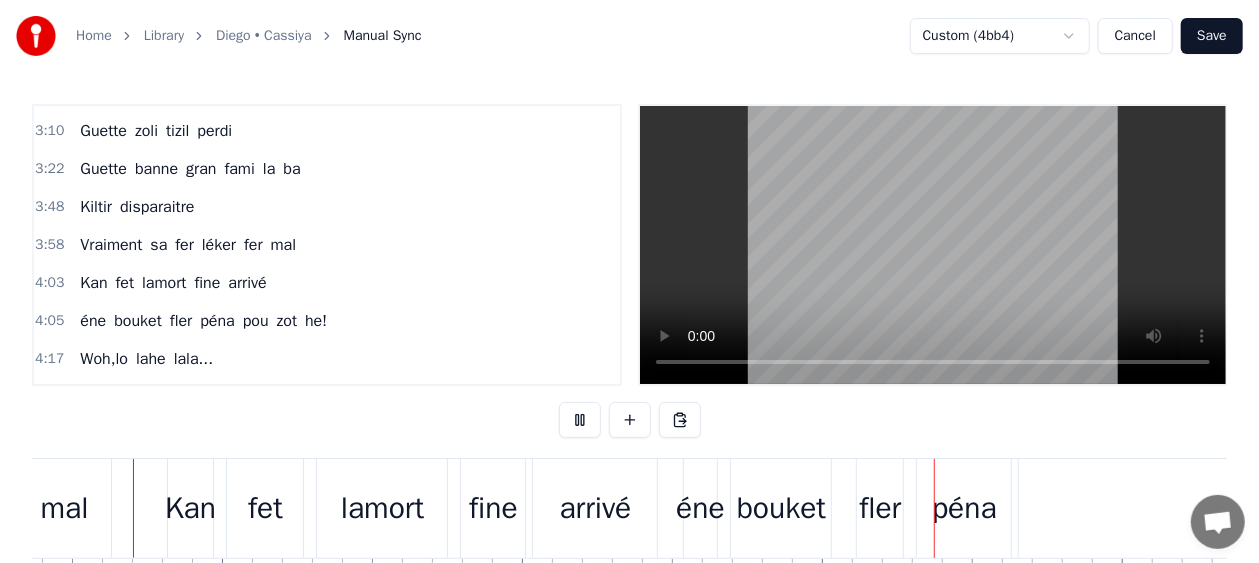 click at bounding box center (580, 420) 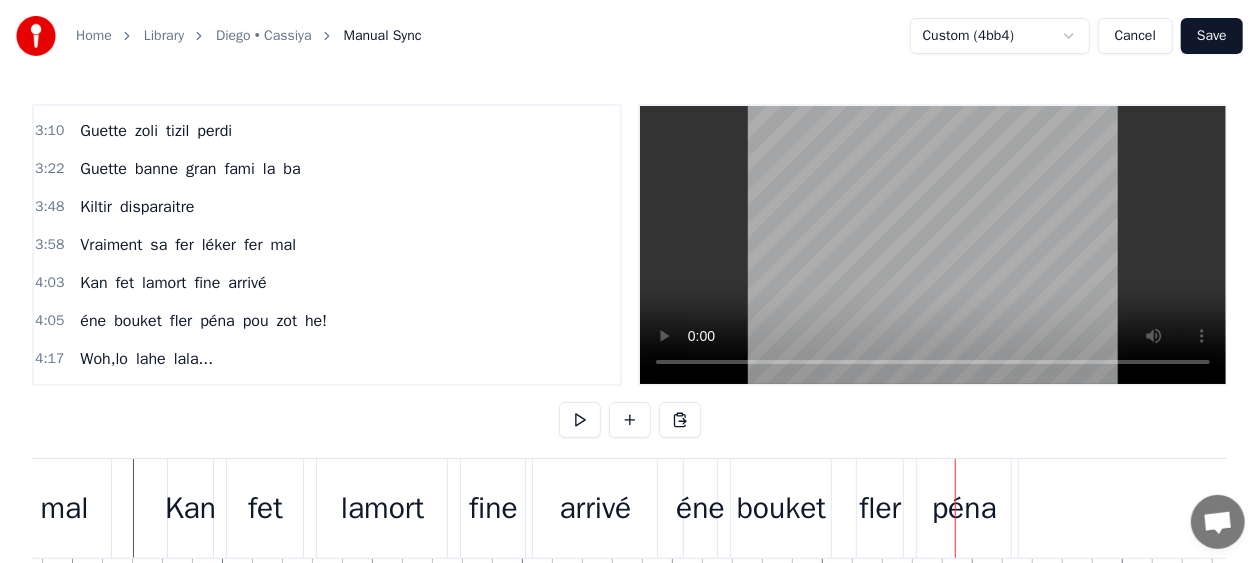 click at bounding box center (580, 420) 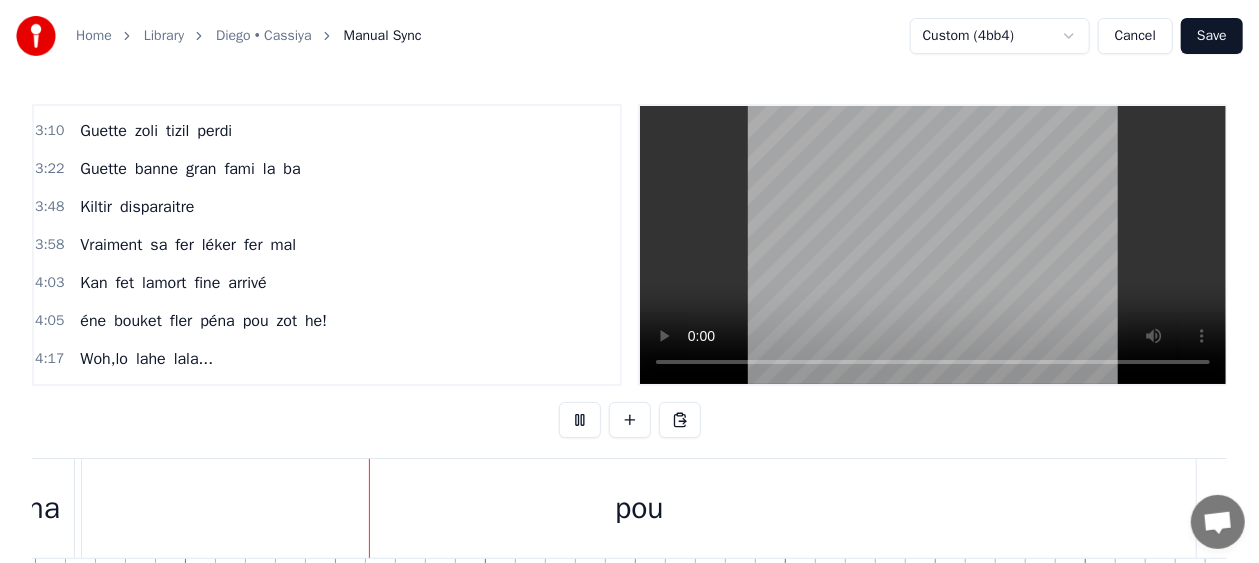 click at bounding box center (580, 420) 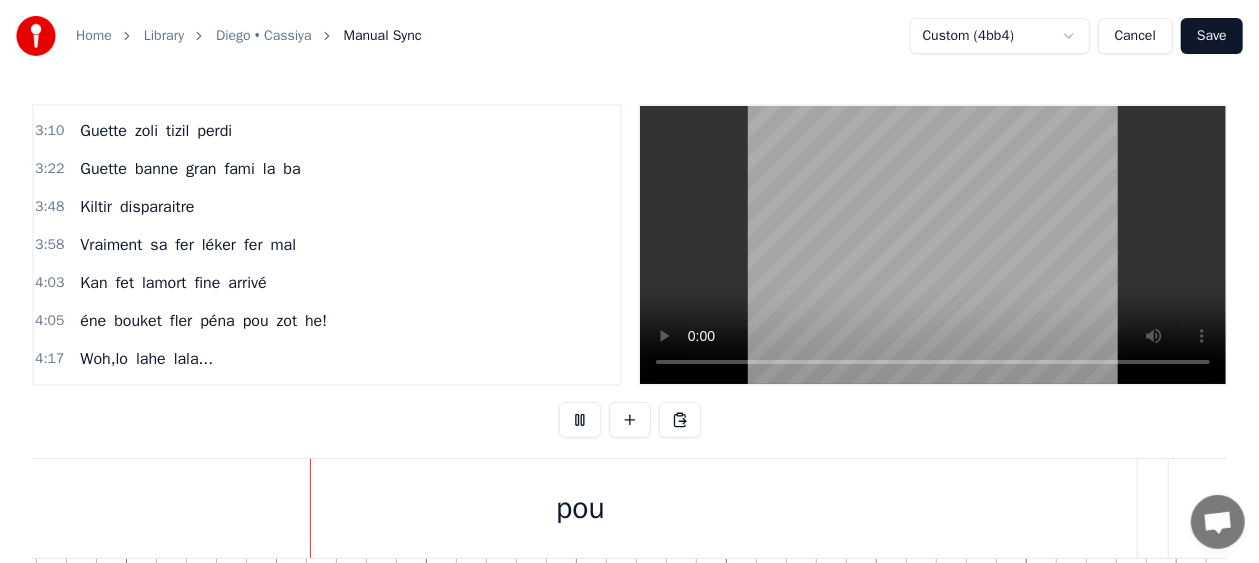 scroll, scrollTop: 0, scrollLeft: 74006, axis: horizontal 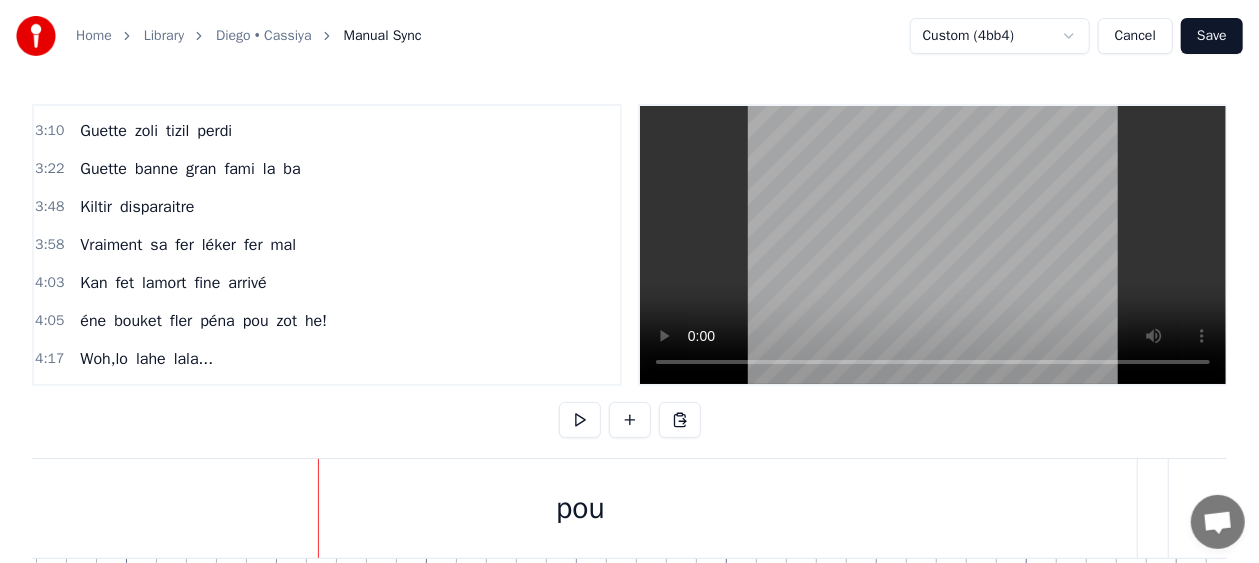 click at bounding box center (580, 420) 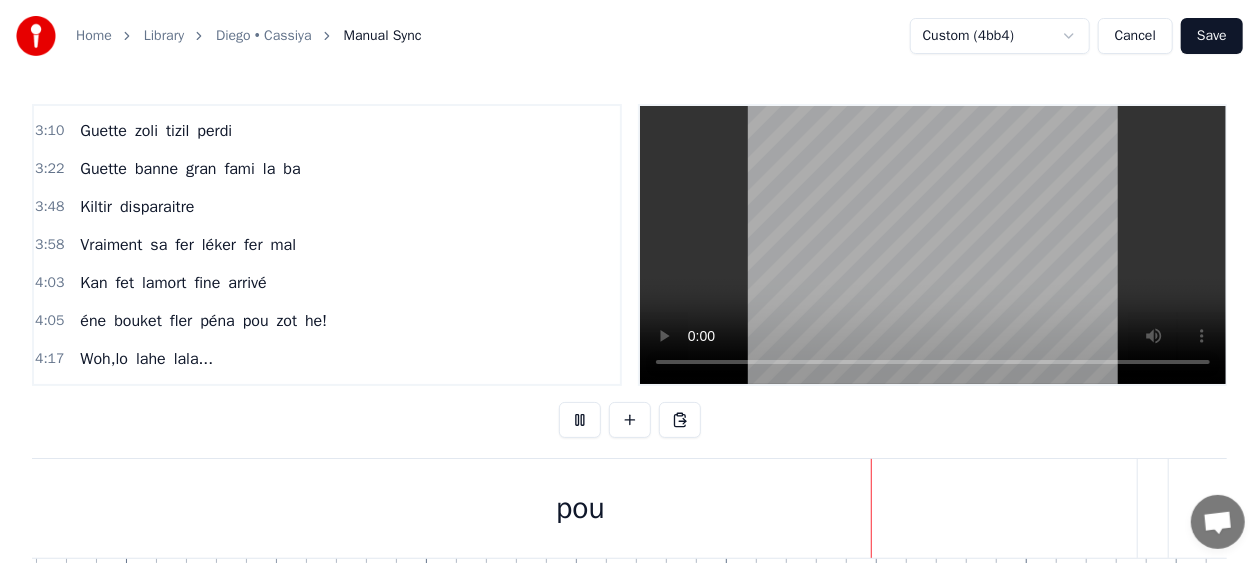click at bounding box center (580, 420) 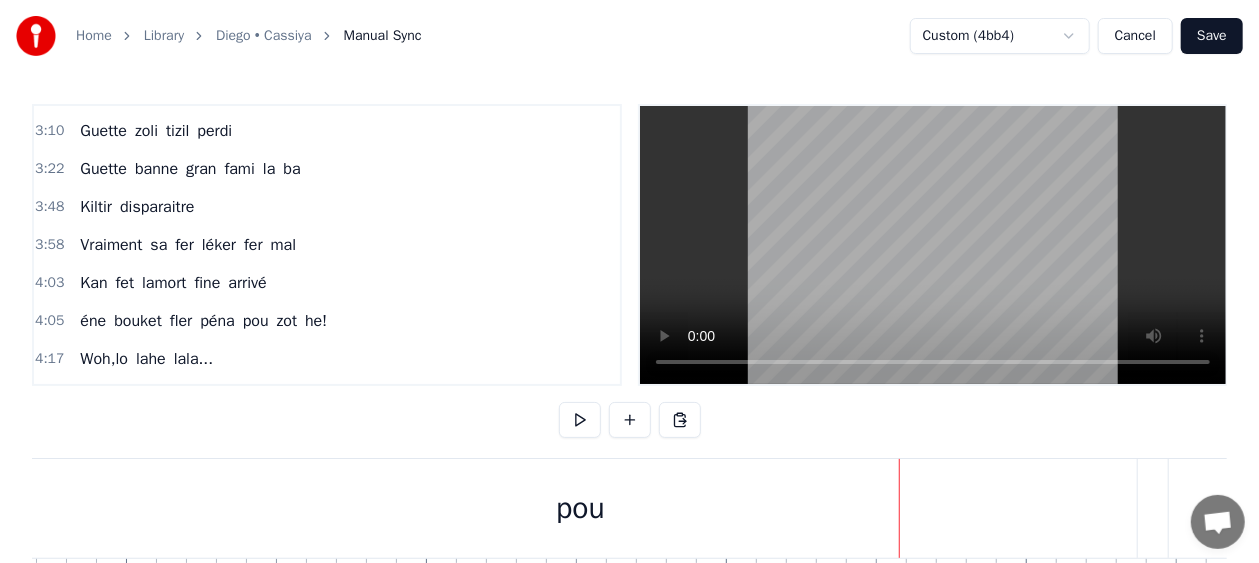drag, startPoint x: 453, startPoint y: 489, endPoint x: 356, endPoint y: 490, distance: 97.00516 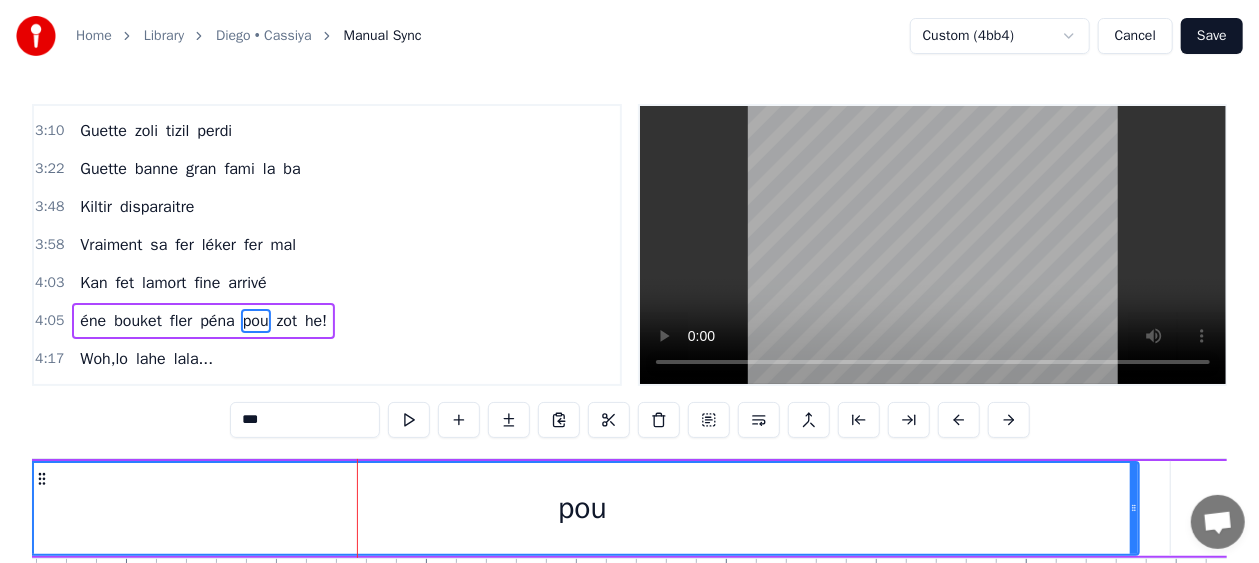 scroll, scrollTop: 2008, scrollLeft: 0, axis: vertical 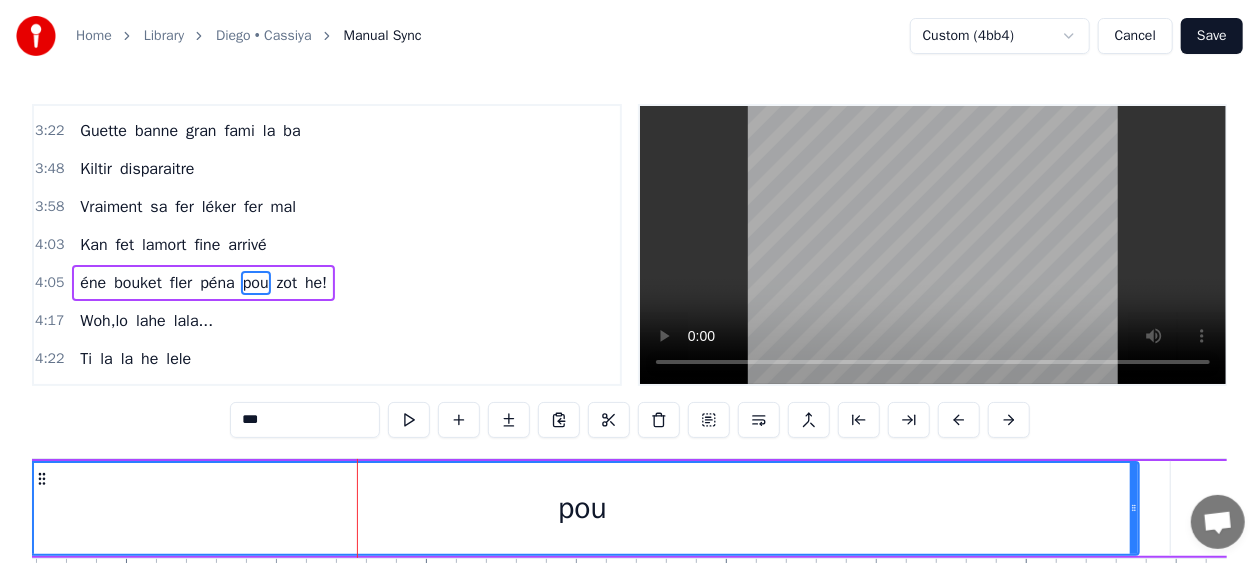drag, startPoint x: 349, startPoint y: 489, endPoint x: 307, endPoint y: 484, distance: 42.296574 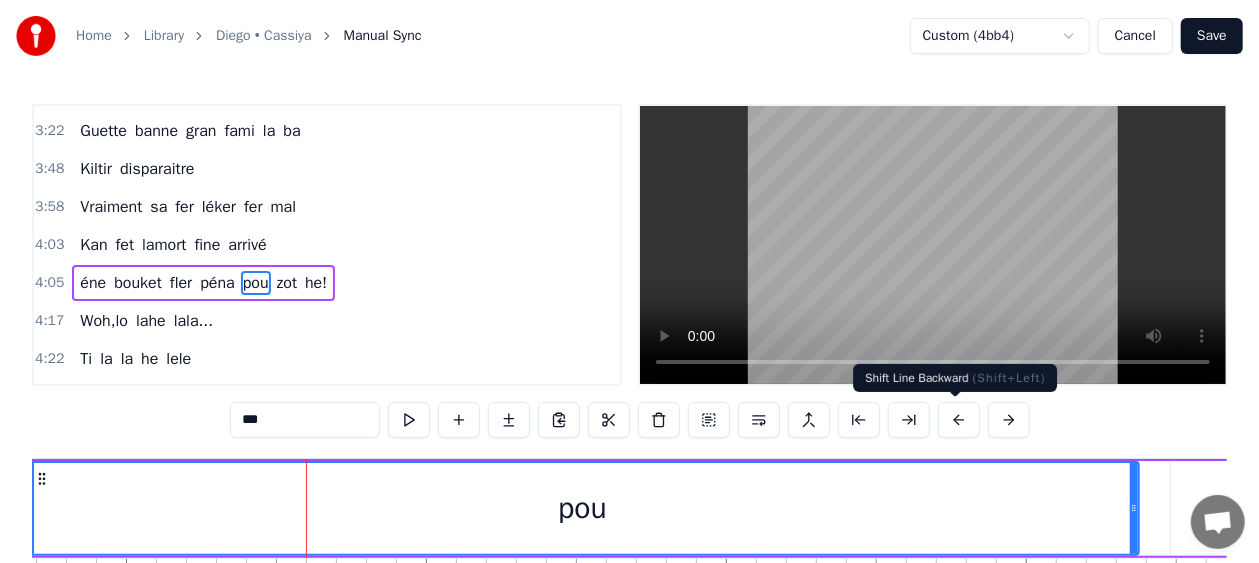 click at bounding box center [959, 420] 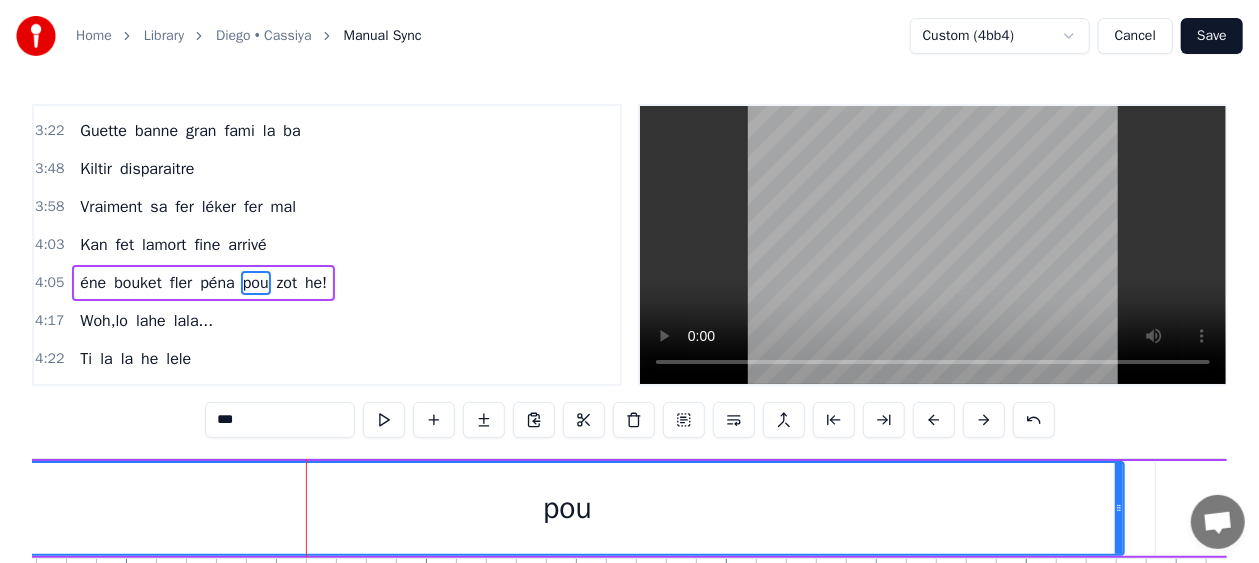 click on "***" at bounding box center [630, 420] 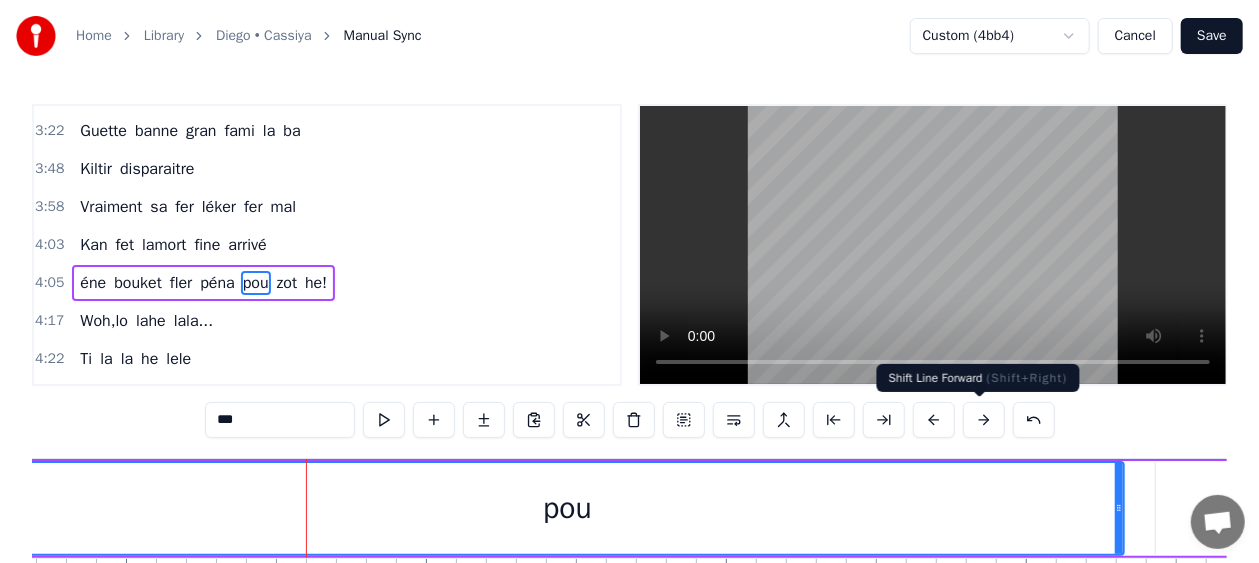 click at bounding box center [984, 420] 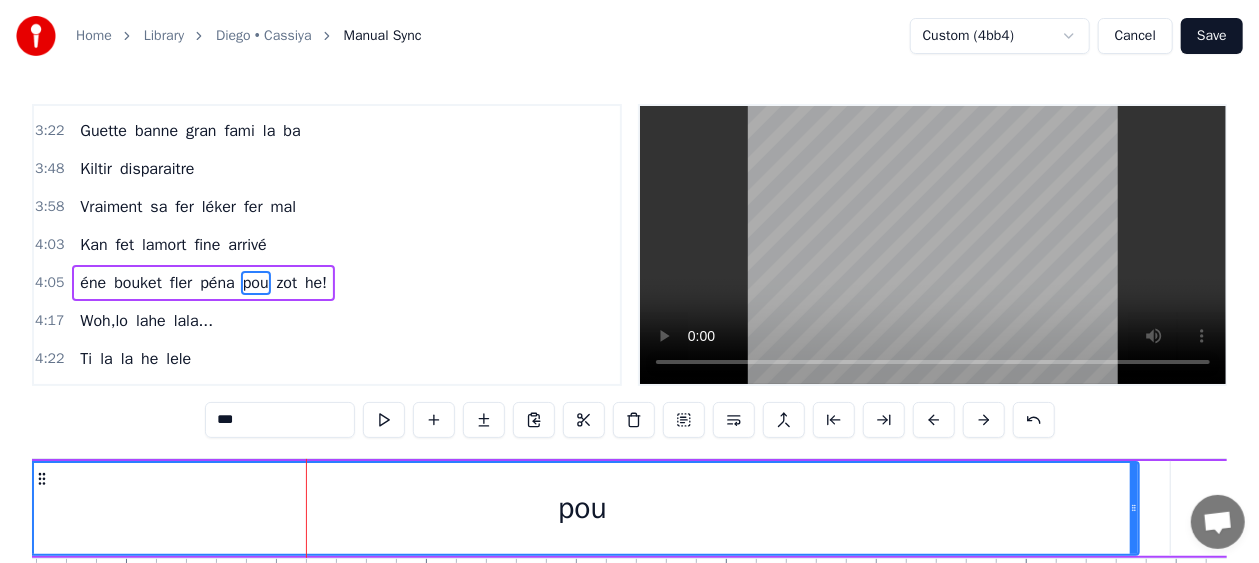click at bounding box center (984, 420) 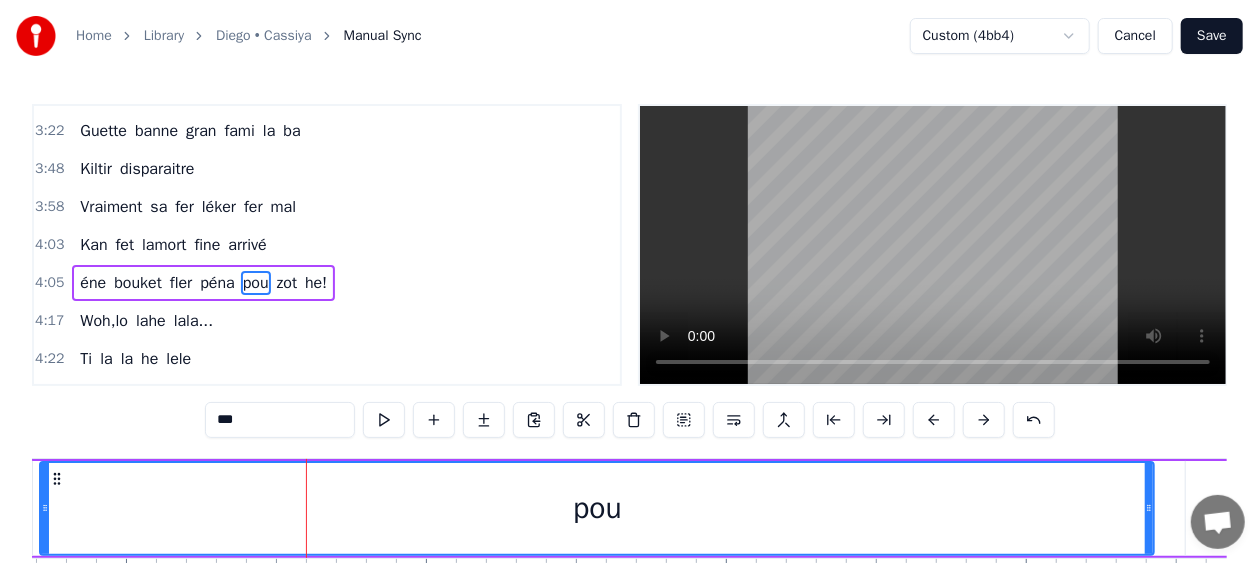 click at bounding box center [984, 420] 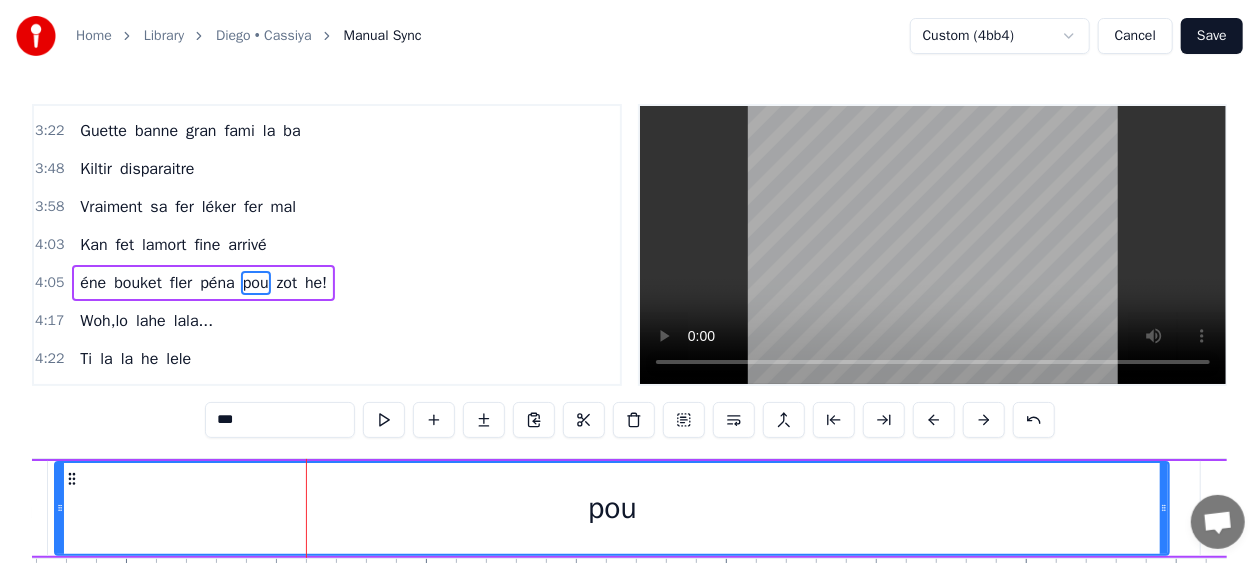 click at bounding box center [984, 420] 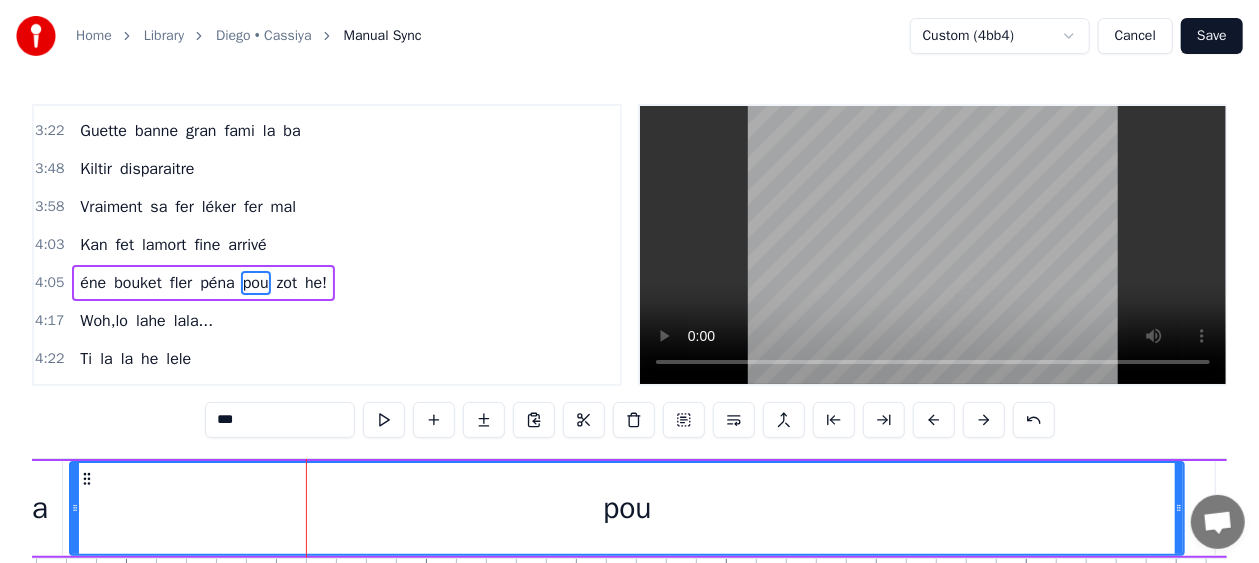 click at bounding box center [984, 420] 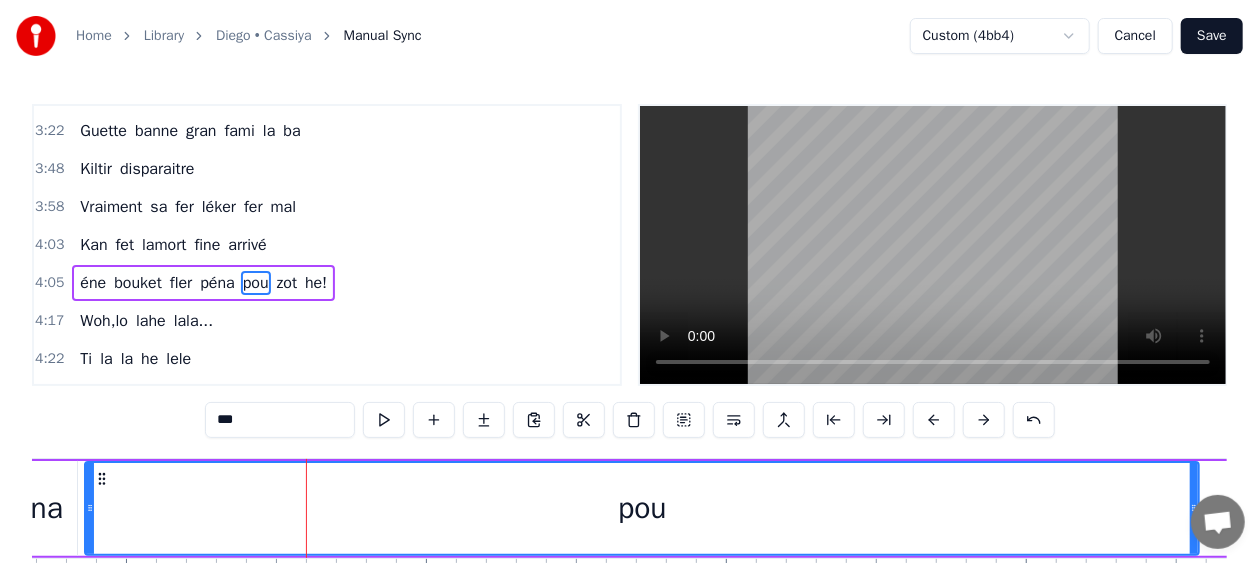 click at bounding box center [984, 420] 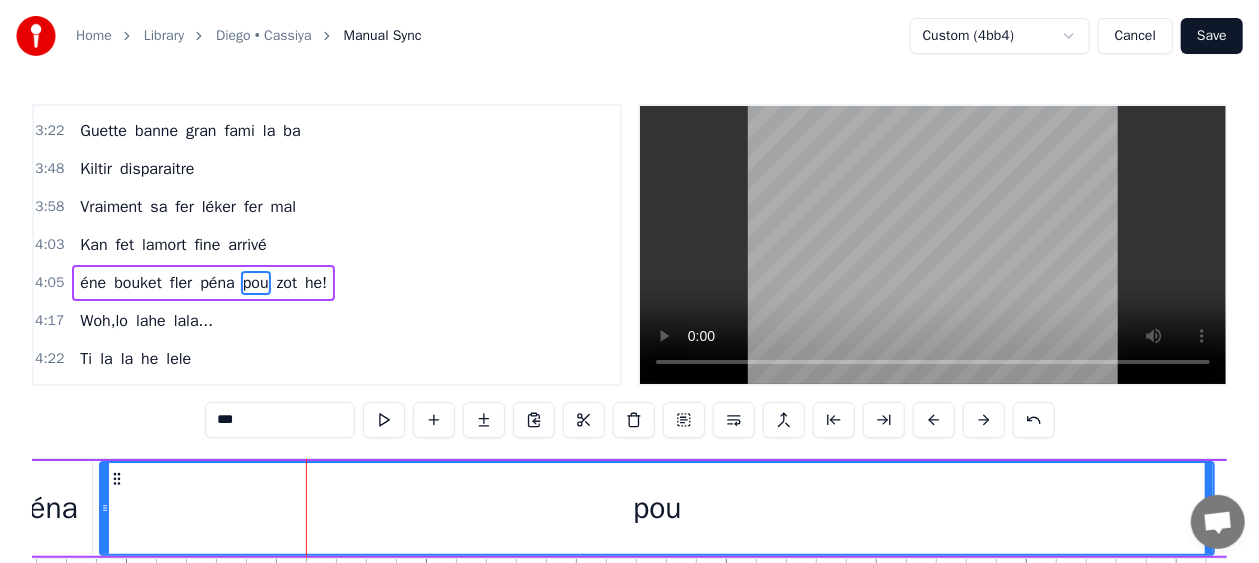 click at bounding box center [984, 420] 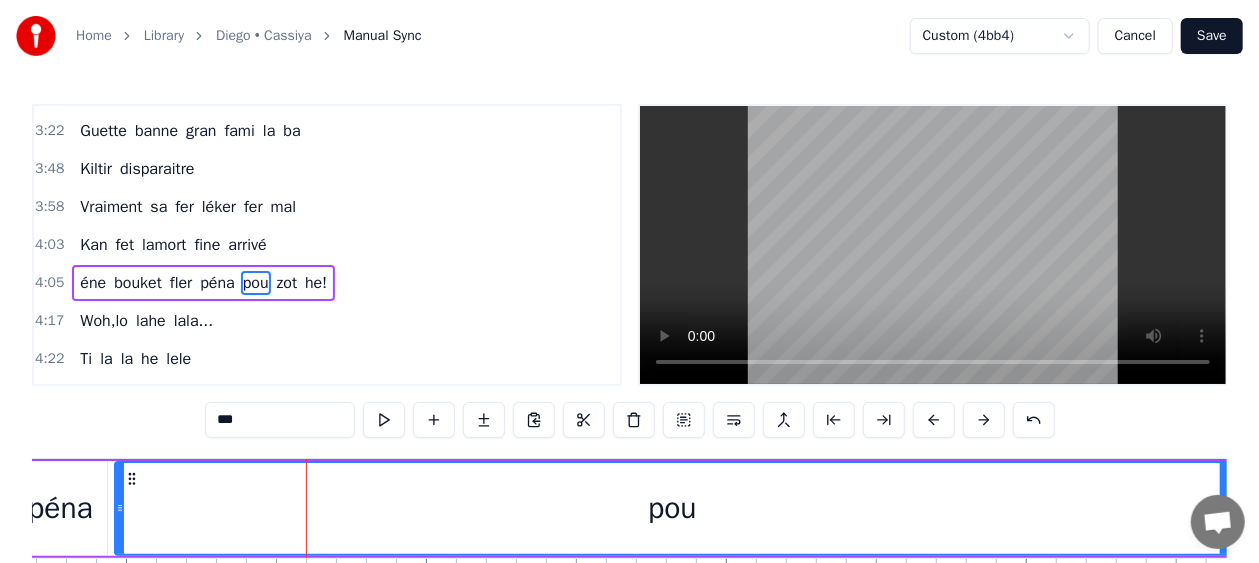 click at bounding box center [984, 420] 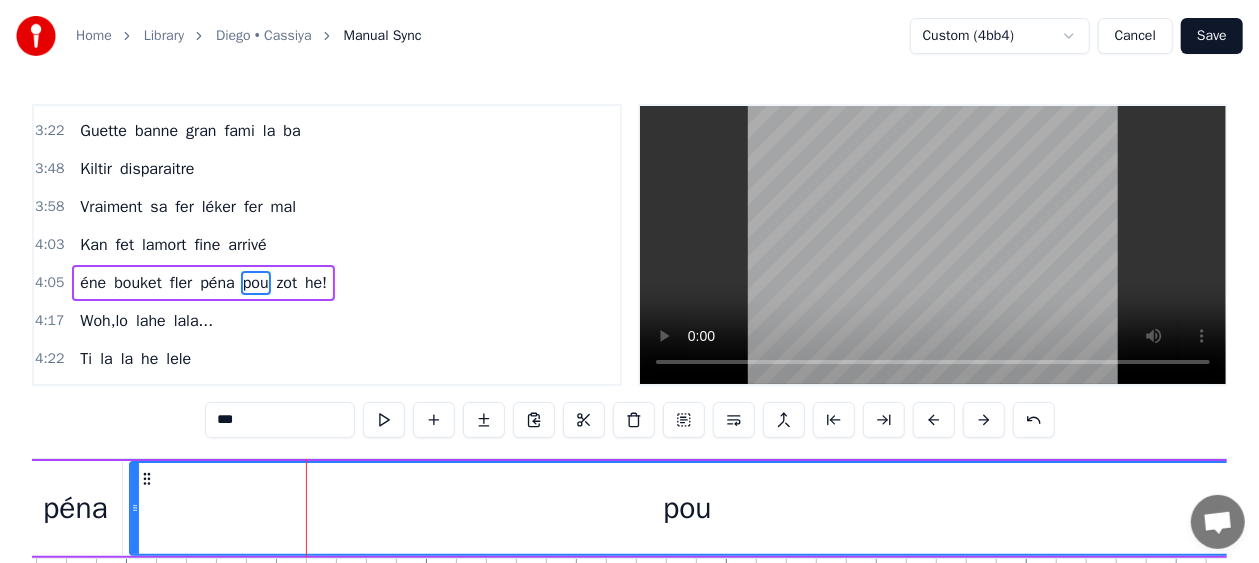 click at bounding box center (984, 420) 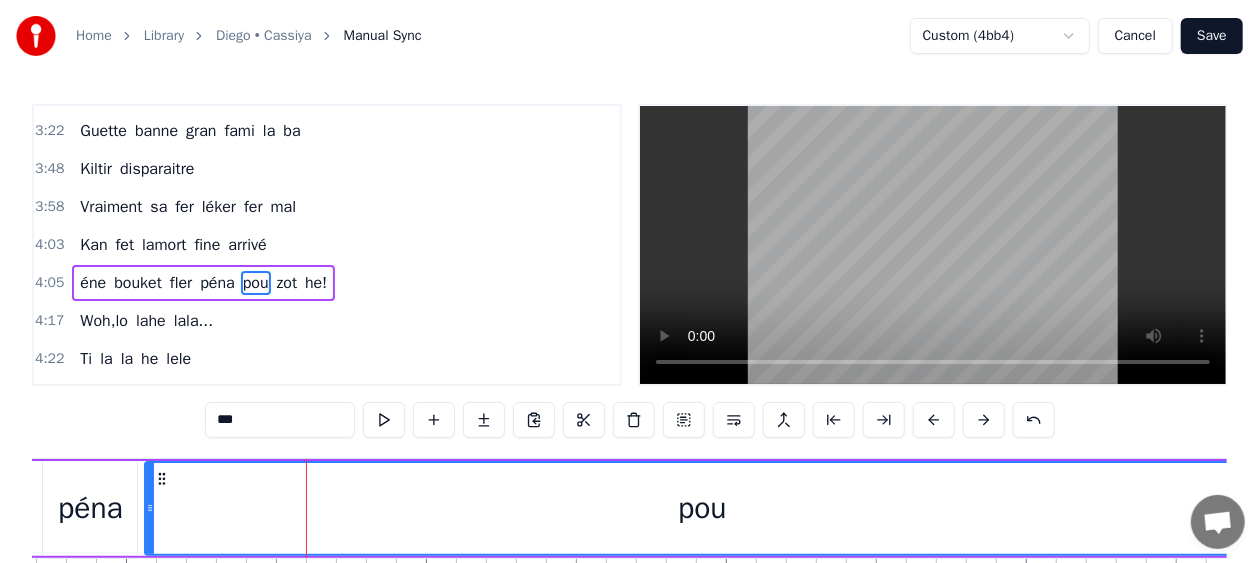 click at bounding box center (984, 420) 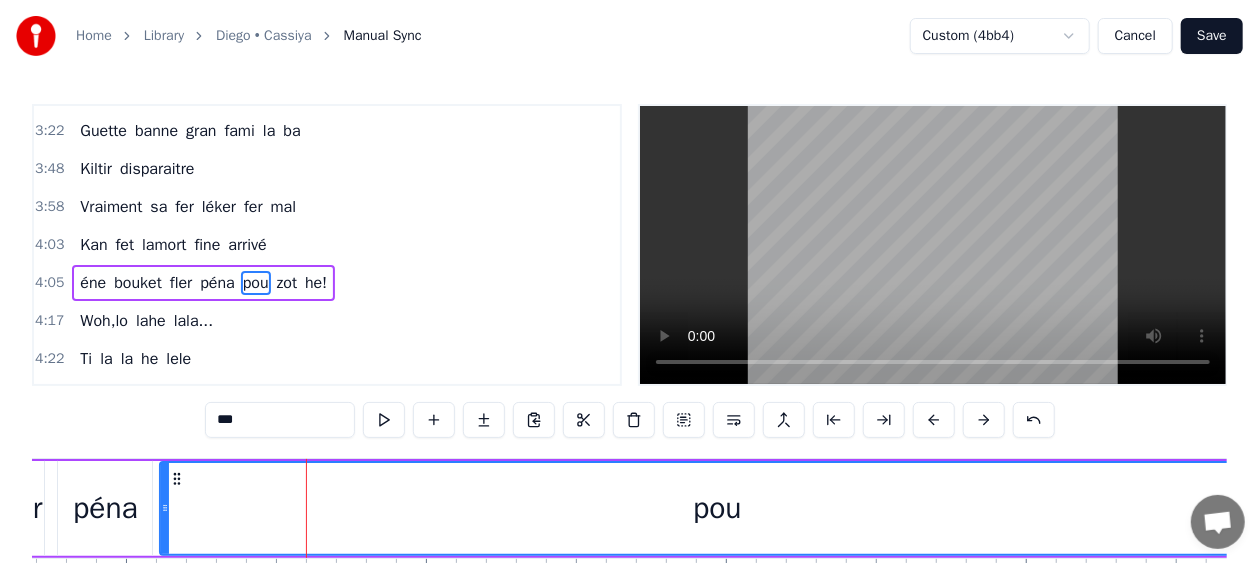 click at bounding box center (984, 420) 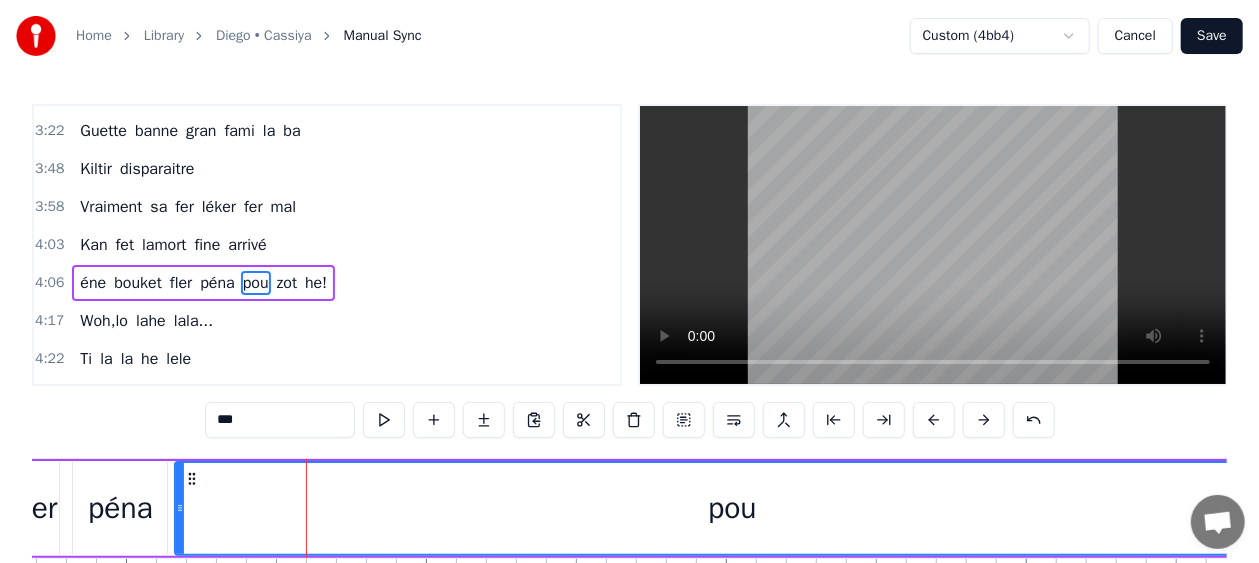 click on "pou" at bounding box center (732, 508) 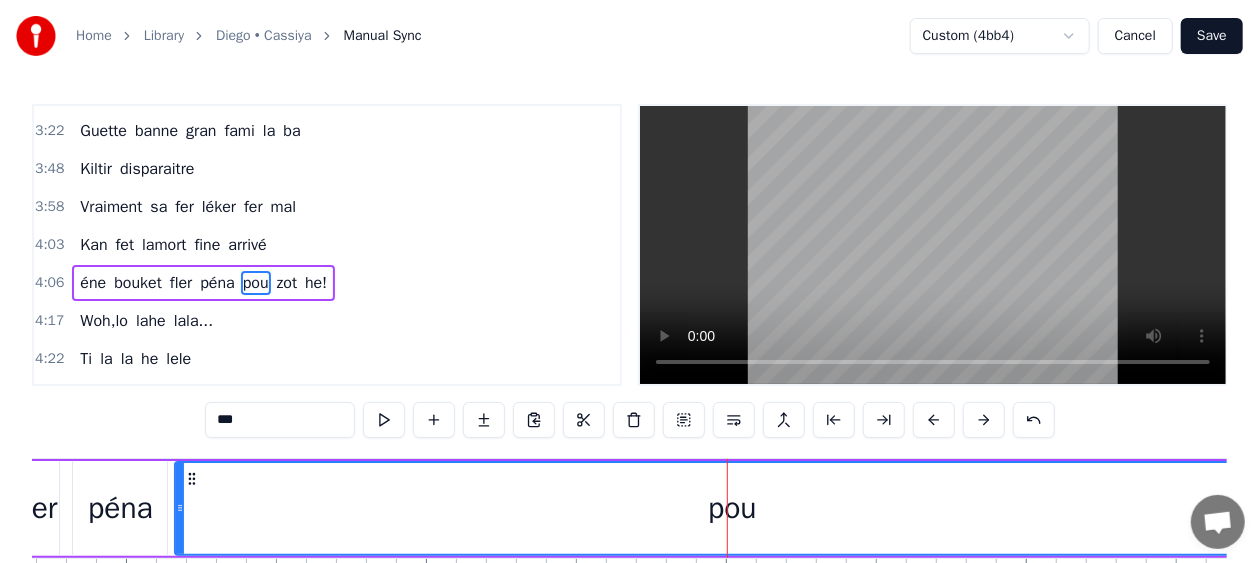 drag, startPoint x: 724, startPoint y: 487, endPoint x: 679, endPoint y: 485, distance: 45.044422 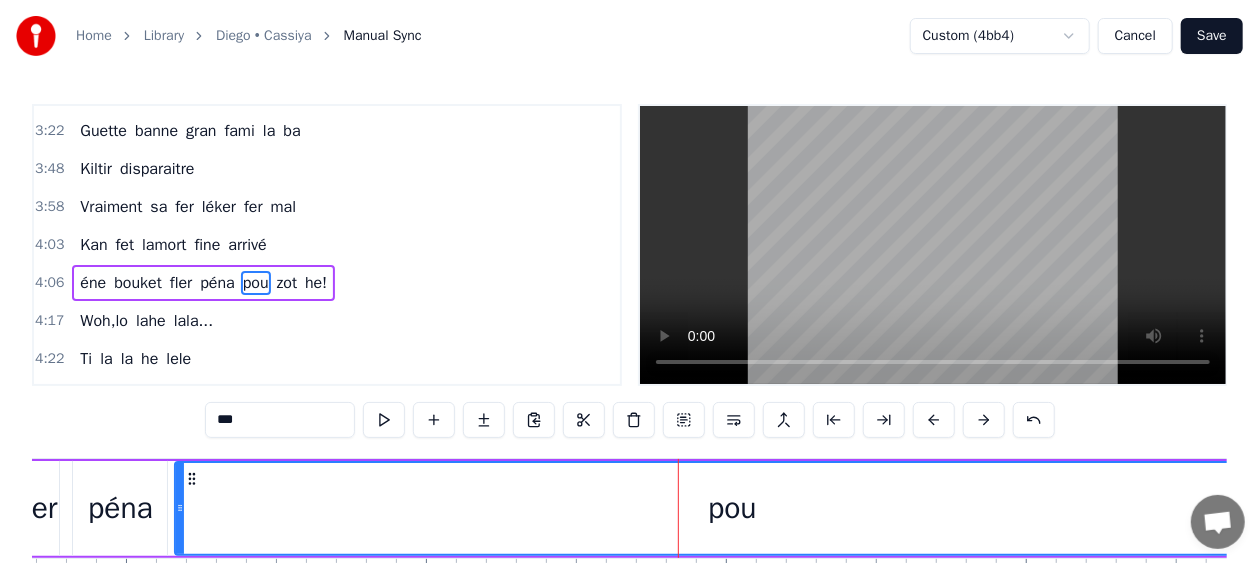 drag, startPoint x: 733, startPoint y: 511, endPoint x: 680, endPoint y: 512, distance: 53.009434 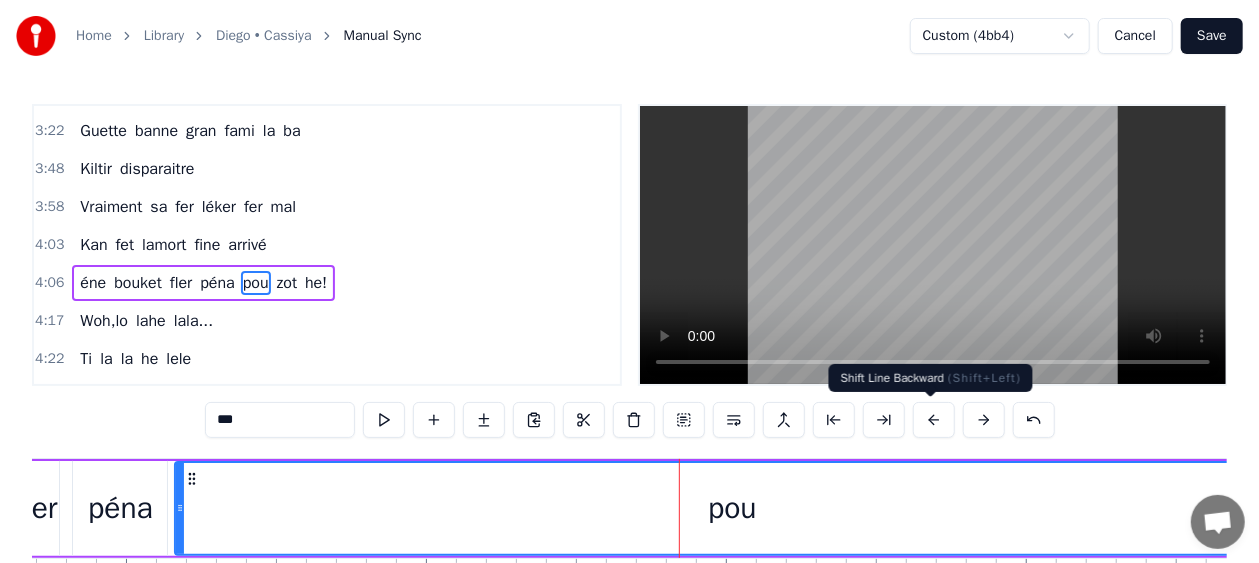 click at bounding box center (934, 420) 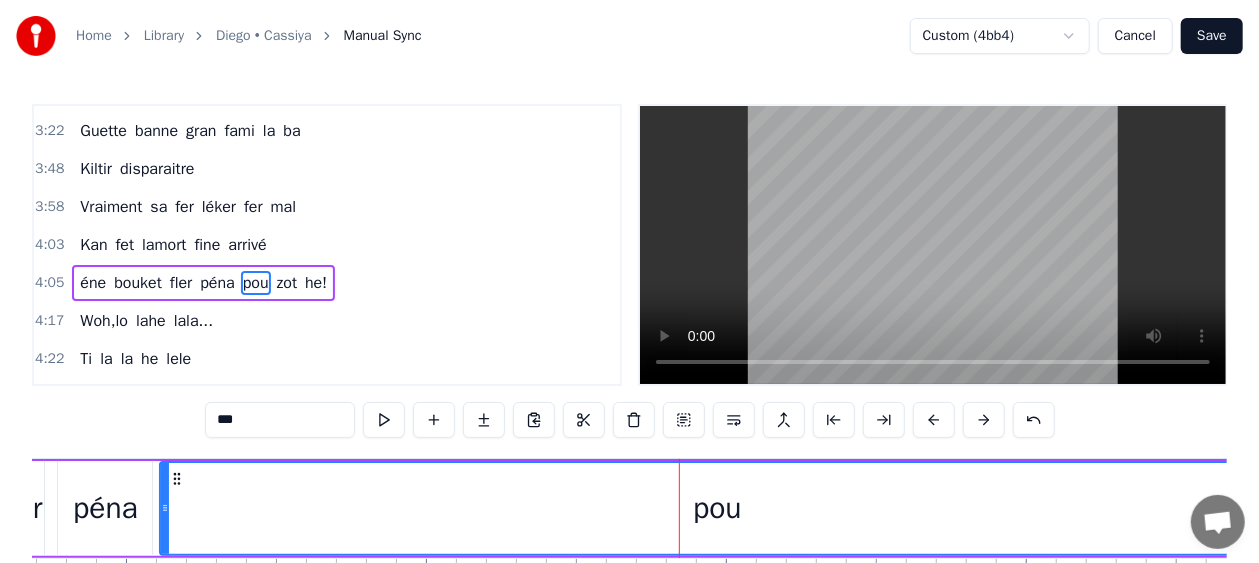 click at bounding box center [934, 420] 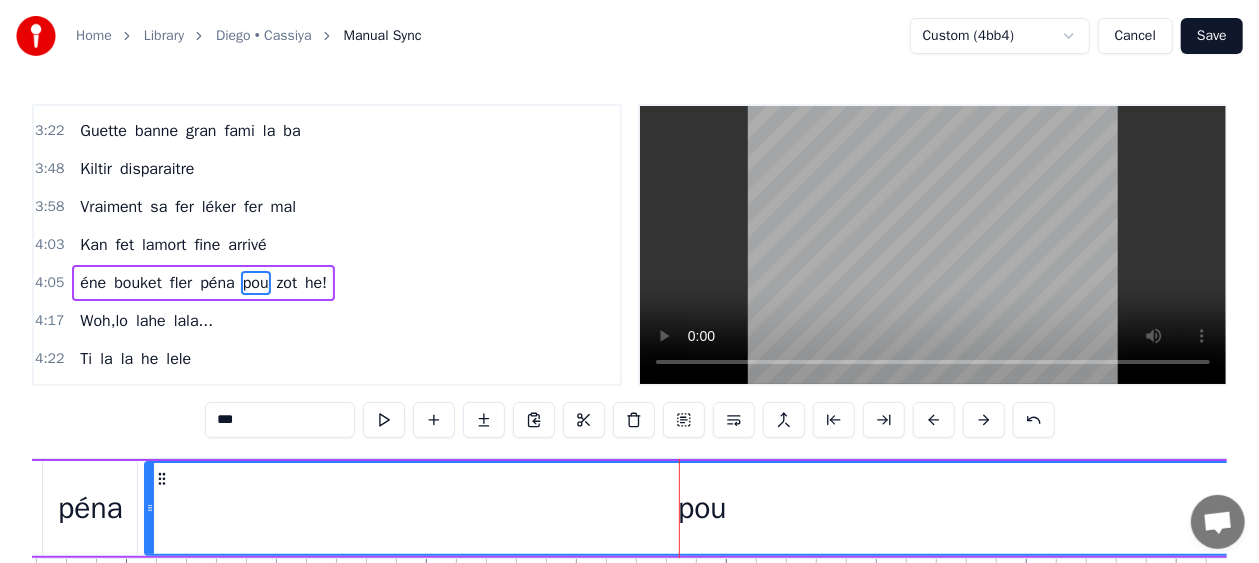 click at bounding box center [934, 420] 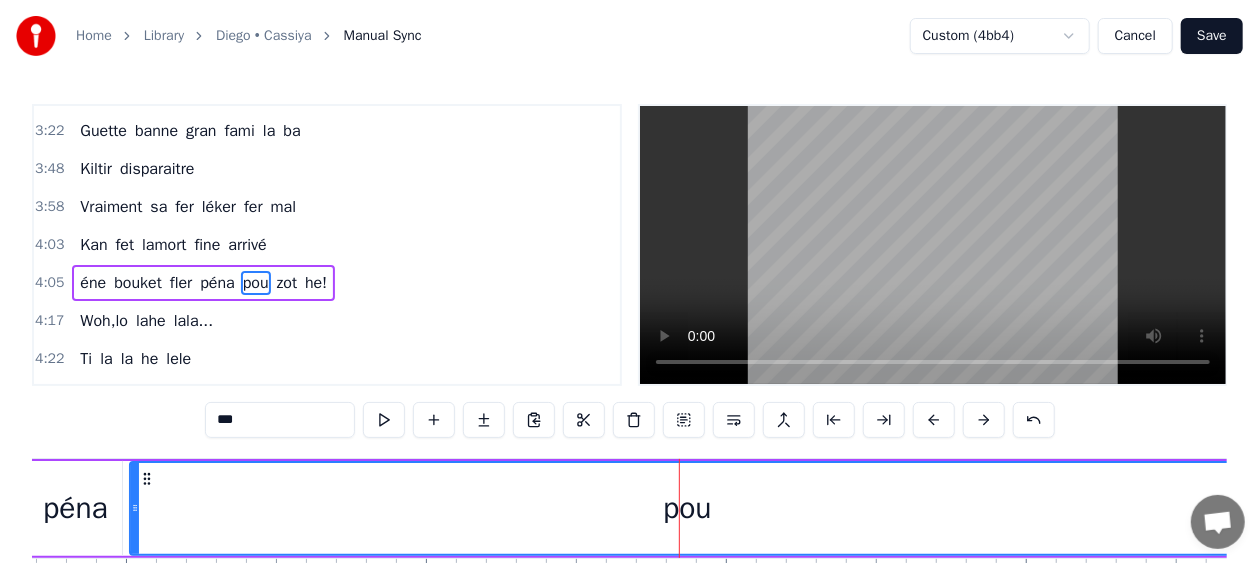 click at bounding box center [934, 420] 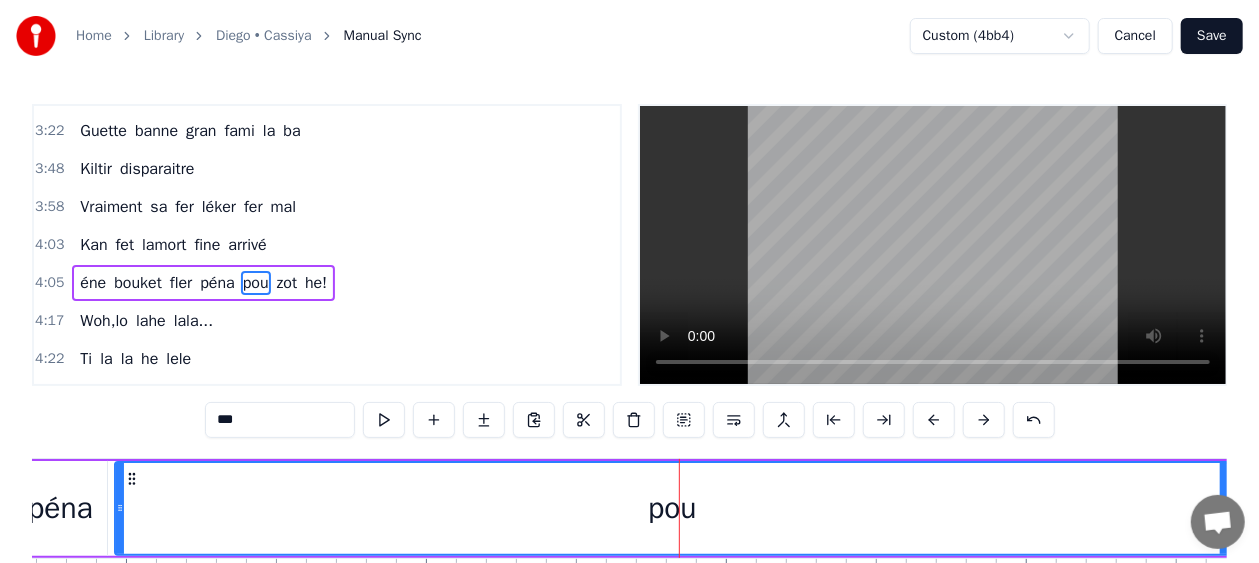 click at bounding box center [934, 420] 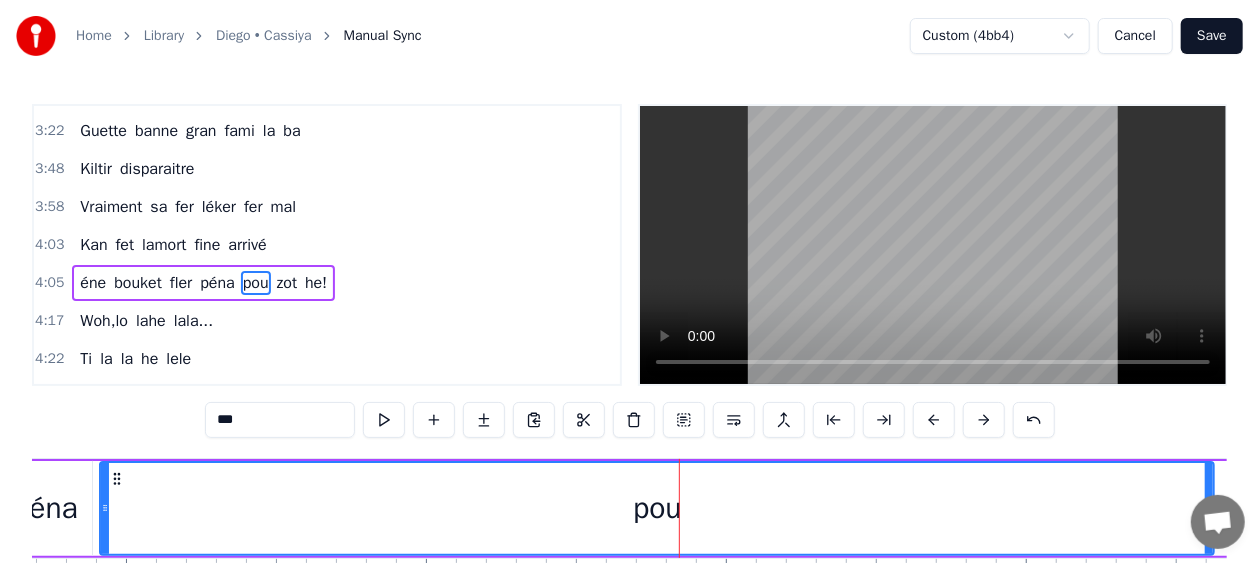 click at bounding box center [934, 420] 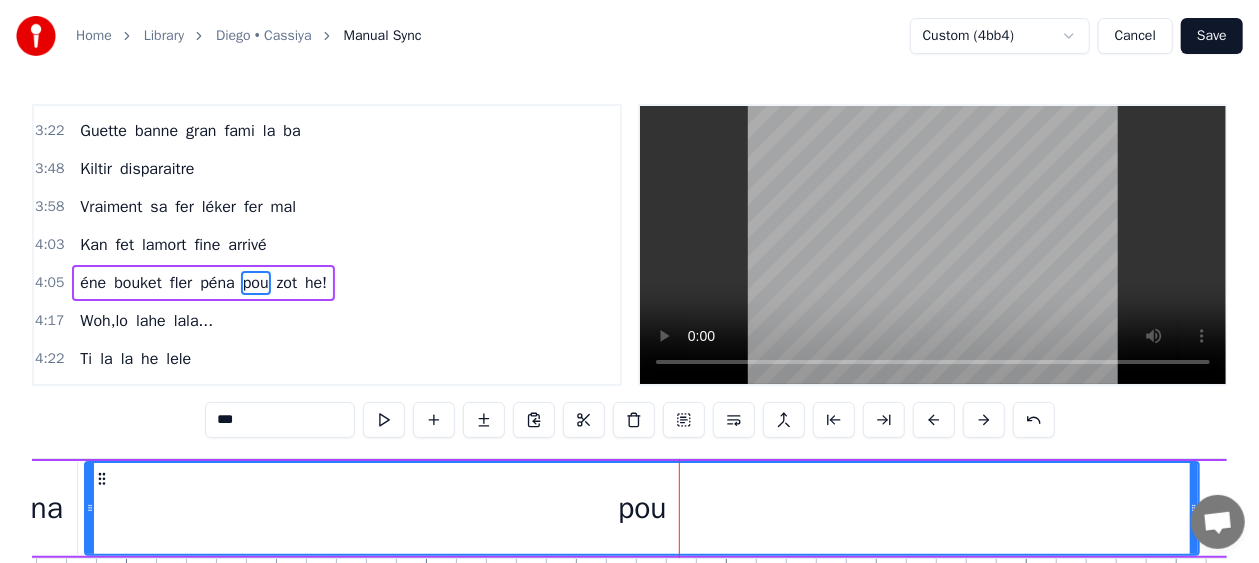 click at bounding box center [934, 420] 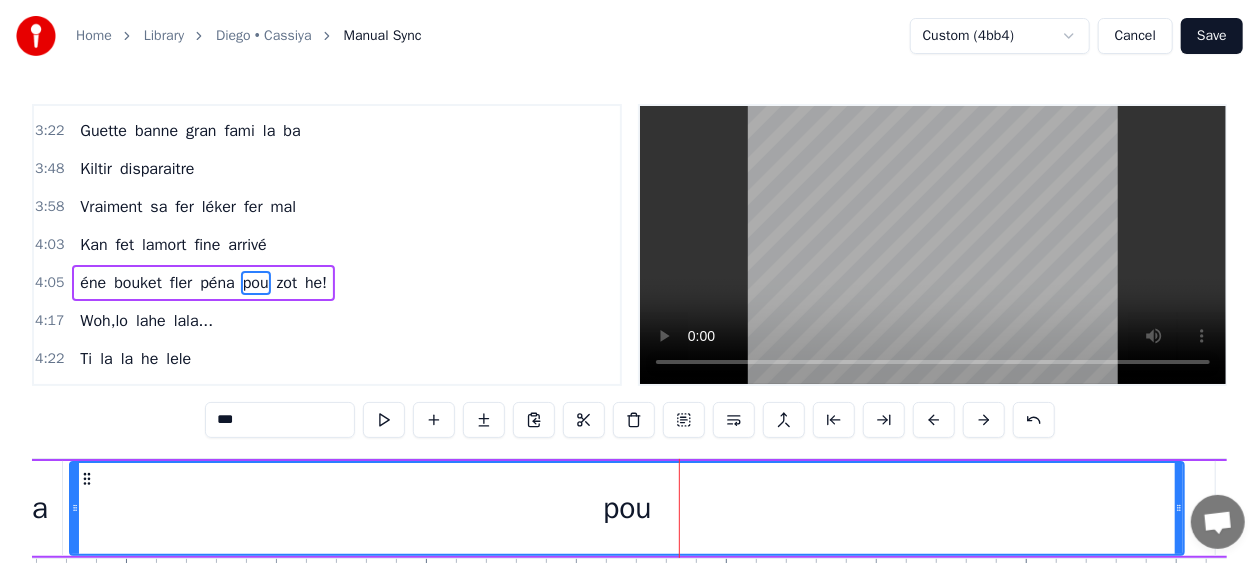 click at bounding box center [934, 420] 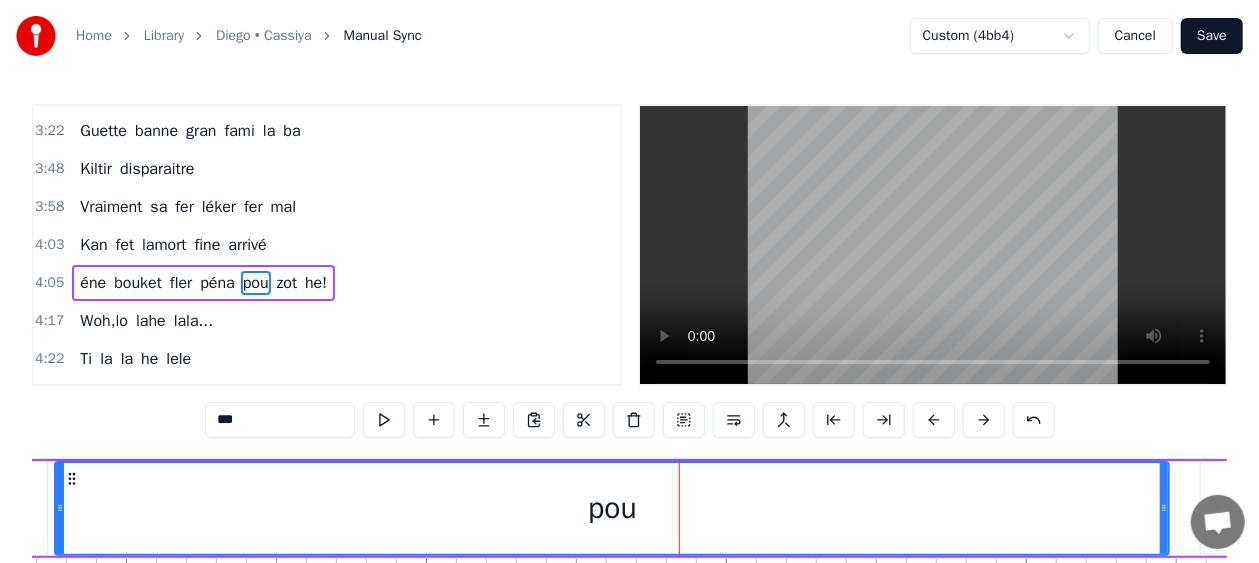 click at bounding box center (934, 420) 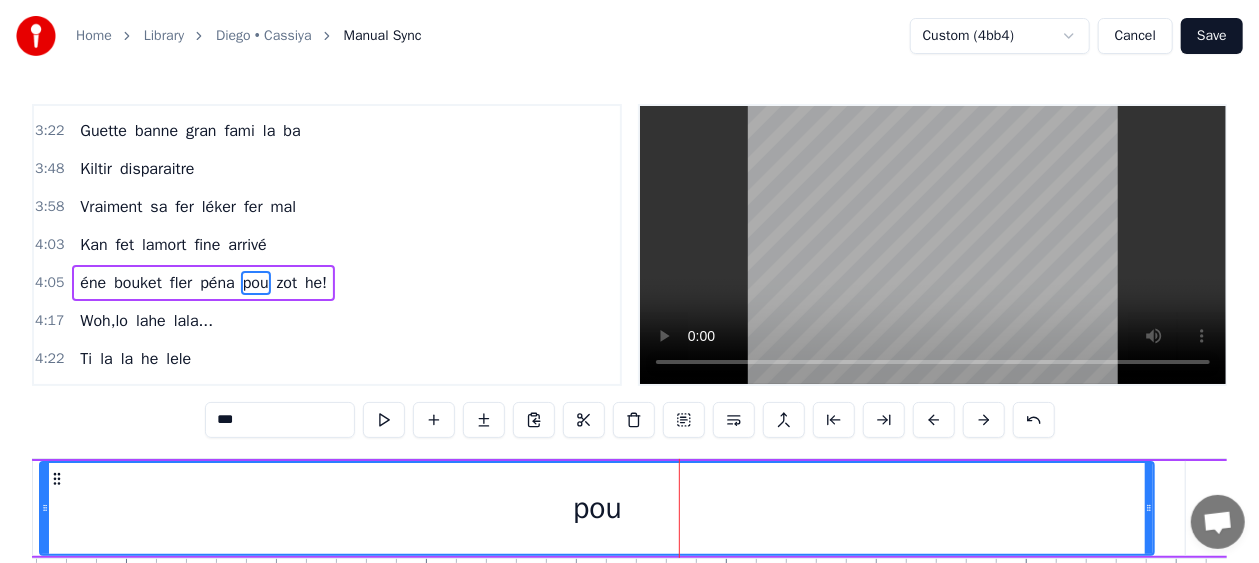 click on "pou" at bounding box center (597, 508) 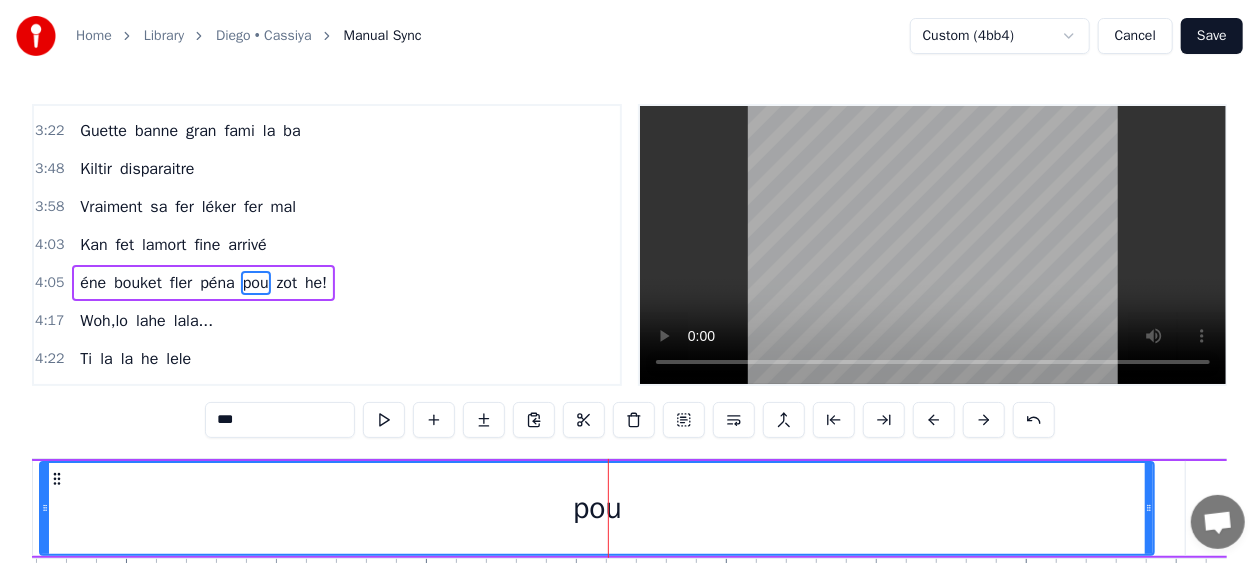 click on "pou" at bounding box center (256, 283) 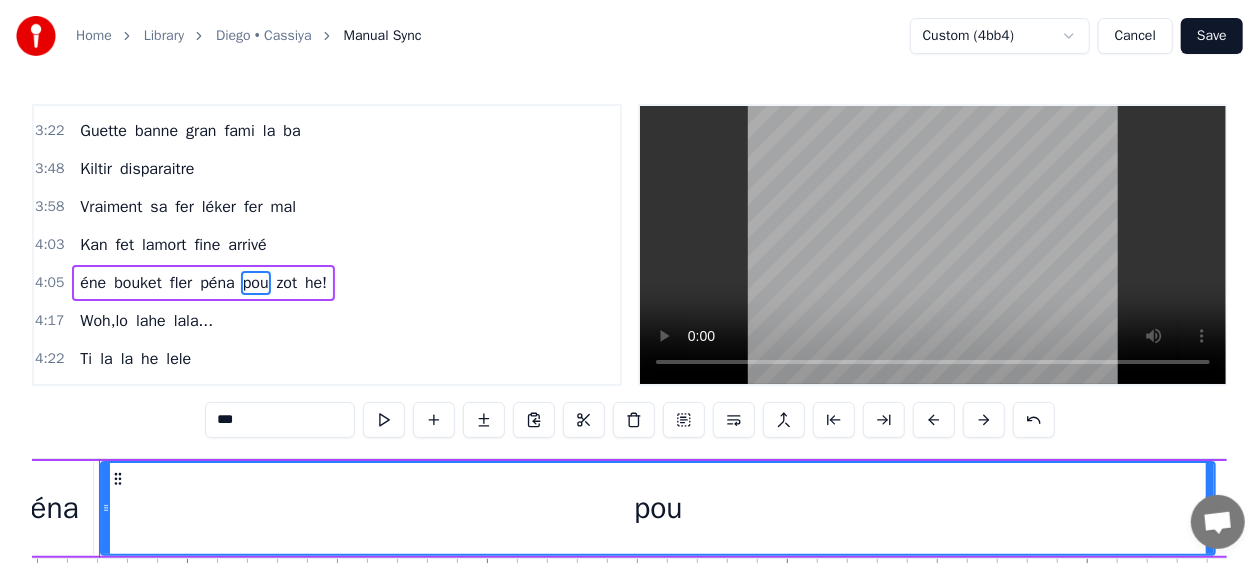 scroll, scrollTop: 0, scrollLeft: 73911, axis: horizontal 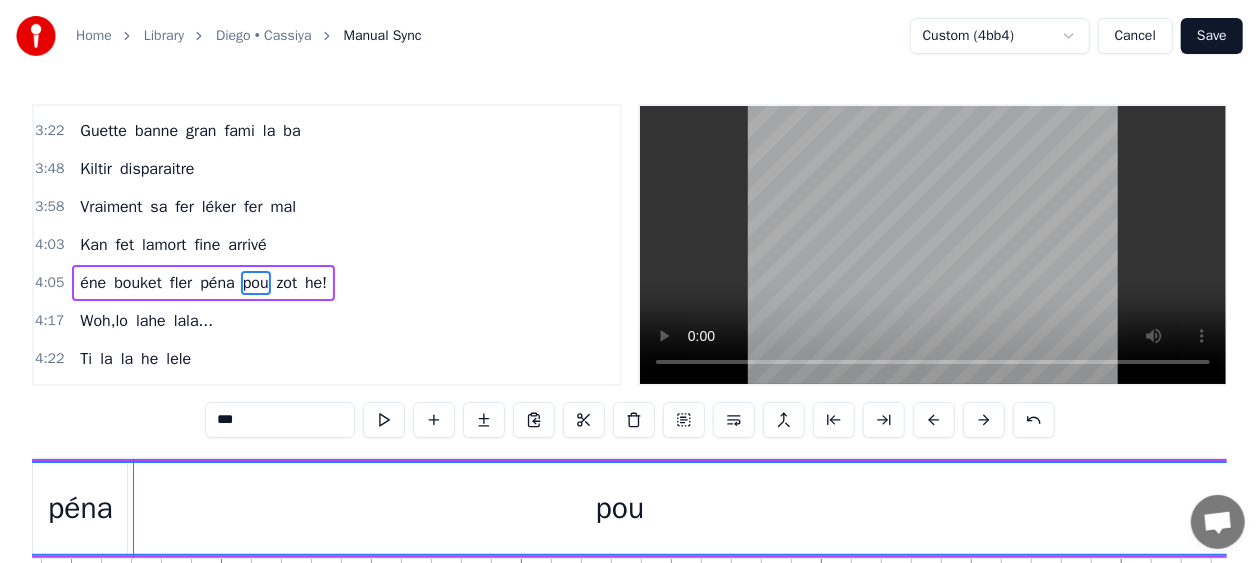 drag, startPoint x: 143, startPoint y: 518, endPoint x: -2, endPoint y: 480, distance: 149.89664 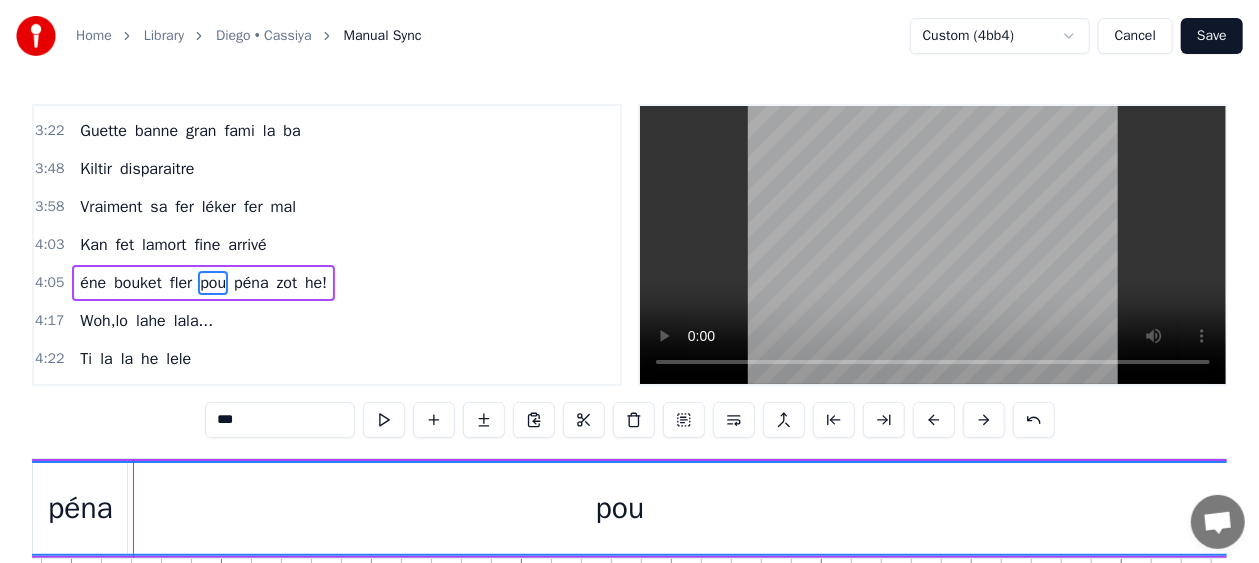 click at bounding box center [934, 420] 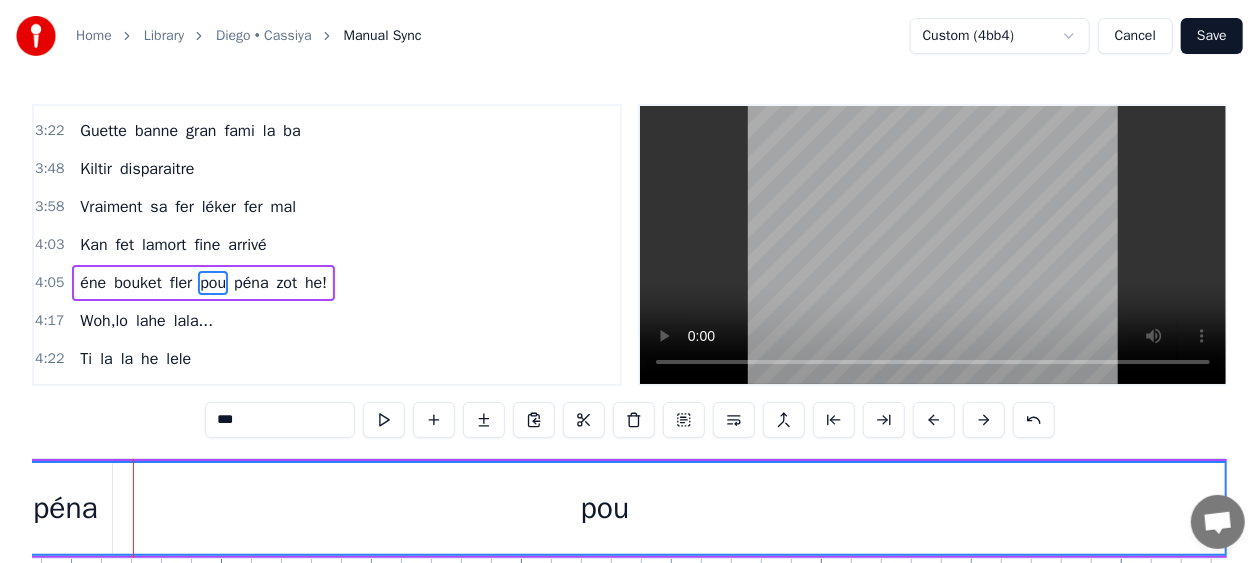 click at bounding box center (934, 420) 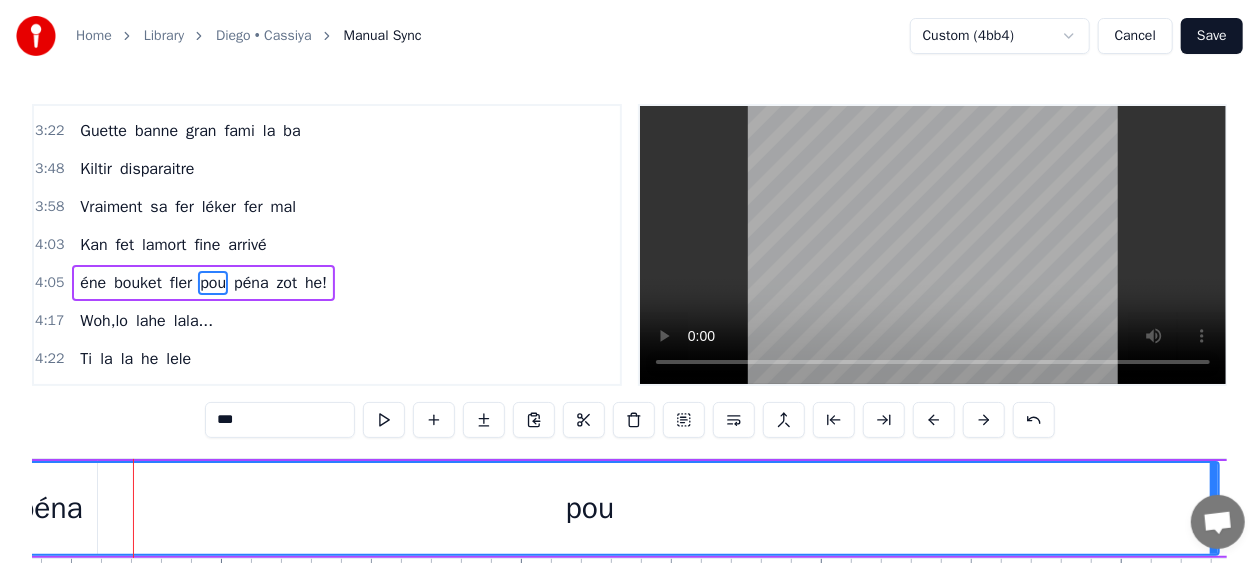 click at bounding box center [934, 420] 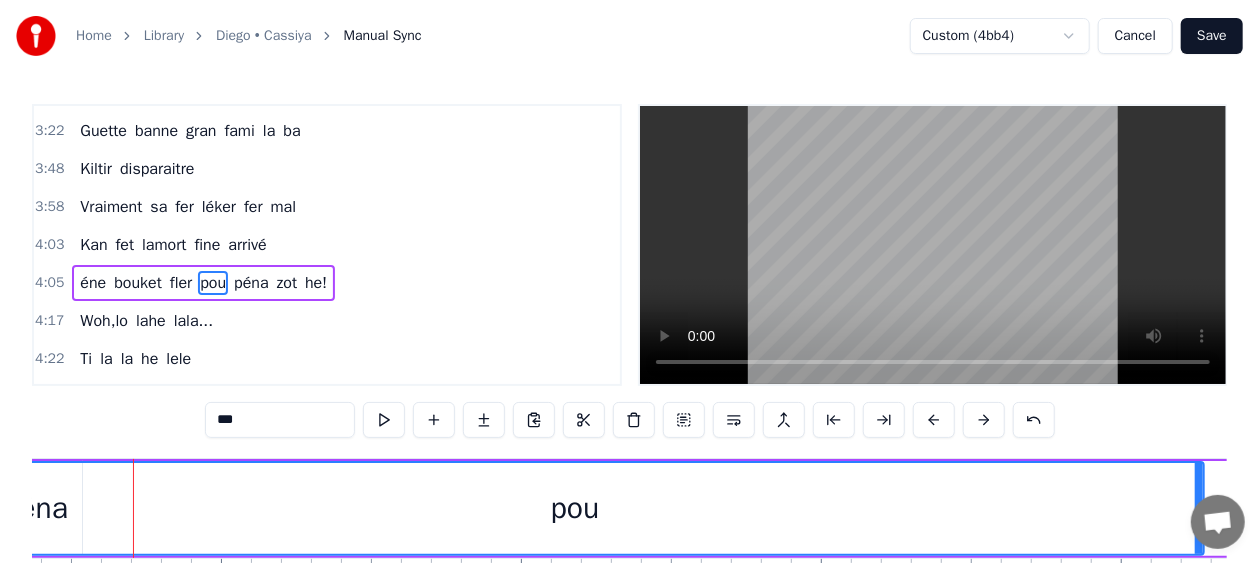 click at bounding box center (934, 420) 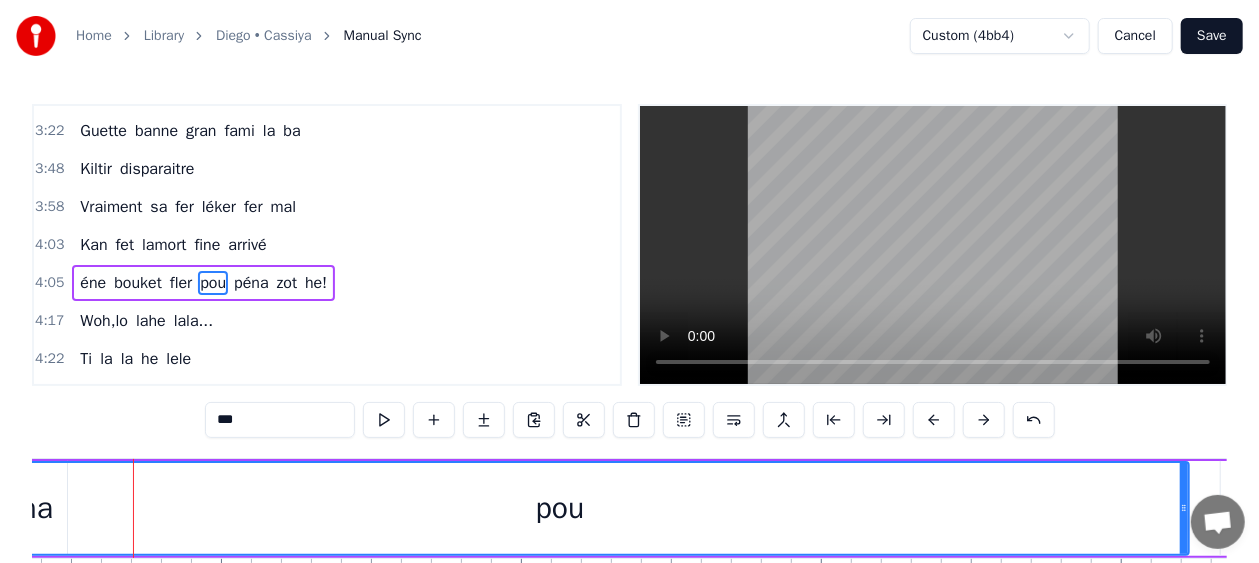click at bounding box center [934, 420] 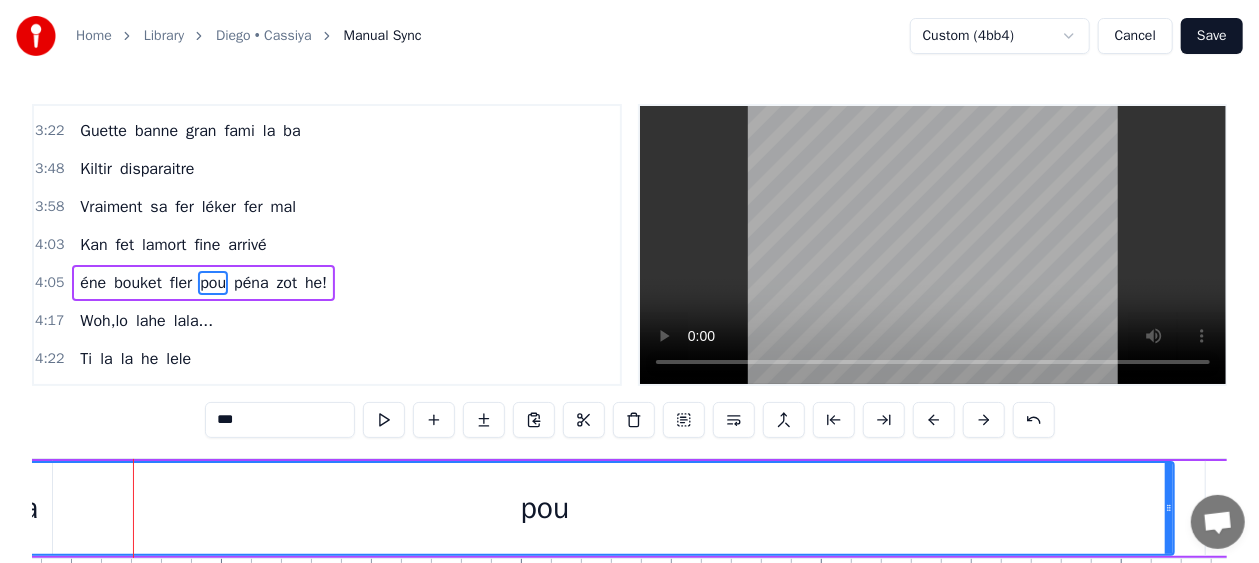 click at bounding box center [934, 420] 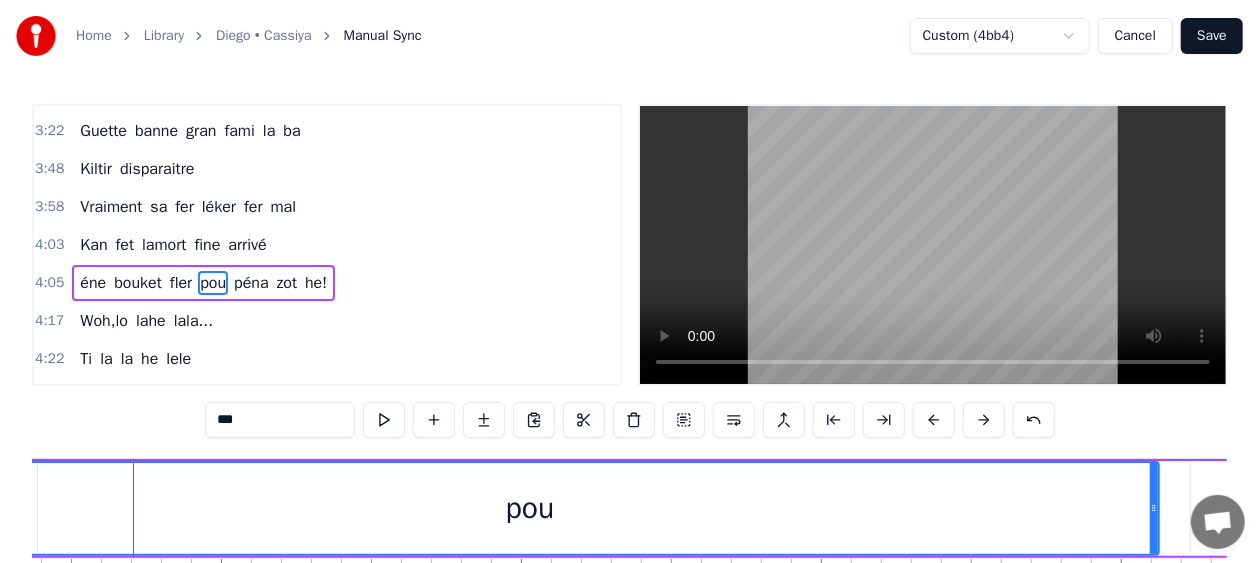 click at bounding box center [934, 420] 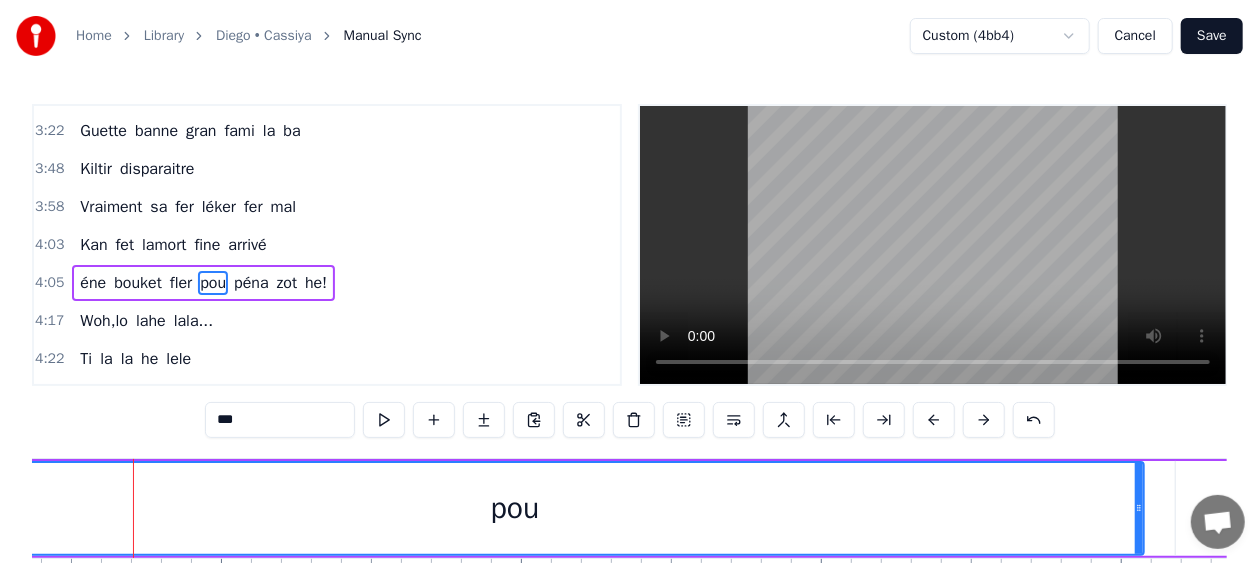 click at bounding box center [934, 420] 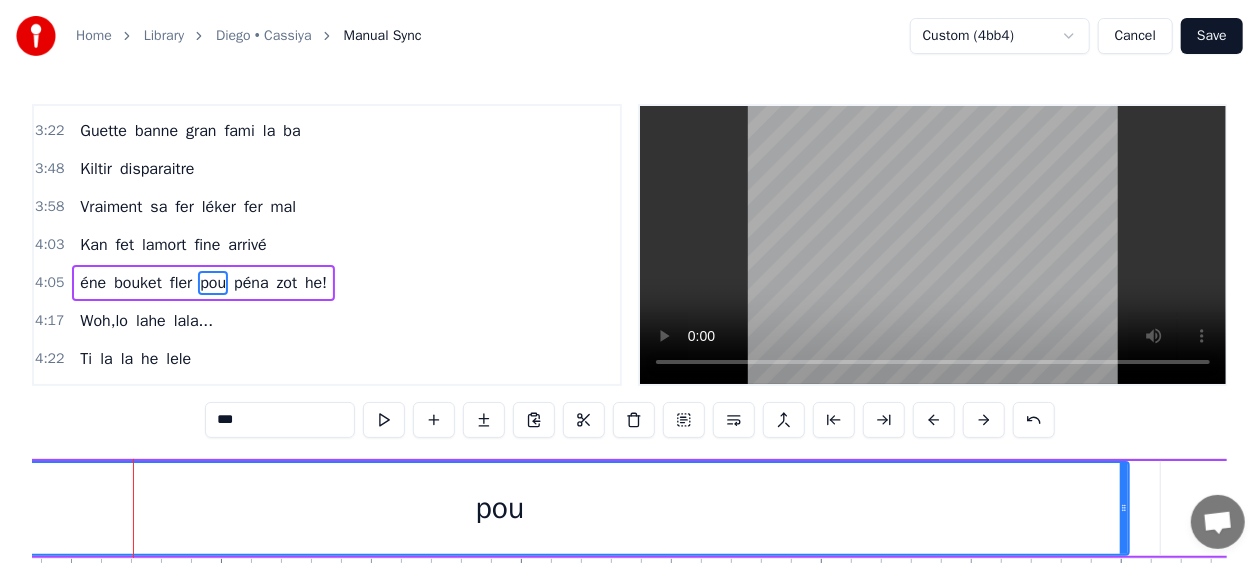 click at bounding box center [934, 420] 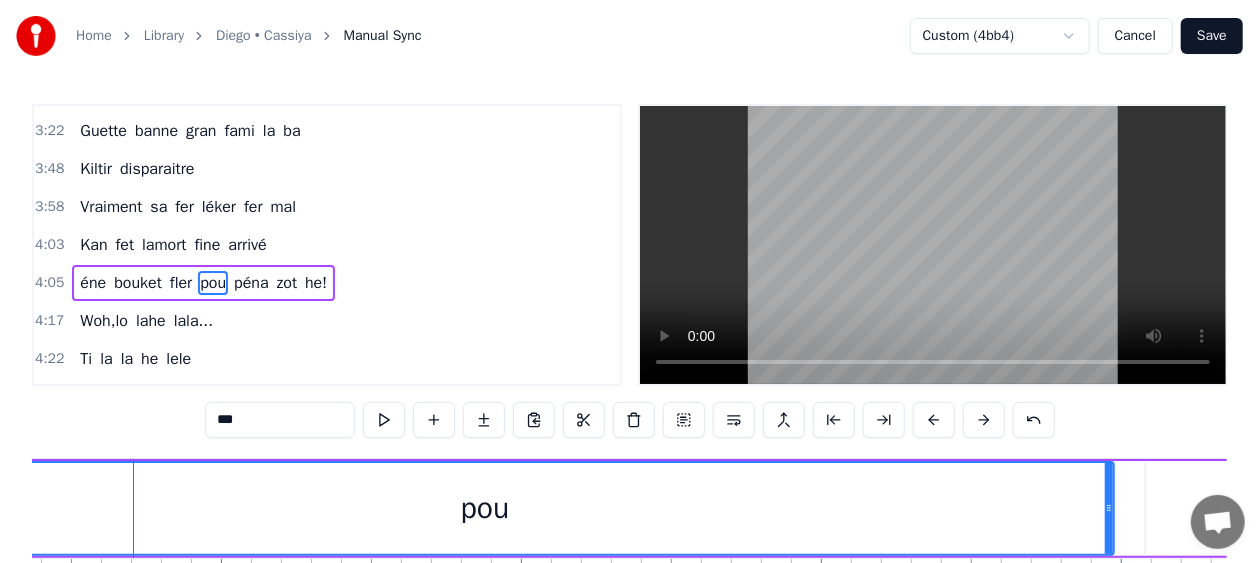 click at bounding box center (934, 420) 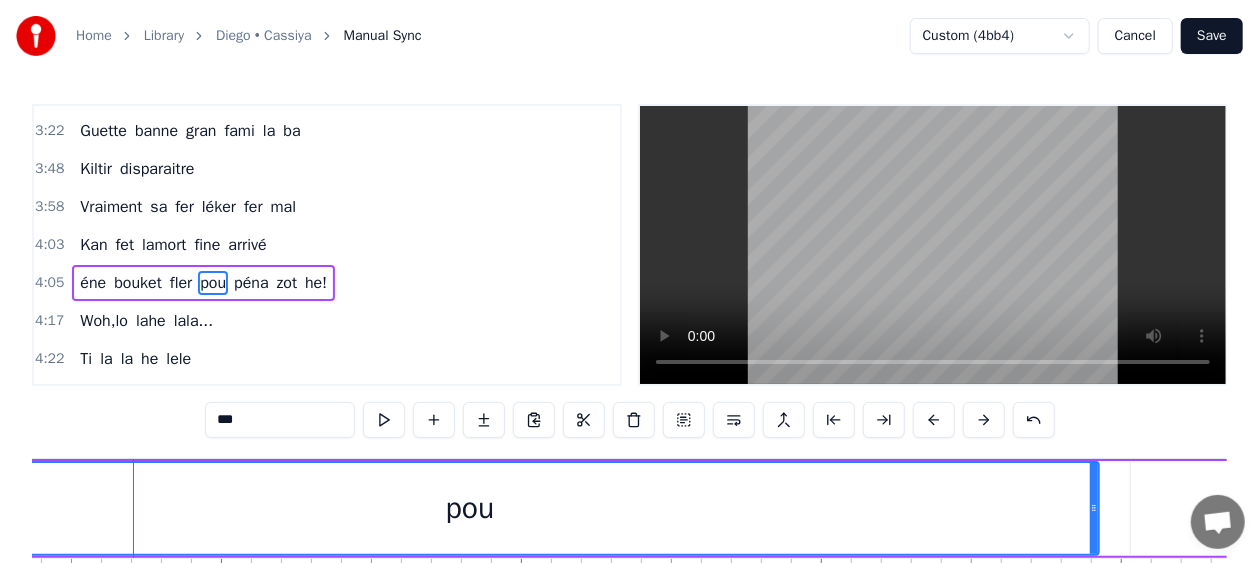 click at bounding box center [934, 420] 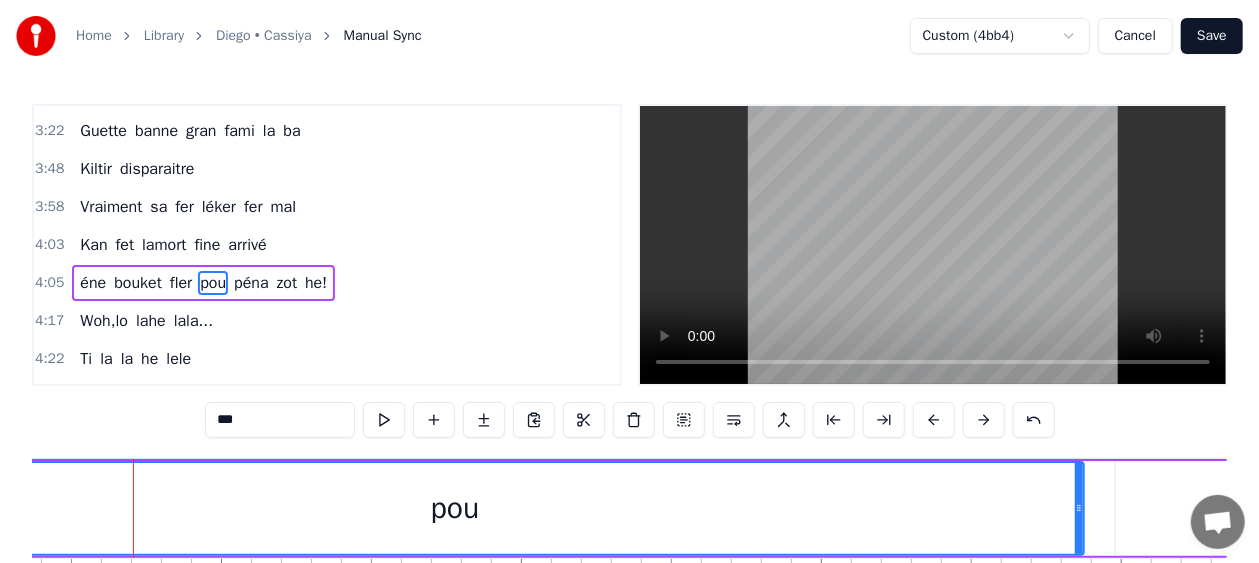click at bounding box center [934, 420] 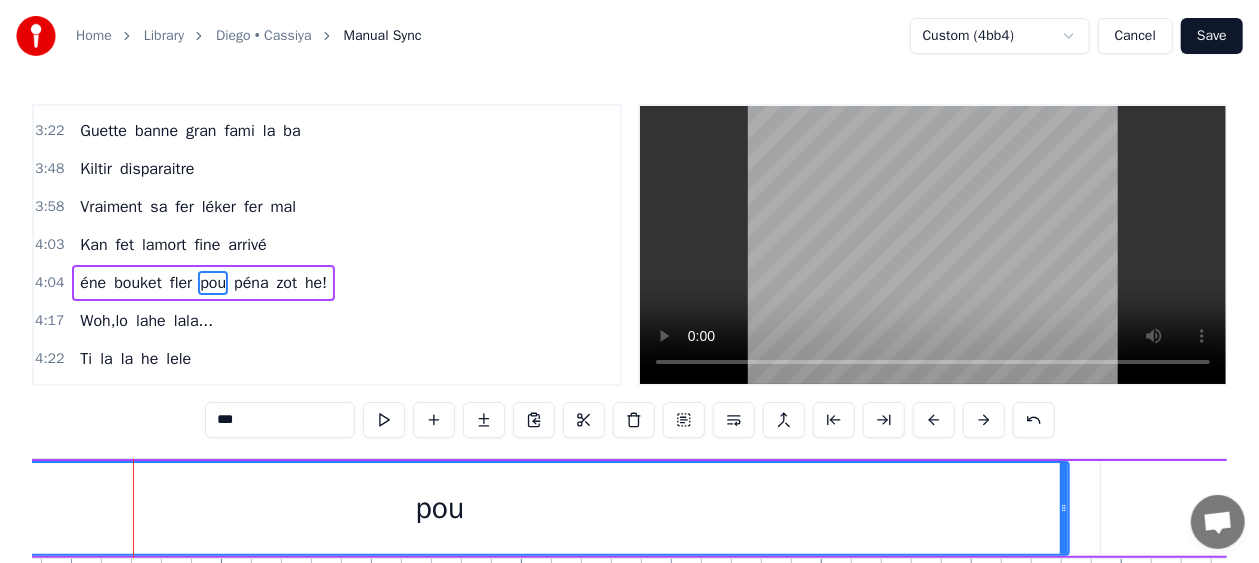 click at bounding box center [934, 420] 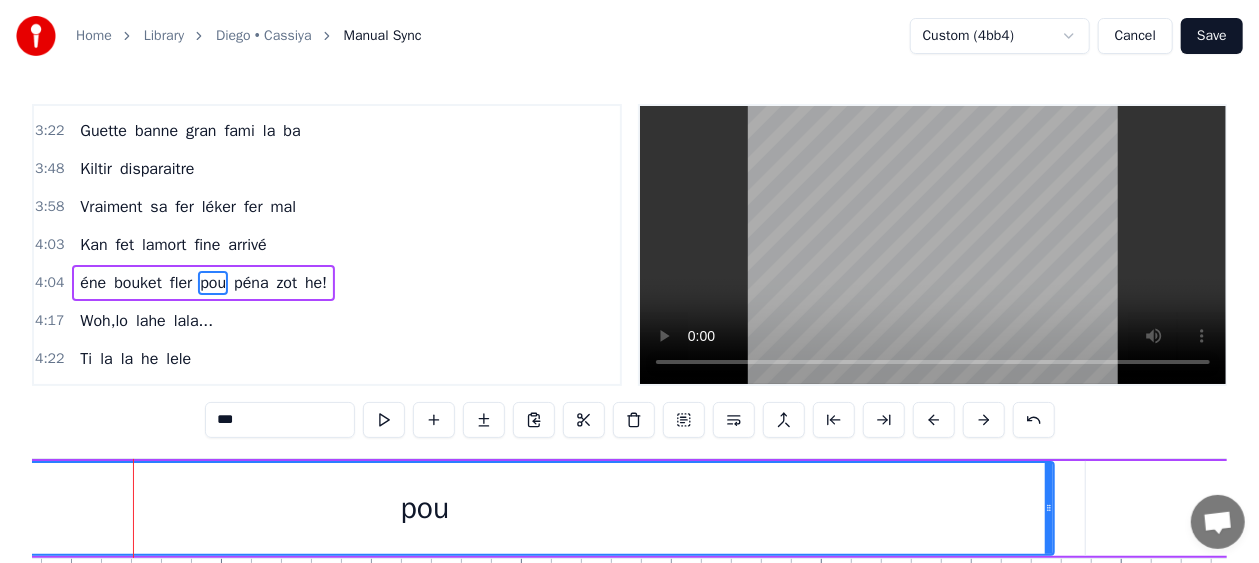 click at bounding box center (934, 420) 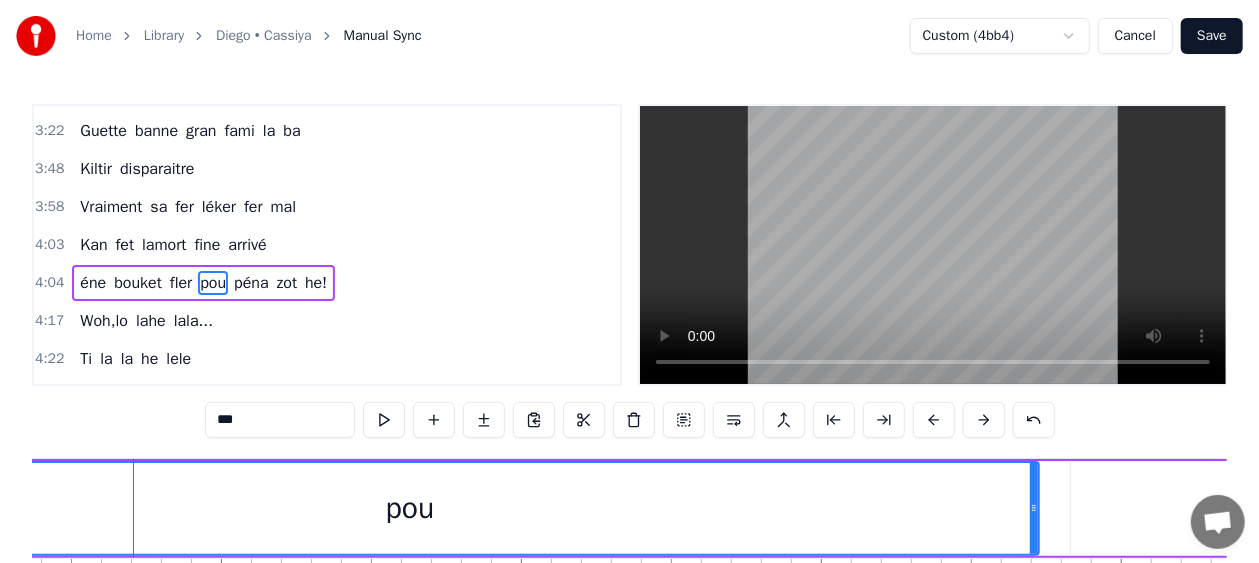 click at bounding box center [934, 420] 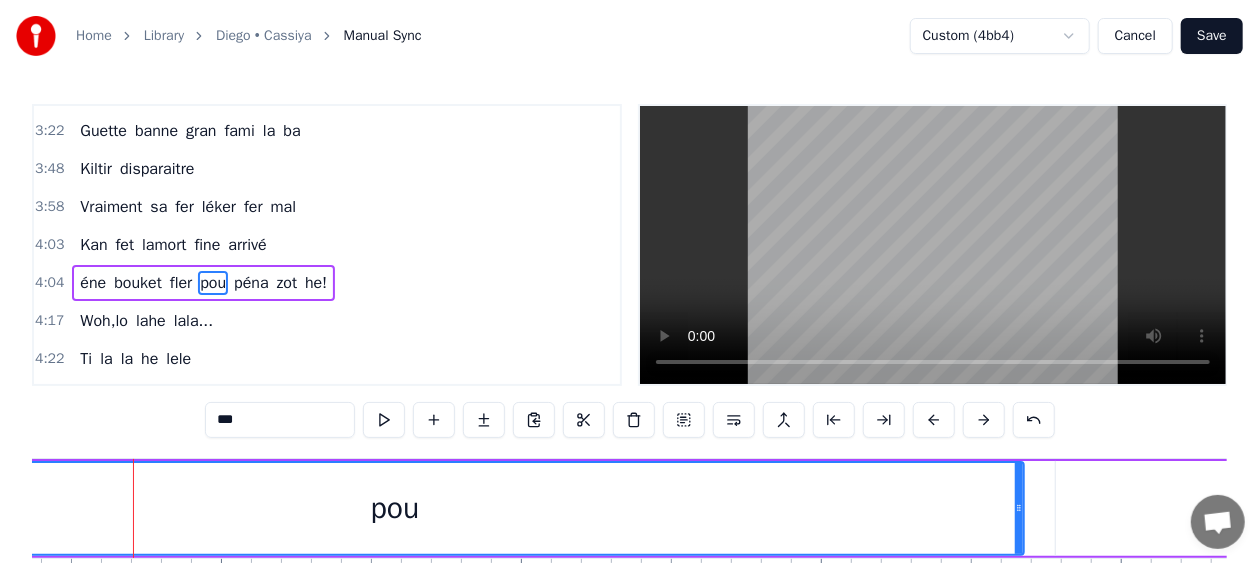click at bounding box center [934, 420] 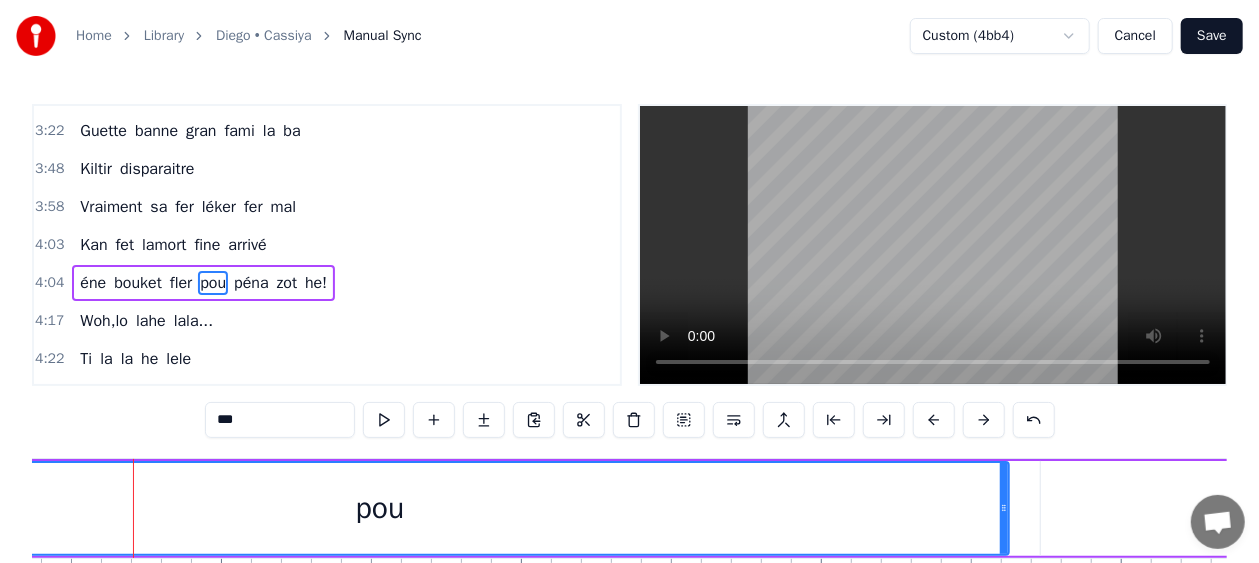 drag, startPoint x: 851, startPoint y: 491, endPoint x: 1027, endPoint y: 502, distance: 176.34341 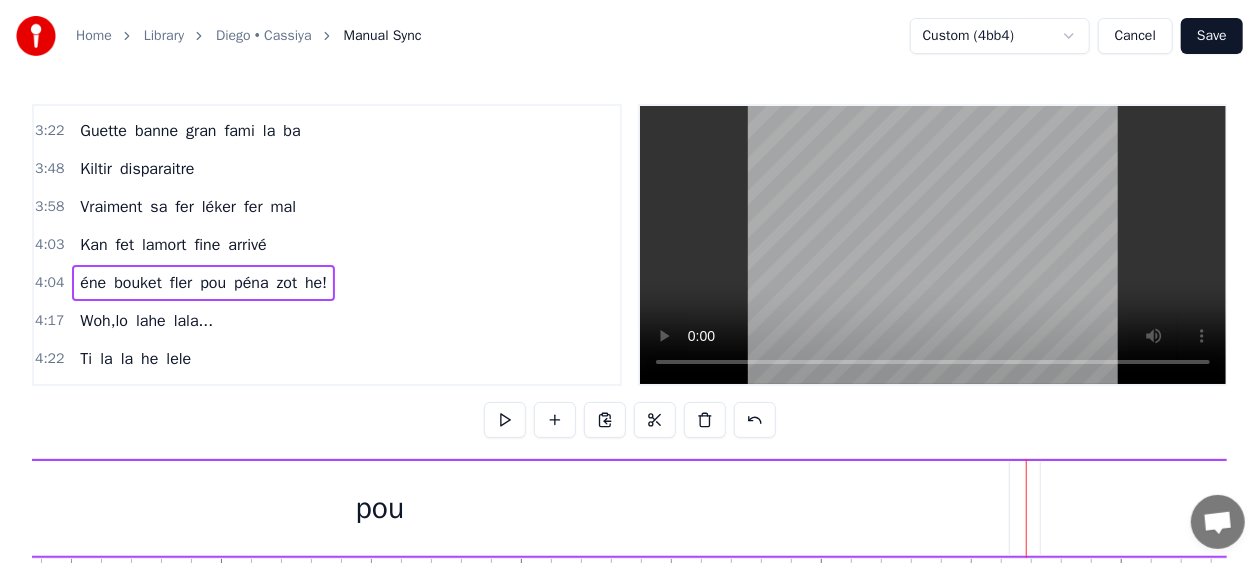 drag, startPoint x: 1008, startPoint y: 514, endPoint x: 878, endPoint y: 516, distance: 130.01538 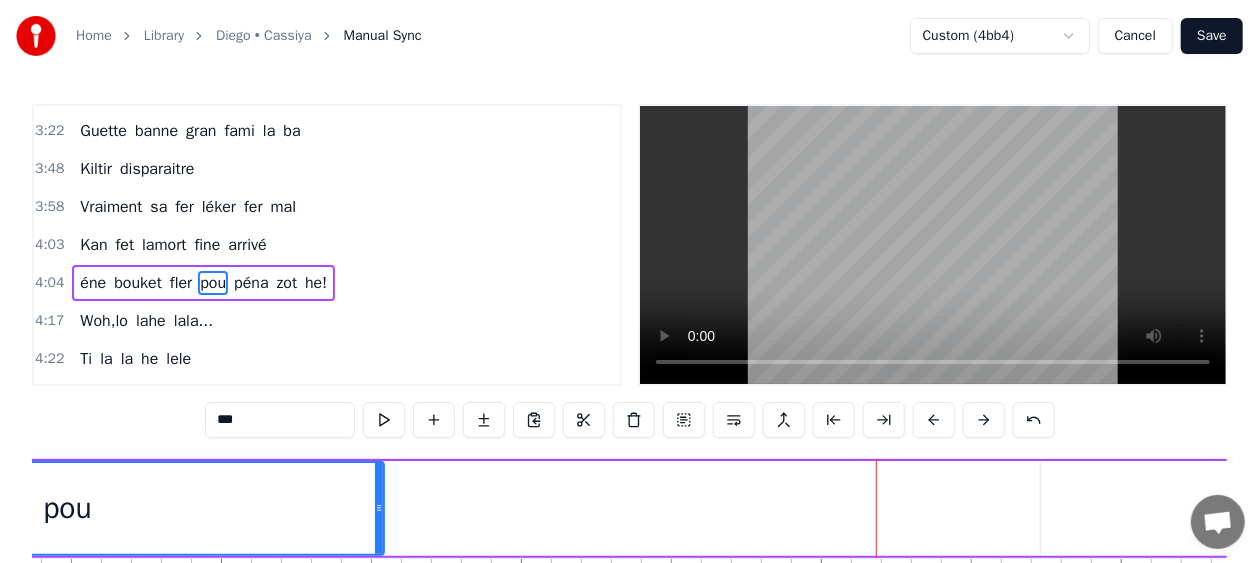 drag, startPoint x: 1005, startPoint y: 512, endPoint x: 379, endPoint y: 516, distance: 626.01276 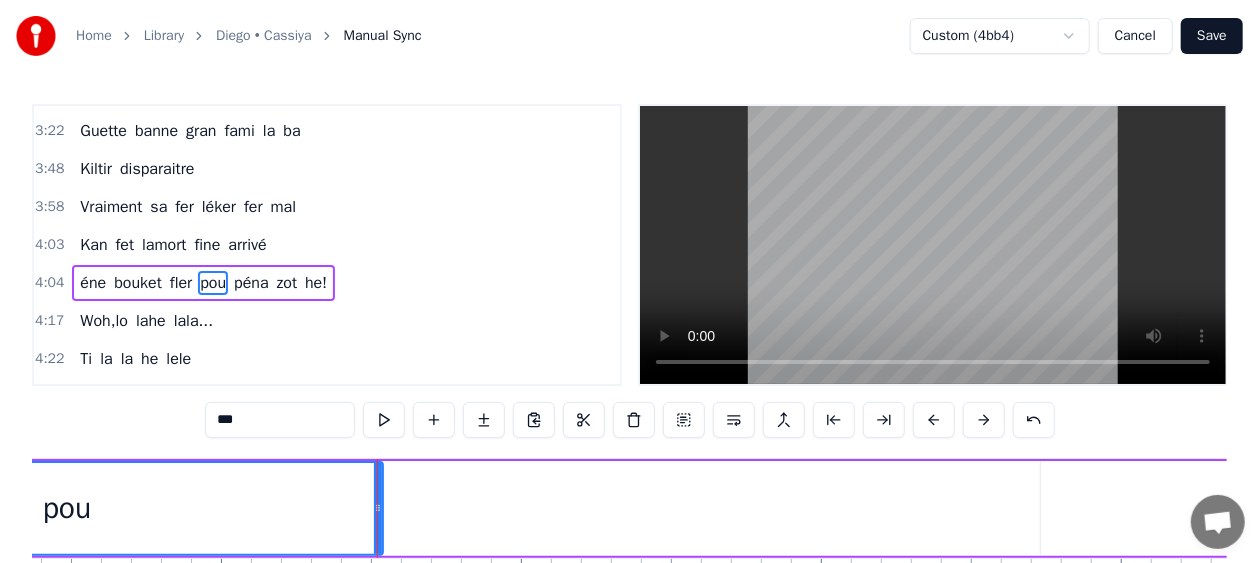 click on "éne" at bounding box center [93, 283] 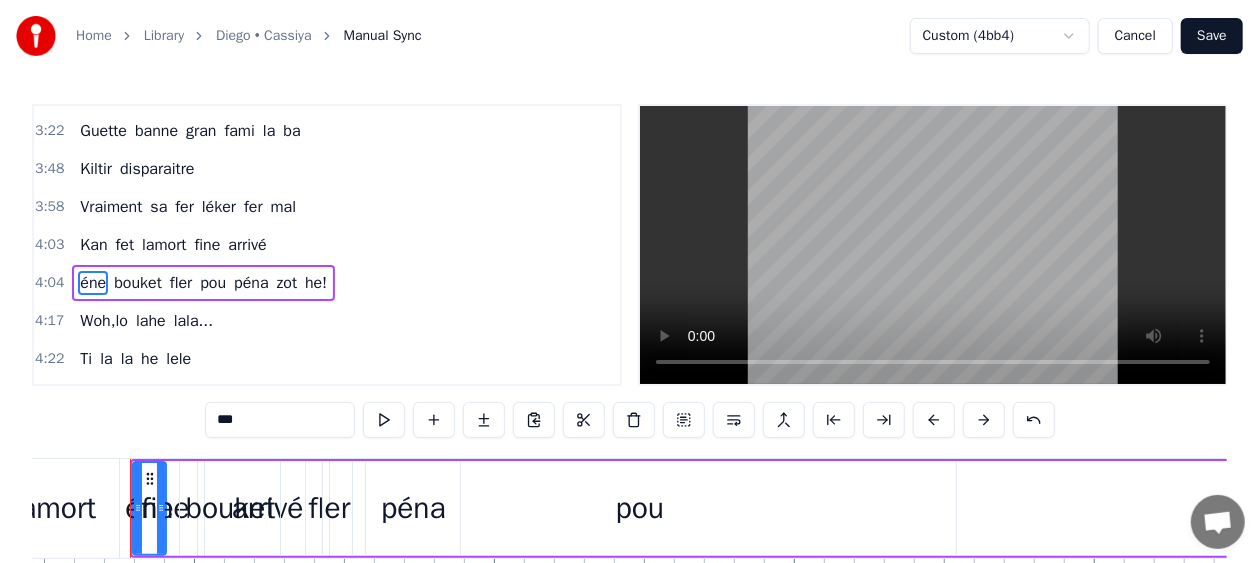 scroll, scrollTop: 0, scrollLeft: 73335, axis: horizontal 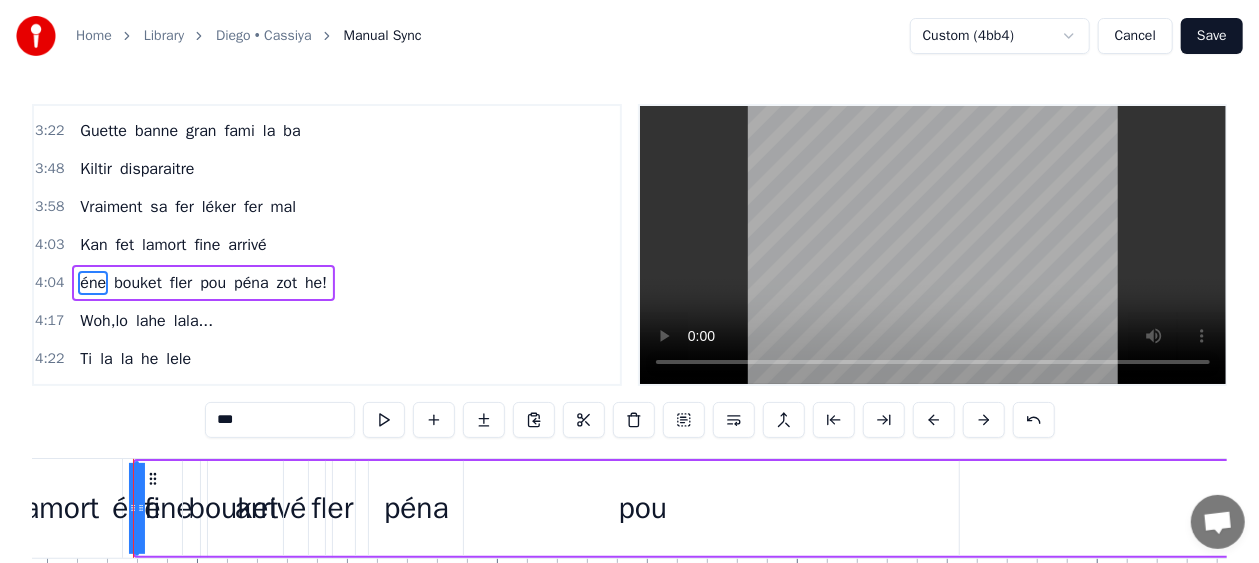 drag, startPoint x: 164, startPoint y: 487, endPoint x: 116, endPoint y: 450, distance: 60.60528 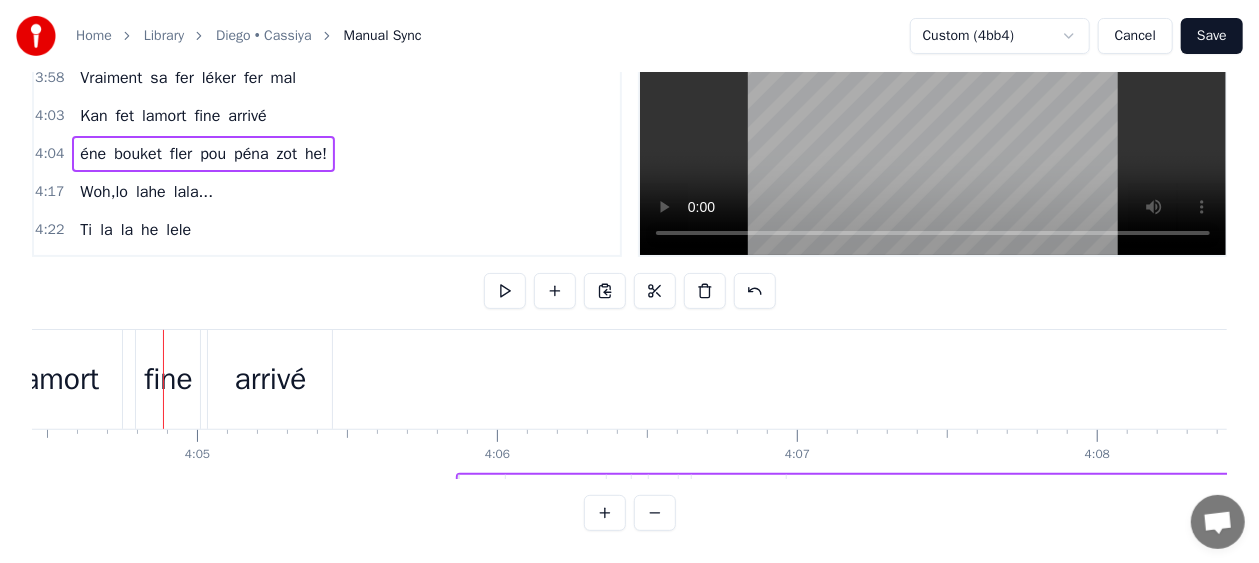 scroll, scrollTop: 145, scrollLeft: 0, axis: vertical 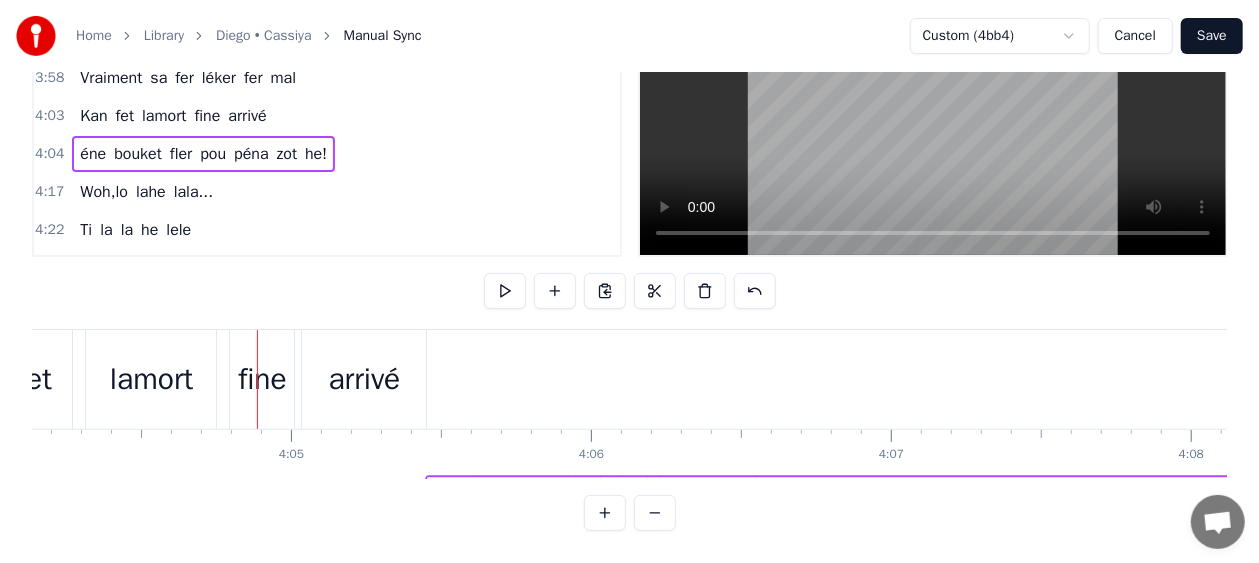 drag, startPoint x: 154, startPoint y: 483, endPoint x: 450, endPoint y: 412, distance: 304.39612 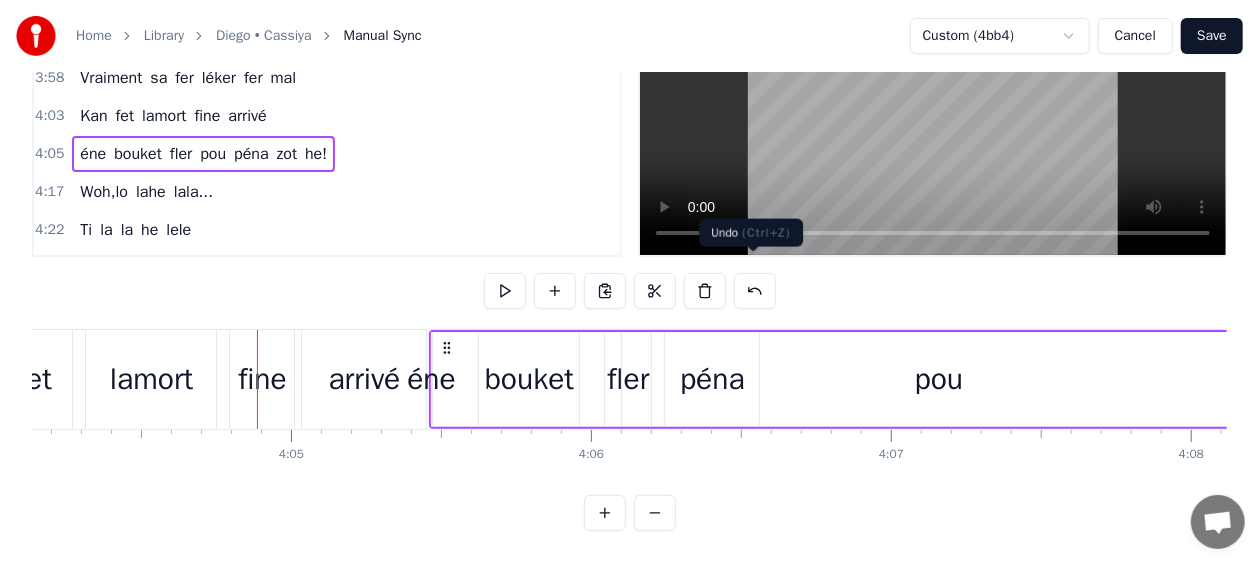 click at bounding box center [755, 291] 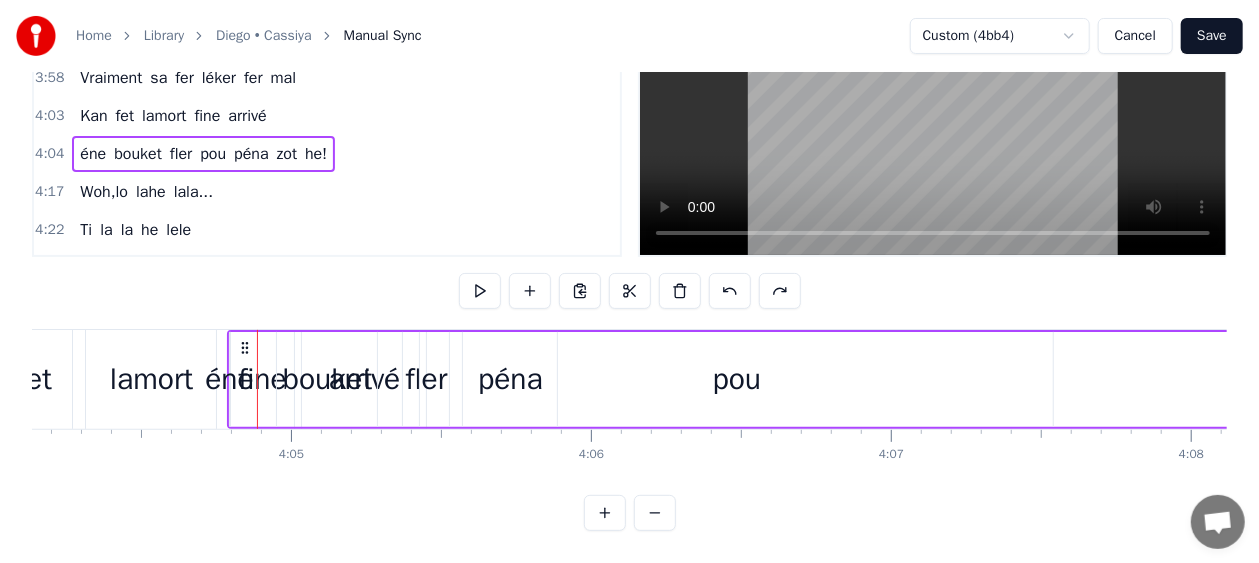click at bounding box center [630, 291] 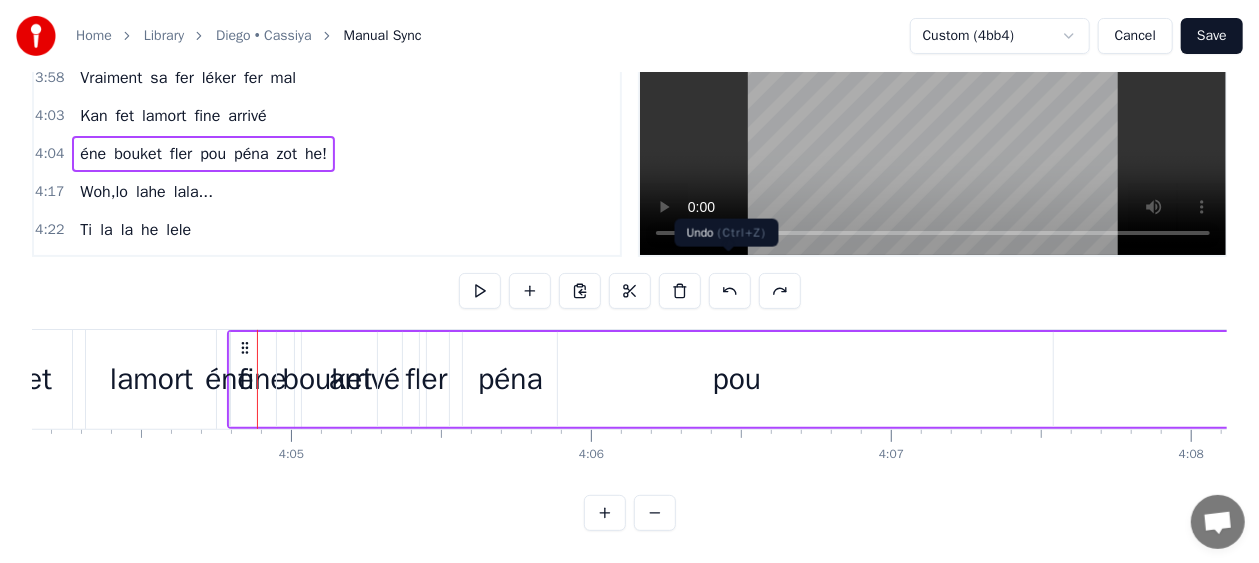 click at bounding box center [730, 291] 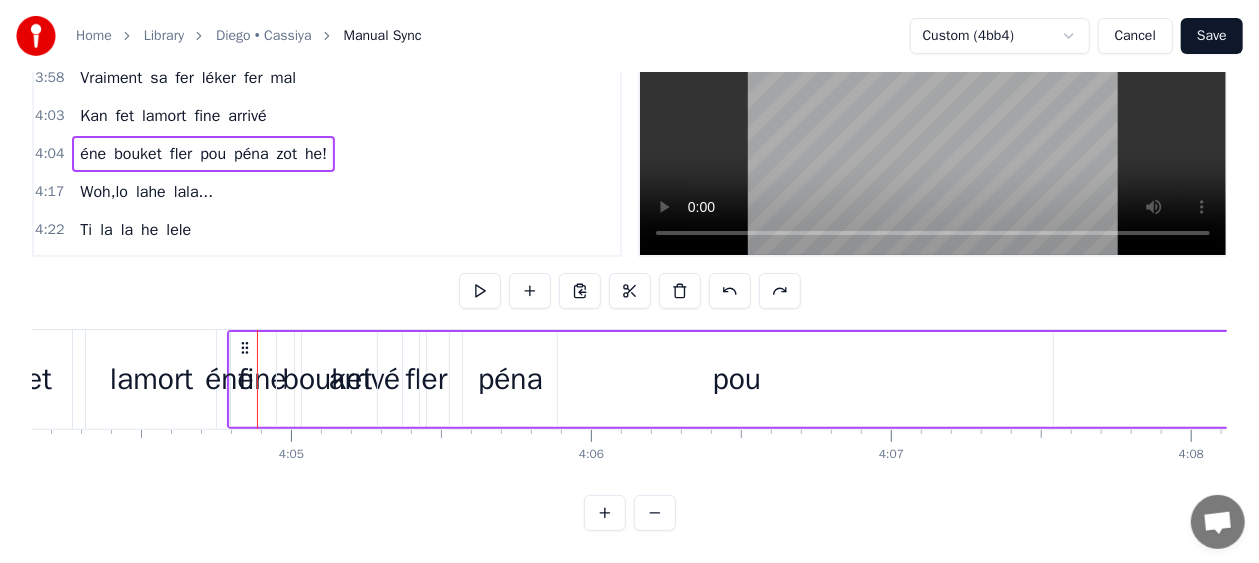 click at bounding box center [730, 291] 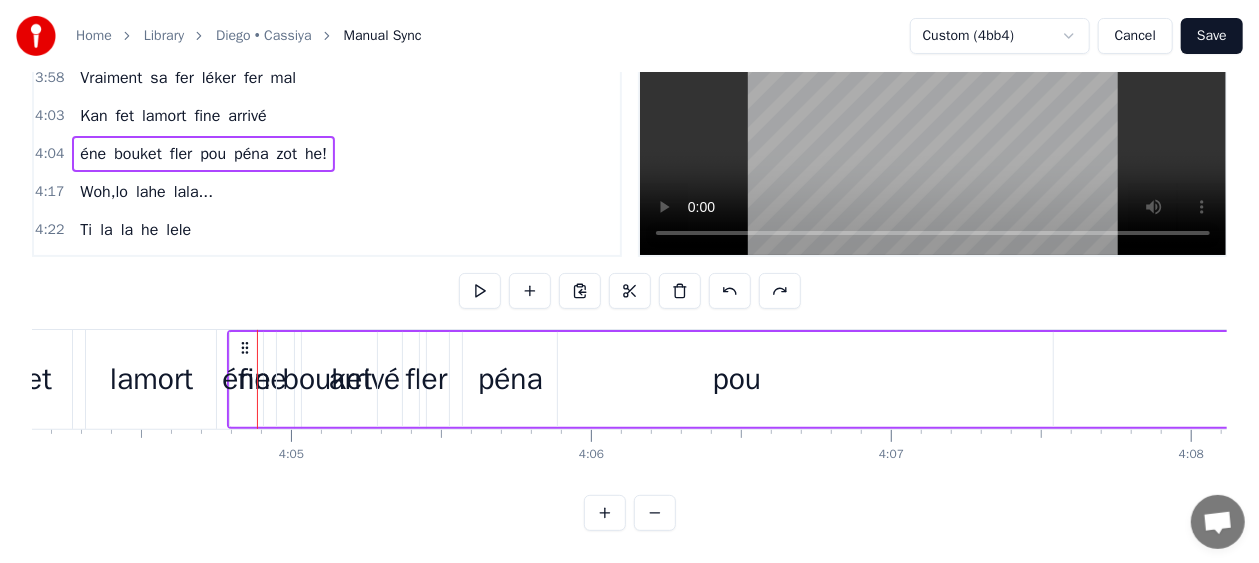 click at bounding box center (730, 291) 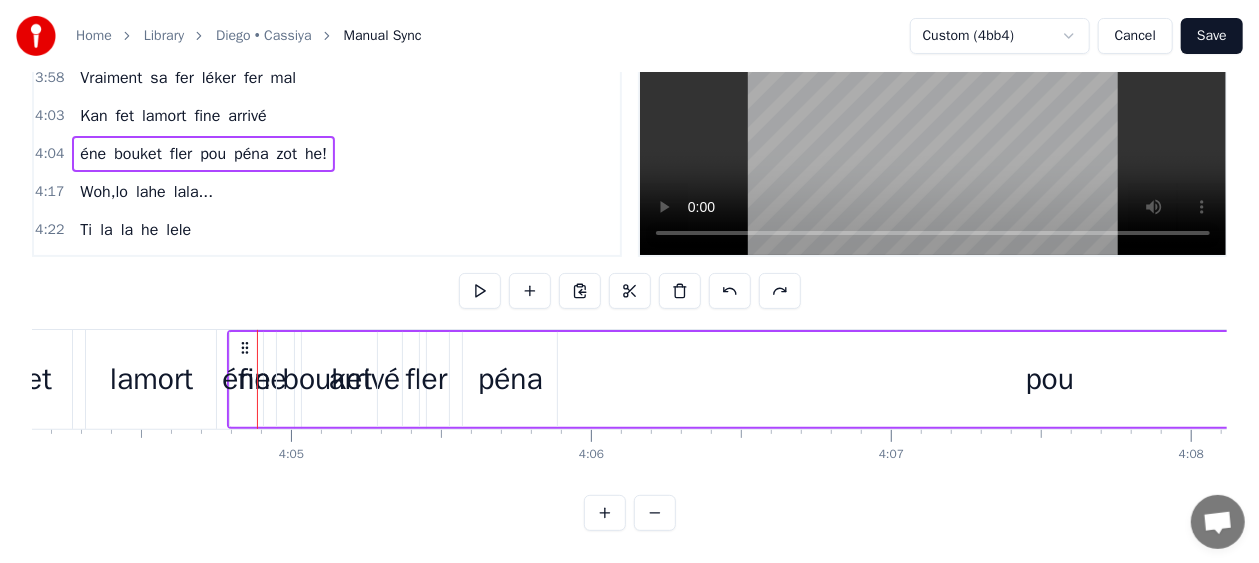 click at bounding box center (730, 291) 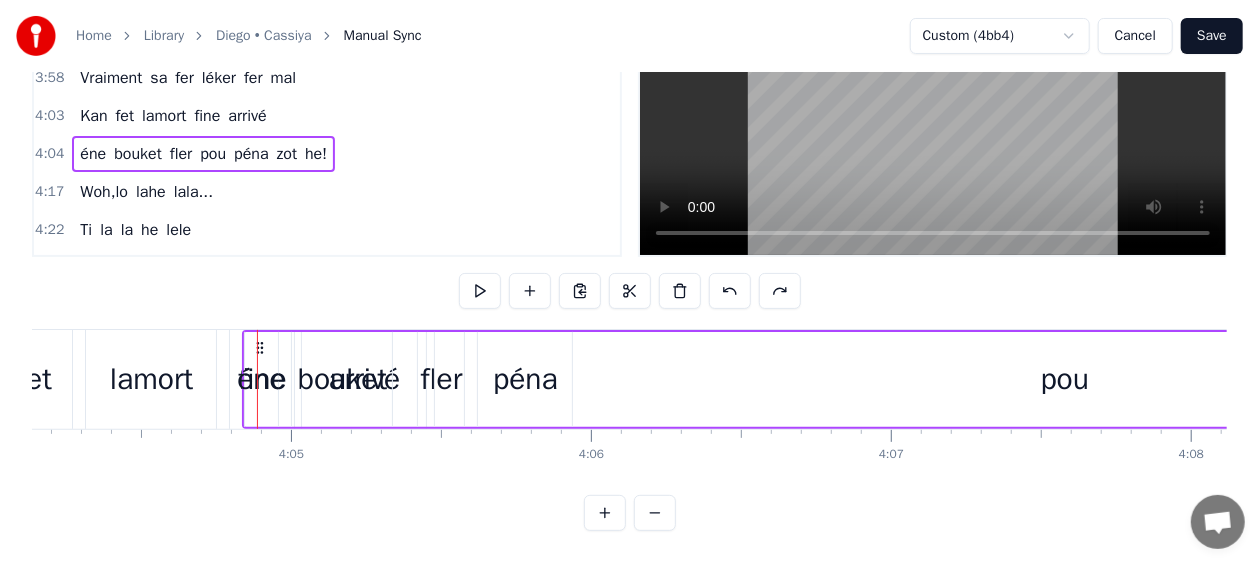 click at bounding box center [730, 291] 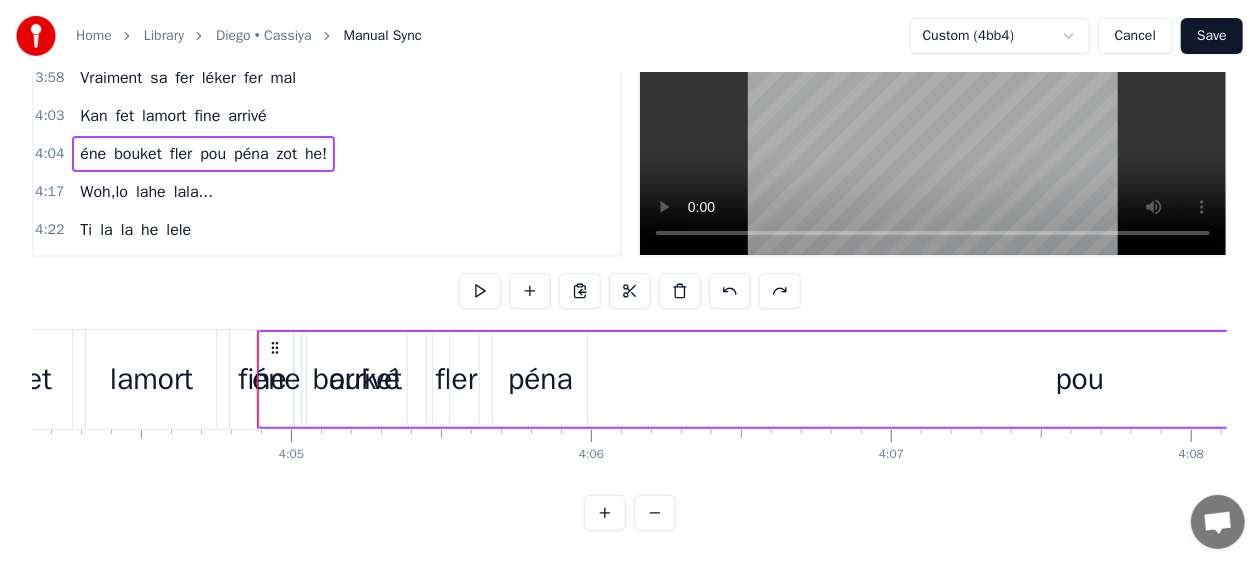 click at bounding box center (730, 291) 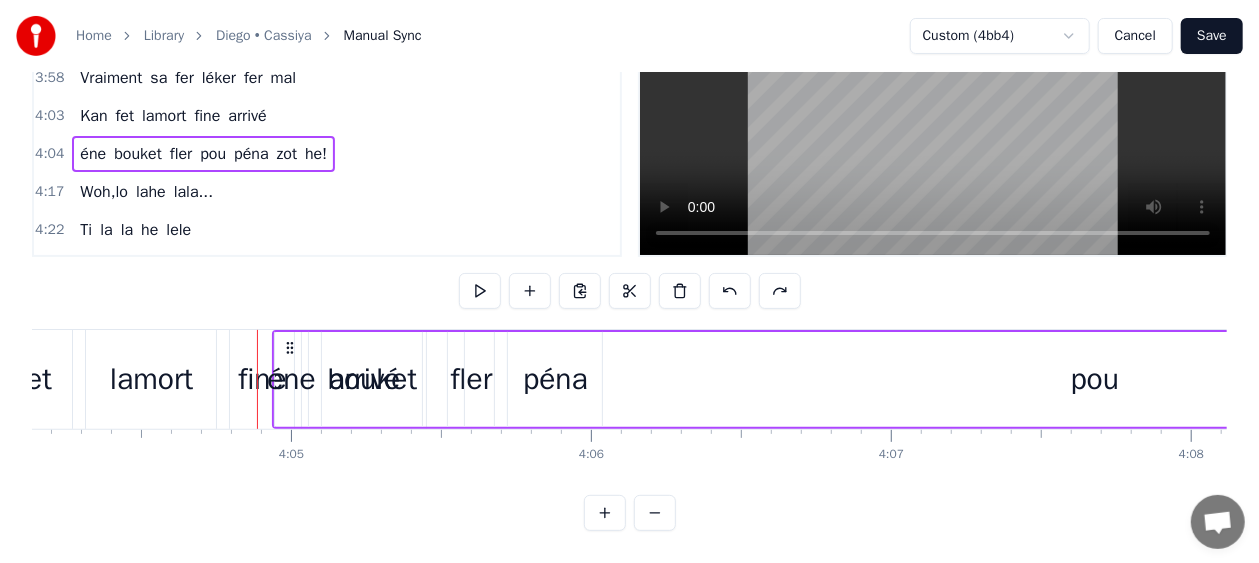 click at bounding box center (730, 291) 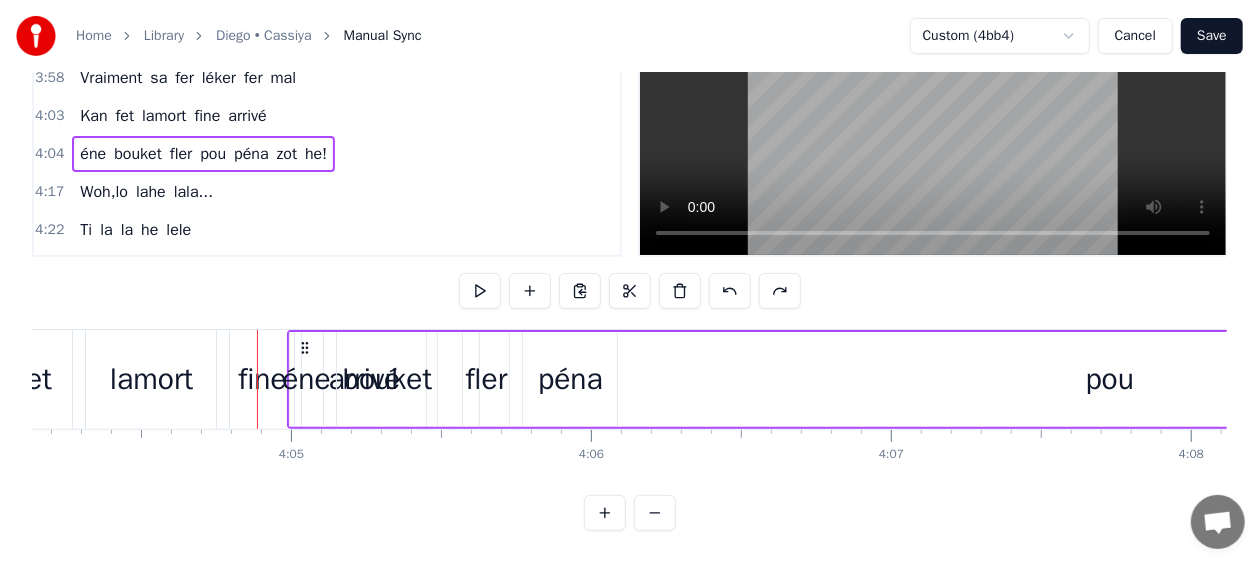 click at bounding box center [730, 291] 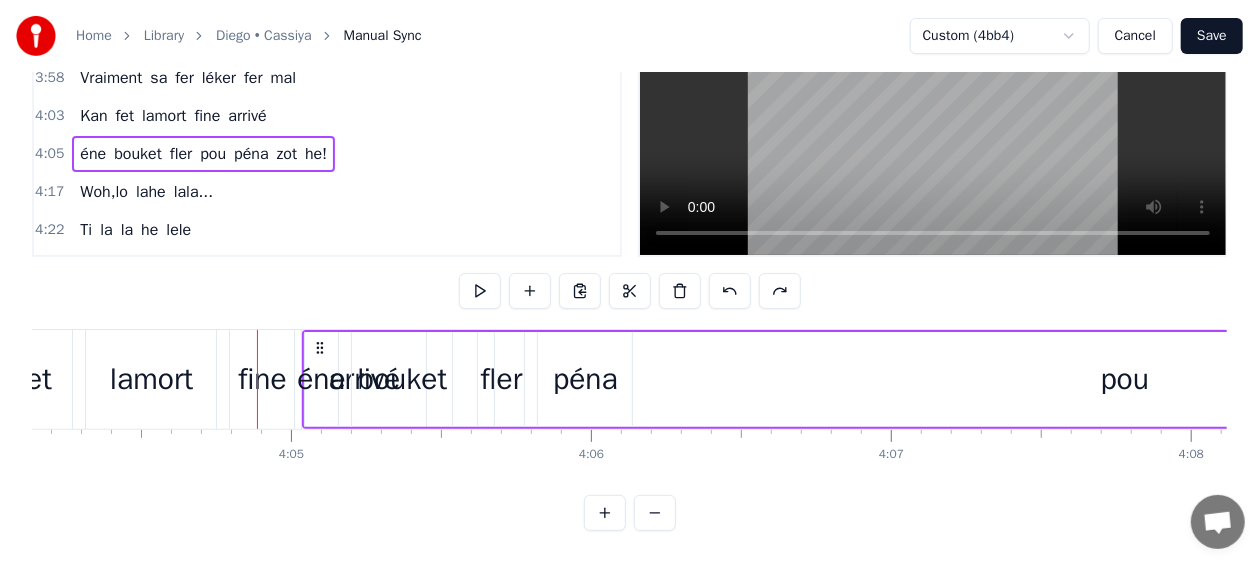 click at bounding box center (730, 291) 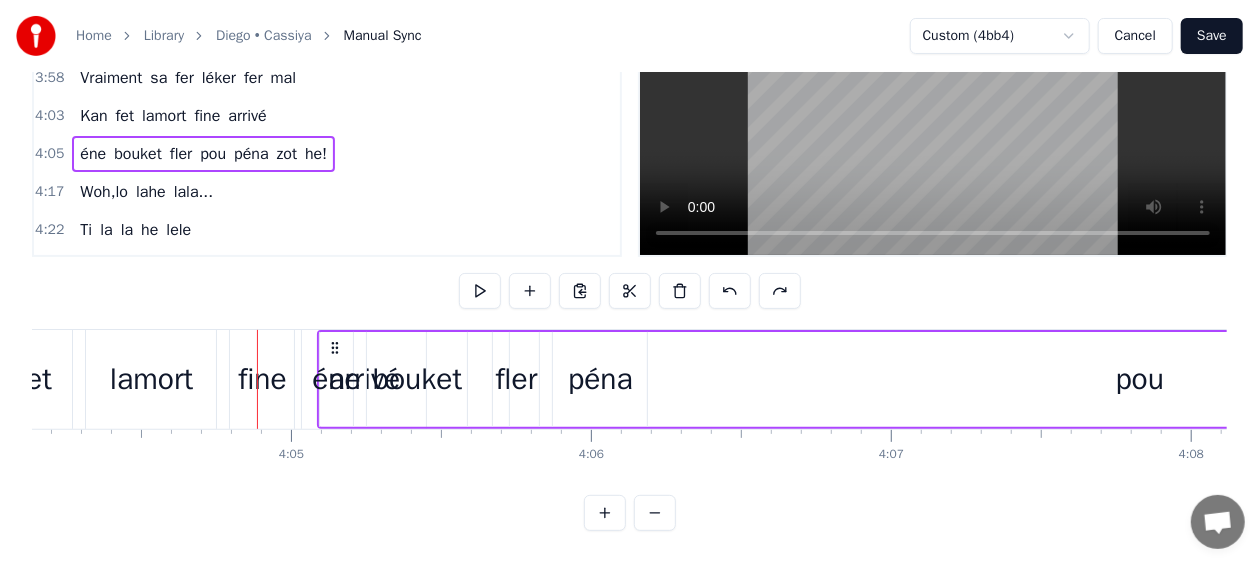 click at bounding box center (730, 291) 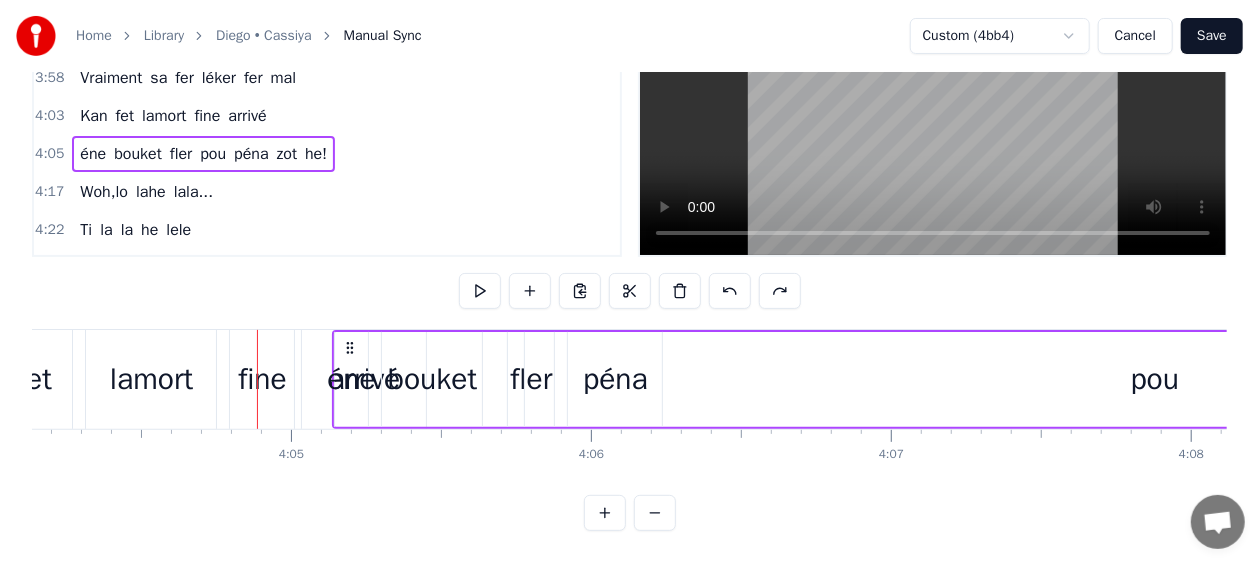 click at bounding box center (730, 291) 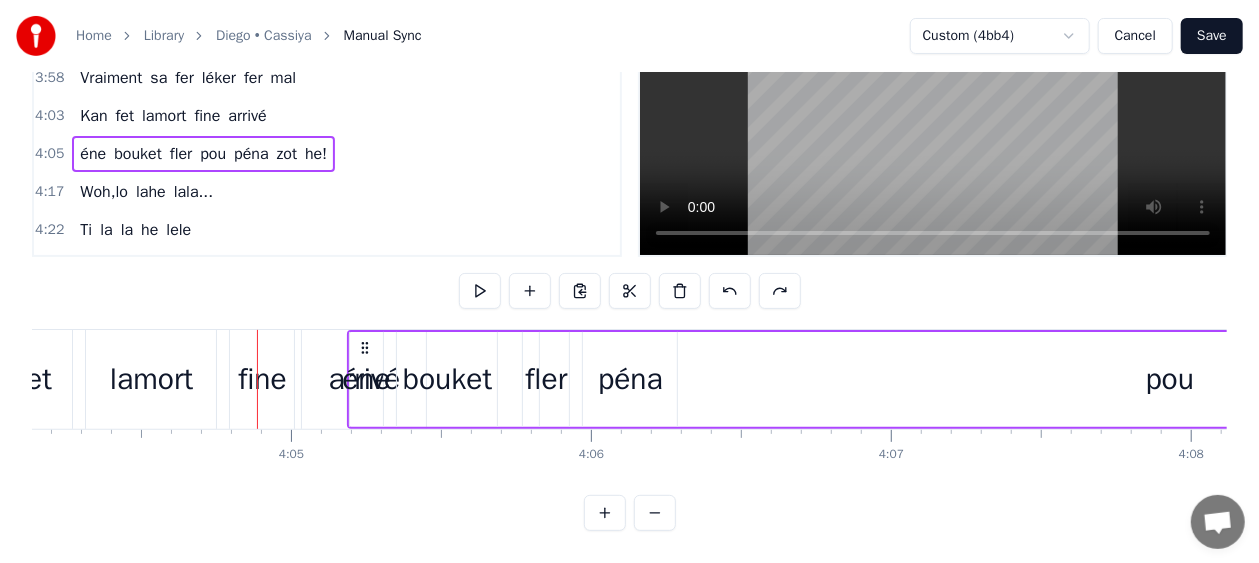 click at bounding box center (730, 291) 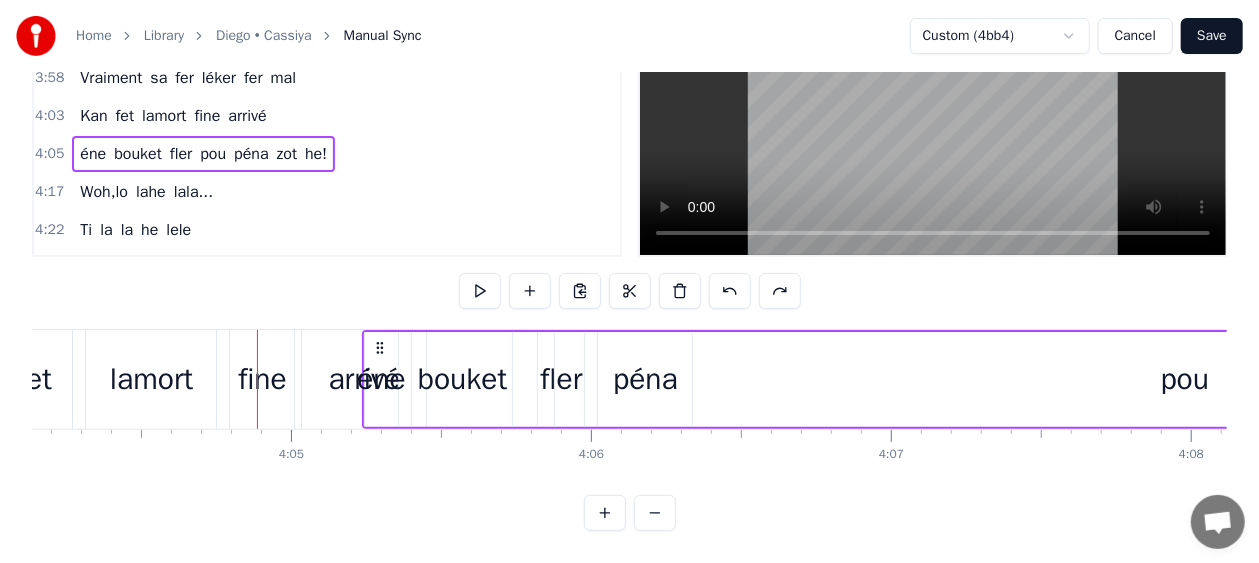 click at bounding box center (730, 291) 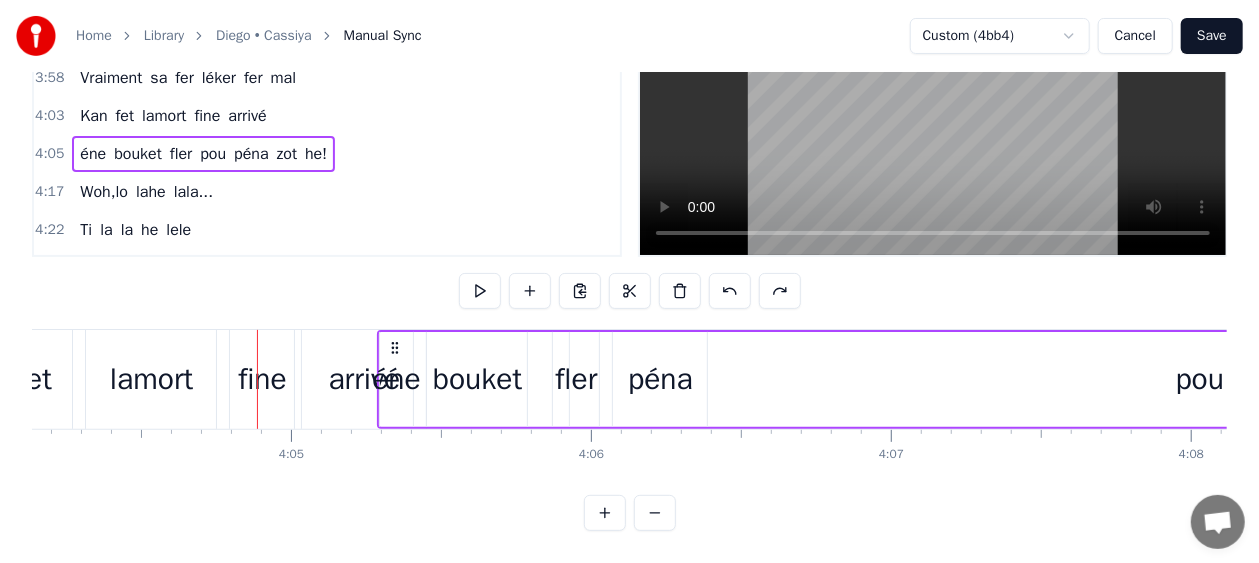 click at bounding box center (730, 291) 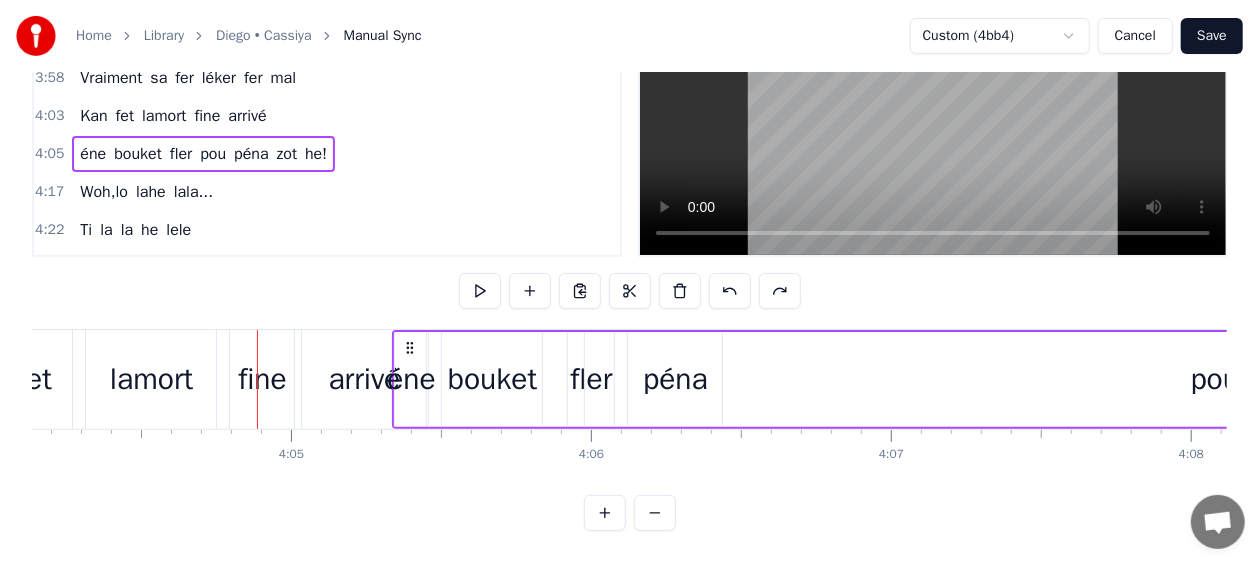 click at bounding box center (730, 291) 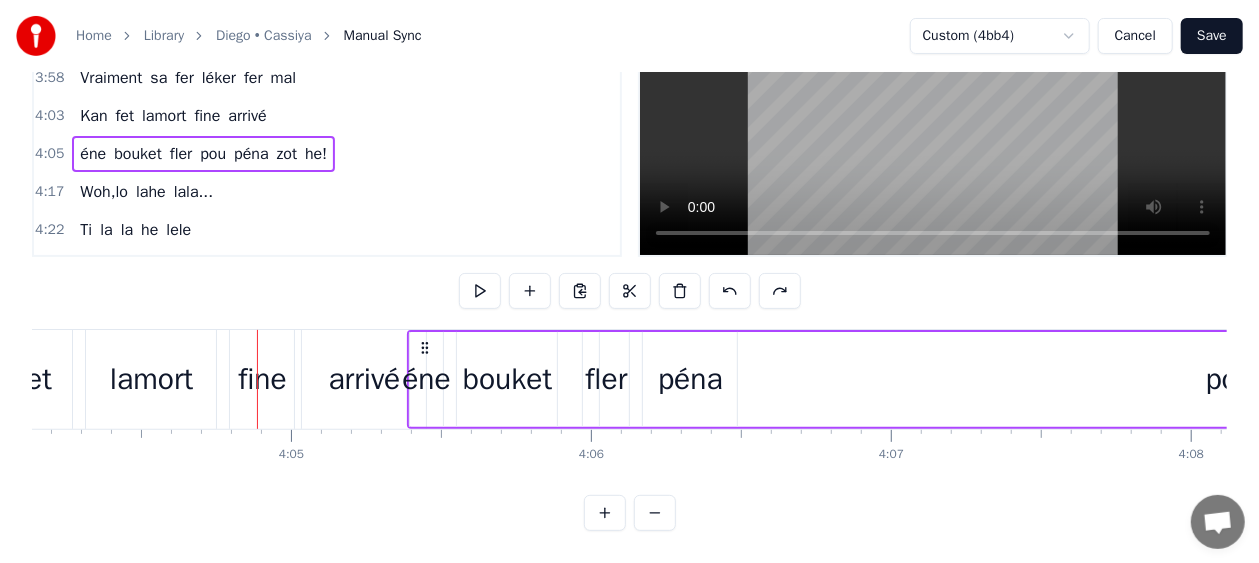 click at bounding box center (730, 291) 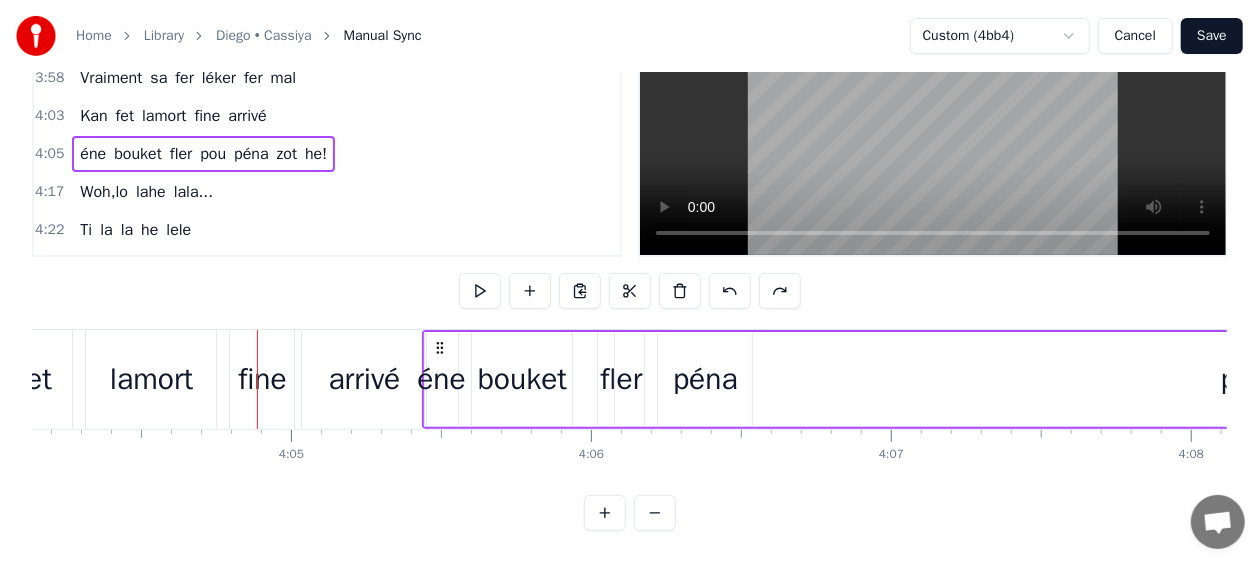 click at bounding box center (730, 291) 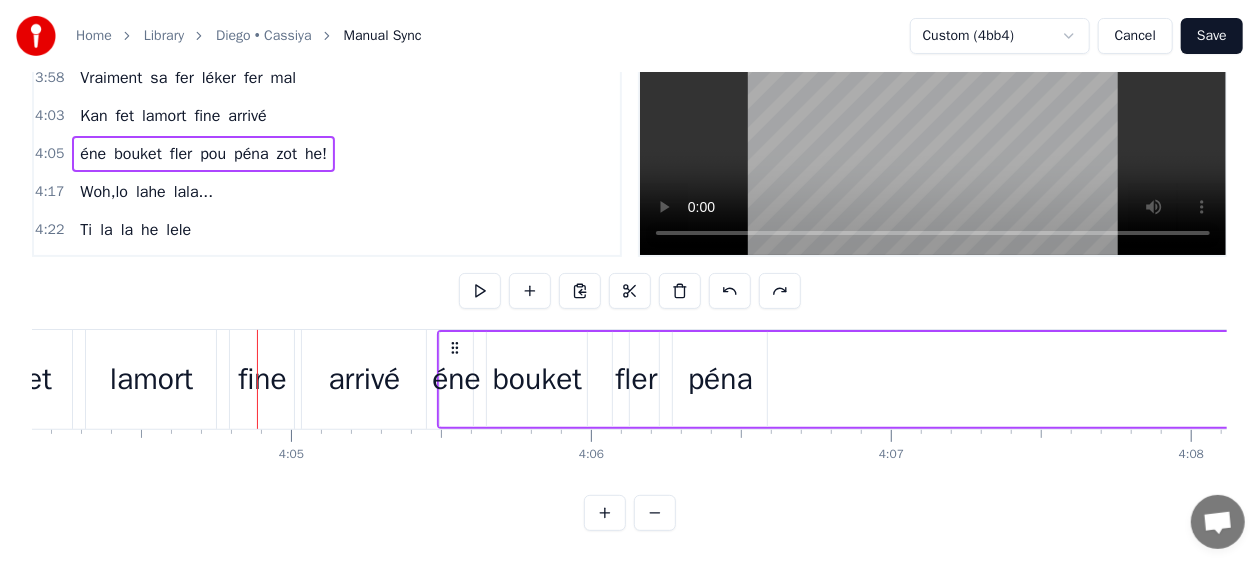 click at bounding box center [730, 291] 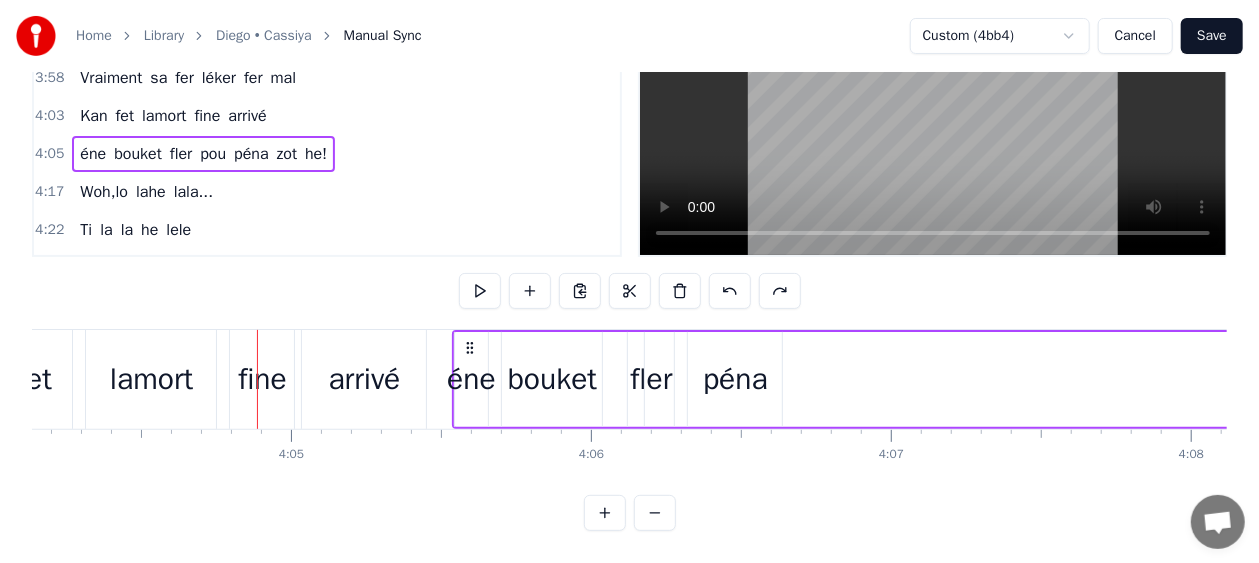 click at bounding box center (730, 291) 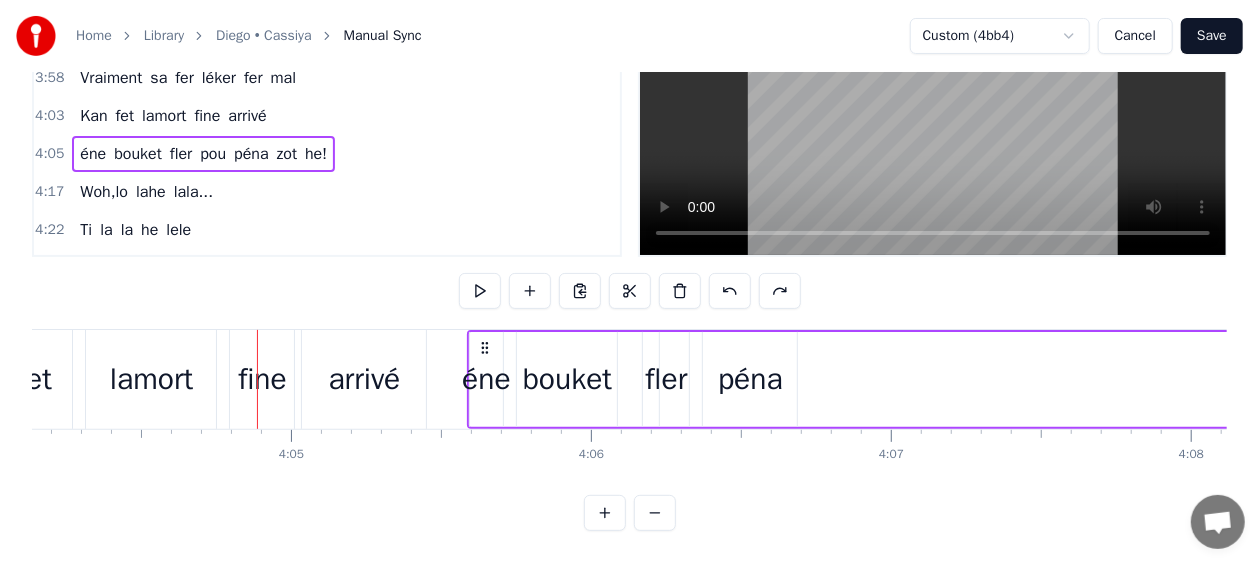 click at bounding box center (730, 291) 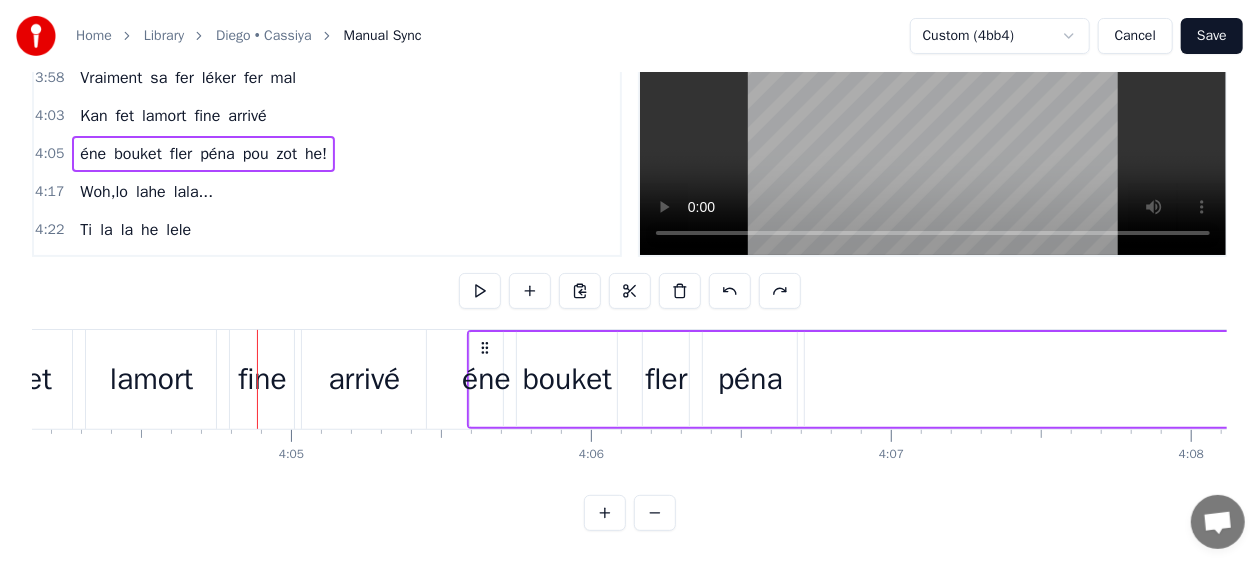 click at bounding box center (730, 291) 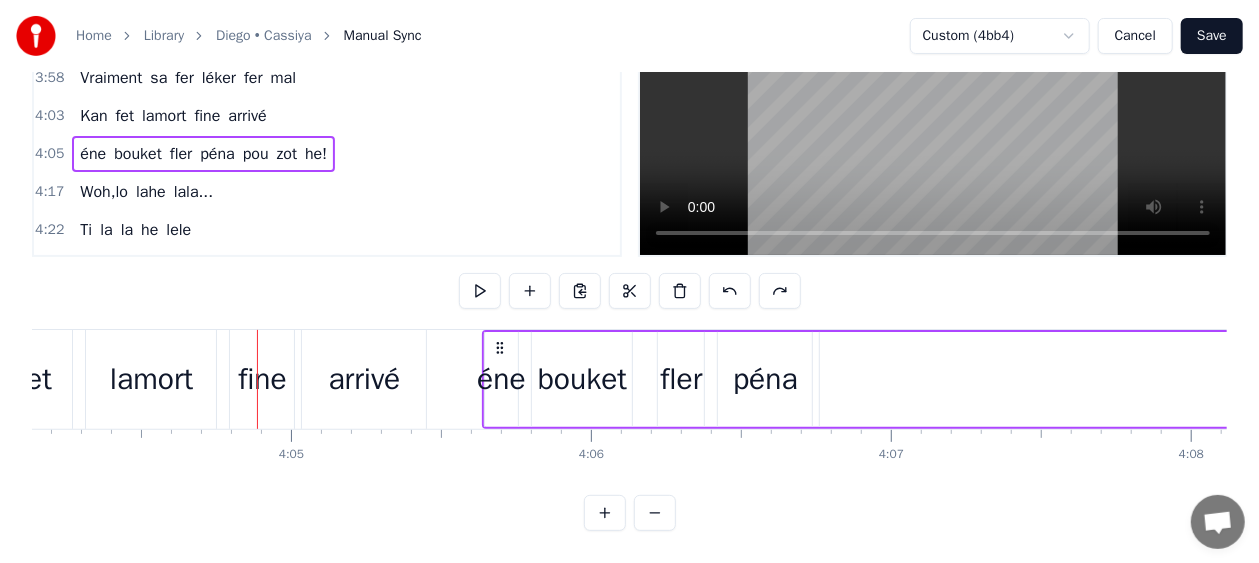 click at bounding box center (730, 291) 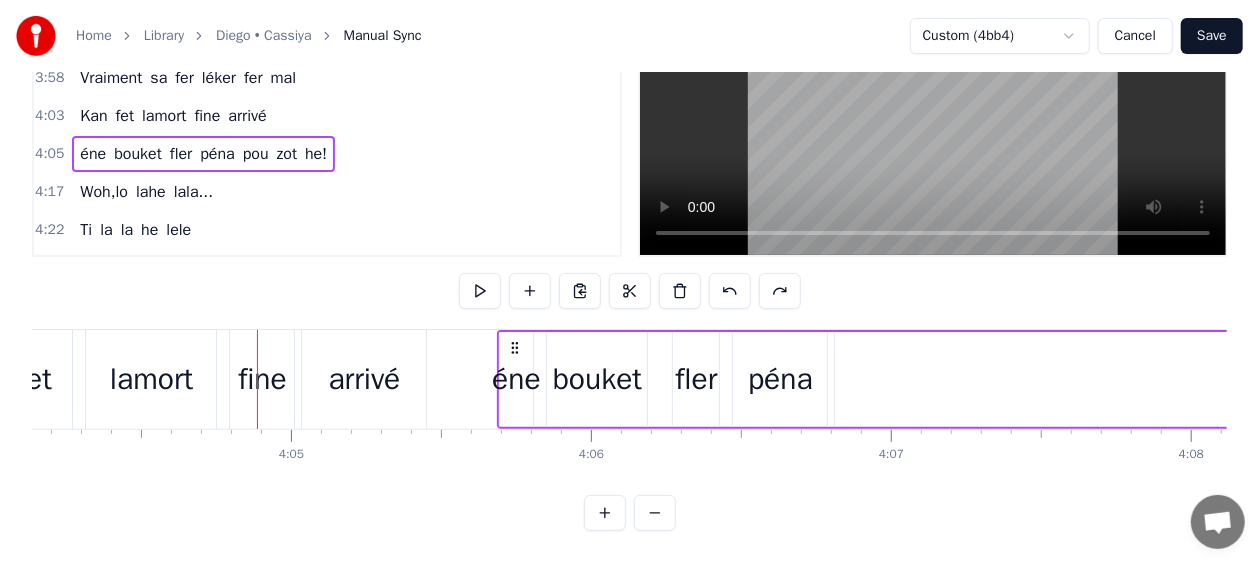 click at bounding box center [730, 291] 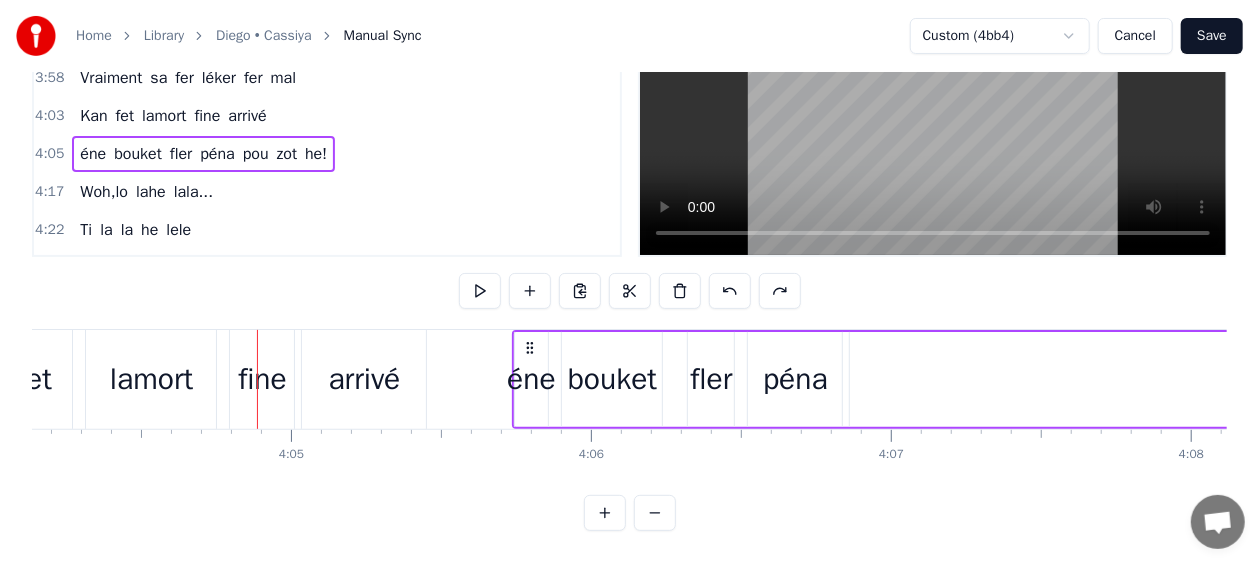 click at bounding box center [730, 291] 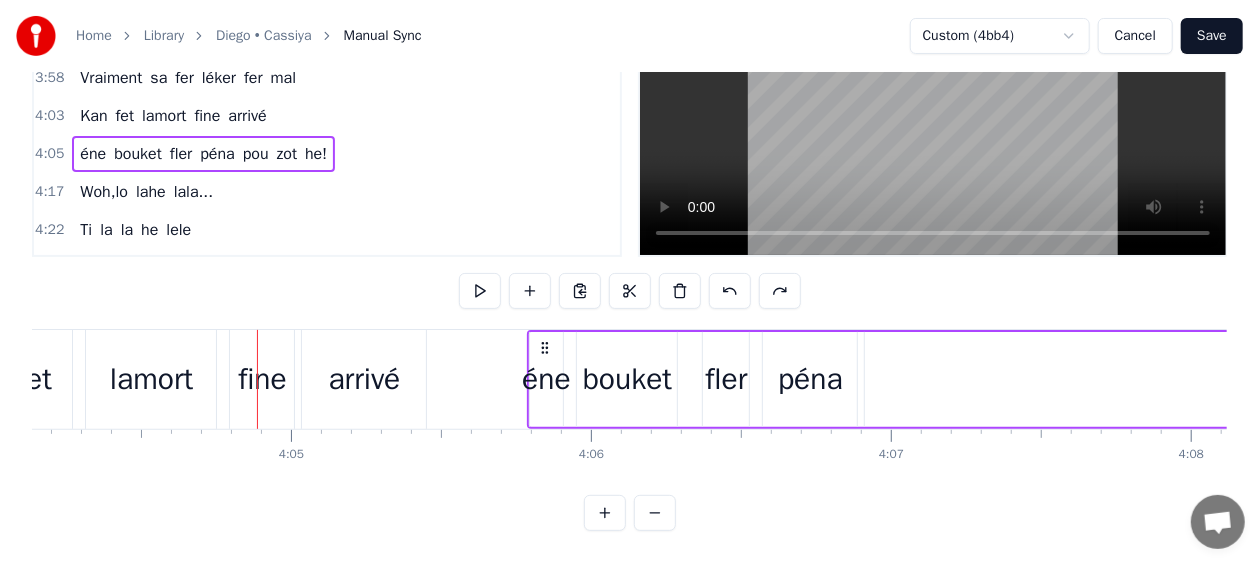 click at bounding box center [730, 291] 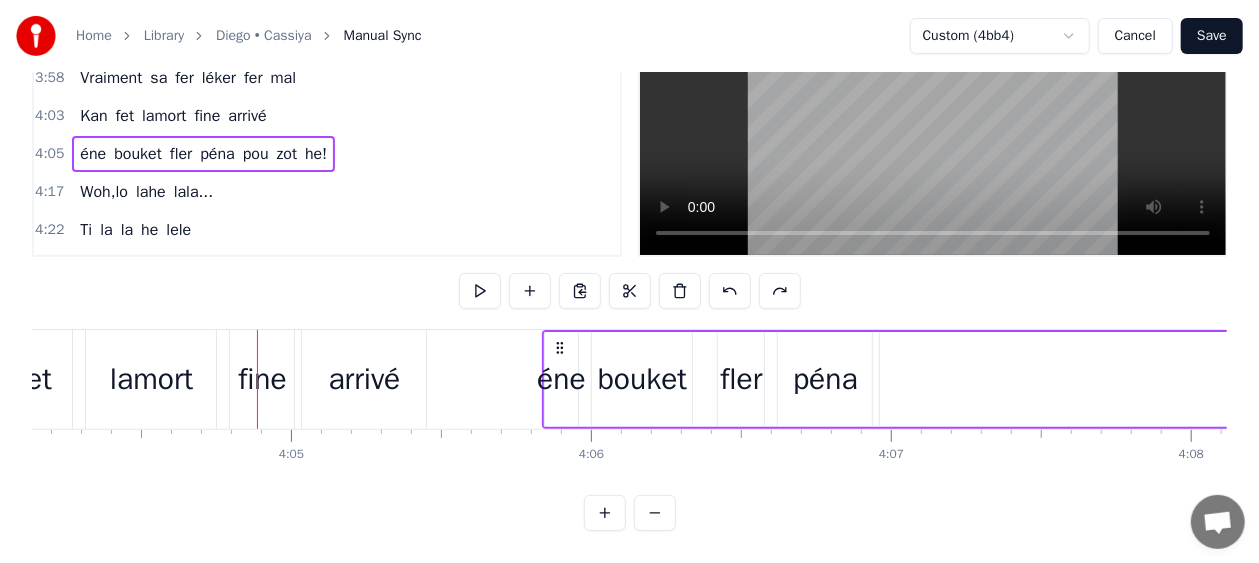 click at bounding box center [730, 291] 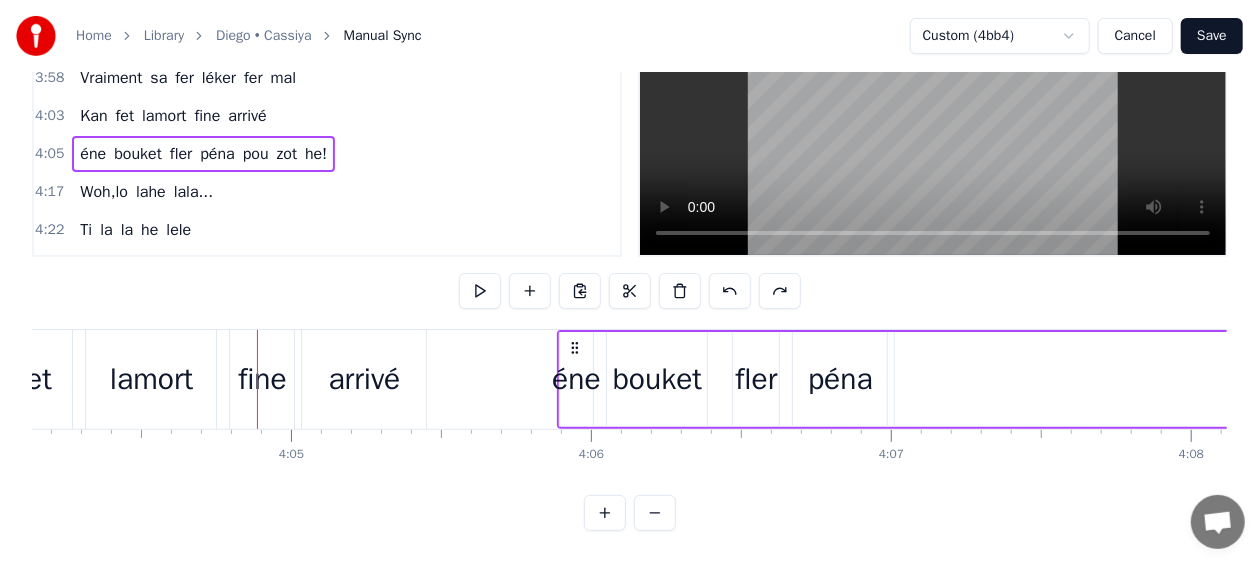 click at bounding box center (730, 291) 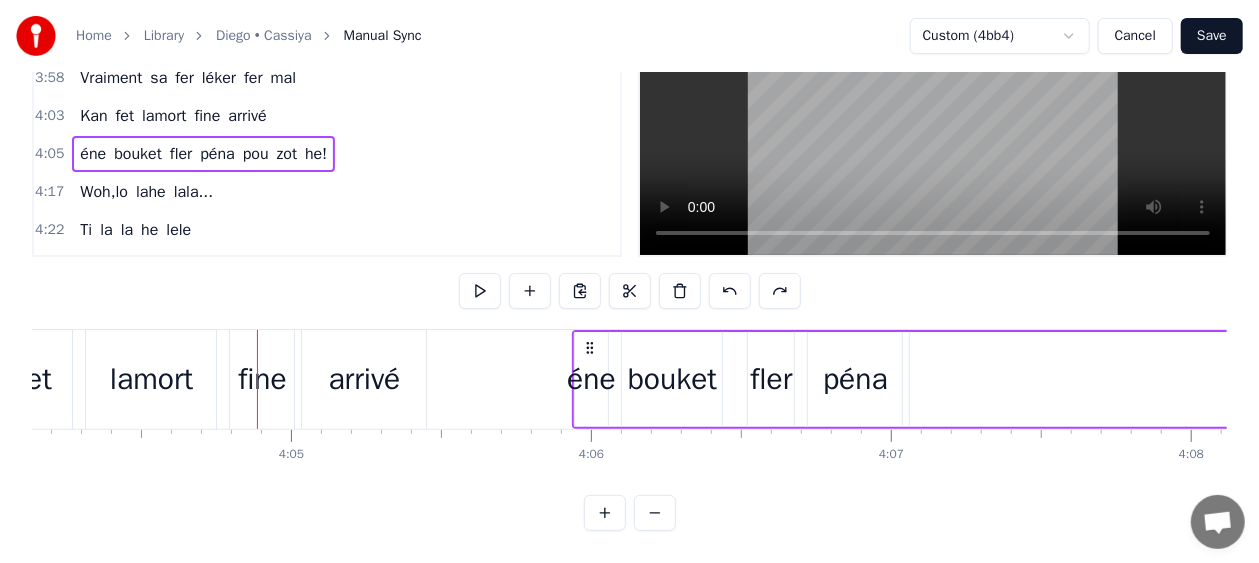 click at bounding box center [730, 291] 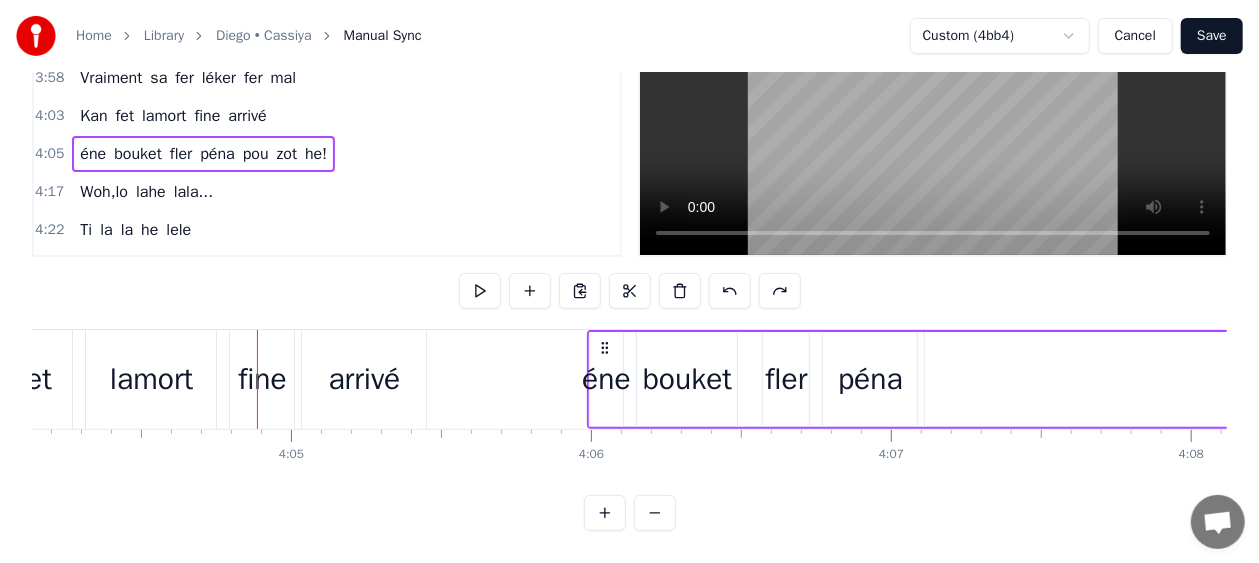 click at bounding box center (730, 291) 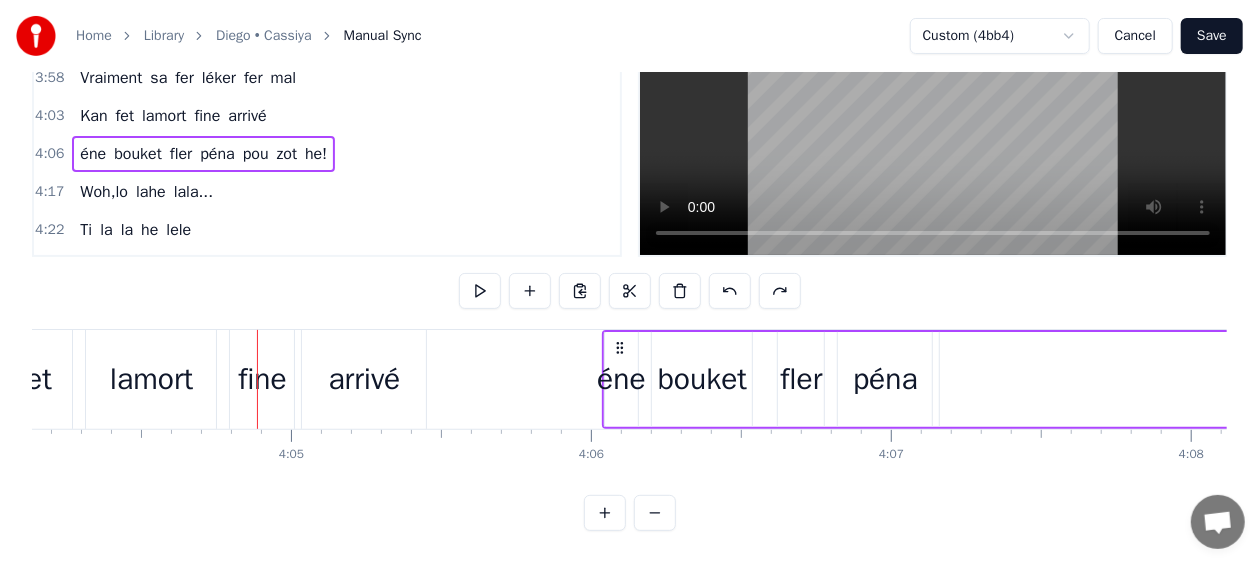 click at bounding box center [730, 291] 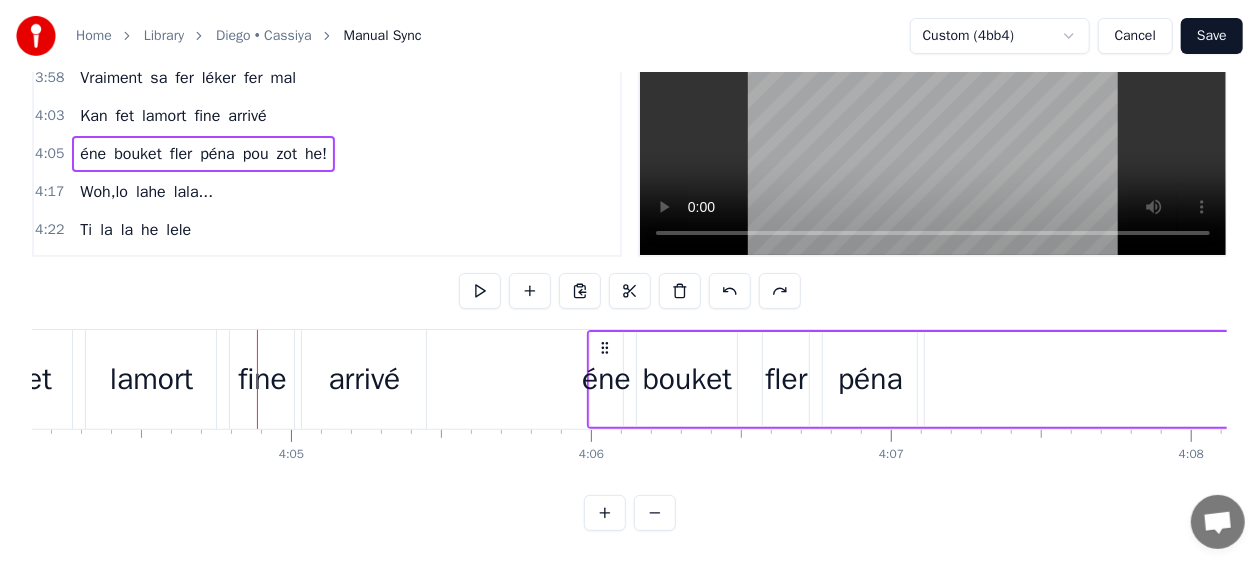 click at bounding box center [730, 291] 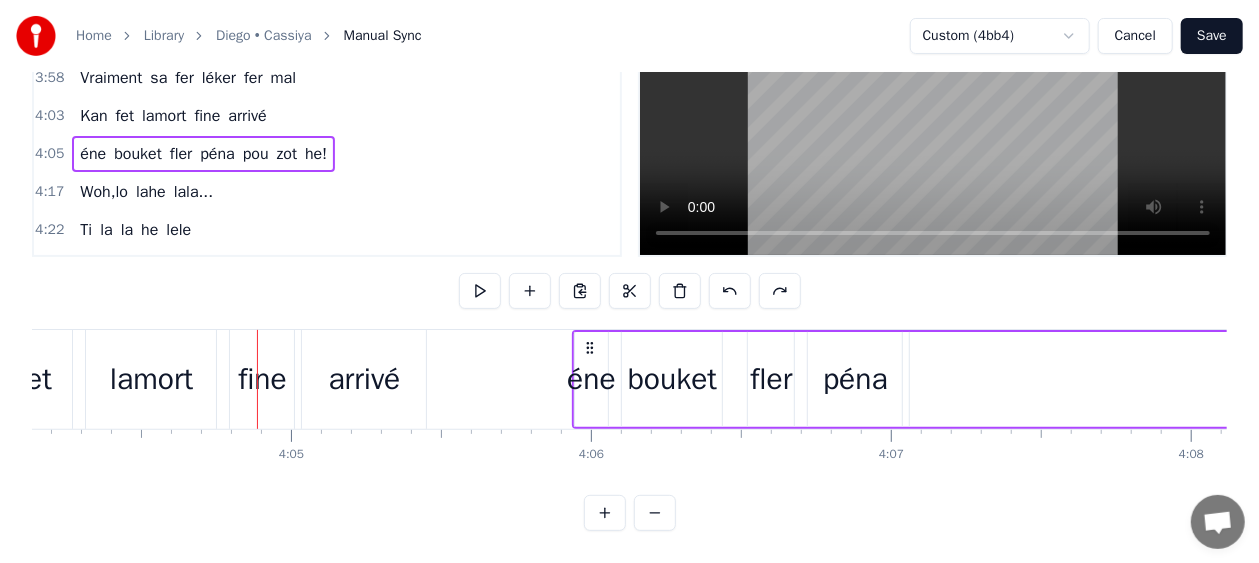 click at bounding box center (730, 291) 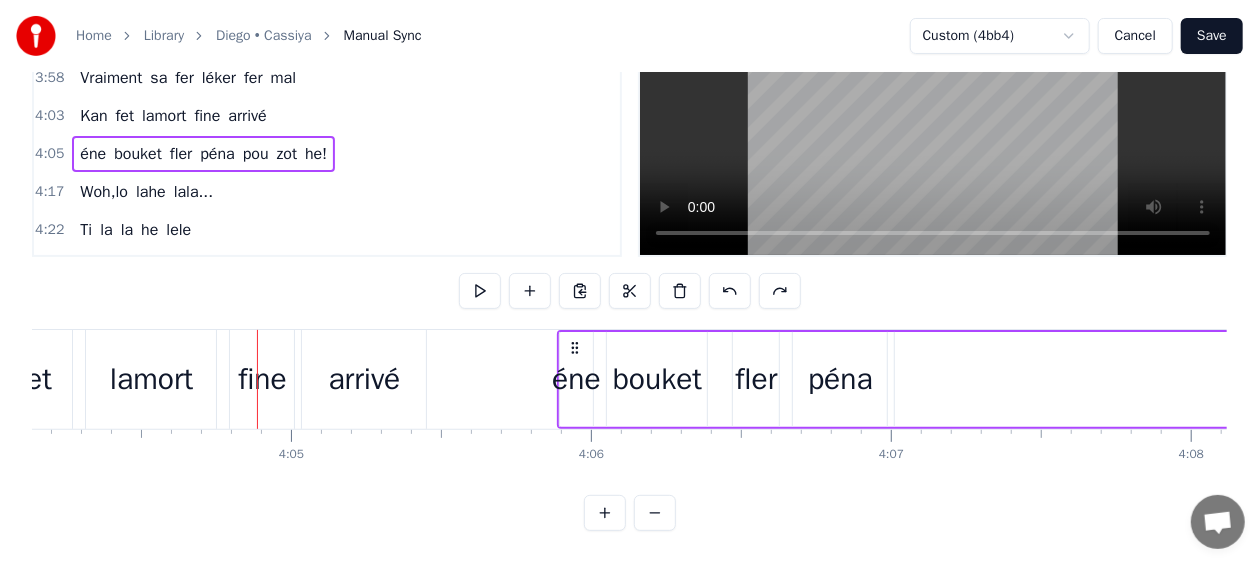click at bounding box center [730, 291] 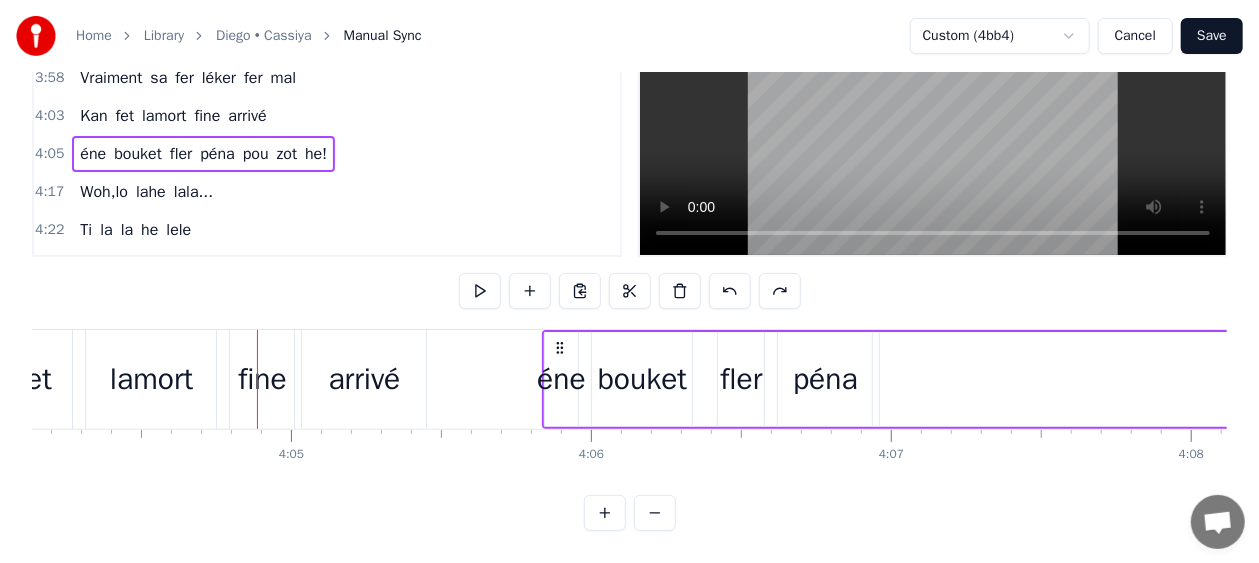 click at bounding box center (730, 291) 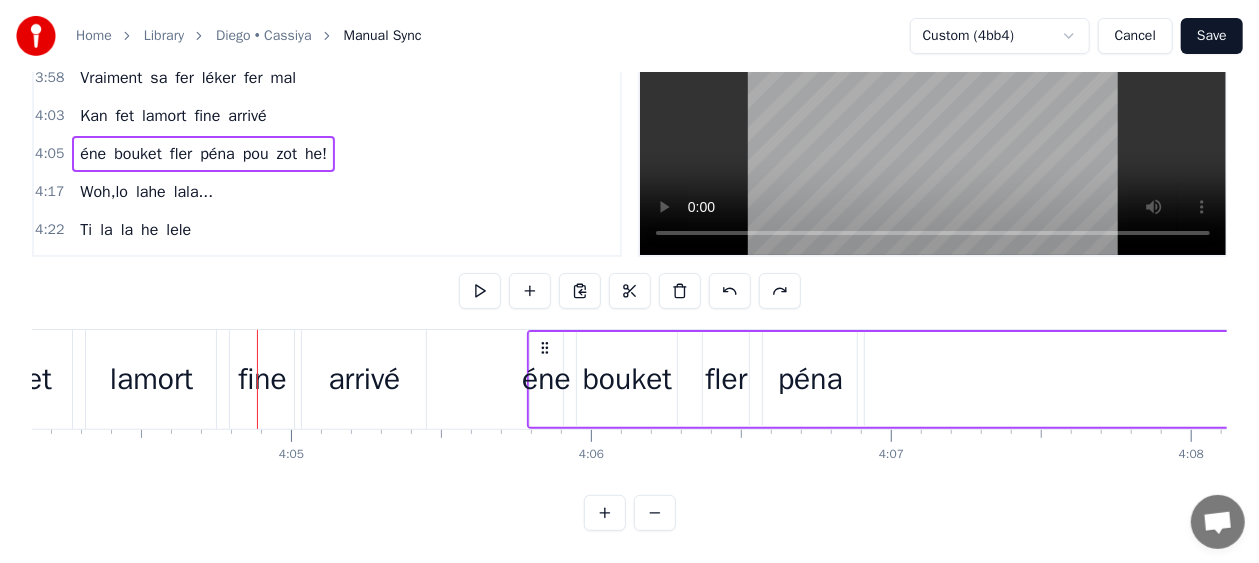 click at bounding box center (730, 291) 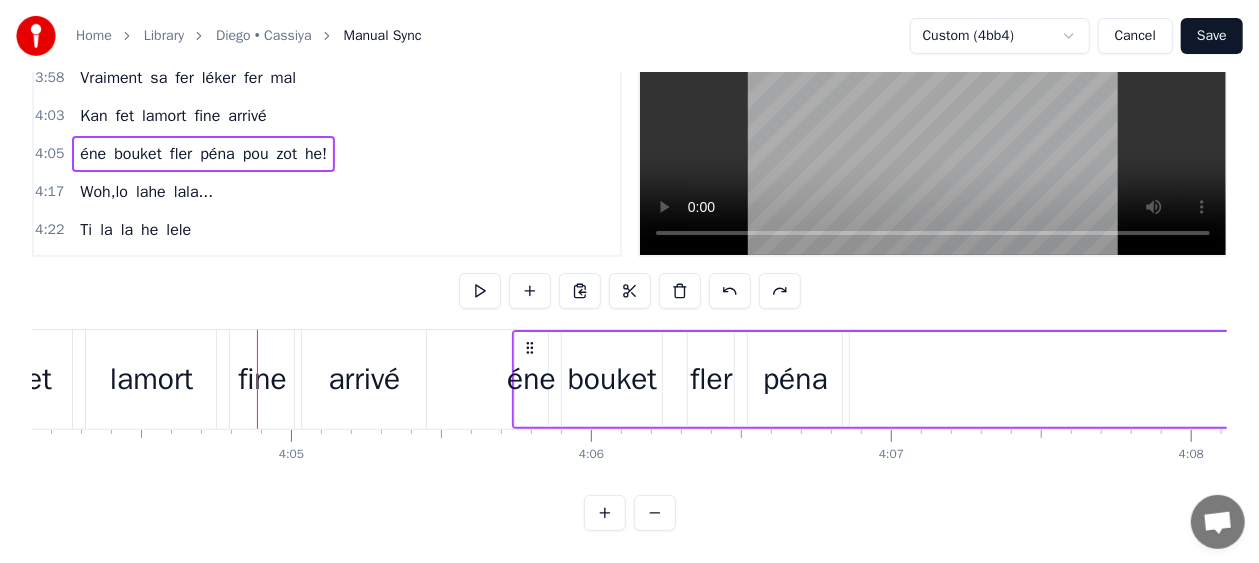 click at bounding box center (730, 291) 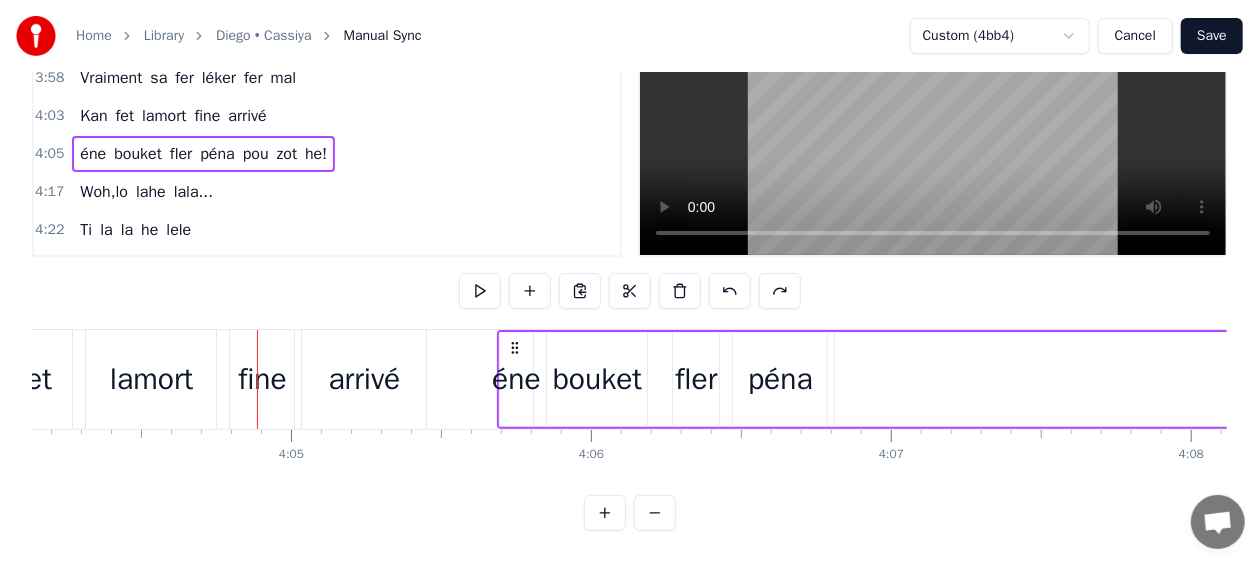 click at bounding box center (730, 291) 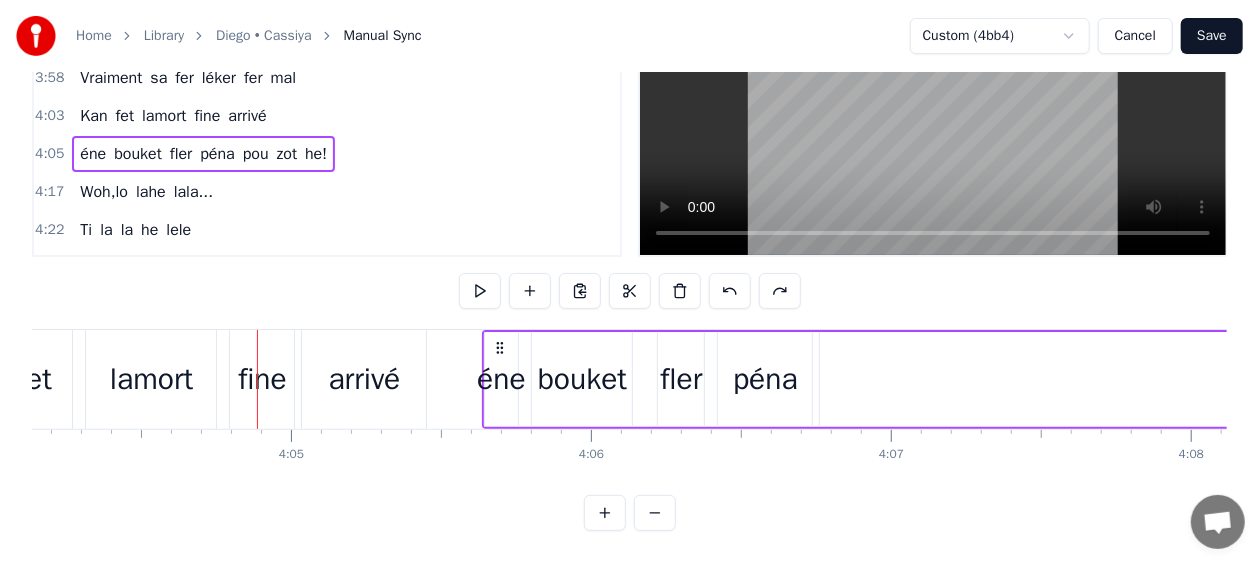 click at bounding box center (730, 291) 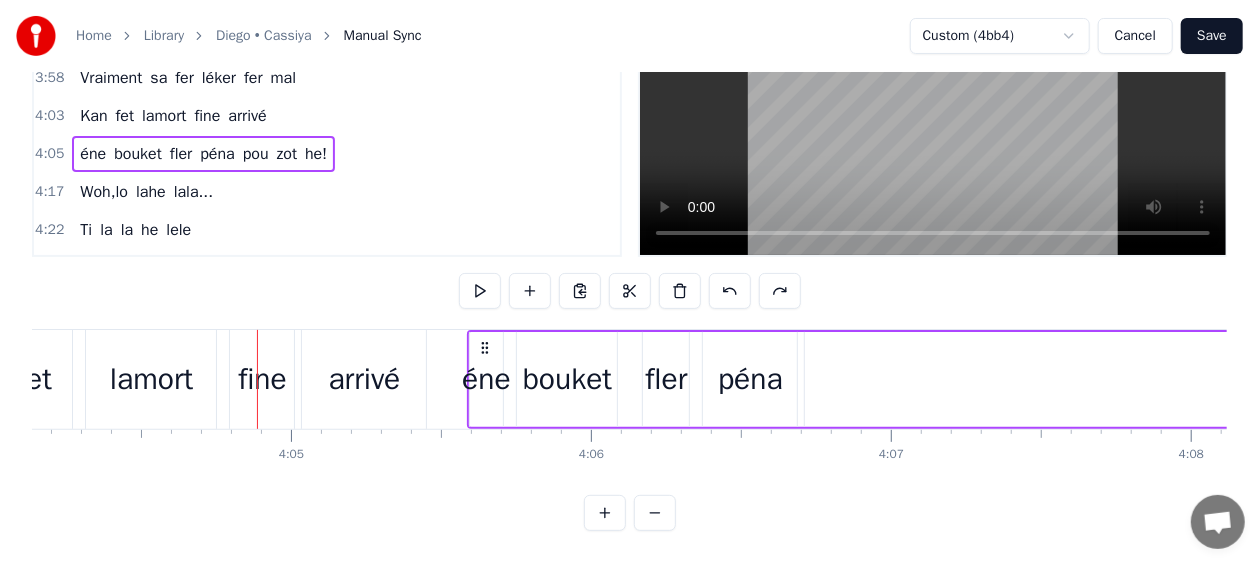 click at bounding box center (730, 291) 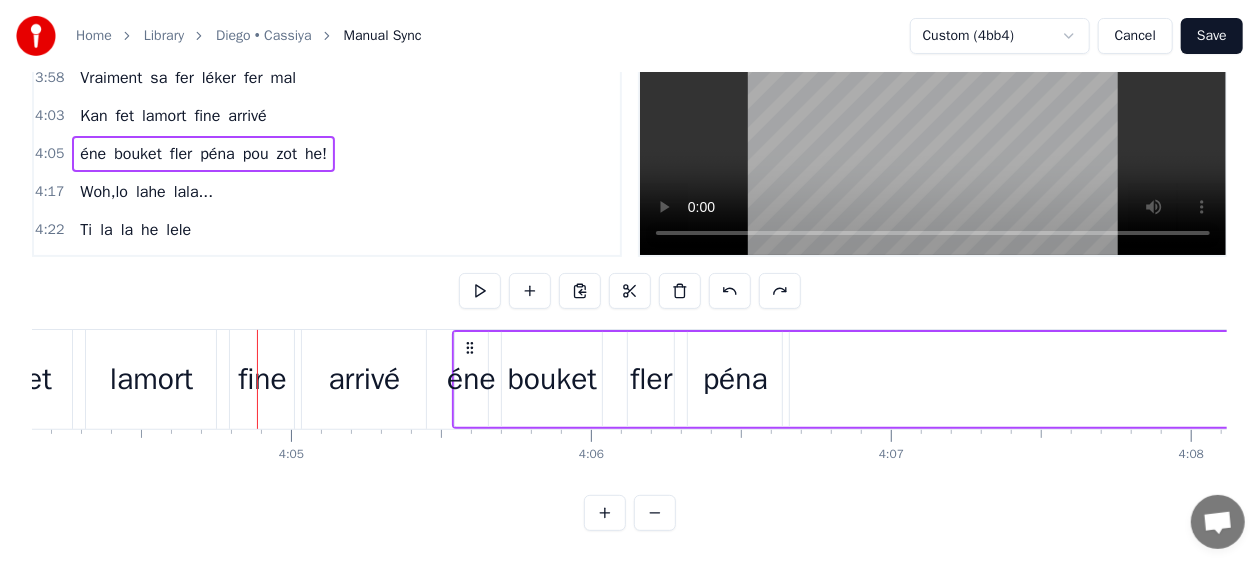 click at bounding box center [730, 291] 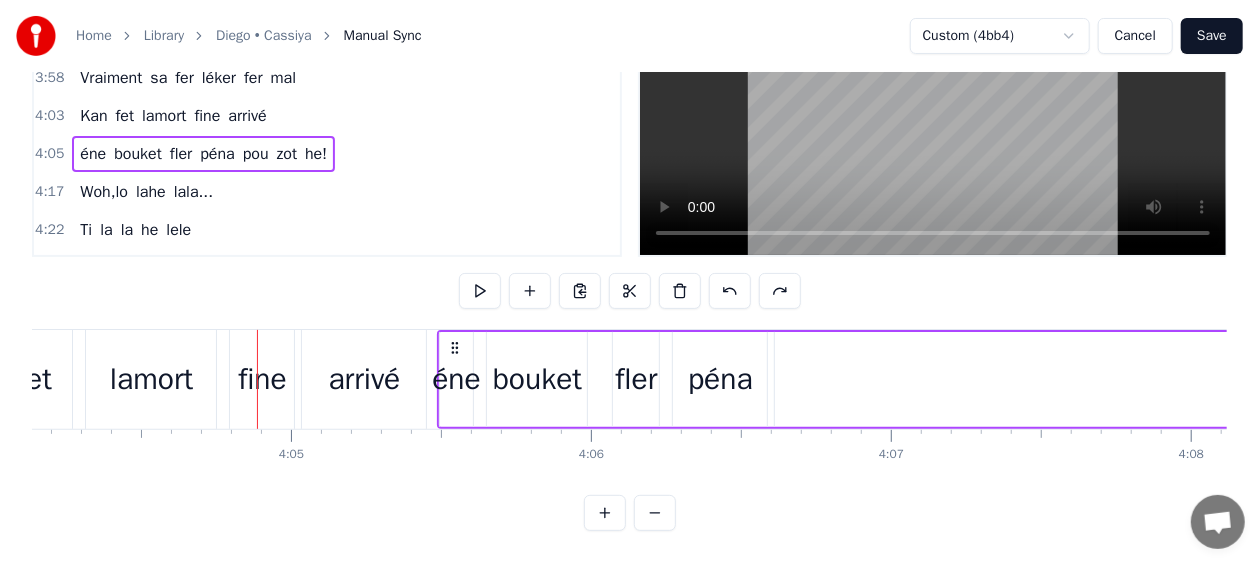 click at bounding box center (730, 291) 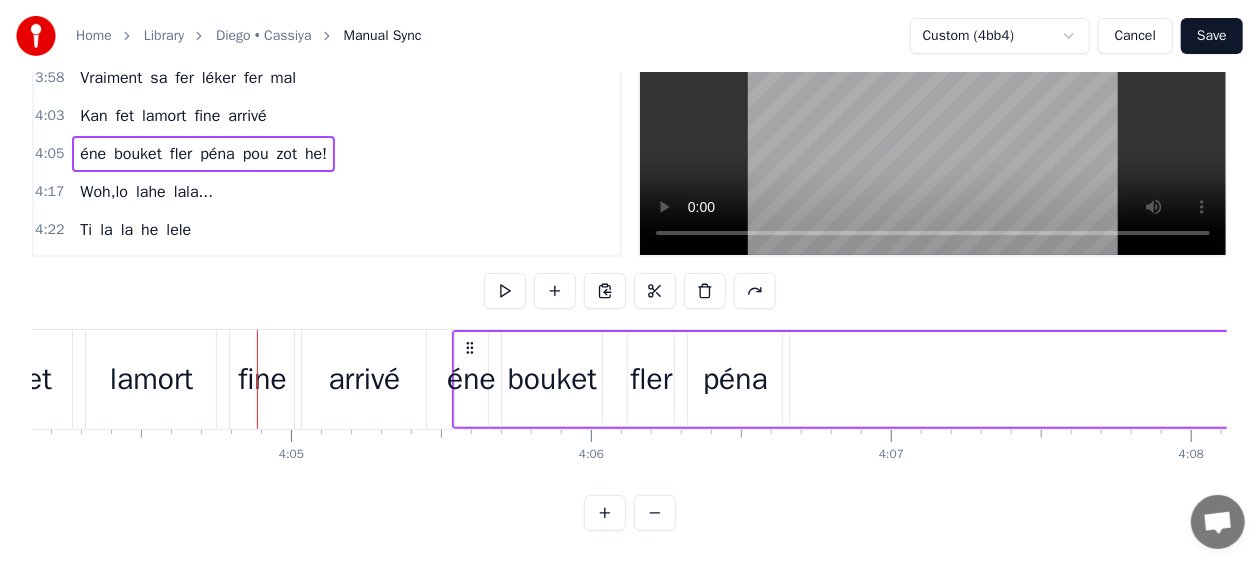 click at bounding box center [630, 291] 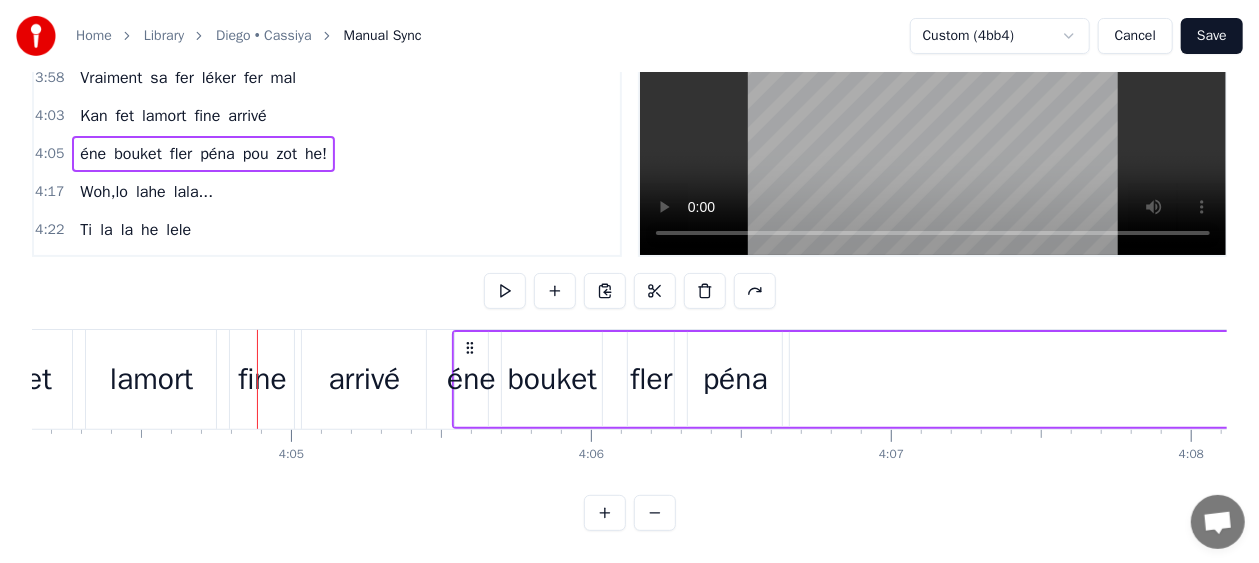 click on "arrivé" at bounding box center [365, 379] 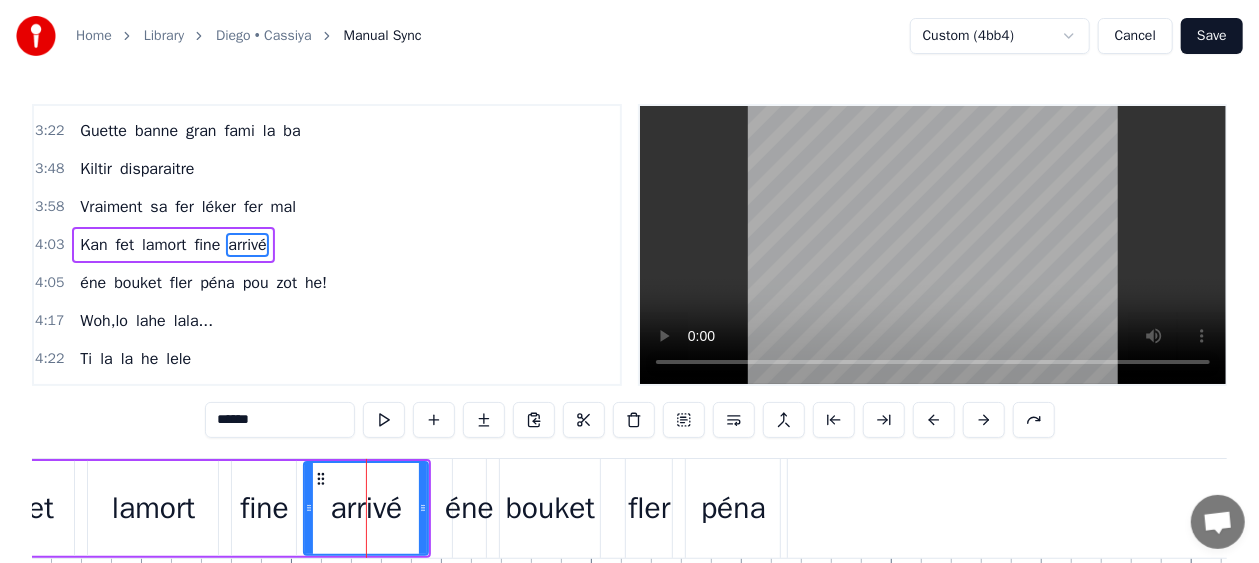 scroll, scrollTop: 0, scrollLeft: 0, axis: both 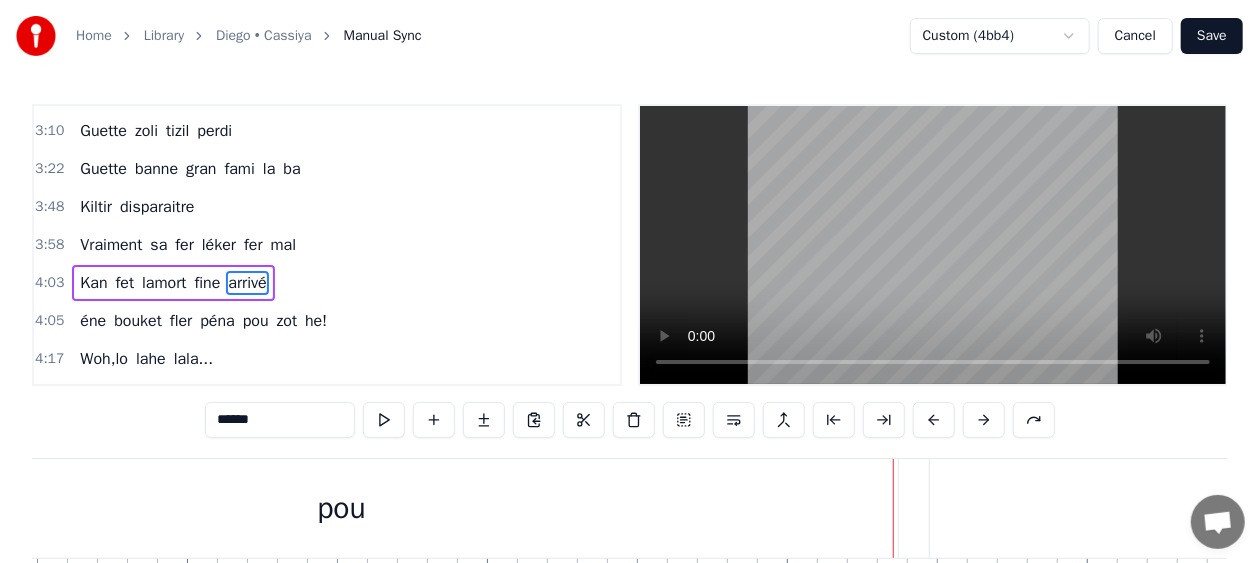 click on "éne" at bounding box center (93, 321) 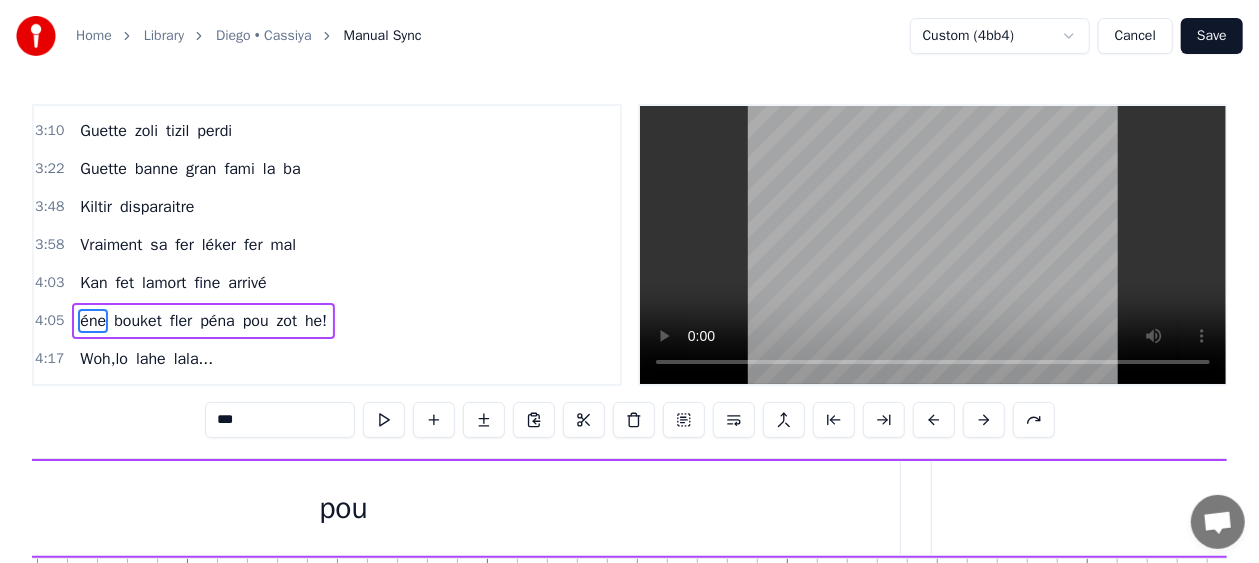 scroll, scrollTop: 1991, scrollLeft: 0, axis: vertical 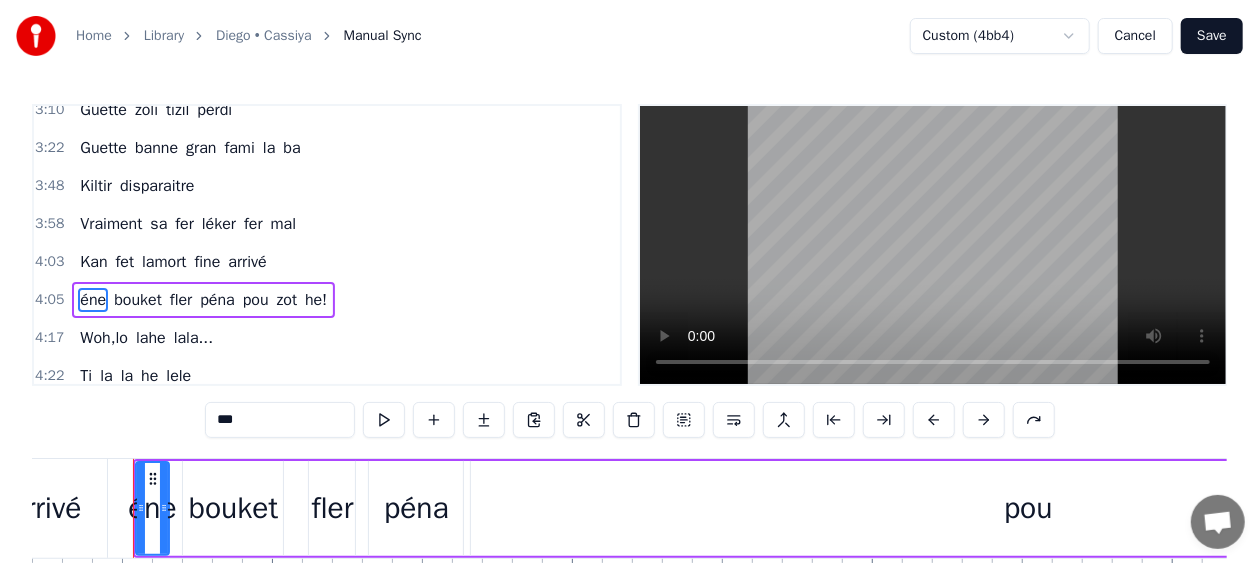 click on "pou" at bounding box center (1028, 508) 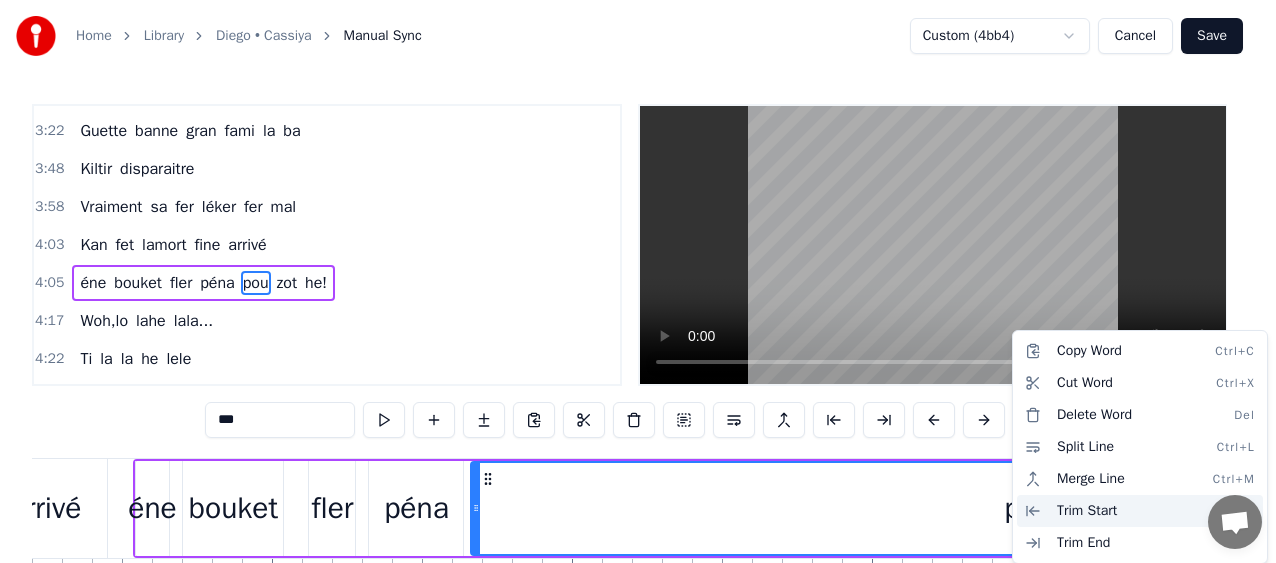 click on "Trim Start" at bounding box center [1140, 511] 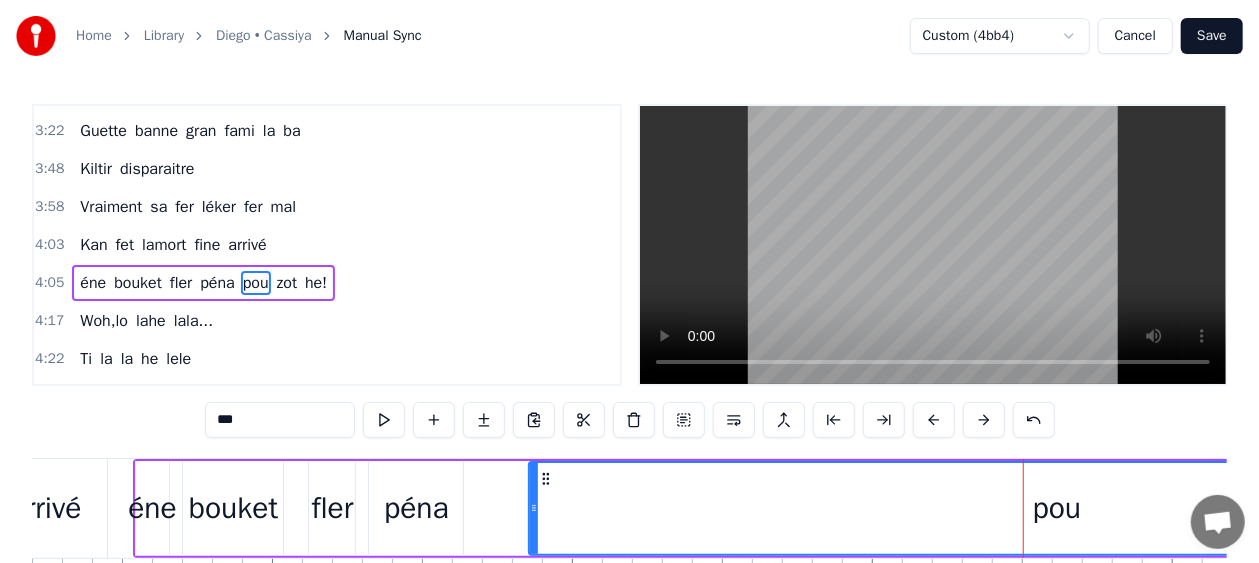 drag, startPoint x: 1027, startPoint y: 498, endPoint x: 530, endPoint y: 451, distance: 499.21738 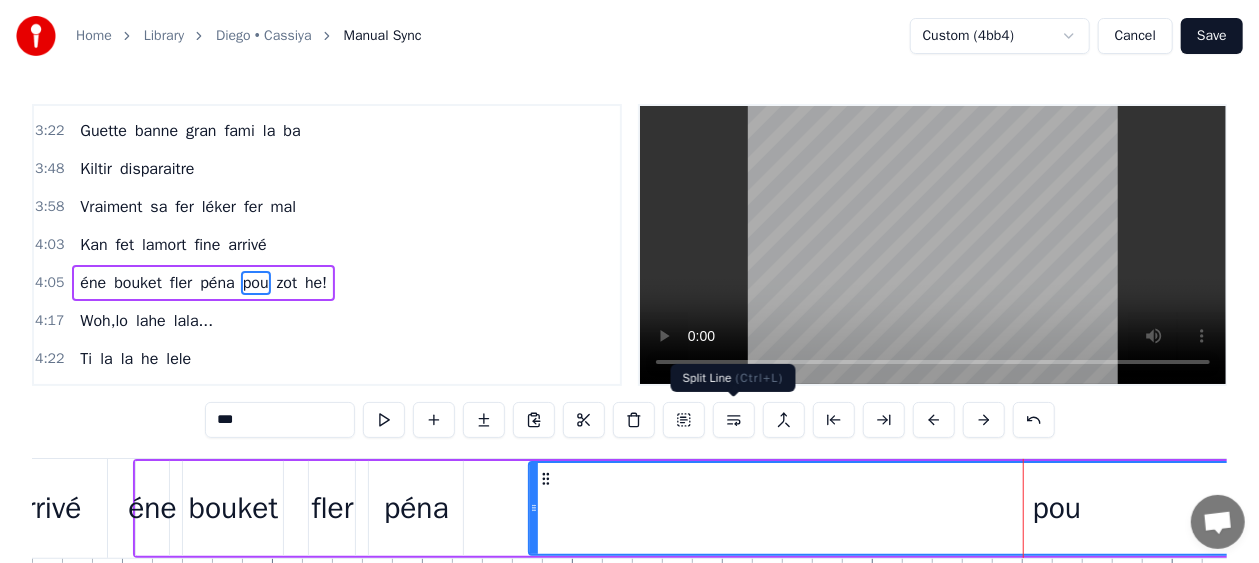 click at bounding box center [734, 420] 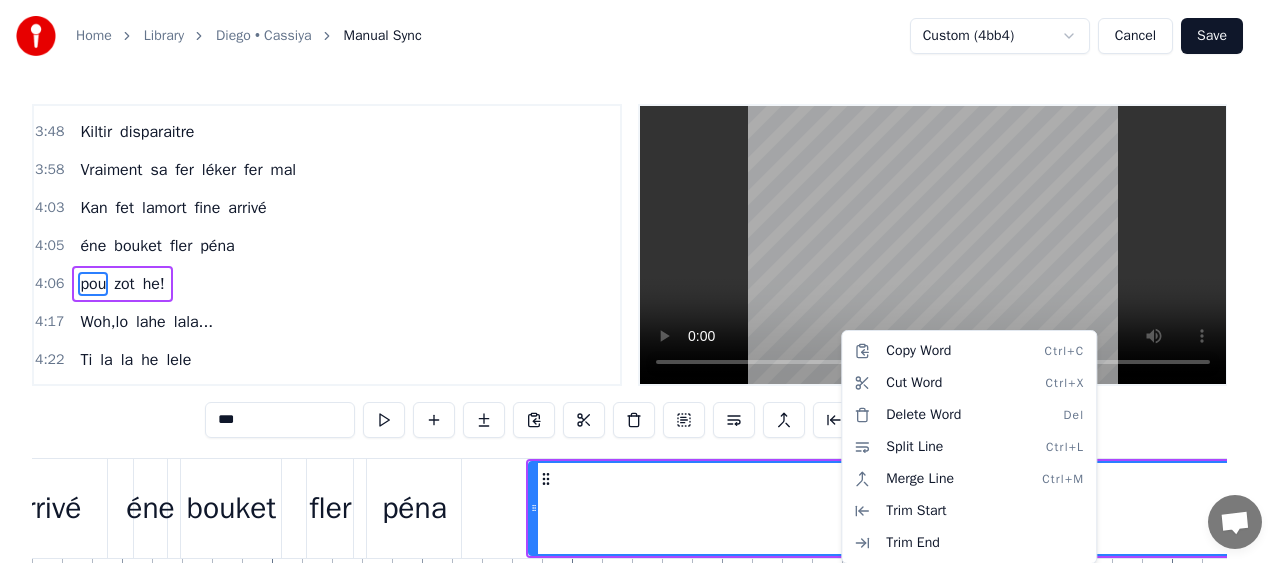 click on "Home Library [PERSON] • [APP_NAME] Manual Sync Custom (4bb4) Cancel Save 0:24 Mo bien sagrin nou fine perdi éne zoli ti zil 0:35 Lwen la bas 0:37 Kot larzen pa ti trop necessaire 0:40 Zot lasanté ti protézé 0:42 Fruit des mer tia la traine 0:45 Coco rafresi 0:46 Ti,éne zoli lavi natirel 0:49 Zot' ti bizin alé alé mem 0:51 Kitte tizil natal 0:53 Non pa vir derrière 0:55 pou zot' sali na pa pou nou 0:58 Ene gran tonton ti rakonté kouma ti zoli la ba 1:02 Non pa ti kompliké 1:04 Dimoune ti viv' normal 1:09 Weh! 1:12 Pa ti manque manze la bas 1:13 Ici missié la boutik si péna larzen pas manzé 1:17 Non 1:18 Pa ti manque narnyé la ba 1:20 Zot paradis fine vendé donne nous zot zot necessaire 1:25 Guette zoli tizil perdi 1:27 Guette banne gran fami la ba 1:29 Kiltir disparaitre 1:33 Vraiment sa fer léker fer mal 1:35 Kan fet lamort fine arrivé 1:36 éne bouket fler péna pou zot 1:41 Guette zoli tizil perdi 1:43 Guette banne gran fami la ba 1:45 Kiltir disparaitre 1:49 Vraiment sa fer léker fer mal 1:51" at bounding box center (638, 346) 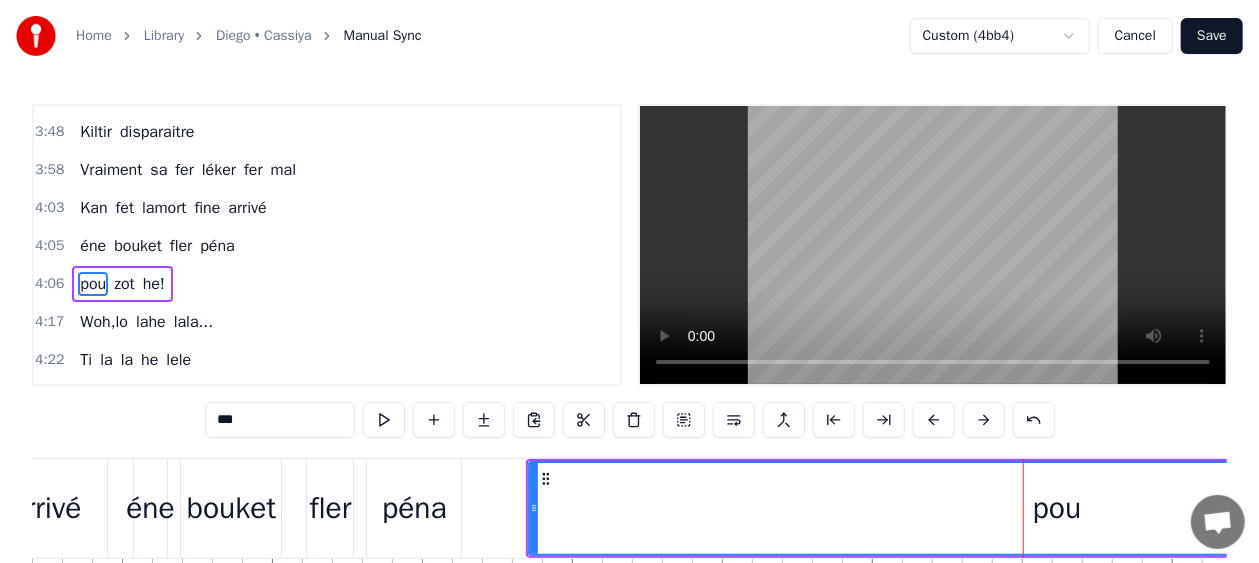 drag, startPoint x: 1051, startPoint y: 513, endPoint x: 1008, endPoint y: 510, distance: 43.104523 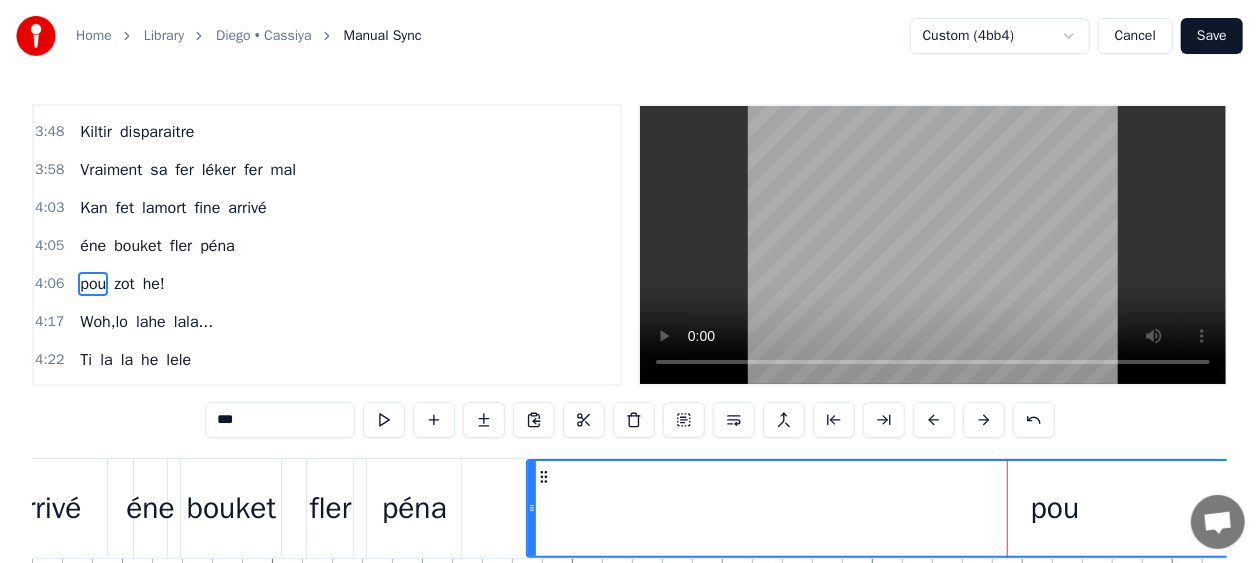 click on "pou" at bounding box center [1055, 508] 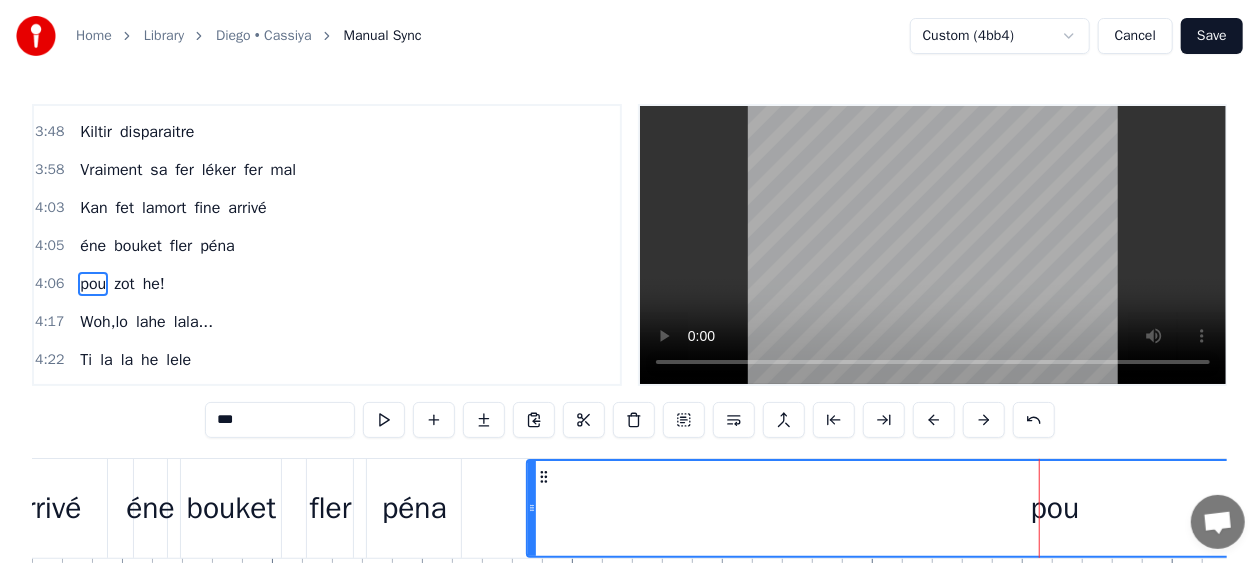 click on "pou" at bounding box center [1055, 508] 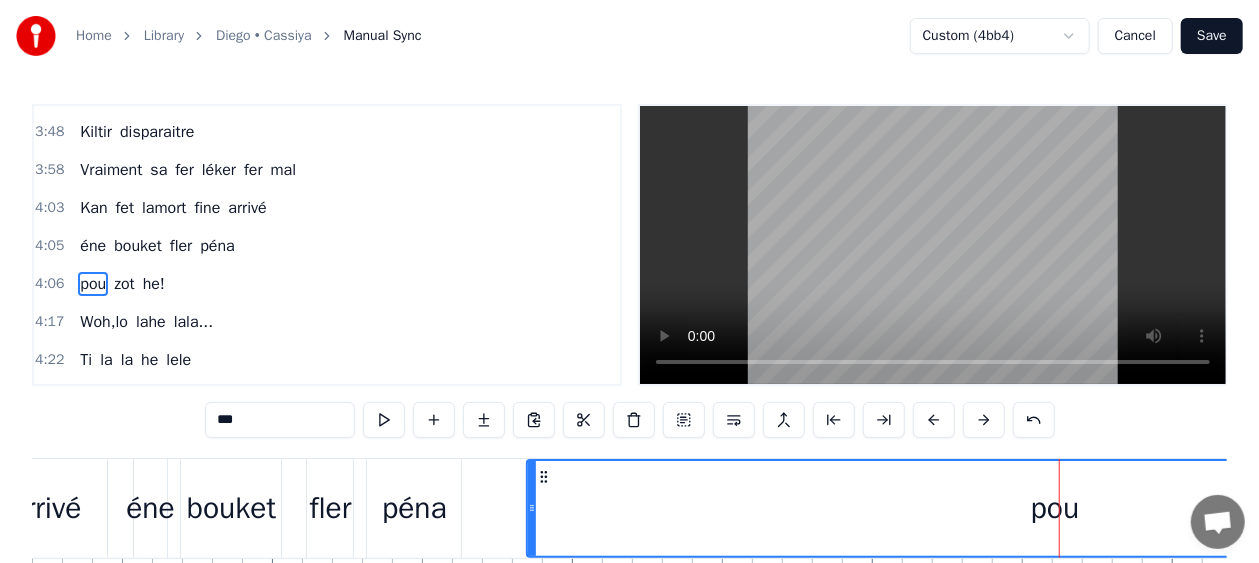 click at bounding box center (1059, 508) 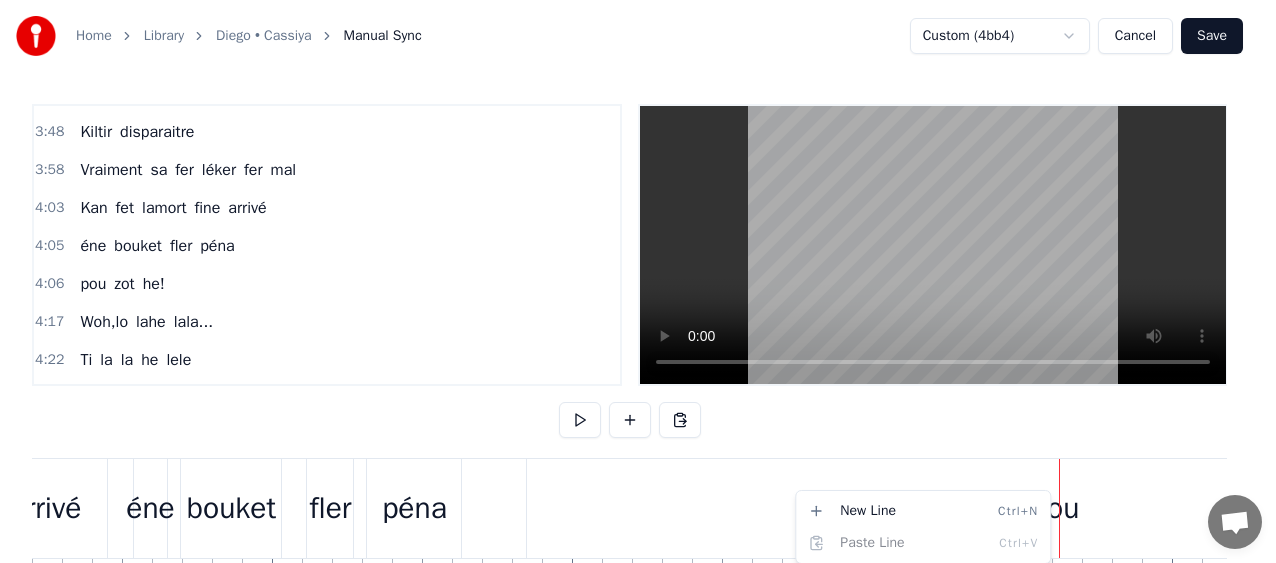 click on "Home Library [PERSON] • [APP_NAME] Manual Sync Custom (4bb4) Cancel Save 0:24 Mo bien sagrin nou fine perdi éne zoli ti zil 0:35 Lwen la bas 0:37 Kot larzen pa ti trop necessaire 0:40 Zot lasanté ti protézé 0:42 Fruit des mer tia la traine 0:45 Coco rafresi 0:46 Ti,éne zoli lavi natirel 0:49 Zot' ti bizin alé alé mem 0:51 Kitte tizil natal 0:53 Non pa vir derrière 0:55 pou zot' sali na pa pou nou 0:58 Ene gran tonton ti rakonté kouma ti zoli la ba 1:02 Non pa ti kompliké 1:04 Dimoune ti viv' normal 1:09 Weh! 1:12 Pa ti manque manze la bas 1:13 Ici missié la boutik si péna larzen pas manzé 1:17 Non 1:18 Pa ti manque narnyé la ba 1:20 Zot paradis fine vendé donne nous zot zot necessaire 1:25 Guette zoli tizil perdi 1:27 Guette banne gran fami la ba 1:29 Kiltir disparaitre 1:33 Vraiment sa fer léker fer mal 1:35 Kan fet lamort fine arrivé 1:36 éne bouket fler péna pou zot 1:41 Guette zoli tizil perdi 1:43 Guette banne gran fami la ba 1:45 Kiltir disparaitre 1:49 Vraiment sa fer léker fer mal 1:51" at bounding box center (638, 346) 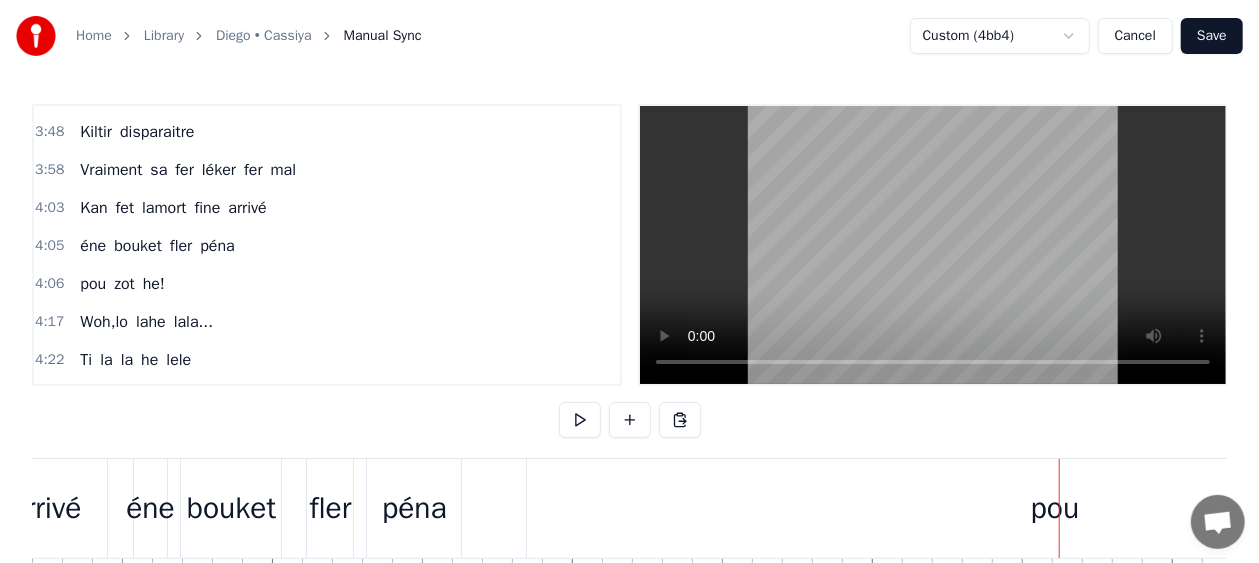 drag, startPoint x: 1047, startPoint y: 512, endPoint x: 832, endPoint y: 509, distance: 215.02094 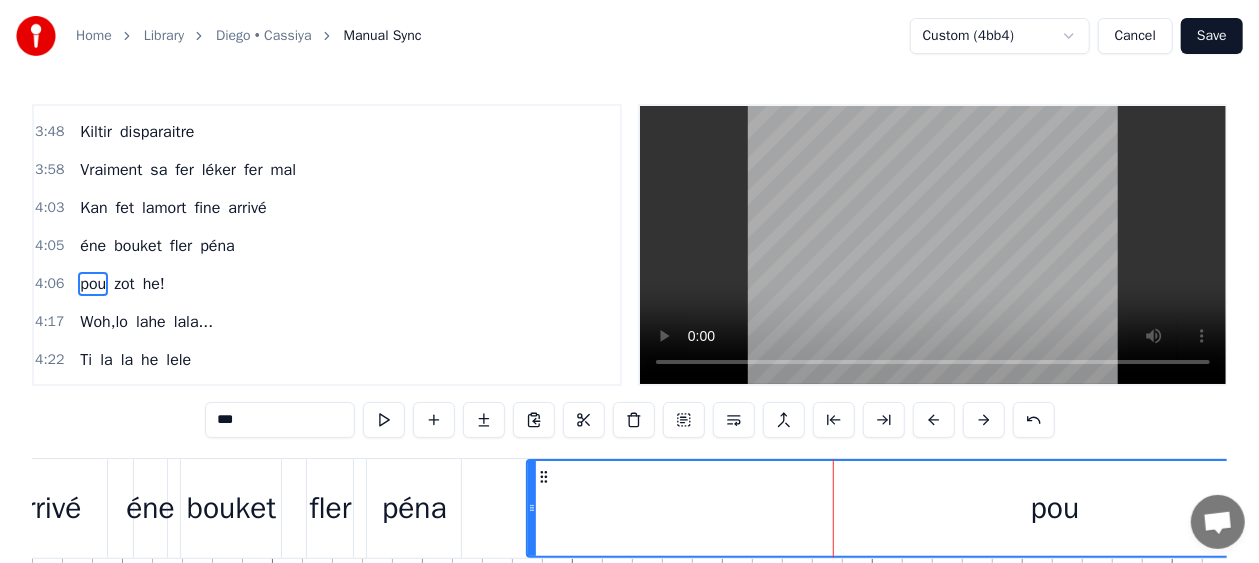 drag, startPoint x: 832, startPoint y: 501, endPoint x: 1029, endPoint y: 500, distance: 197.00253 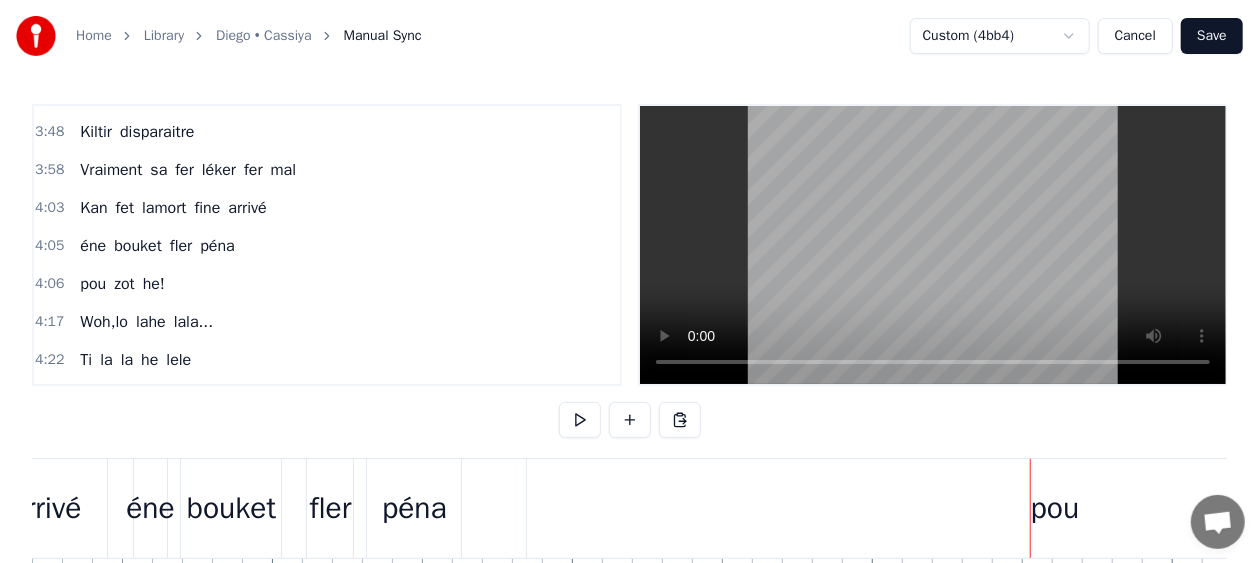 click on "pou" at bounding box center (1055, 508) 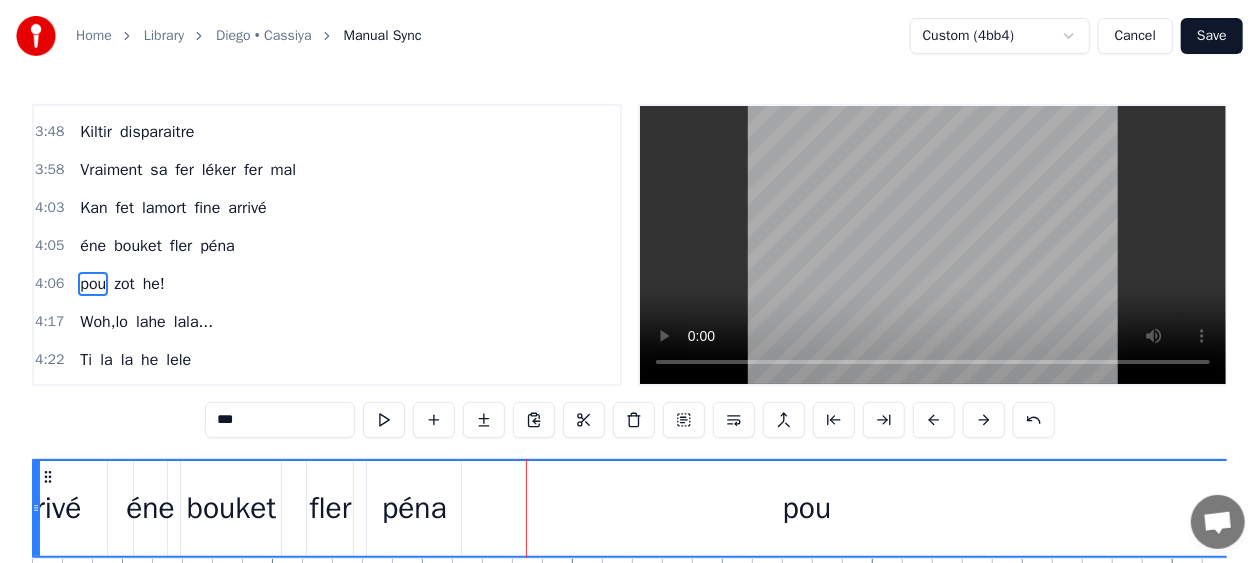 drag, startPoint x: 530, startPoint y: 504, endPoint x: 34, endPoint y: 332, distance: 524.9762 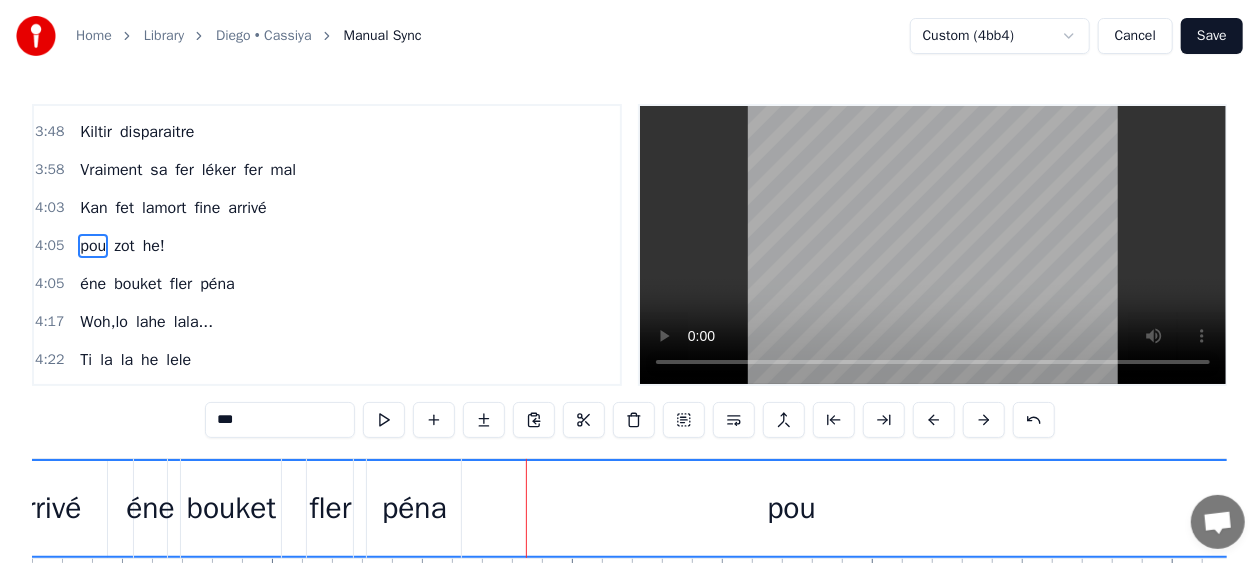 drag, startPoint x: 35, startPoint y: 470, endPoint x: 11, endPoint y: 467, distance: 24.186773 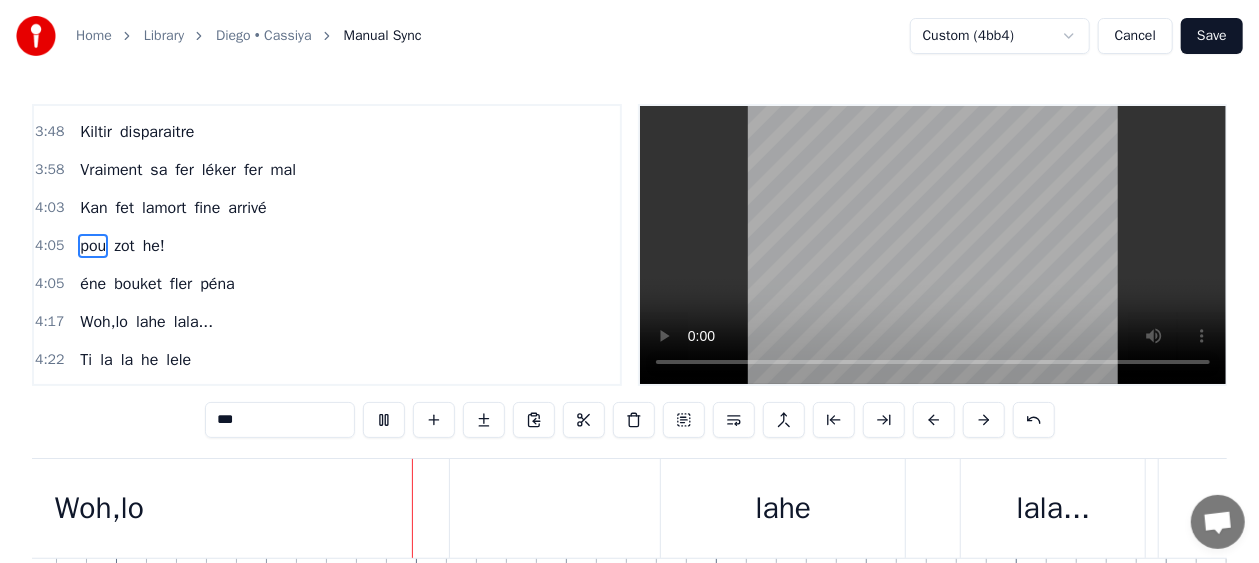 scroll, scrollTop: 0, scrollLeft: 77679, axis: horizontal 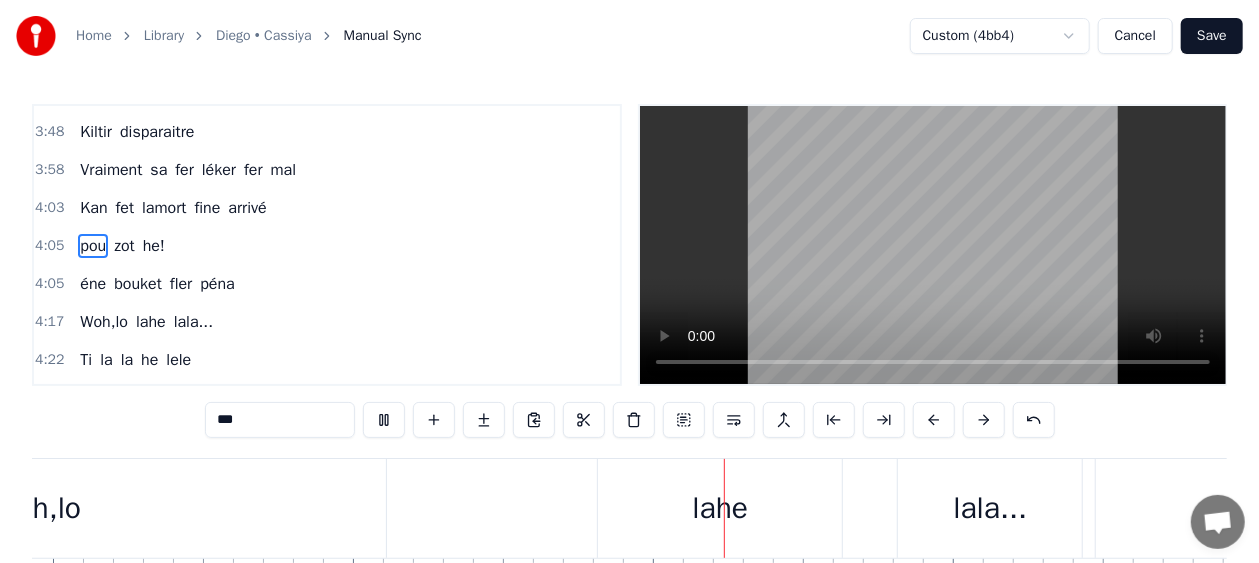 click on "zot" at bounding box center (124, 246) 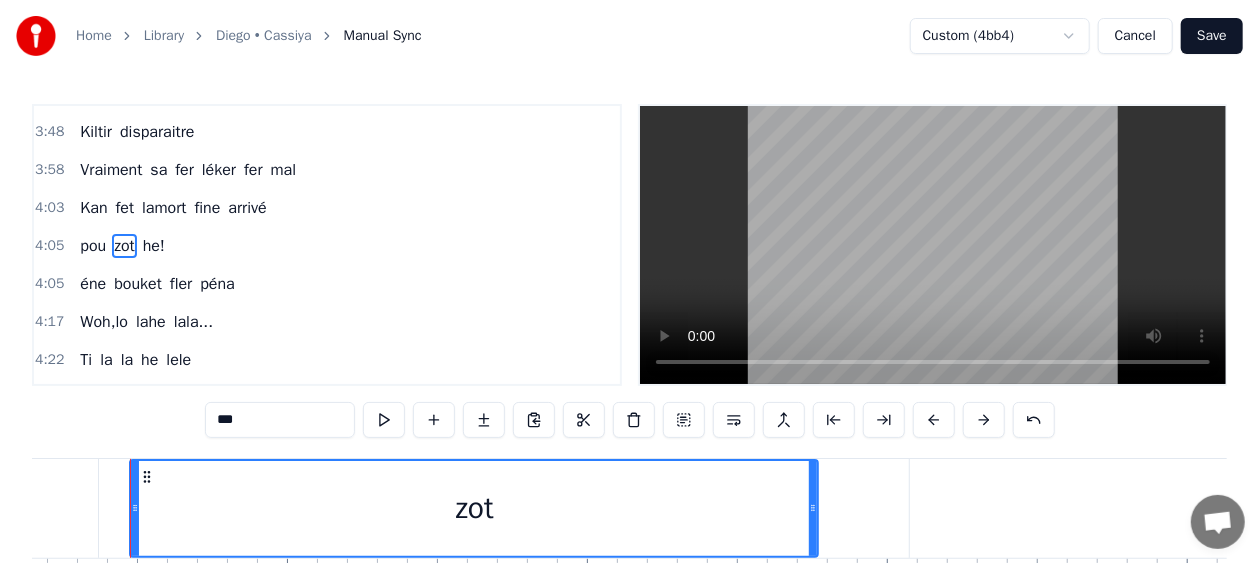 scroll, scrollTop: 0, scrollLeft: 75042, axis: horizontal 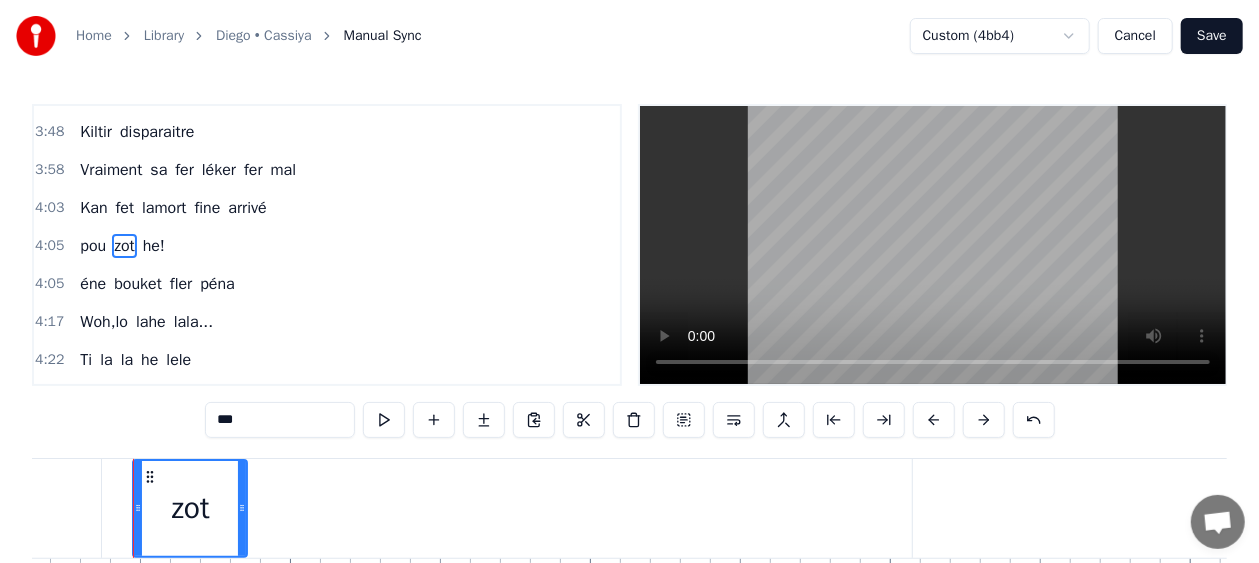 drag, startPoint x: 816, startPoint y: 507, endPoint x: 242, endPoint y: 529, distance: 574.42145 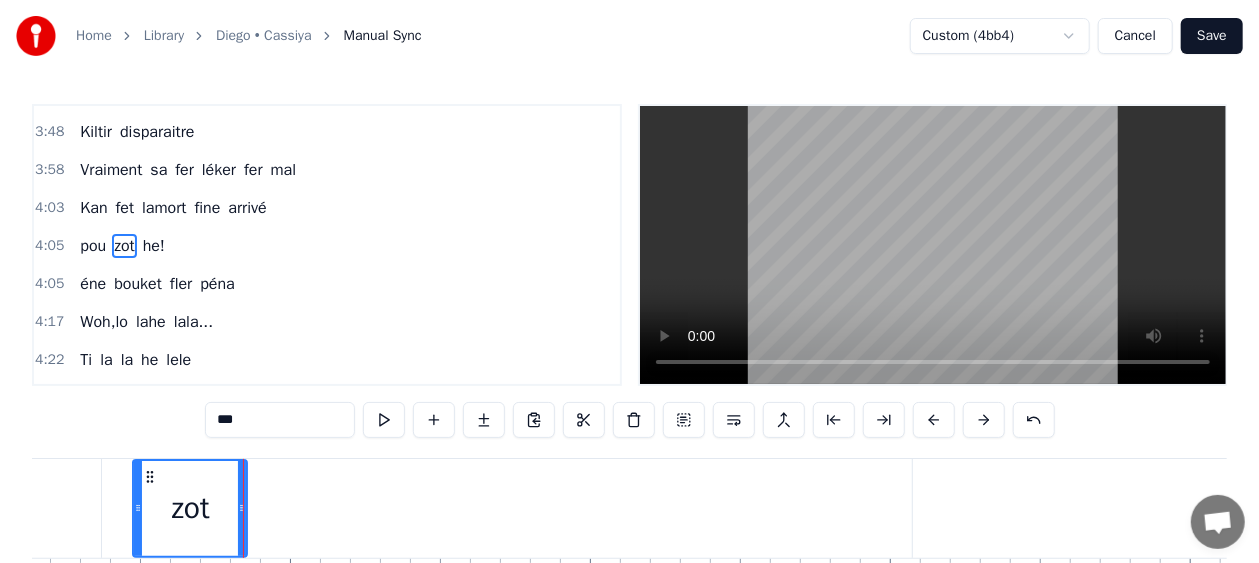 scroll, scrollTop: 2008, scrollLeft: 0, axis: vertical 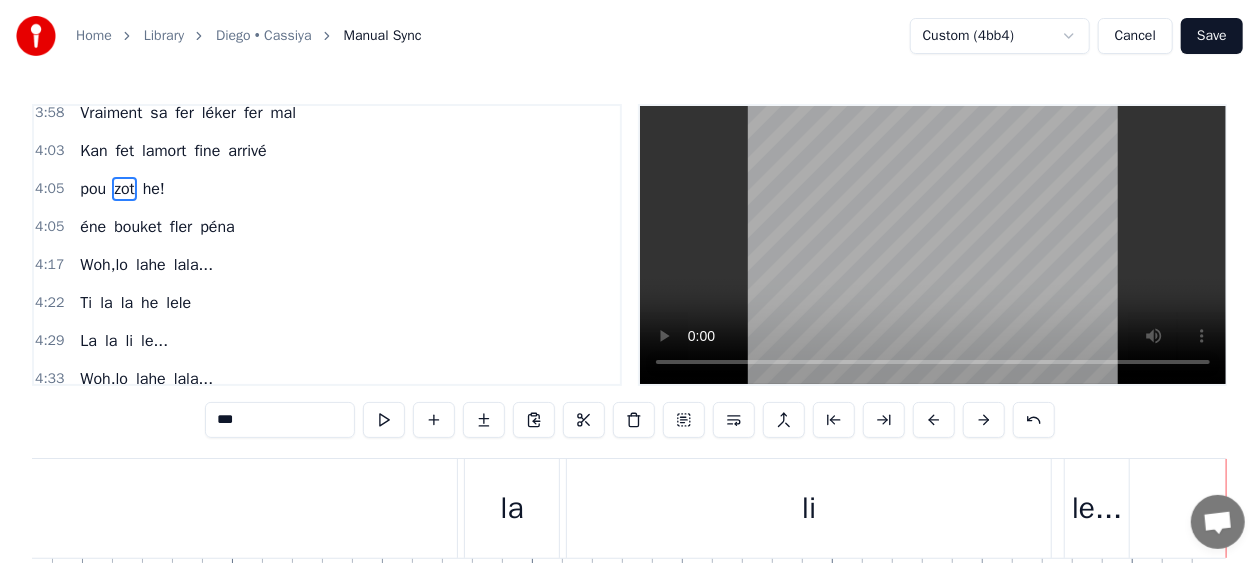 click on "éne" at bounding box center [93, 227] 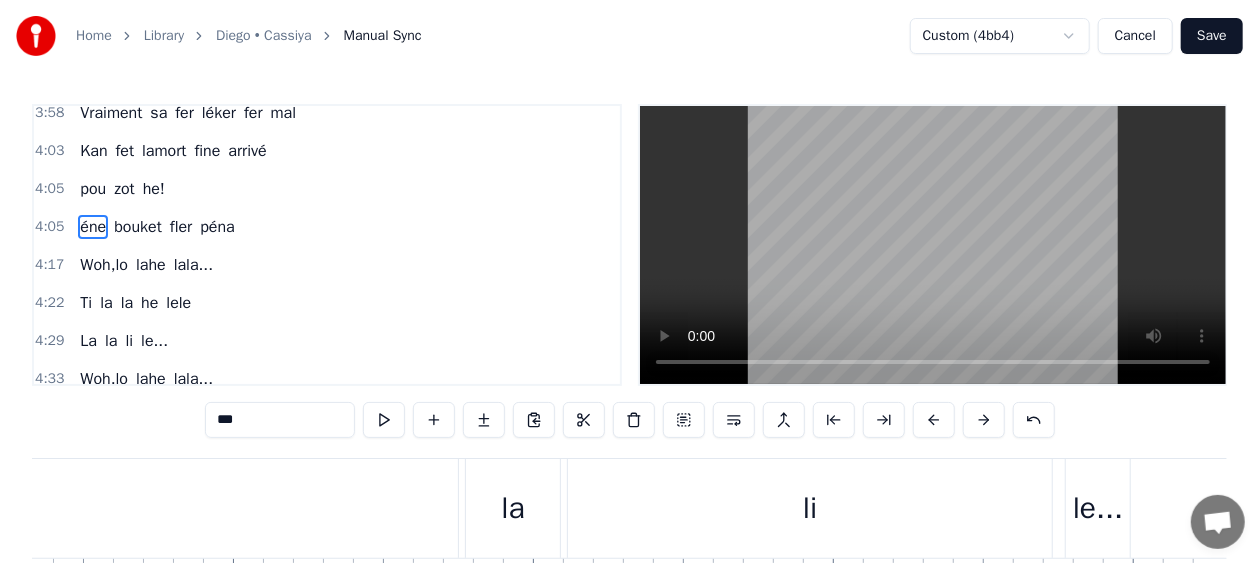 scroll, scrollTop: 0, scrollLeft: 85820, axis: horizontal 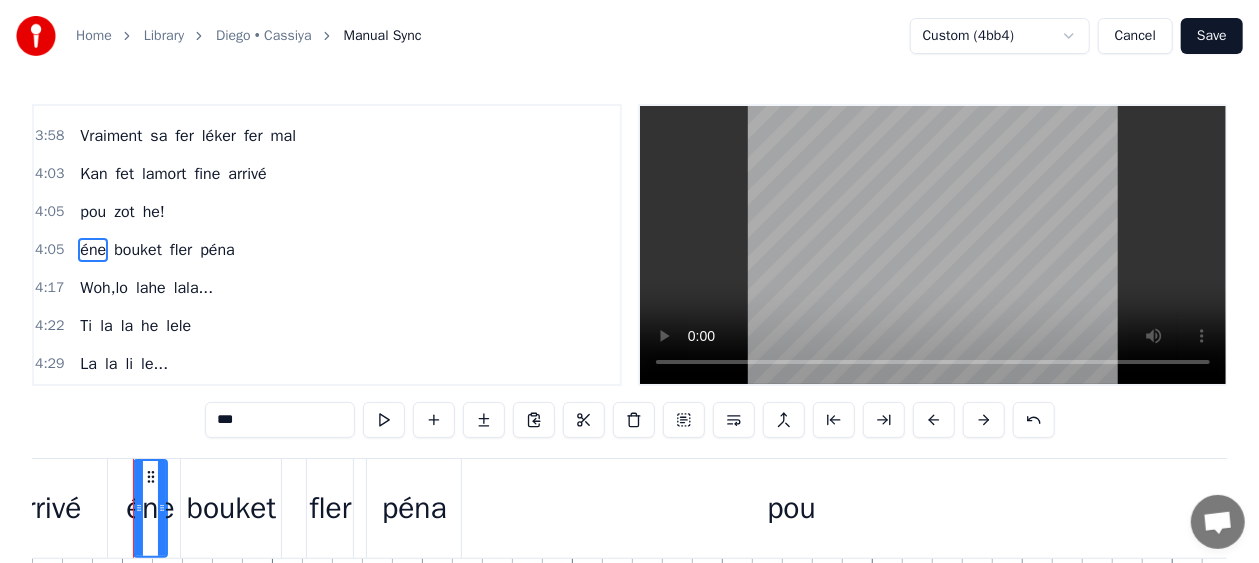 click on "he!" at bounding box center (154, 212) 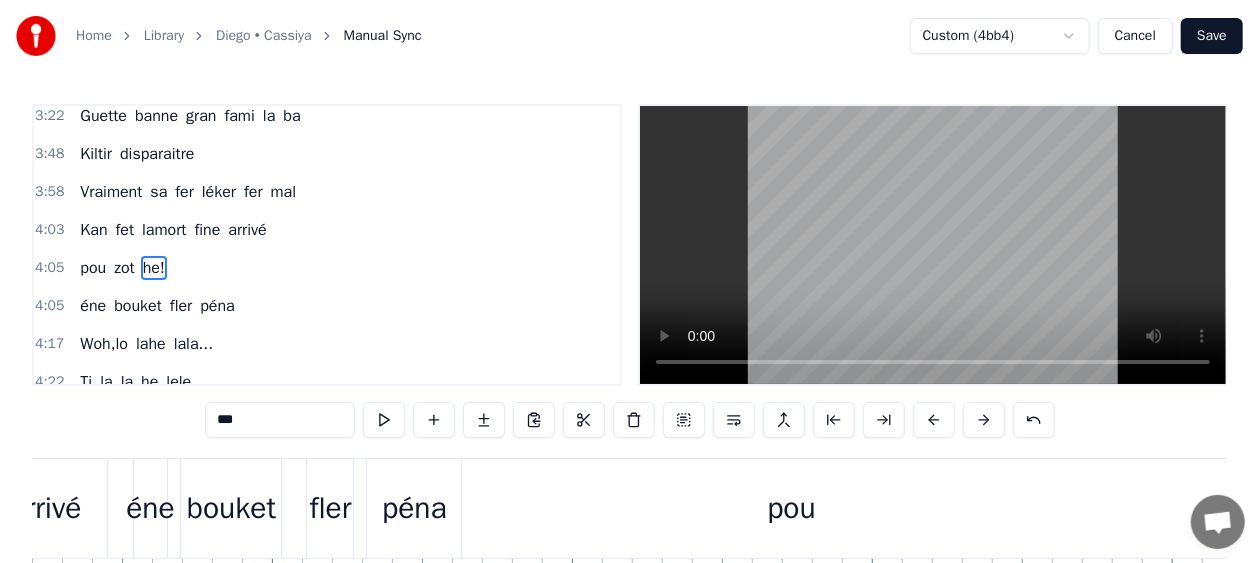 scroll, scrollTop: 2008, scrollLeft: 0, axis: vertical 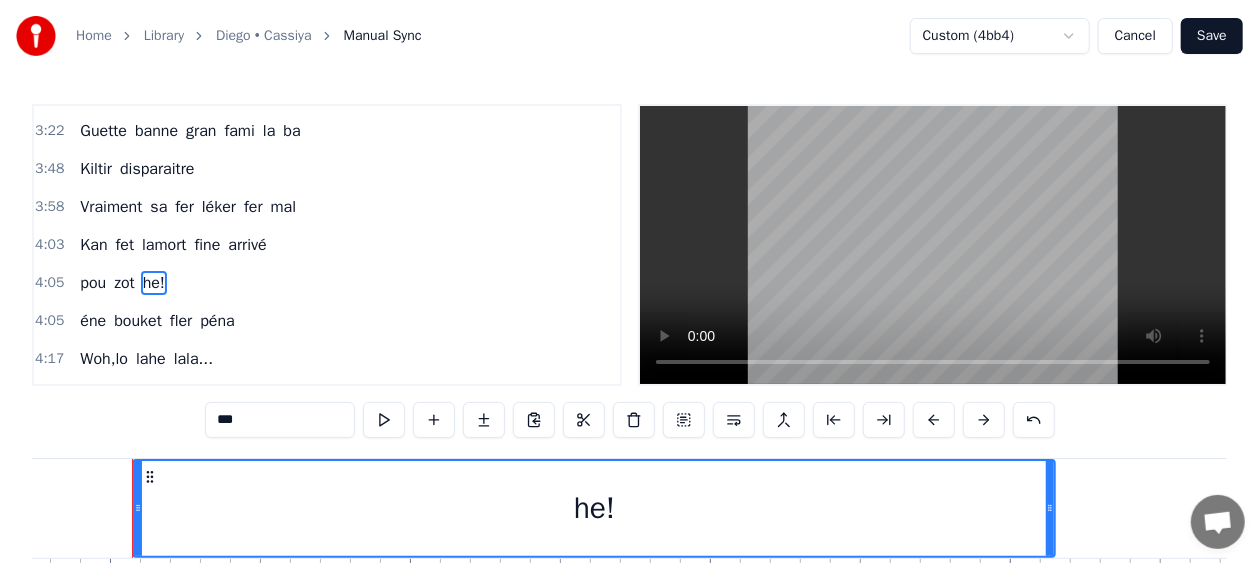 click on "Vraiment" at bounding box center [111, 207] 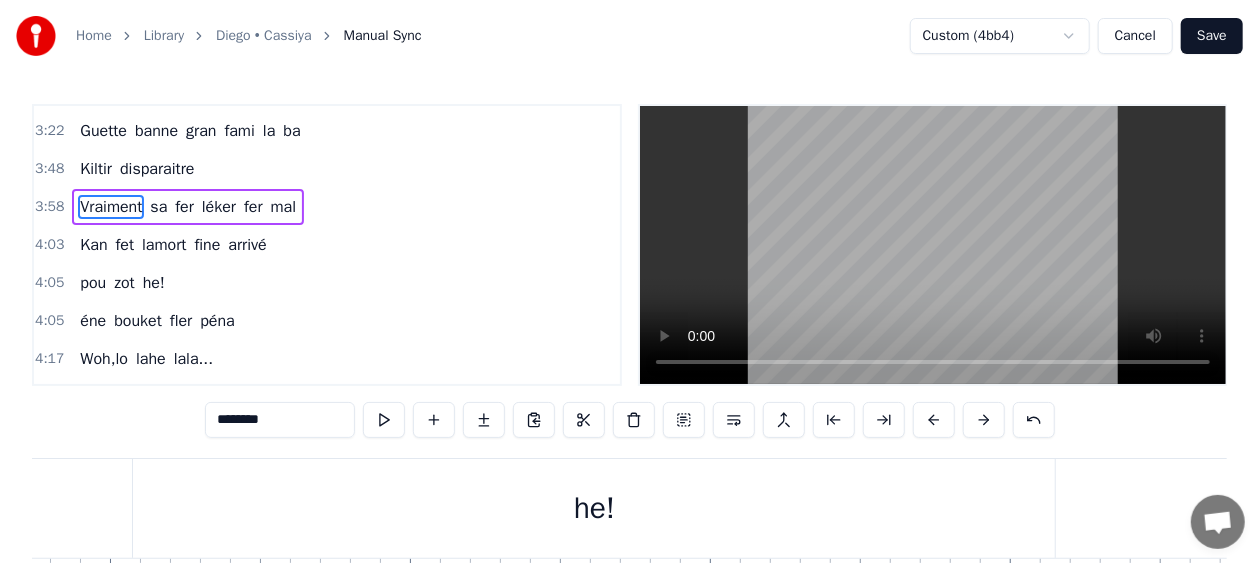 scroll, scrollTop: 1933, scrollLeft: 0, axis: vertical 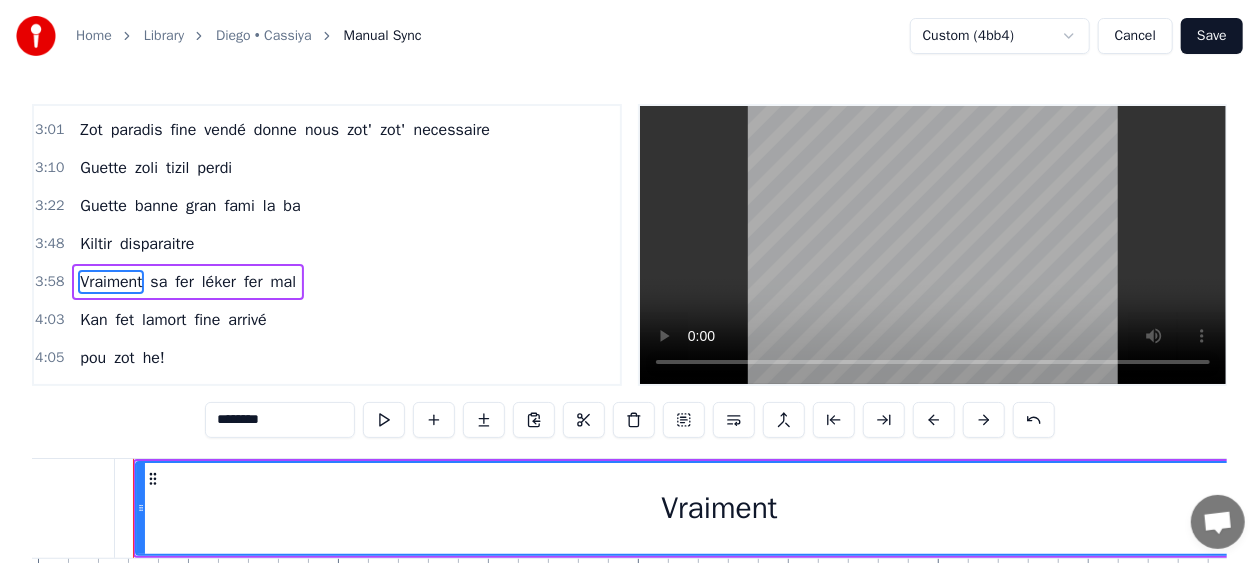 click on "Vraiment" at bounding box center [111, 282] 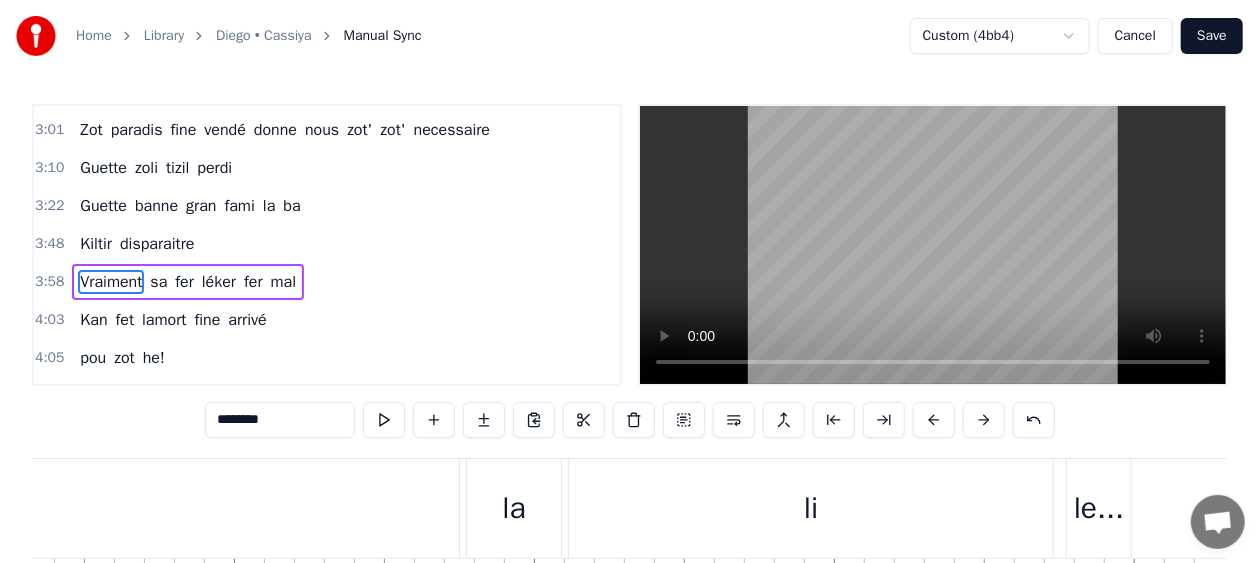 scroll, scrollTop: 0, scrollLeft: 86800, axis: horizontal 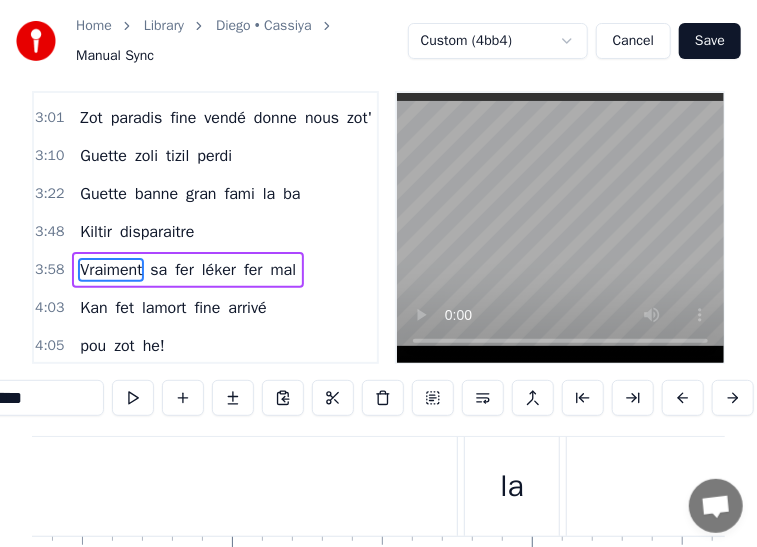 click on "Guette" at bounding box center (103, 156) 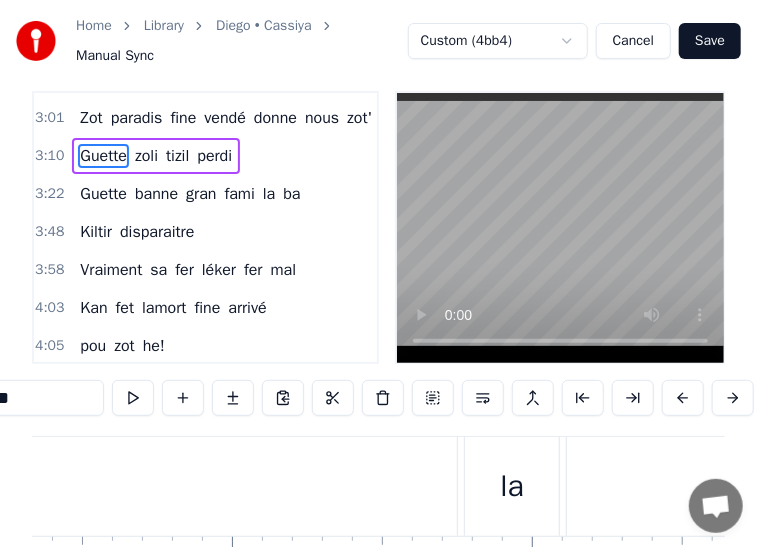 scroll, scrollTop: 0, scrollLeft: 0, axis: both 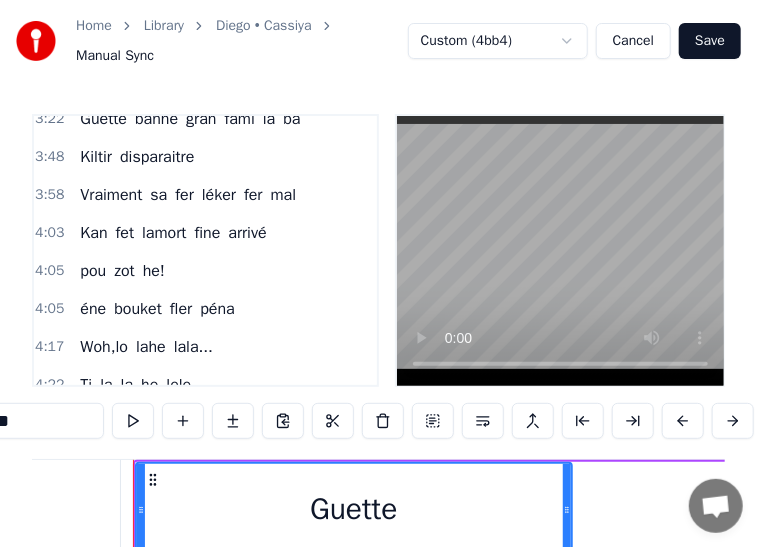 click on "péna" at bounding box center (217, 309) 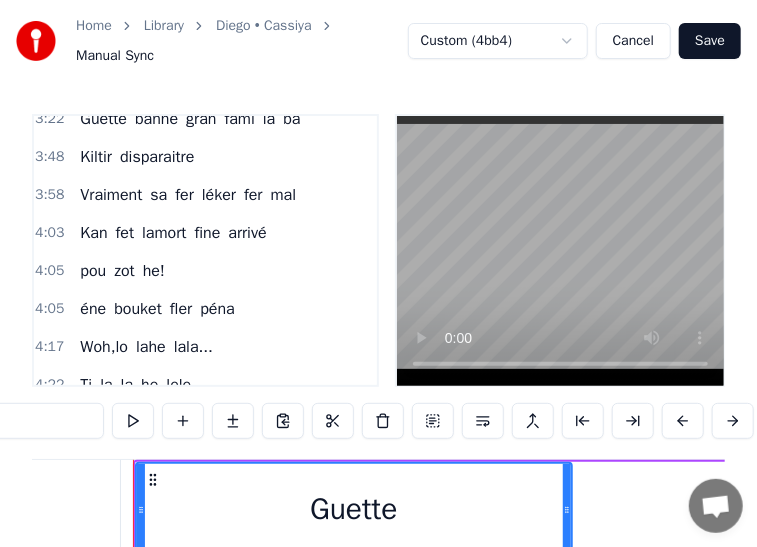 scroll, scrollTop: 2053, scrollLeft: 0, axis: vertical 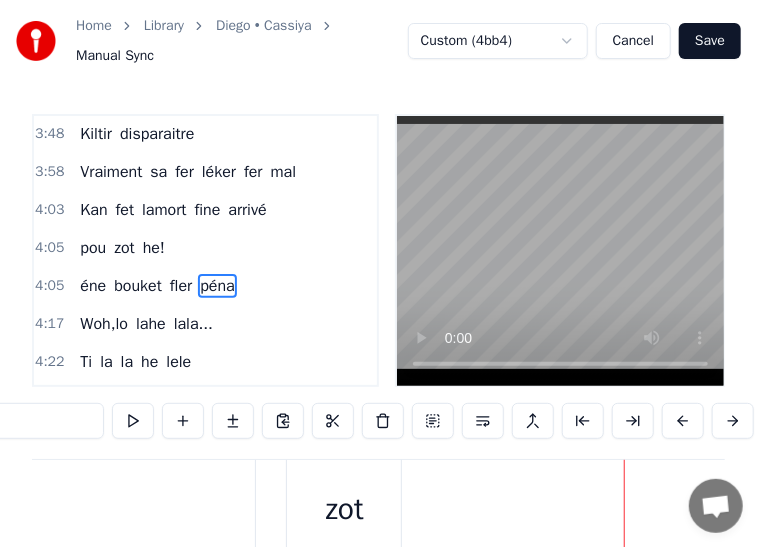 type 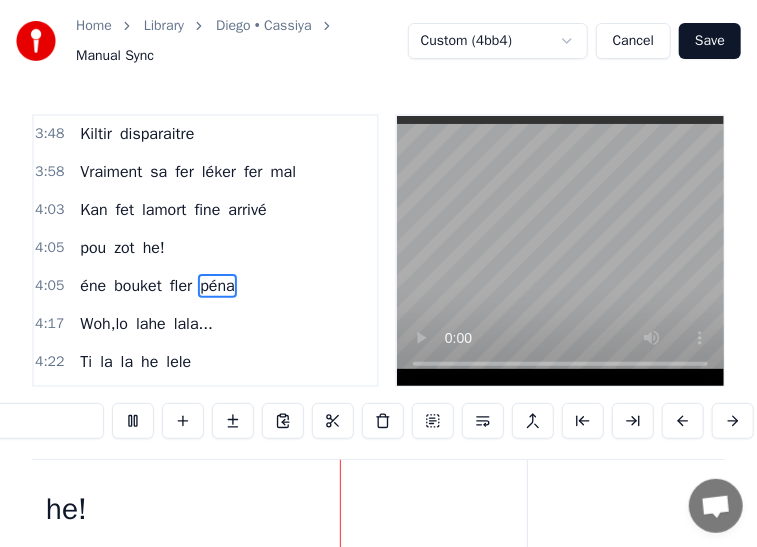 scroll, scrollTop: 0, scrollLeft: 76415, axis: horizontal 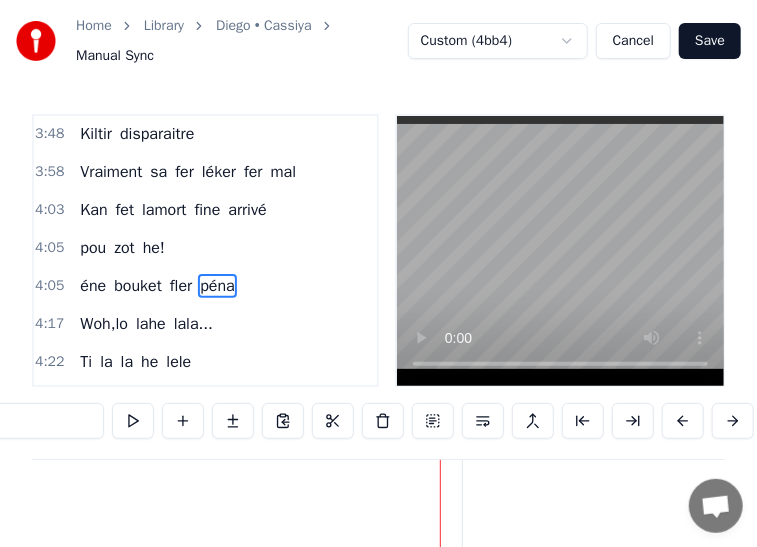 click on "Home Library [PERSON] • [APP_NAME] Manual Sync Custom (4bb4) Cancel Save 0:24 Mo bien sagrin nou fine perdi éne zoli ti zil 0:35 Lwen la bas 0:37 Kot larzen pa ti trop necessaire 0:40 Zot lasanté ti protézé 0:42 Fruit des mer tia la traine 0:45 Coco rafresi 0:46 Ti,éne zoli lavi natirel 0:49 Zot' ti bizin alé alé mem 0:51 Kitte tizil natal 0:53 Non pa vir derrière 0:55 pou zot' sali na pa pou nou 0:58 Ene gran tonton ti rakonté kouma ti zoli la ba 1:02 Non pa ti kompliké 1:04 Dimoune ti viv' normal 1:09 Weh! 1:12 Pa ti manque manze la bas 1:13 Ici missié la boutik si péna larzen pas manzé 1:17 Non 1:18 Pa ti manque narnyé la ba 1:20 Zot paradis fine vendé donne nous zot zot necessaire 1:25 Guette zoli tizil perdi 1:27 Guette banne gran fami la ba 1:29 Kiltir disparaitre 1:33 Vraiment sa fer léker fer mal 1:35 Kan fet lamort fine arrivé 1:36 éne bouket fler péna pou zot 1:41 Guette zoli tizil perdi 1:43 Guette banne gran fami la ba 1:45 Kiltir disparaitre 1:49 Vraiment sa fer léker fer mal 1:51" at bounding box center (378, 330) 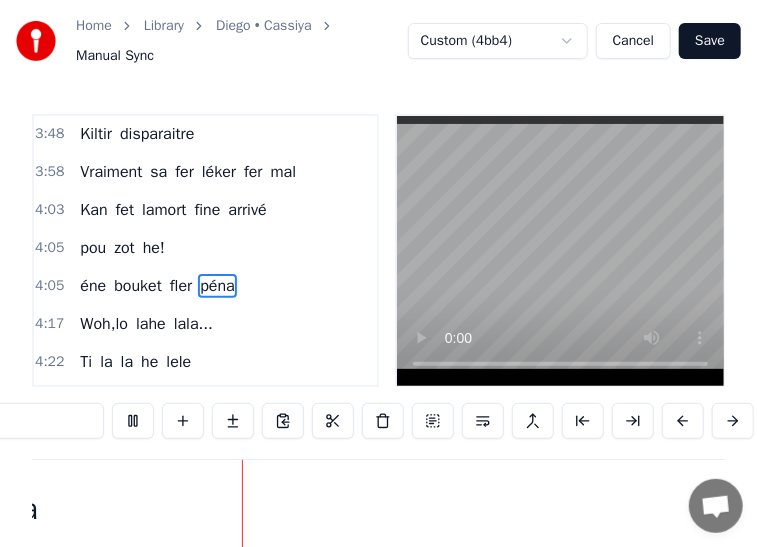 scroll, scrollTop: 0, scrollLeft: 86496, axis: horizontal 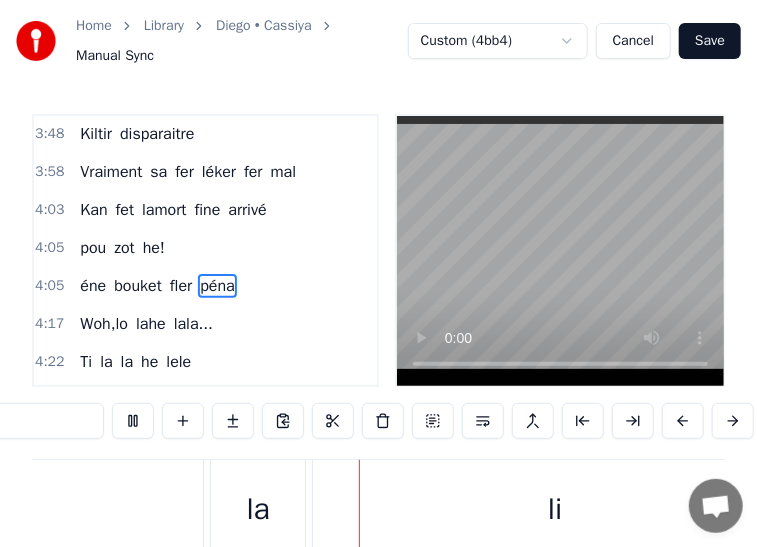 click on "pou" at bounding box center [93, 248] 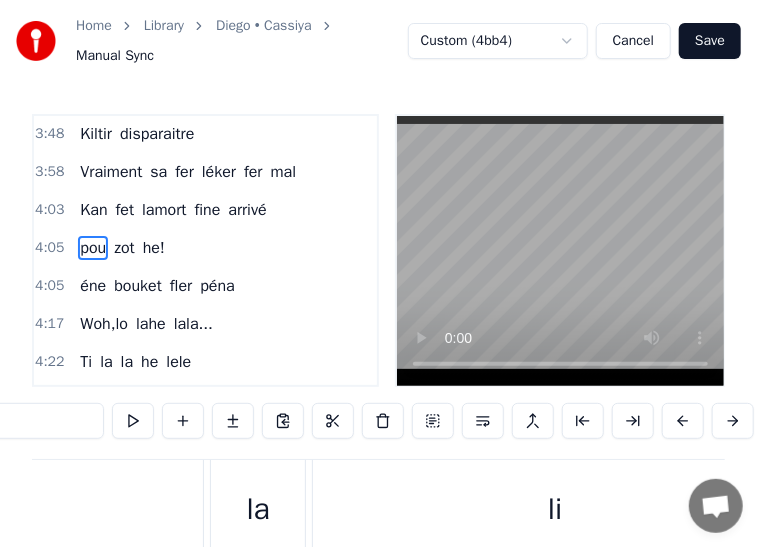 scroll, scrollTop: 2051, scrollLeft: 0, axis: vertical 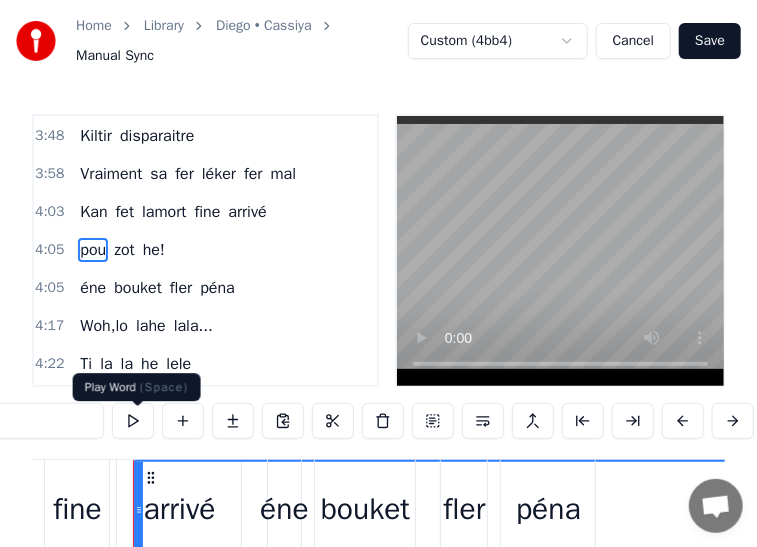 click at bounding box center (133, 421) 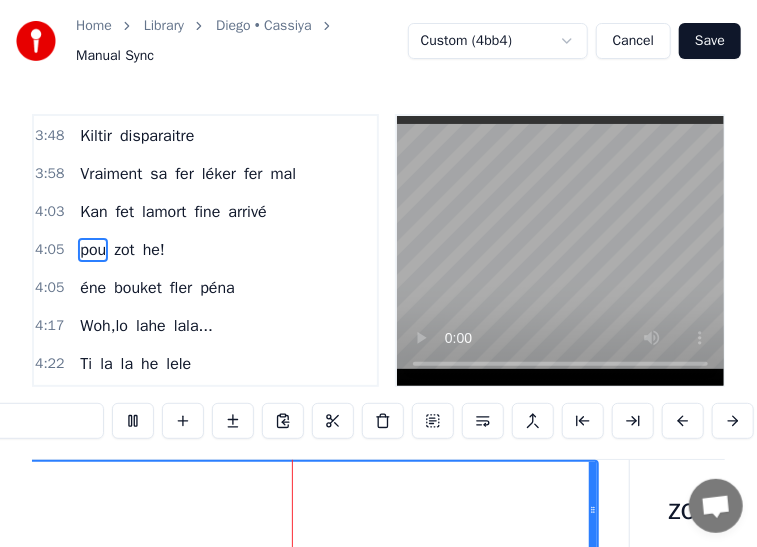 scroll, scrollTop: 0, scrollLeft: 74546, axis: horizontal 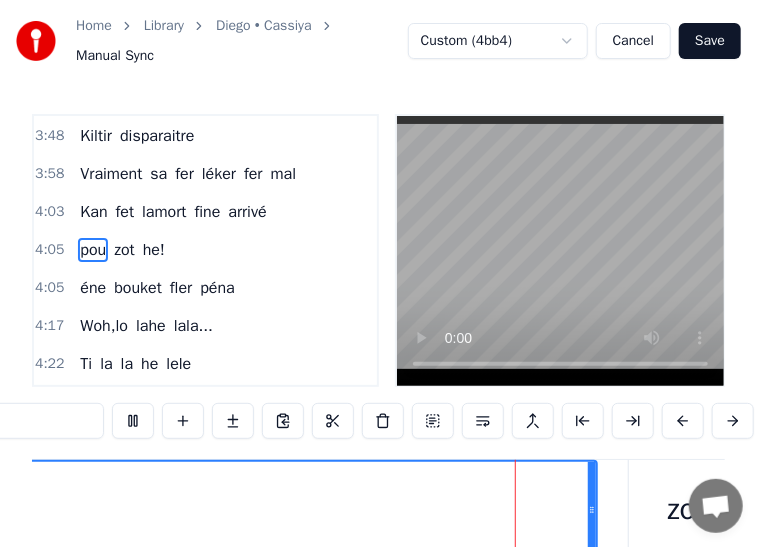 click at bounding box center [133, 421] 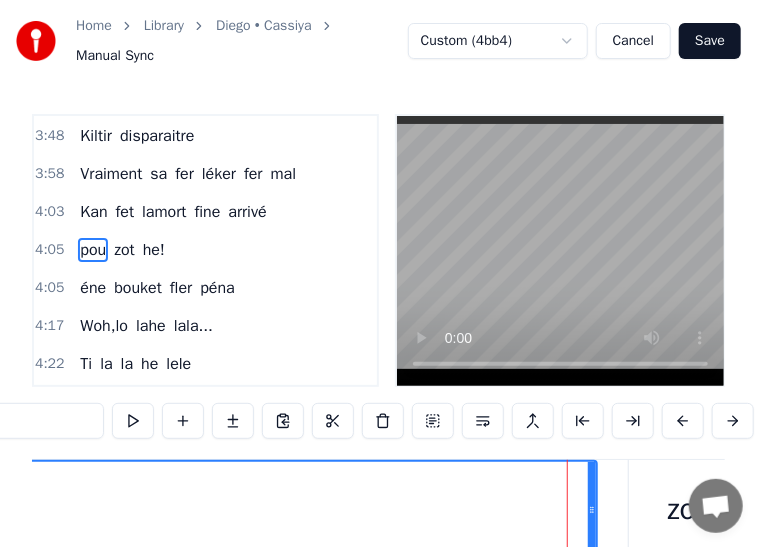 click at bounding box center (133, 421) 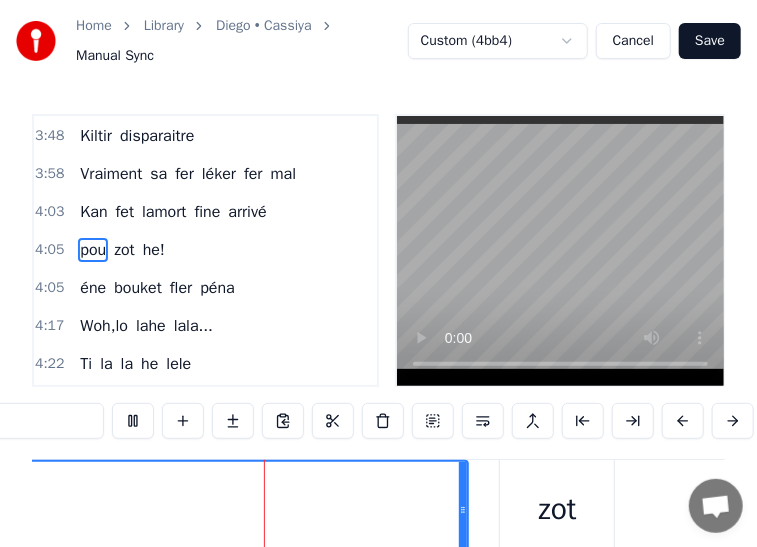 scroll, scrollTop: 0, scrollLeft: 74686, axis: horizontal 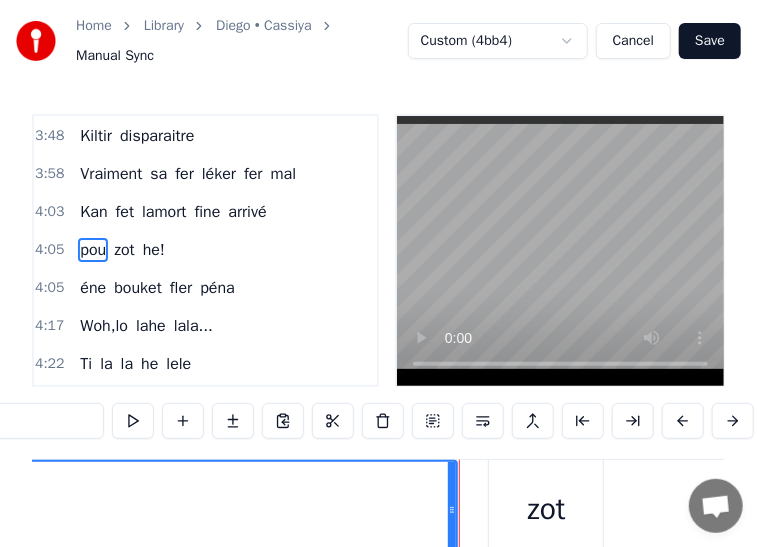 click on "pou" at bounding box center (93, 250) 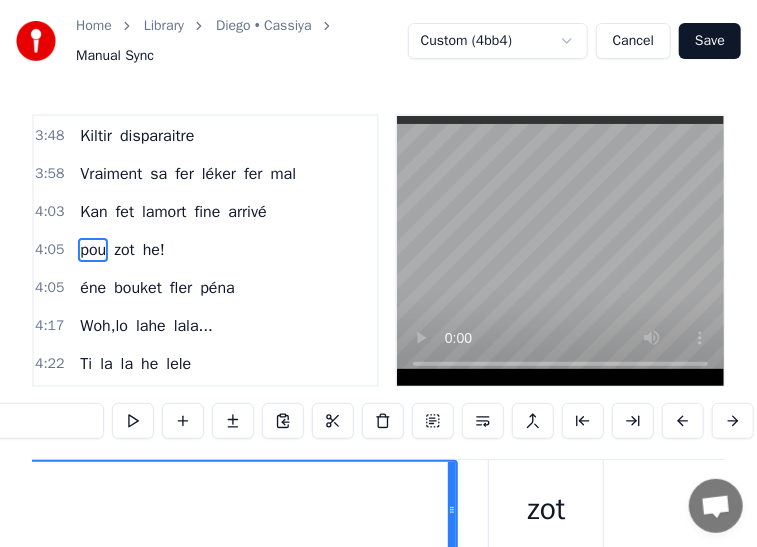 scroll, scrollTop: 2016, scrollLeft: 0, axis: vertical 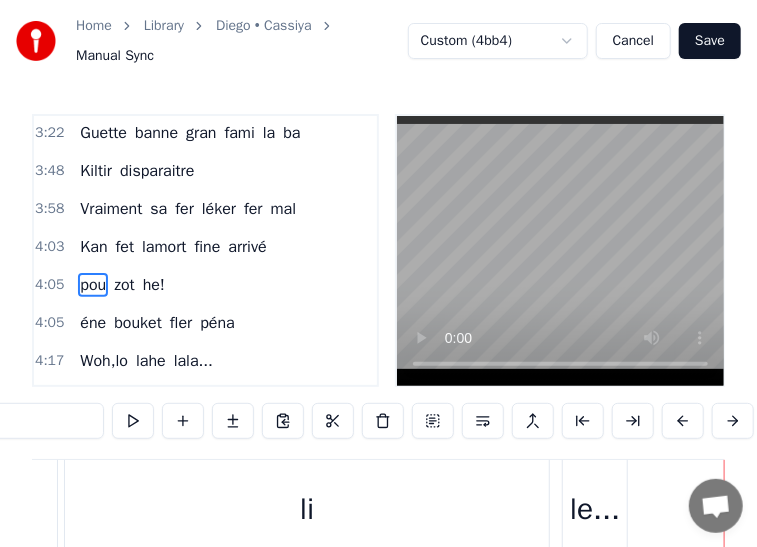 click on "pou" at bounding box center (93, 285) 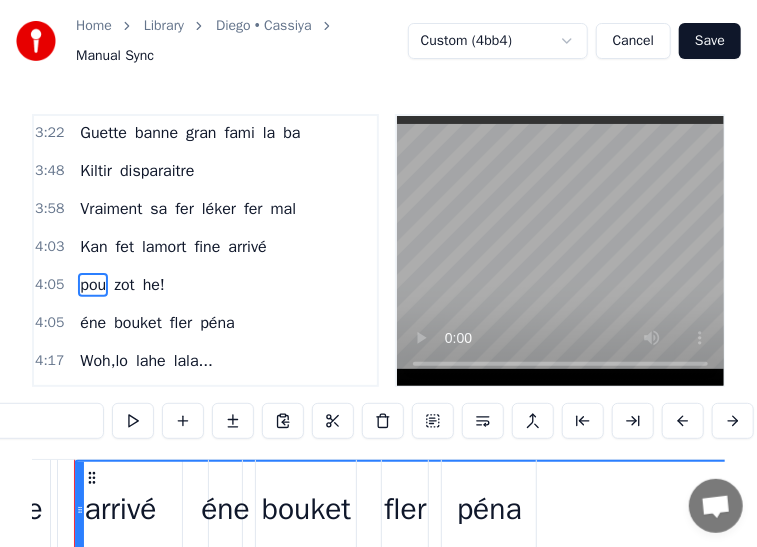 scroll, scrollTop: 0, scrollLeft: 73426, axis: horizontal 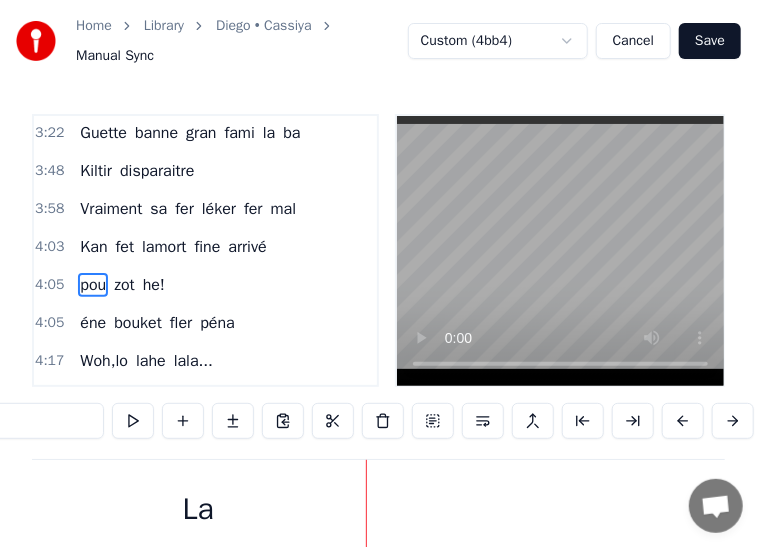 click on "pou" at bounding box center [93, 285] 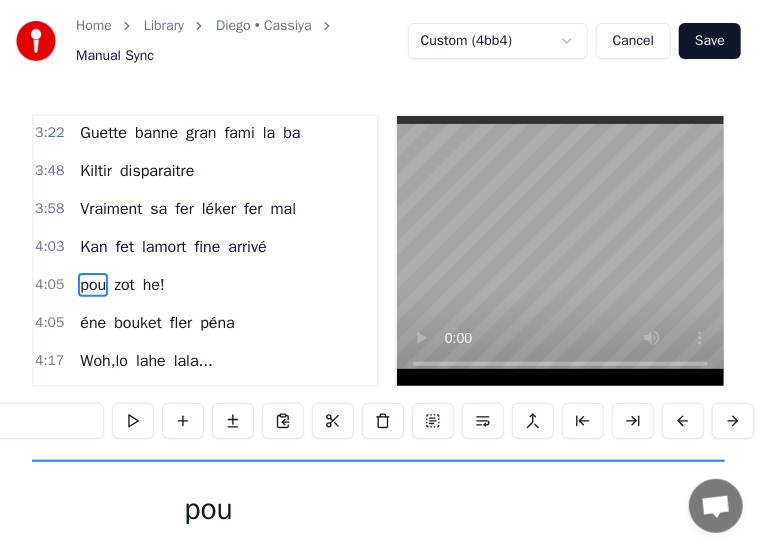 scroll, scrollTop: 0, scrollLeft: 73426, axis: horizontal 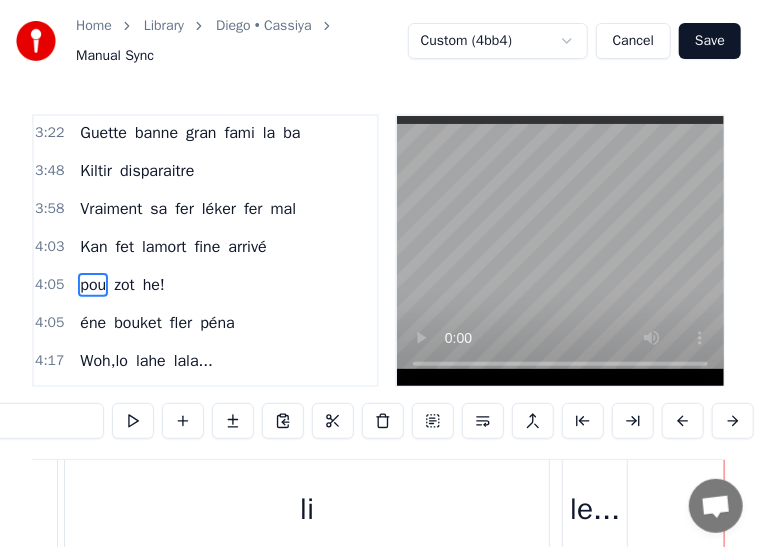 click on "pou" at bounding box center [93, 285] 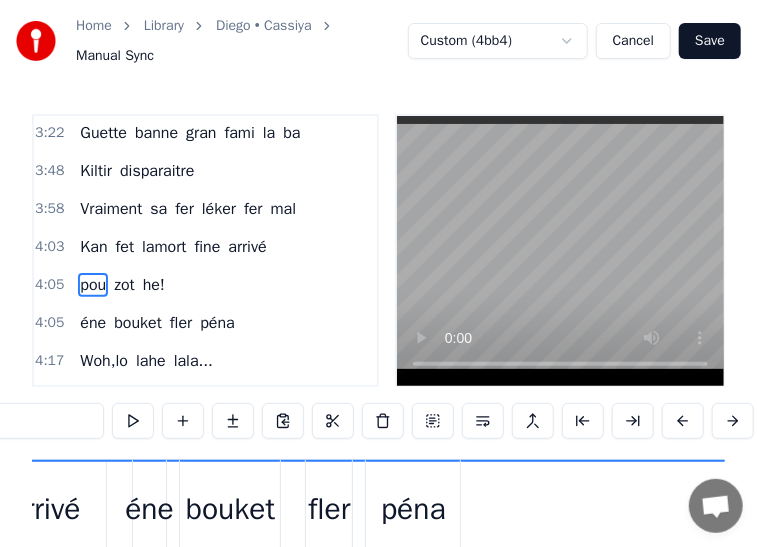 scroll, scrollTop: 0, scrollLeft: 73426, axis: horizontal 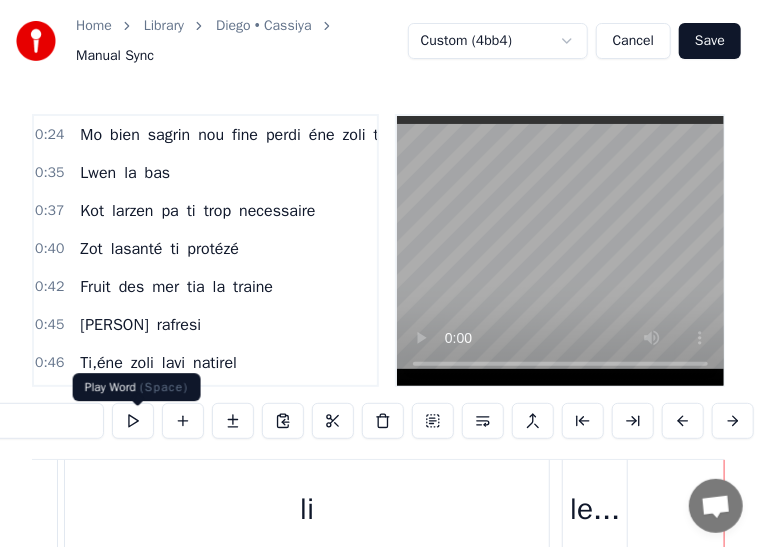 click at bounding box center [133, 421] 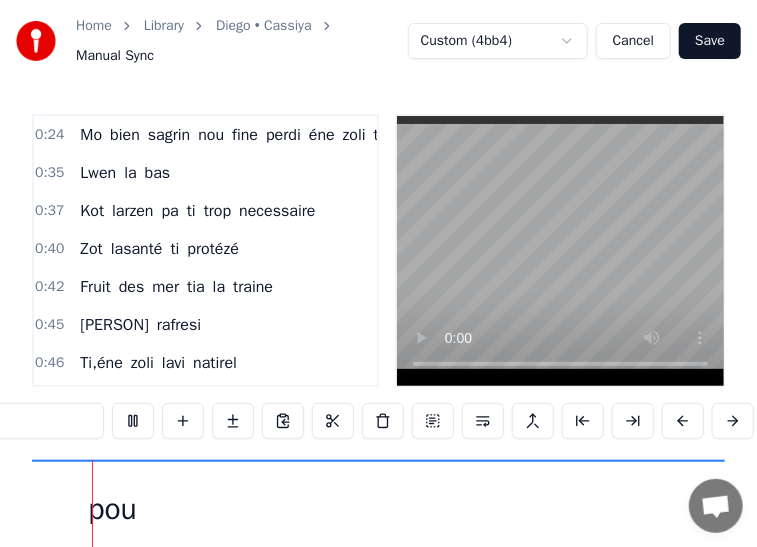 scroll, scrollTop: 0, scrollLeft: 74224, axis: horizontal 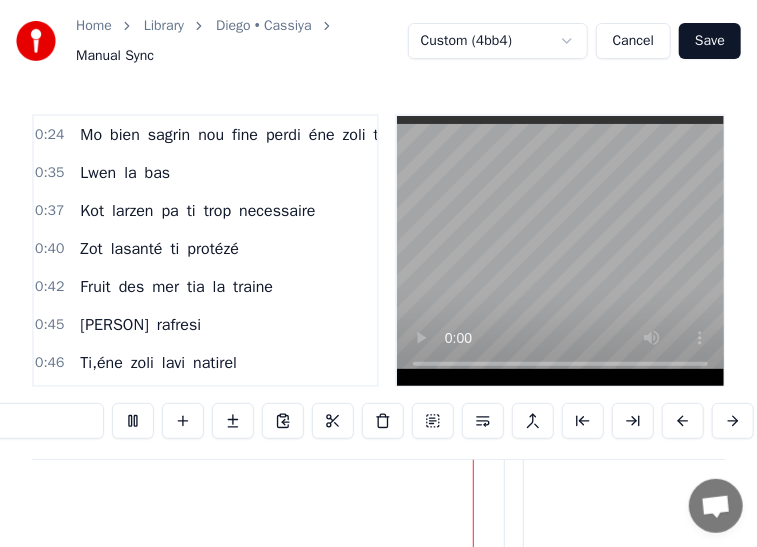 click at bounding box center (560, 251) 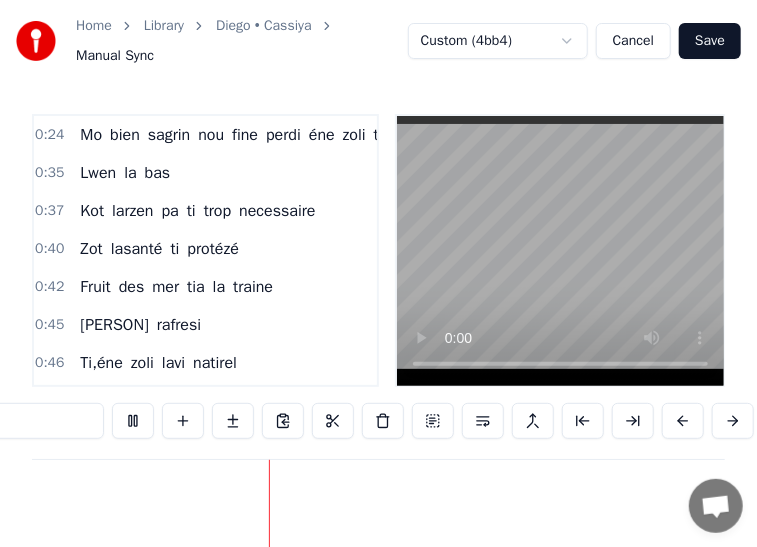scroll, scrollTop: 0, scrollLeft: 66660, axis: horizontal 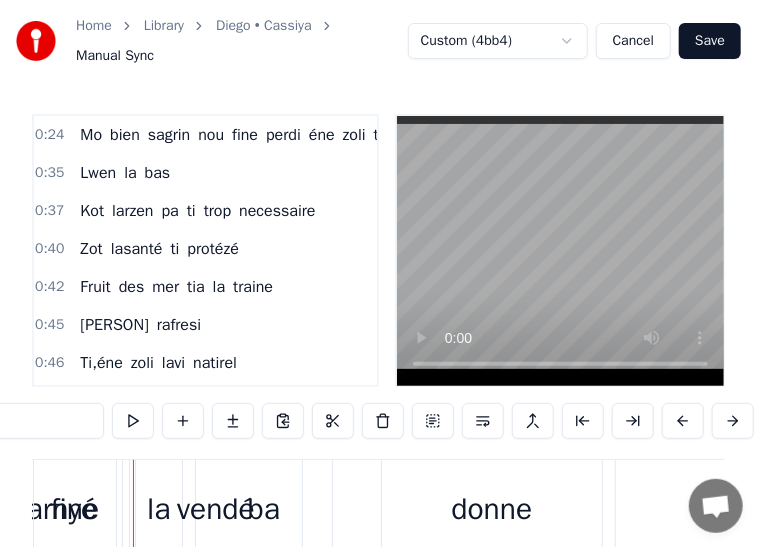 click on "Save" at bounding box center [710, 41] 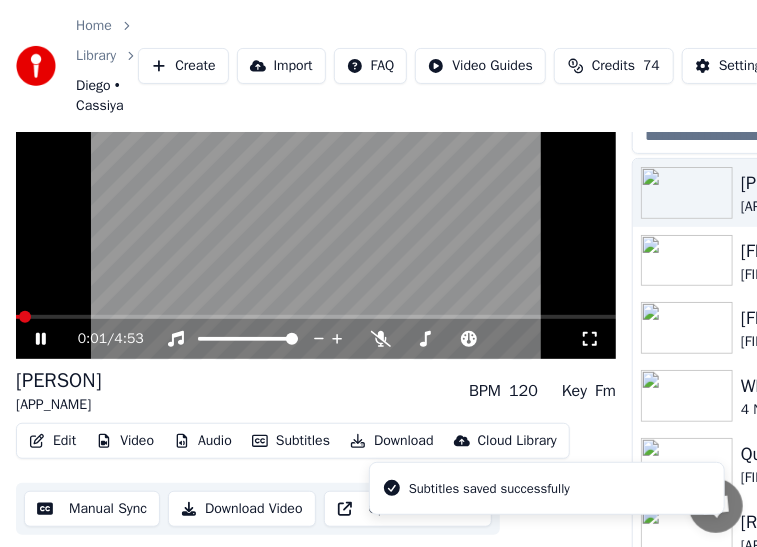 scroll, scrollTop: 144, scrollLeft: 0, axis: vertical 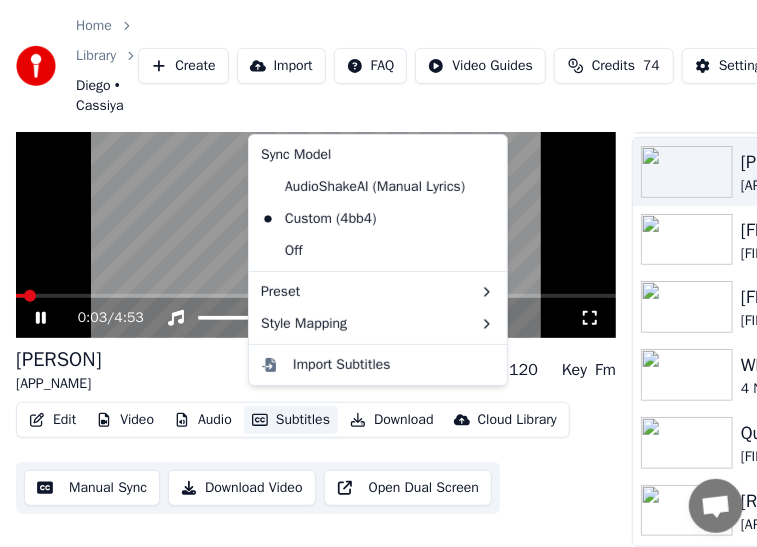 click on "Subtitles" at bounding box center (291, 420) 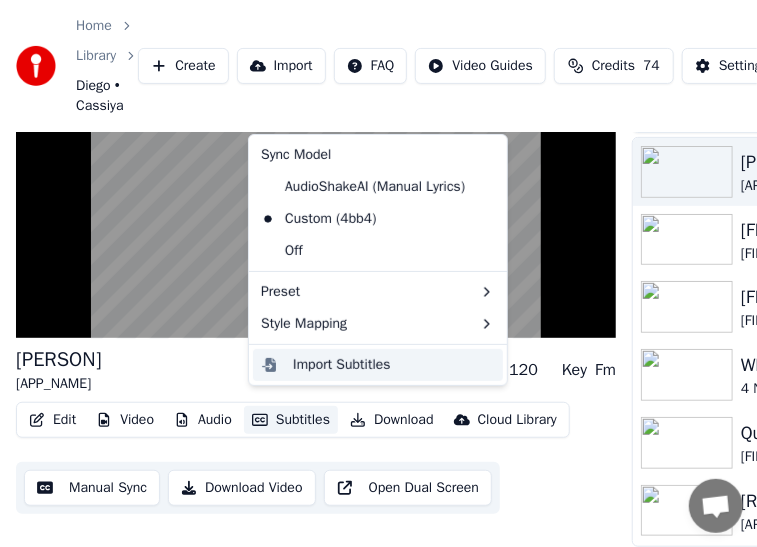 click on "Import Subtitles" at bounding box center (342, 365) 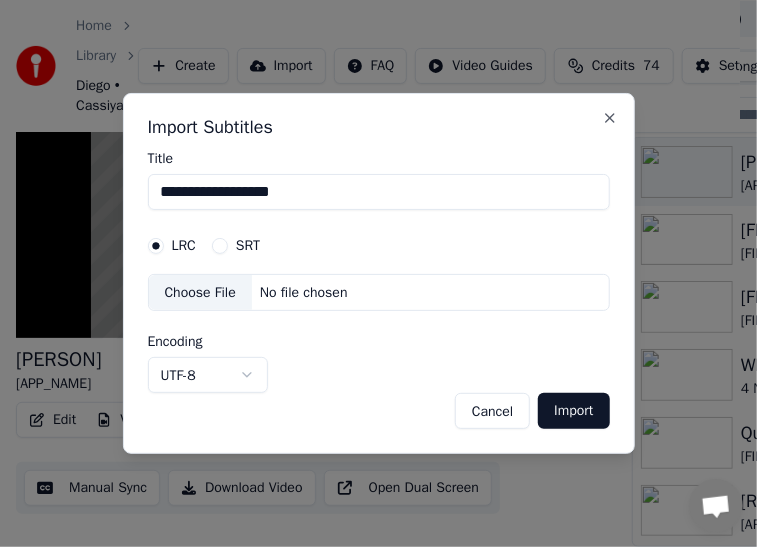 scroll, scrollTop: 127, scrollLeft: 0, axis: vertical 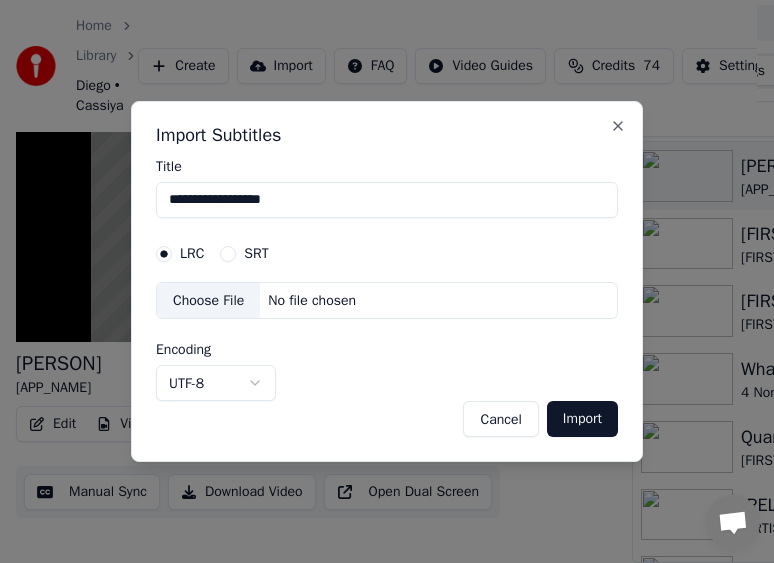 click on "Cancel" at bounding box center [500, 419] 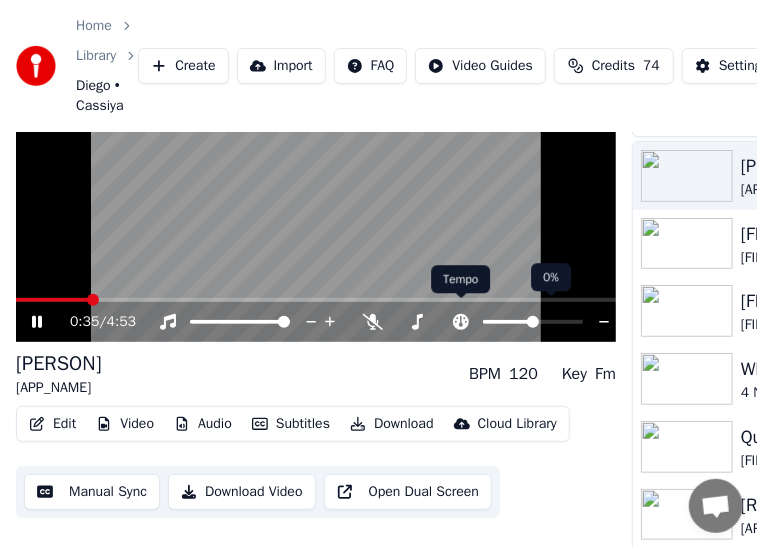 scroll, scrollTop: 144, scrollLeft: 0, axis: vertical 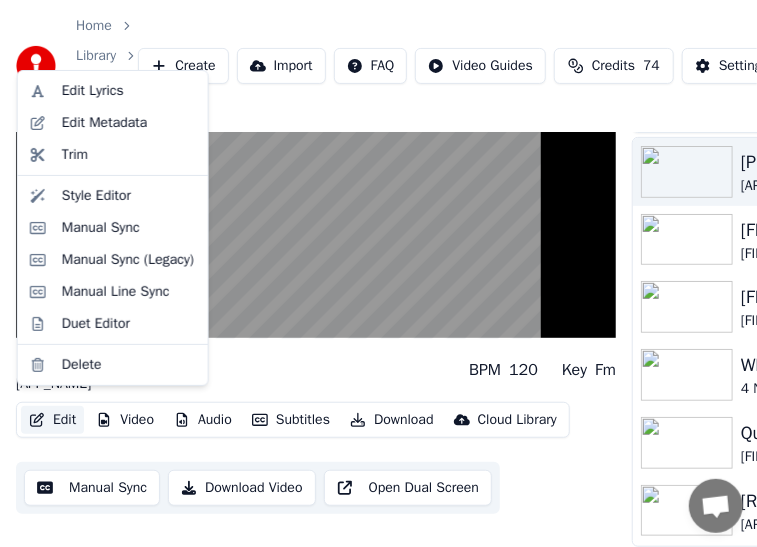 click on "Edit" at bounding box center [52, 420] 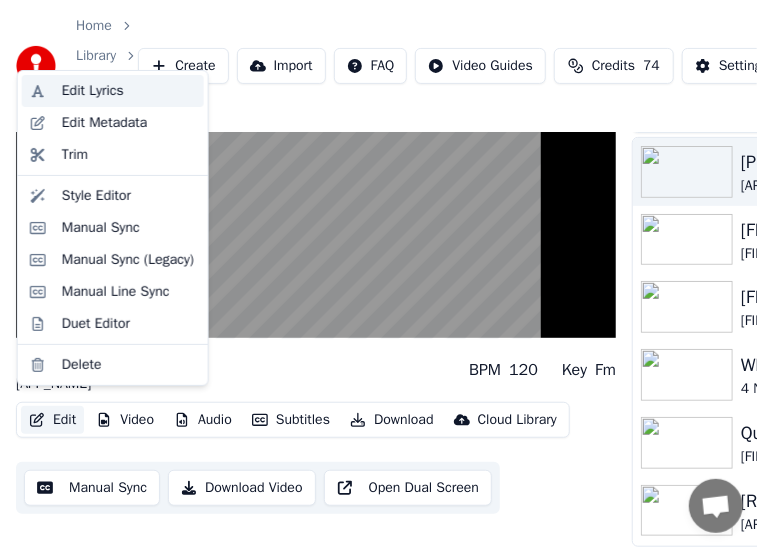 click on "Edit Lyrics" at bounding box center [129, 91] 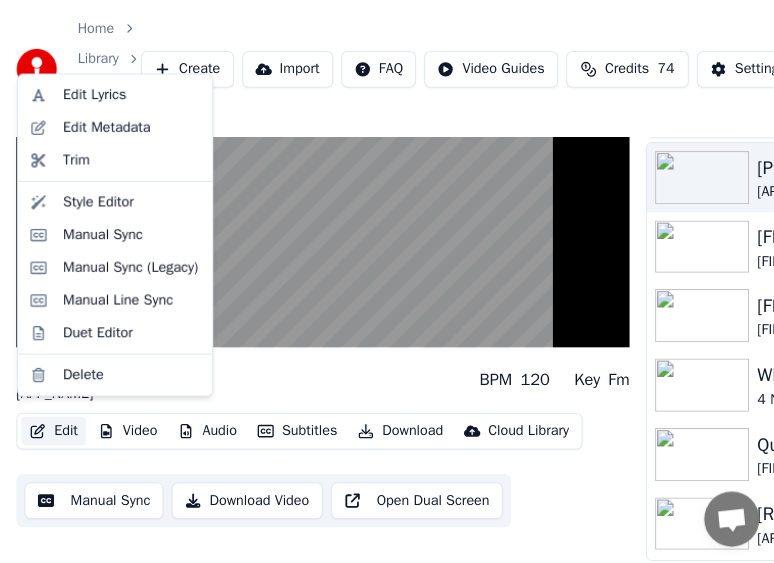 scroll, scrollTop: 127, scrollLeft: 0, axis: vertical 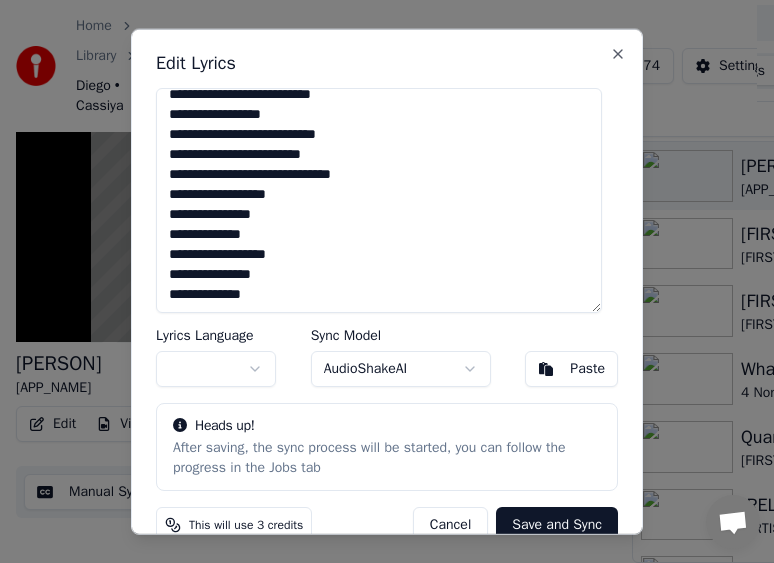 click on "Paste" at bounding box center (587, 369) 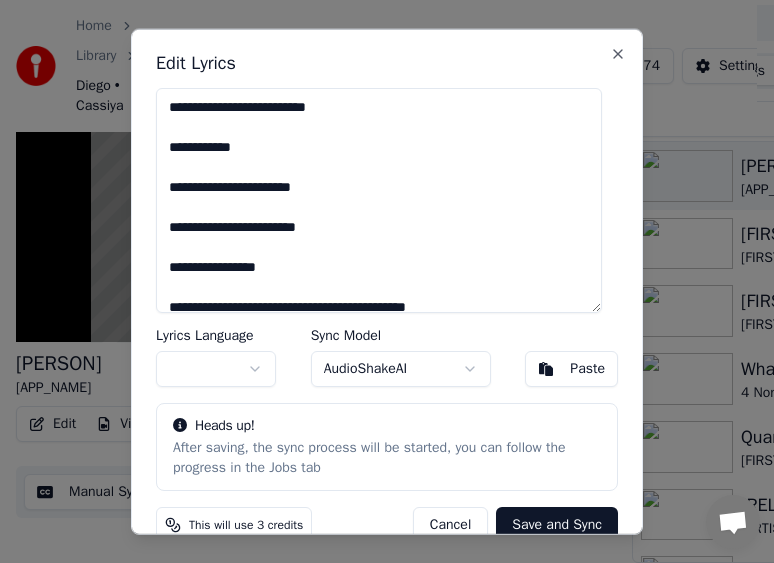 scroll, scrollTop: 130, scrollLeft: 0, axis: vertical 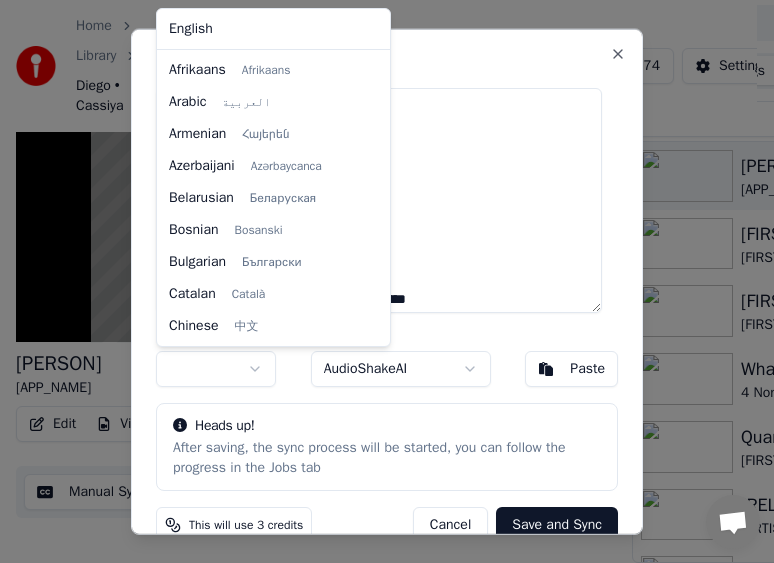 click on "Home Library [PERSON] • [APP_NAME] Create Import FAQ Video Guides Credits 74 Settings [PERSON] [APP_NAME] BPM 120 Key Fm Edit Video Audio Subtitles Download Cloud Library Manual Sync Download Video Open Dual Screen Queue ( 1 ) Jobs Library Songs Playlists Sort [PERSON] [APP_NAME] [FIRST] [FIRST] [FIRST] [FIRST] What's Up 4 Non Blondes Quando, Quando, Quando [FIRST] [LAST] [ARTIST] [TITLE] [ARTIST] [SONG_TITLE] [FIRST] [LAST] Sitolé [FIRST] [LAST] Chat Adam from Youka Desktop More channels Continue on Email Offline. You were inactive for some time. Send a message to reconnect to the chat. Youka Desktop Hello! How can I help you?  Monday, 14 July purchased monthly basic subscription with paypal but credits not showing 14/07/2025 no credits 14/07/2025 Tuesday, 15 July no credits 15/07/2025 Wednesday, 16 July Adam Please logout then login using your PayPal email address 16/07/2025 Send a file Insert an emoji Send a file Audio message We run on Crisp Edit Lyrics Lyrics Language" at bounding box center [378, 154] 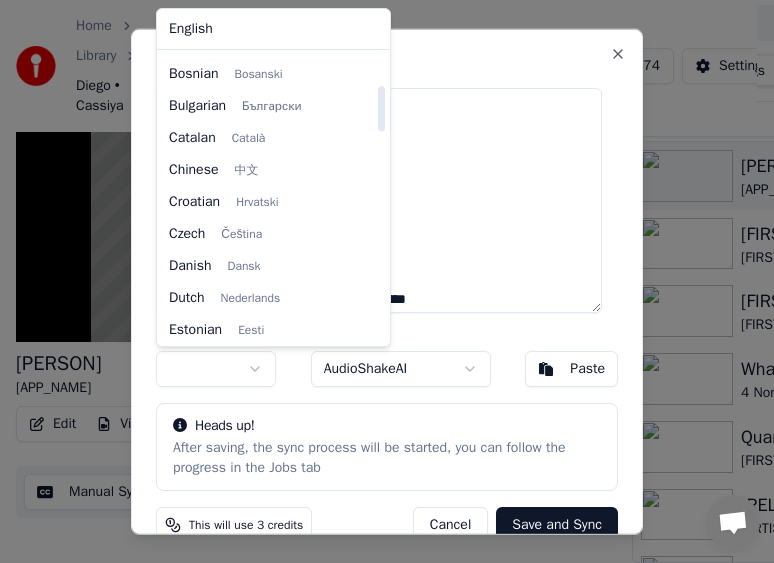 scroll, scrollTop: 0, scrollLeft: 0, axis: both 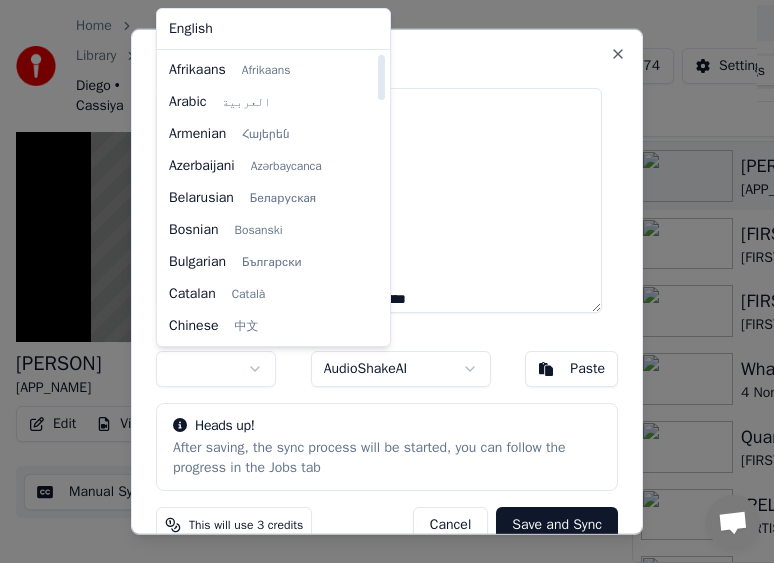 drag, startPoint x: 378, startPoint y: 78, endPoint x: 398, endPoint y: 66, distance: 23.323807 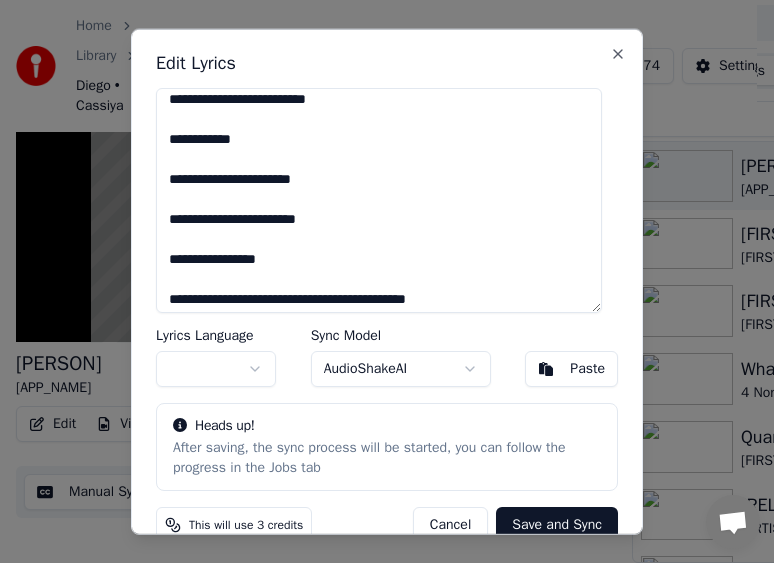 click at bounding box center (387, 281) 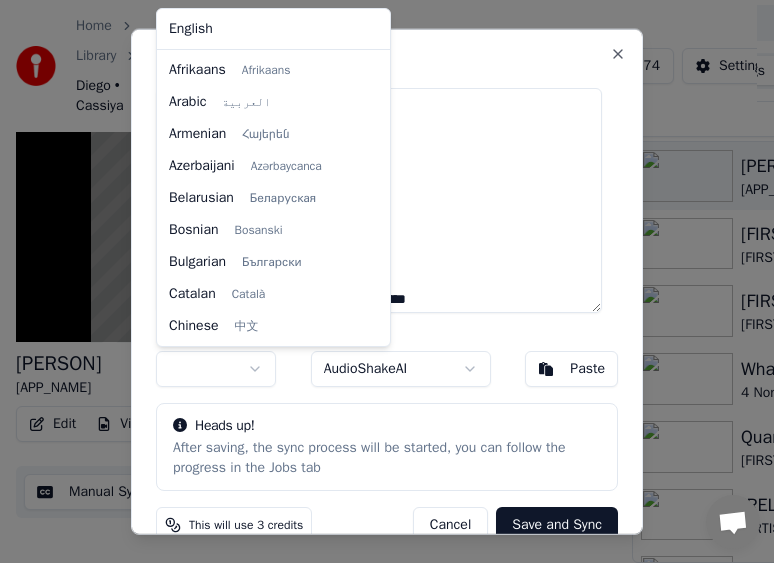 click on "Home Library [PERSON] • [APP_NAME] Create Import FAQ Video Guides Credits 74 Settings [PERSON] [APP_NAME] BPM 120 Key Fm Edit Video Audio Subtitles Download Cloud Library Manual Sync Download Video Open Dual Screen Queue ( 1 ) Jobs Library Songs Playlists Sort [PERSON] [APP_NAME] [FIRST] [FIRST] [FIRST] [FIRST] What's Up 4 Non Blondes Quando, Quando, Quando [FIRST] [LAST] [ARTIST] [TITLE] [ARTIST] [SONG_TITLE] [FIRST] [LAST] Sitolé [FIRST] [LAST] Chat Adam from Youka Desktop More channels Continue on Email Offline. You were inactive for some time. Send a message to reconnect to the chat. Youka Desktop Hello! How can I help you?  Monday, 14 July purchased monthly basic subscription with paypal but credits not showing 14/07/2025 no credits 14/07/2025 Tuesday, 15 July no credits 15/07/2025 Wednesday, 16 July Adam Please logout then login using your PayPal email address 16/07/2025 Send a file Insert an emoji Send a file Audio message We run on Crisp Edit Lyrics Lyrics Language" at bounding box center [378, 154] 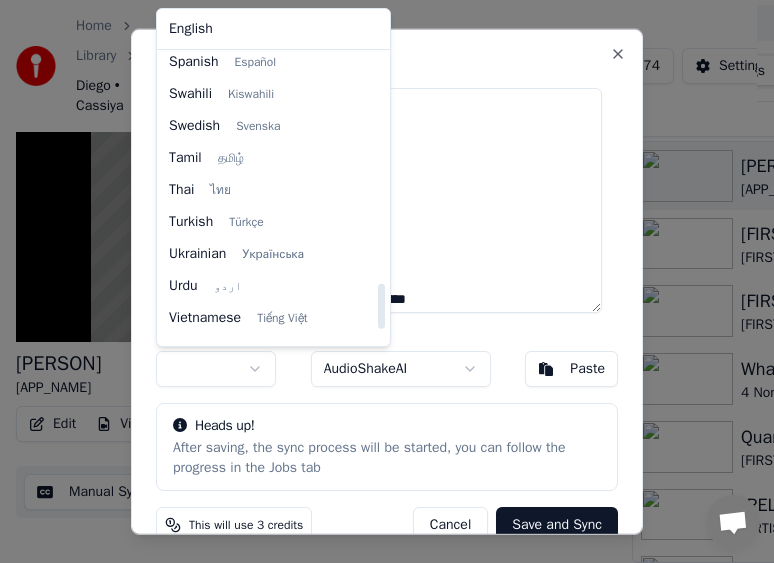 scroll, scrollTop: 1535, scrollLeft: 0, axis: vertical 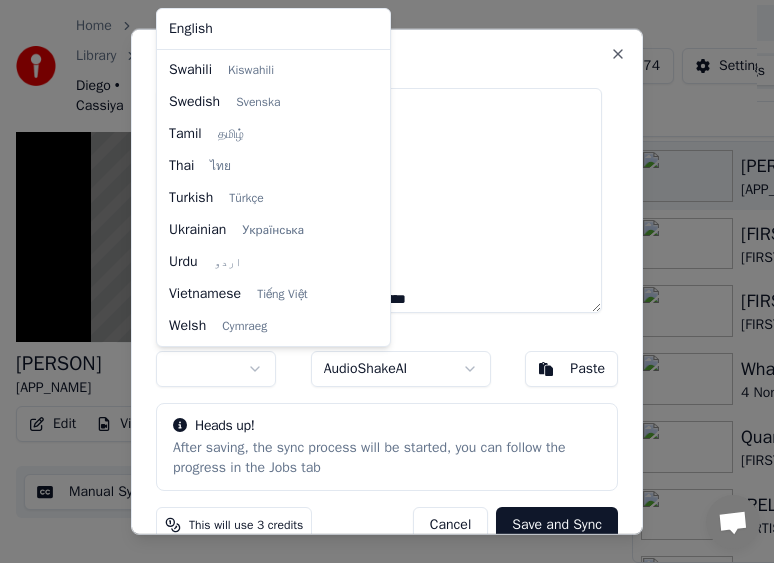 click on "Home Library [PERSON] • [APP_NAME] Create Import FAQ Video Guides Credits 74 Settings [PERSON] [APP_NAME] BPM 120 Key Fm Edit Video Audio Subtitles Download Cloud Library Manual Sync Download Video Open Dual Screen Queue ( 1 ) Jobs Library Songs Playlists Sort [PERSON] [APP_NAME] [FIRST] [FIRST] [FIRST] [FIRST] What's Up 4 Non Blondes Quando, Quando, Quando [FIRST] [LAST] [ARTIST] [TITLE] [ARTIST] [SONG_TITLE] [FIRST] [LAST] Sitolé [FIRST] [LAST] Chat Adam from Youka Desktop More channels Continue on Email Offline. You were inactive for some time. Send a message to reconnect to the chat. Youka Desktop Hello! How can I help you?  Monday, 14 July purchased monthly basic subscription with paypal but credits not showing 14/07/2025 no credits 14/07/2025 Tuesday, 15 July no credits 15/07/2025 Wednesday, 16 July Adam Please logout then login using your PayPal email address 16/07/2025 Send a file Insert an emoji Send a file Audio message We run on Crisp Edit Lyrics Lyrics Language" at bounding box center (378, 154) 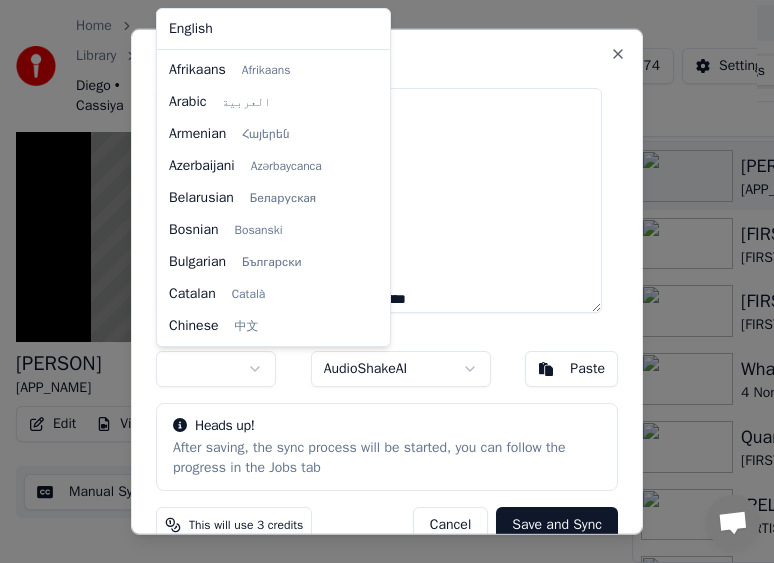 click on "Home Library [PERSON] • [APP_NAME] Create Import FAQ Video Guides Credits 74 Settings [PERSON] [APP_NAME] BPM 120 Key Fm Edit Video Audio Subtitles Download Cloud Library Manual Sync Download Video Open Dual Screen Queue ( 1 ) Jobs Library Songs Playlists Sort [PERSON] [APP_NAME] [FIRST] [FIRST] [FIRST] [FIRST] What's Up 4 Non Blondes Quando, Quando, Quando [FIRST] [LAST] [ARTIST] [TITLE] [ARTIST] [SONG_TITLE] [FIRST] [LAST] Sitolé [FIRST] [LAST] Chat Adam from Youka Desktop More channels Continue on Email Offline. You were inactive for some time. Send a message to reconnect to the chat. Youka Desktop Hello! How can I help you?  Monday, 14 July purchased monthly basic subscription with paypal but credits not showing 14/07/2025 no credits 14/07/2025 Tuesday, 15 July no credits 15/07/2025 Wednesday, 16 July Adam Please logout then login using your PayPal email address 16/07/2025 Send a file Insert an emoji Send a file Audio message We run on Crisp Edit Lyrics Lyrics Language" at bounding box center (378, 154) 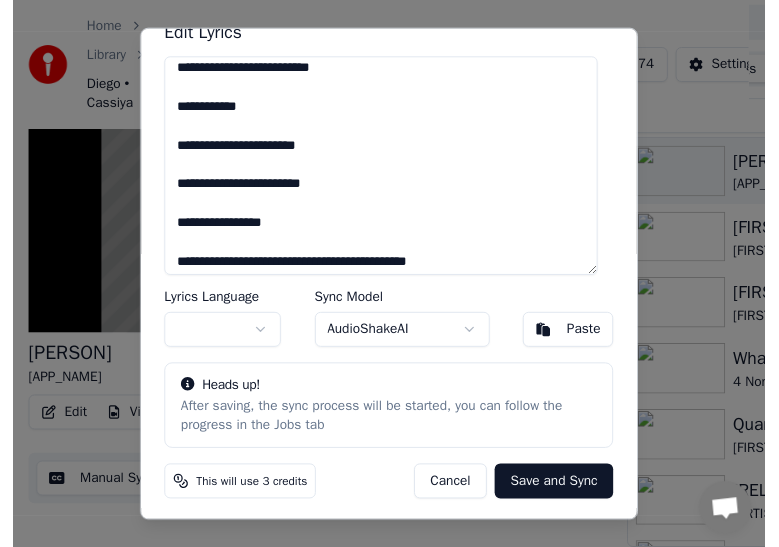 scroll, scrollTop: 30, scrollLeft: 0, axis: vertical 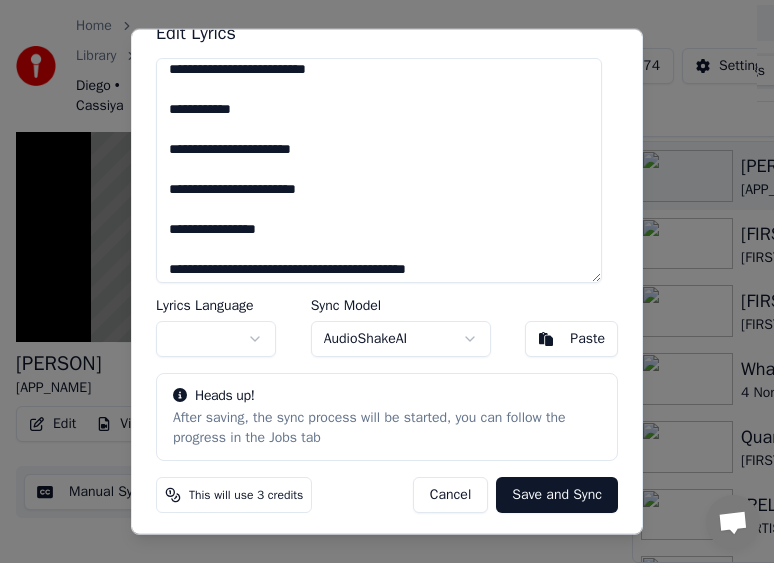 click on "Cancel" at bounding box center (450, 494) 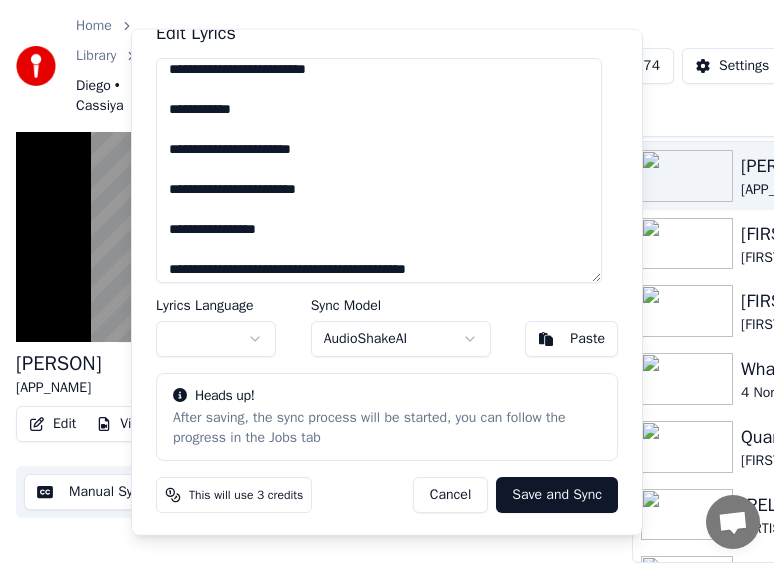 type on "**********" 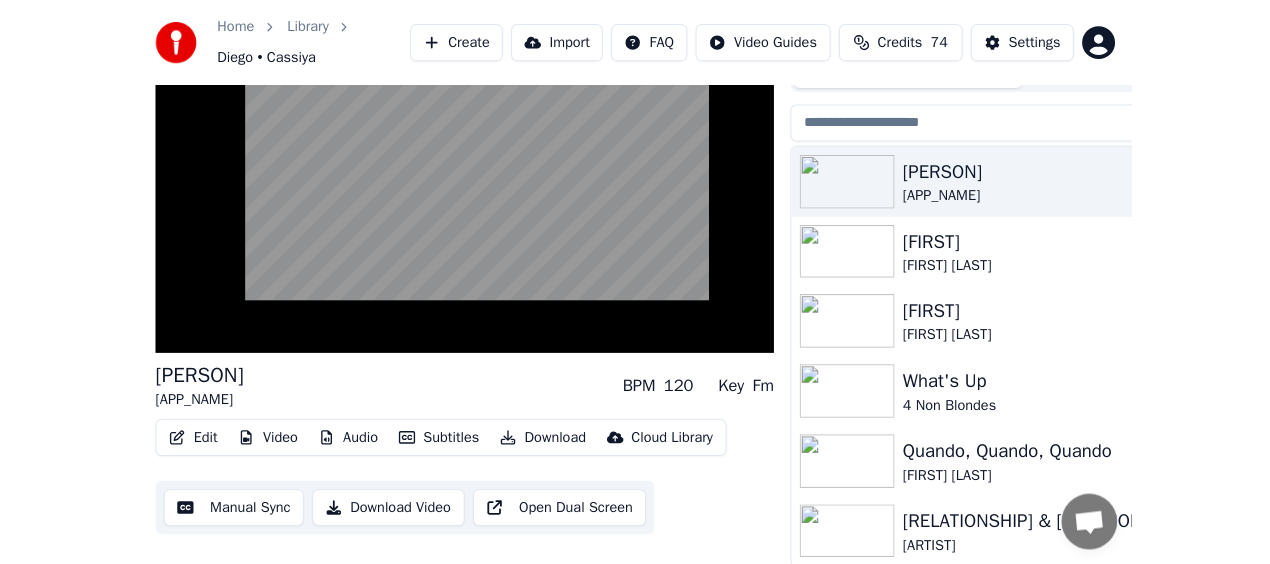 scroll, scrollTop: 67, scrollLeft: 0, axis: vertical 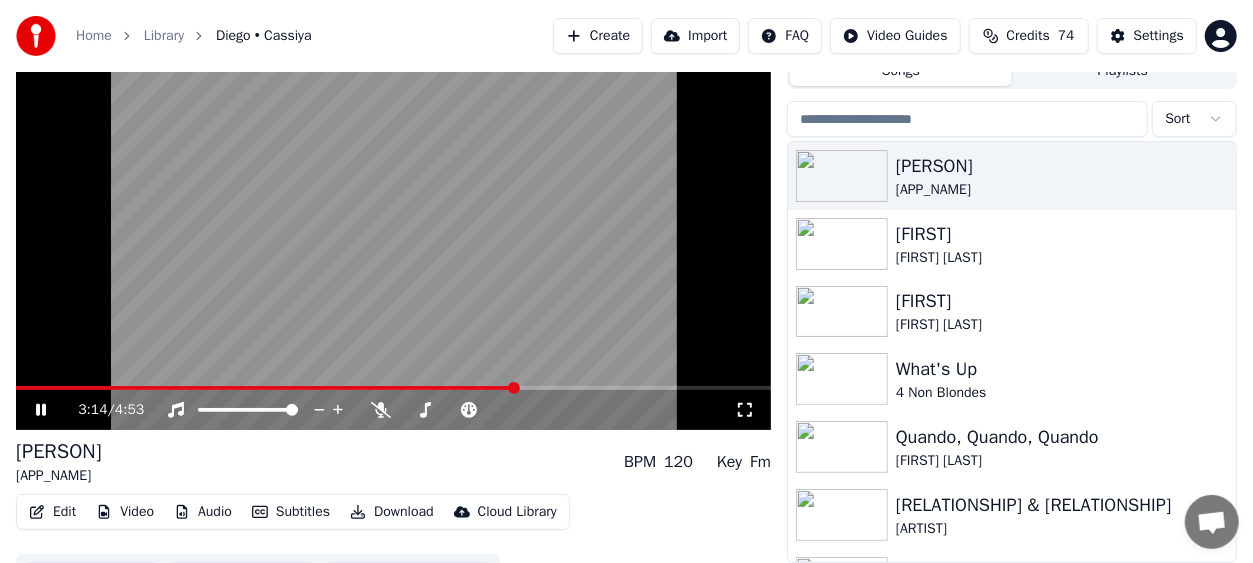 click on "Create" at bounding box center (598, 36) 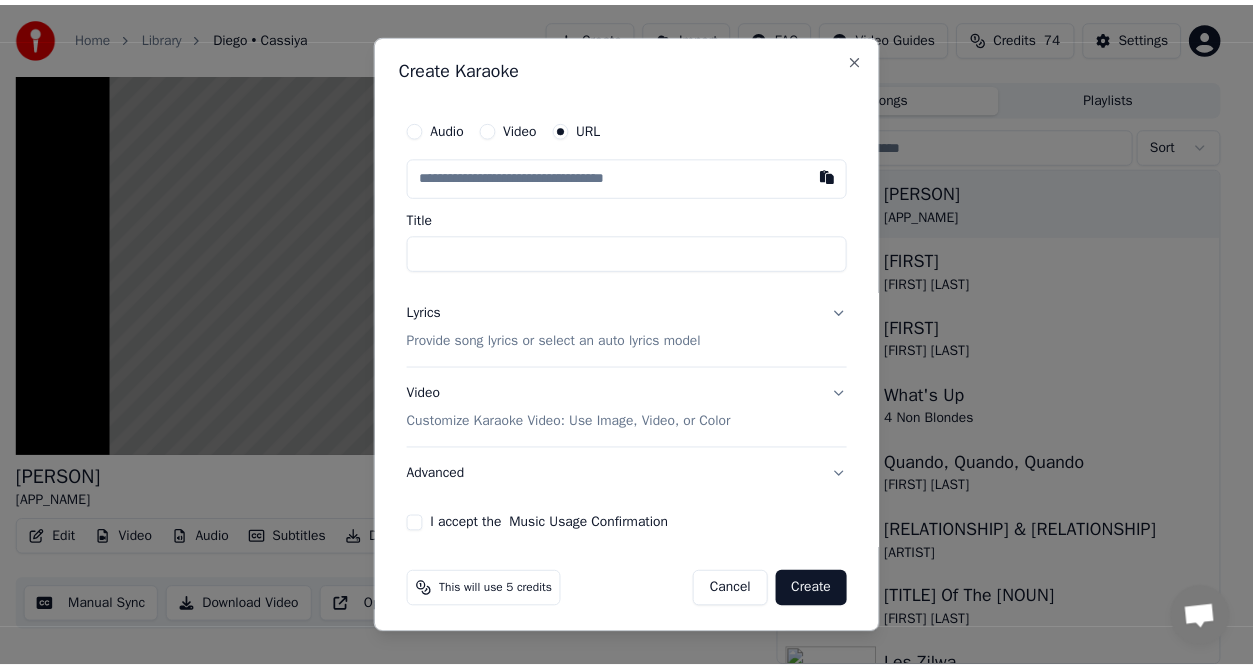 scroll, scrollTop: 40, scrollLeft: 0, axis: vertical 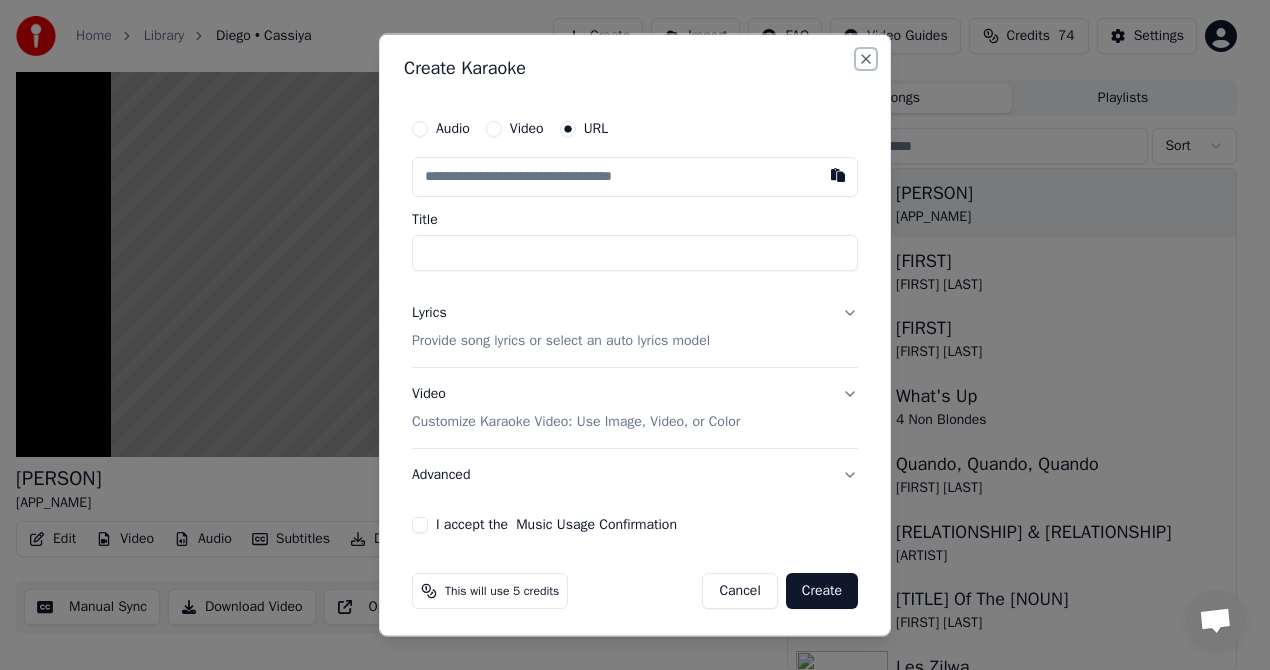 click on "Close" at bounding box center [866, 59] 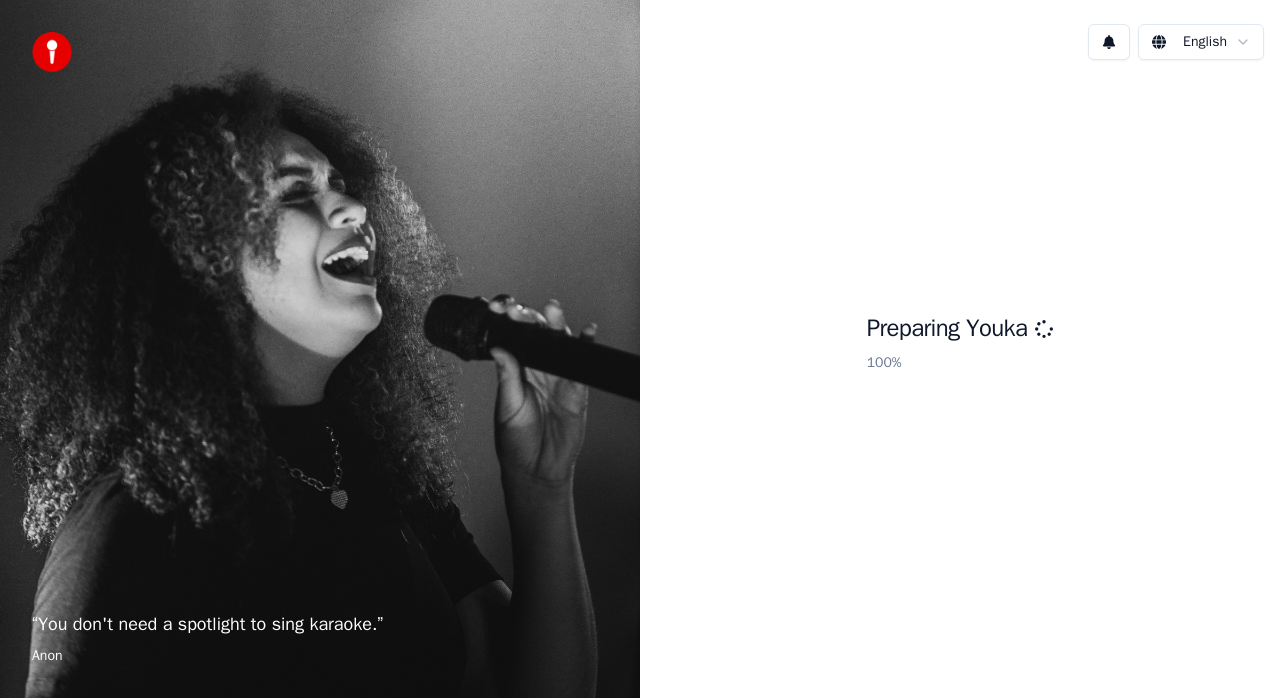 scroll, scrollTop: 0, scrollLeft: 0, axis: both 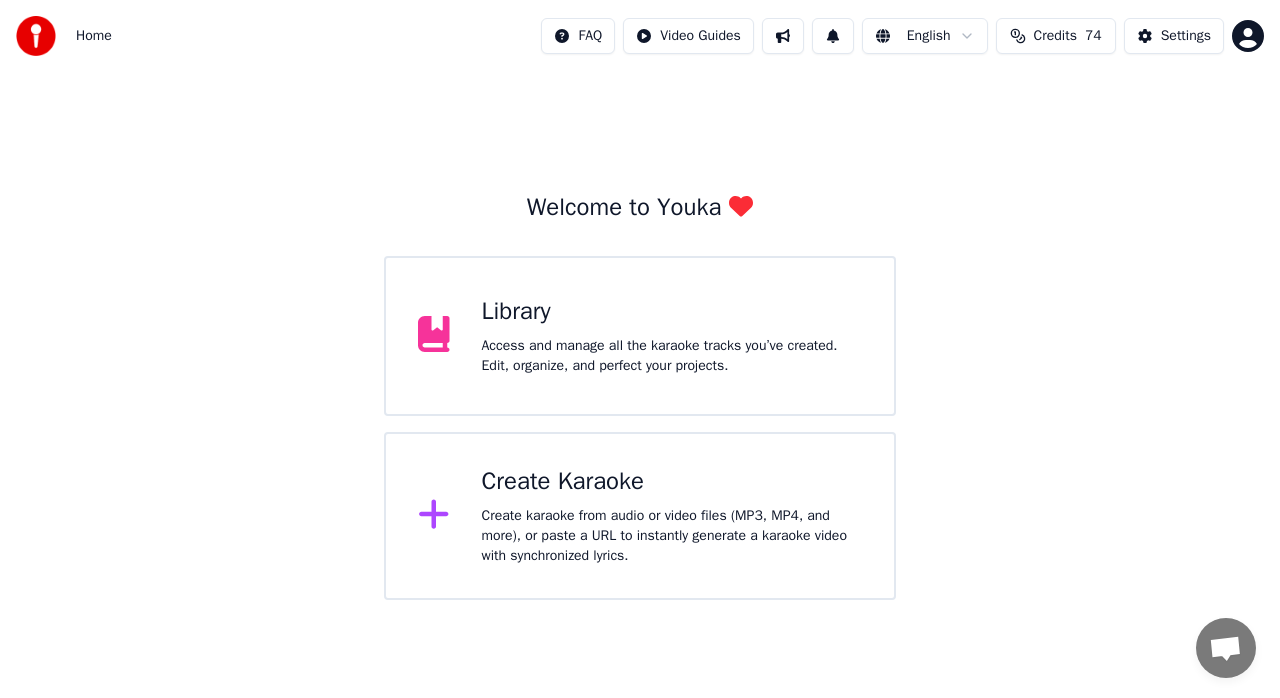 click on "Create Karaoke" at bounding box center [672, 482] 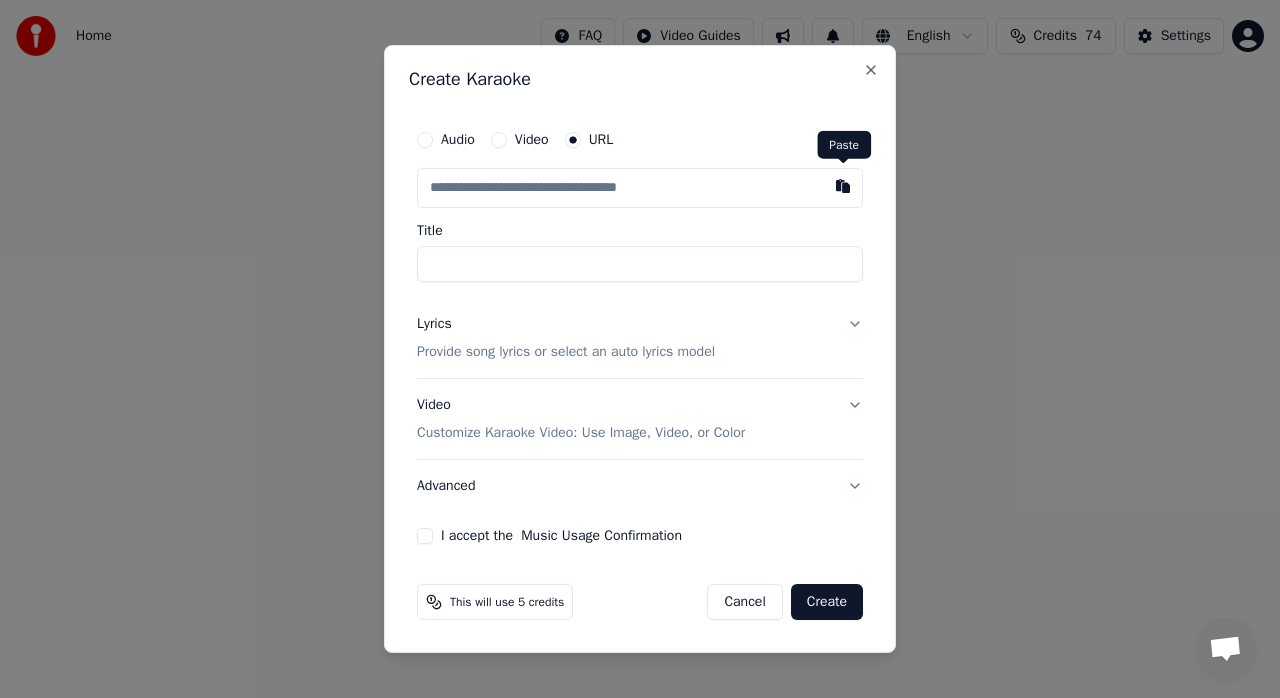 click at bounding box center [843, 186] 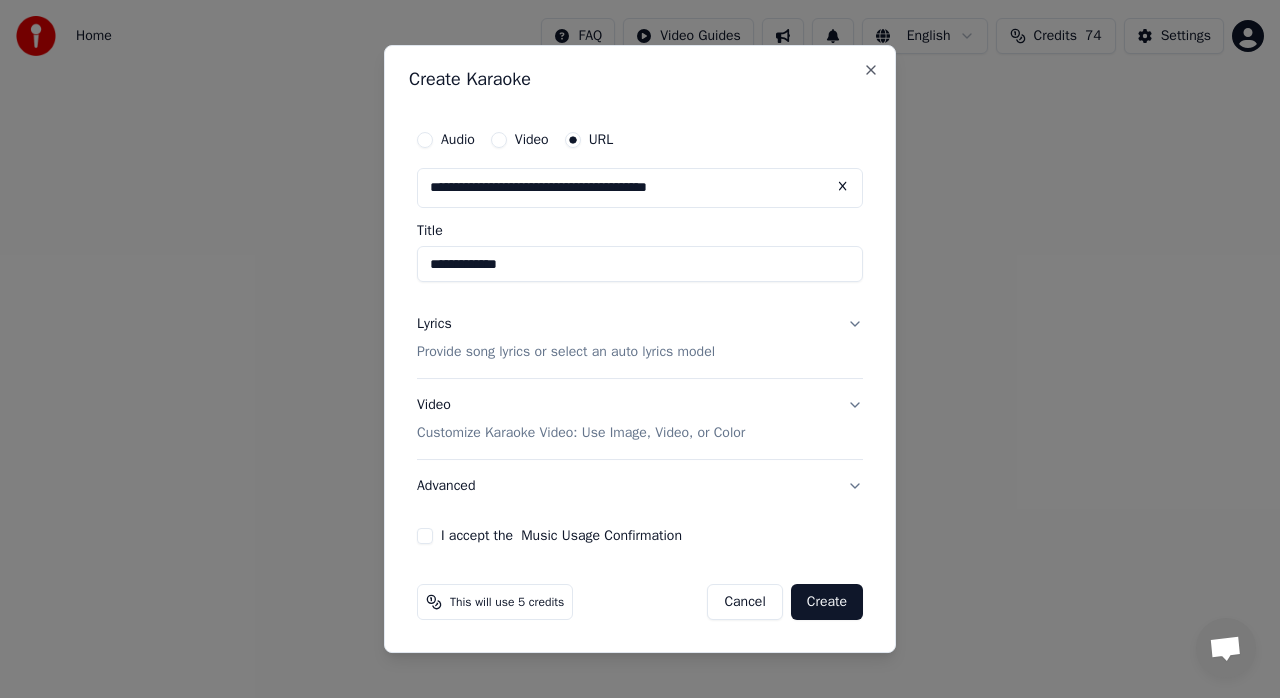 type on "**********" 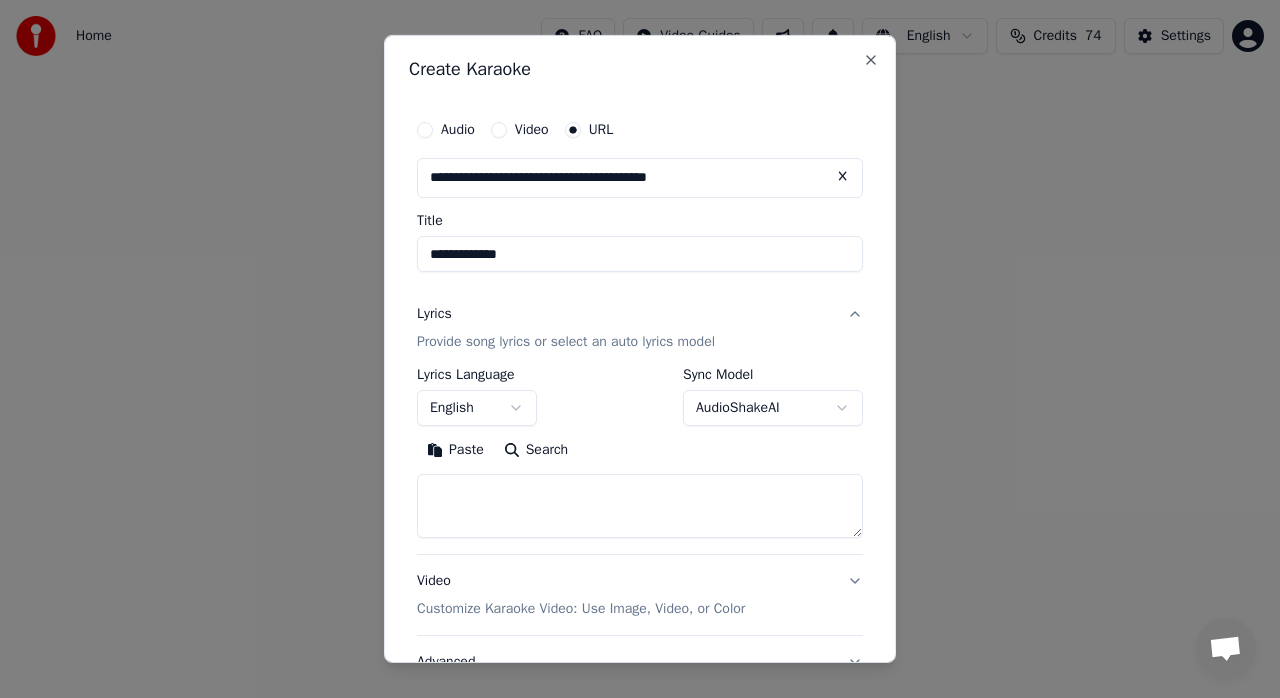 click on "Provide song lyrics or select an auto lyrics model" at bounding box center (566, 342) 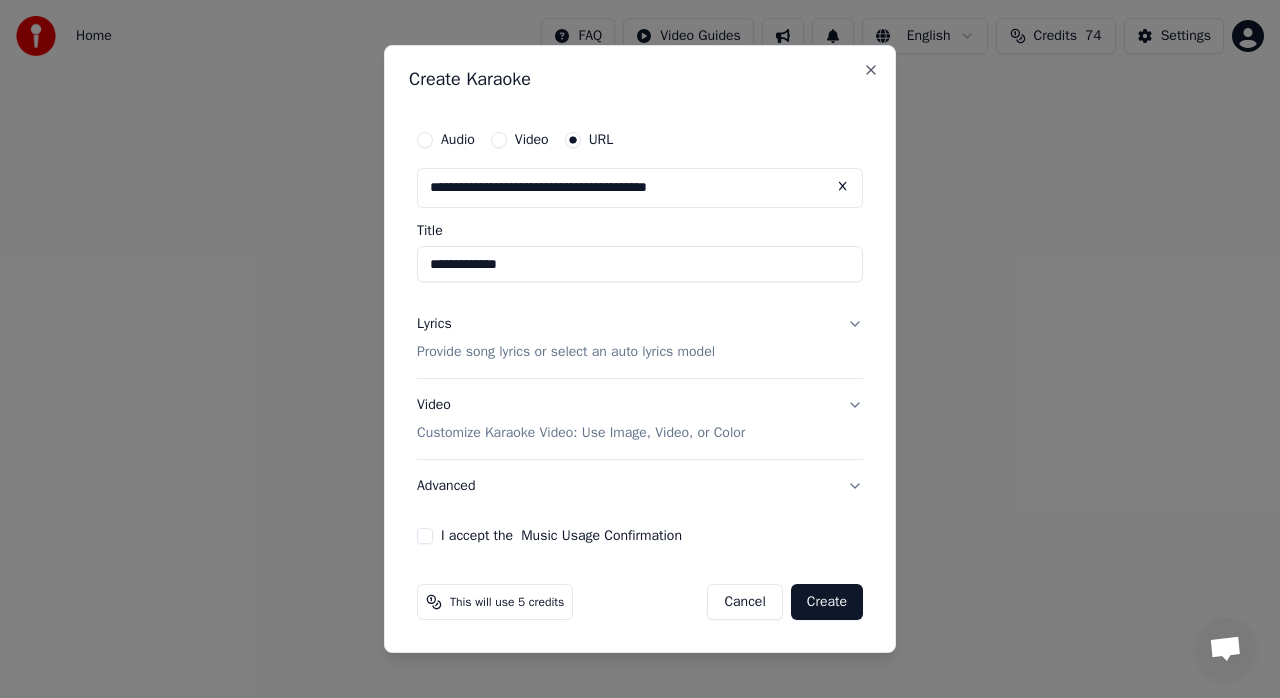 click on "Provide song lyrics or select an auto lyrics model" at bounding box center (566, 352) 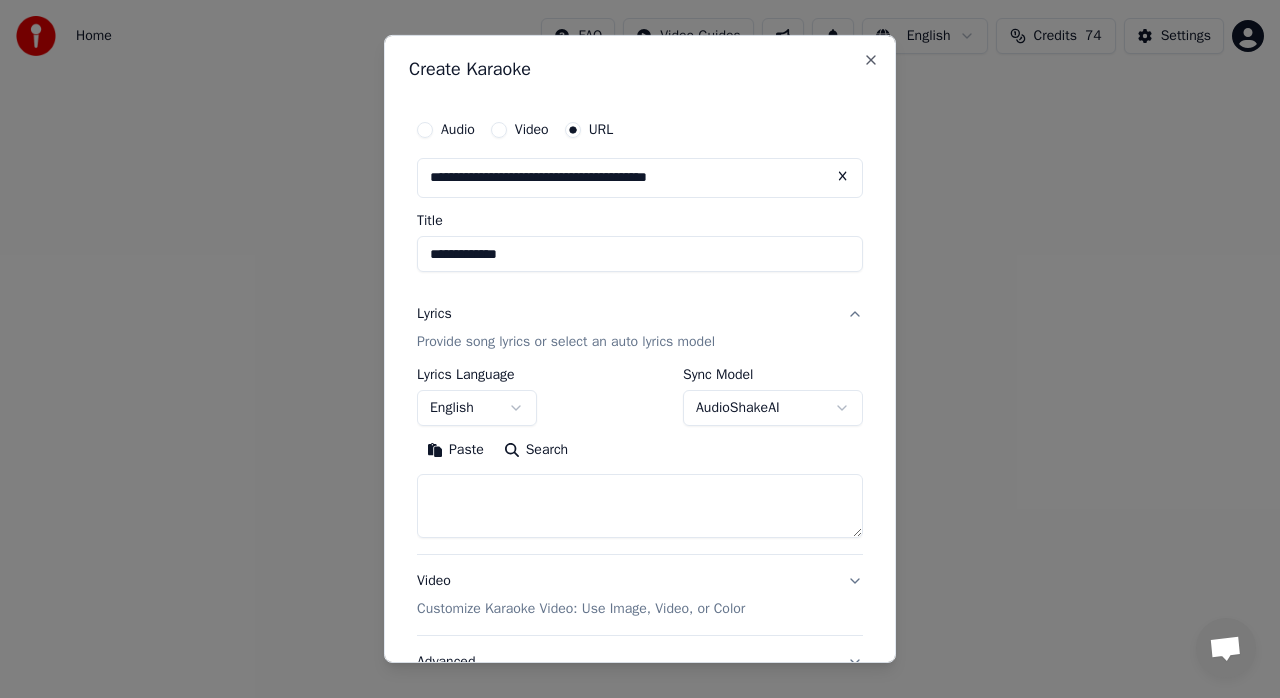 click on "Paste" at bounding box center (455, 450) 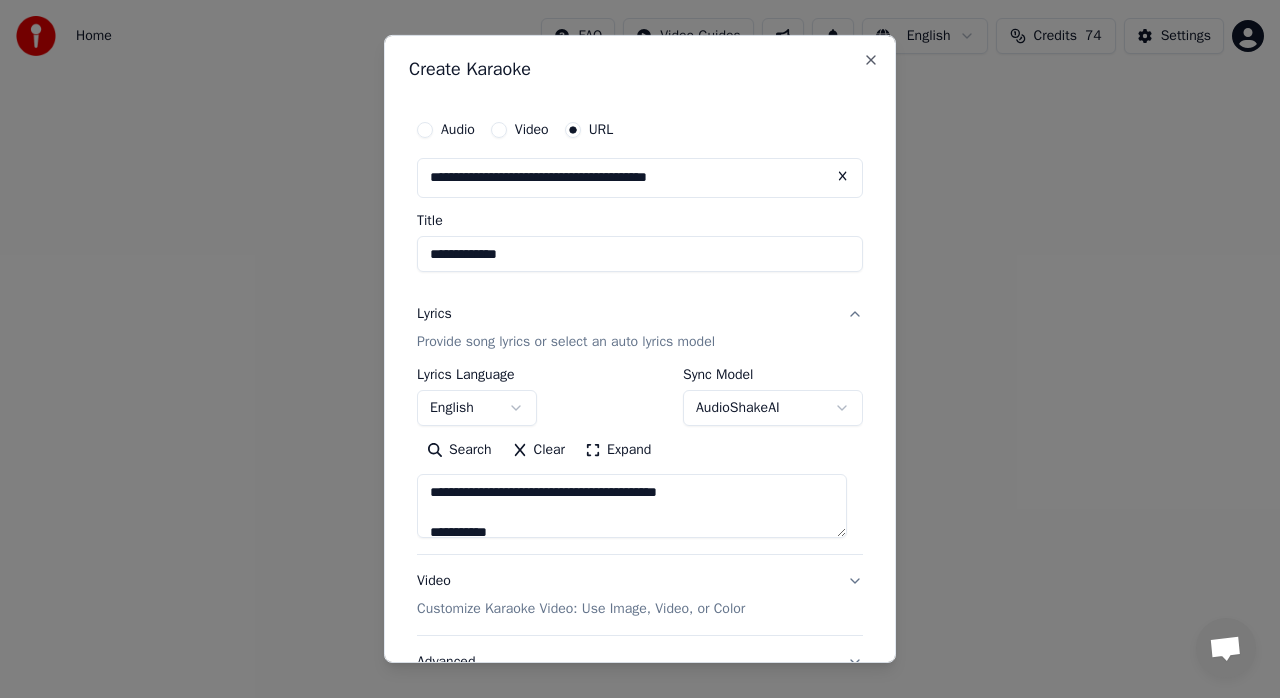 click on "Expand" at bounding box center [618, 450] 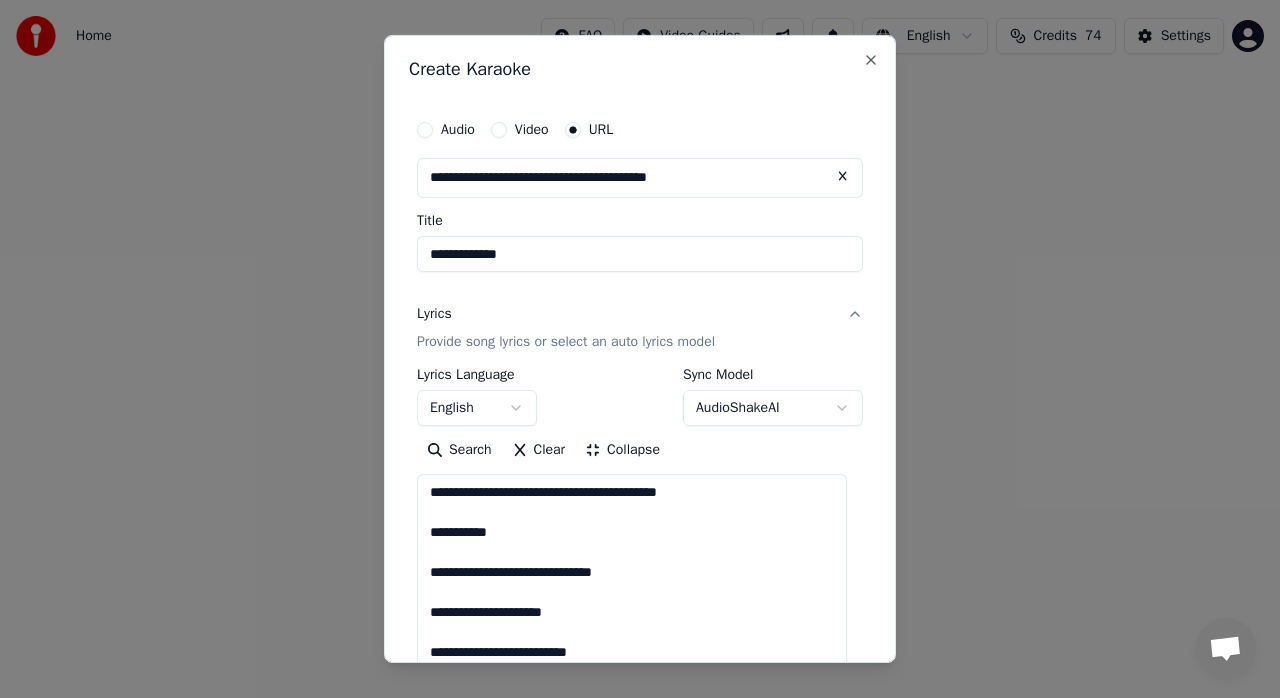 scroll, scrollTop: 1, scrollLeft: 0, axis: vertical 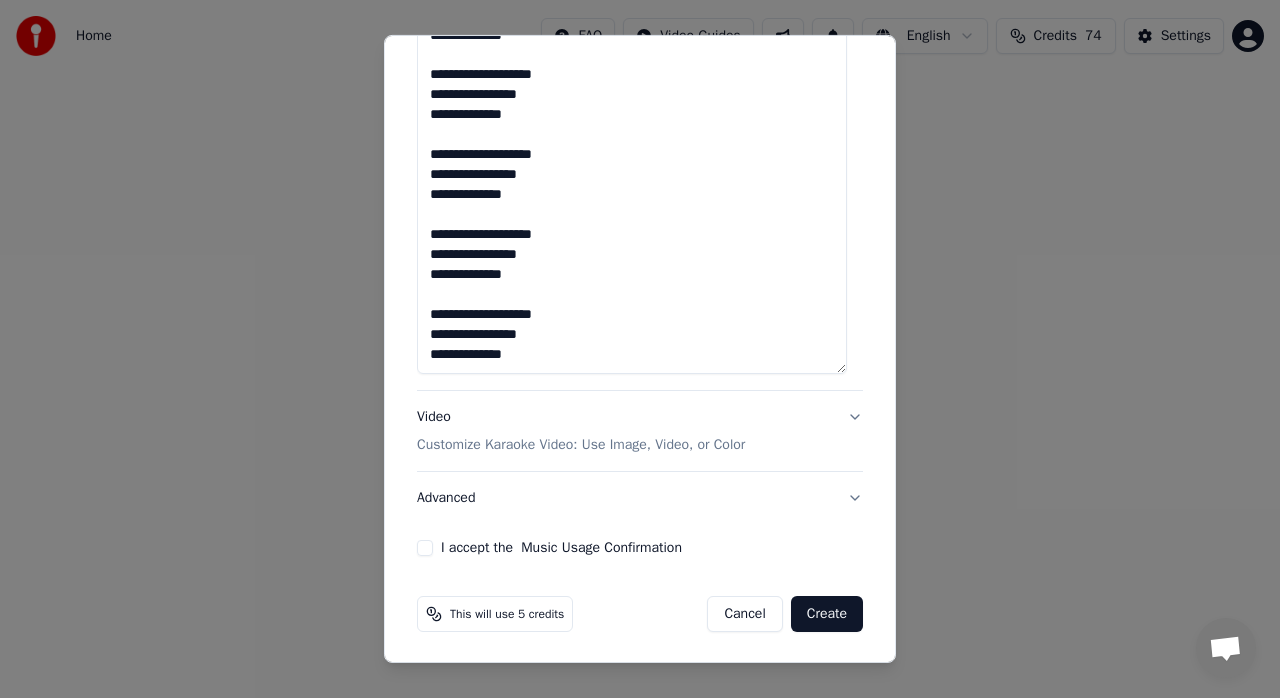 click on "I accept the   Music Usage Confirmation" at bounding box center (425, 548) 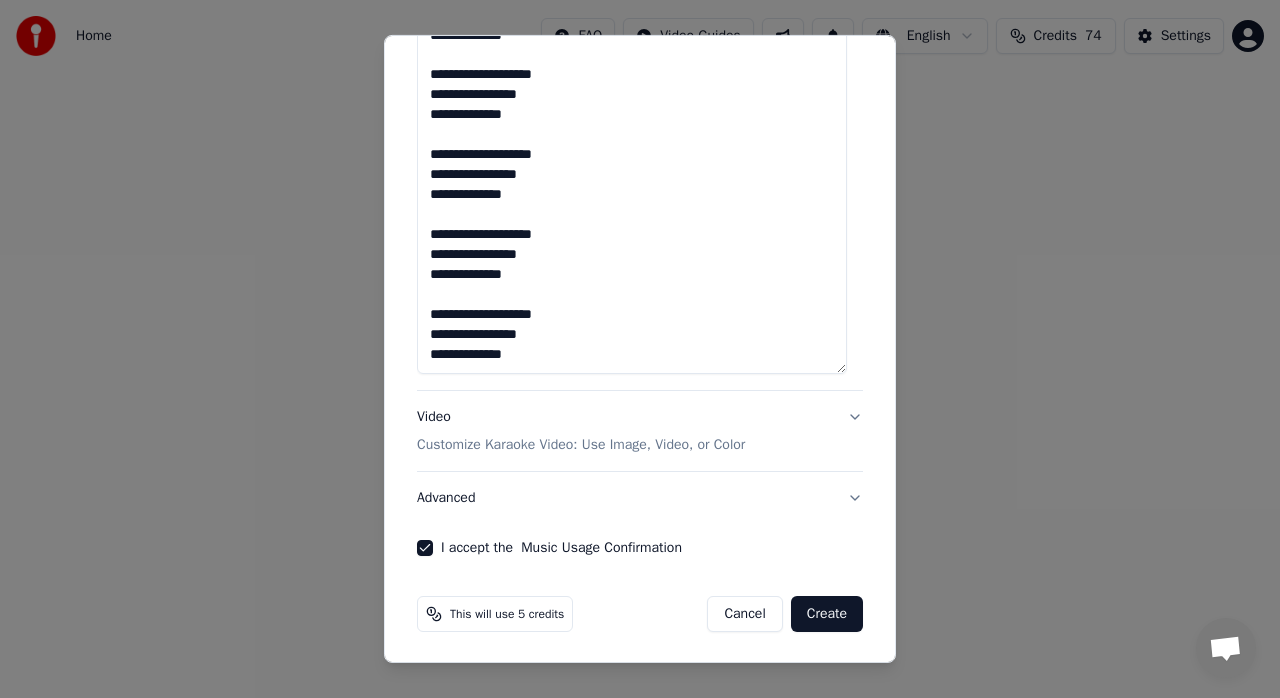 click on "Create" at bounding box center [827, 614] 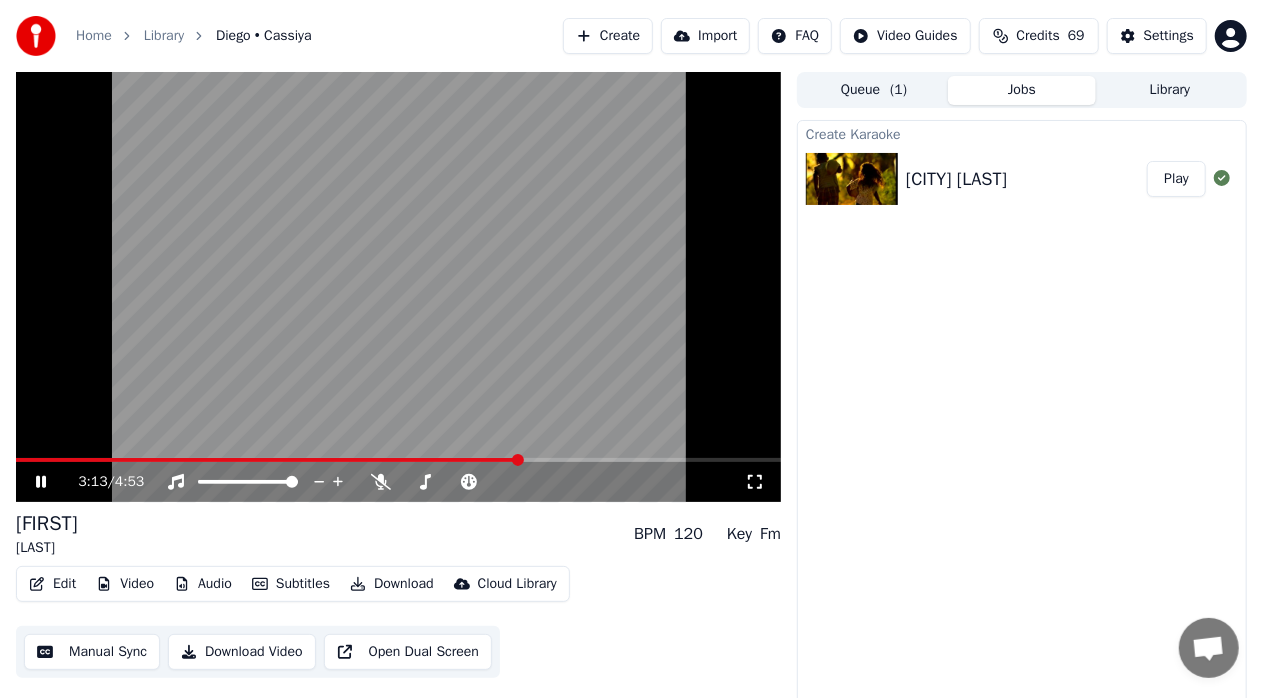 click at bounding box center (398, 460) 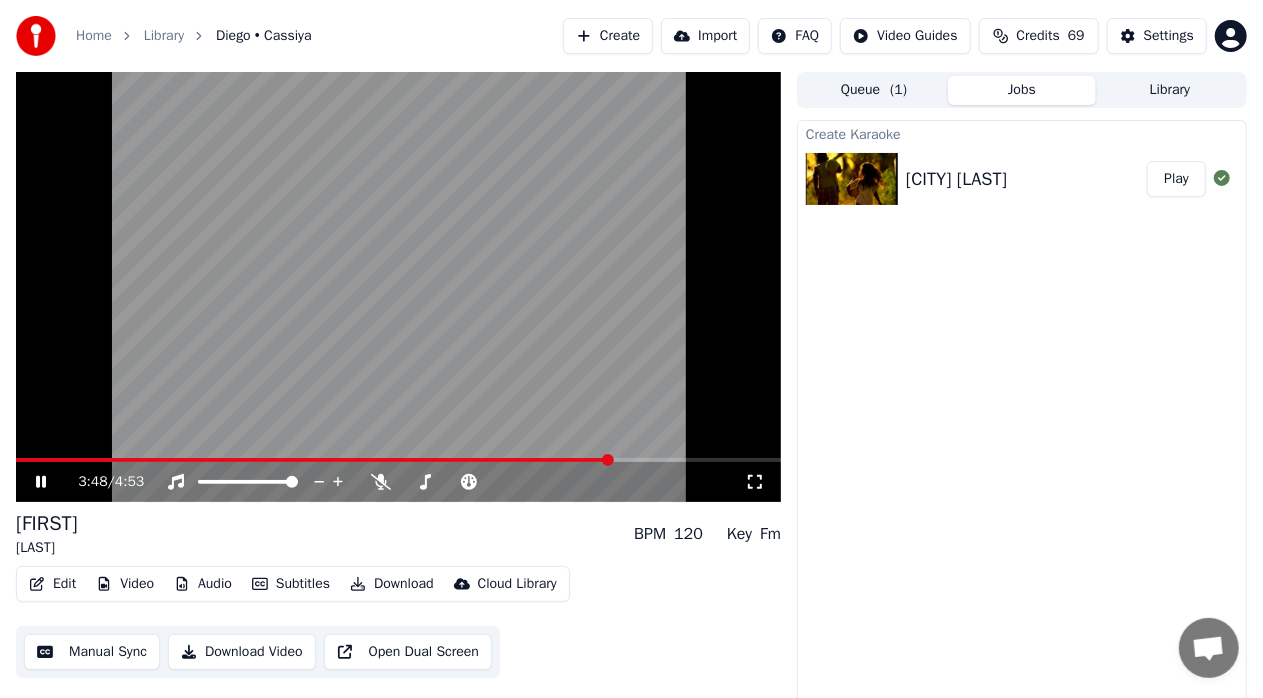 click at bounding box center [398, 460] 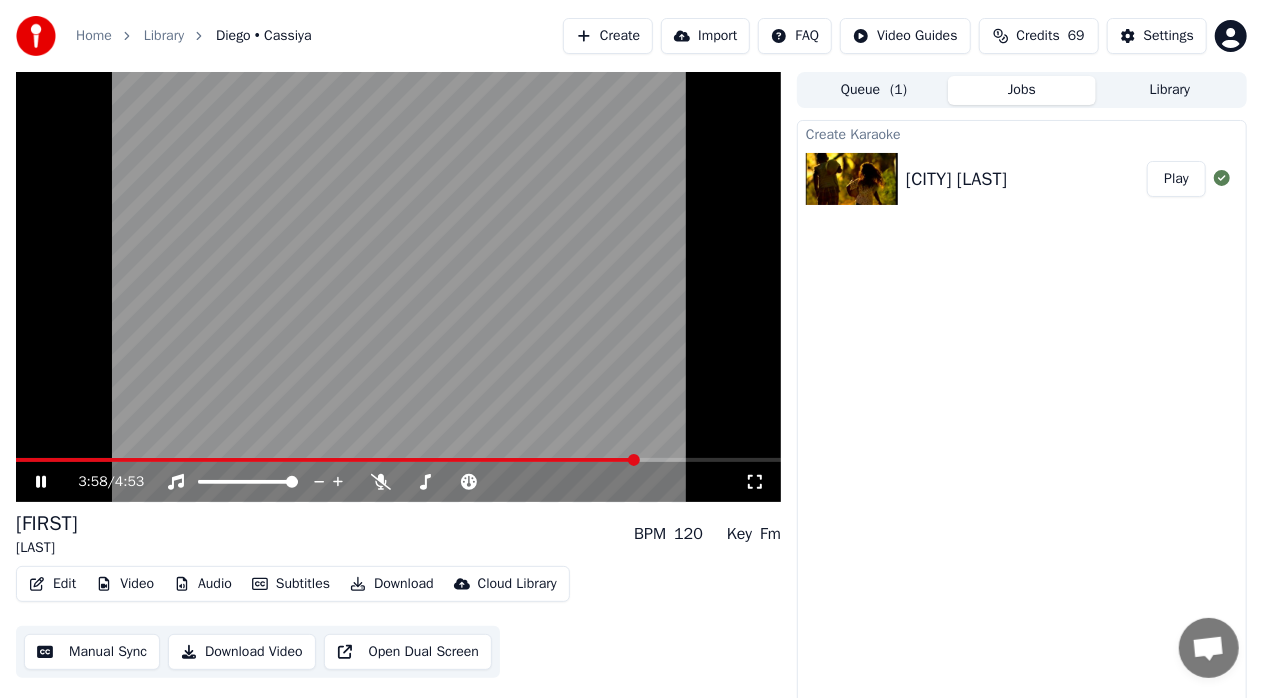 click at bounding box center [398, 287] 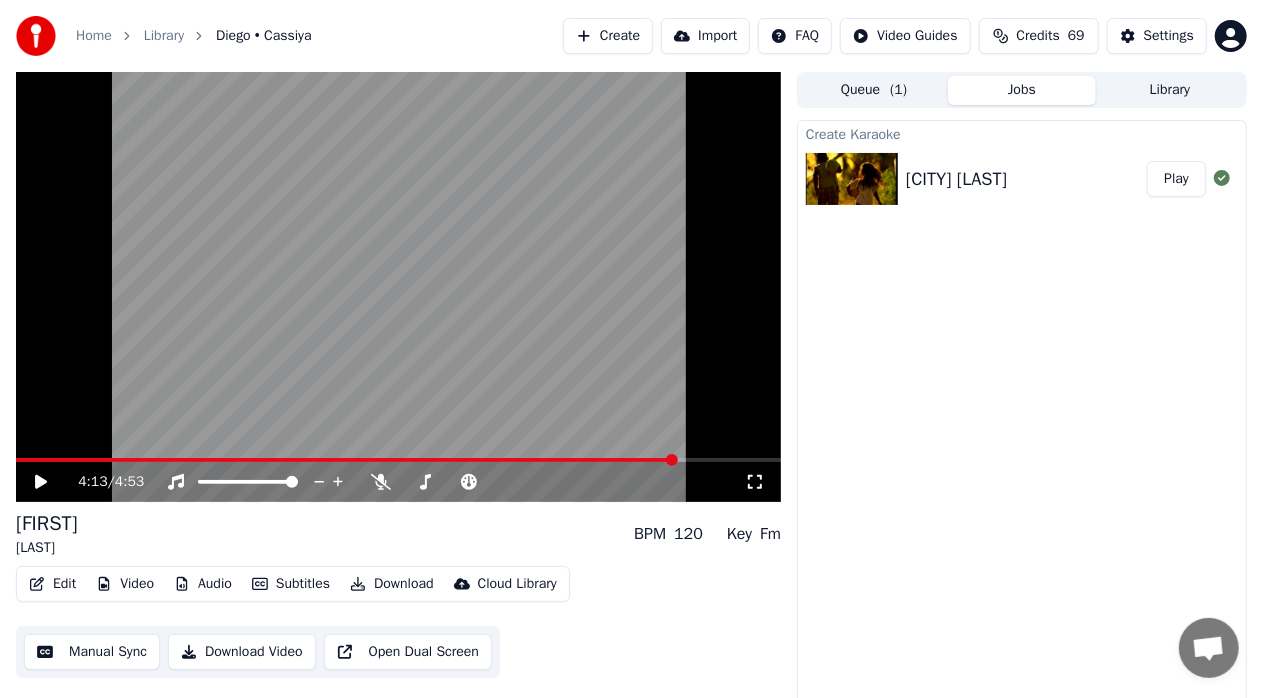 click at bounding box center (398, 460) 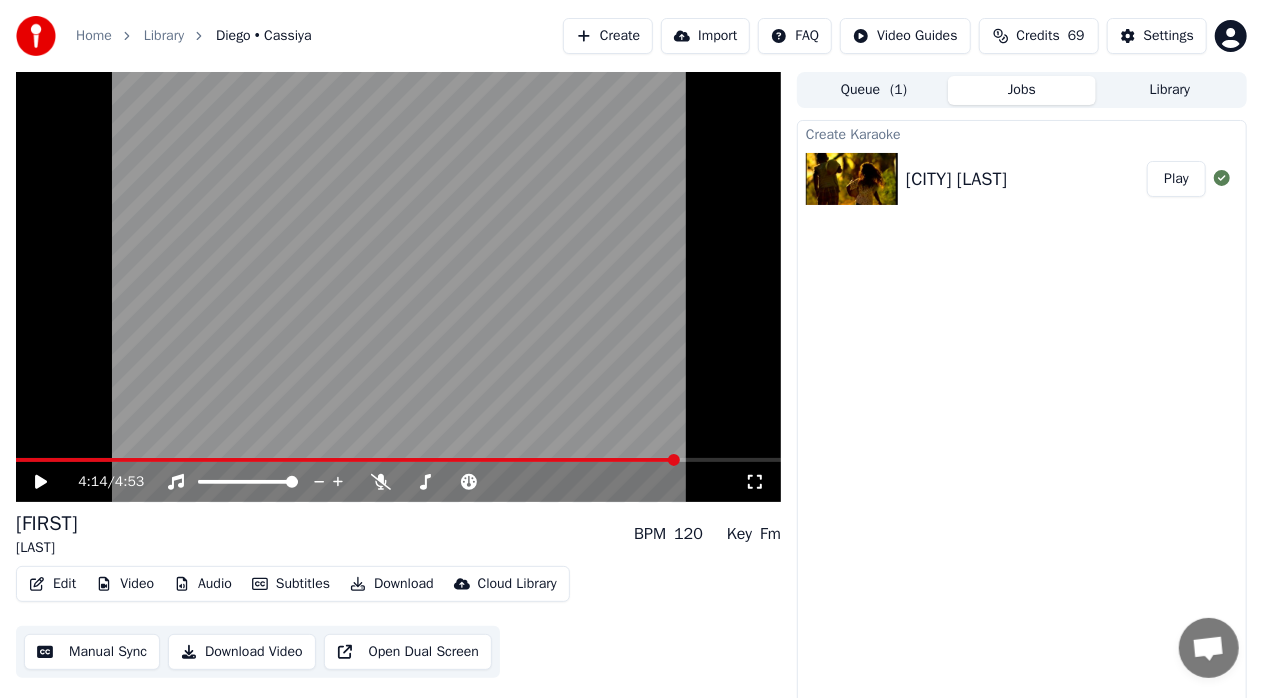click 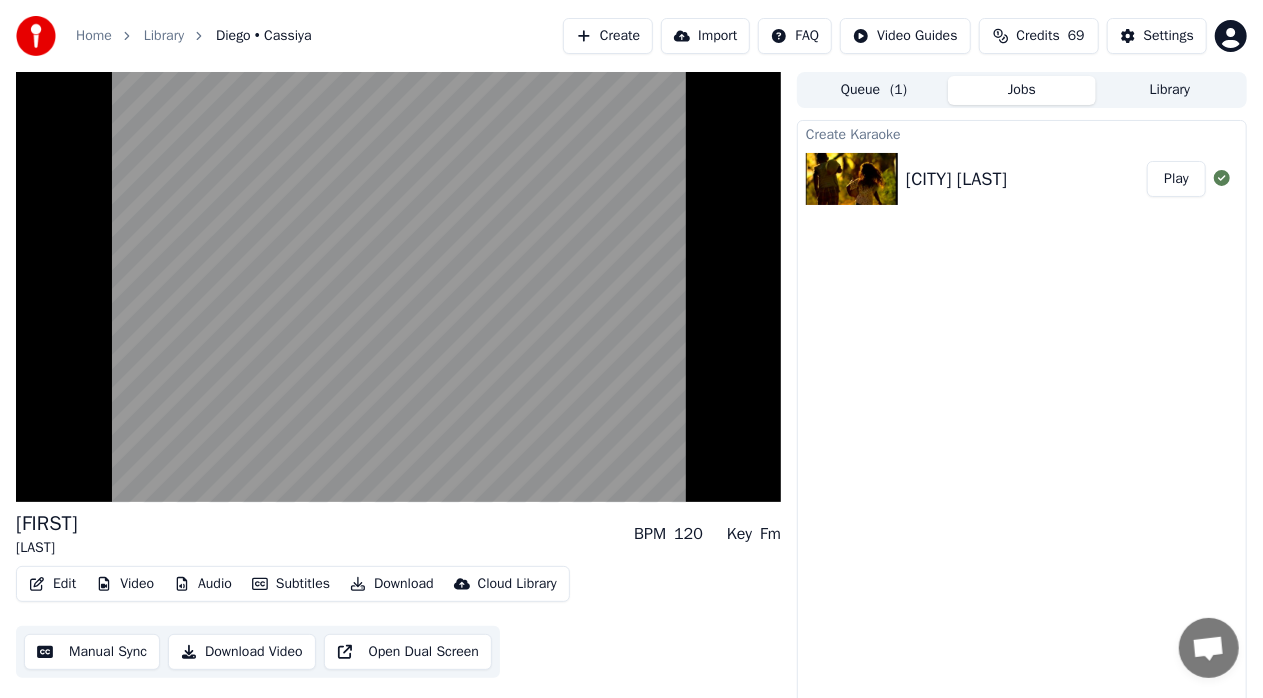 click on "Queue ( 1 )" at bounding box center [874, 90] 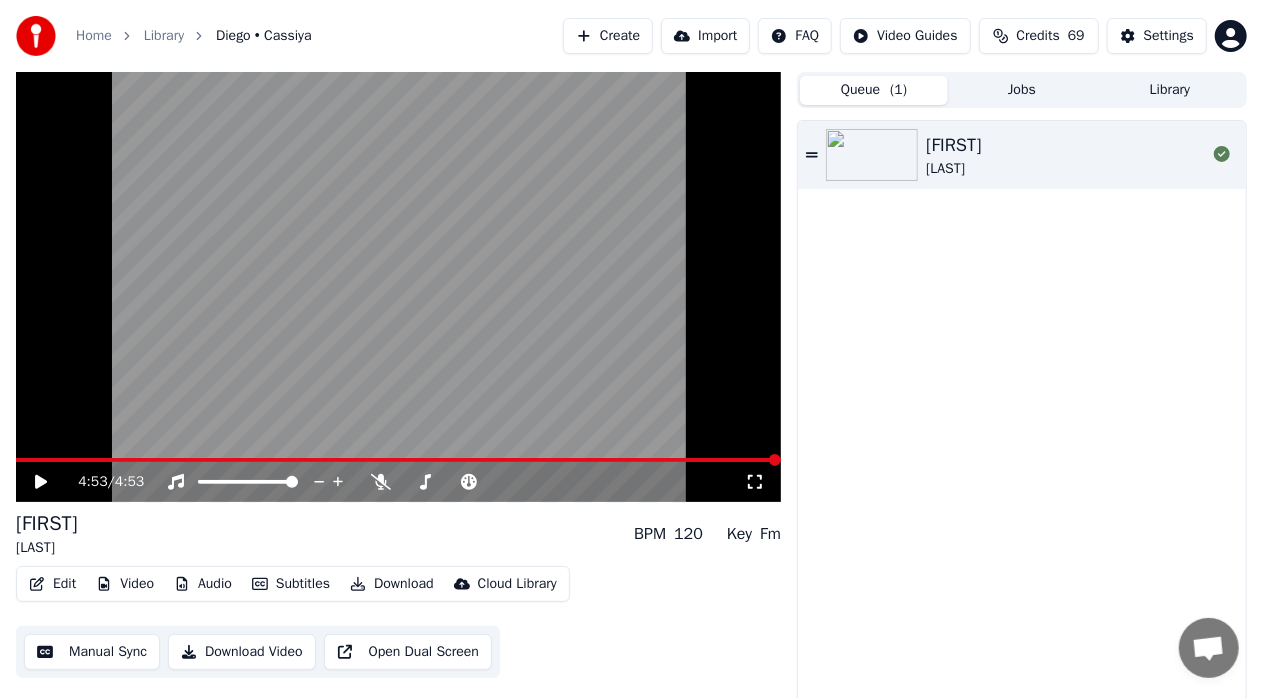 click on "Library" at bounding box center (1170, 90) 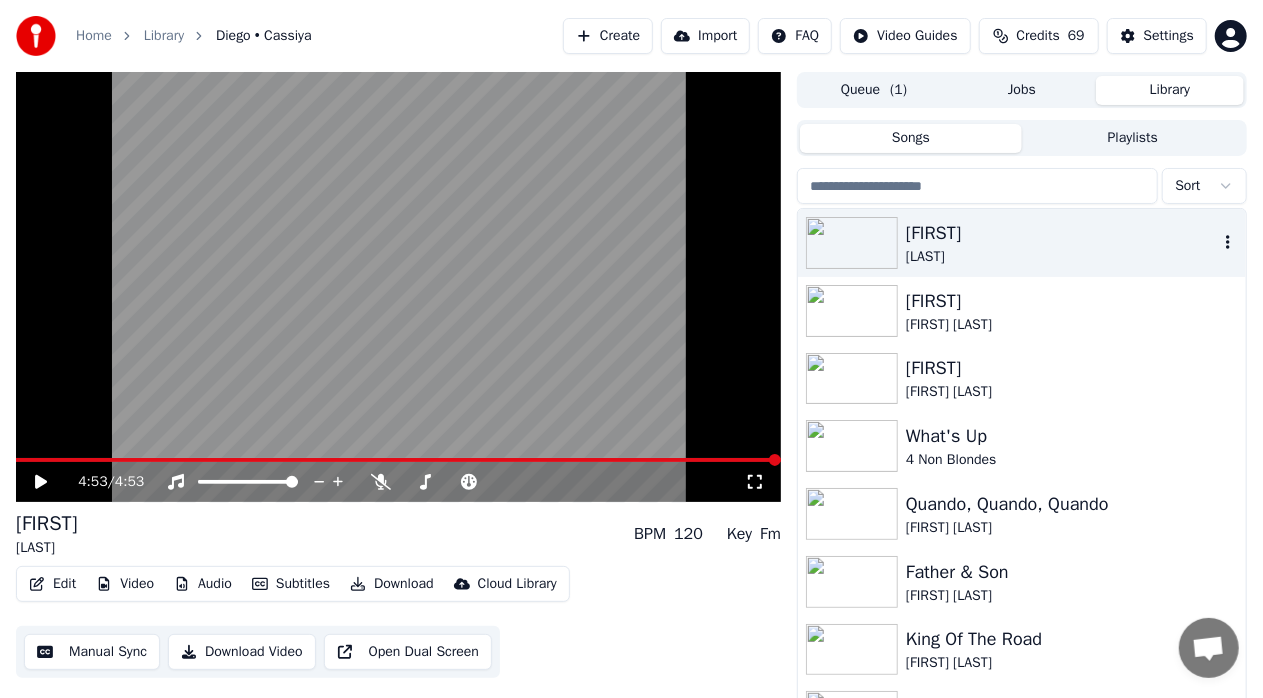 click 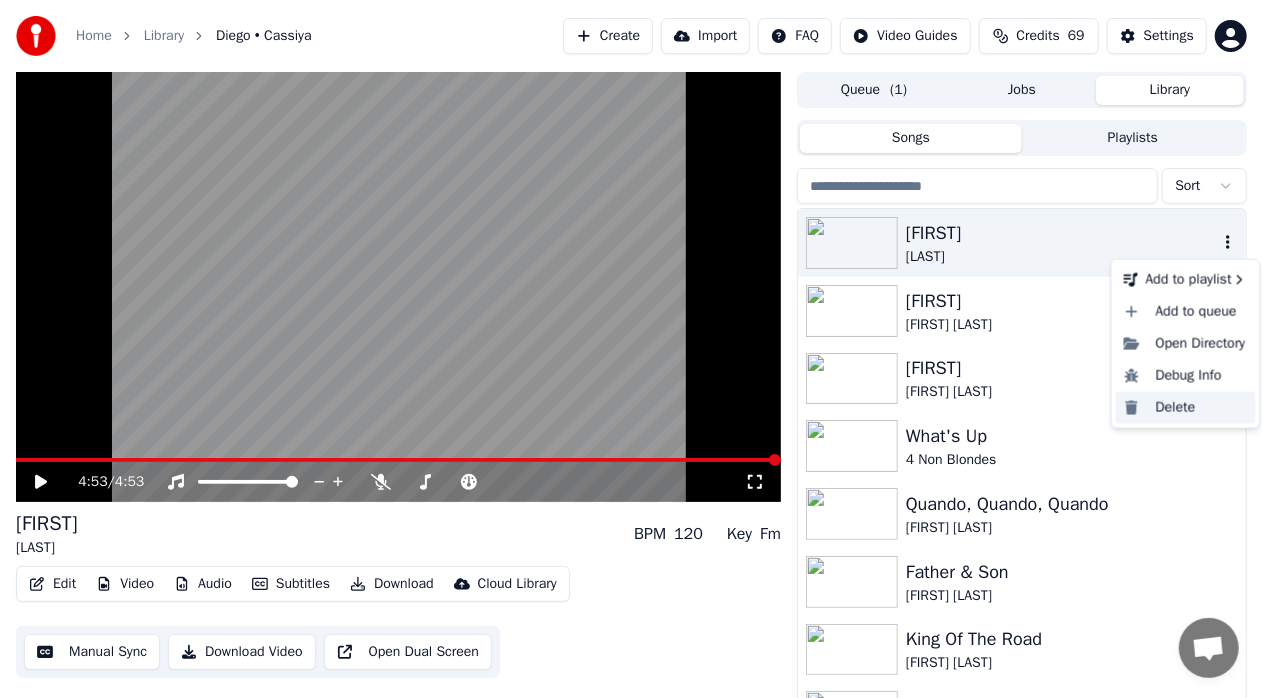 click on "Delete" at bounding box center [1186, 408] 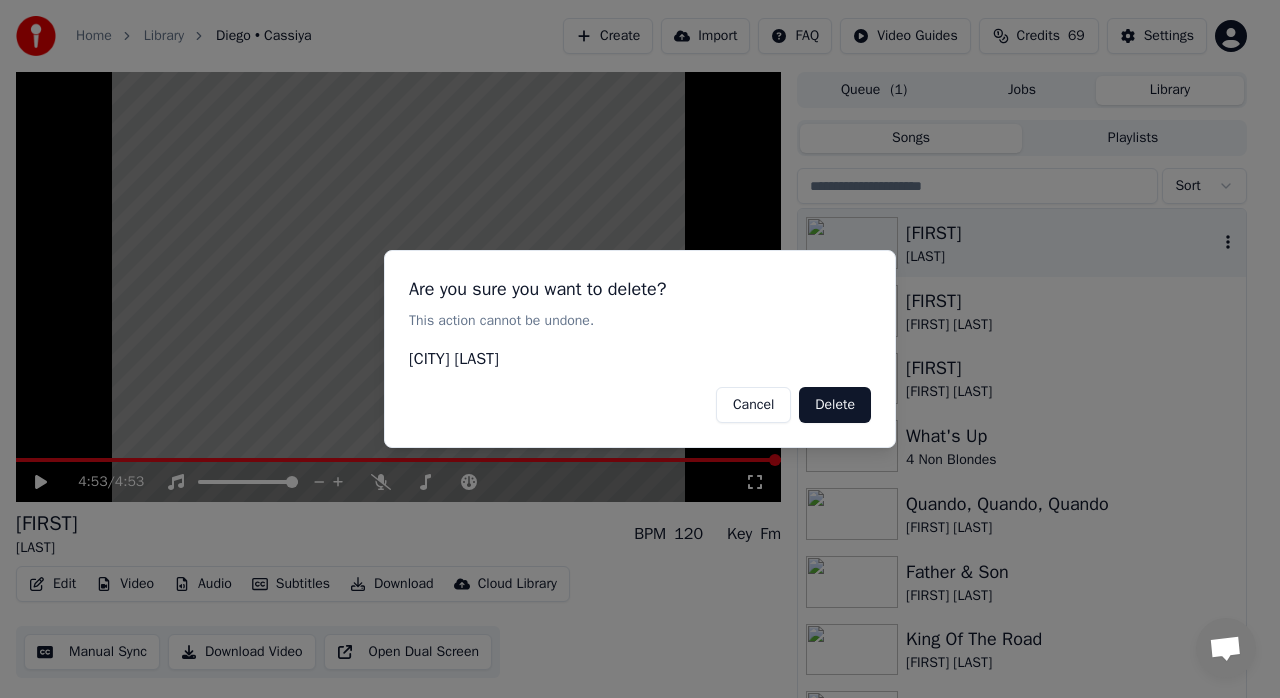 click on "Delete" at bounding box center (835, 405) 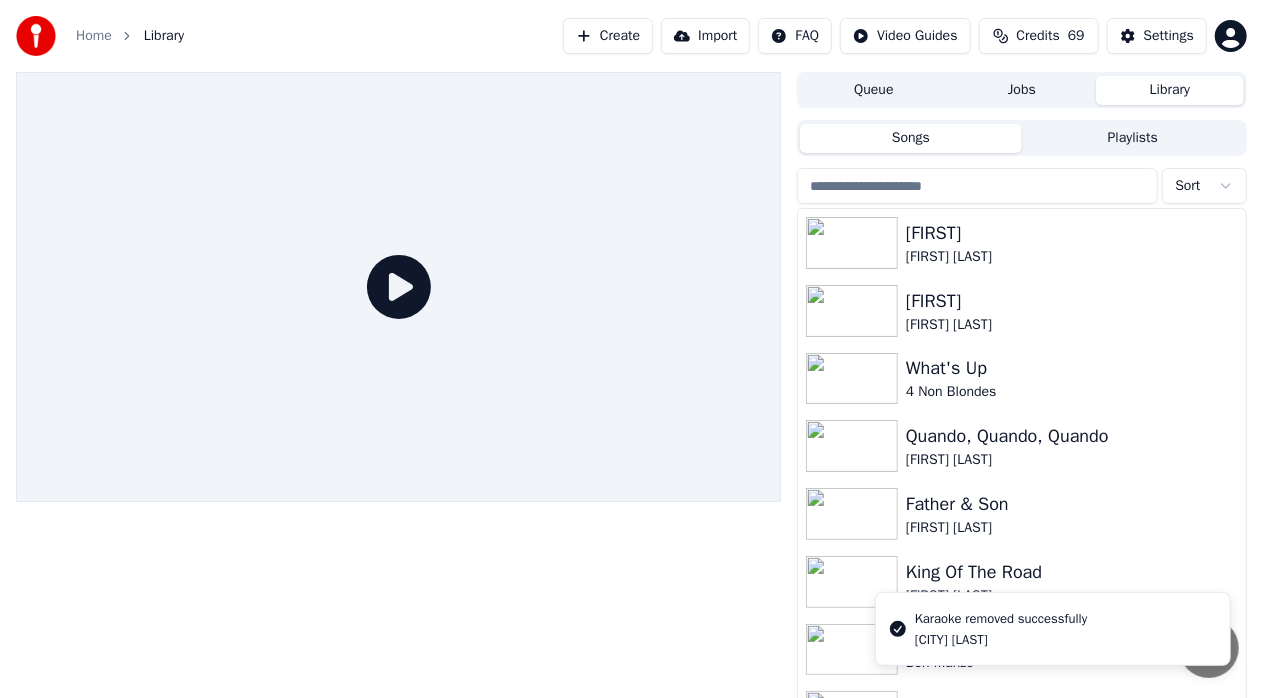 click on "Create" at bounding box center (608, 36) 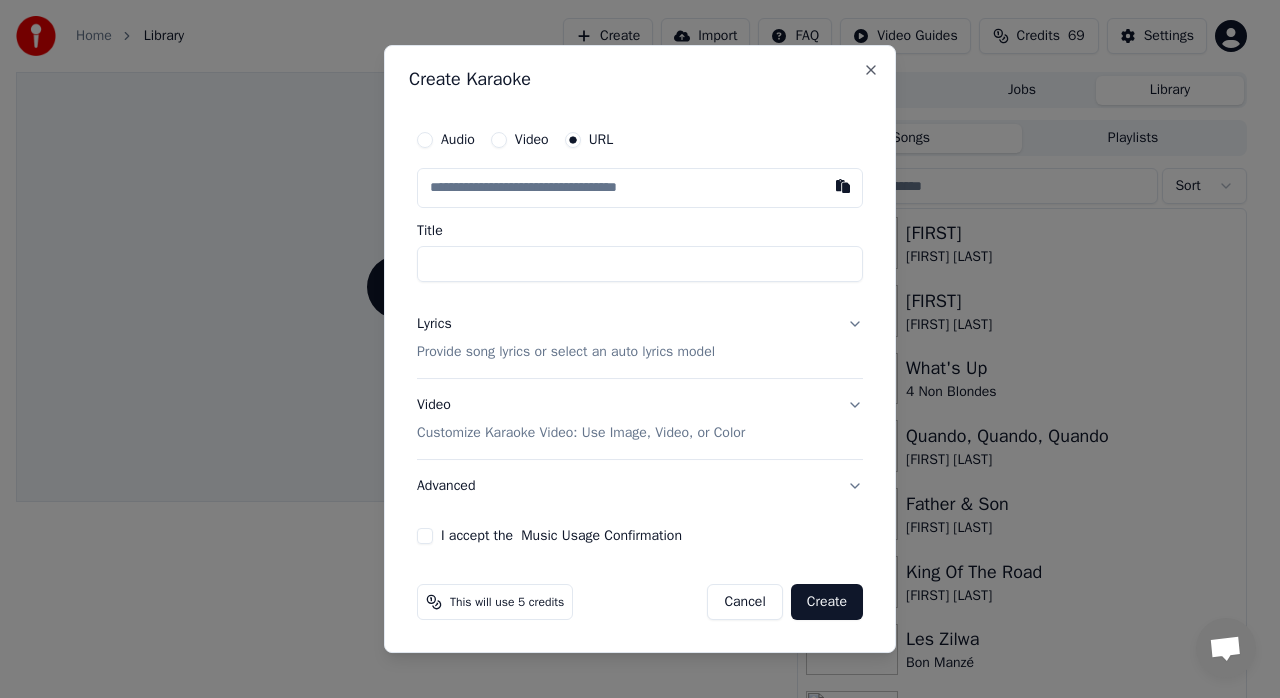 click on "Provide song lyrics or select an auto lyrics model" at bounding box center (566, 352) 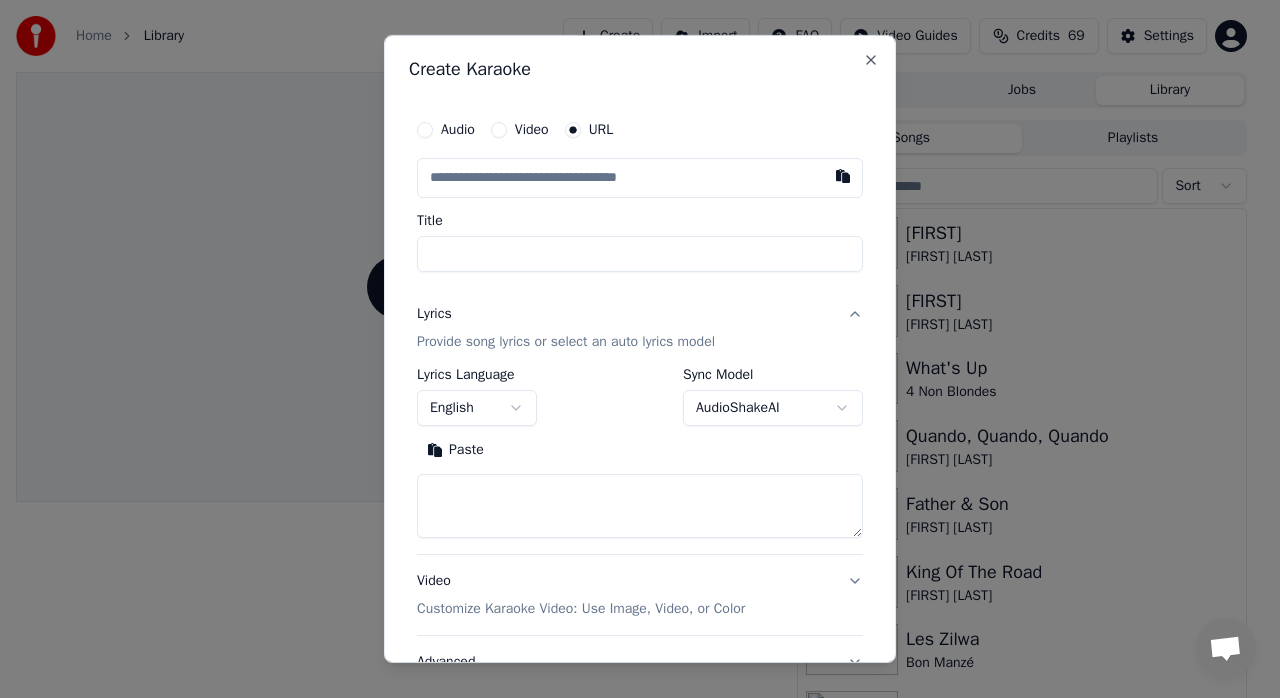 click on "Paste" at bounding box center [455, 450] 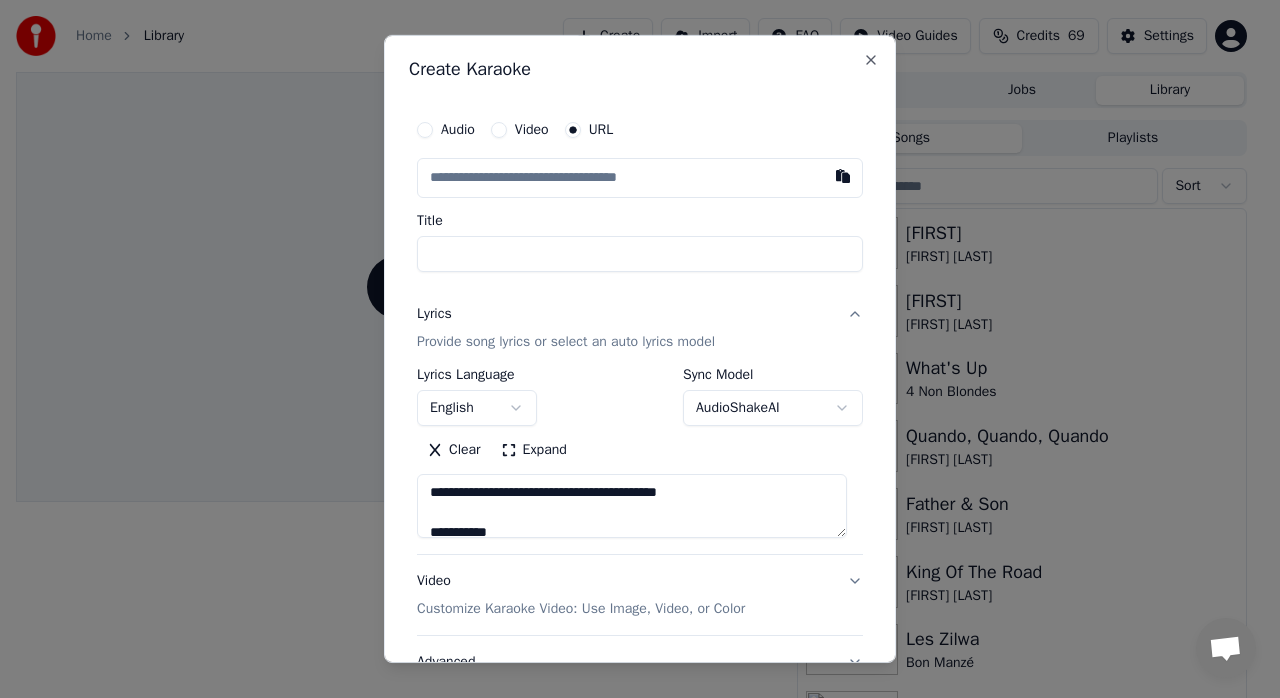 type on "**********" 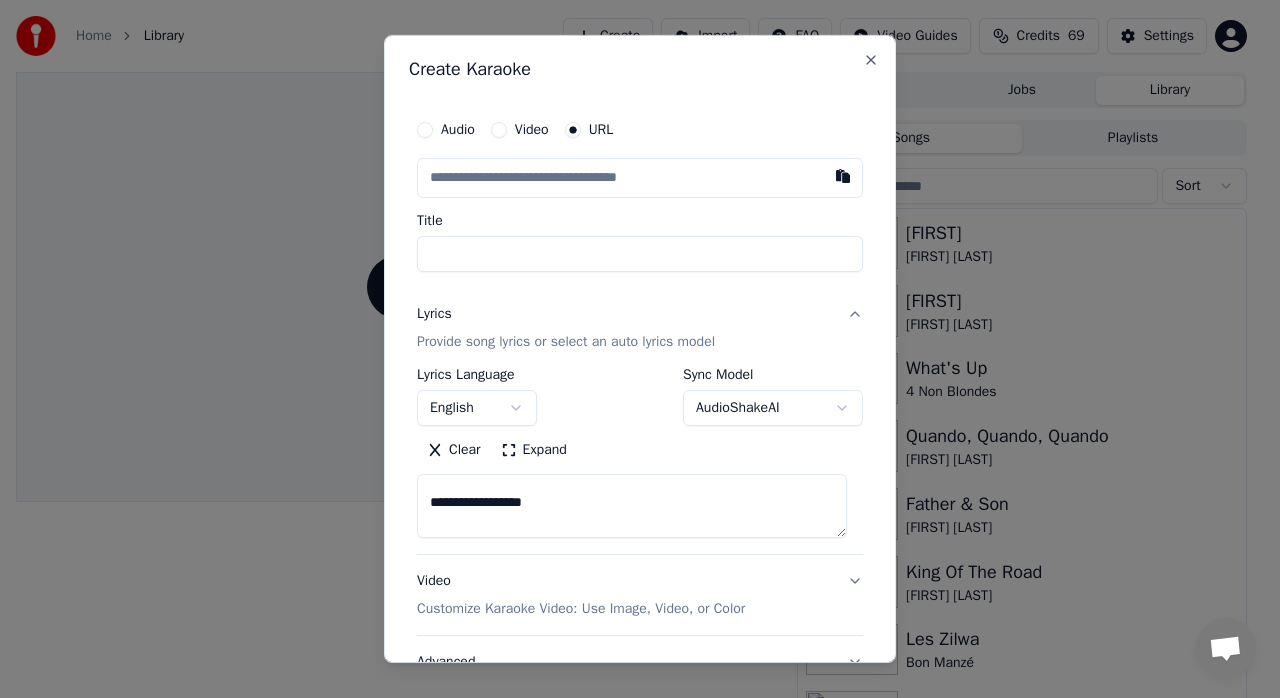 scroll, scrollTop: 2832, scrollLeft: 0, axis: vertical 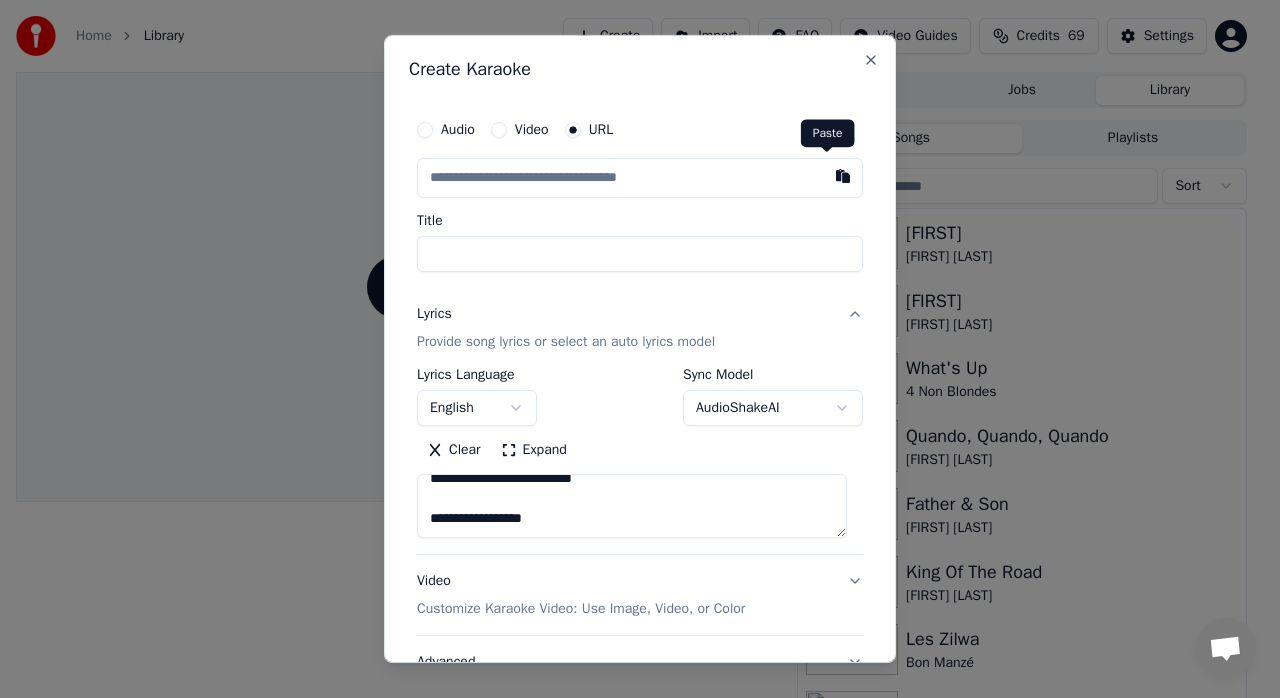 click at bounding box center (843, 176) 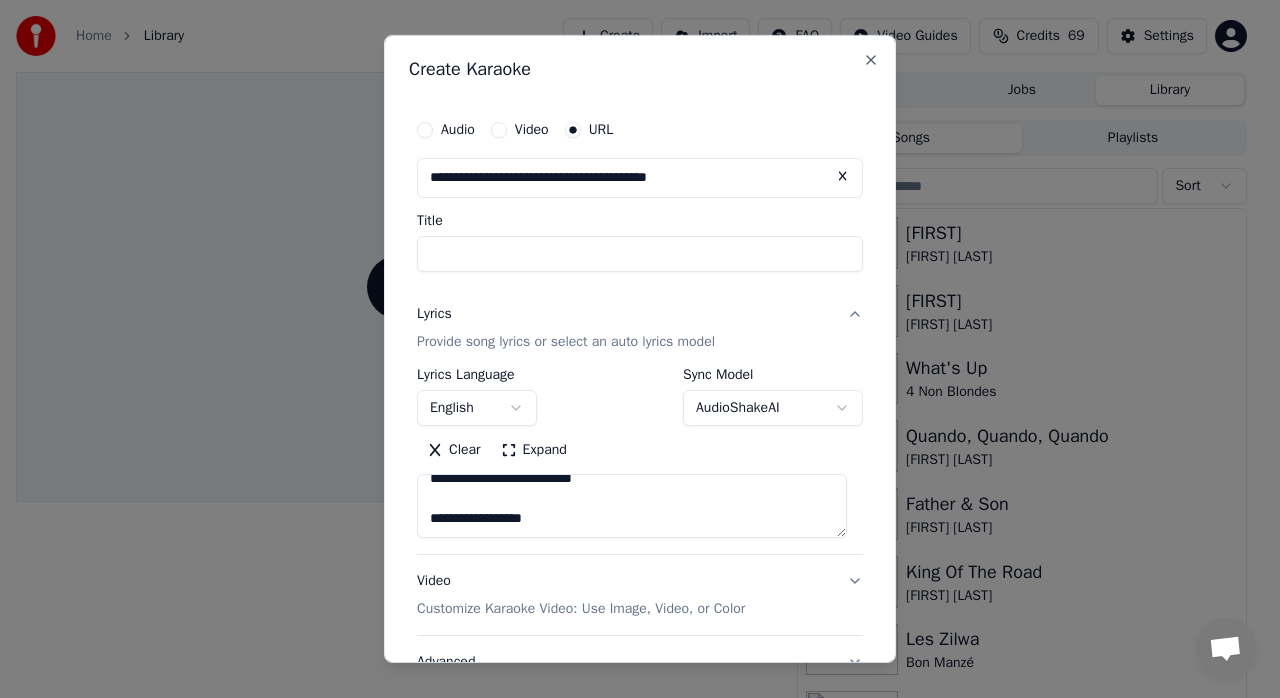 type on "**********" 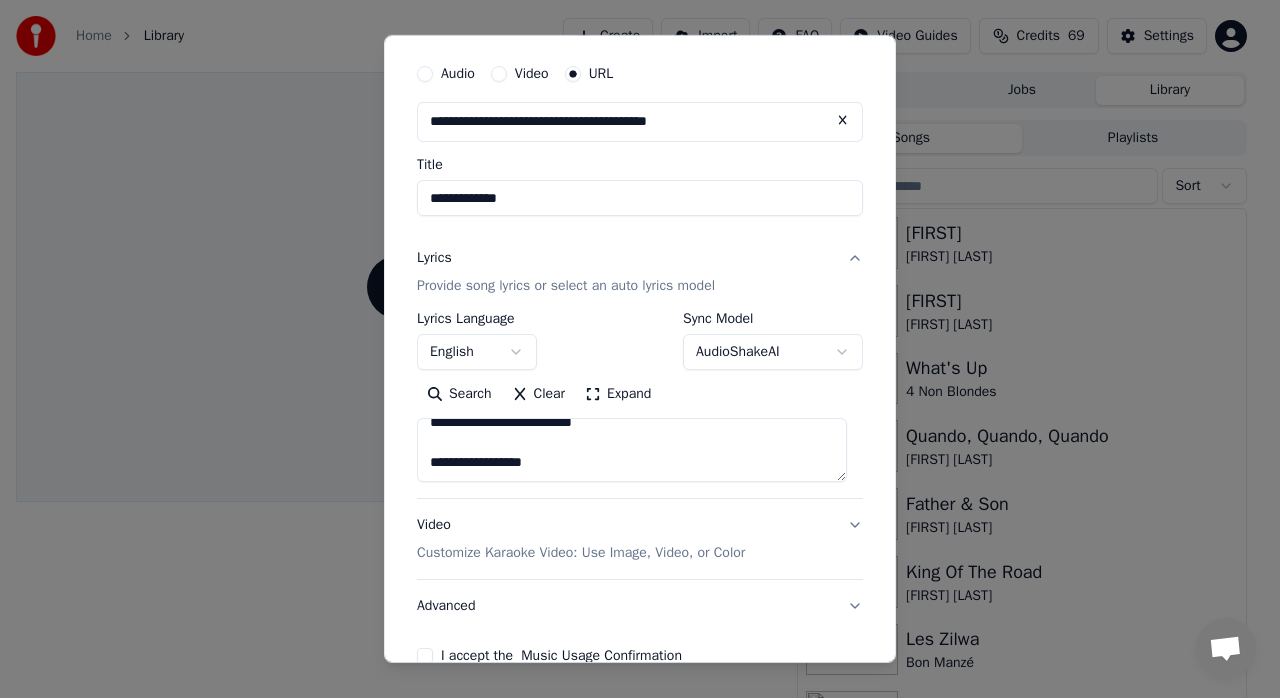scroll, scrollTop: 66, scrollLeft: 0, axis: vertical 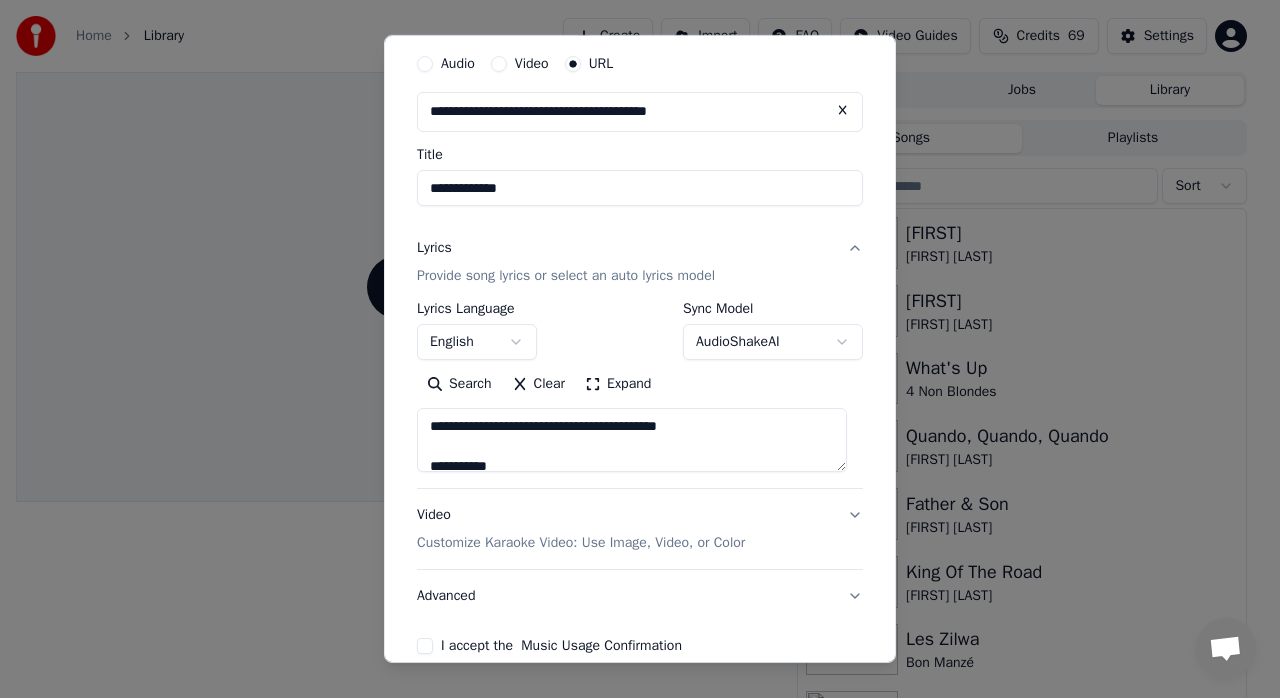 click on "**********" at bounding box center [640, 349] 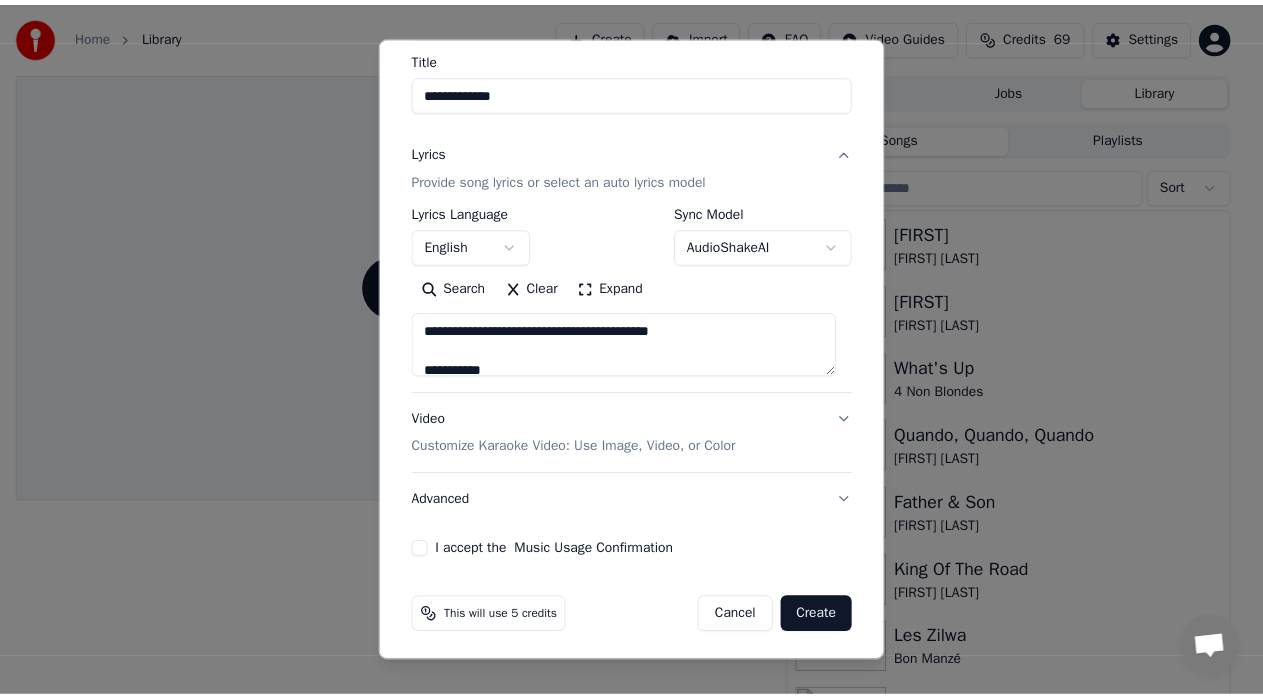 scroll, scrollTop: 164, scrollLeft: 0, axis: vertical 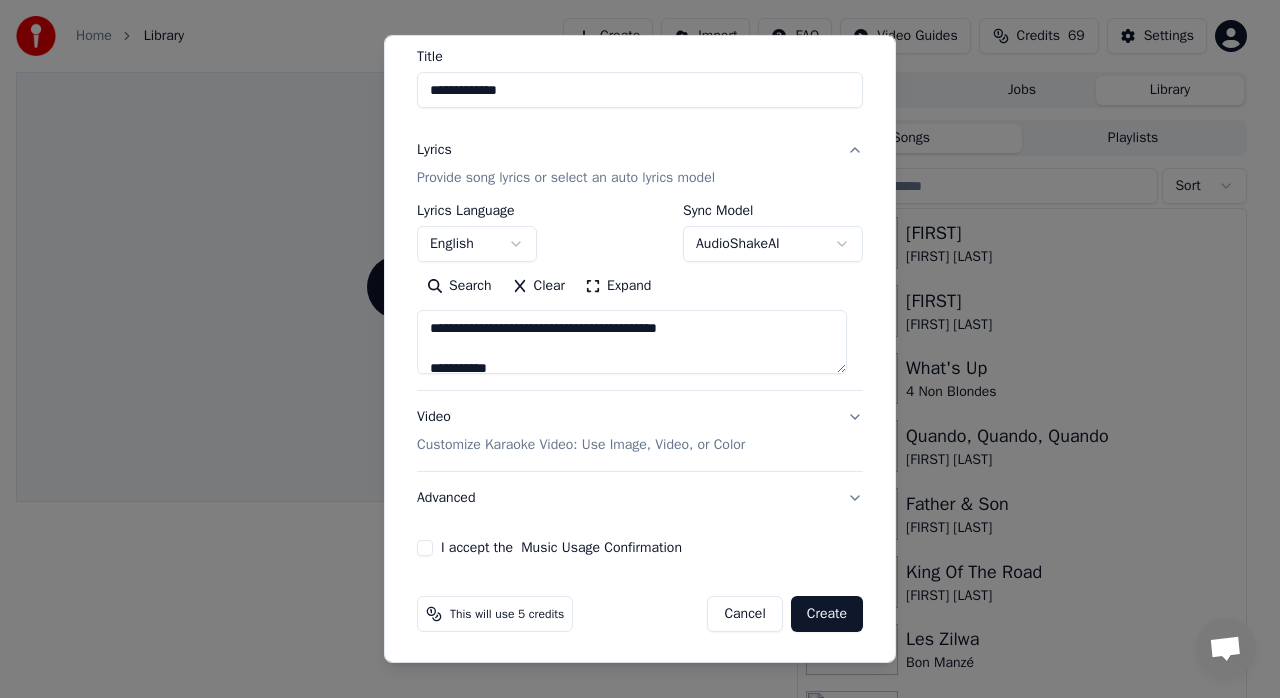 click on "I accept the   Music Usage Confirmation" at bounding box center [425, 548] 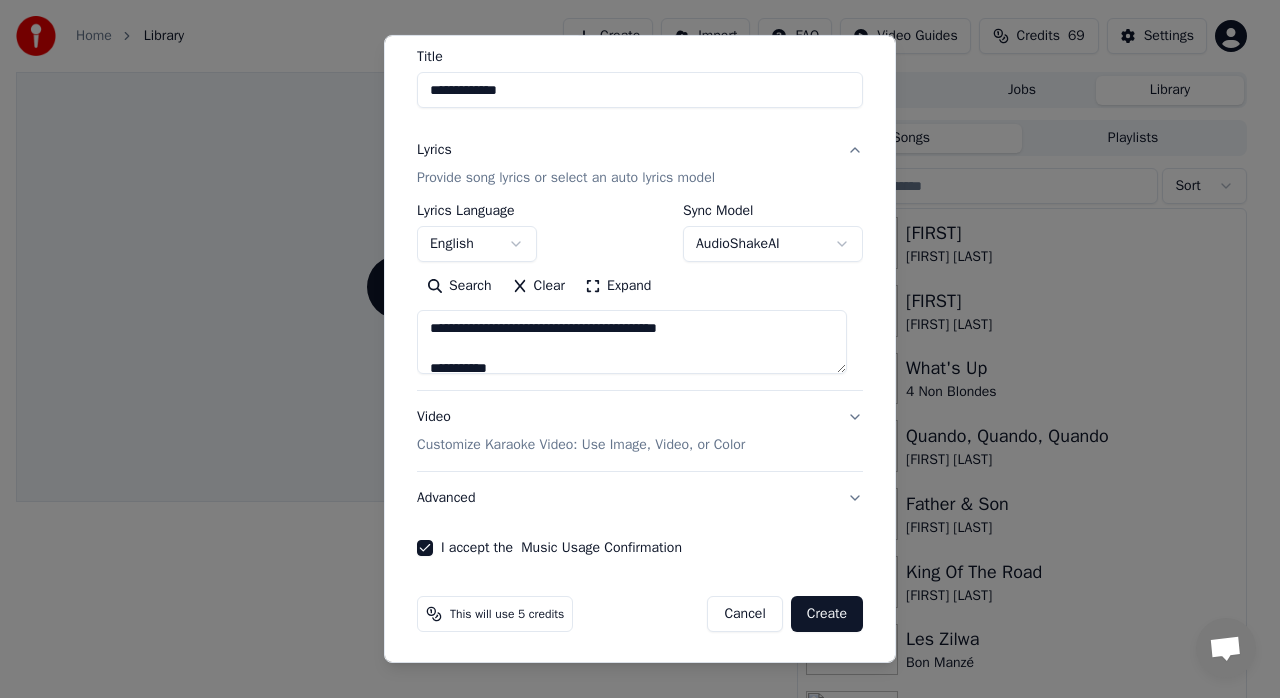 click on "Create" at bounding box center [827, 614] 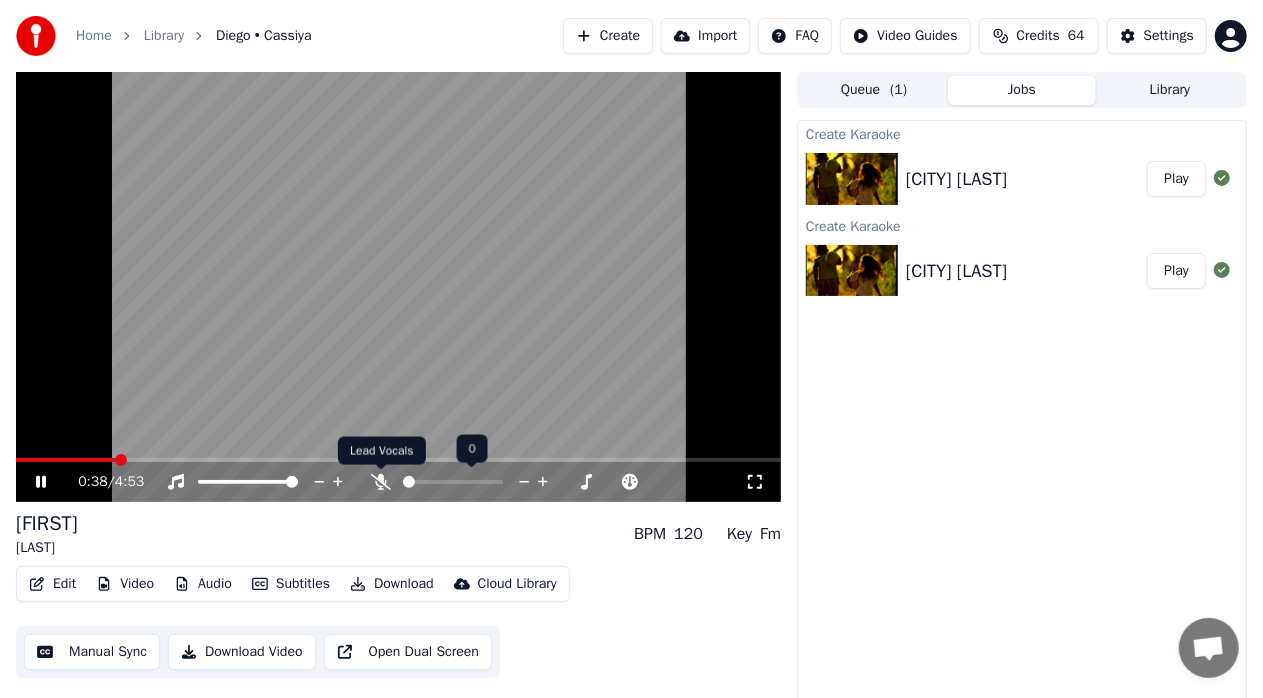 click 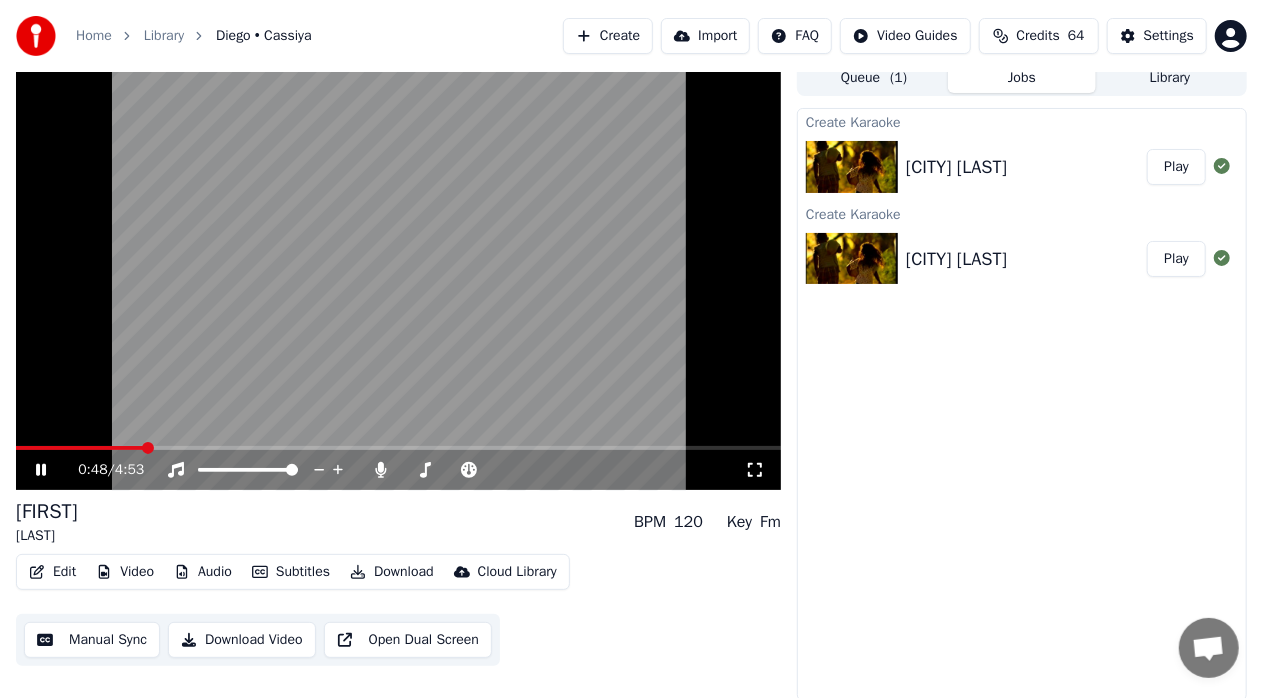 scroll, scrollTop: 15, scrollLeft: 0, axis: vertical 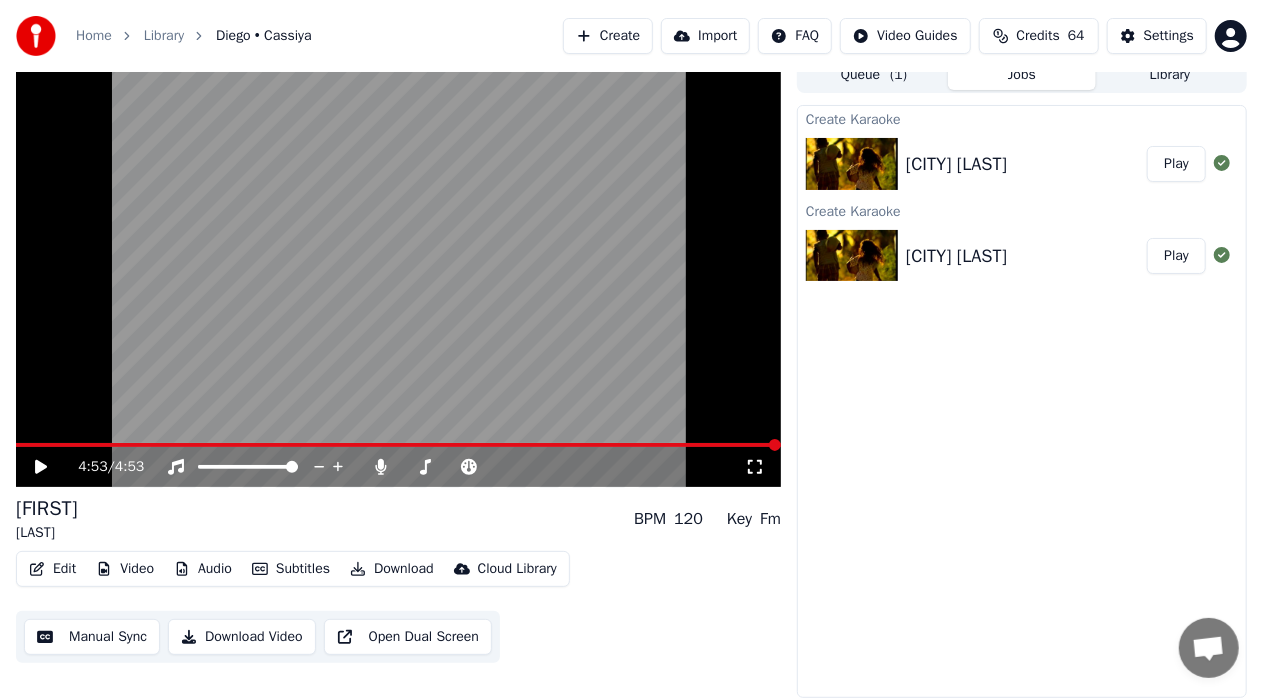 click on "Manual Sync" at bounding box center [92, 637] 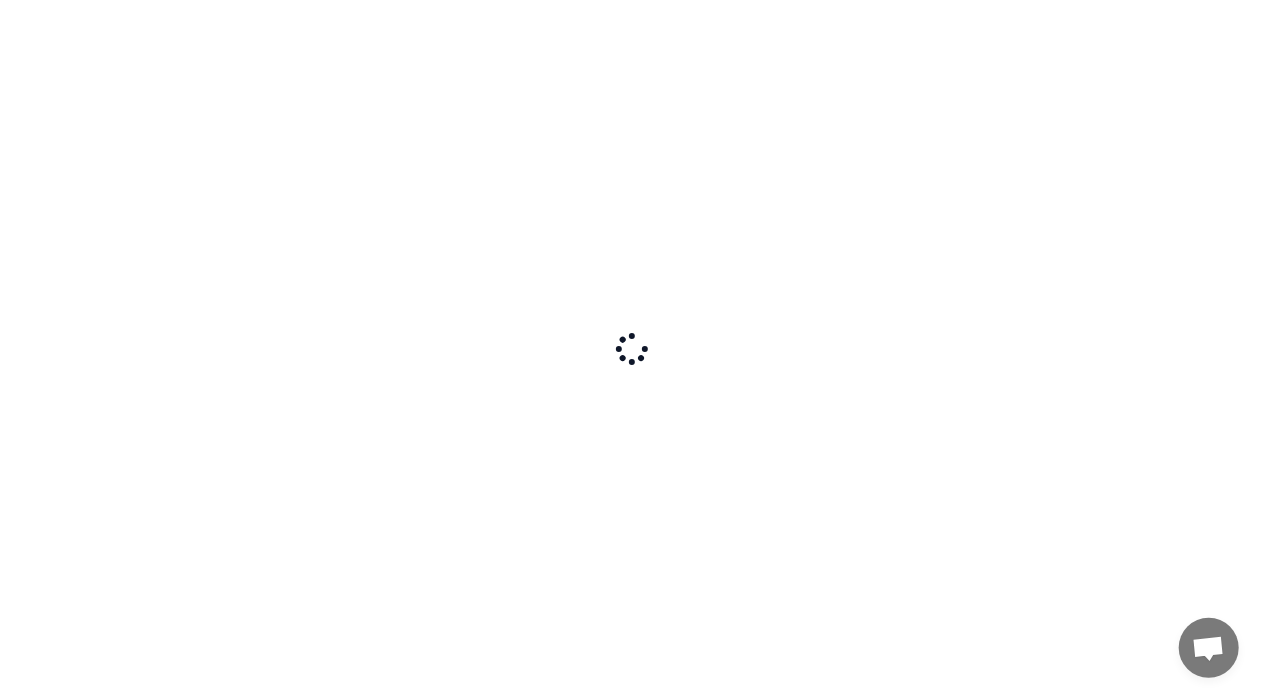 scroll, scrollTop: 0, scrollLeft: 0, axis: both 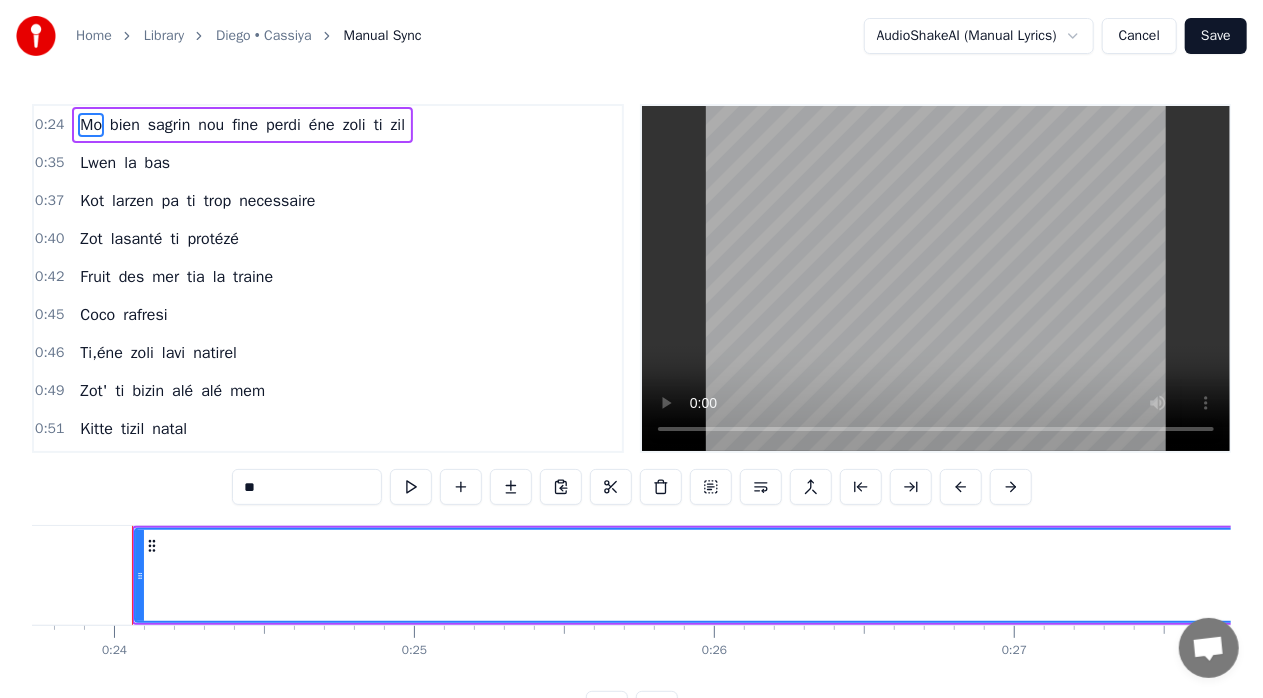 click on "Cancel" at bounding box center (1139, 36) 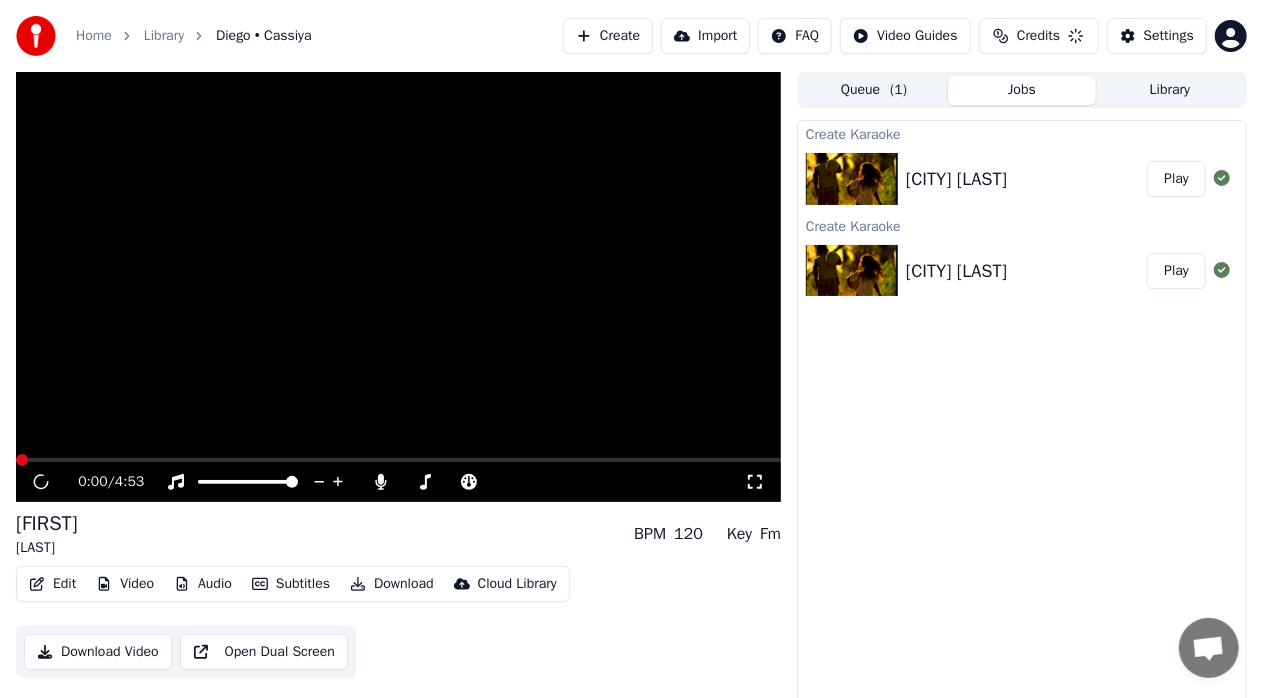 scroll, scrollTop: 15, scrollLeft: 0, axis: vertical 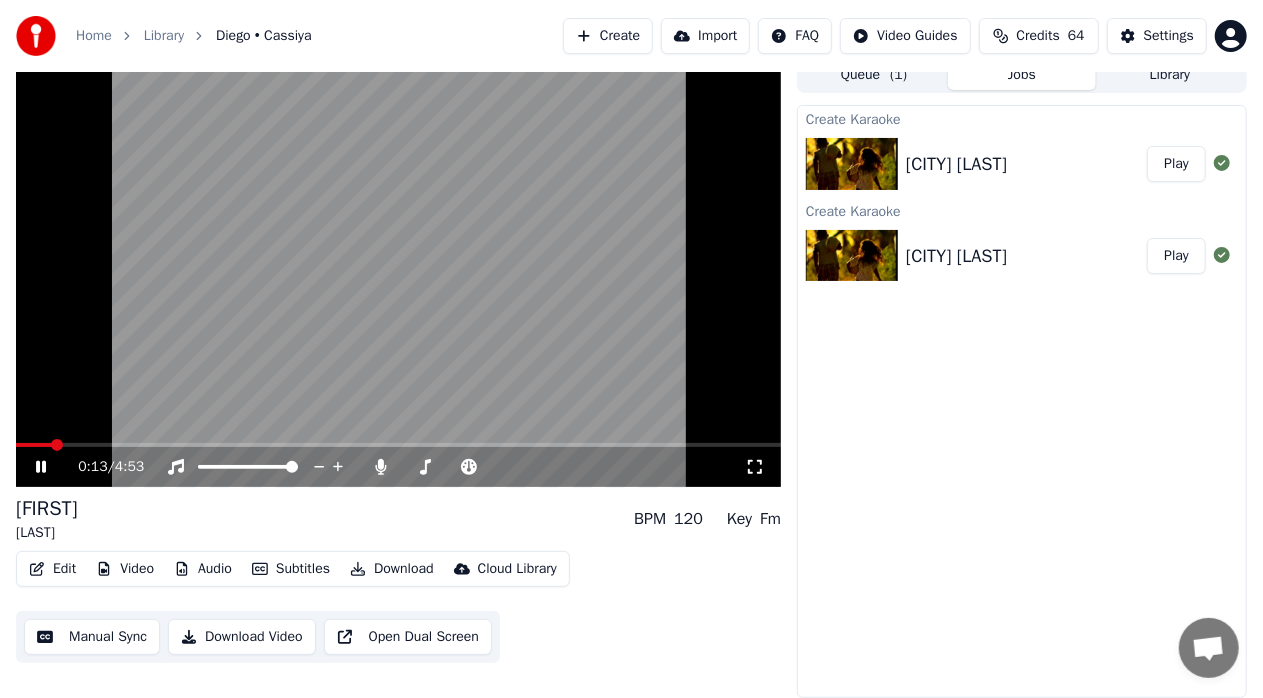 click on "Play" at bounding box center (1176, 164) 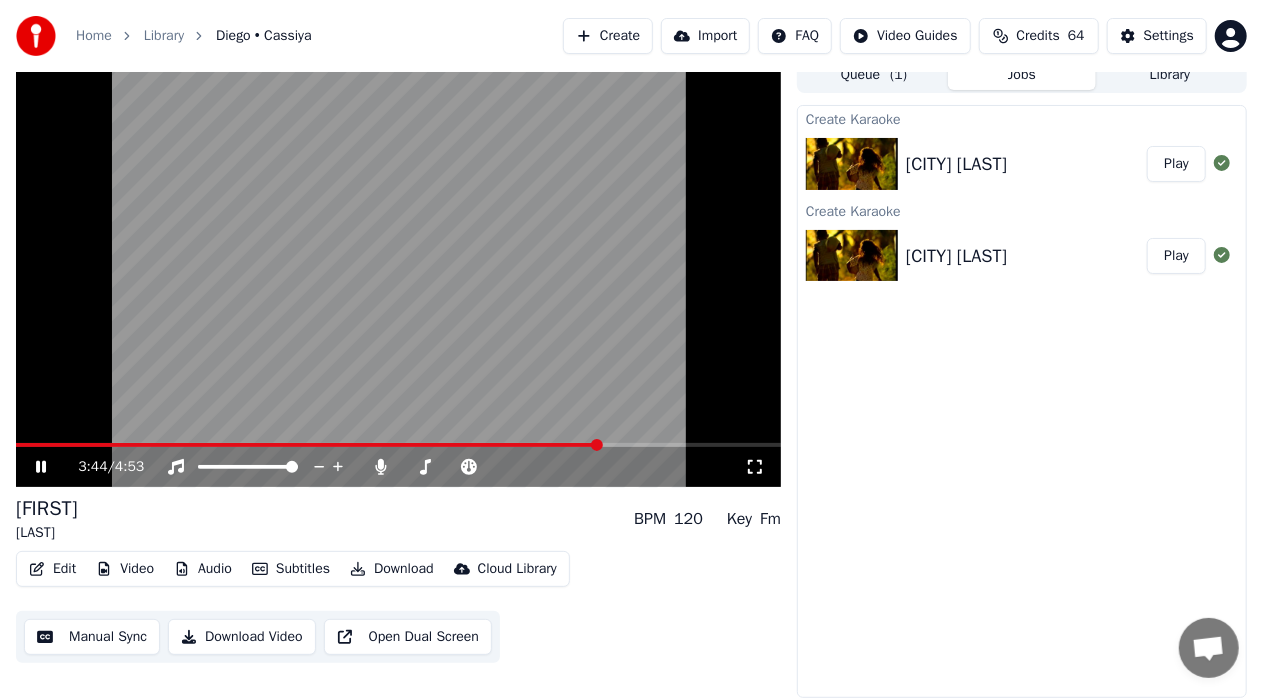 click at bounding box center (398, 445) 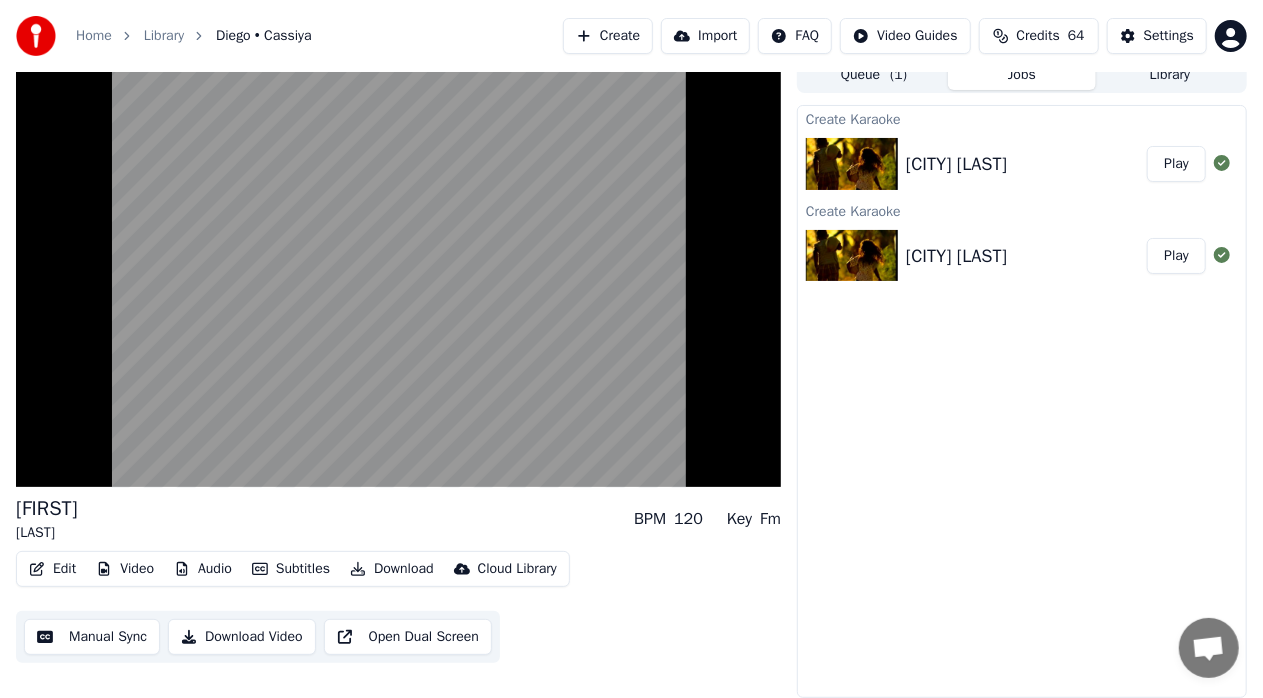 click on "Diego Cassiya" at bounding box center [961, 256] 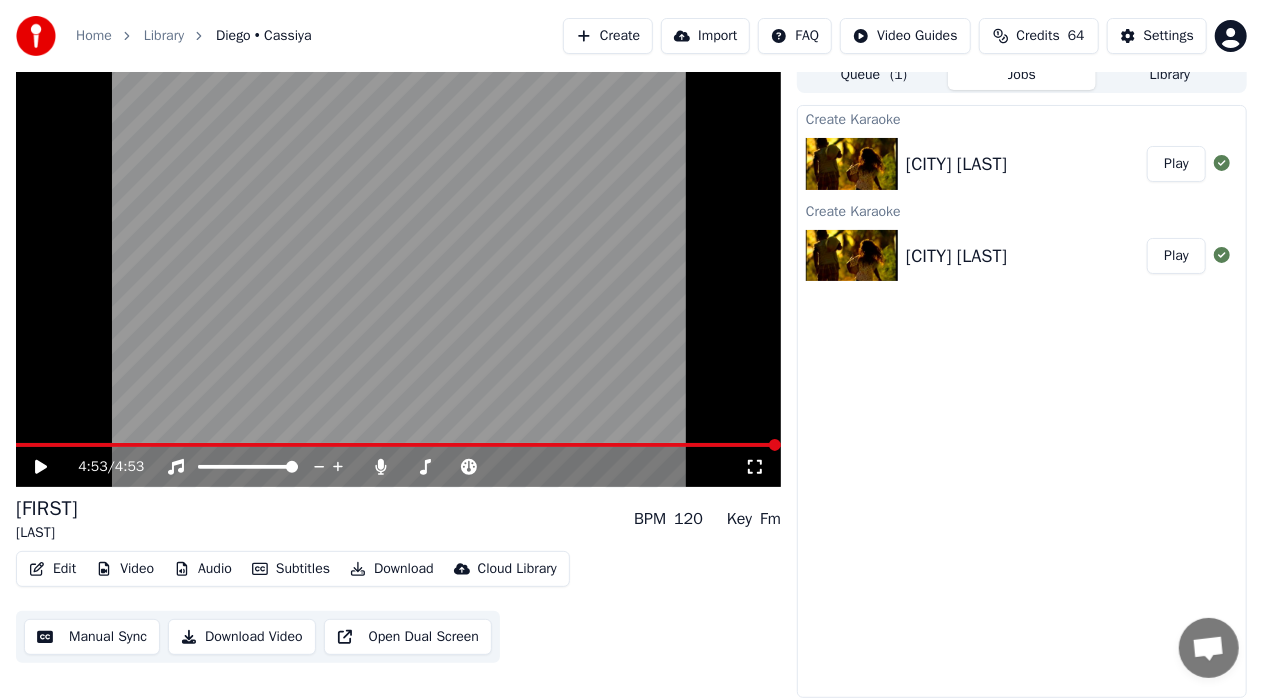 click on "Download Video" at bounding box center [242, 637] 